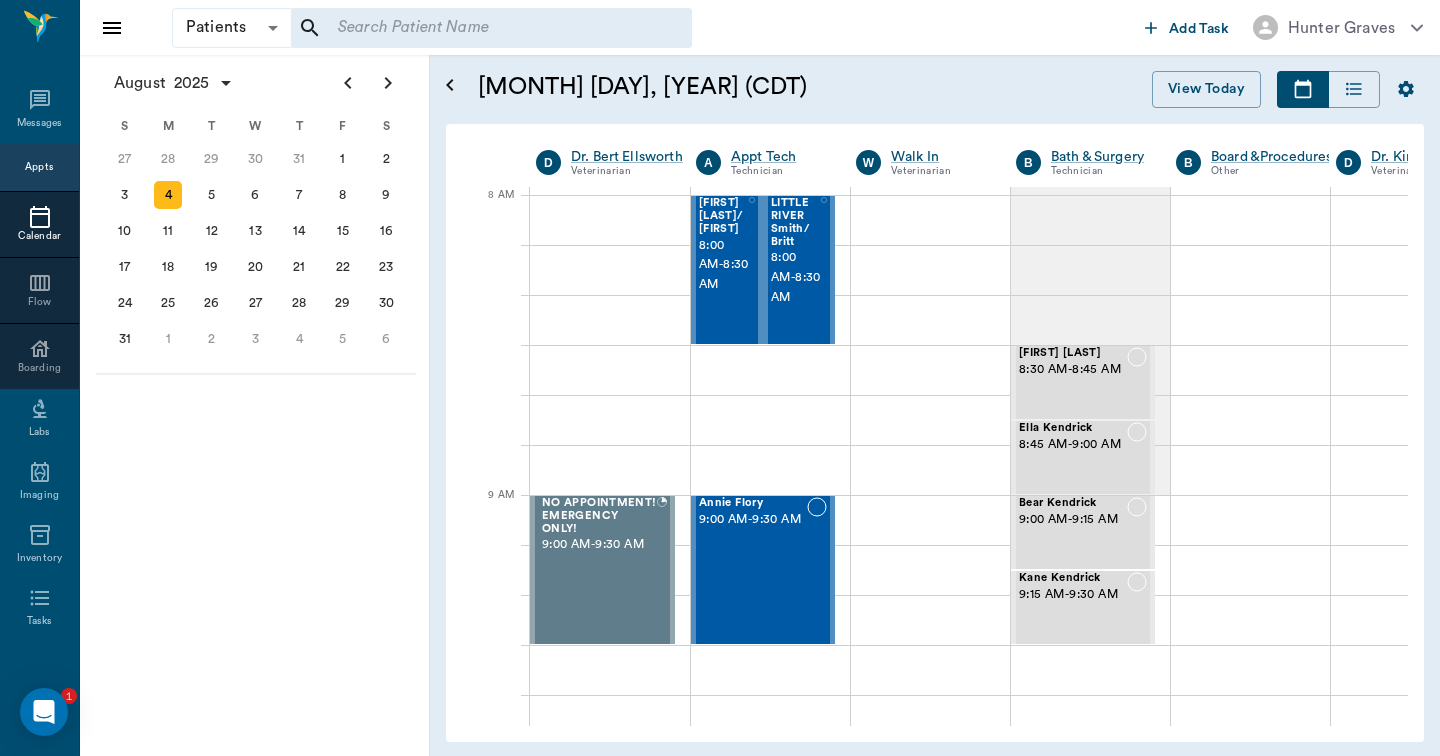 scroll, scrollTop: 0, scrollLeft: 0, axis: both 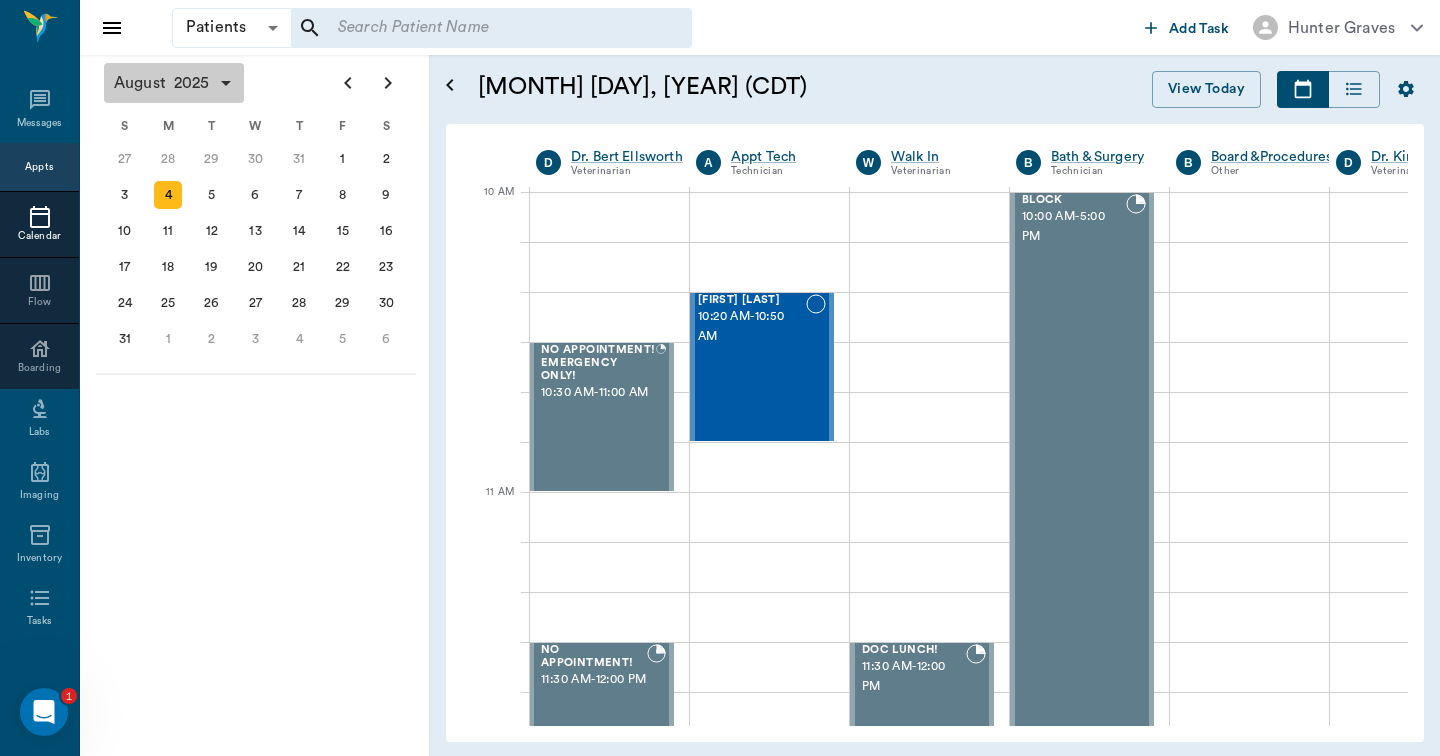 click on "2025" at bounding box center [192, 83] 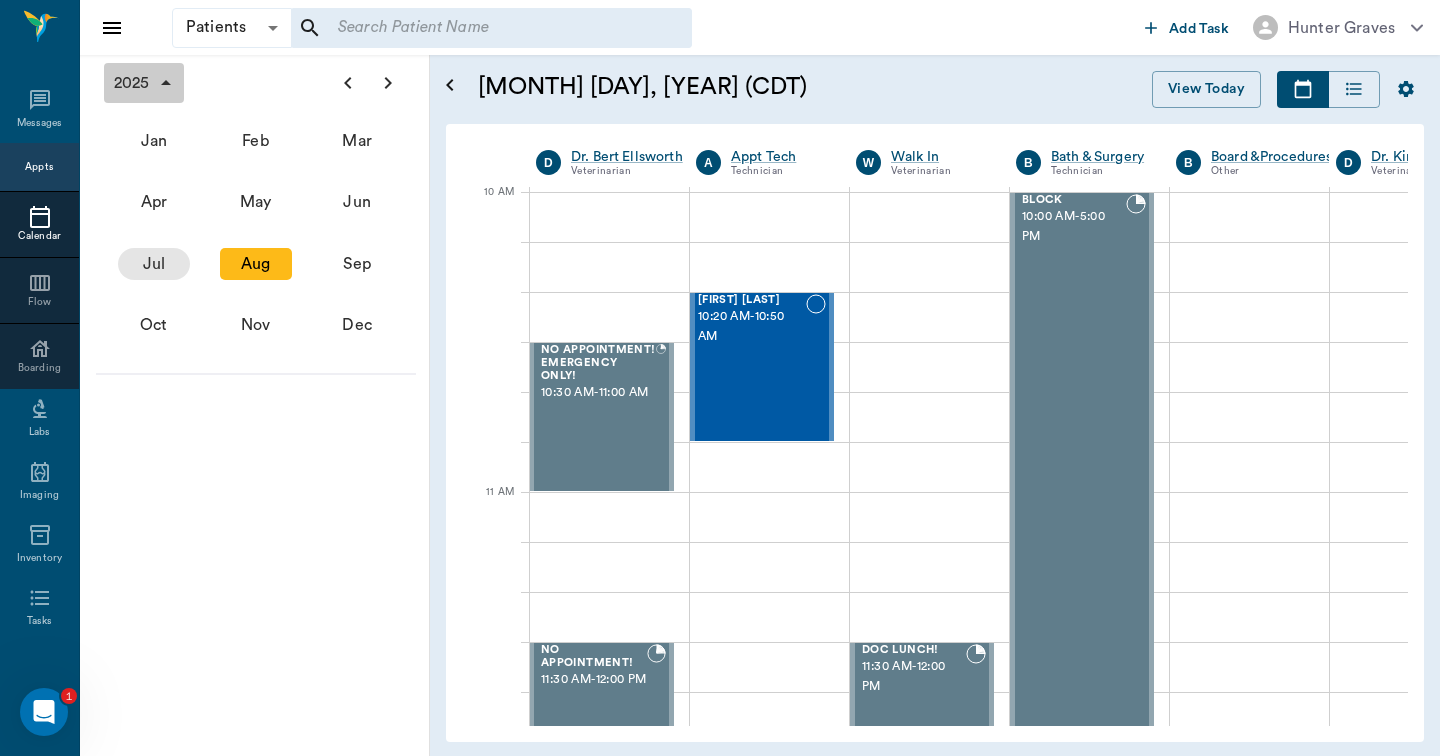 click on "Jul" at bounding box center [154, 264] 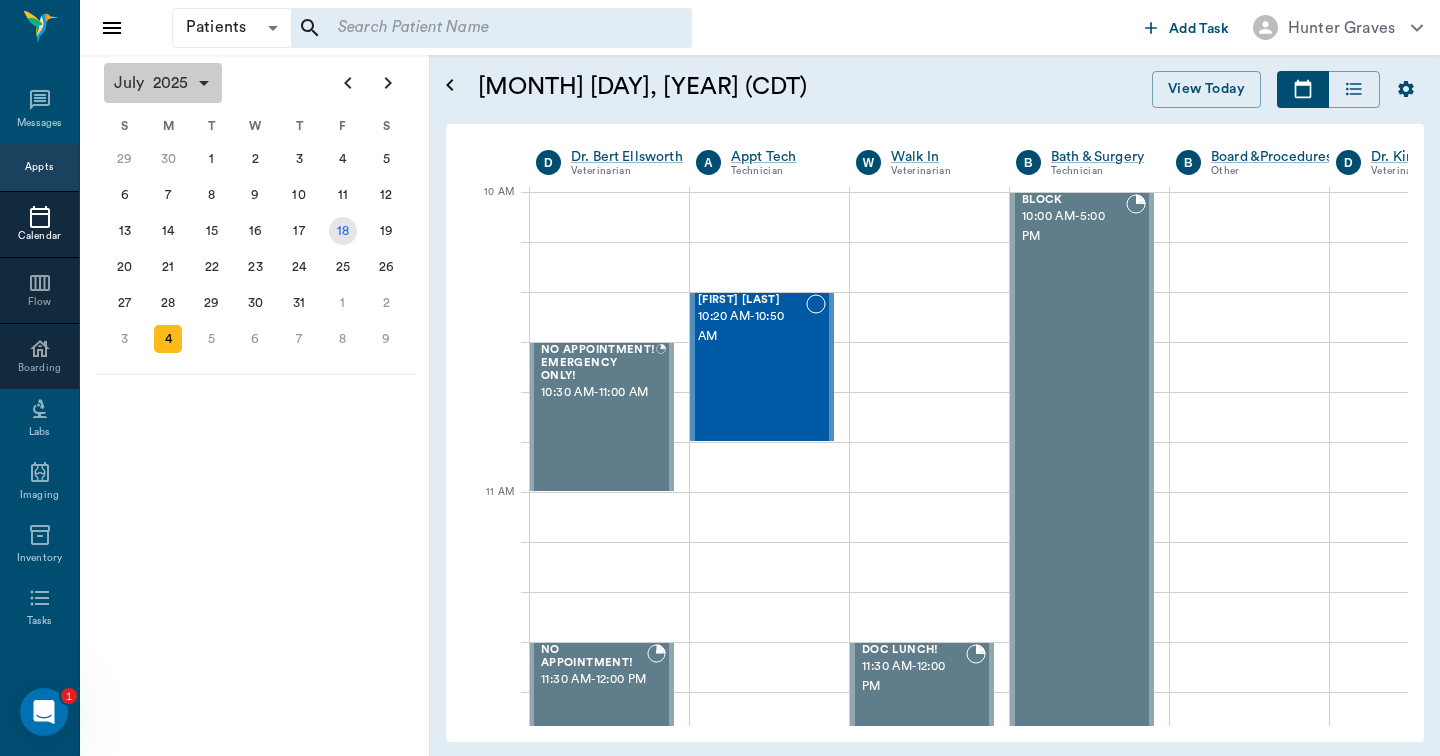 click on "18" at bounding box center (343, 231) 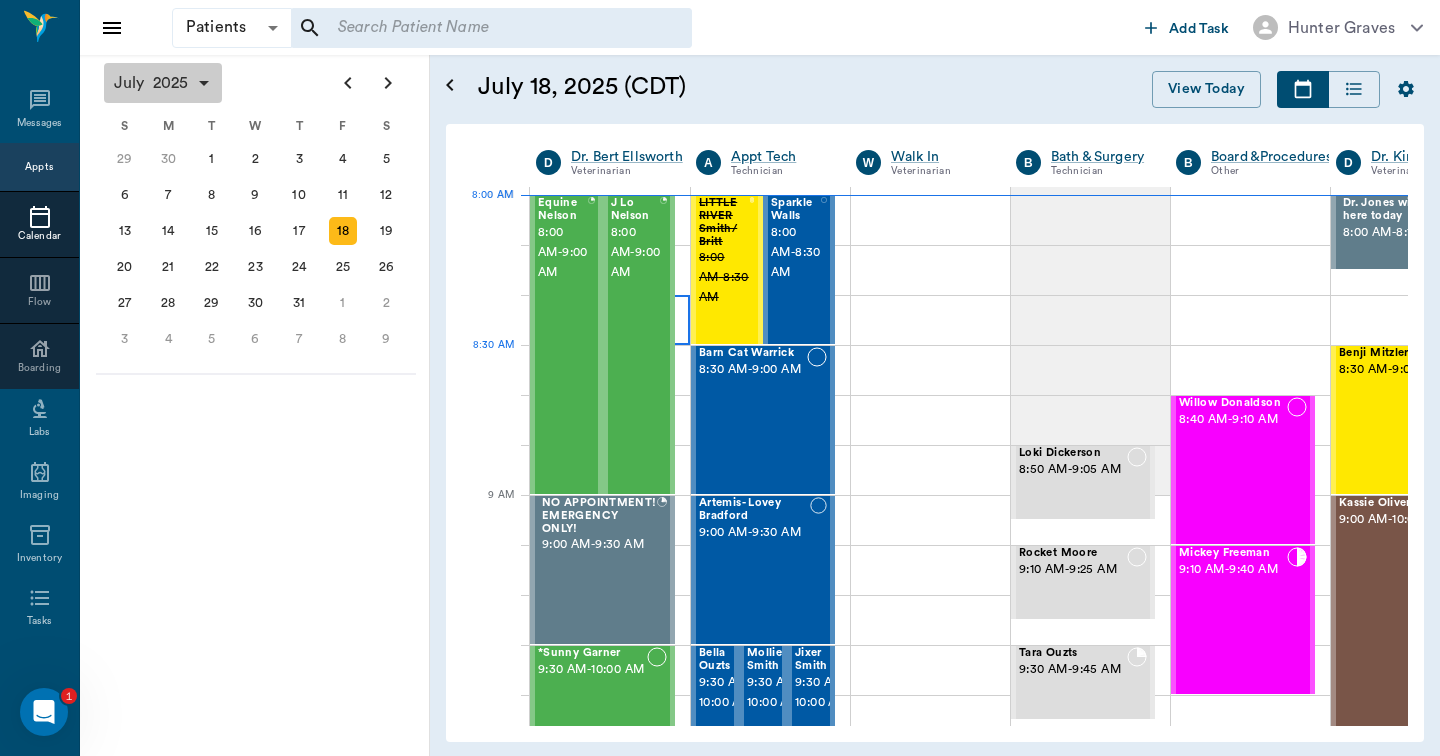 scroll, scrollTop: 0, scrollLeft: 1, axis: horizontal 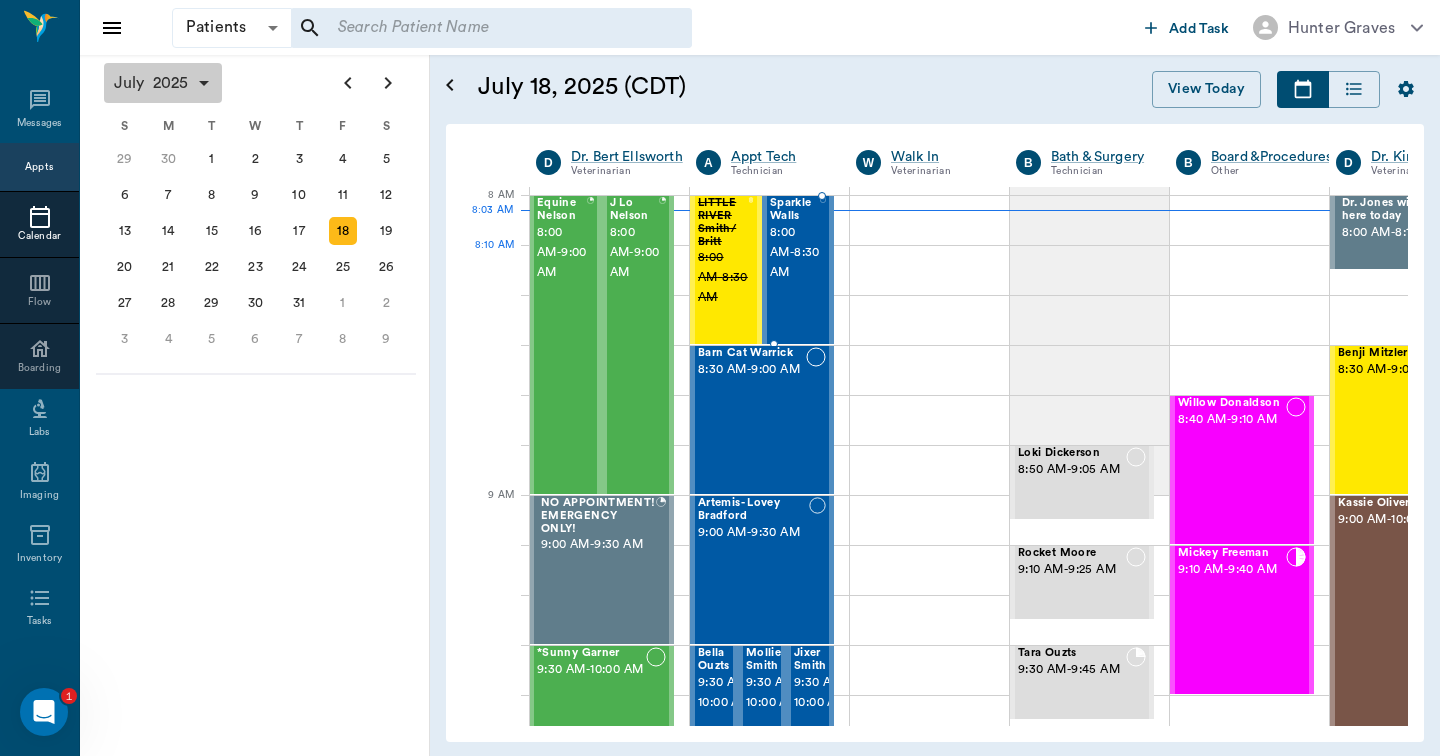 click on "8:00 AM  -  8:30 AM" at bounding box center (795, 253) 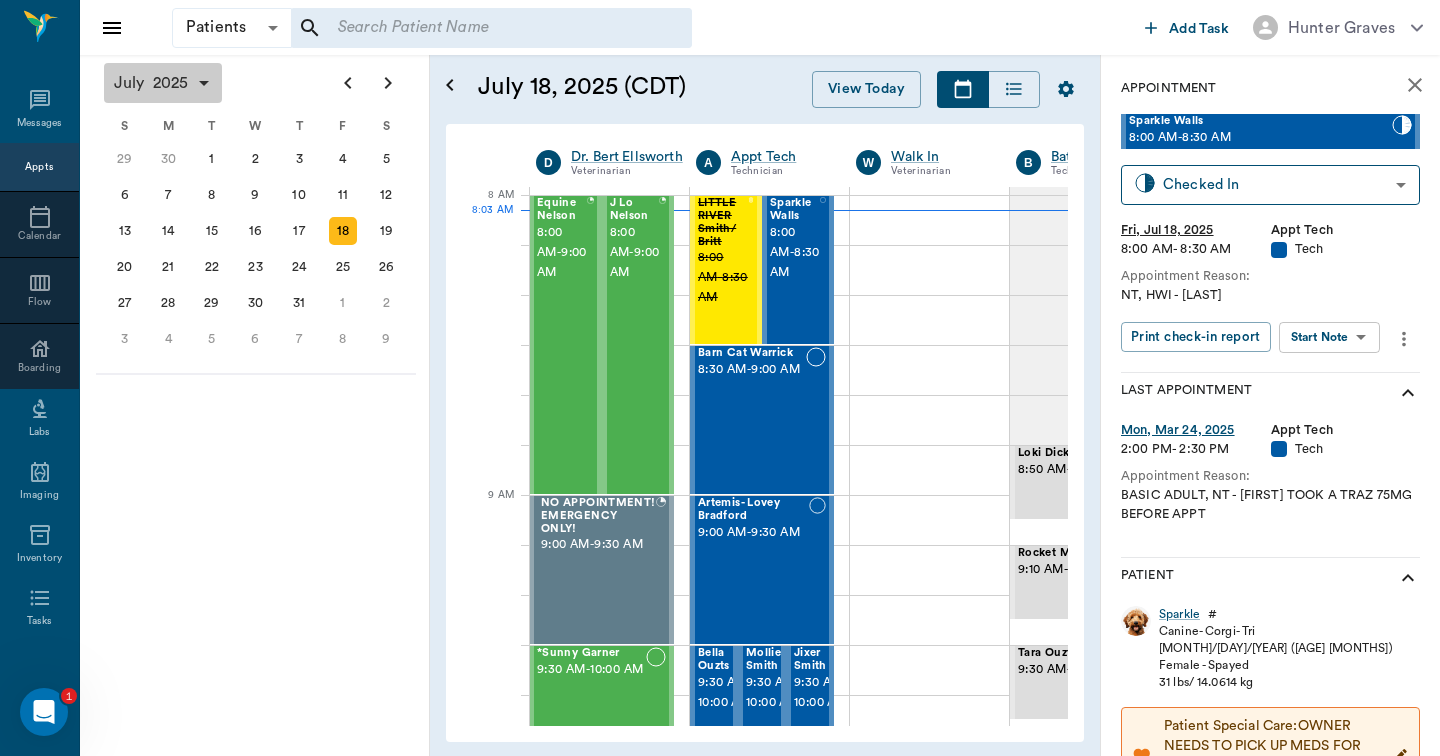 click on "Patients Patients ​ ​ Add Task Hunter Graves Nectar Messages Appts Calendar Flow Boarding Labs Imaging Inventory Tasks Forms Staff Reports Lookup Settings July 2025 S M T W T F S Jun 1 2 3 4 5 6 7 8 9 10 11 12 13 14 15 16 17 18 19 20 21 22 23 24 25 26 27 28 29 30 Jul 1 2 3 4 5 6 7 8 9 10 11 12 S M T W T F S 29 30 Jul 1 2 3 4 5 6 7 8 9 10 11 12 13 14 15 16 17 18 19 20 21 22 23 24 25 26 27 28 29 30 31 Aug 1 2 3 4 5 6 7 8 9 S M T W T F S 27 28 29 30 31 Aug 1 2 3 4 5 6 7 8 9 10 11 12 13 14 15 16 17 18 19 20 21 22 23 24 25 26 27 28 29 30 31 Sep 1 2 3 4 5 6 July 18, 2025 (CDT) View Today July 2025 Today 18 Fri Jul 2025 D Dr. Bert Ellsworth Veterinarian A Appt Tech Technician W Walk In Veterinarian B Bath & Surgery Technician B Board &Procedures Other D Dr. Kindall Jones Veterinarian 8 AM 9 AM 10 AM 11 AM 12 PM 1 PM 2 PM 3 PM 4 PM 5 PM 6 PM 7 PM 8 PM 8:03 AM 8:20 AM Equine Nelson 8:00 AM  -  9:00 AM J Lo Nelson 8:00 AM  -  9:00 AM NO APPOINTMENT! EMERGENCY ONLY! 9:00 AM  -  9:30 AM *Sunny Garner 9:30 AM  -   -" at bounding box center [720, 378] 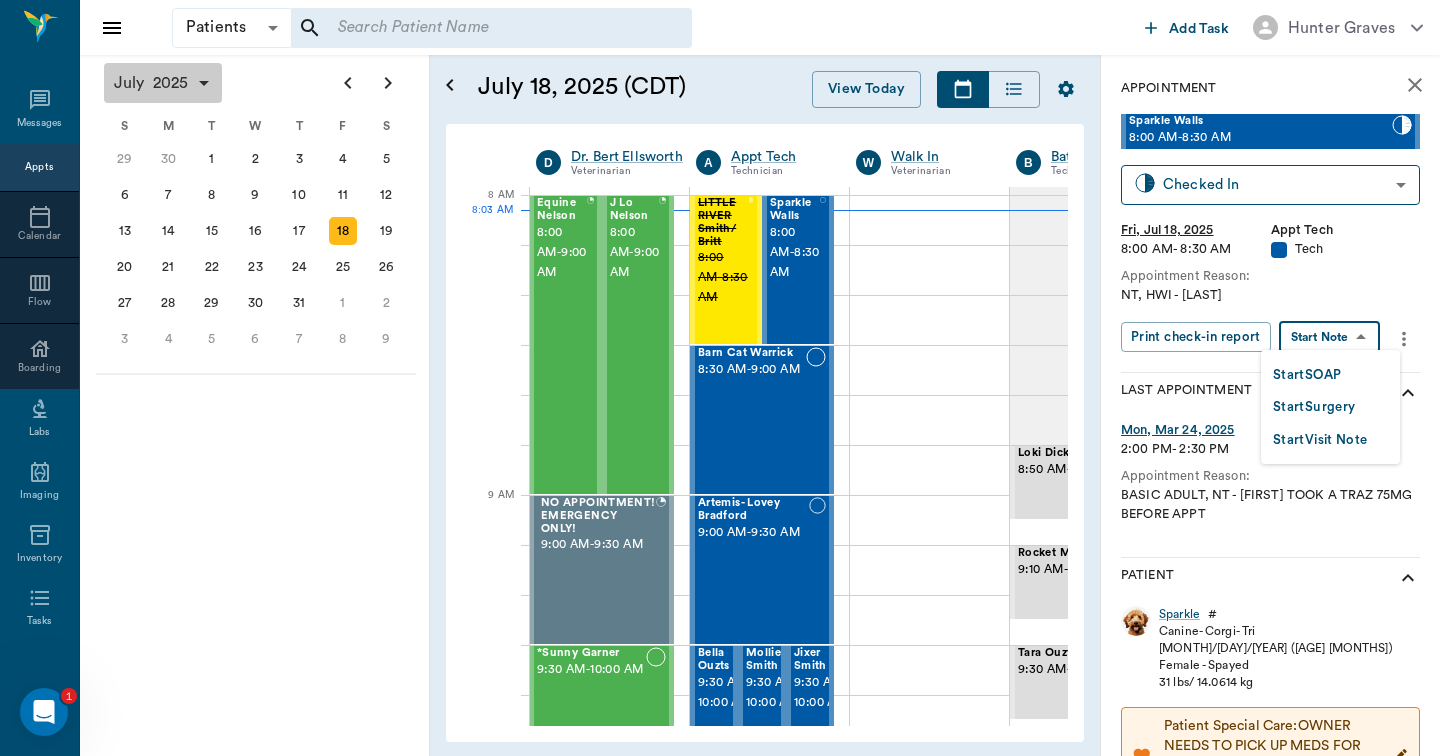 click on "Start  SOAP" at bounding box center (1307, 375) 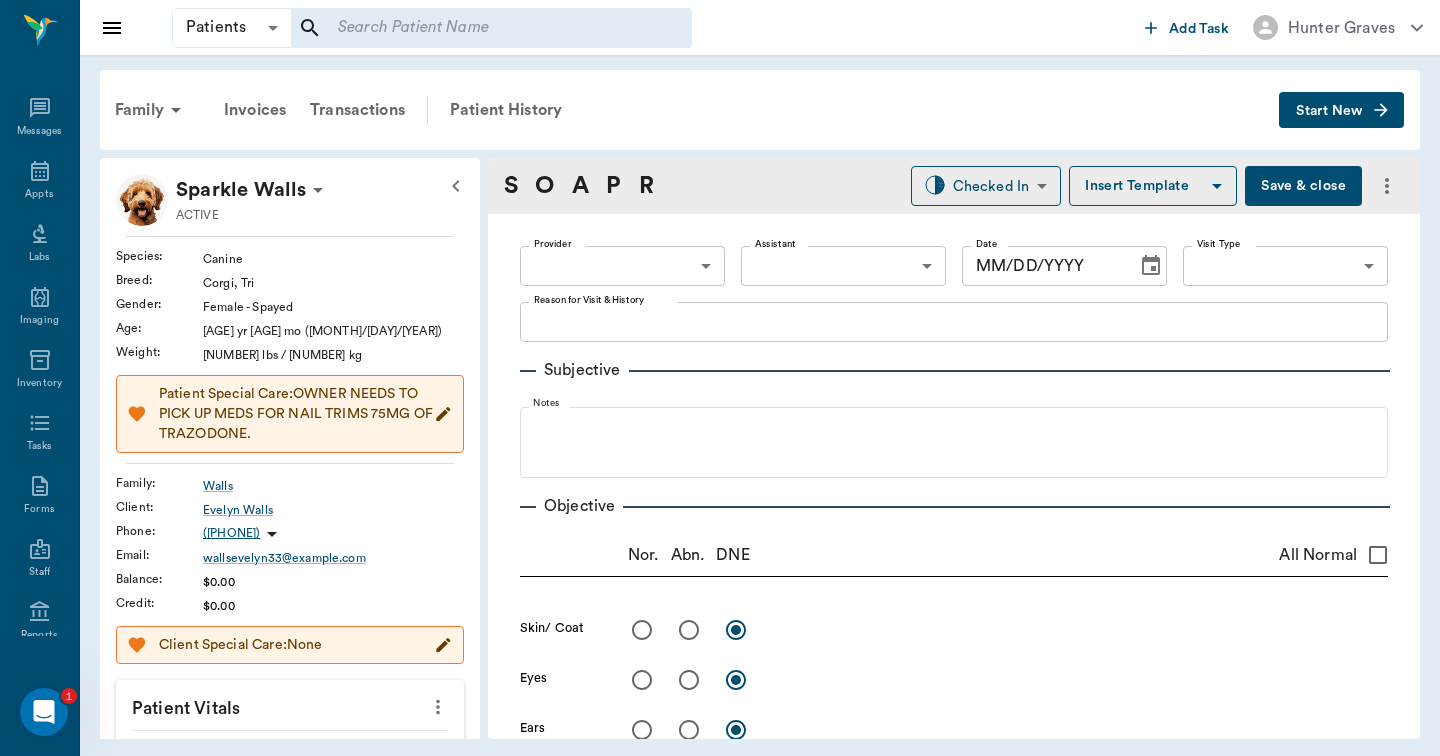 type on "63ec2f075fda476ae8351a4c" 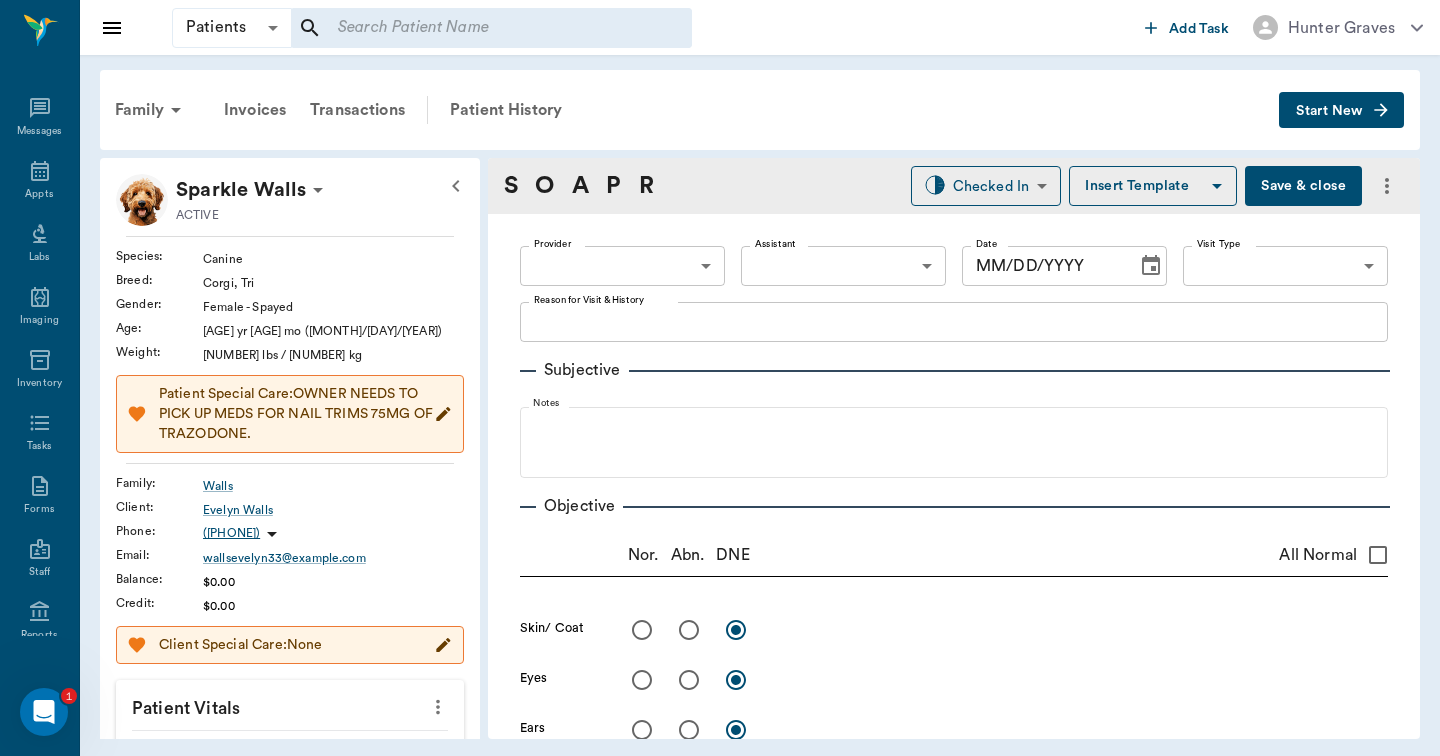 type on "65d2be4f46e3a538d89b8c1a" 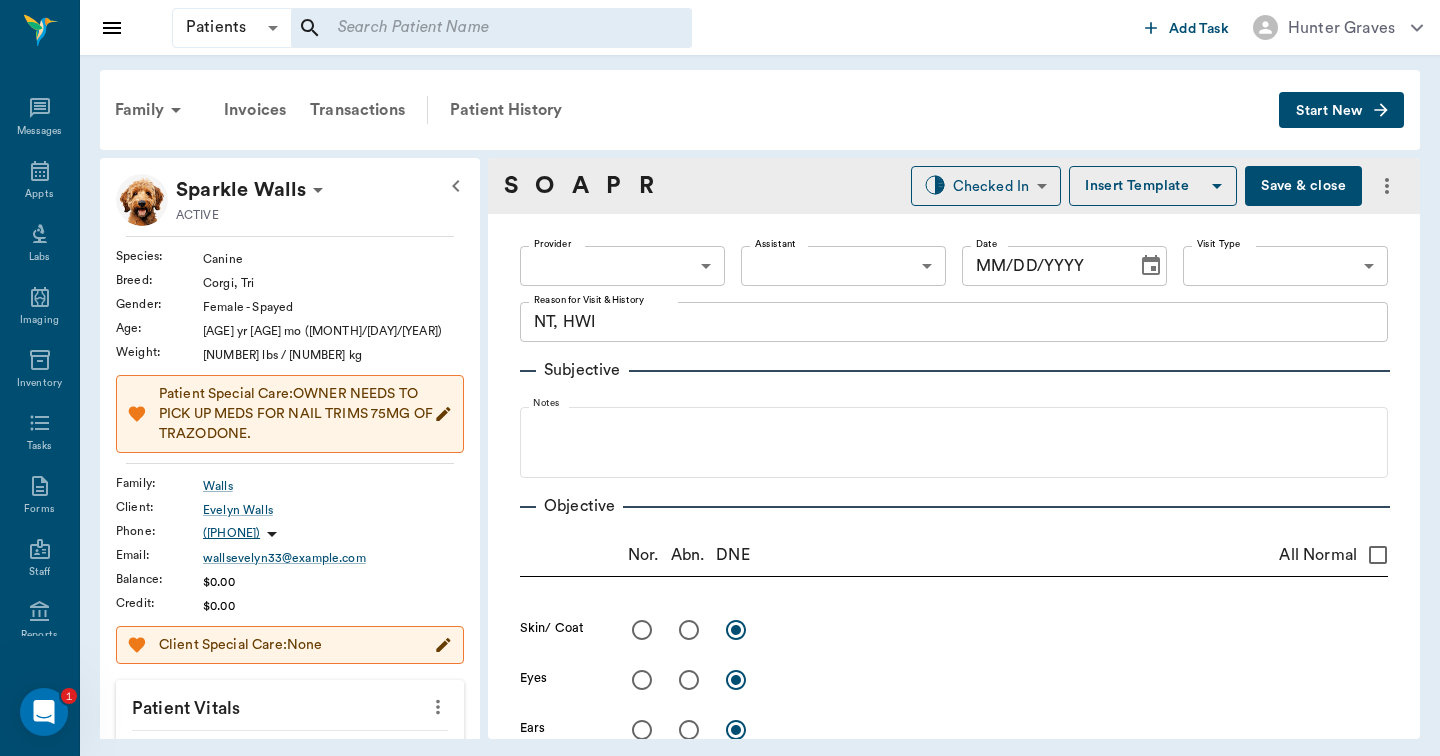 type on "07/18/2025" 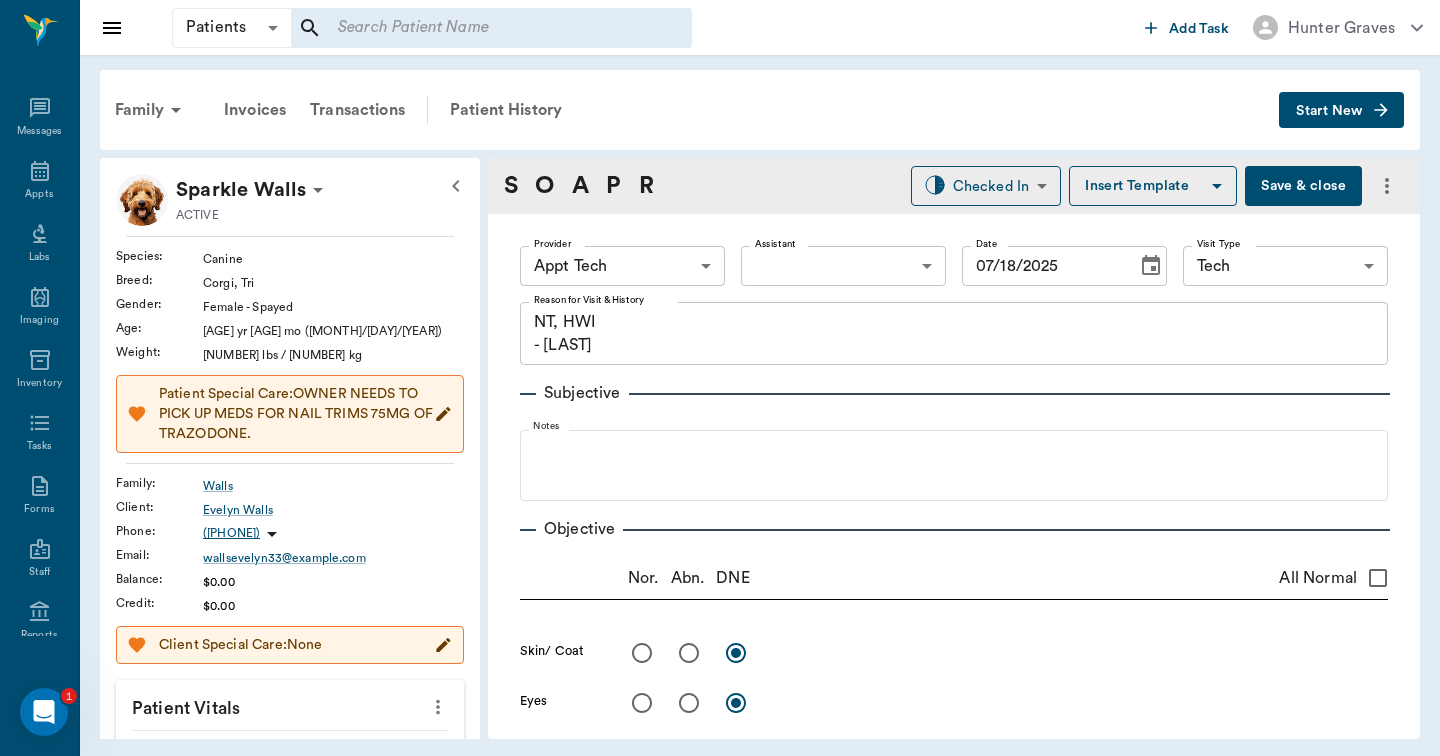 scroll, scrollTop: 140, scrollLeft: 0, axis: vertical 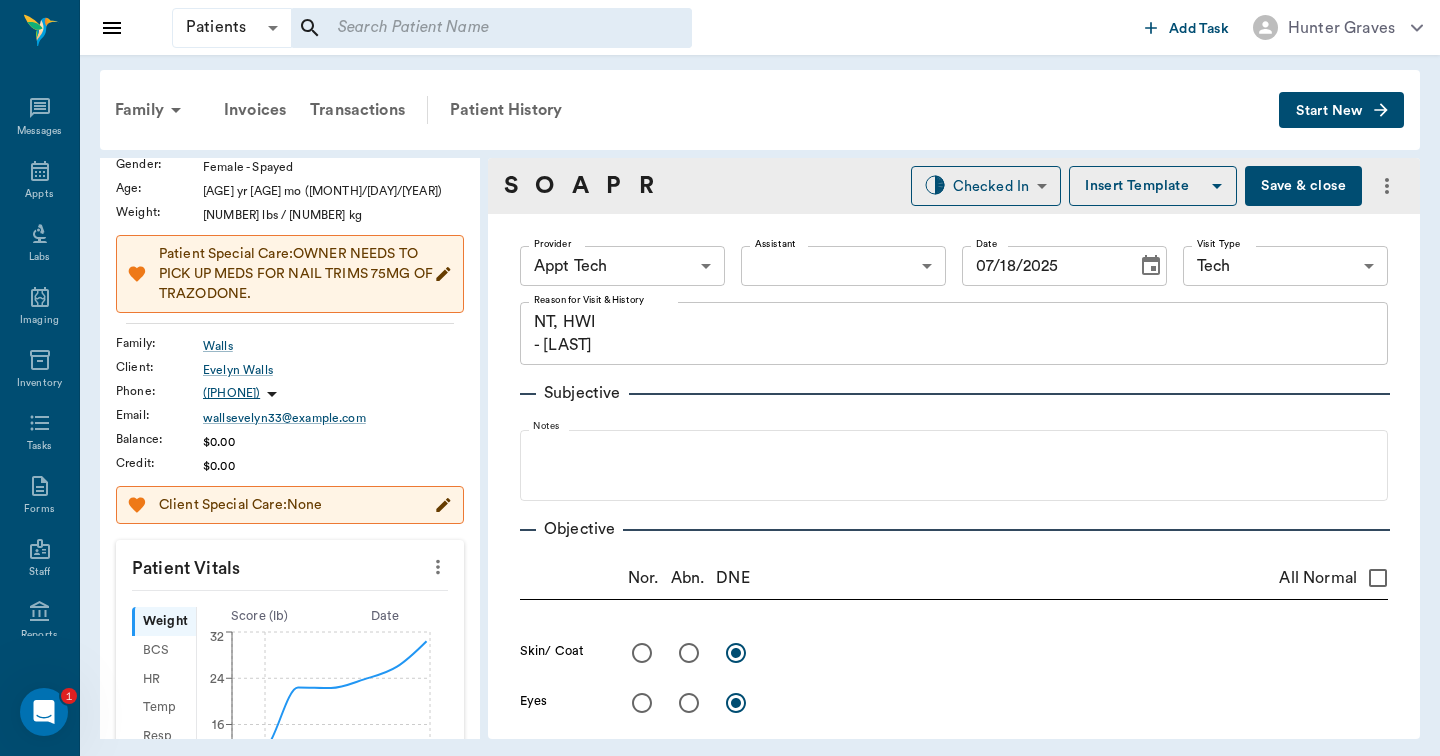 click 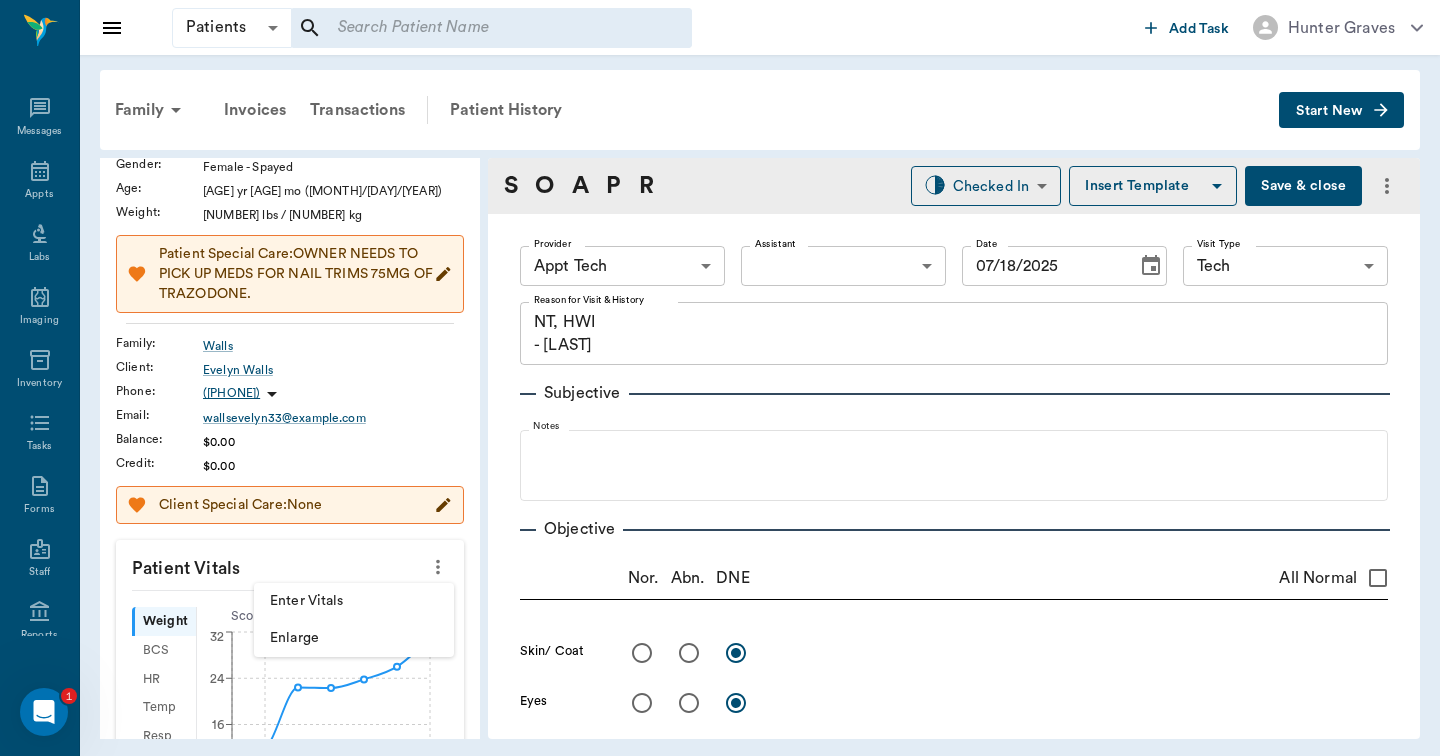 click on "Enter Vitals" at bounding box center [354, 601] 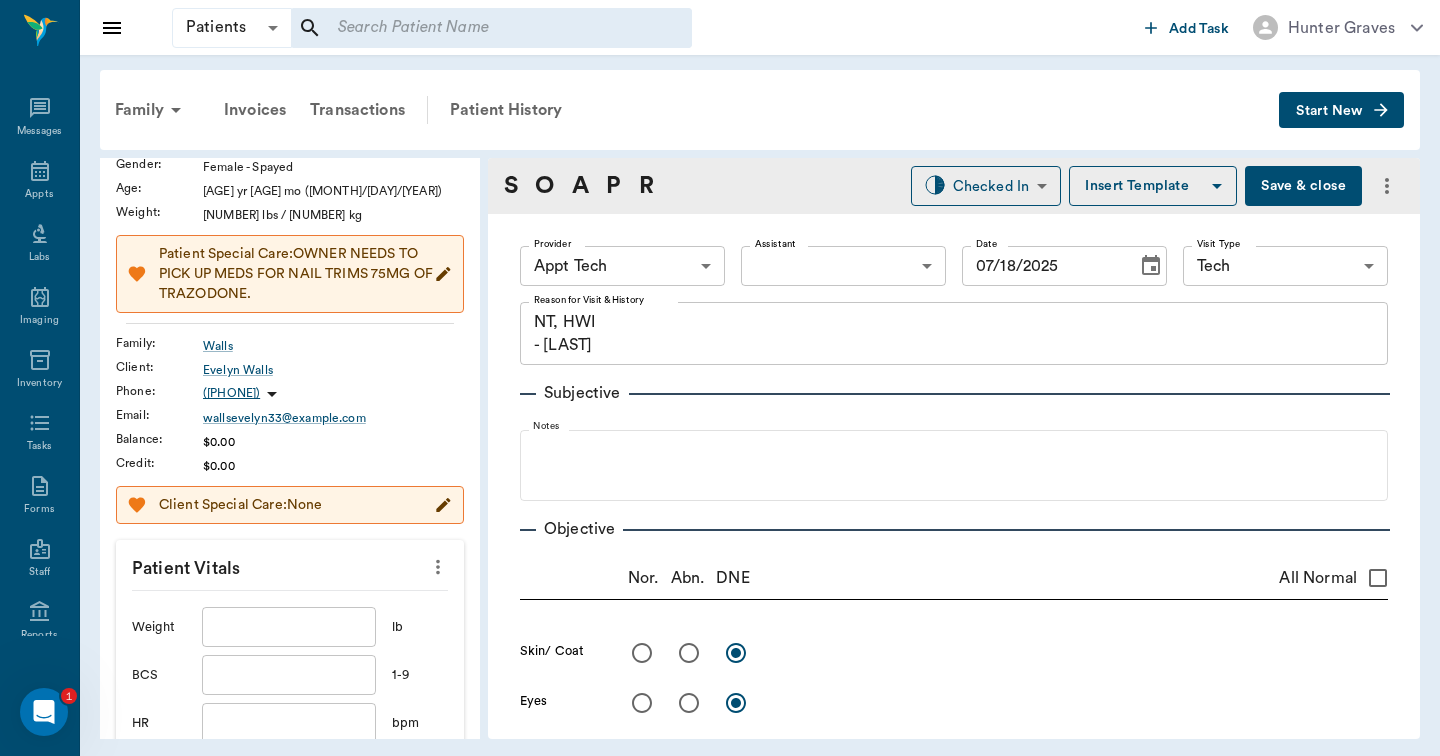 click at bounding box center [289, 627] 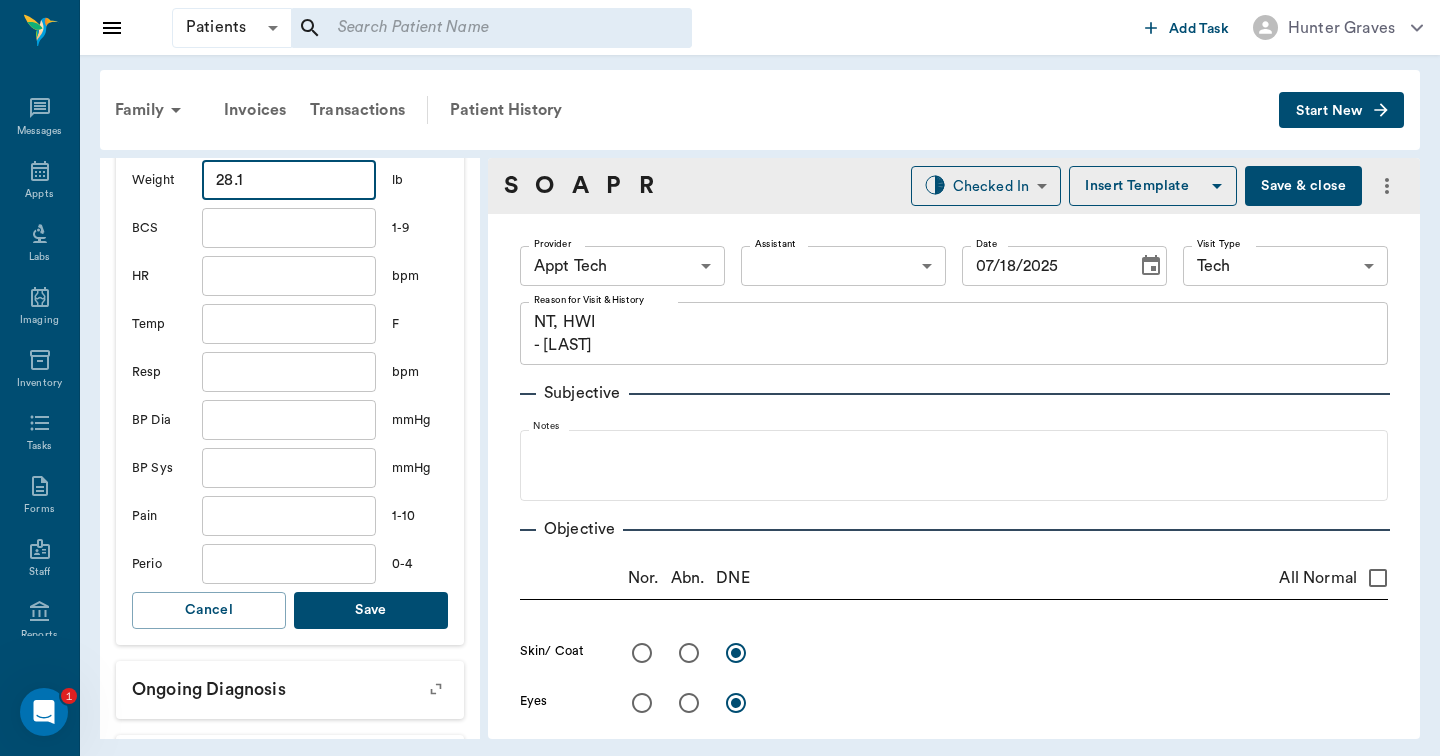 scroll, scrollTop: 655, scrollLeft: 0, axis: vertical 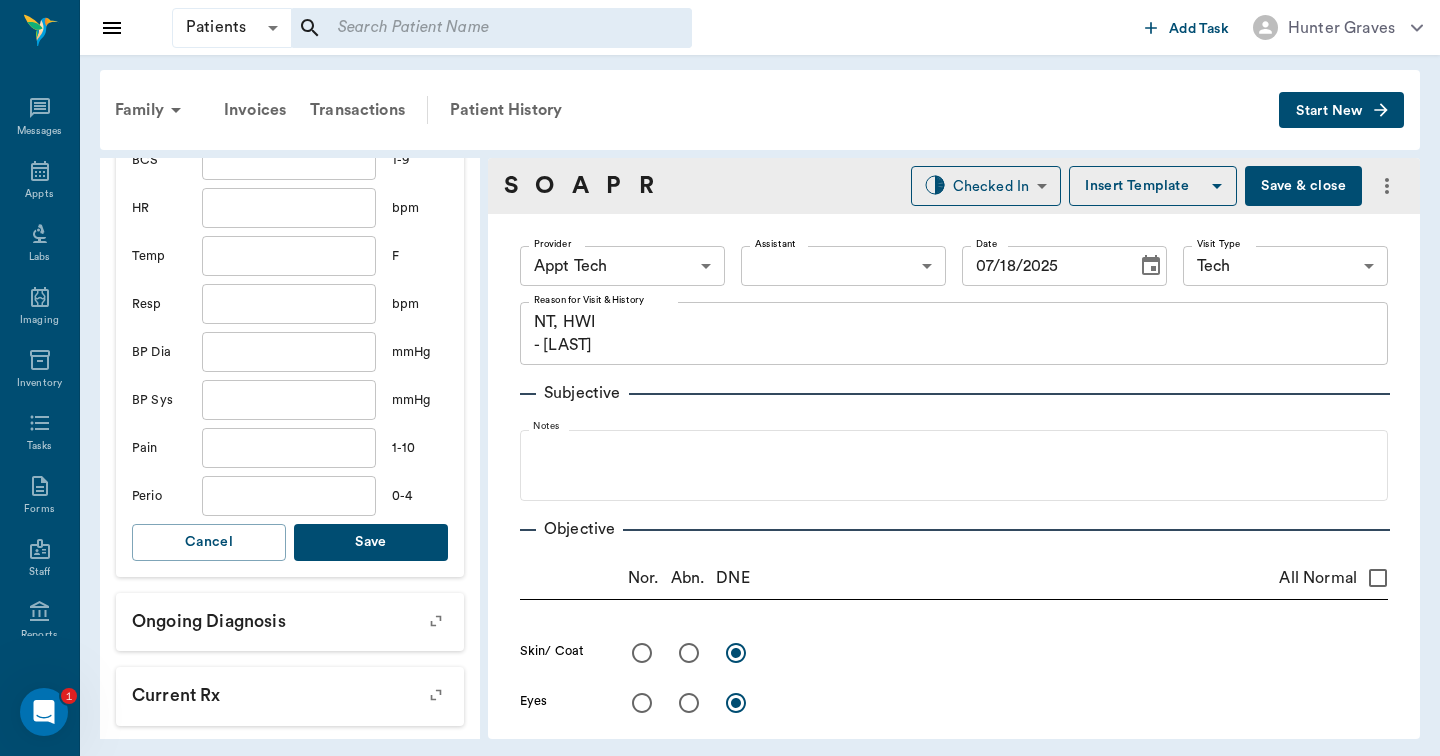type on "28.1" 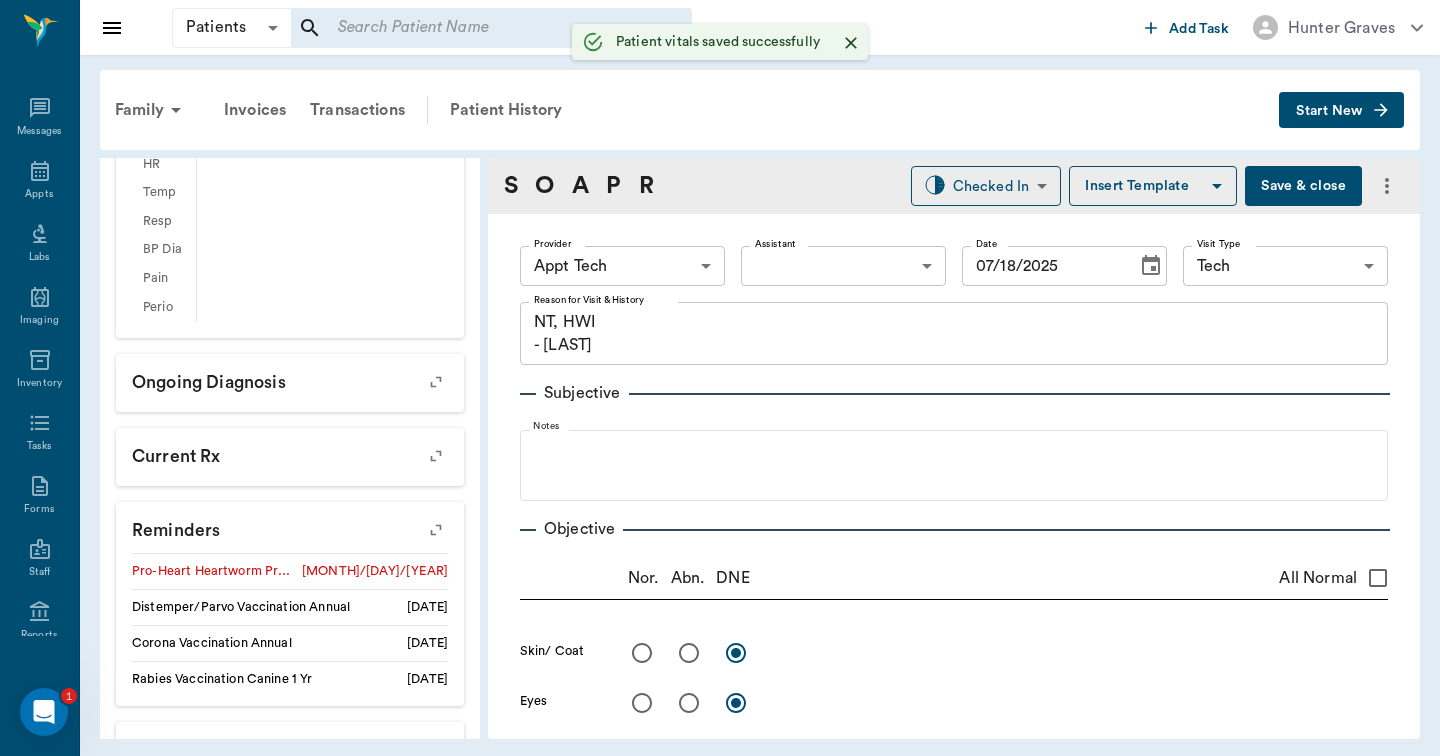 click on "Patients Patients ​ ​ Add Task Hunter Graves Nectar Messages Appts Labs Imaging Inventory Tasks Forms Staff Reports Lookup Settings Family Invoices Transactions Patient History Start New Sparkle Walls     ACTIVE   Species : Canine Breed : Corgi, Tri Gender : Female - Spayed Age : 2 yr 7 mo (12/10/2022) Weight : 31 lbs / 14.0614 kg Patient Special Care:  OWNER NEEDS TO PICK UP MEDS FOR NAIL TRIMS 75MG OF TRAZODONE. Family : Walls Client : Evelyn Walls Phone : (903) 650-1135 Email : wallsevelyn33@gmail.com Balance : $0.00 Credit : $0.00 Client Special Care:  None Patient Vitals Weight BCS HR Temp Resp BP Dia Pain Perio Score ( lb ) Date Ongoing diagnosis Current Rx Reminders Pro-Heart Heartworm Prevention Injection - 6 months 07/15/25 Distemper/Parvo Vaccination Annual 03/23/26 Corona Vaccination Annual 03/23/26 Rabies Vaccination Canine 1 Yr 03/23/26 Upcoming appointments Schedule Appointment S O A P R Checked In CHECKED_IN ​ Insert Template  Save & close Provider Appt Tech 63ec2f075fda476ae8351a4c x" at bounding box center [720, 378] 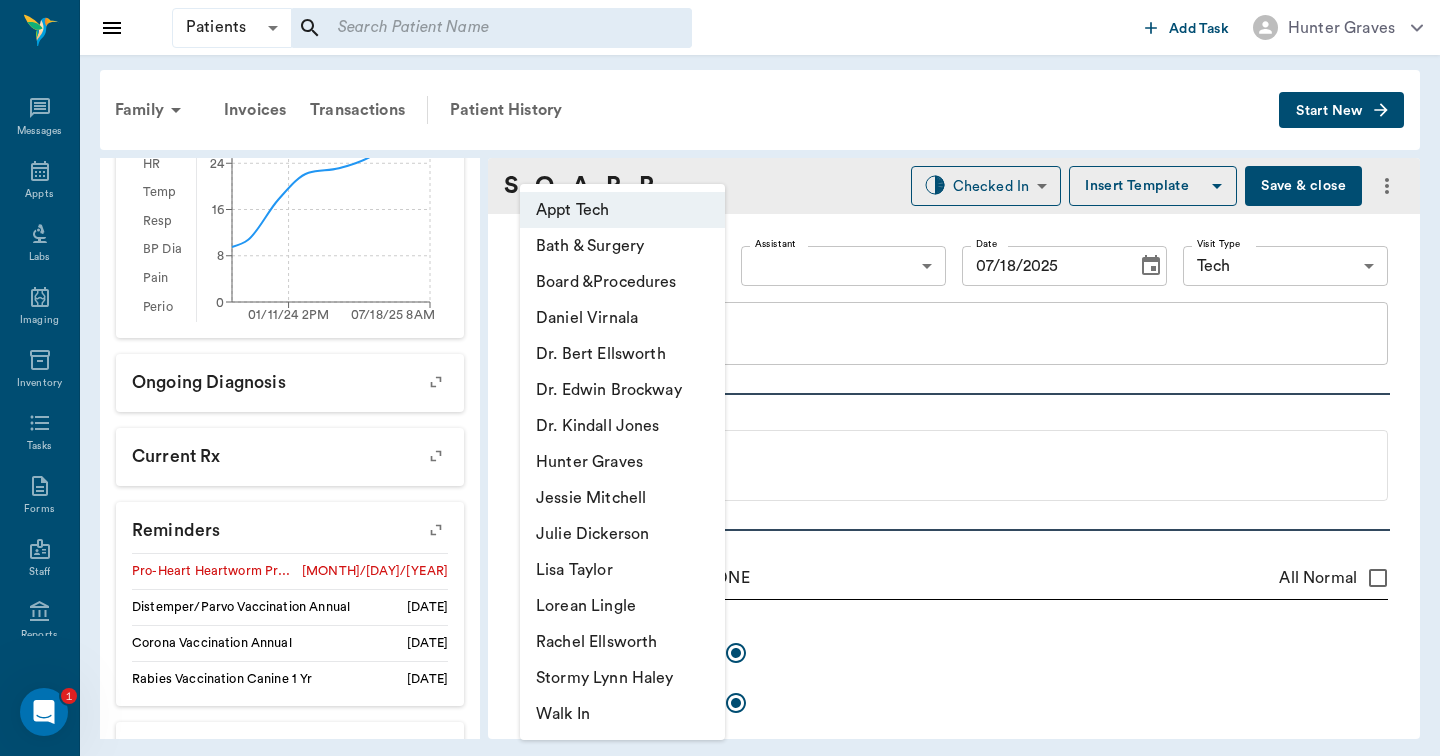 click on "Hunter Graves" at bounding box center (622, 462) 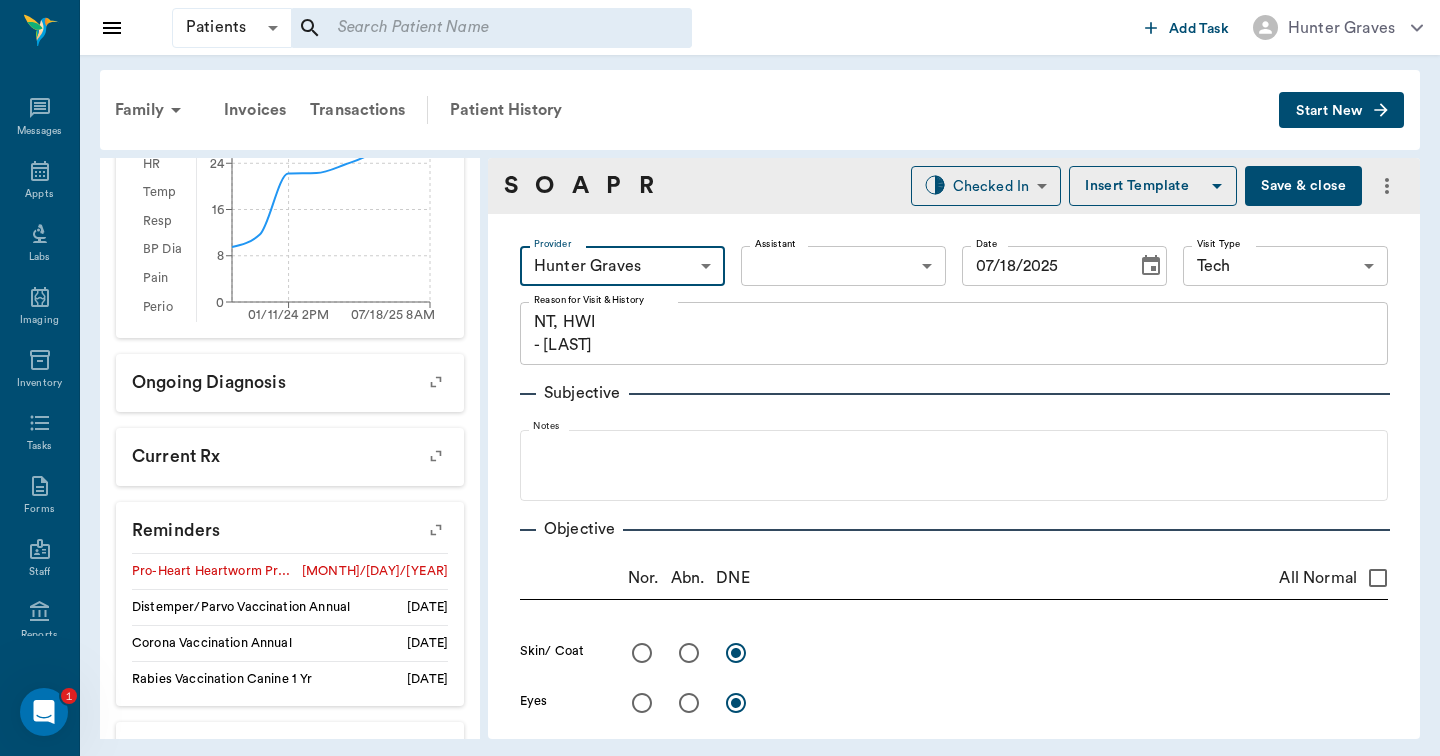 click on "Patients Patients ​ ​ Add Task Hunter Graves Nectar Messages Appts Labs Imaging Inventory Tasks Forms Staff Reports Lookup Settings Family Invoices Transactions Patient History Start New Sparkle Walls ​ ​ ​ ACTIVE ​ ​ ​ Species : Canine Breed : Corgi, Tri Gender : Female - Spayed Age : 2 yr 7 mo (12/10/2022) Weight : 28.1 lbs / 12.7459 kg Patient Special Care:  OWNER NEEDS TO PICK UP MEDS FOR NAIL TRIMS 75MG OF TRAZODONE. Family : Walls Client : Evelyn Walls Phone : (903) 650-1135 Email : wallsevelyn33@example.com Balance : $0.00 Credit : $0.00 Client Special Care:  None Patient Vitals Weight BCS HR Temp Resp BP Dia Pain Perio Score ( lb ) Date 01/11/24 2PM 07/18/25 8AM 0 8 16 24 32 Ongoing diagnosis Current Rx Reminders Pro-Heart Heartworm Prevention Injection - 6 months 07/15/25 Distemper/Parvo Vaccination Annual 03/23/26 Corona Vaccination Annual 03/23/26 Rabies Vaccination Canine 1 Yr 03/23/26 Upcoming appointments Schedule Appointment S O A P R Checked In CHECKED_IN ​ Insert Template  Save& close ​ x" at bounding box center (720, 378) 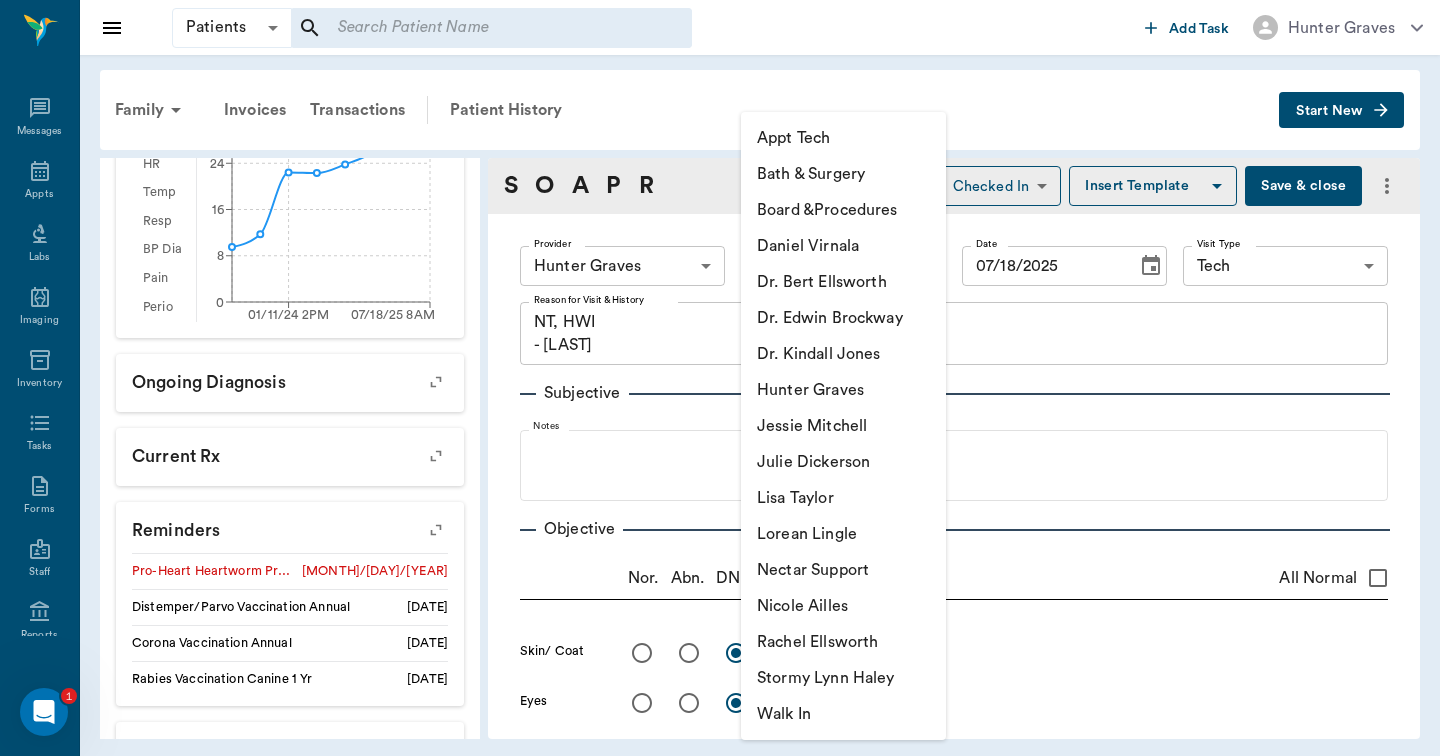 click on "Appt Tech" at bounding box center (843, 138) 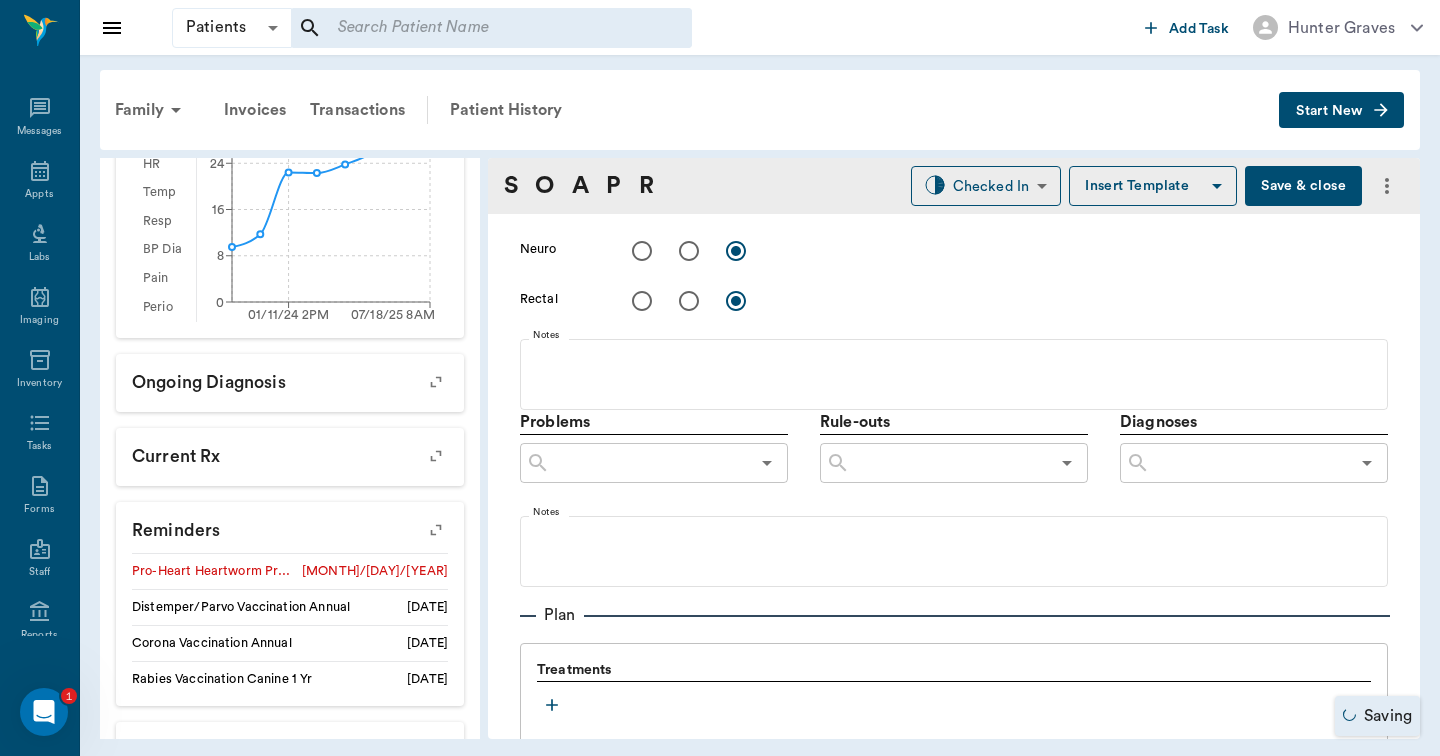 scroll, scrollTop: 969, scrollLeft: 0, axis: vertical 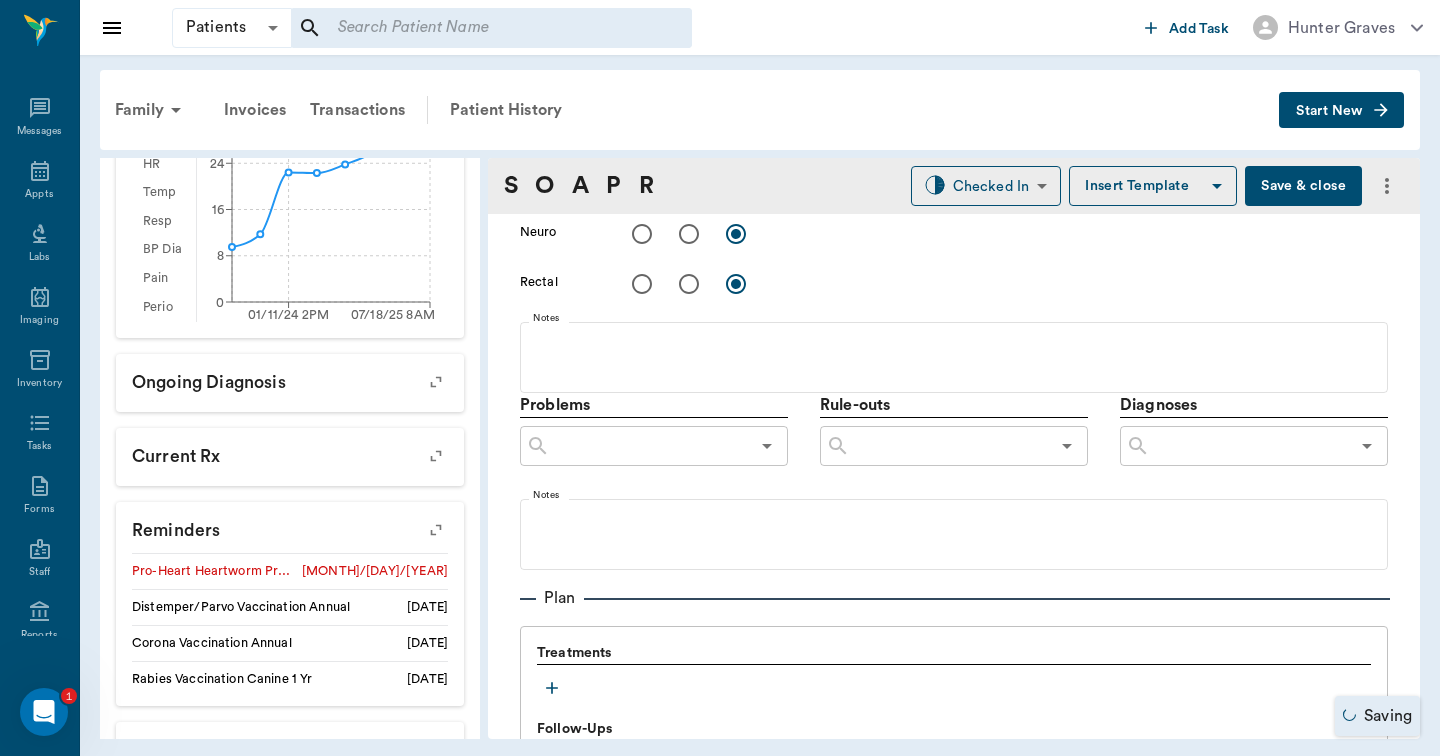 click 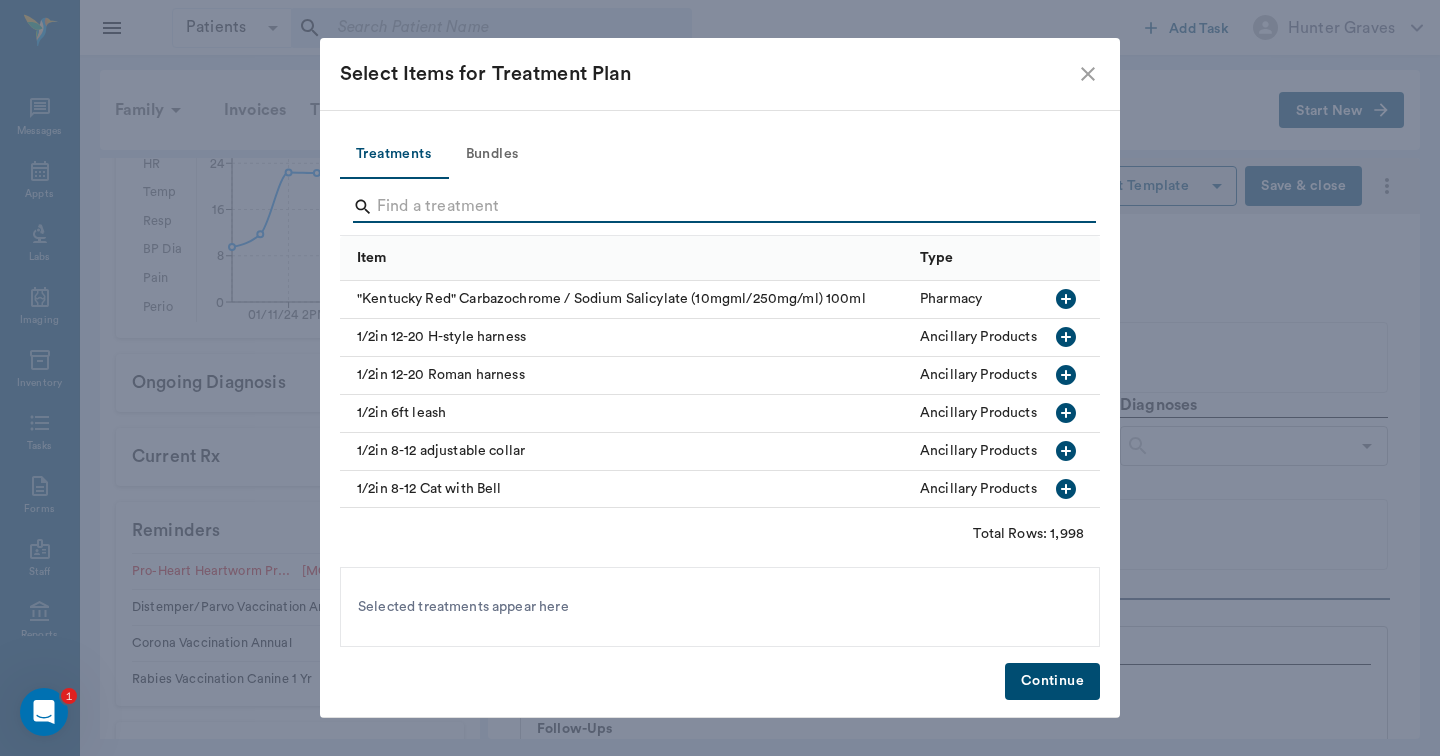 click at bounding box center (721, 207) 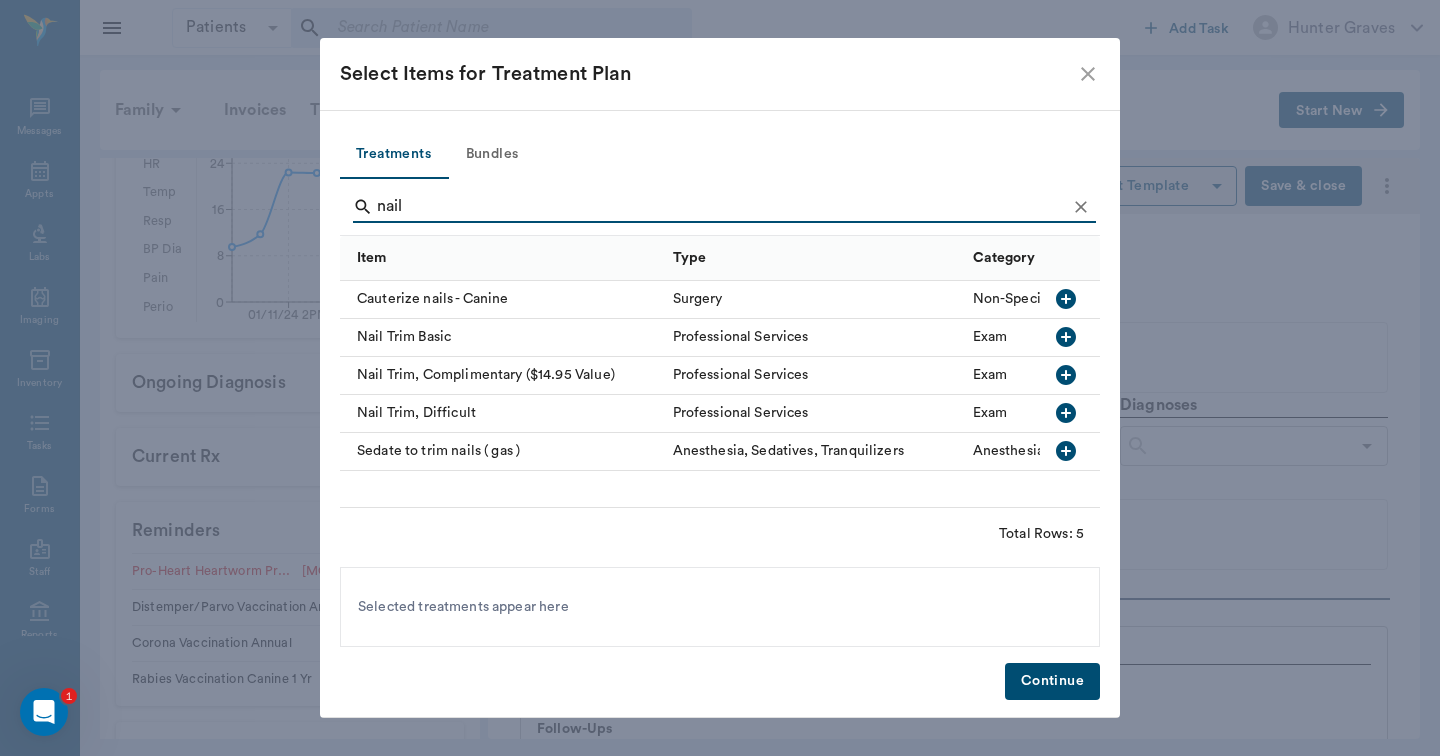 type on "nail" 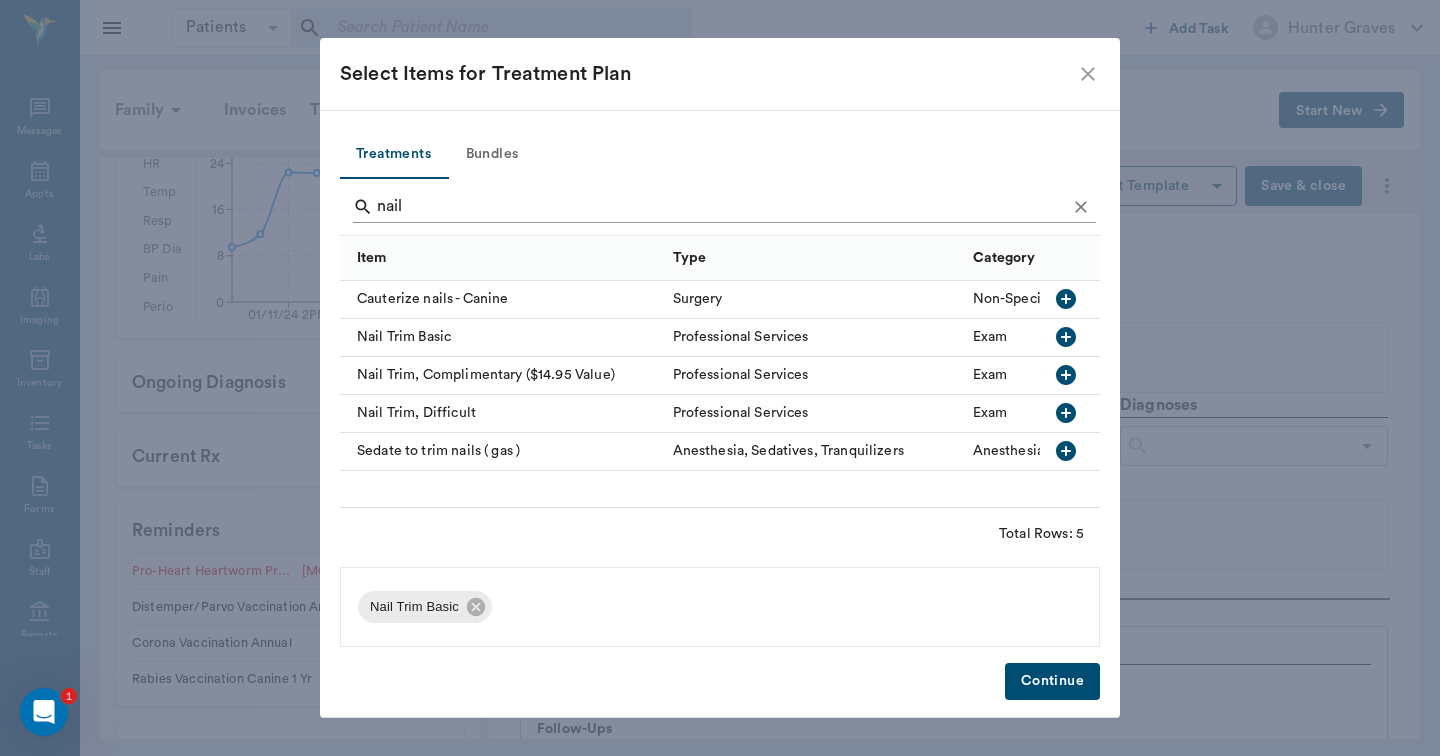 click 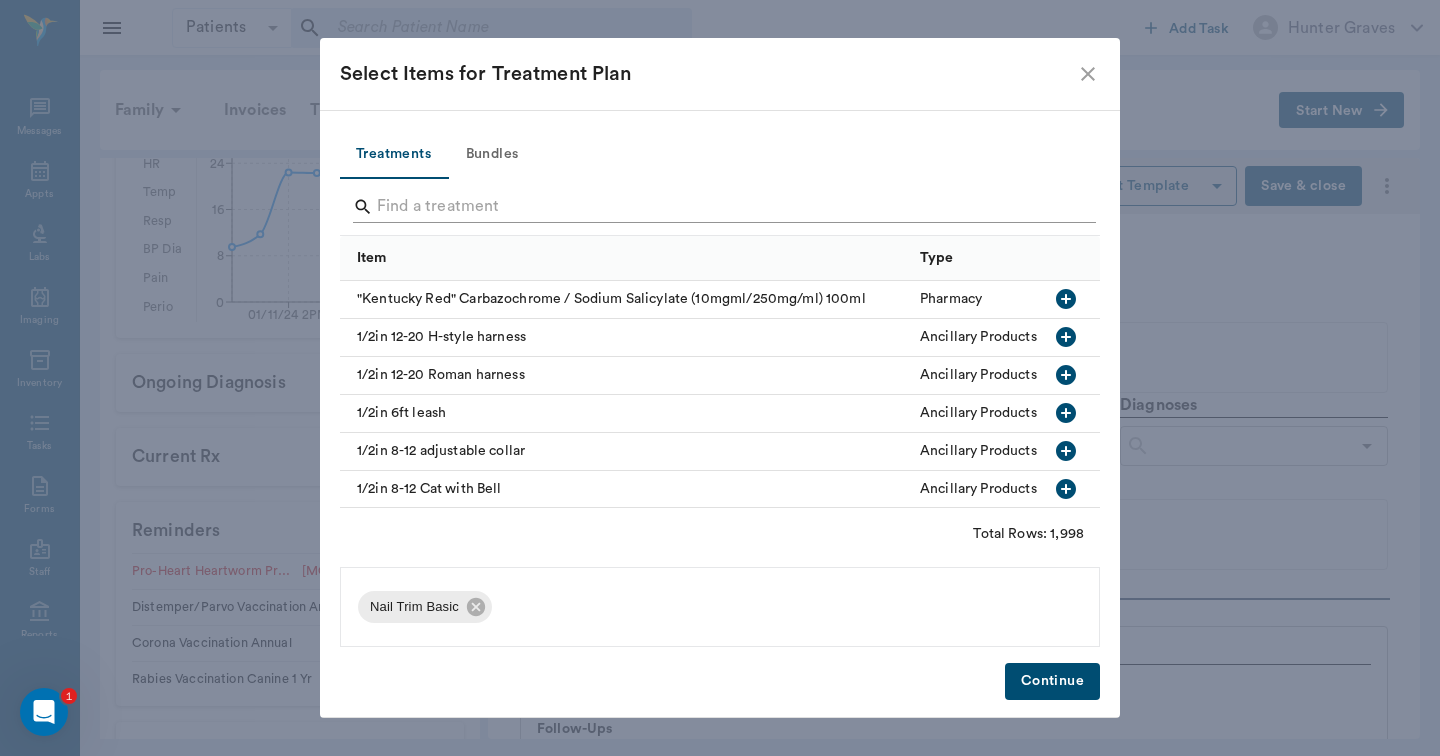 click at bounding box center (721, 207) 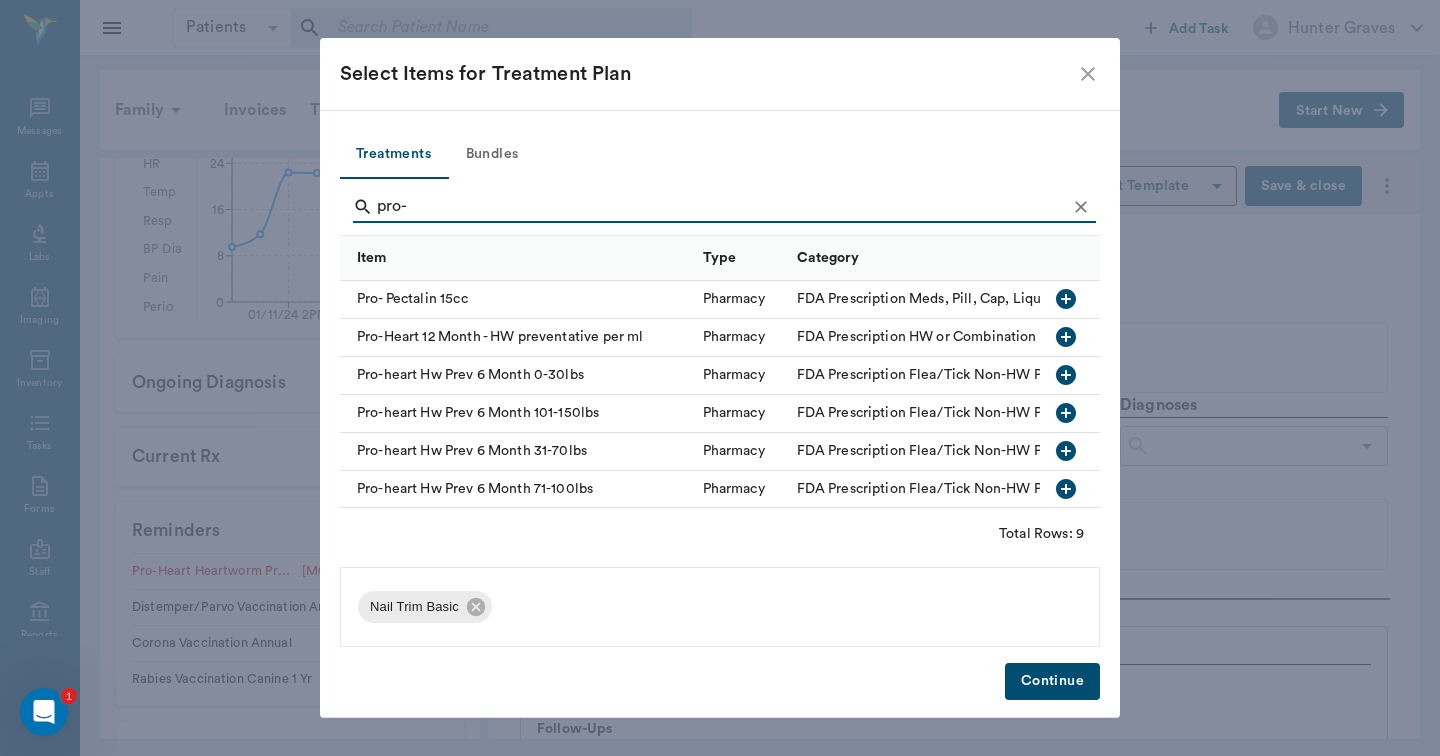 type on "pro-" 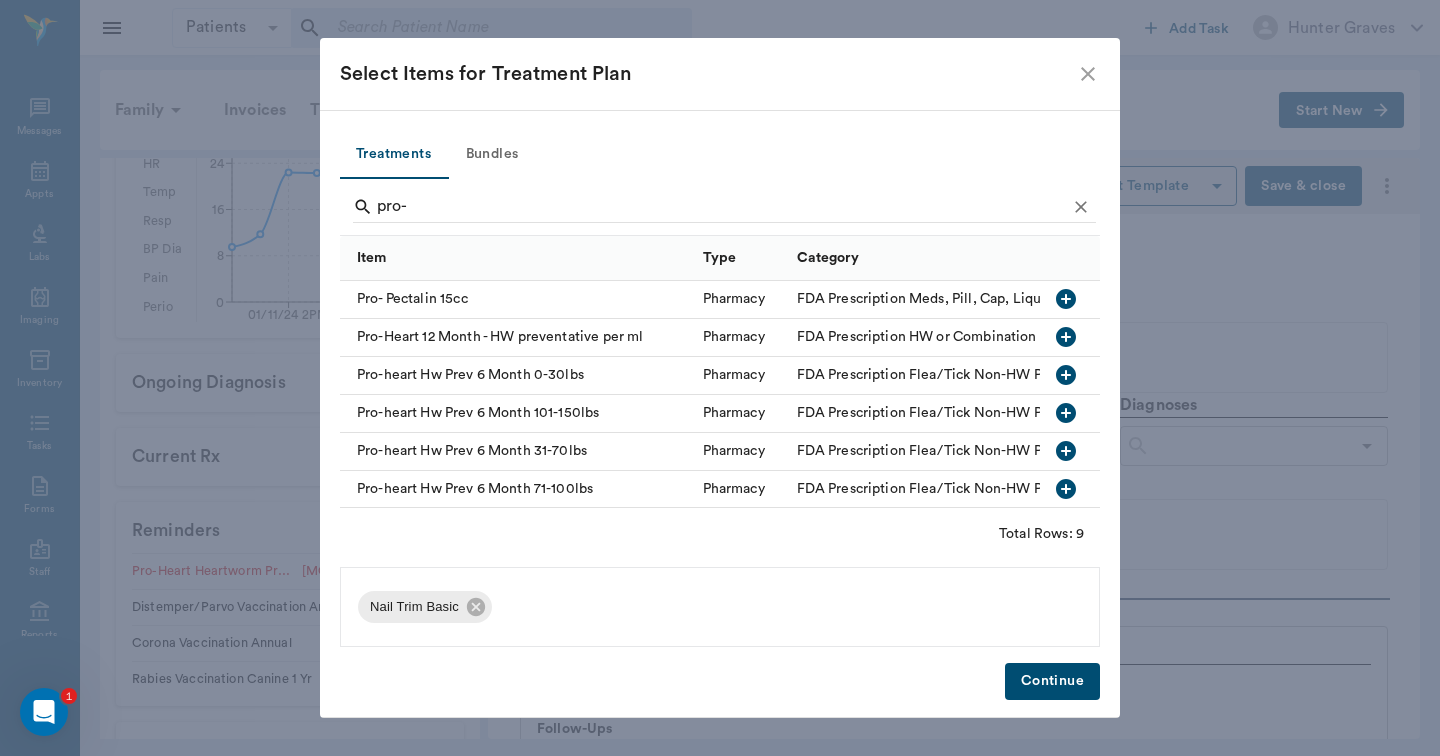 click 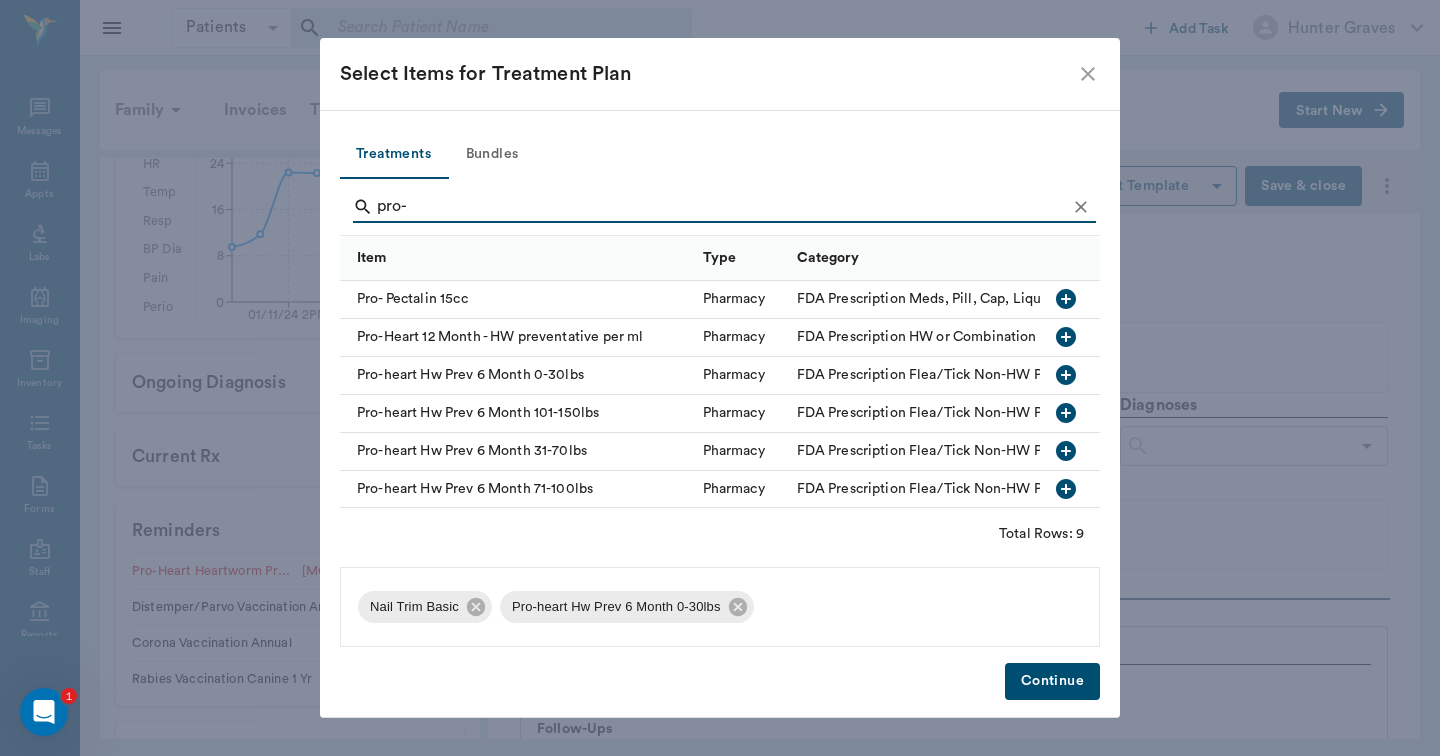 click on "Continue" at bounding box center (1052, 681) 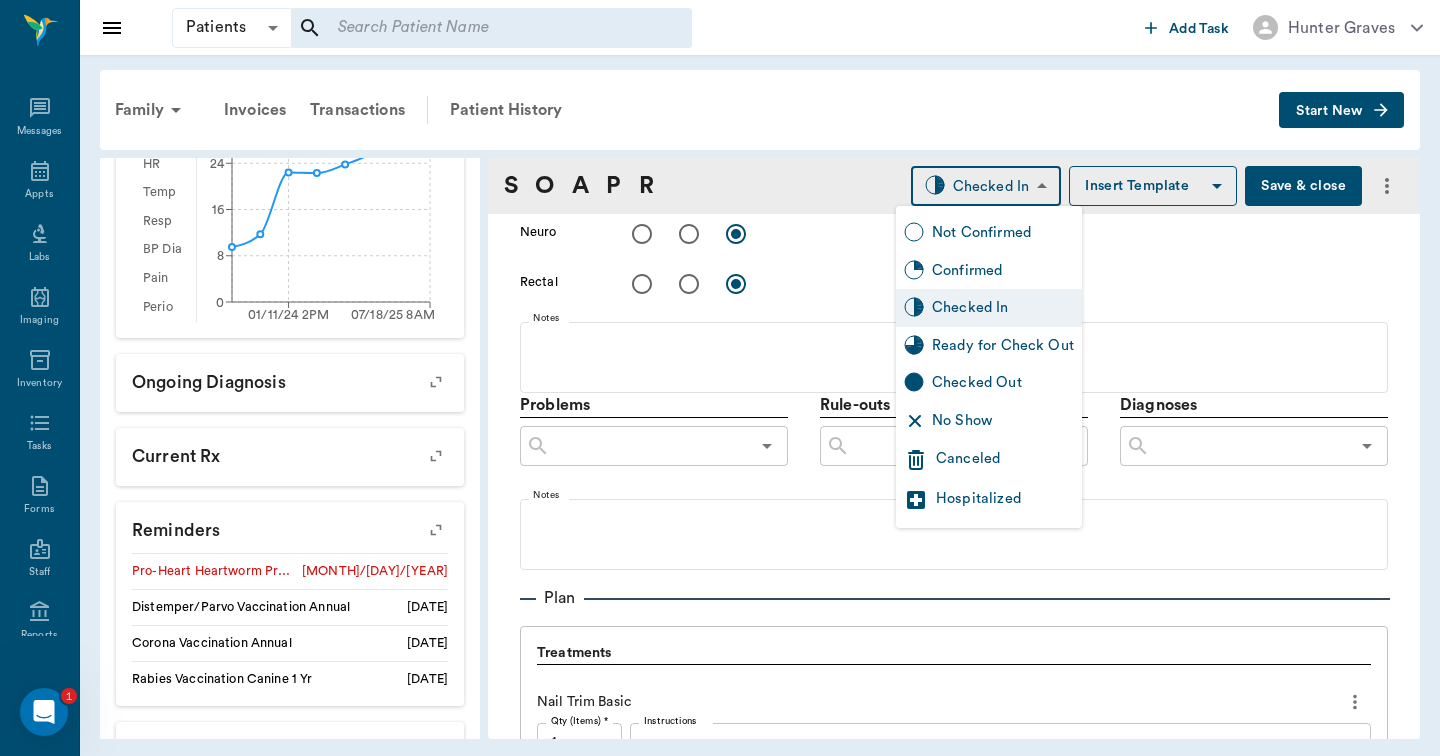 click on "Patients Patients ​ ​ Add Task Hunter Graves Nectar Messages Appts Labs Imaging Inventory Tasks Forms Staff Reports Lookup Settings Family Invoices Transactions Patient History Start New Sparkle Walls ​ ​ ​ ACTIVE ​ ​ ​ Species : Canine Breed : Corgi, Tri Gender : Female - Spayed Age : 2 yr 7 mo (12/10/2022) Weight : 28.1 lbs / 12.7459 kg Patient Special Care:  OWNER NEEDS TO PICK UP MEDS FOR NAIL TRIMS 75MG OF TRAZODONE. Family : Walls Client : Evelyn Walls Phone : (903) 650-1135 Email : wallsevelyn33@example.com Balance : $0.00 Credit : $0.00 Client Special Care:  None Patient Vitals Weight BCS HR Temp Resp BP Dia Pain Perio Score ( lb ) Date 01/11/24 2PM 07/18/25 8AM 0 8 16 24 32 Ongoing diagnosis Current Rx Reminders Pro-Heart Heartworm Prevention Injection - 6 months 07/15/25 Distemper/Parvo Vaccination Annual 03/23/26 Corona Vaccination Annual 03/23/26 Rabies Vaccination Canine 1 Yr 03/23/26 Upcoming appointments Schedule Appointment S O A P R Checked In CHECKED_IN ​ Insert Template  Save& close Date" at bounding box center (720, 378) 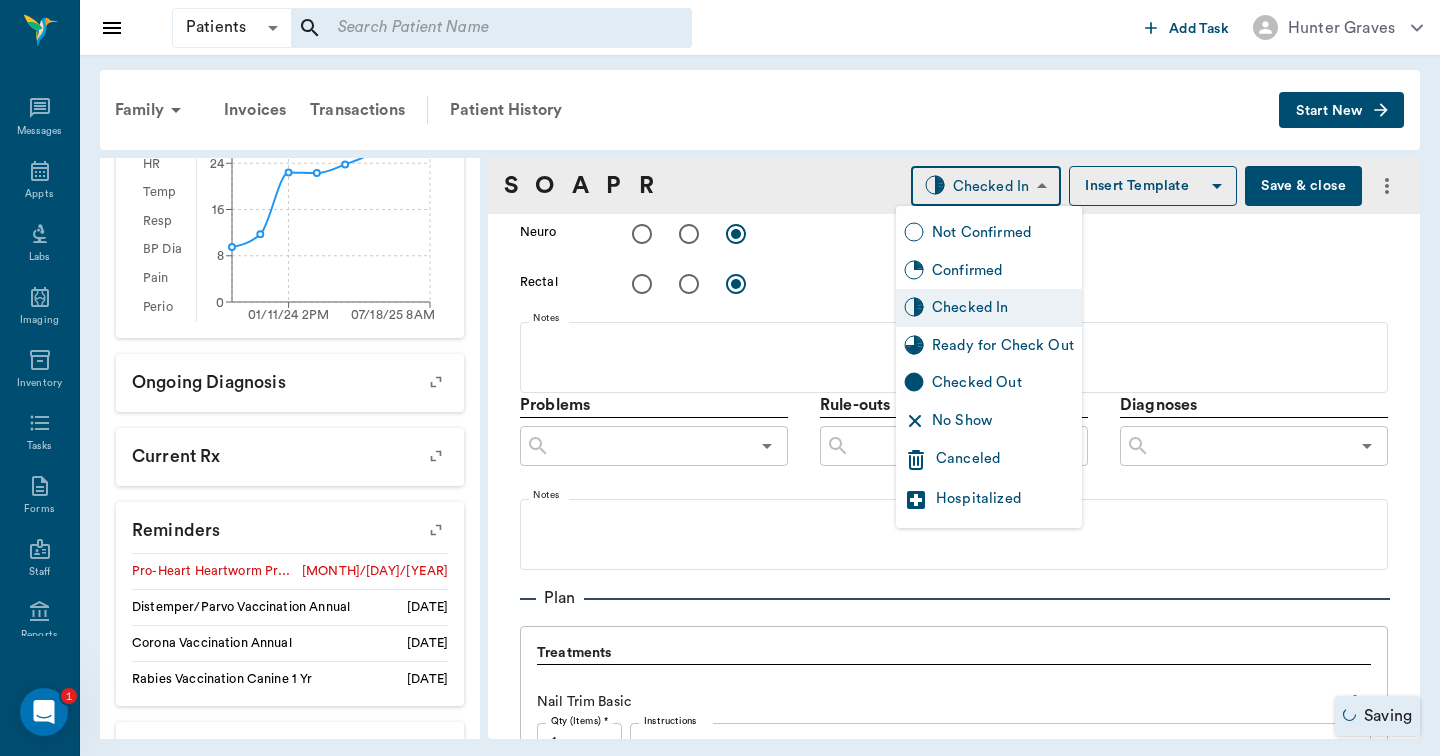 click on "Ready for Check Out" at bounding box center (989, 346) 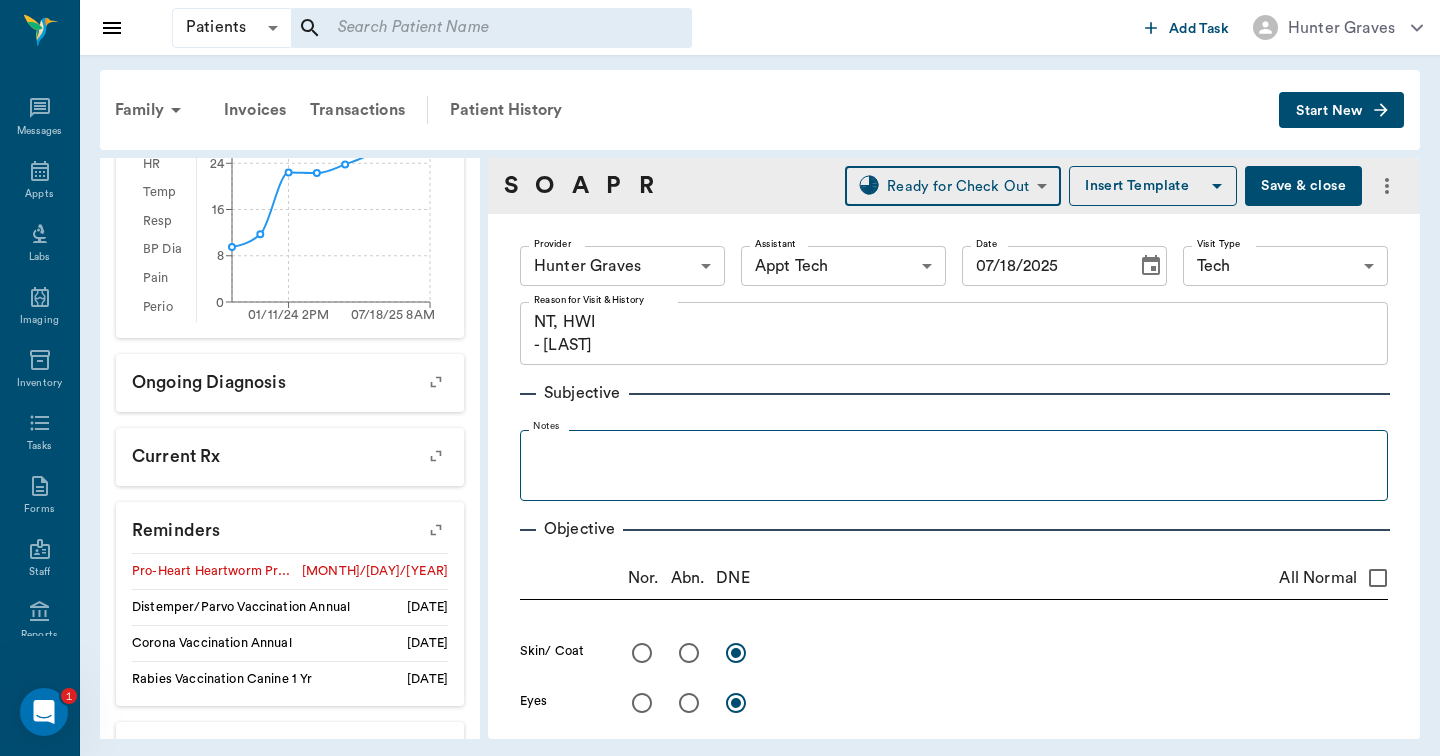 scroll, scrollTop: 0, scrollLeft: 0, axis: both 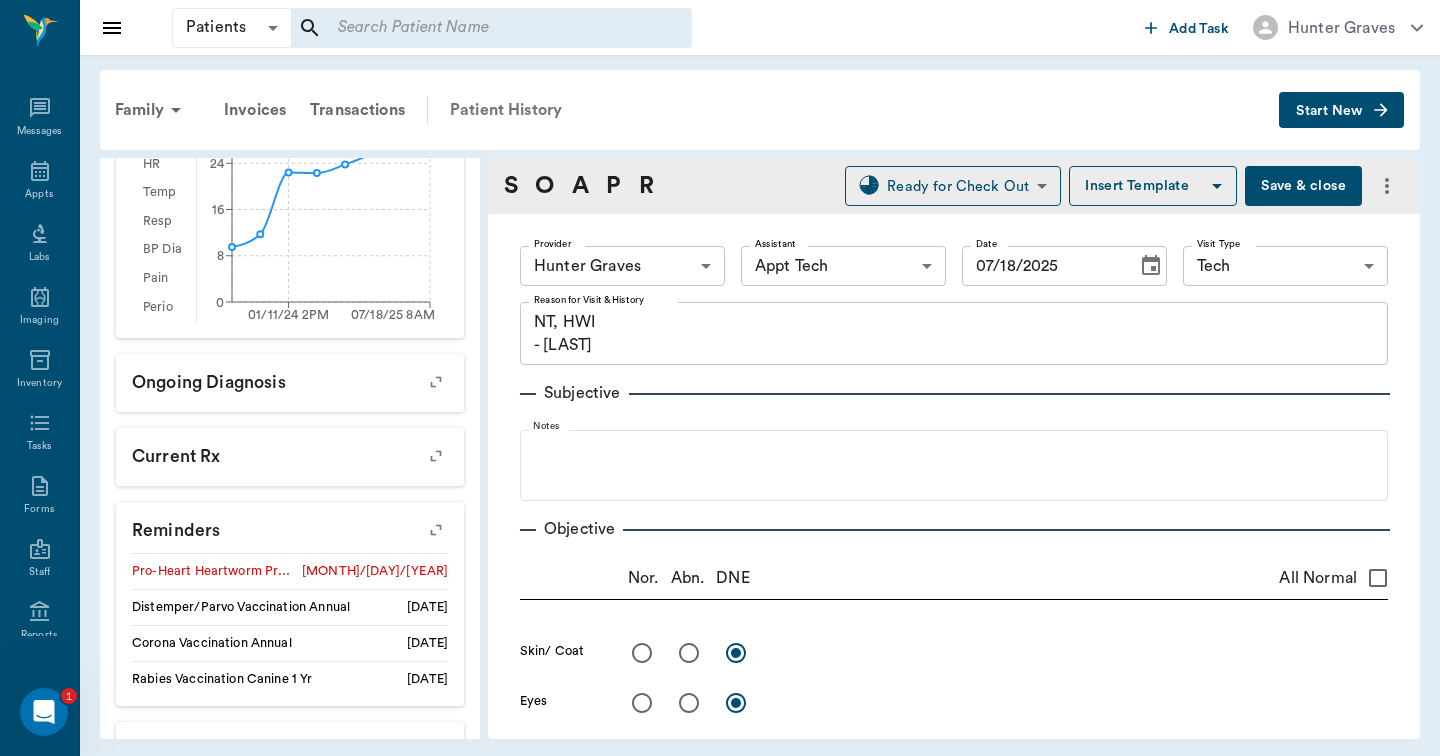 click on "Patient History" at bounding box center (506, 110) 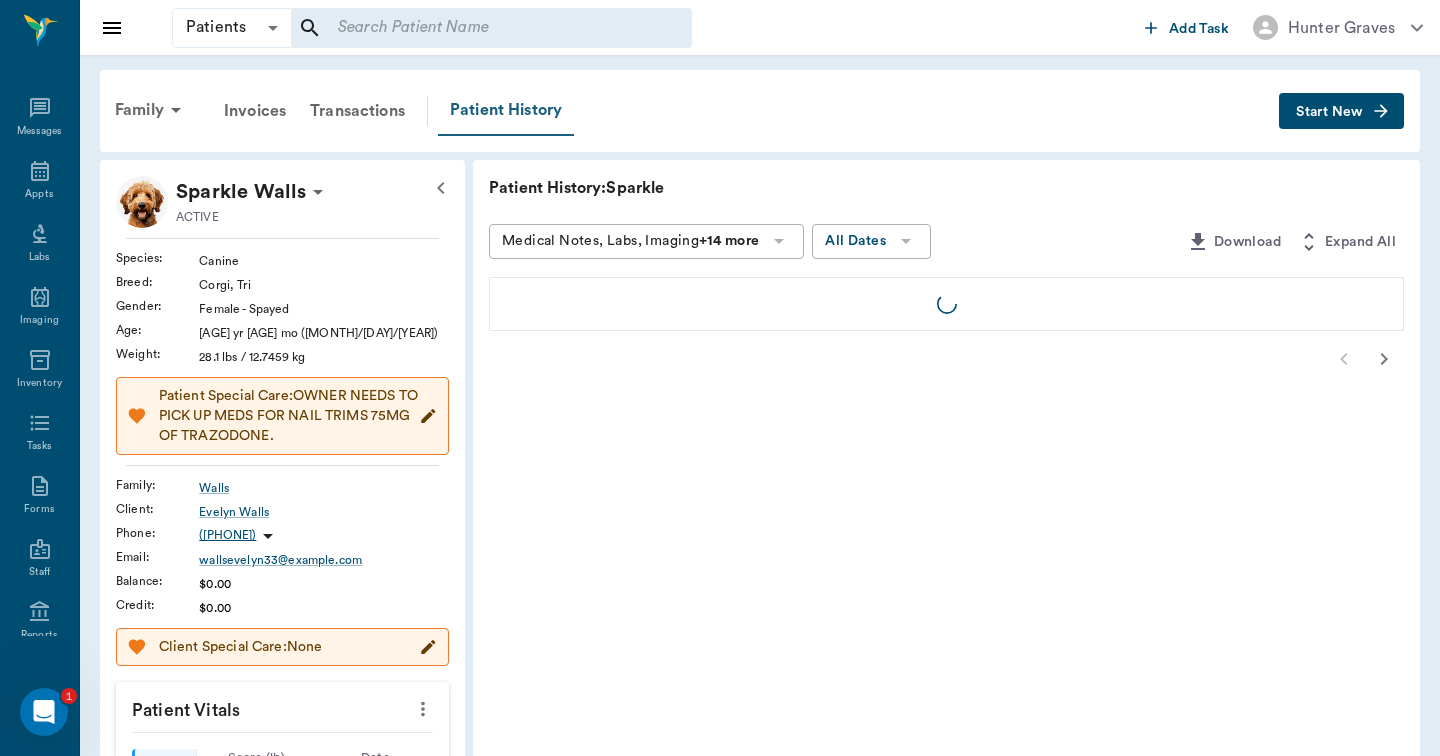 scroll, scrollTop: 0, scrollLeft: 0, axis: both 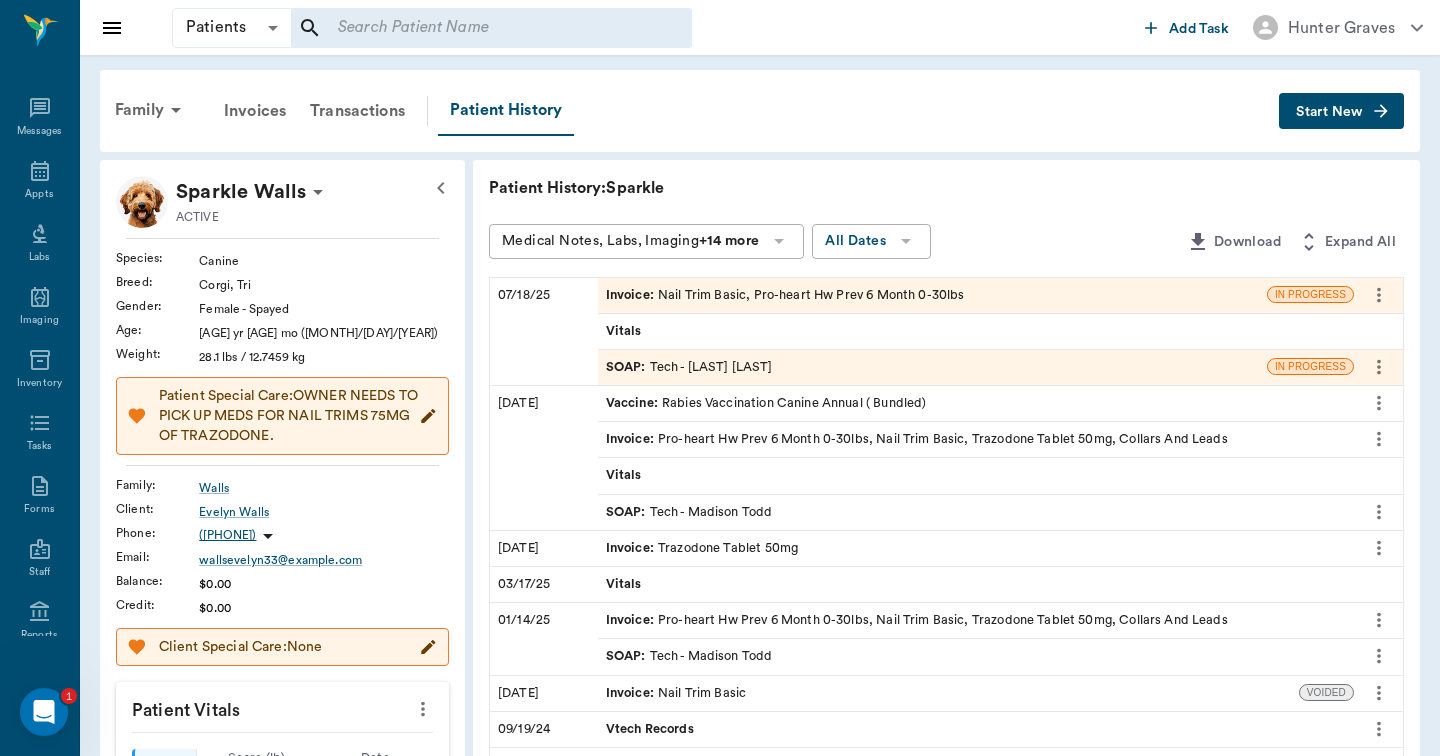 click 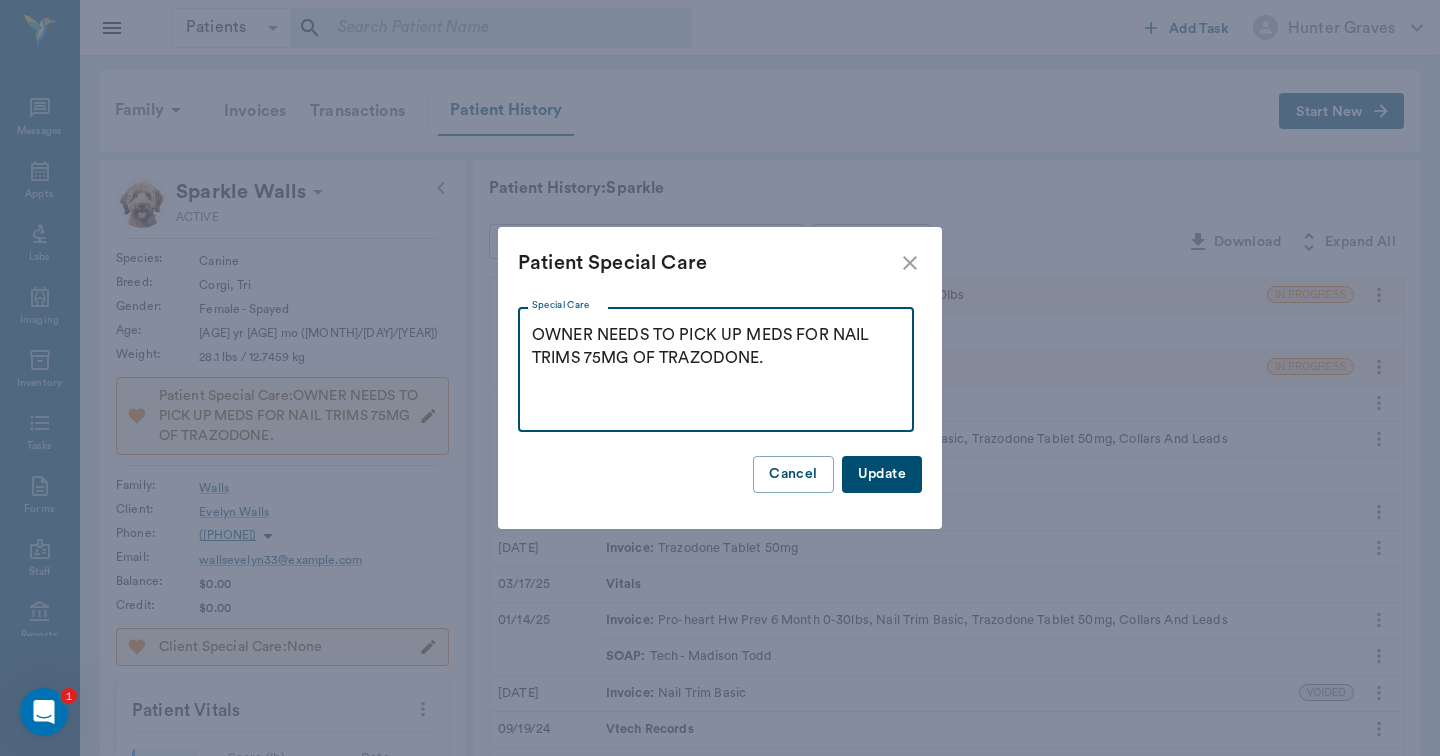 drag, startPoint x: 817, startPoint y: 380, endPoint x: 510, endPoint y: 329, distance: 311.20734 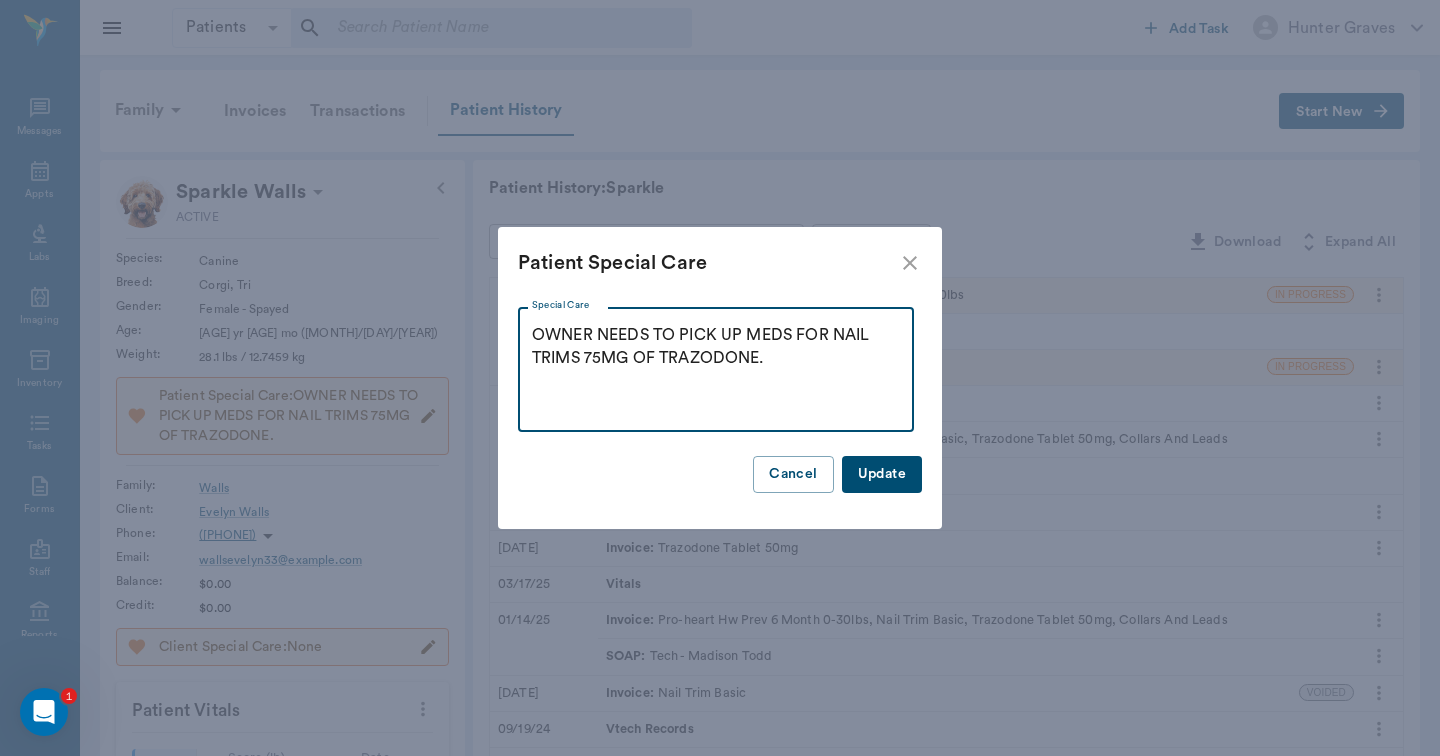 click on "Special Care OWNER NEEDS TO PICK UP MEDS FOR NAIL TRIMS 75MG OF TRAZODONE. x Special Care Update Cancel" at bounding box center (720, 414) 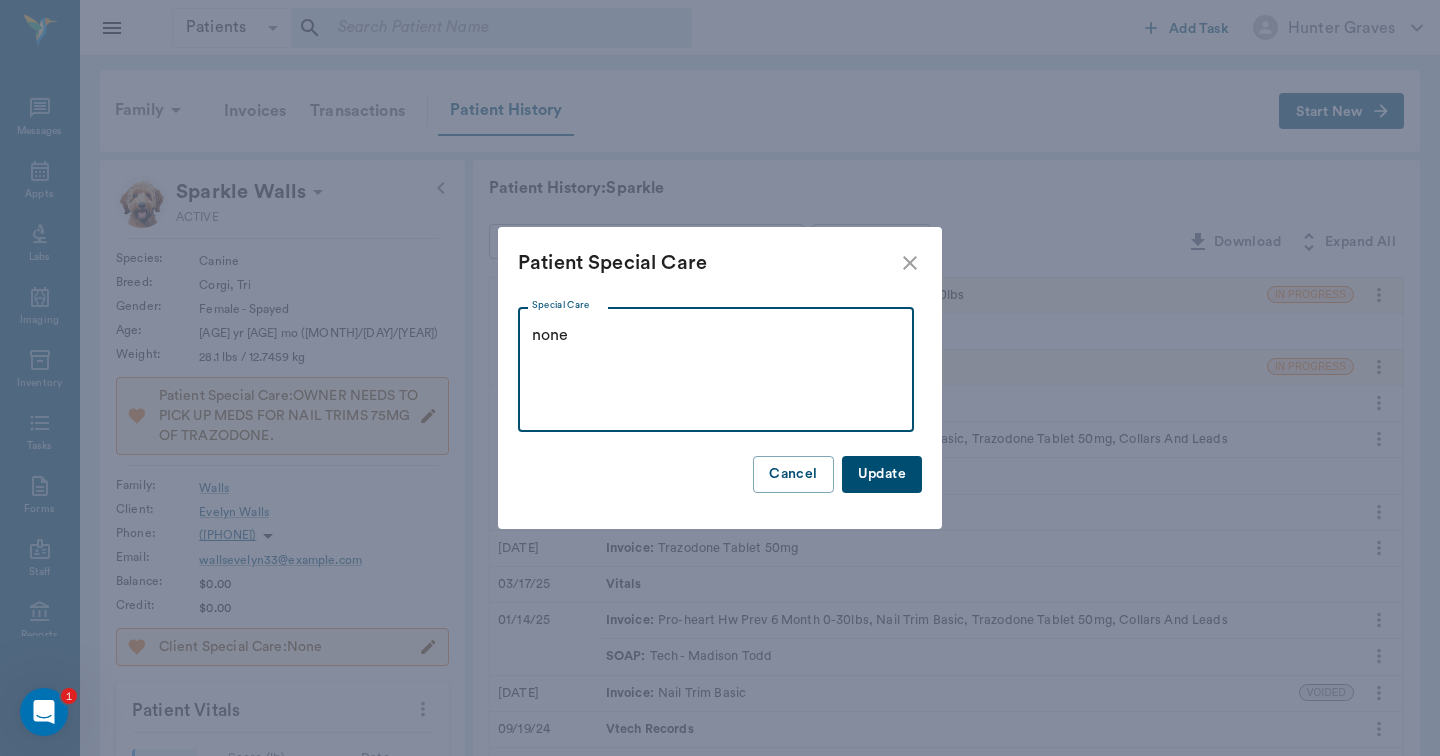 type on "none" 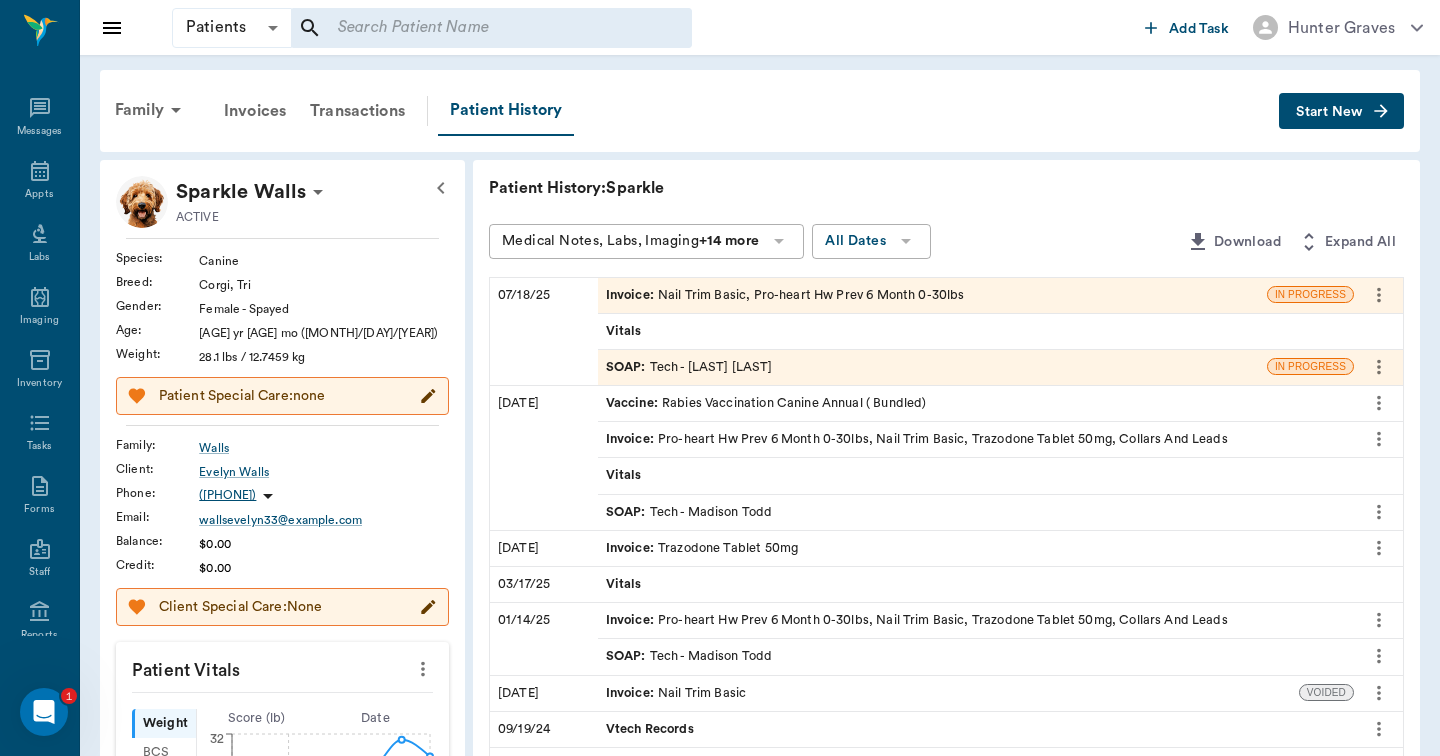 click on "Invoice : Nail Trim Basic, Pro-heart Hw Prev 6 Month 0-30lbs" at bounding box center (785, 295) 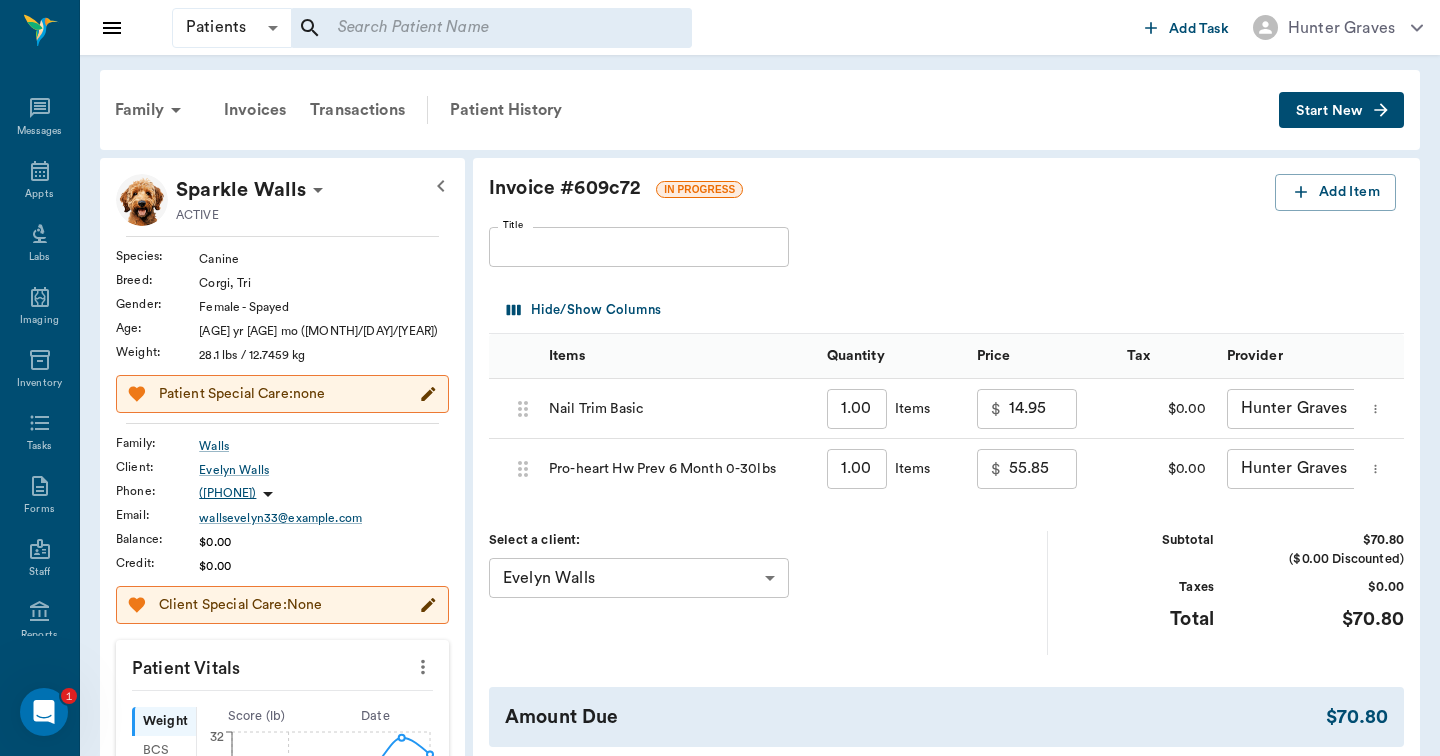 scroll, scrollTop: 151, scrollLeft: 0, axis: vertical 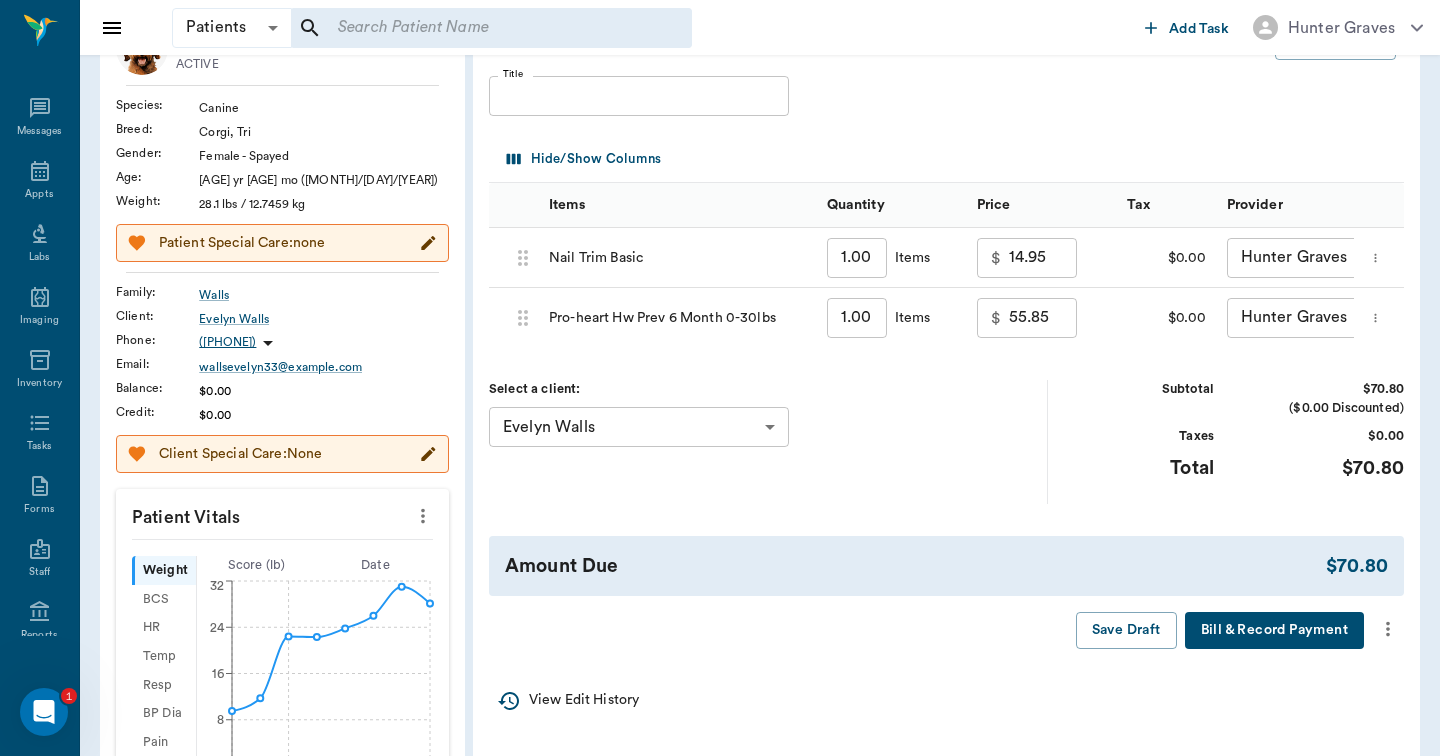 click 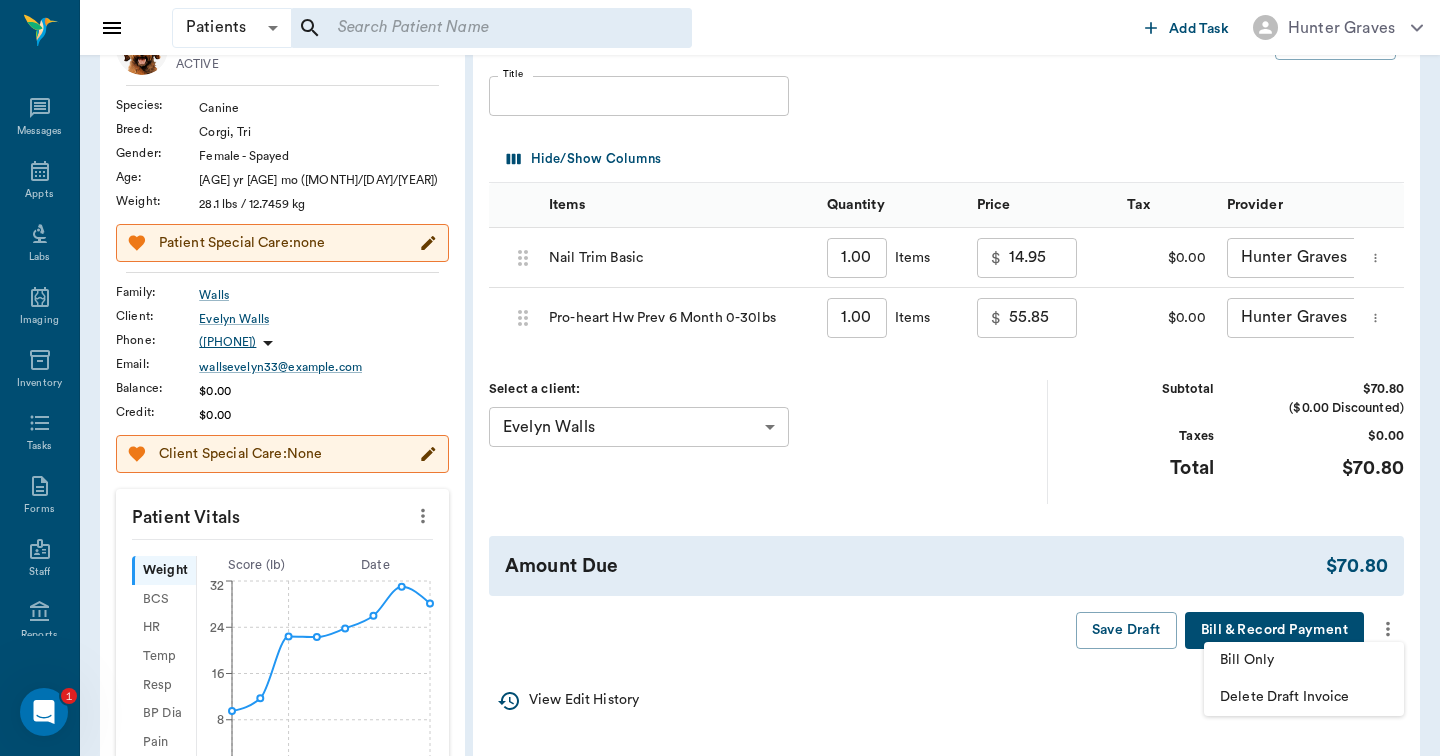 click on "Bill Only" at bounding box center [1304, 660] 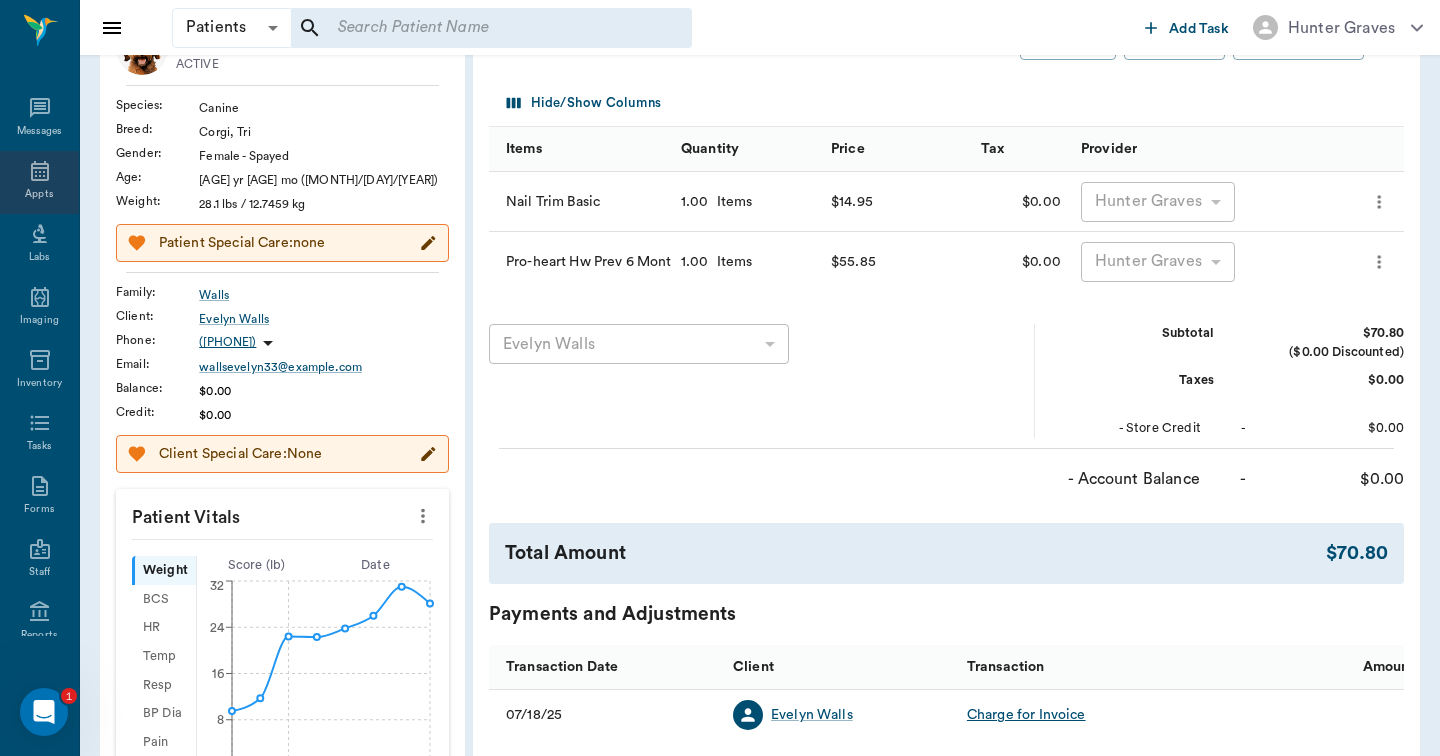 click 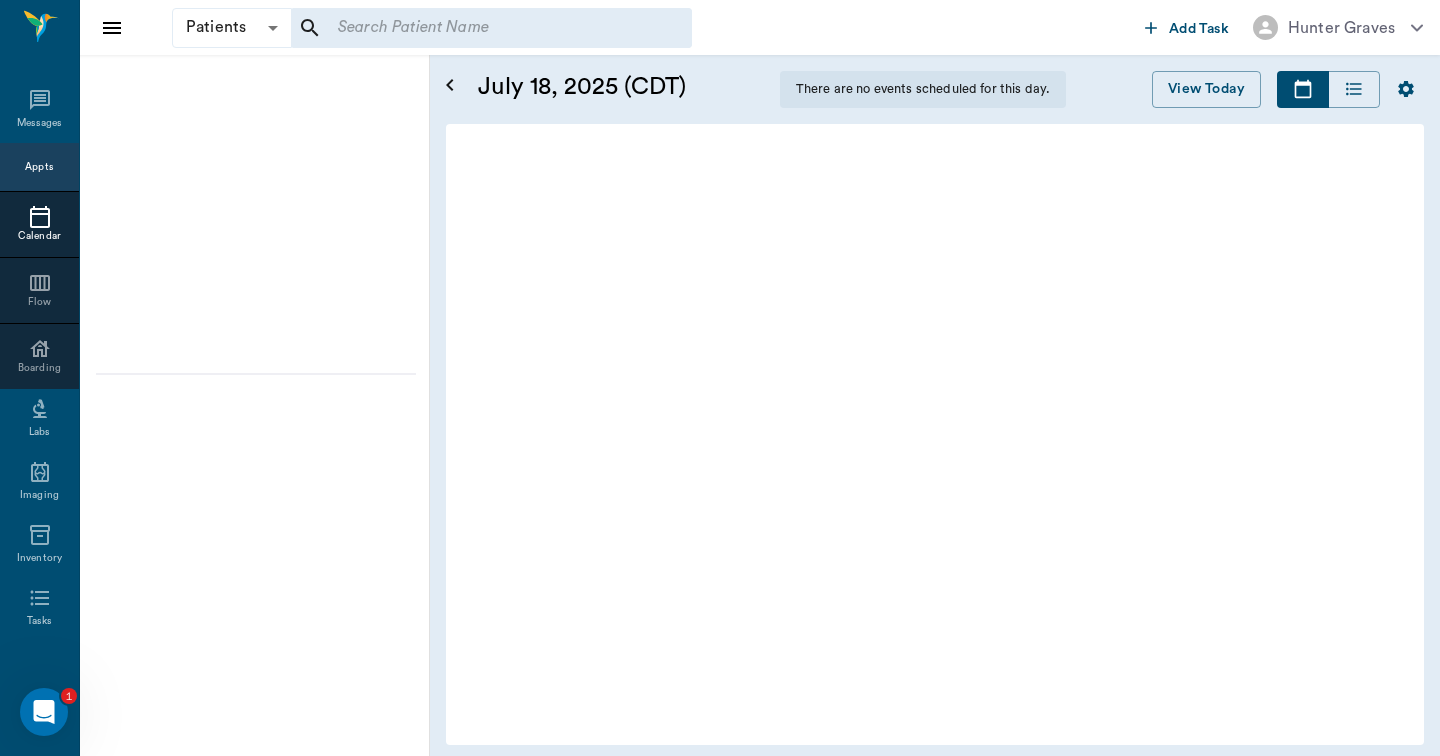 scroll, scrollTop: 0, scrollLeft: 0, axis: both 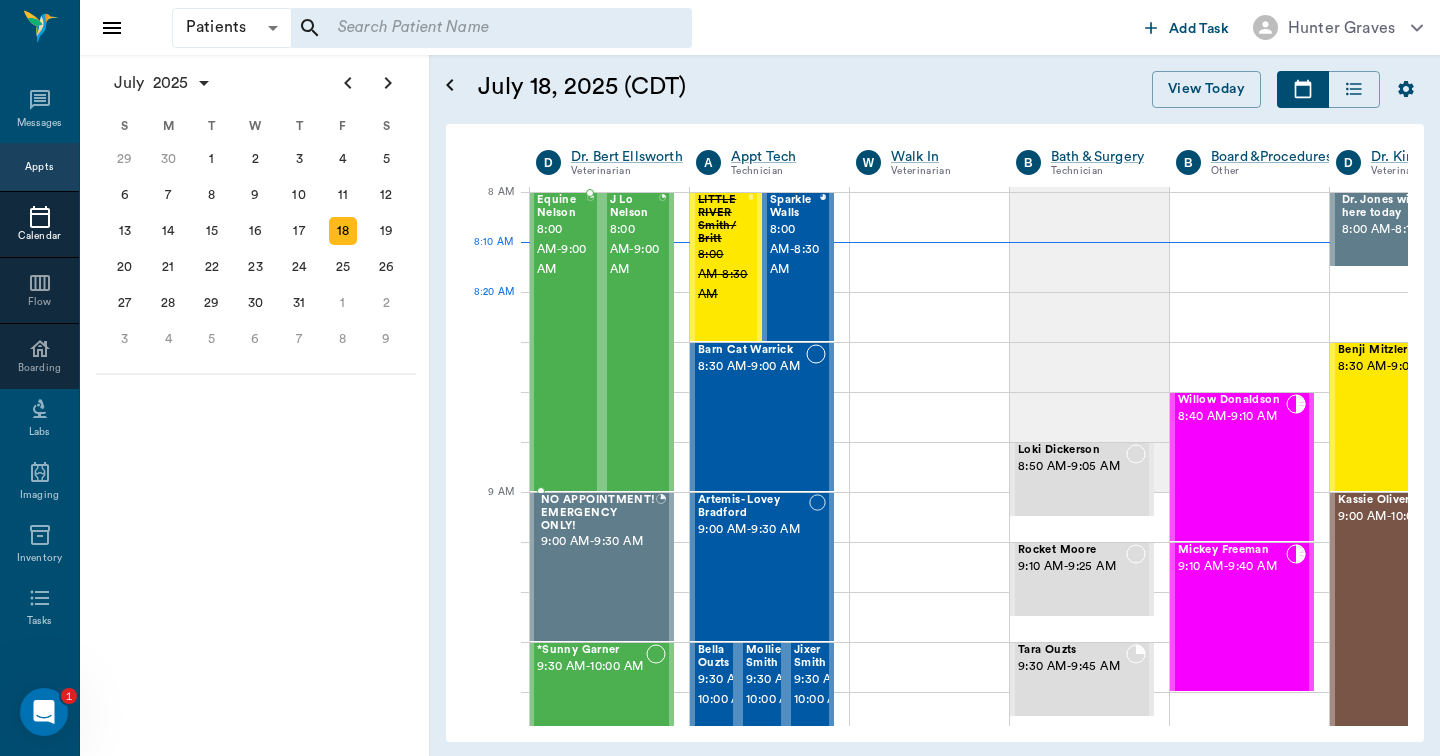 click on "Equine [LAST] 8:00 AM  -  9:00 AM" at bounding box center [562, 342] 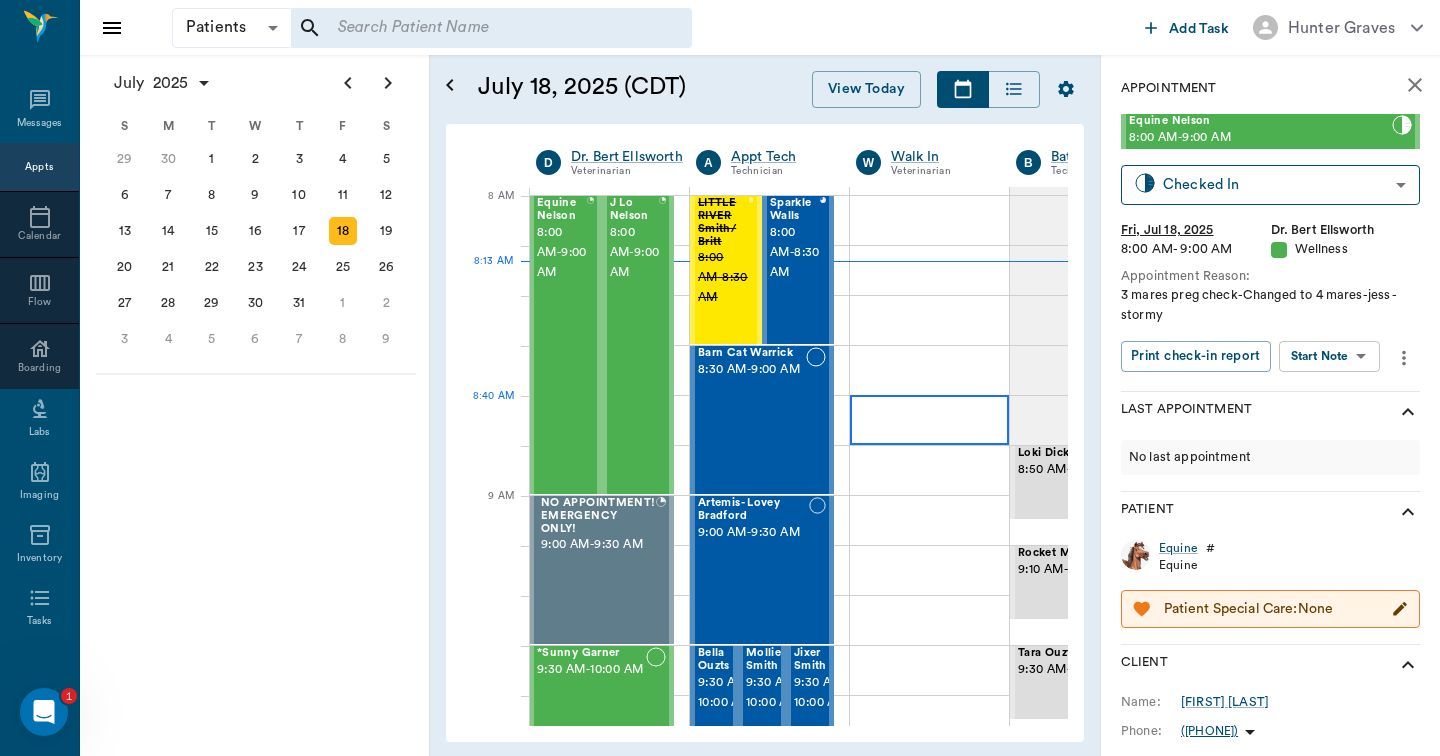 scroll, scrollTop: 0, scrollLeft: 1, axis: horizontal 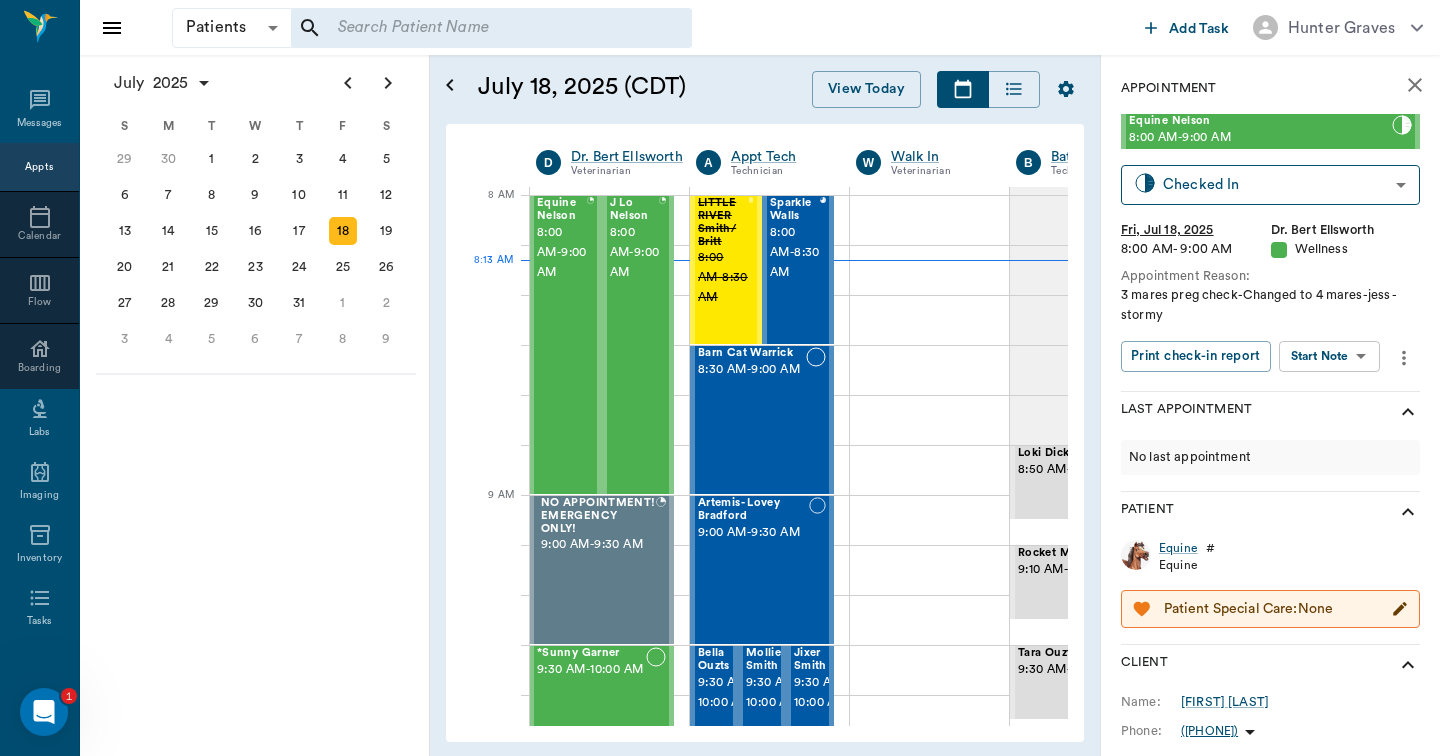 click at bounding box center [491, 28] 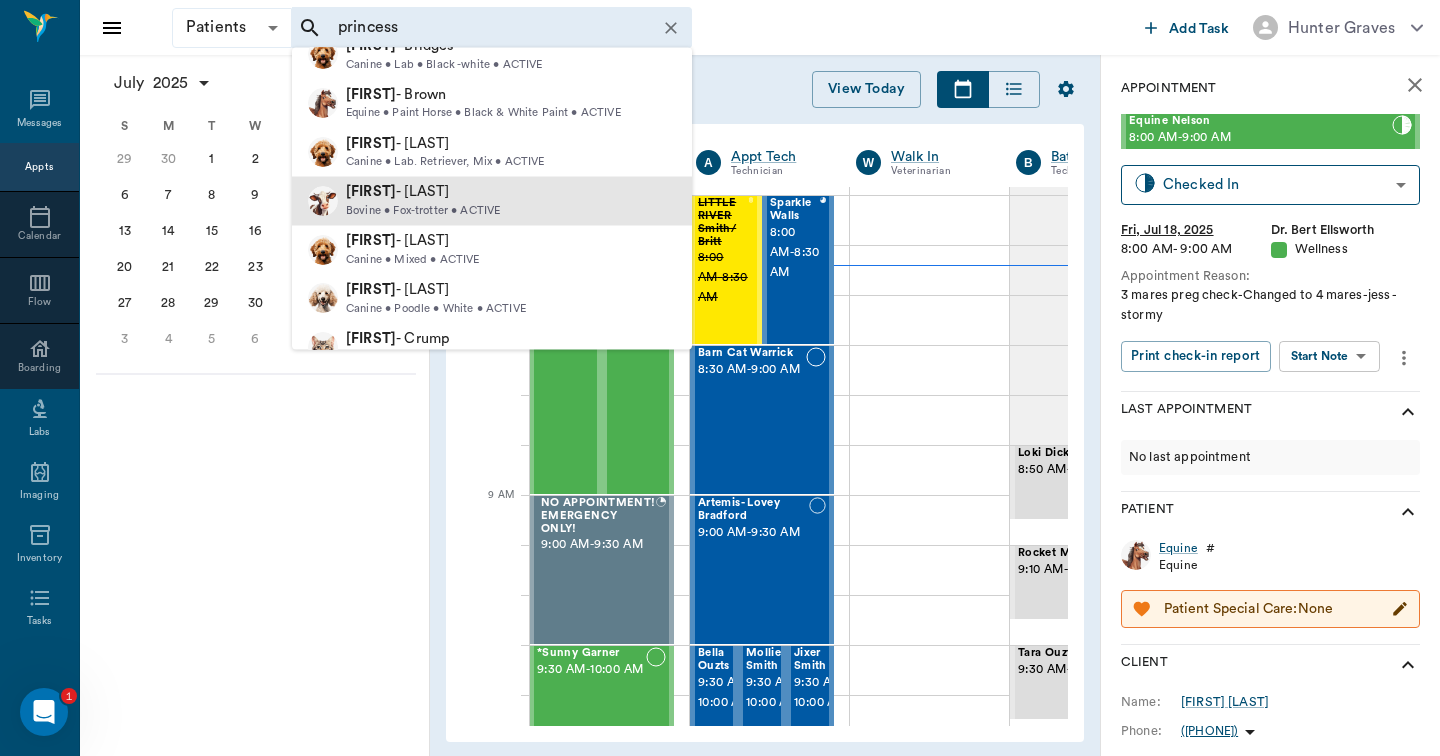 scroll, scrollTop: 274, scrollLeft: 0, axis: vertical 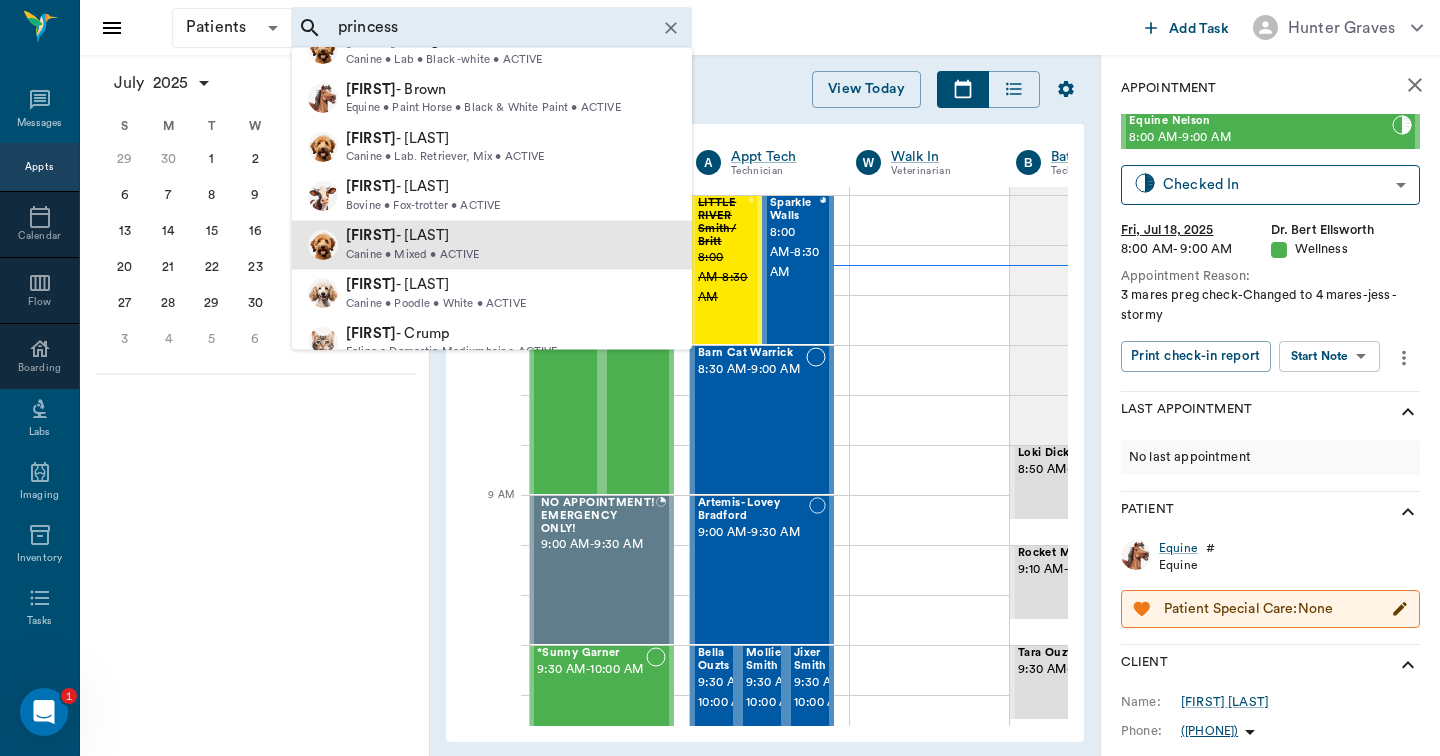 click on "Princess   - Cogburn Canine  • Mixed  • ACTIVE" at bounding box center [492, 245] 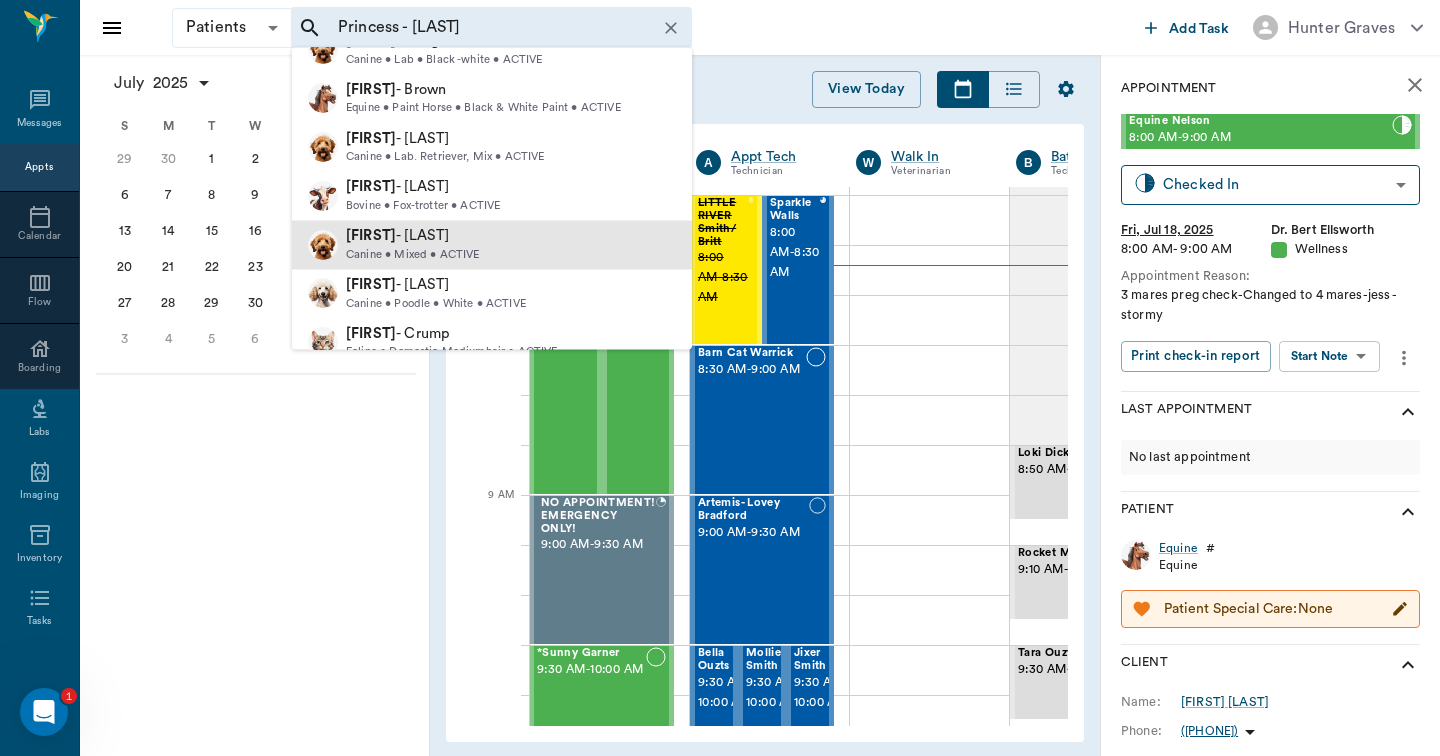 type 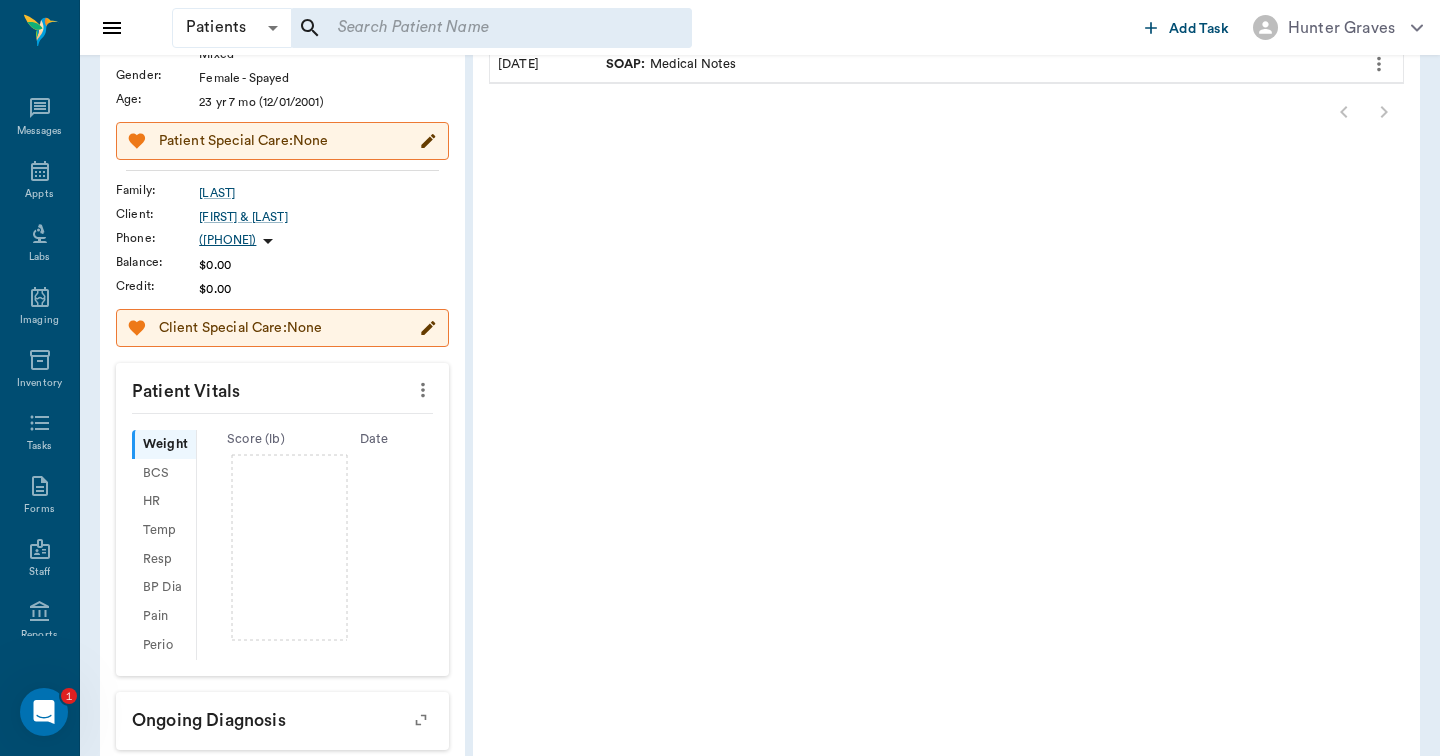 scroll, scrollTop: 237, scrollLeft: 0, axis: vertical 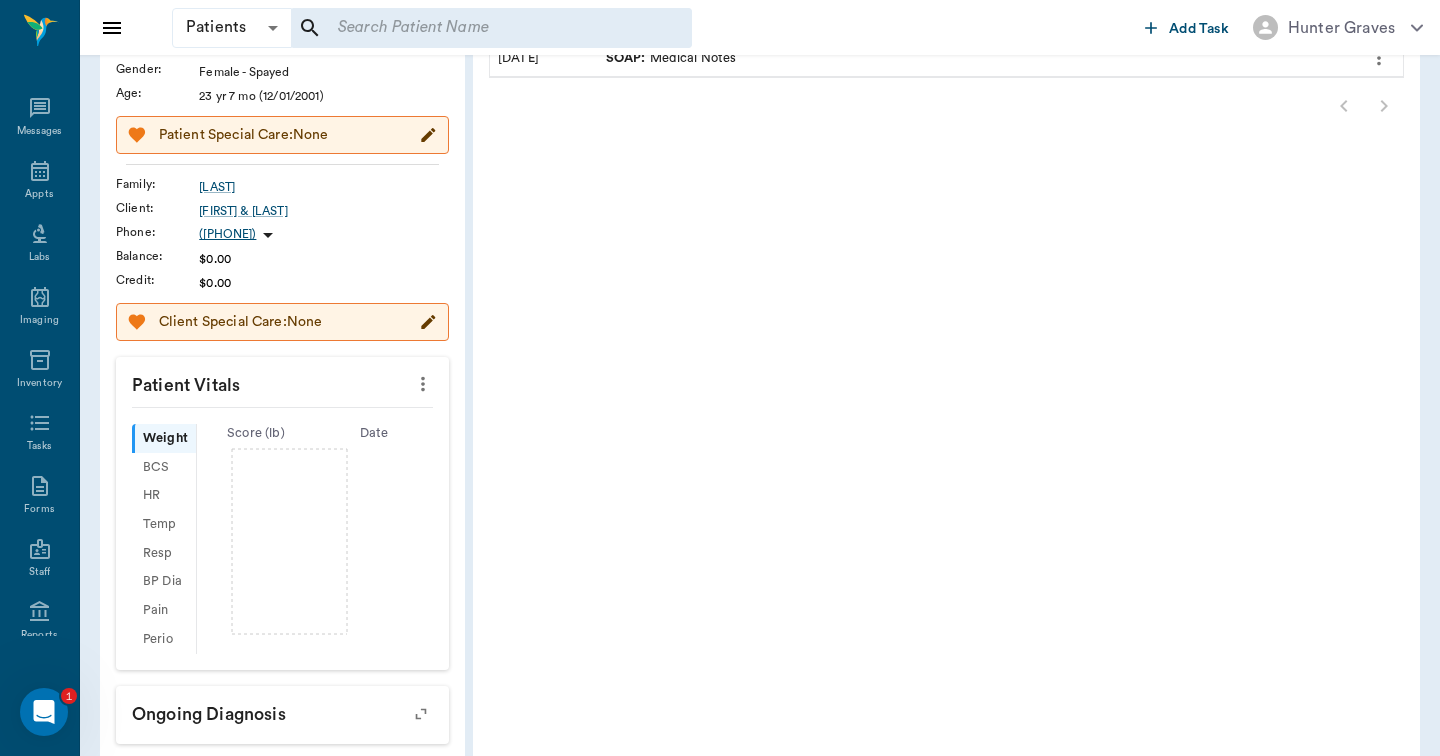 click at bounding box center (423, 384) 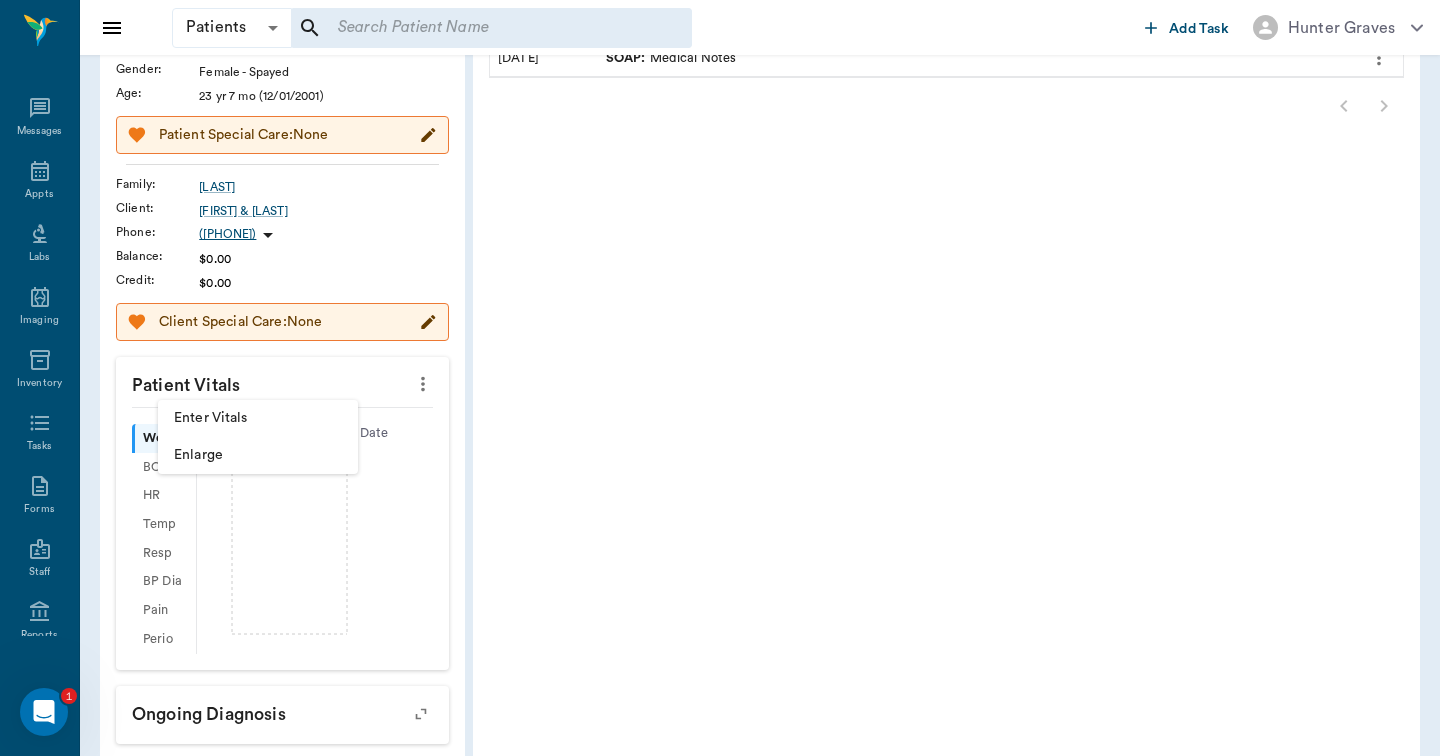 click on "Enter Vitals" at bounding box center [258, 418] 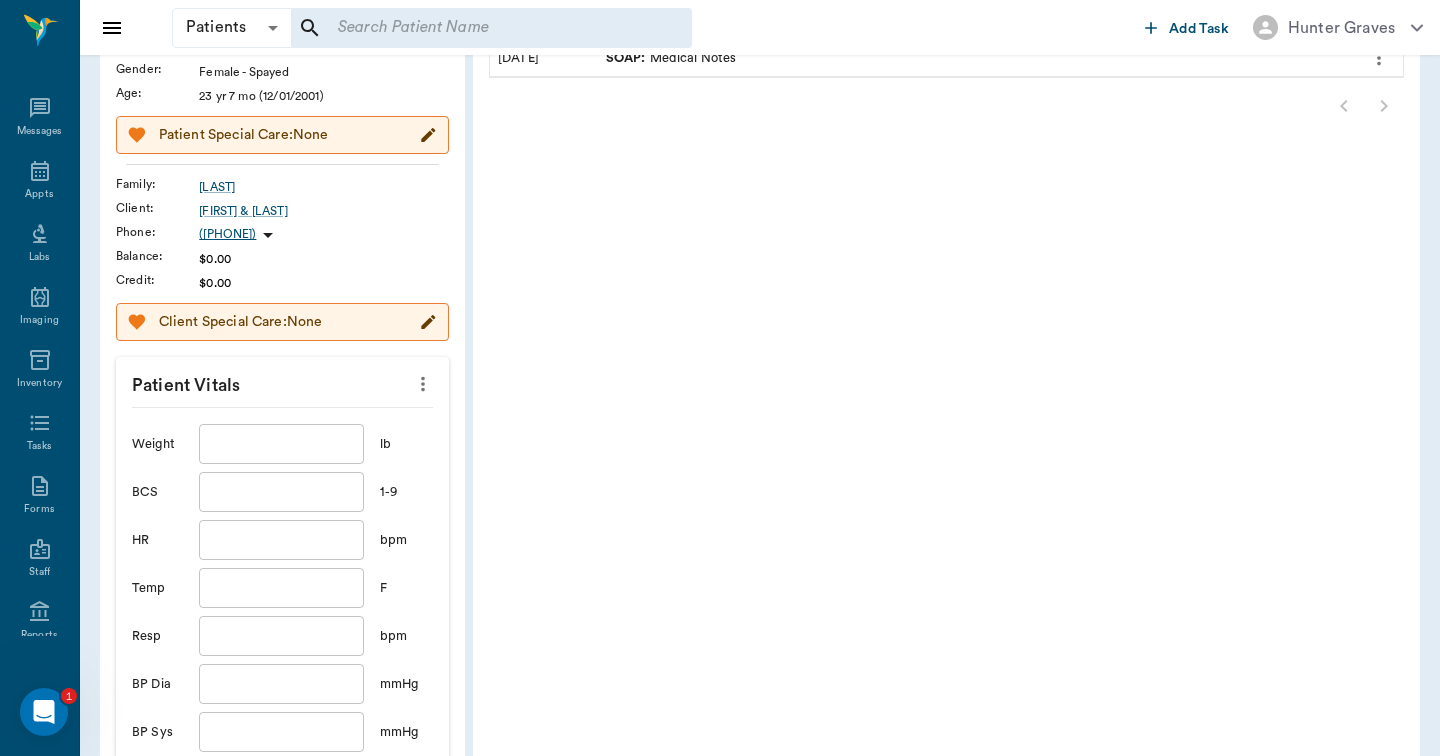click at bounding box center (491, 28) 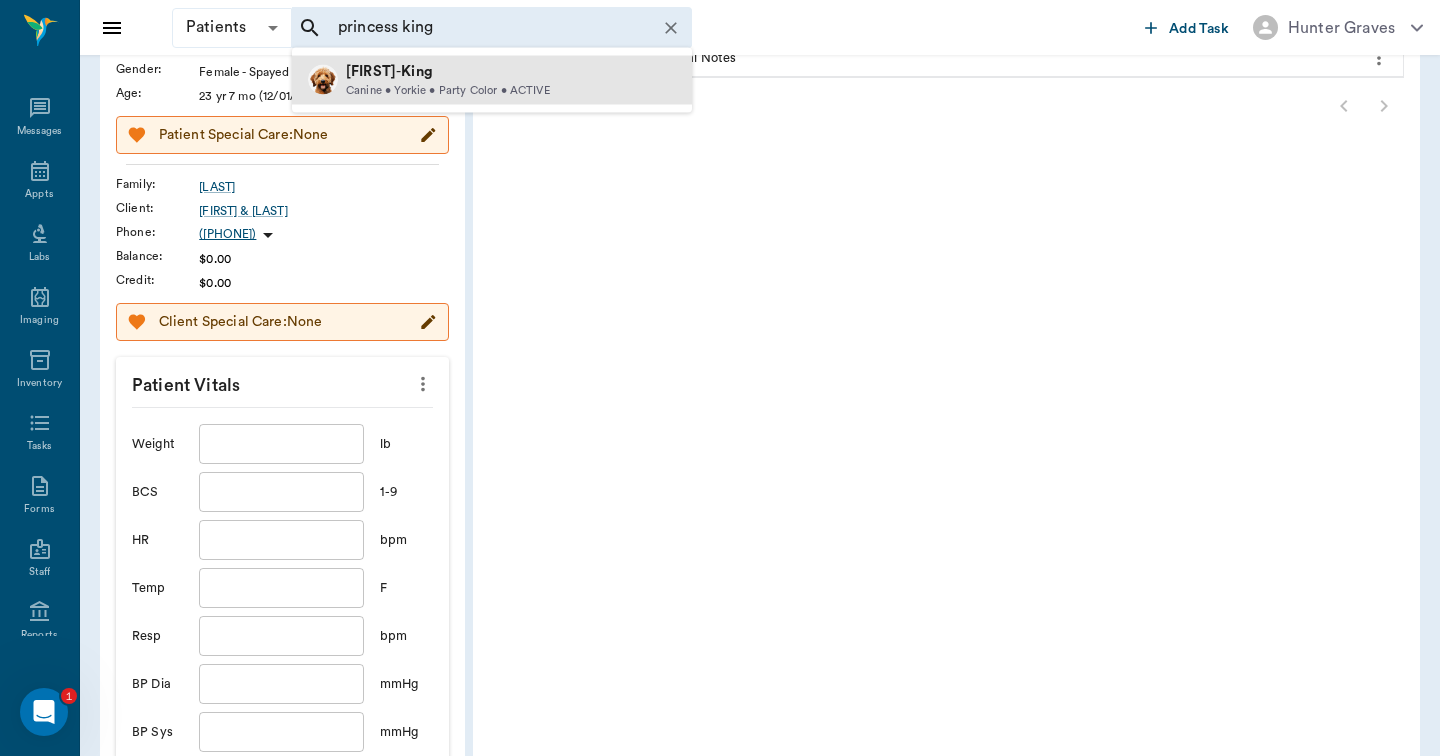 click on "[FIRST]" at bounding box center [371, 71] 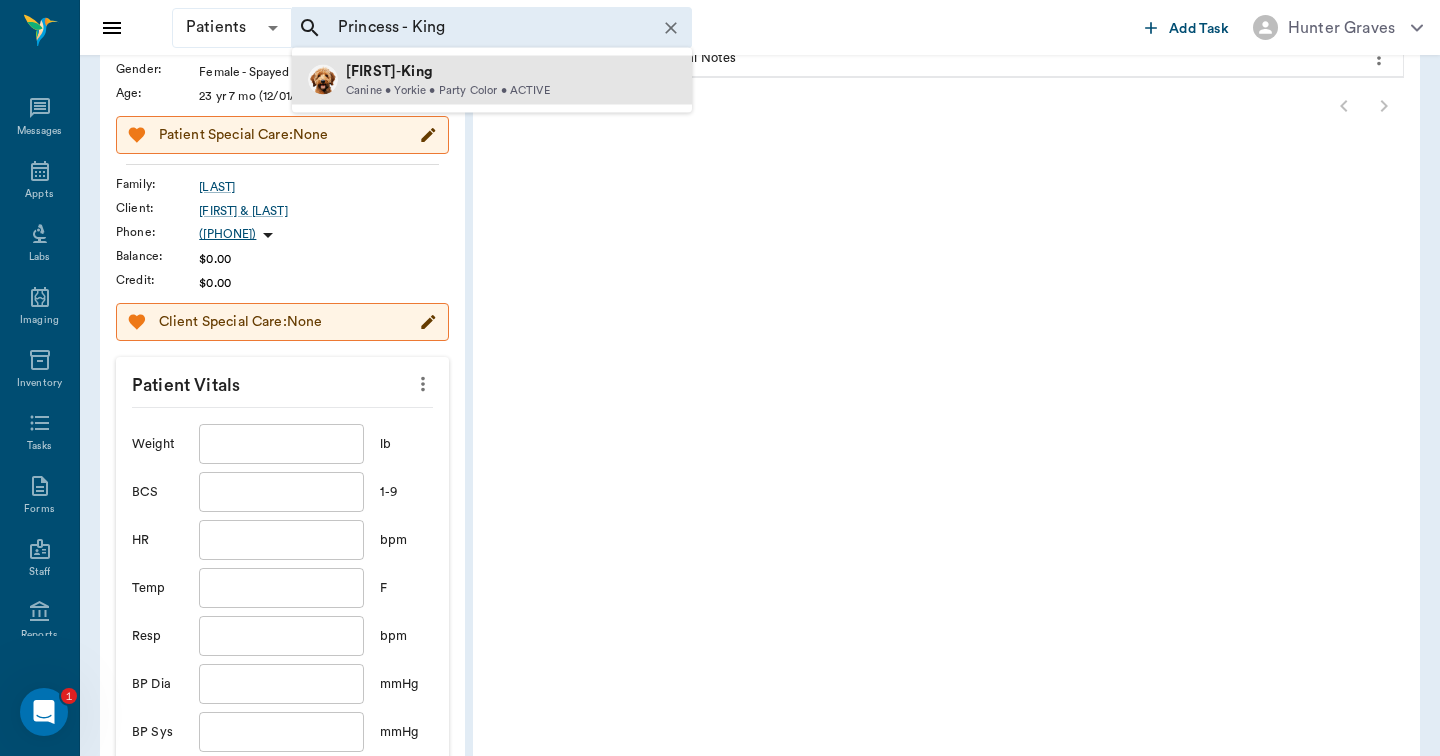 type 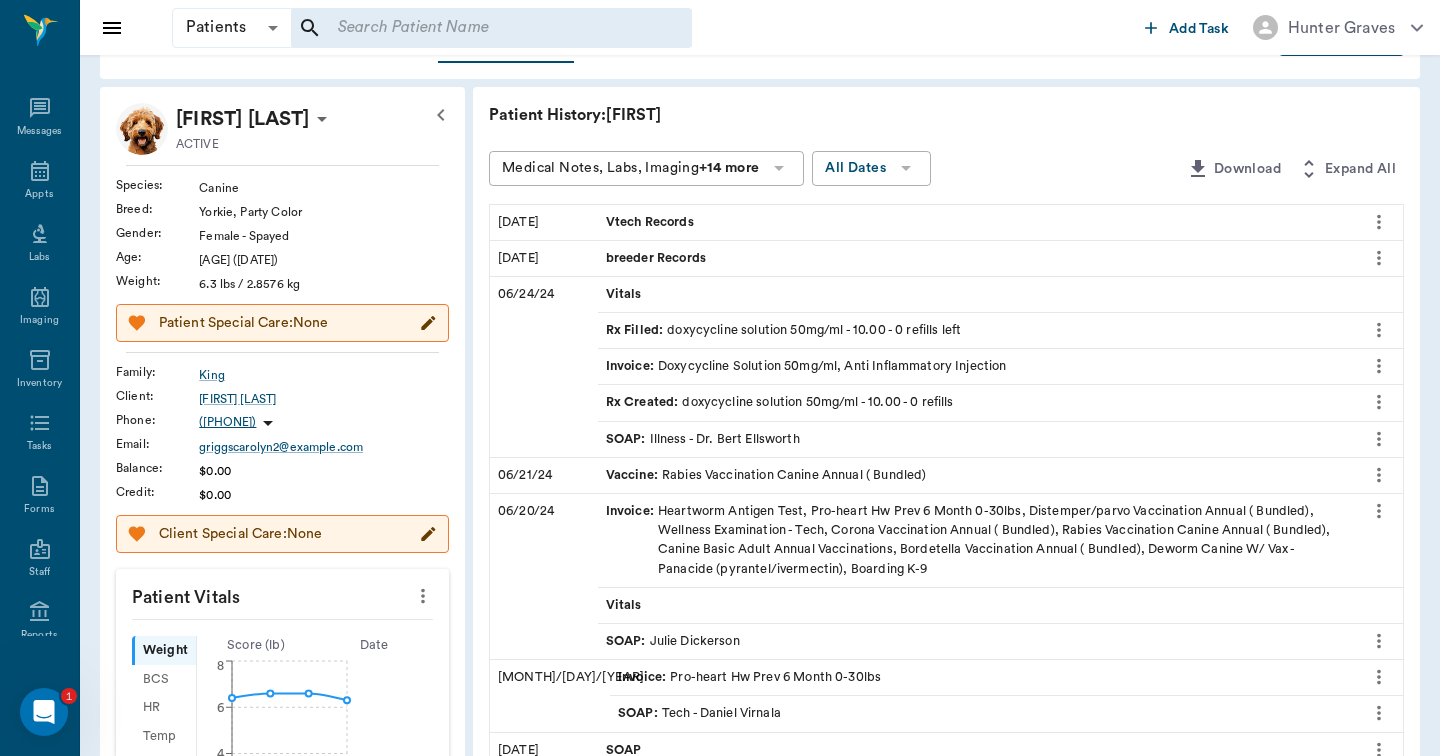 scroll, scrollTop: 76, scrollLeft: 0, axis: vertical 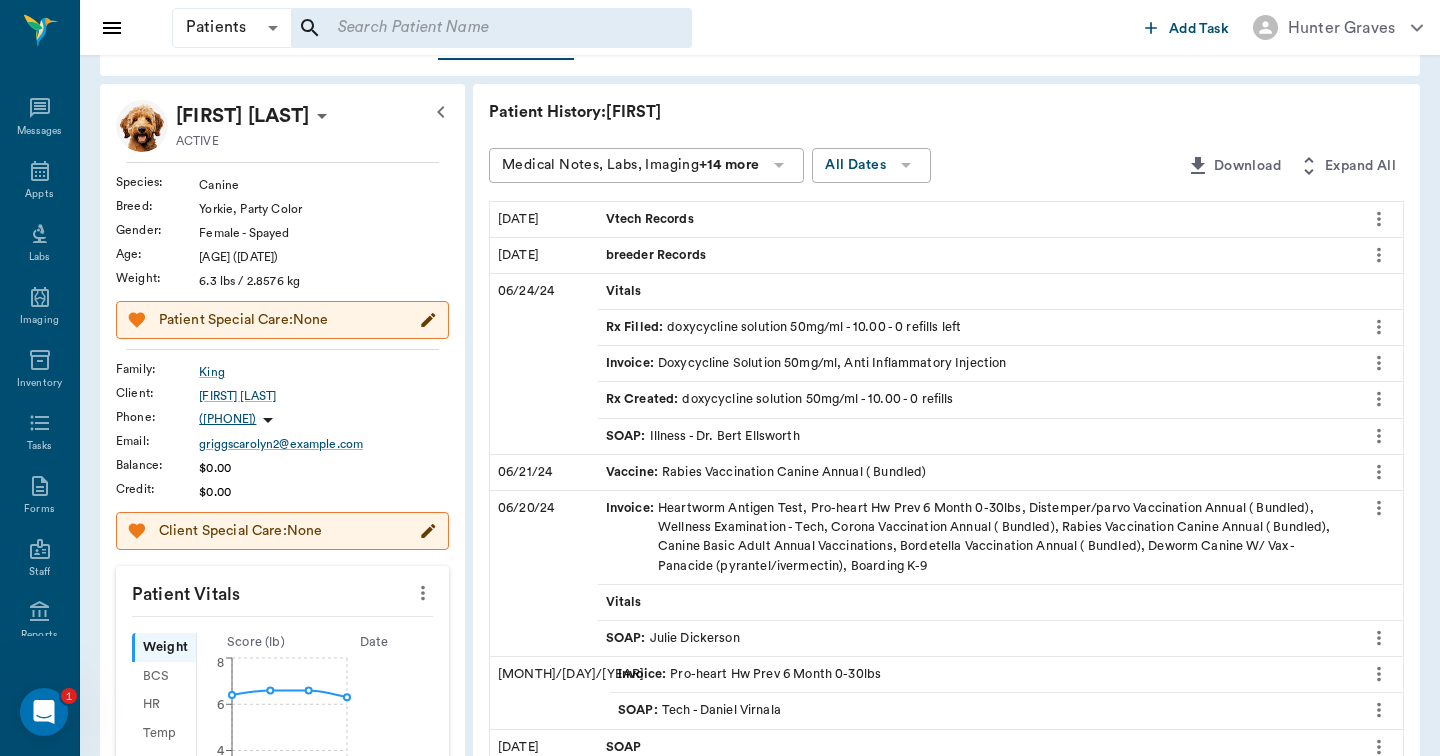 click 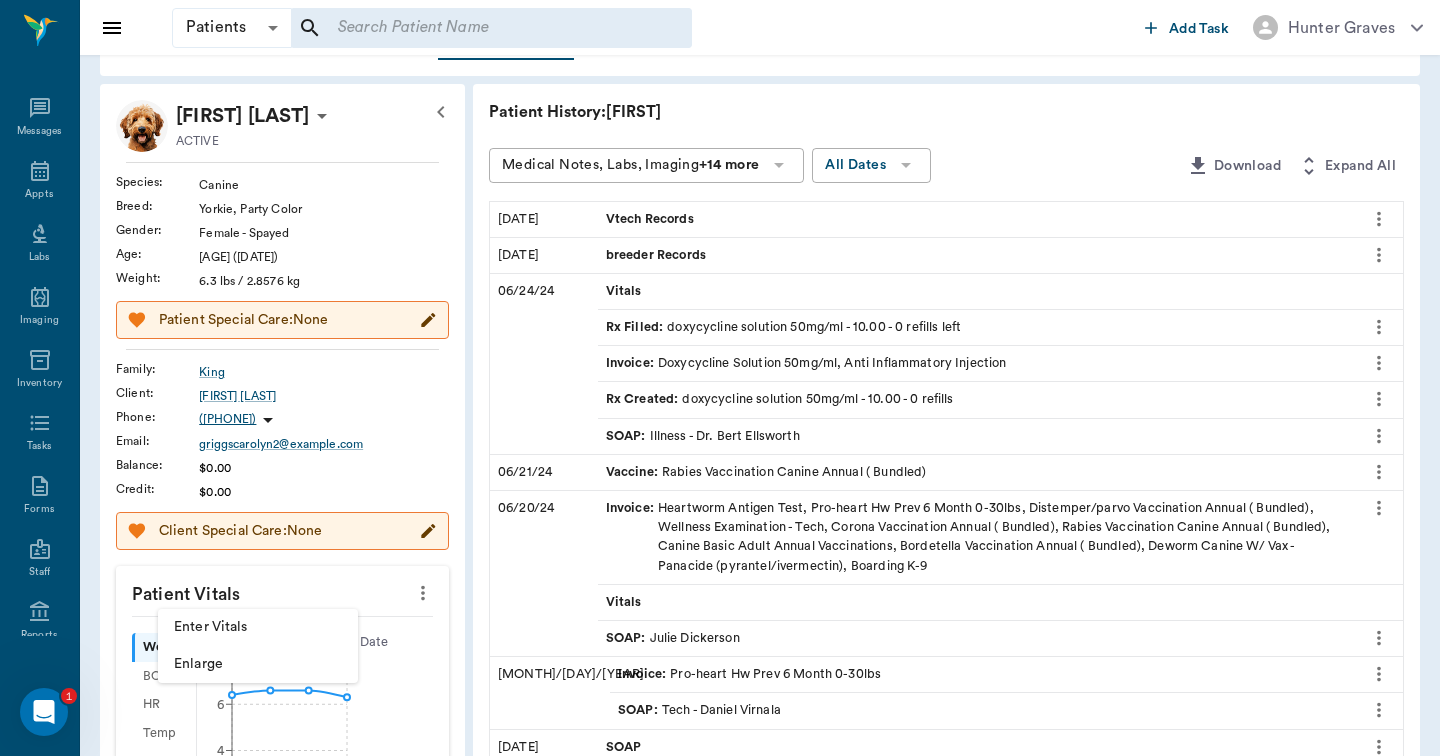 click on "Enter Vitals" at bounding box center [258, 627] 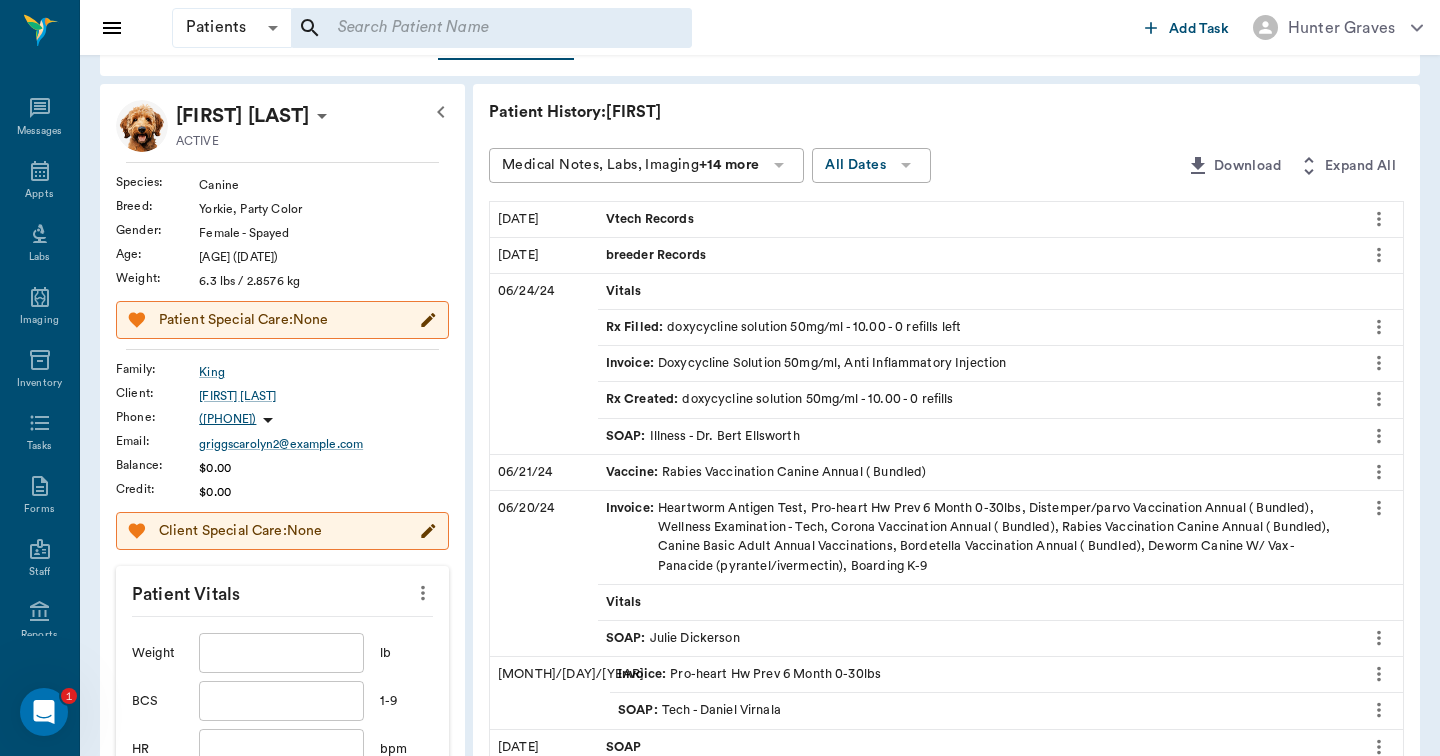 click at bounding box center (281, 653) 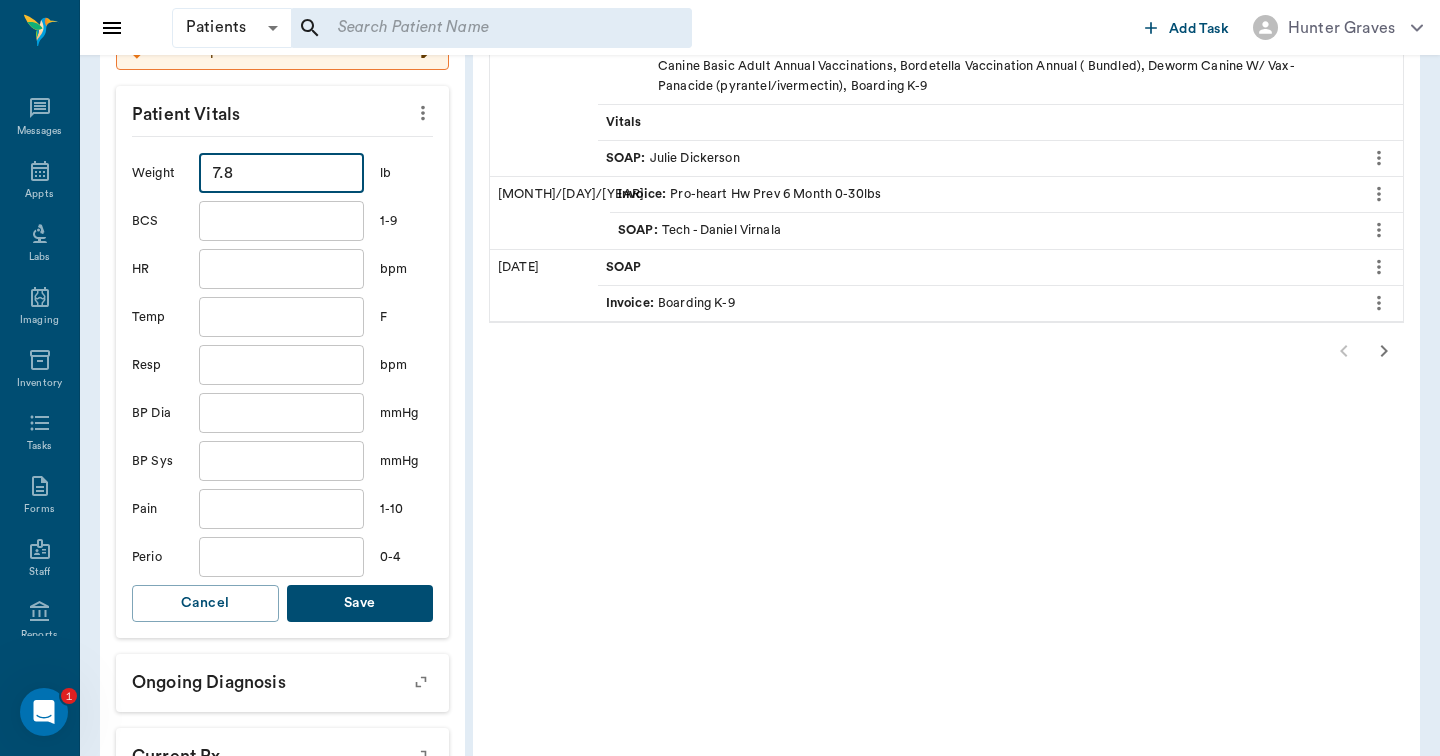 scroll, scrollTop: 563, scrollLeft: 0, axis: vertical 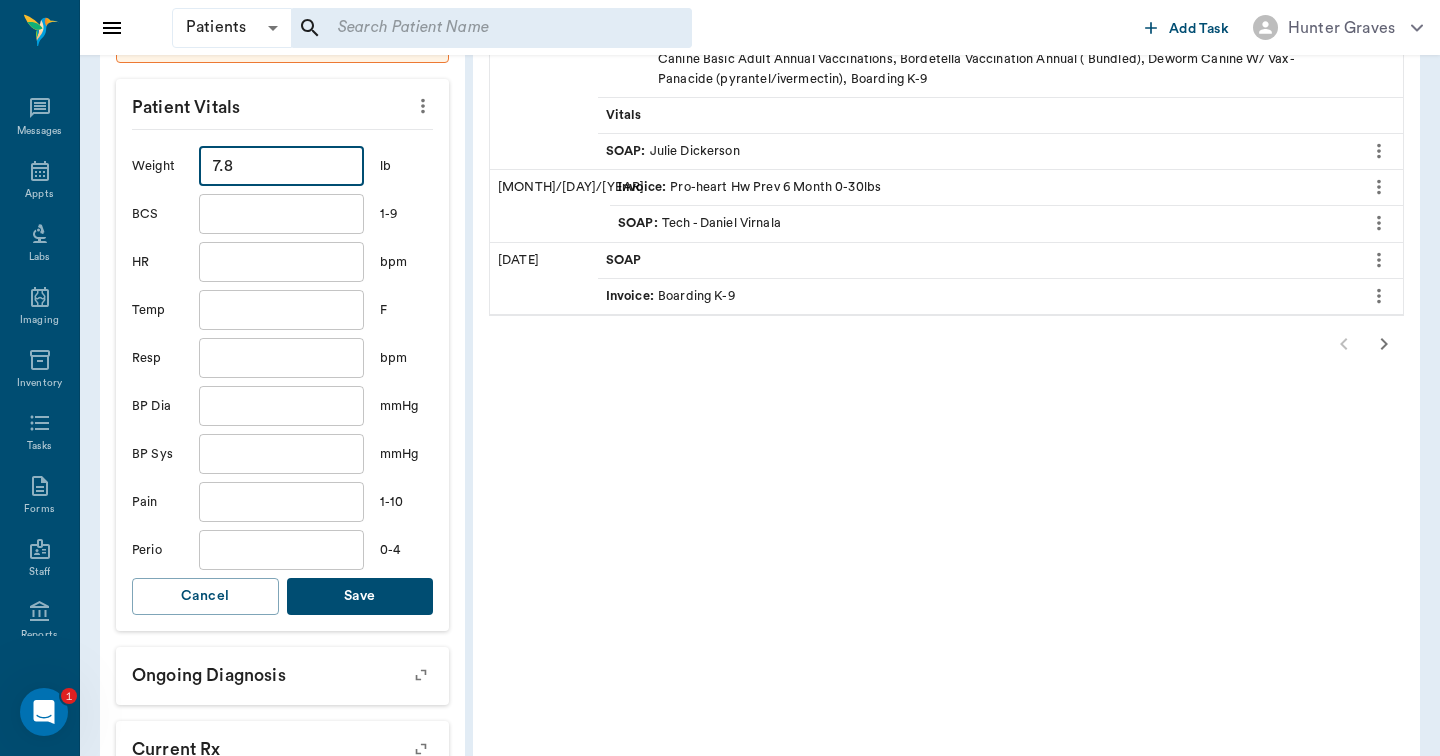 type on "7.8" 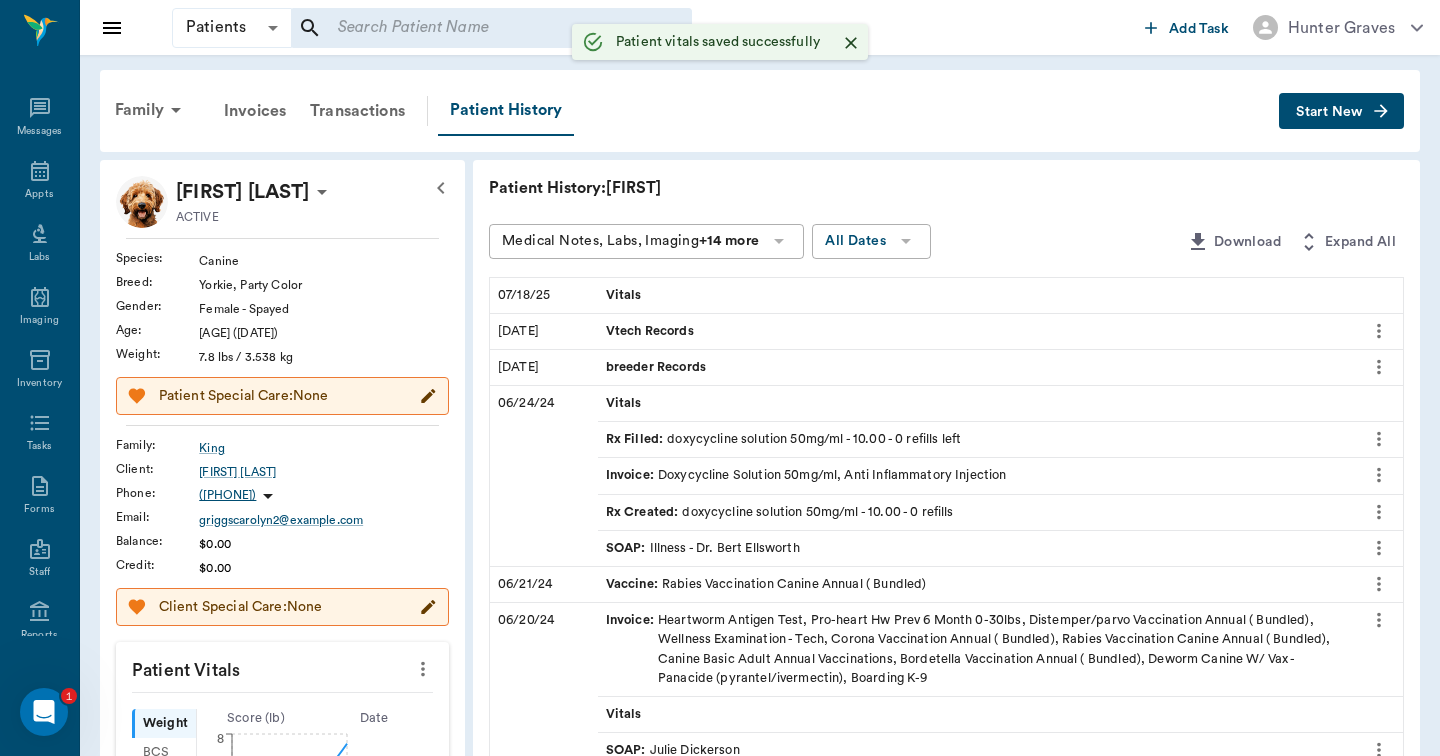 scroll, scrollTop: 0, scrollLeft: 0, axis: both 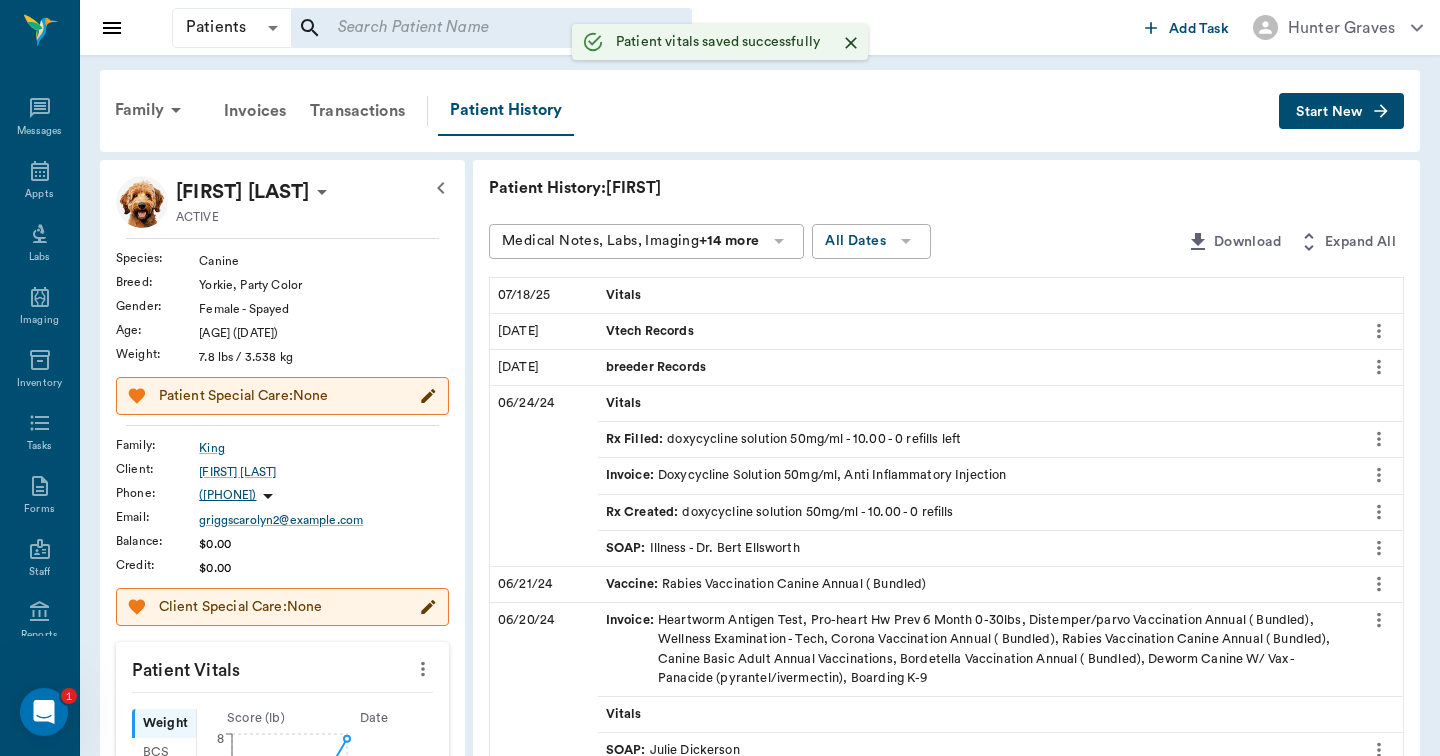 click on "Start New" at bounding box center [1341, 111] 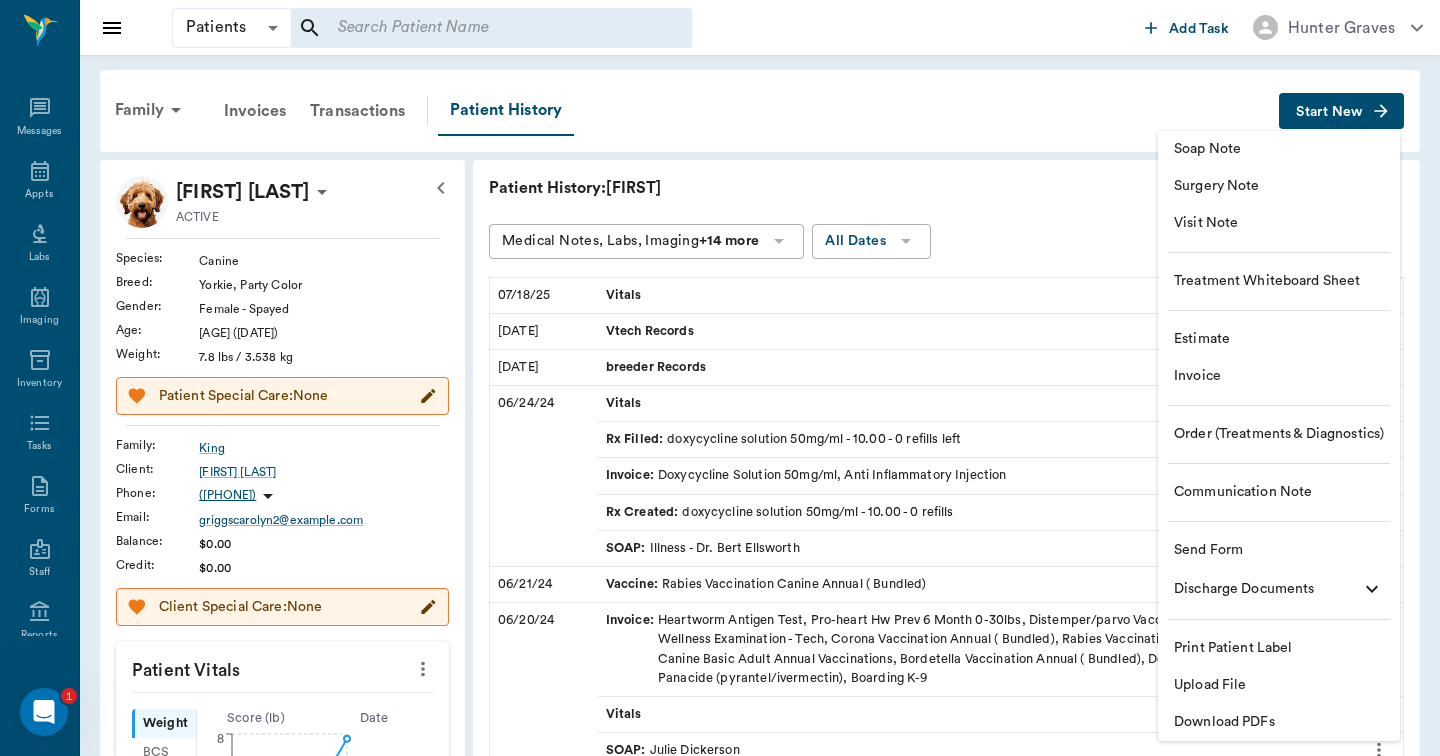 click on "Soap Note" at bounding box center [1279, 149] 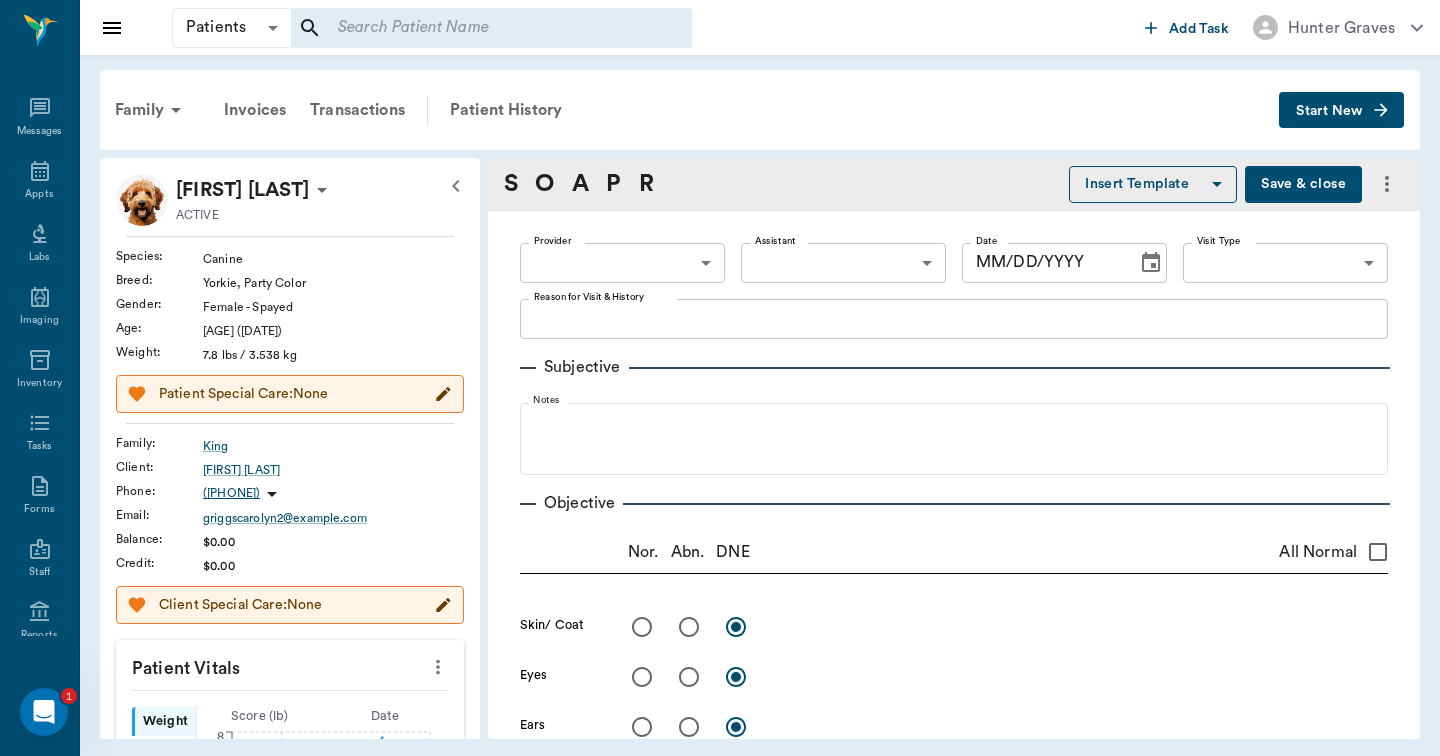type on "07/18/2025" 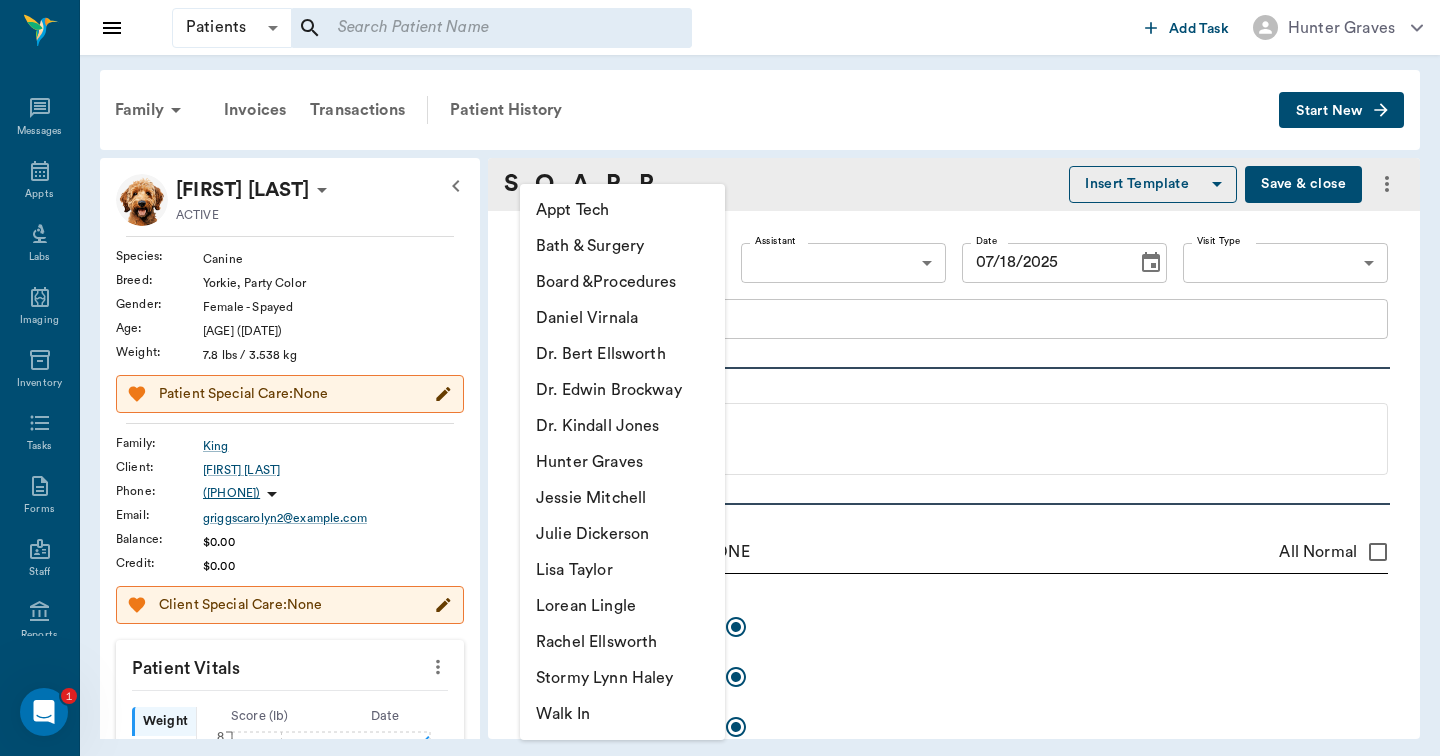 click on "Patients Patients ​ ​ Add Task Hunter Graves Nectar Messages Appts Labs Imaging Inventory Tasks Forms Staff Reports Lookup Settings Family Invoices Transactions Patient History Start New Princess King     ACTIVE   Species : Canine Breed : Yorkie, Party Color Gender : Female - Spayed Age : 3 yr 3 mo ([DATE]) Weight : [NUMBER] lbs / [NUMBER] kg Patient Special Care:  None Family : King Client : Carolyn King Phone : ([PHONE]) Email : griggscarolyn2@gmail.com Balance : $0.00 Credit : $0.00 Client Special Care:  None Patient Vitals Weight BCS HR Temp Resp BP Dia Pain Perio Score ( lb ) Date 11/20/23 8AM 07/18/25 8AM 0 2 4 6 8 Ongoing diagnosis Current Rx Reminders Pro-Heart Heartworm Prevention Injection - 6 months 12/19/24 Heartworm Antigen Test 06/19/25 Distemper/Parvo Vaccination Annual 06/19/25 Corona Vaccination Annual 06/19/25 Upcoming appointments Schedule Appointment S O A P R Insert Template  Save & close Provider ​ Provider Assistant ​ Assistant Date 07/18/2025 Date Visit Type ​ Visit Type" at bounding box center (720, 378) 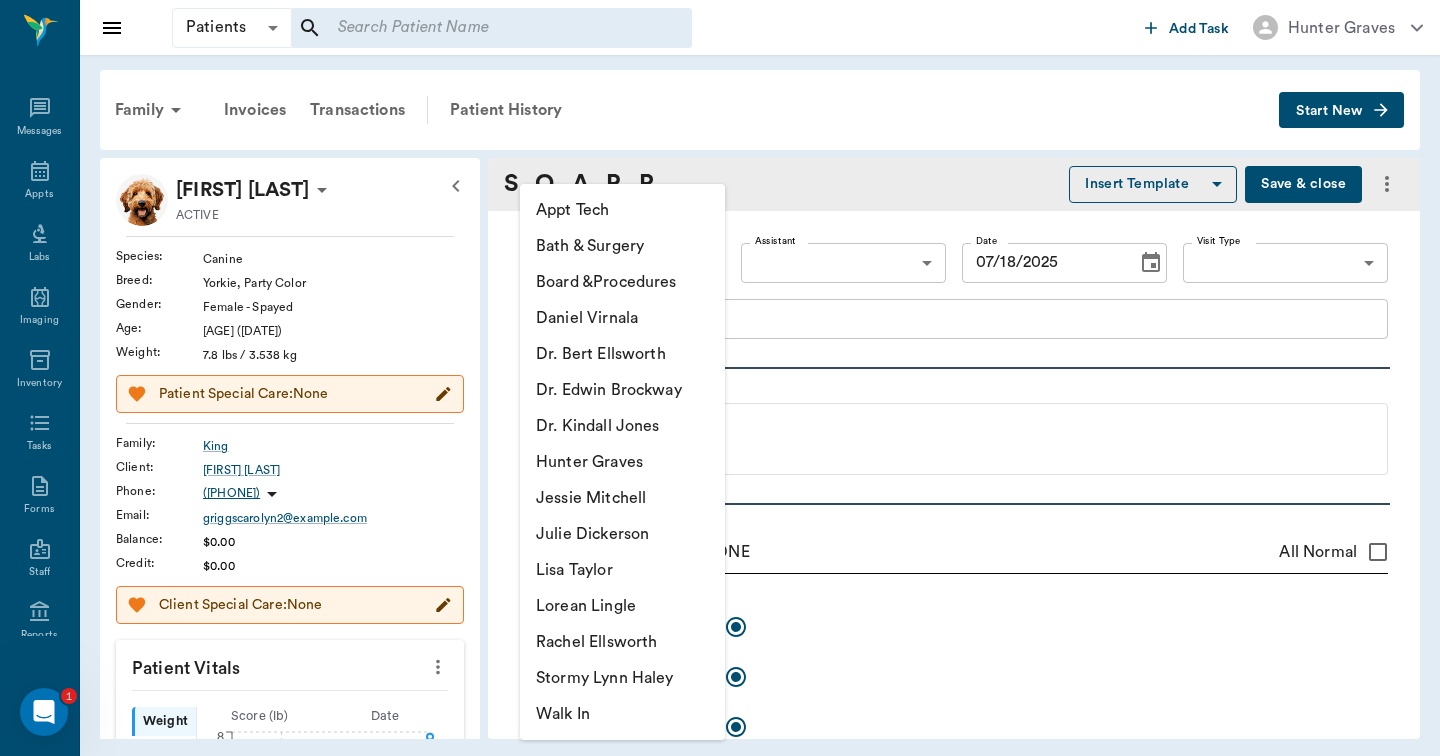 click on "Dr. Kindall Jones" at bounding box center (622, 426) 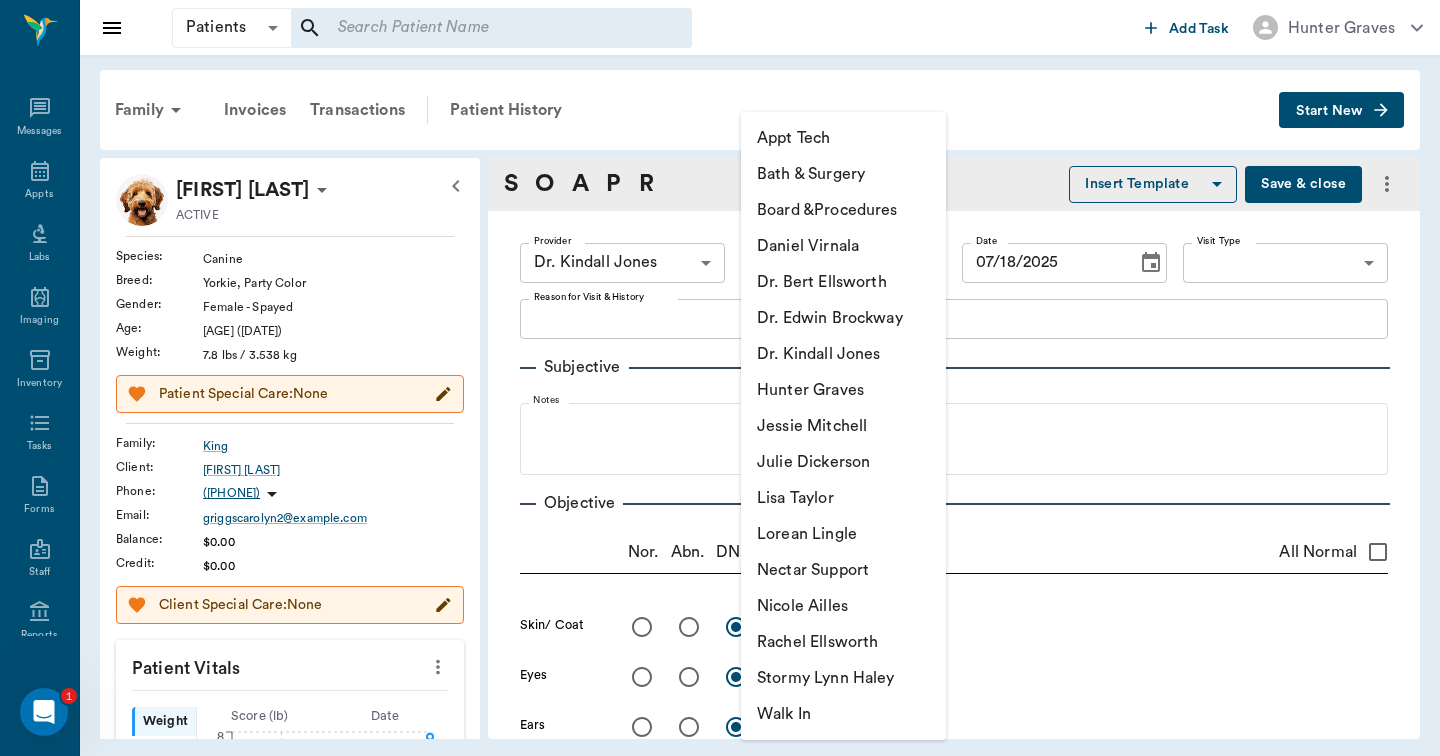 click on "Patients Patients ​​​​ Add Task Hunter Graves Nectar Messages Appts Labs Imaging Inventory Tasks Forms Staff Reports Lookup Settings Family Invoices Transactions Patient History Start New Princess King ​​​​ ACTIVE ​​​​ Species : Canine Breed : Yorkie, Party Color Gender : Female - Spayed Age : 3 yr 3 mo (04/06/2022) Weight : 7.8 lbs / 3.538 kg Patient Special Care:​ None Family : King Client : Carolyn King Phone : ([PHONE]) Email : [EMAIL] Balance : $0.00 Credit : $0.00 Client Special Care:​ None Patient Vitals Weight BCS HR Temp Resp BP Dia Pain Perio Score ( lb )​Date 11/20/23 8AM 07/18/25 8AM 0 2 4 6 8 Ongoing diagnosis Current Rx Reminders Pro-Heart Heartworm Prevention Injection - 6 months 12/19/24 Heartworm Antigen Test 06/19/25 Distemper/Parvo Vaccination Annual 06/19/25 Corona Vaccination Annual 06/19/25 Upcoming appointments Schedule Appointment S O A P R Insert Template  Save& close Provider Dr. Kindall Jones 670e8b52b987dc0b25a864ee Provider Assistant ​ Assistant Date ​" at bounding box center [720, 378] 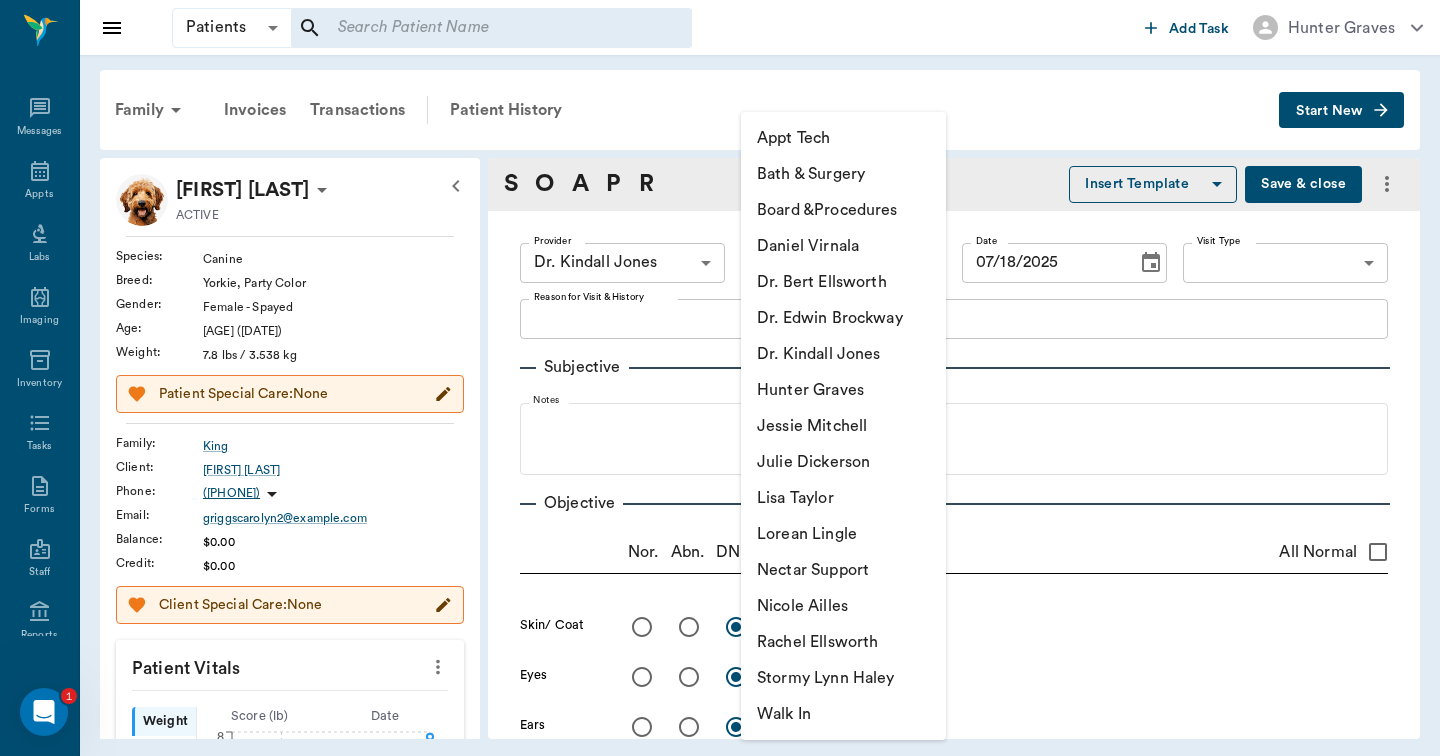 click on "Julie Dickerson" at bounding box center (843, 462) 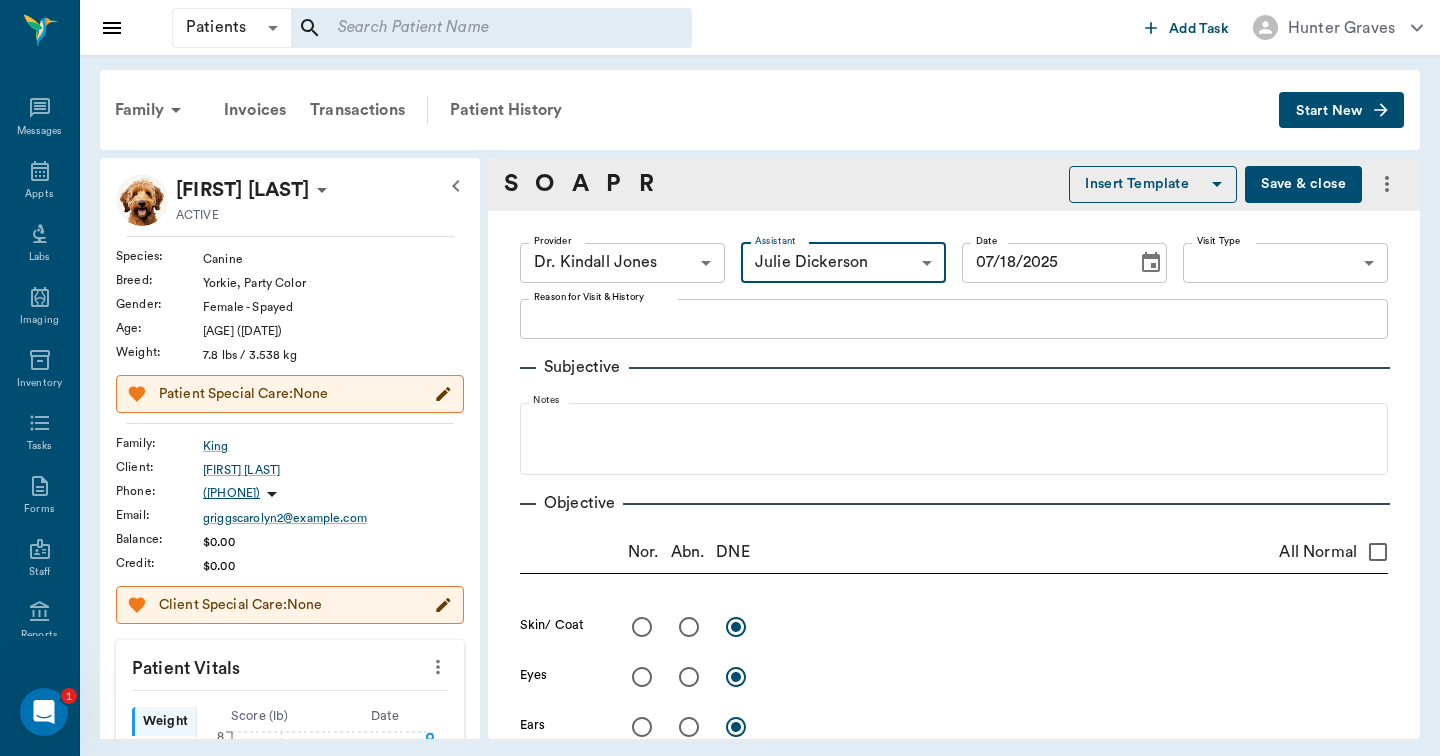 click on "Reason for Visit & History" at bounding box center [954, 318] 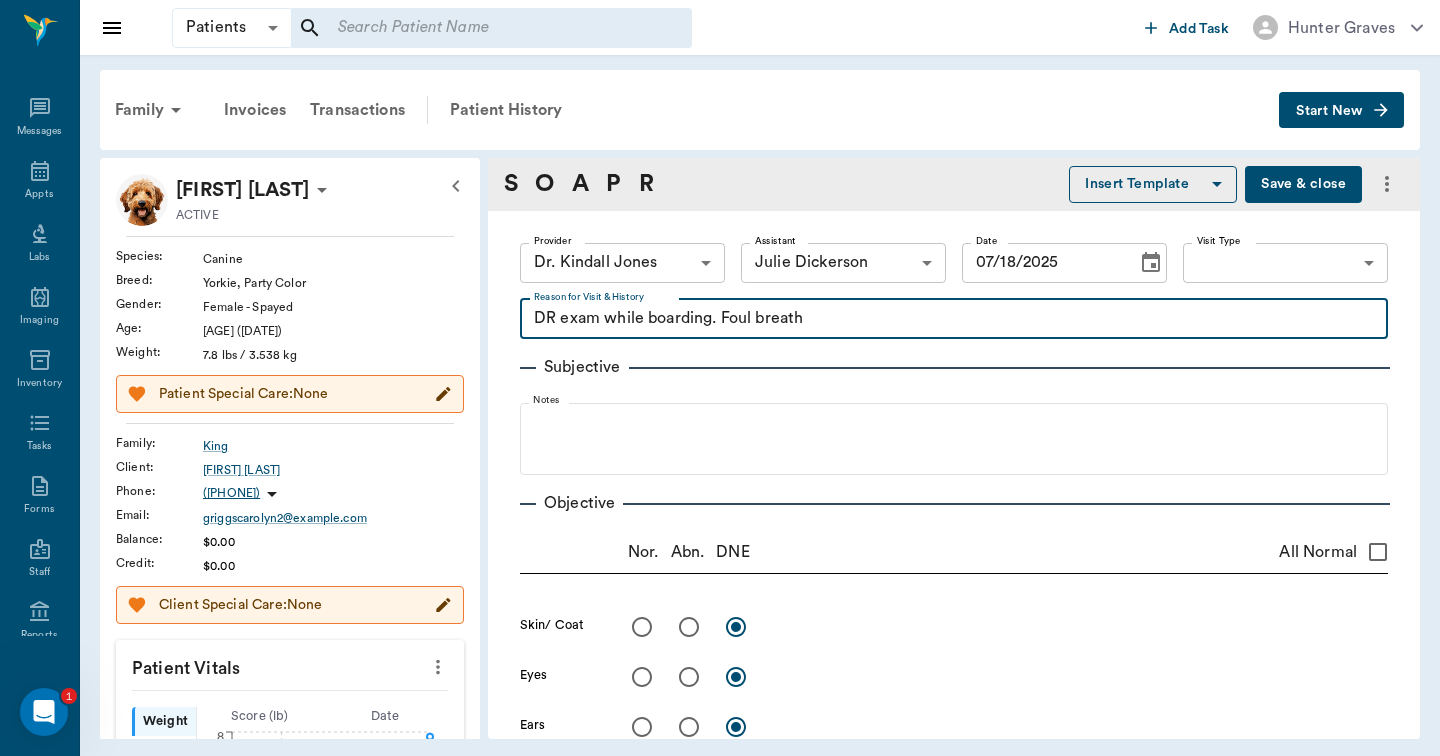 scroll, scrollTop: 0, scrollLeft: 0, axis: both 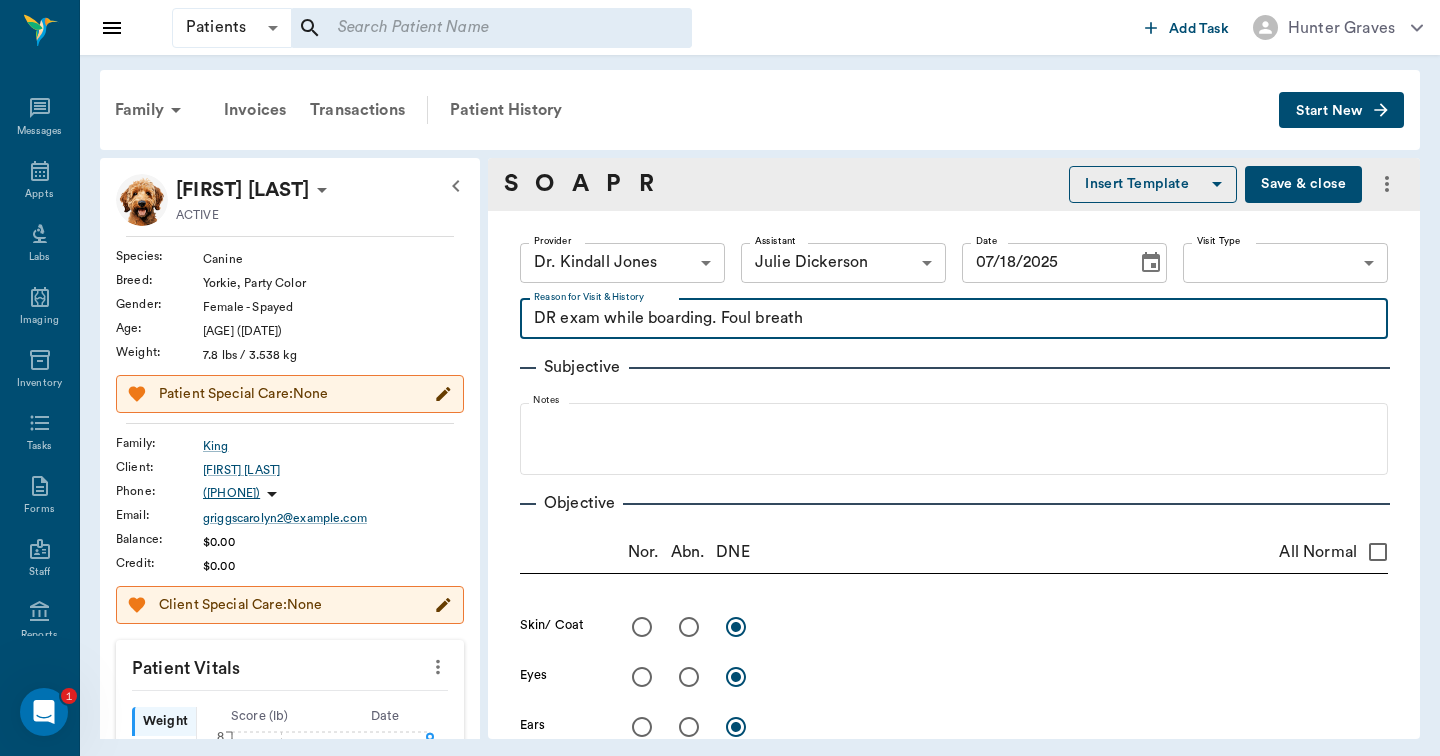 type on "DR exam while boarding. Foul breath" 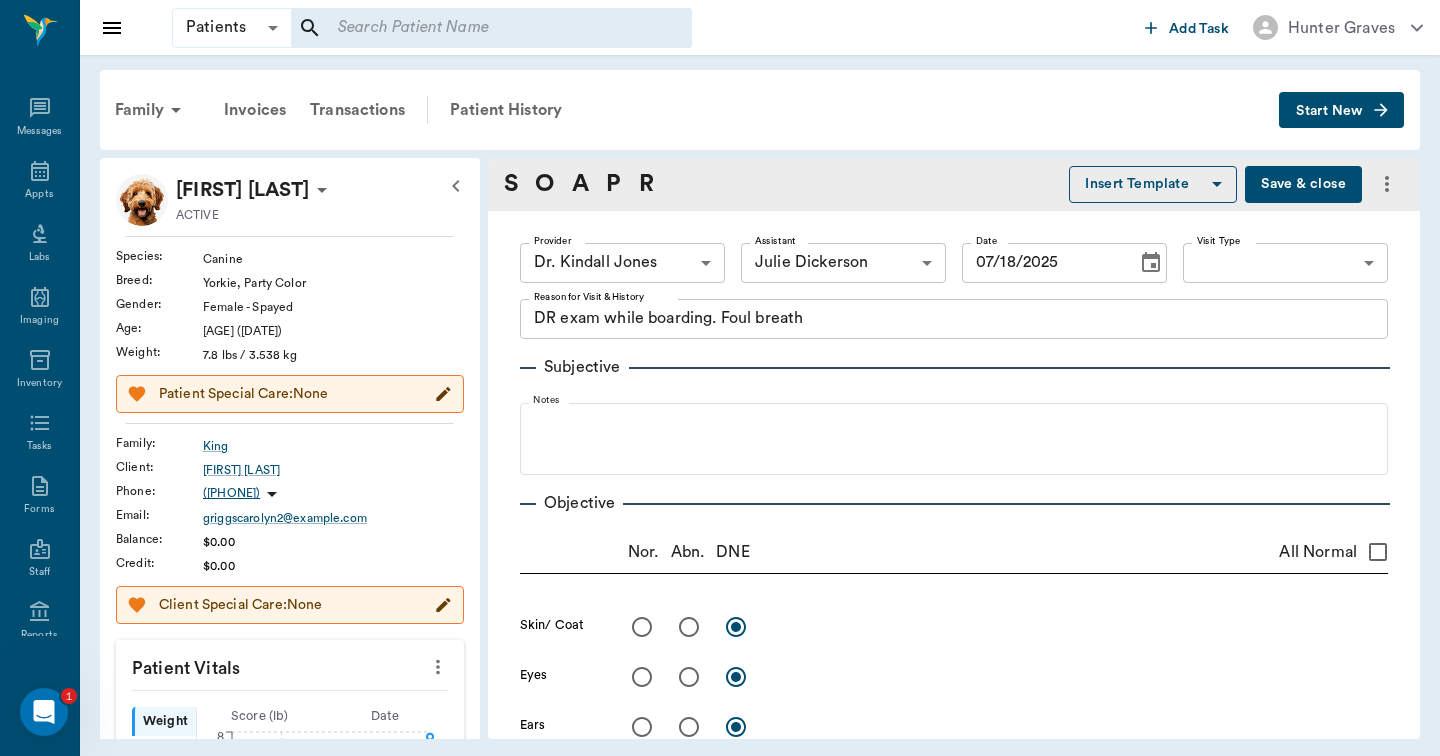click on "Patients Patients ​ ​ Add Task Hunter Graves Nectar Messages Appts Labs Imaging Inventory Tasks Forms Staff Reports Lookup Settings Family Invoices Transactions Patient History Start New [FIRST] [LAST]     ACTIVE   Species : Canine Breed : Yorkie, Party Color Gender : Female - Spayed Age : 3 yr 3 mo ([DATE]) Weight : 7.8 lbs / 3.538 kg Patient Special Care:  None Family : [LAST] Client : [FIRST] [LAST] Phone : ([PHONE]) Email : [EMAIL] Balance : $0.00 Credit : $0.00 Client Special Care:  None Patient Vitals Weight BCS HR Temp Resp BP Dia Pain Perio Score ( lb ) Date 11/20/23 8AM [DATE] 8AM 0 2 4 6 8 Ongoing diagnosis Current Rx Reminders Pro-Heart Heartworm Prevention Injection - 6 months [DATE] Heartworm Antigen Test [DATE] Distemper/Parvo Vaccination Annual [DATE] Corona Vaccination Annual [DATE] Upcoming appointments Schedule Appointment S O A P R Insert Template  Save & close Provider Dr. Kindall Jones 670e8b52b987dc0b25a864ee Provider Assistant Julie Dickerson Date x" at bounding box center (720, 378) 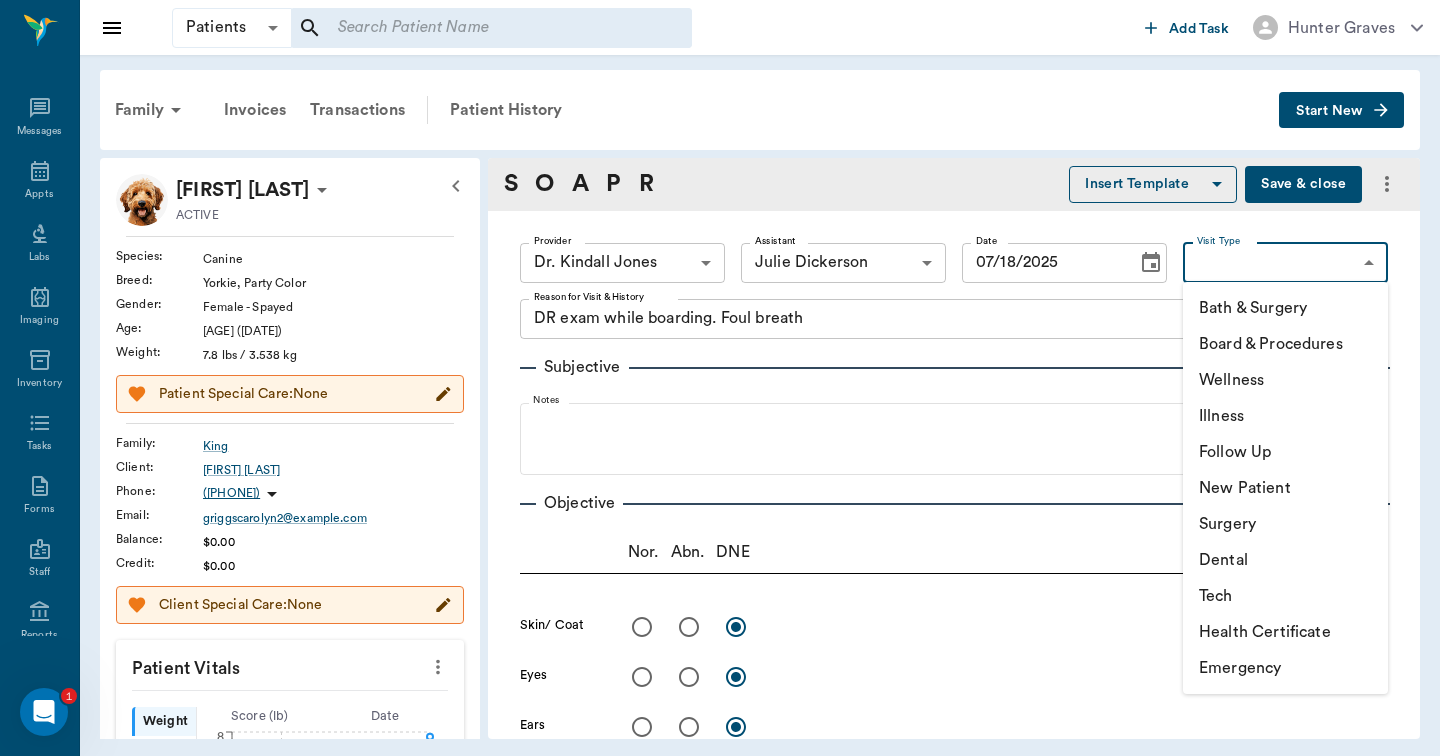 click on "Illness" at bounding box center (1285, 416) 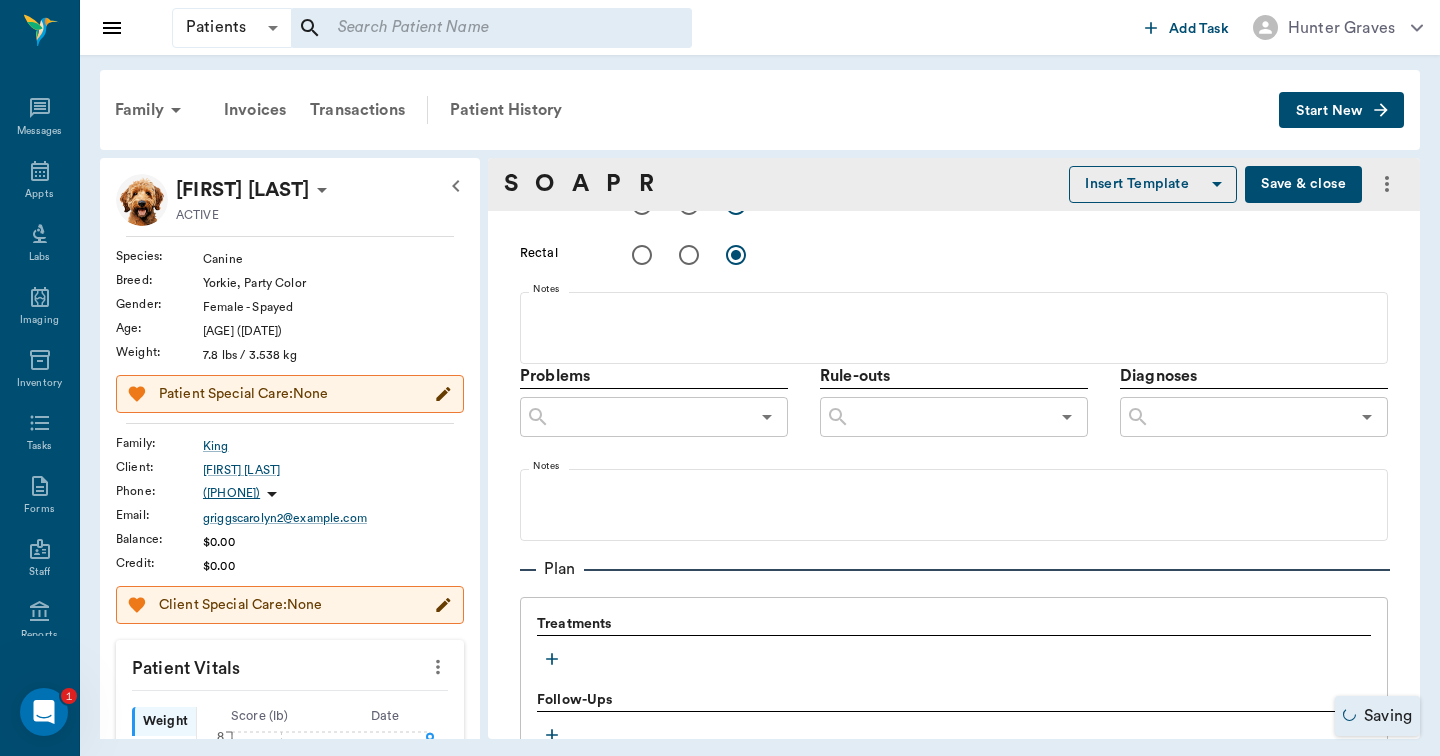 scroll, scrollTop: 1009, scrollLeft: 0, axis: vertical 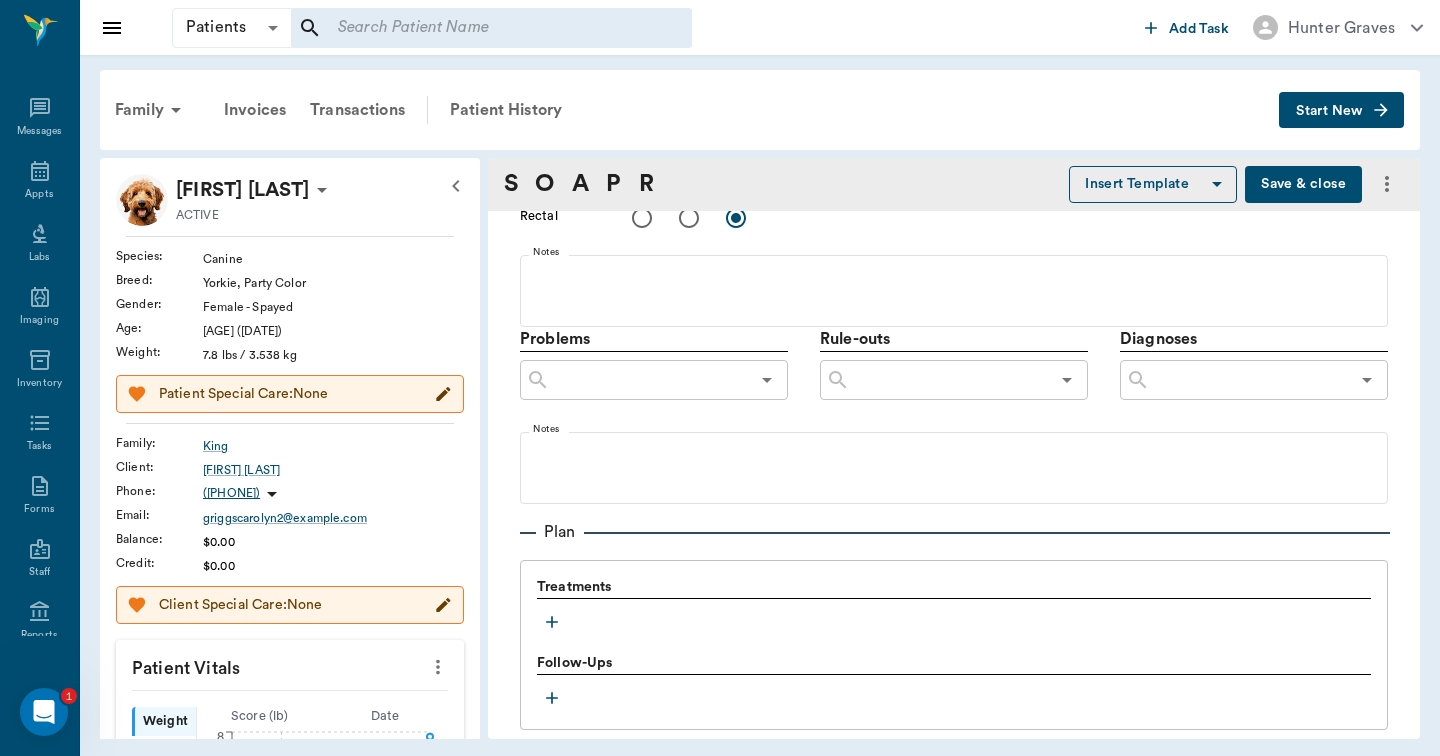 click 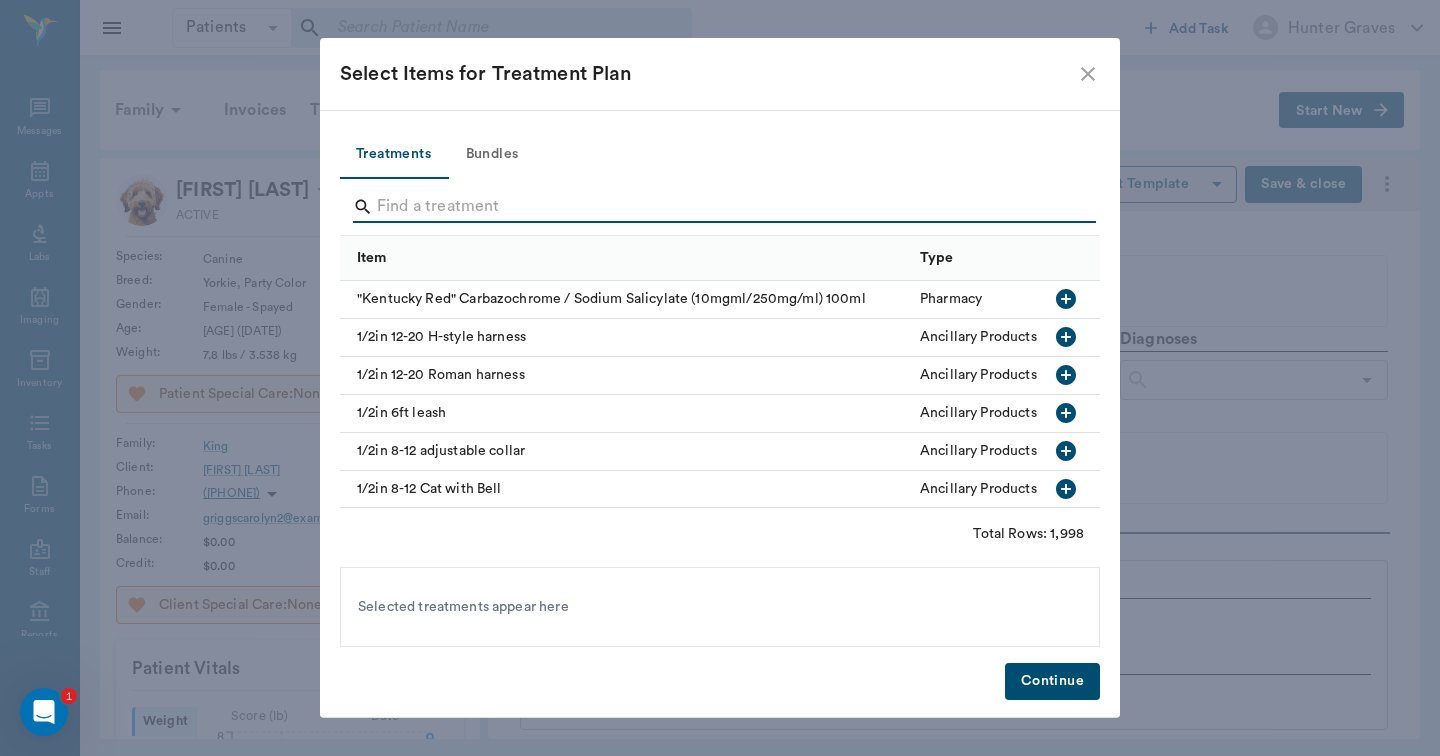 click at bounding box center [721, 207] 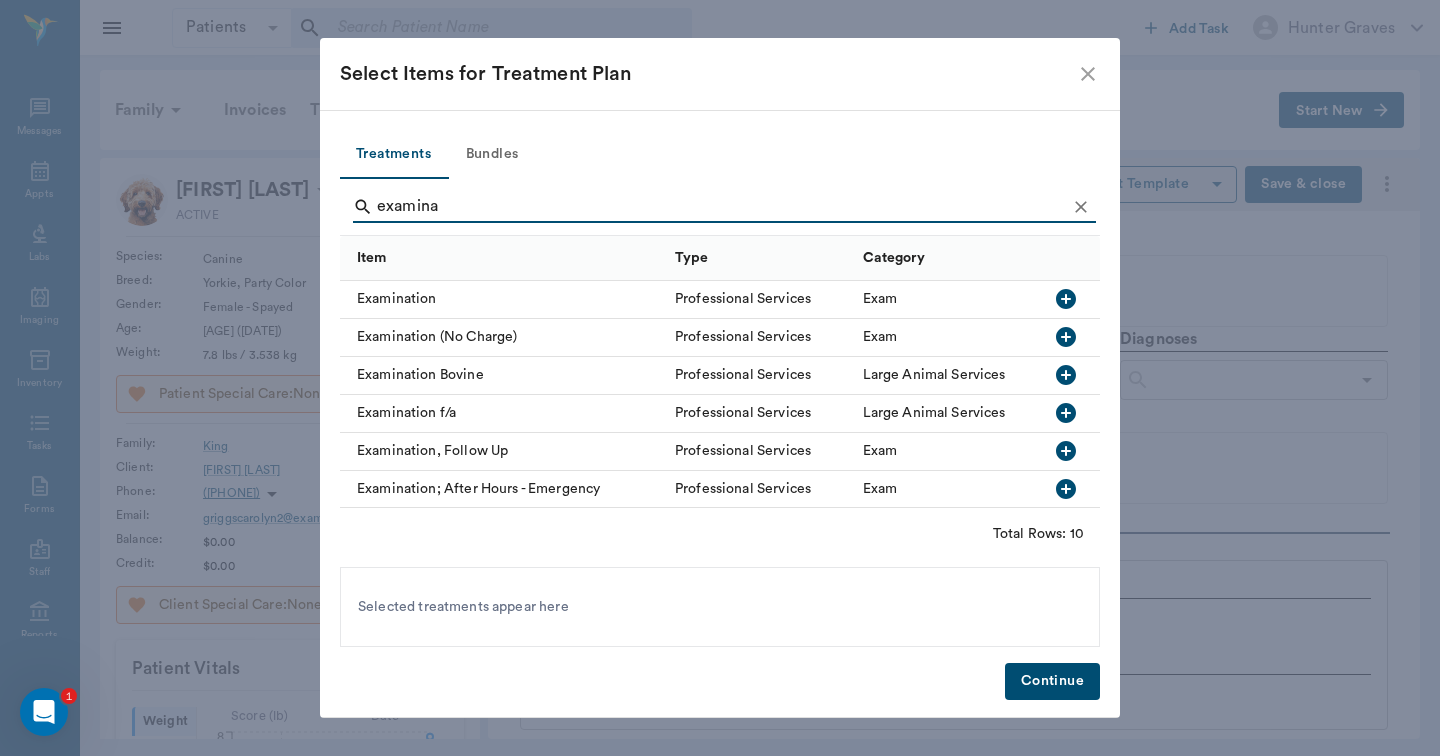 type on "examina" 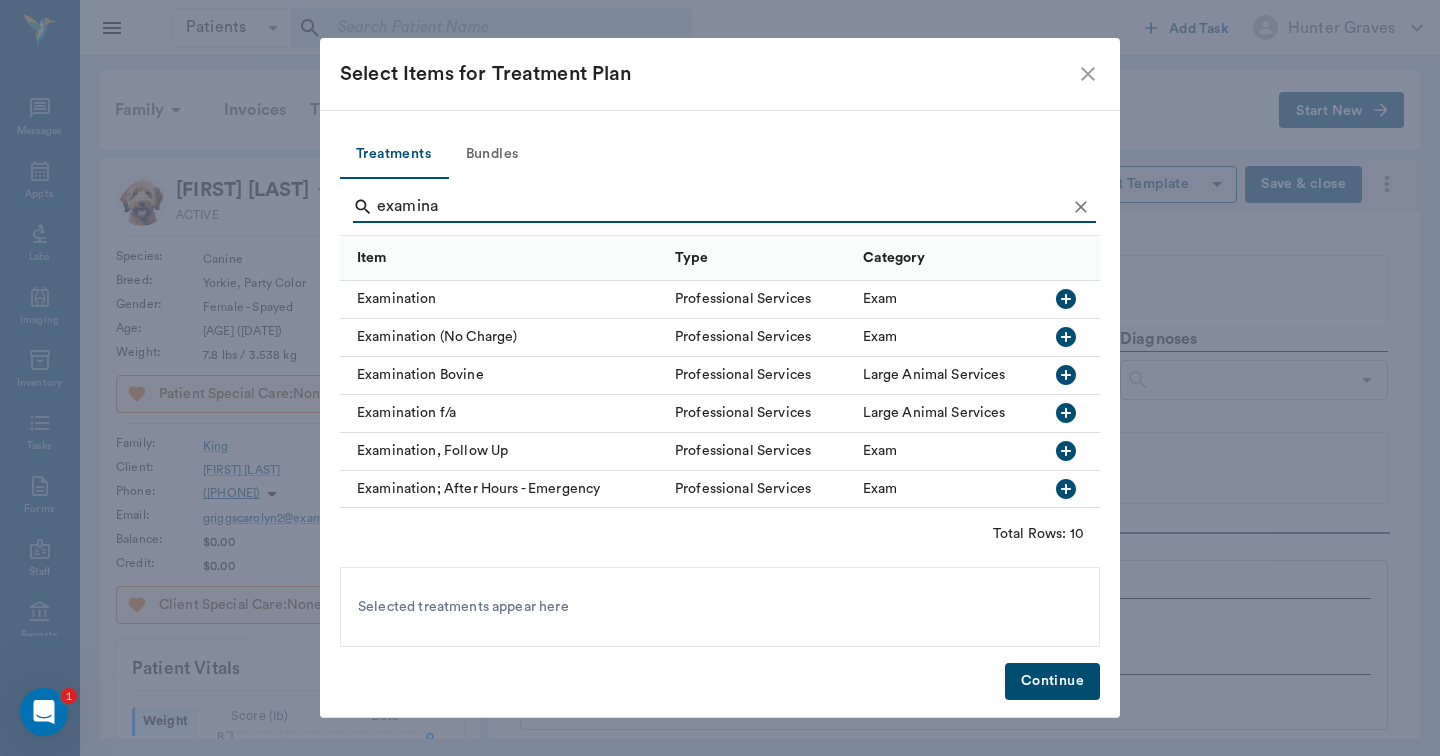 click 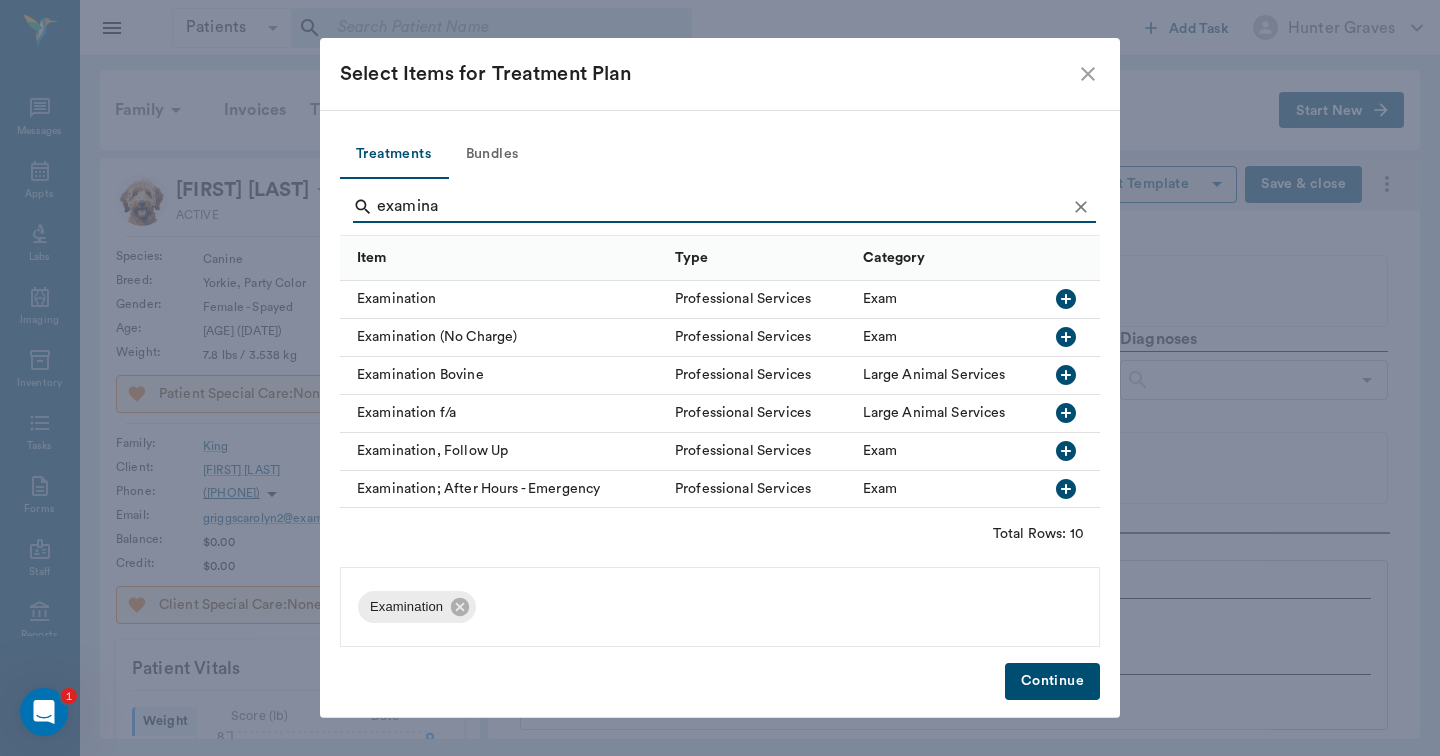 click on "Continue" at bounding box center [1052, 681] 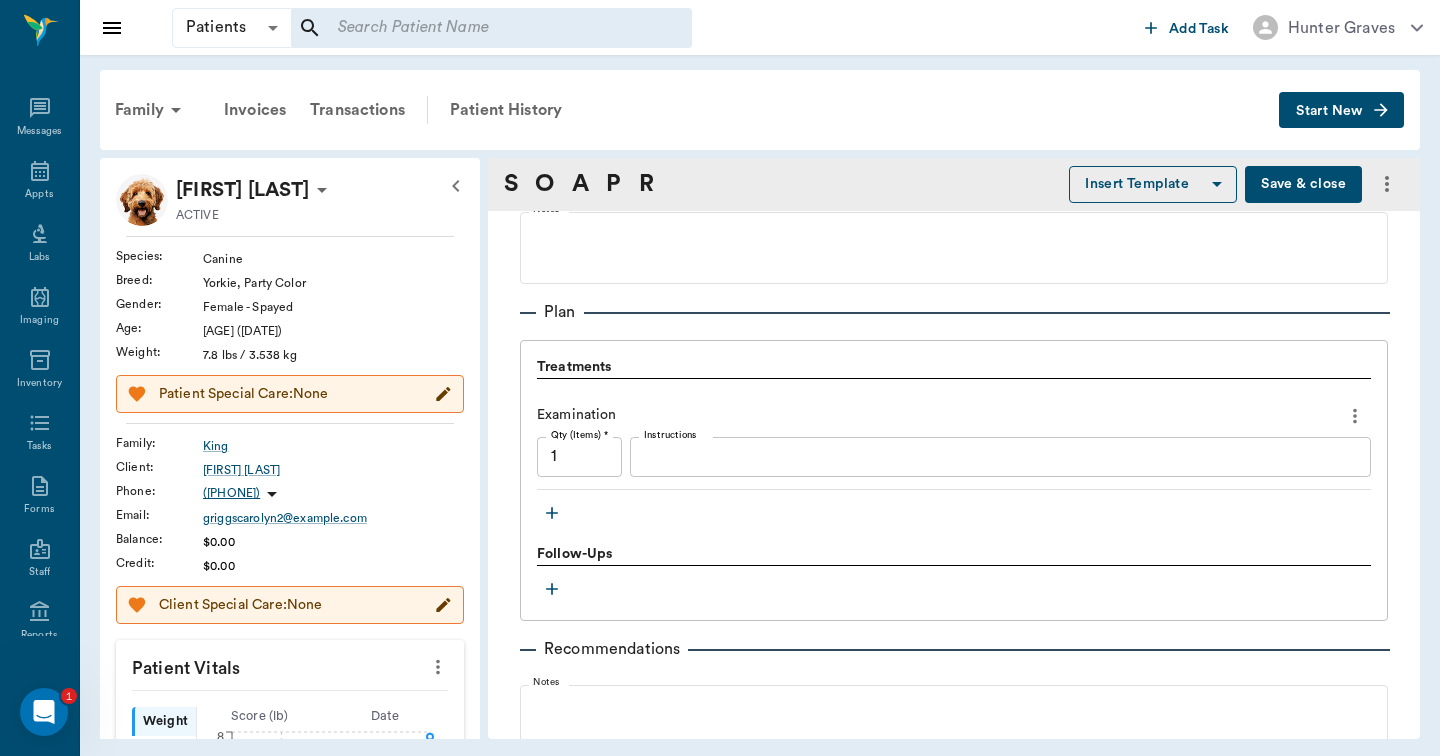 scroll, scrollTop: 1287, scrollLeft: 0, axis: vertical 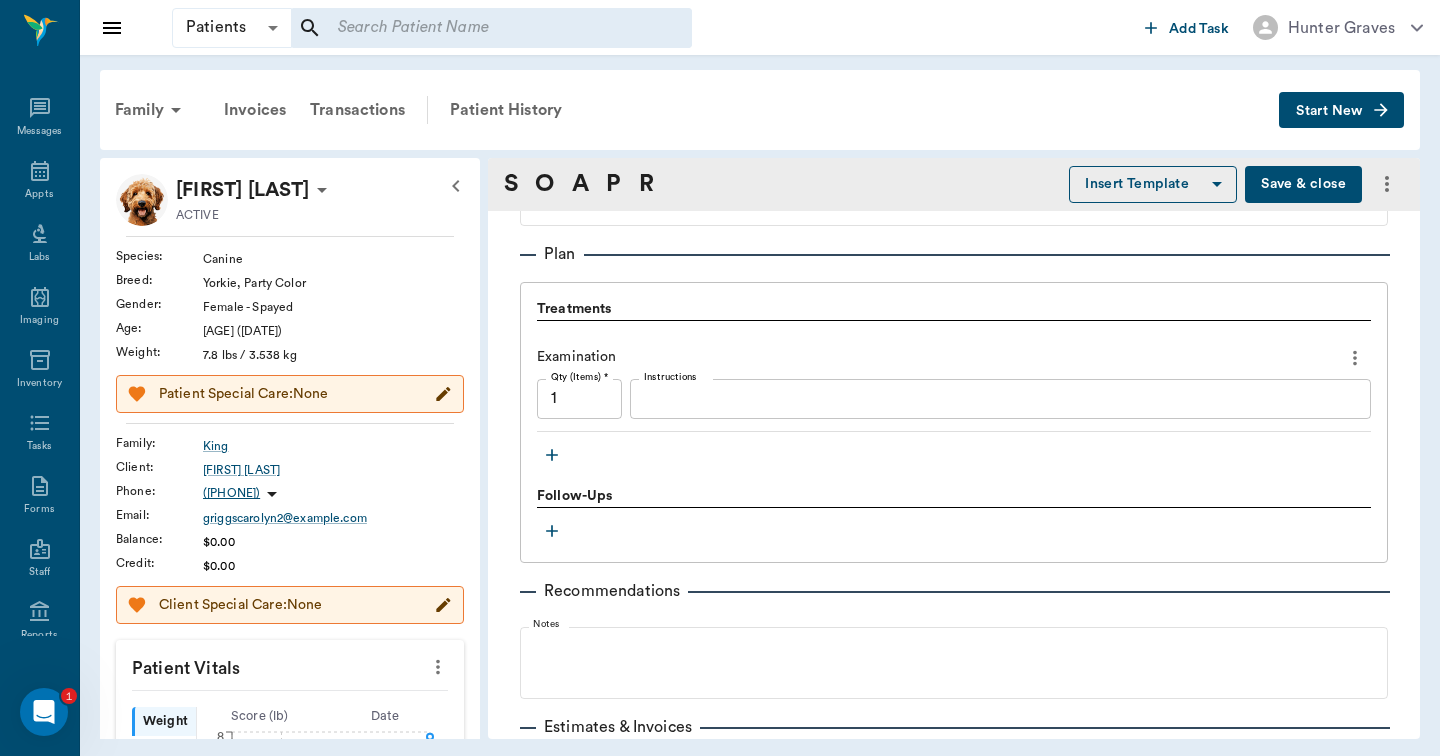 click at bounding box center (552, 455) 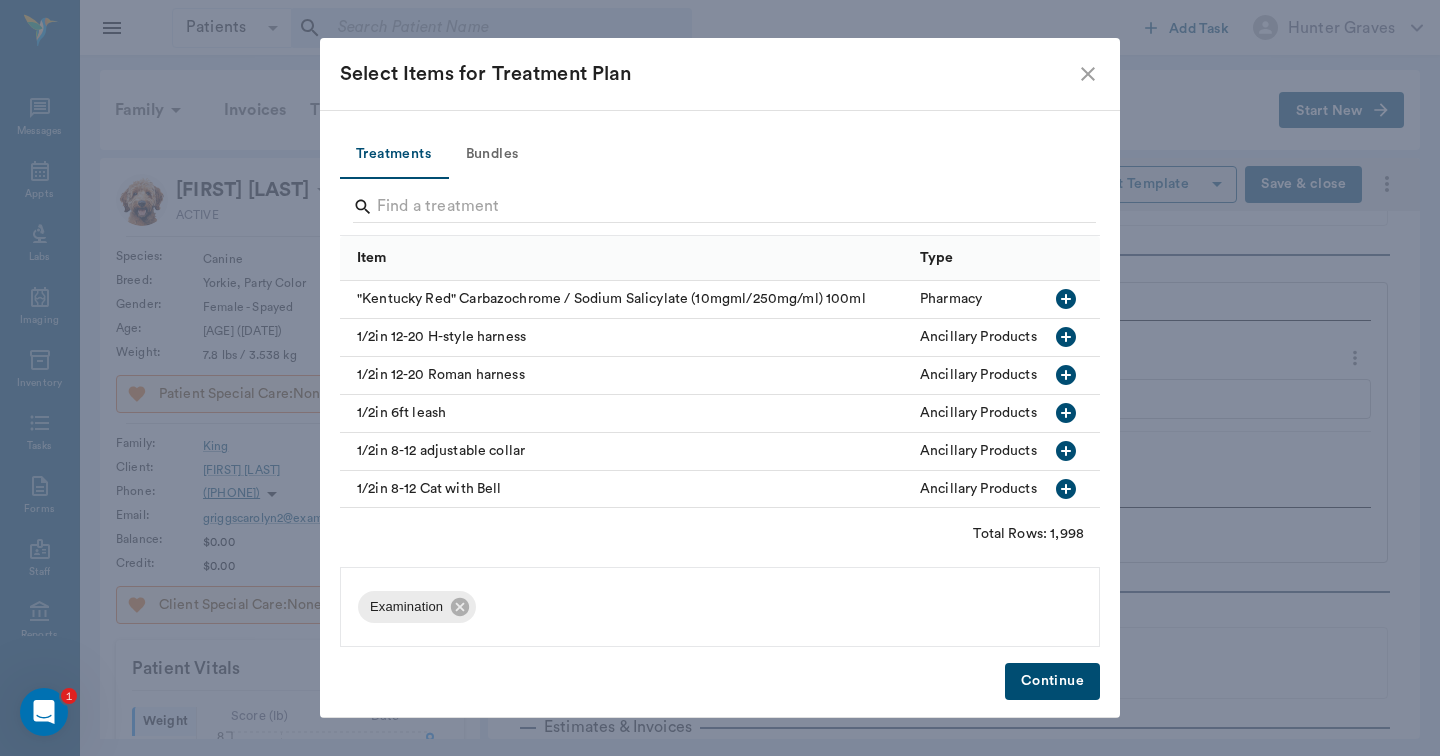 click on "Bundles" at bounding box center (492, 155) 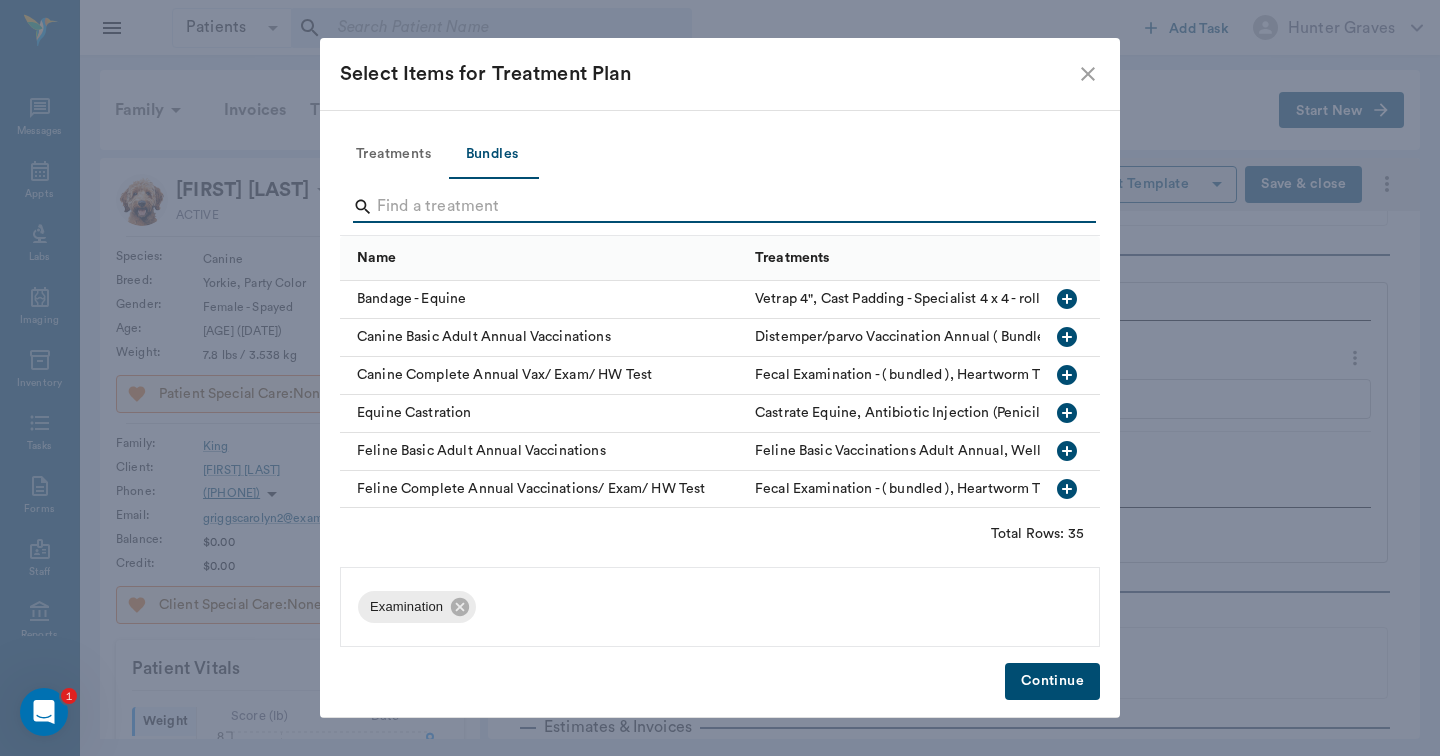 click at bounding box center [721, 207] 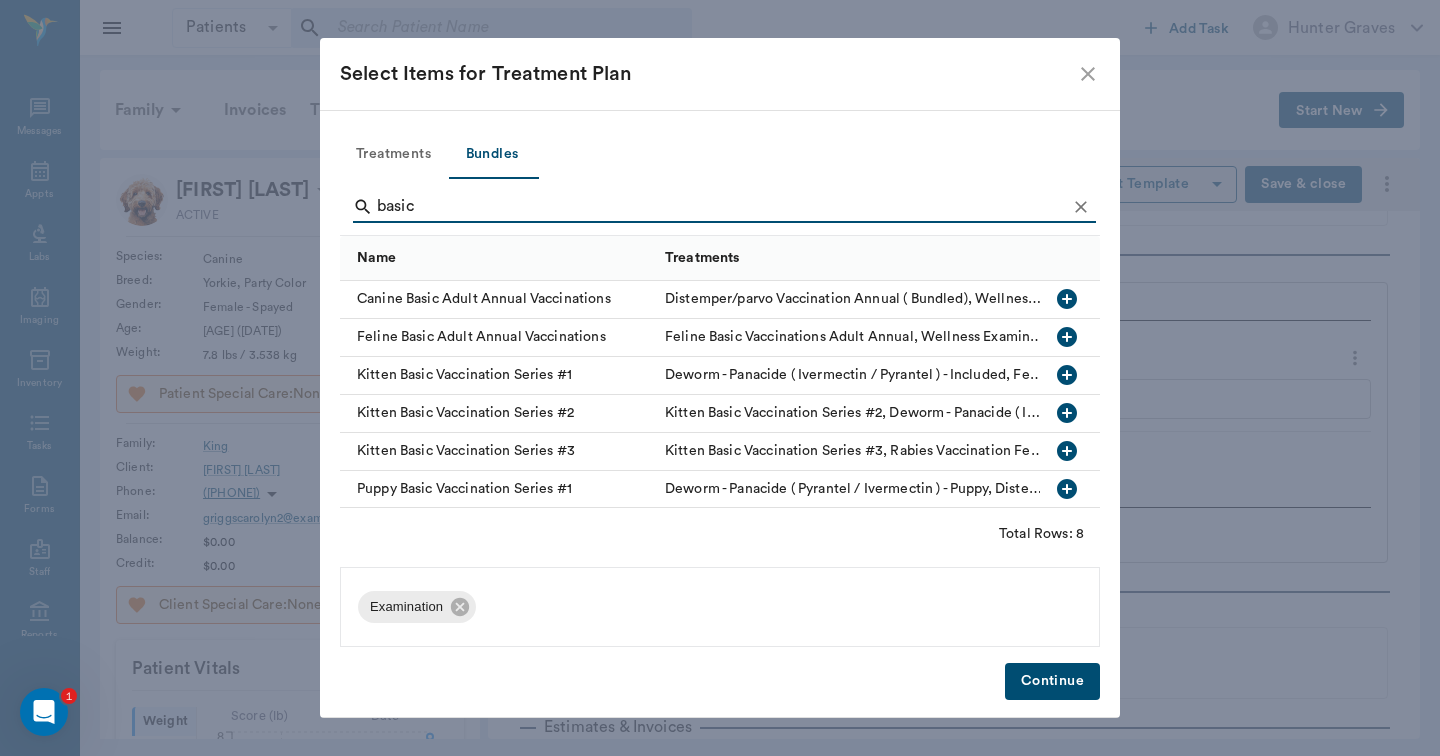 type on "basic" 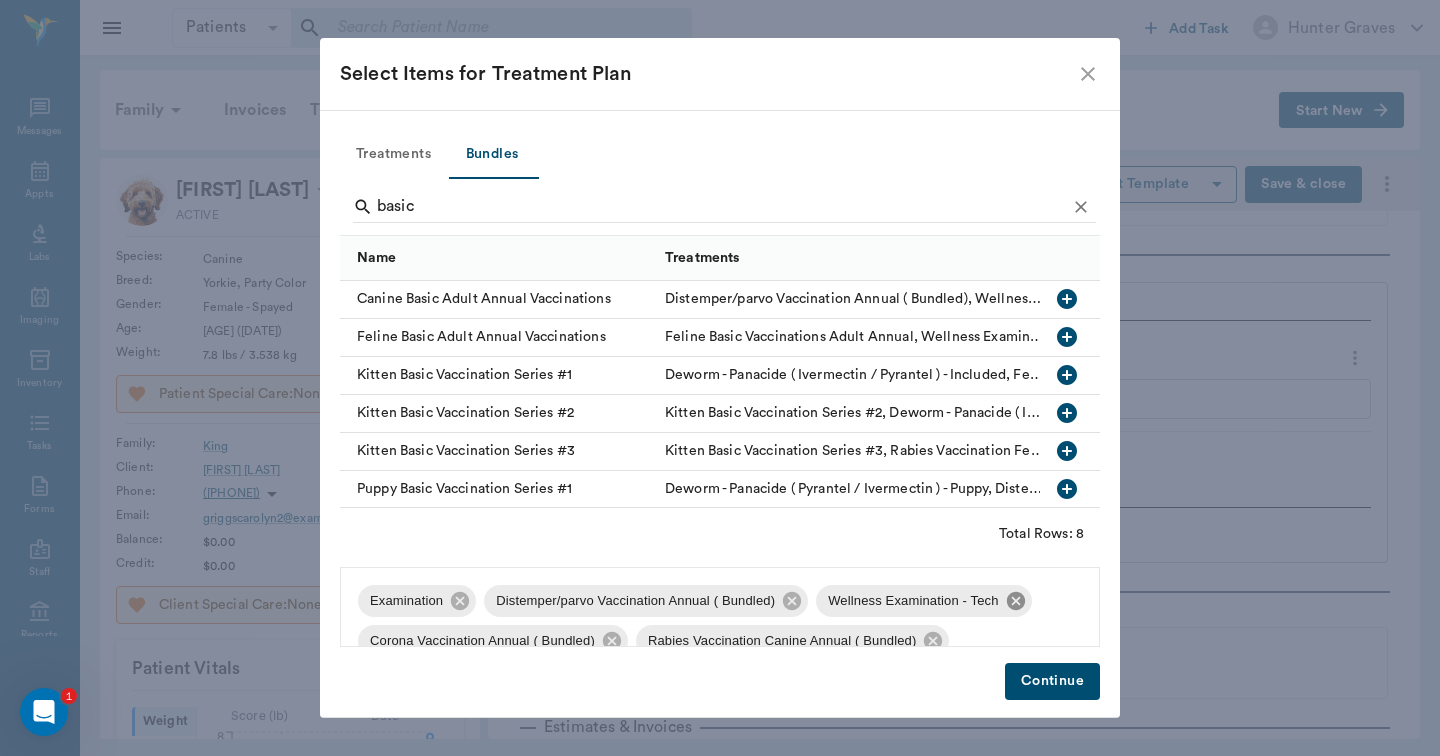 click 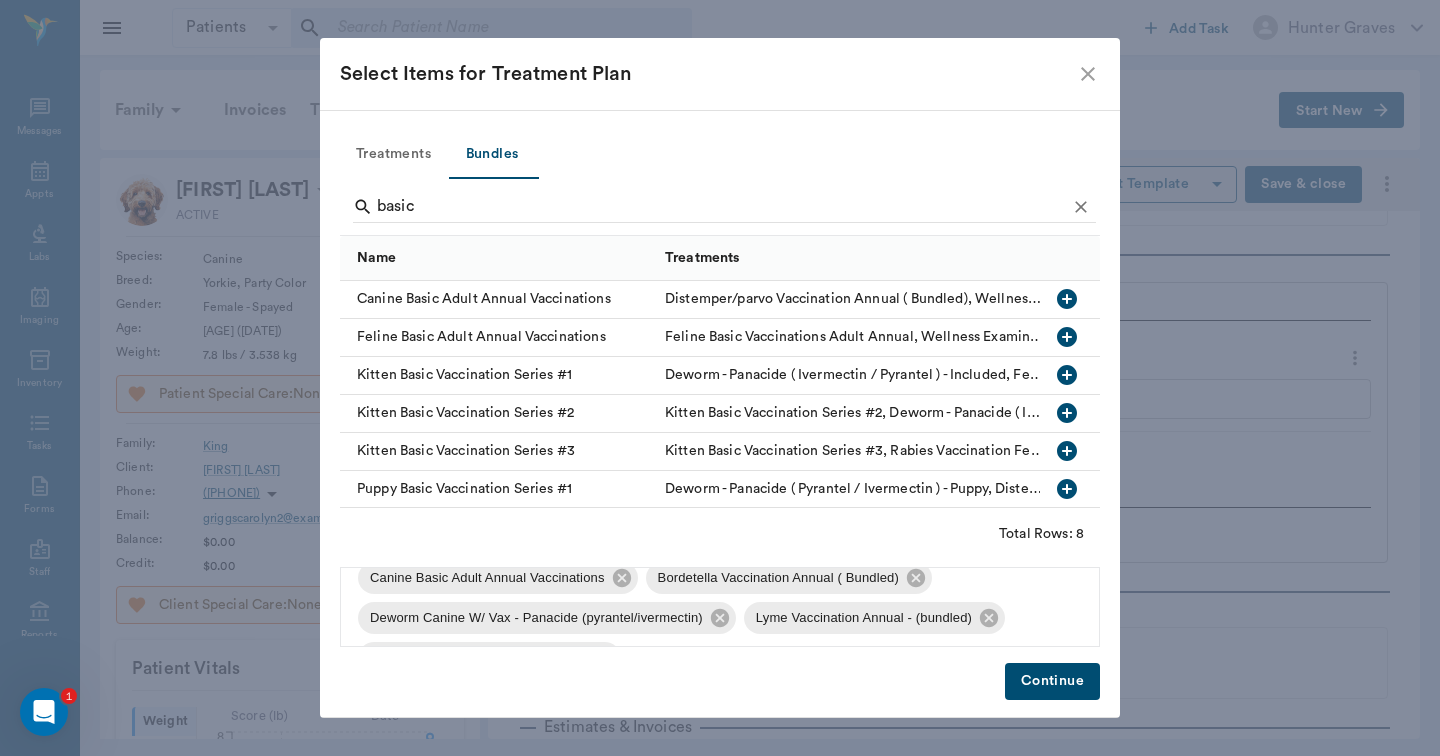scroll, scrollTop: 107, scrollLeft: 0, axis: vertical 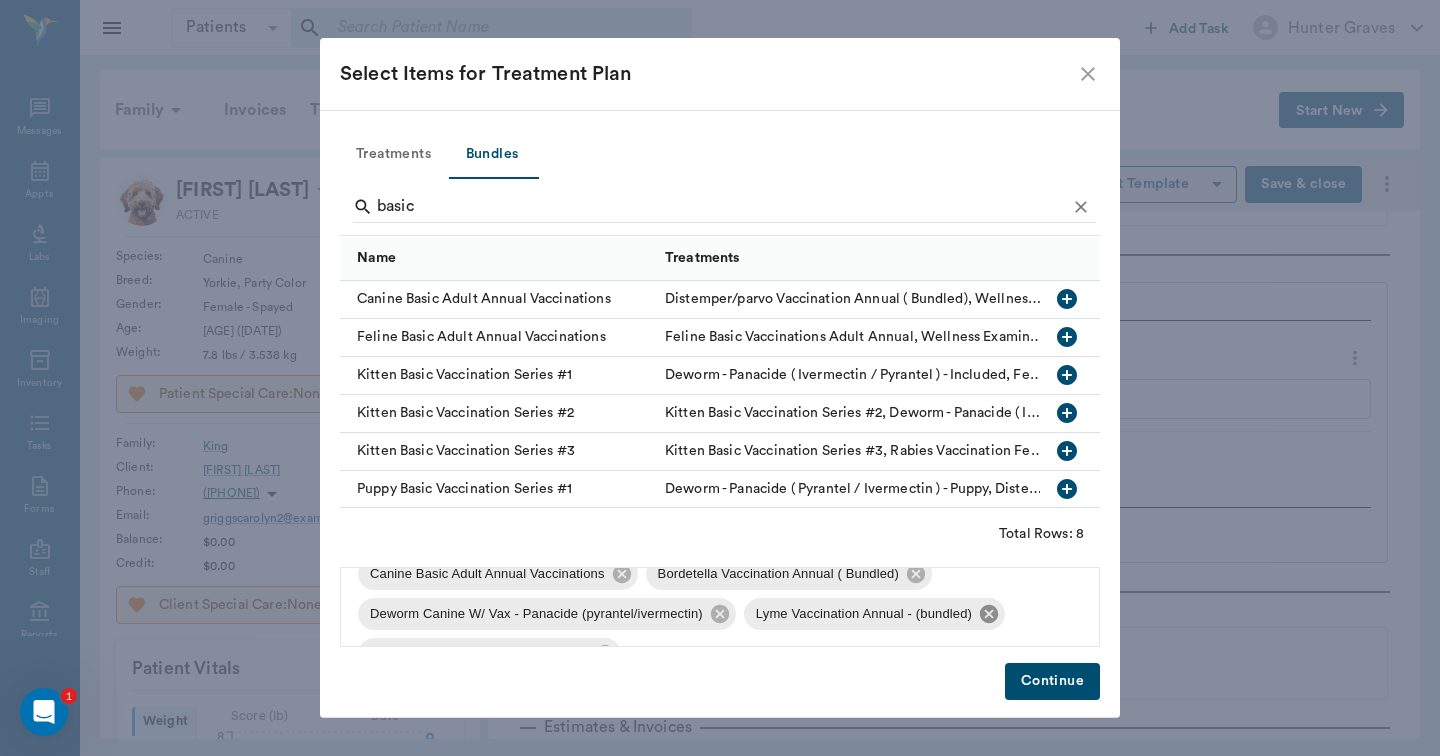 click 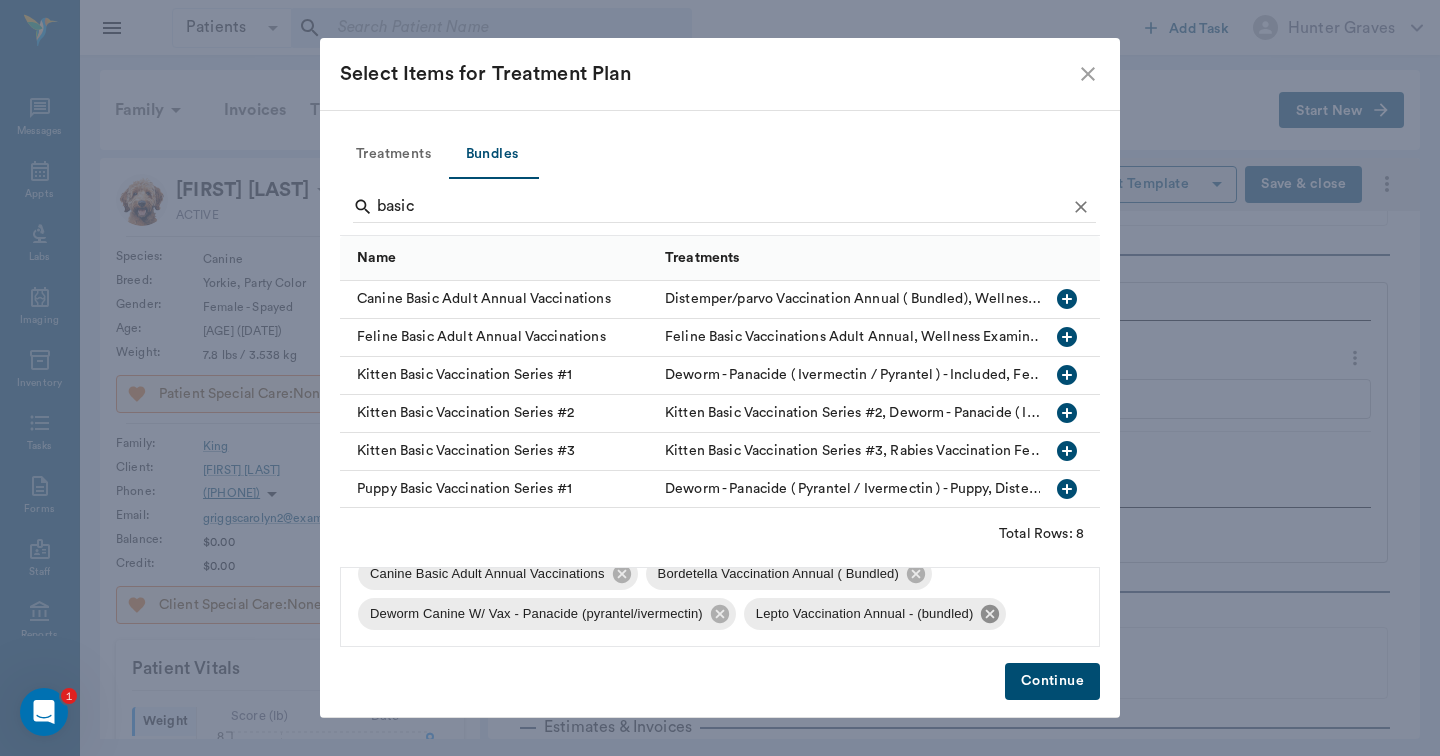 click 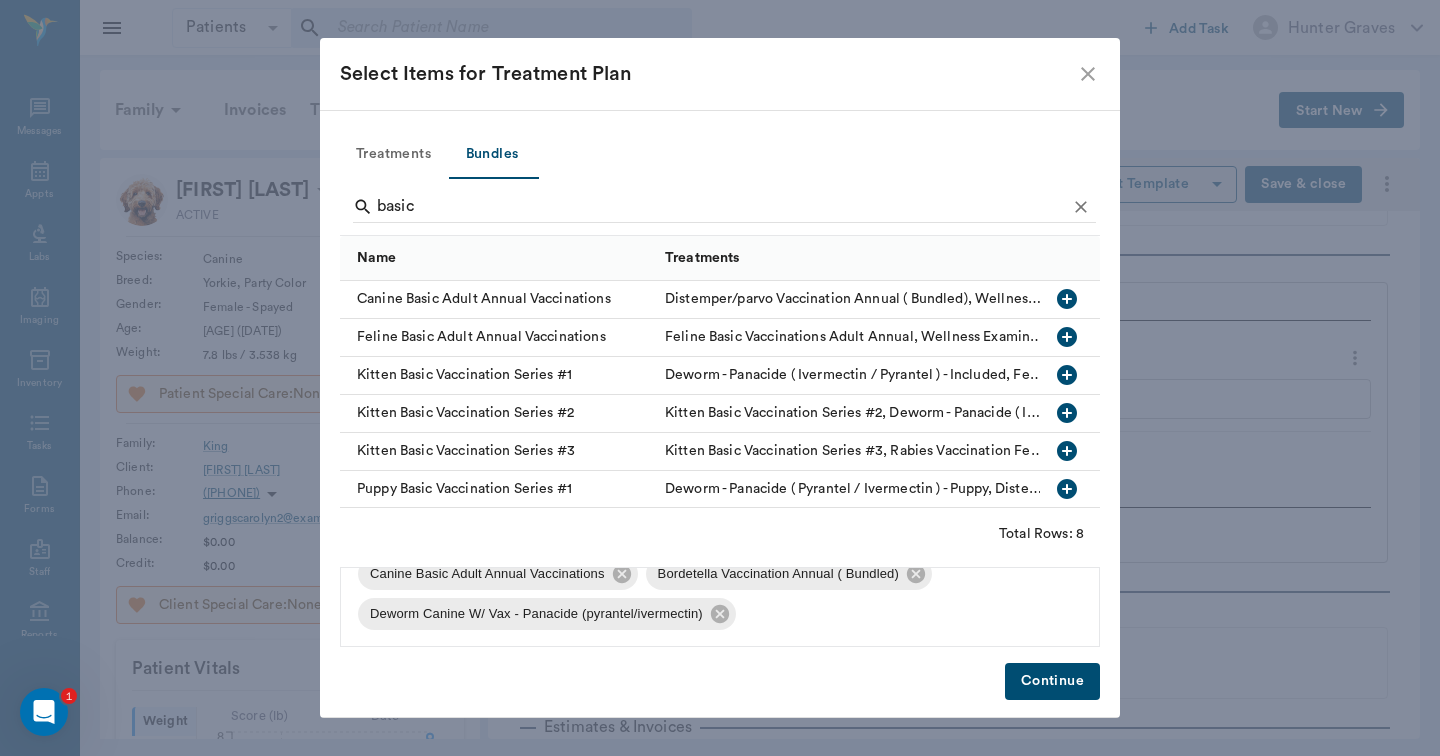click on "Continue" at bounding box center [1052, 681] 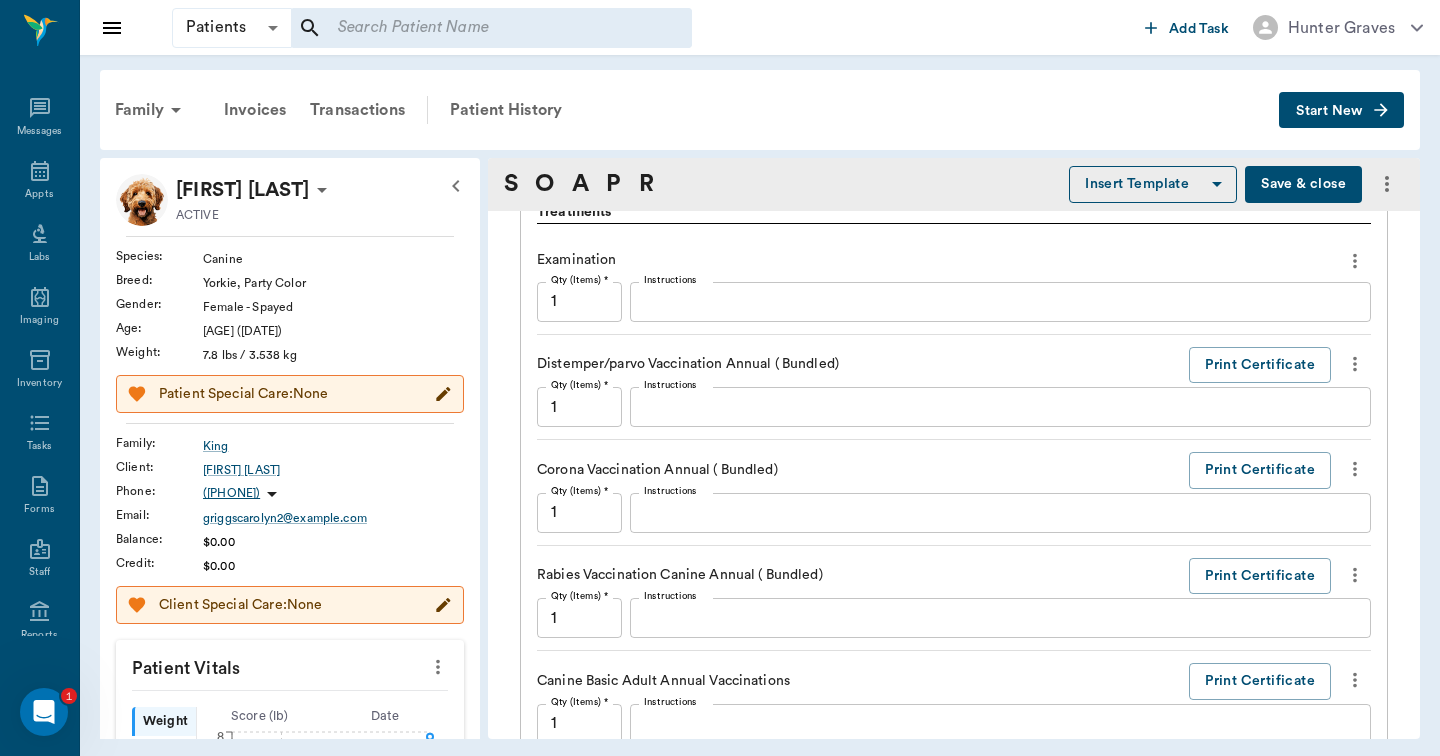 scroll, scrollTop: 1432, scrollLeft: 0, axis: vertical 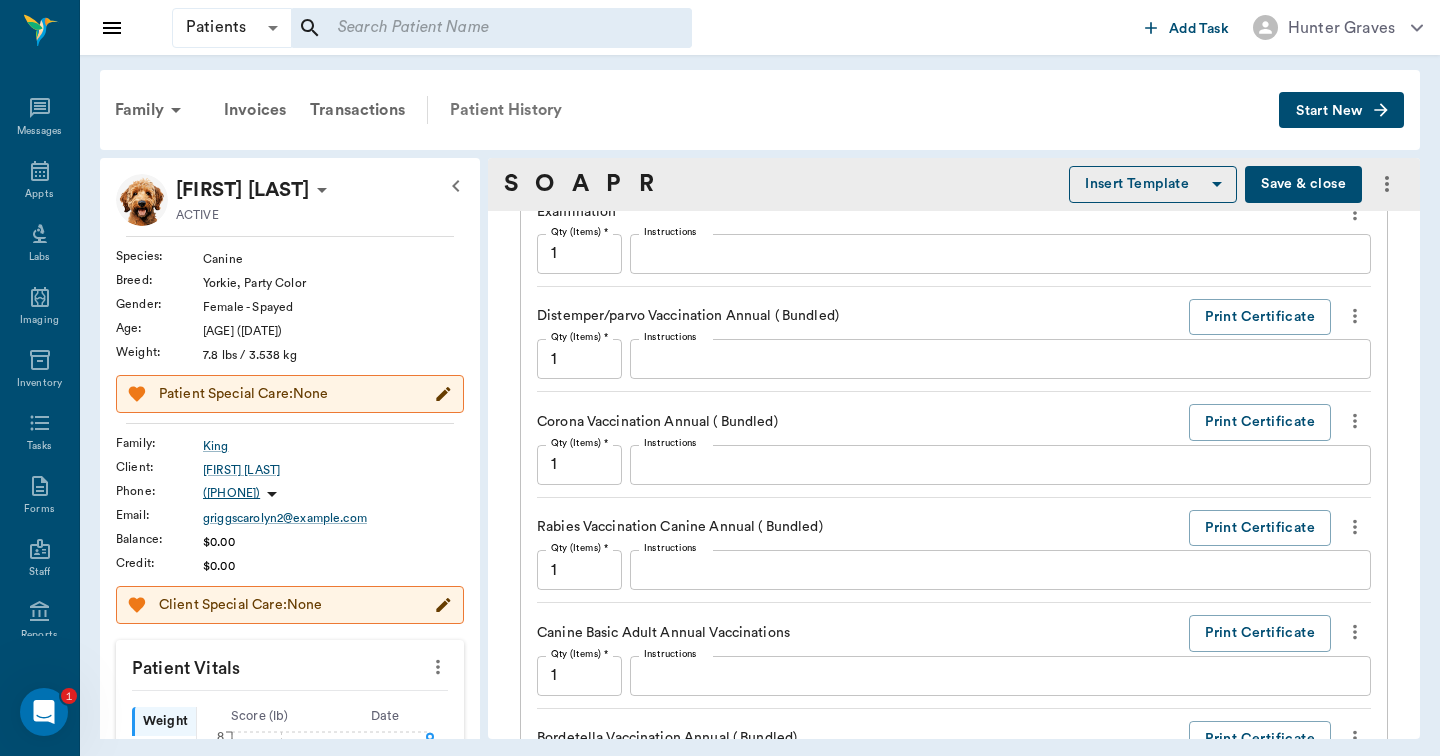 click on "Patient History" at bounding box center (506, 110) 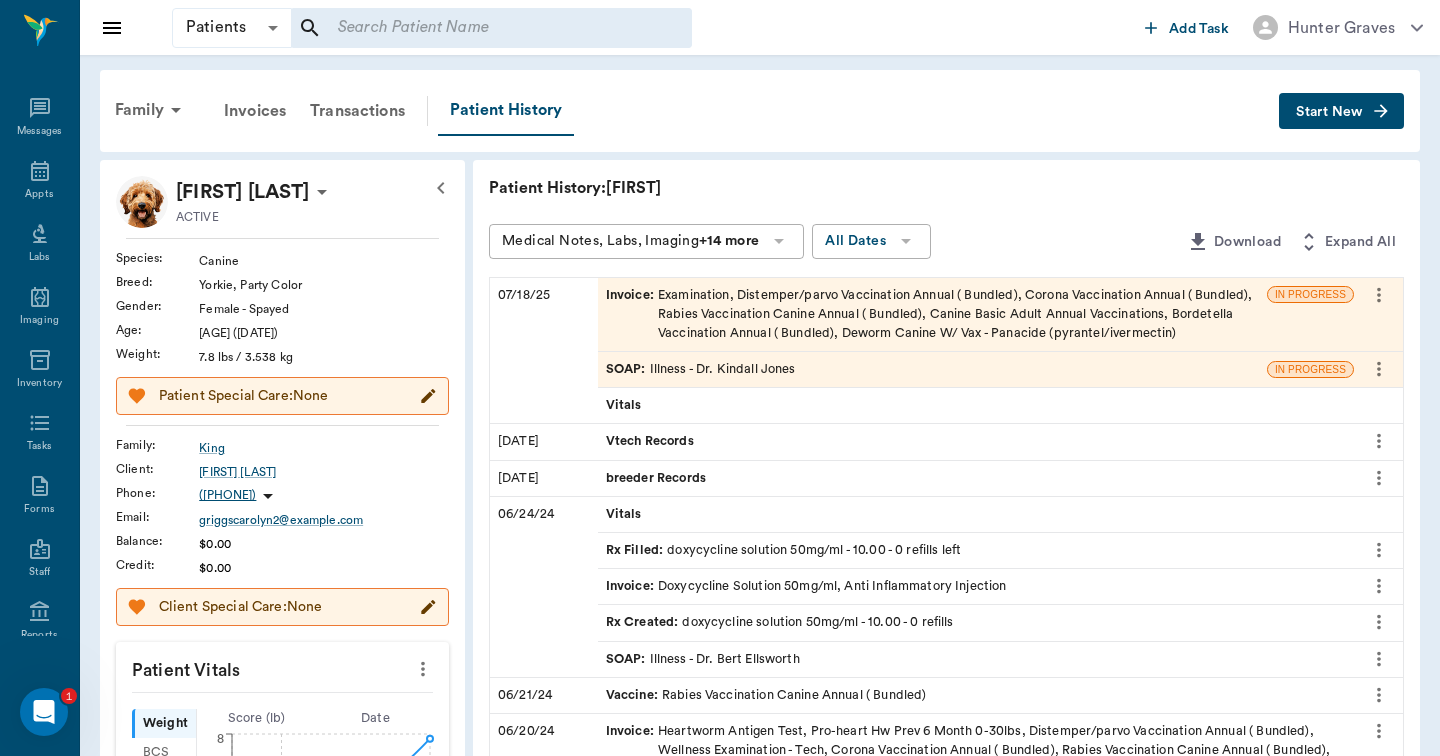 click on "Patient History:  Princess Medical Notes, Labs, Imaging  +14 more All Dates Download Expand All [MONTH]/[DAY]/[YEAR] Invoice : Examination, Distemper/parvo Vaccination Annual ( Bundled), Corona Vaccination Annual ( Bundled), Rabies Vaccination Canine Annual ( Bundled), Canine Basic Adult Annual Vaccinations, Bordetella Vaccination Annual ( Bundled), Deworm Canine W/ Vax - Panacide (pyrantel/ivermectin) IN PROGRESS SOAP : Illness - Dr. [LAST] [LAST] IN PROGRESS Vitals [MONTH]/[DAY]/[YEAR] breeder Records [MONTH]/[DAY]/[YEAR] Vitals Rx Filled : doxycycline solution 50mg/ml - 10.00 - 0 refills Invoice : Doxycycline Solution 50mg/ml, Anti Inflammatory Injection Rx Created : doxycycline solution 50mg/ml - 10.00 - 0 refills SOAP : Illness - Dr. [LAST] [LAST] [MONTH]/[DAY]/[YEAR] Vaccine : Rabies Vaccination Canine Annual ( Bundled) [MONTH]/[DAY]/[YEAR] Invoice : Vitals SOAP : [FIRST] [LAST] [MONTH]/[DAY]/[YEAR] Invoice : Pro-heart Hw Prev 6 Month 0-30lbs" at bounding box center (946, 821) 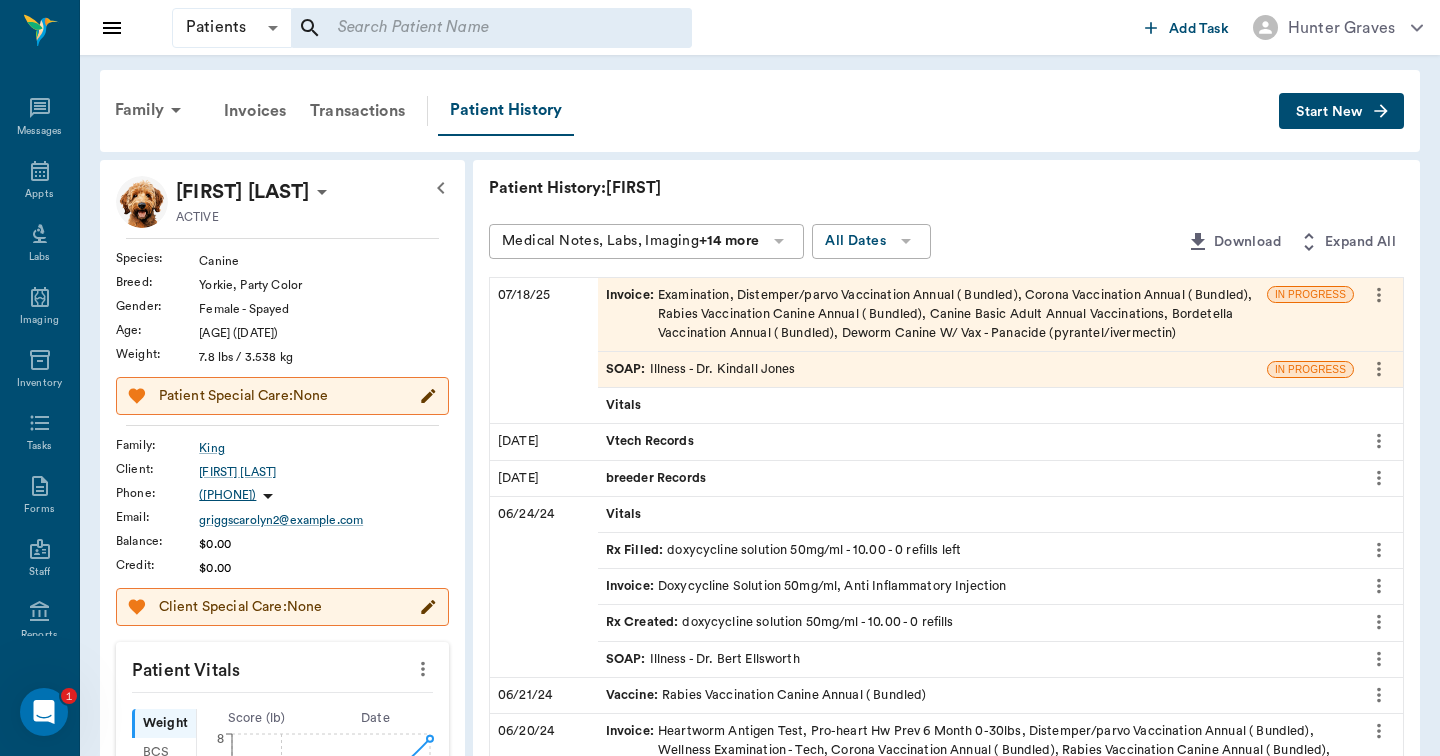 click on "Family Invoices Transactions Patient History Start New [FIRST] [LAST]     ACTIVE   Species : Canine Breed : Yorkie, Party Color Gender : Female - Spayed Age : 3 yr 3 mo ([DATE]) Weight : 7.8 lbs / 3.538 kg Patient Special Care:  None Family : [LAST] Client : [FIRST] [LAST] Phone : ([PHONE]) Email : [EMAIL] Balance : $0.00 Credit : $0.00 Client Special Care:  None Patient Vitals Weight BCS HR Temp Resp BP Dia Pain Perio Score ( lb ) Date 11/20/23 8AM [DATE] 8AM 0 2 4 6 8 Ongoing diagnosis Current Rx Reminders Pro-Heart Heartworm Prevention Injection - 6 months [DATE] Heartworm Antigen Test [DATE] Distemper/Parvo Vaccination Annual [DATE] Corona Vaccination Annual [DATE] Upcoming appointments Schedule Appointment Patient History:  [FIRST] Medical Notes, Labs, Imaging  +14 more All Dates Download Expand All [DATE] Invoice : IN PROGRESS SOAP : Illness - Dr. Kindall Jones IN PROGRESS Vitals 10/04/24 Vtech Records 08/23/24 breeder Records 06/24/24 Vitals Rx Filled : Invoice : : :" at bounding box center [760, 776] 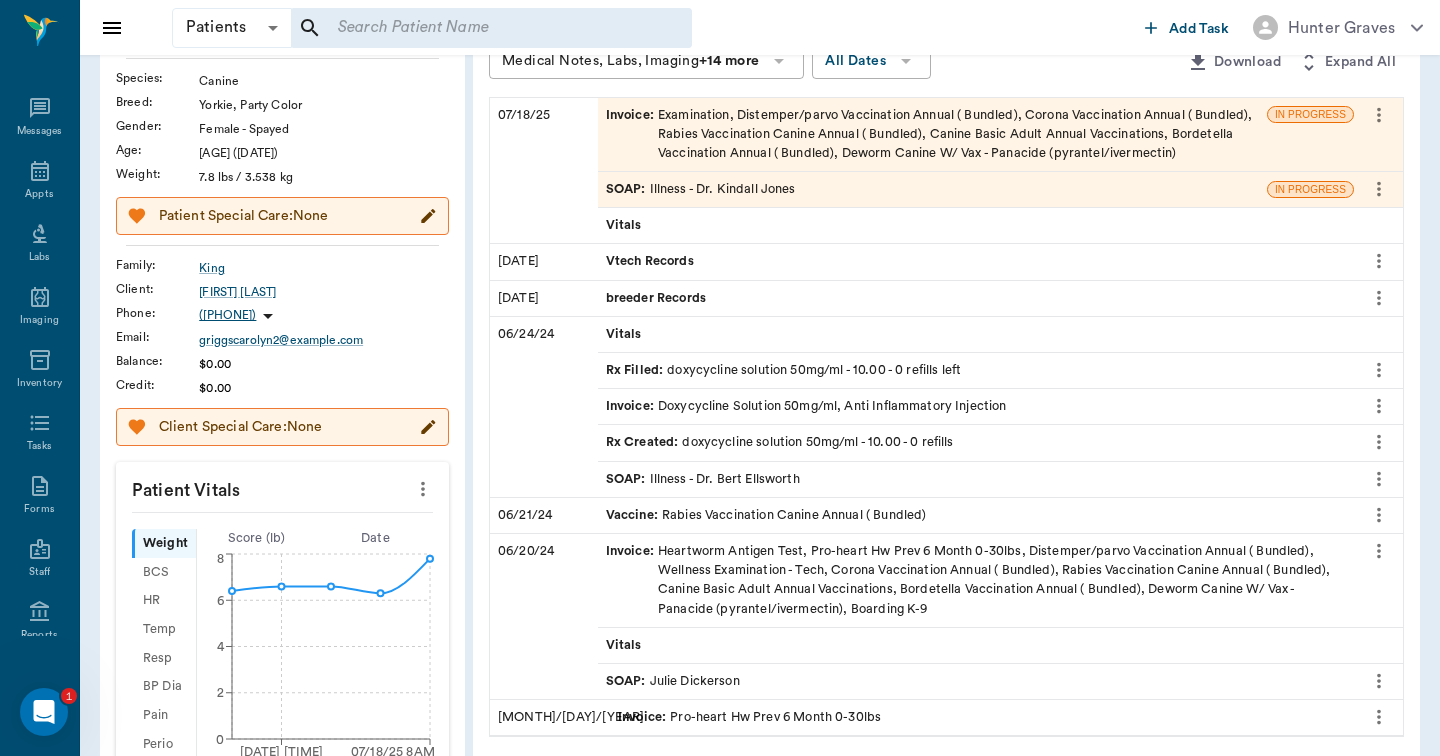 scroll, scrollTop: 178, scrollLeft: 0, axis: vertical 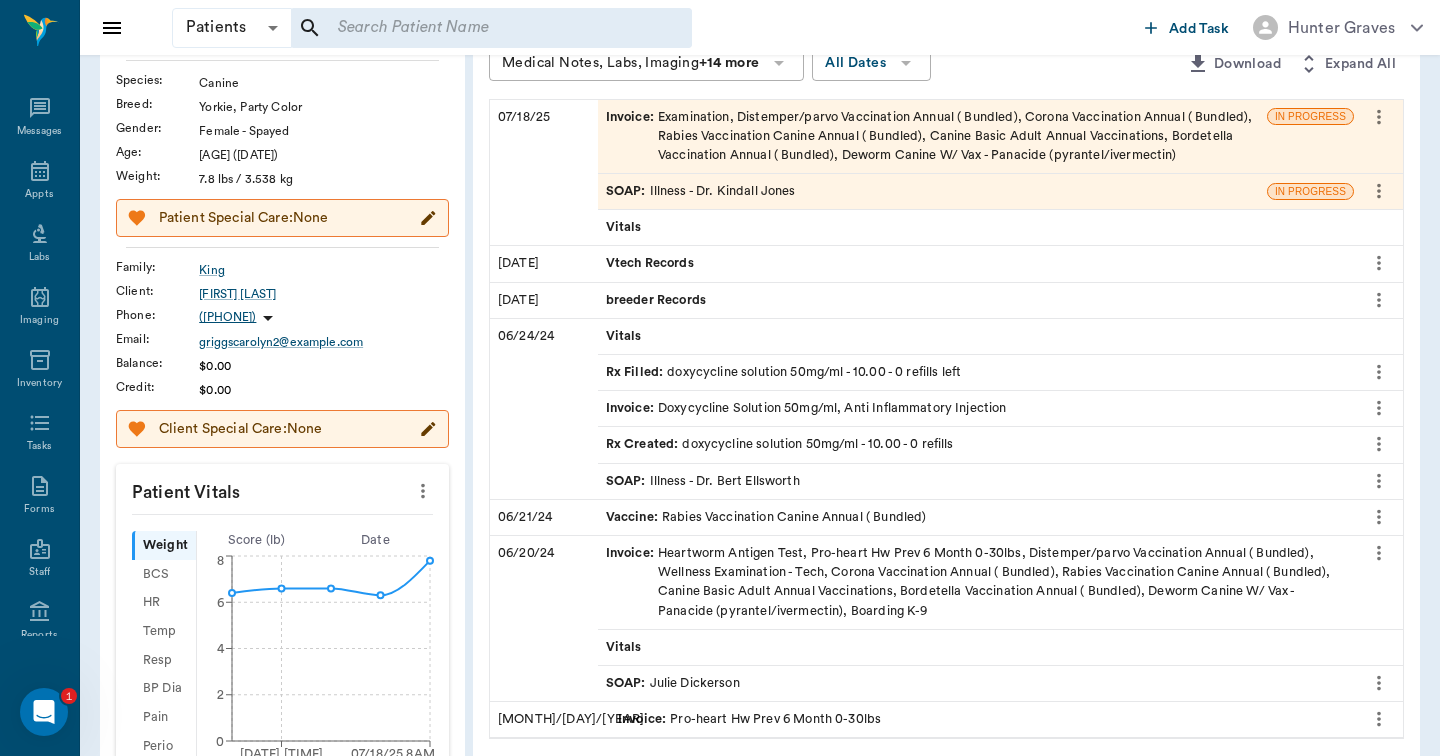 click on "SOAP : Julie Dickerson" at bounding box center (673, 683) 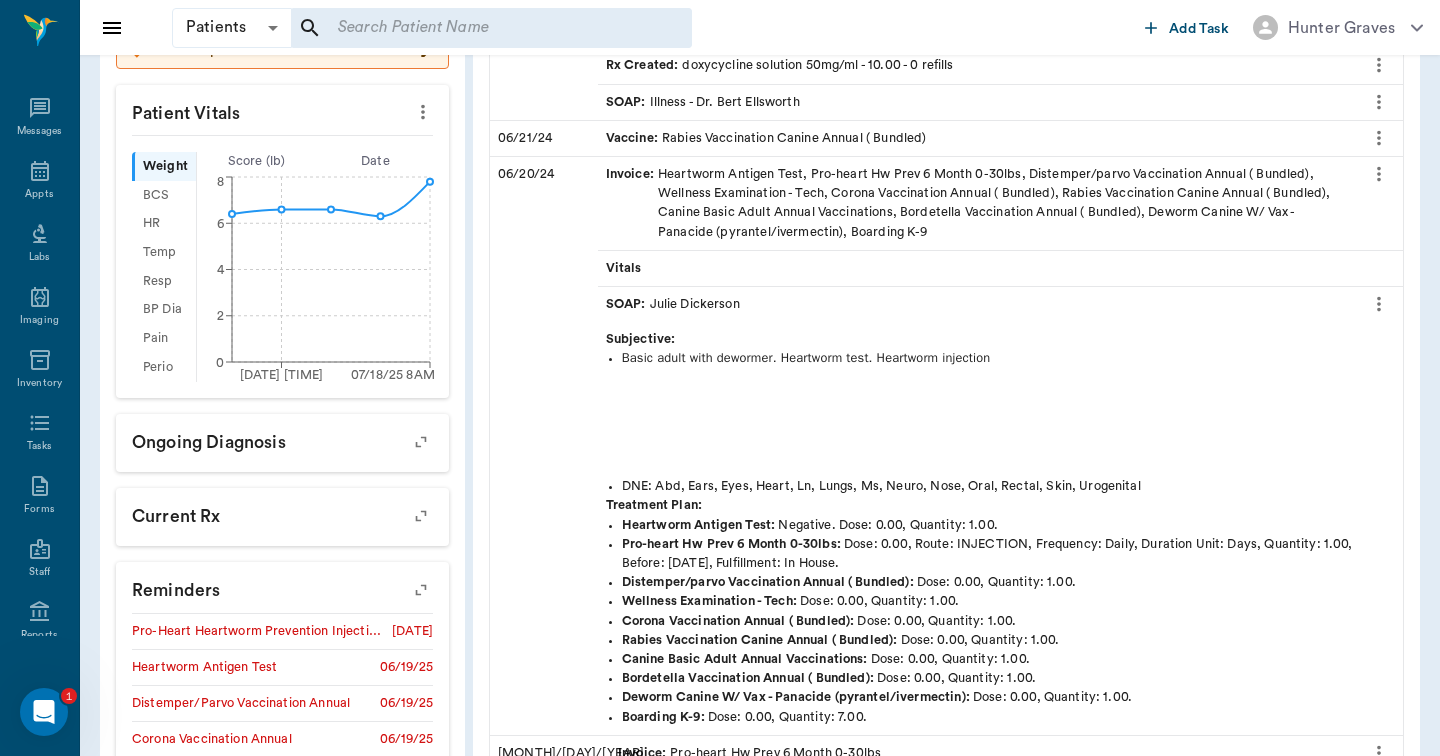 scroll, scrollTop: 565, scrollLeft: 0, axis: vertical 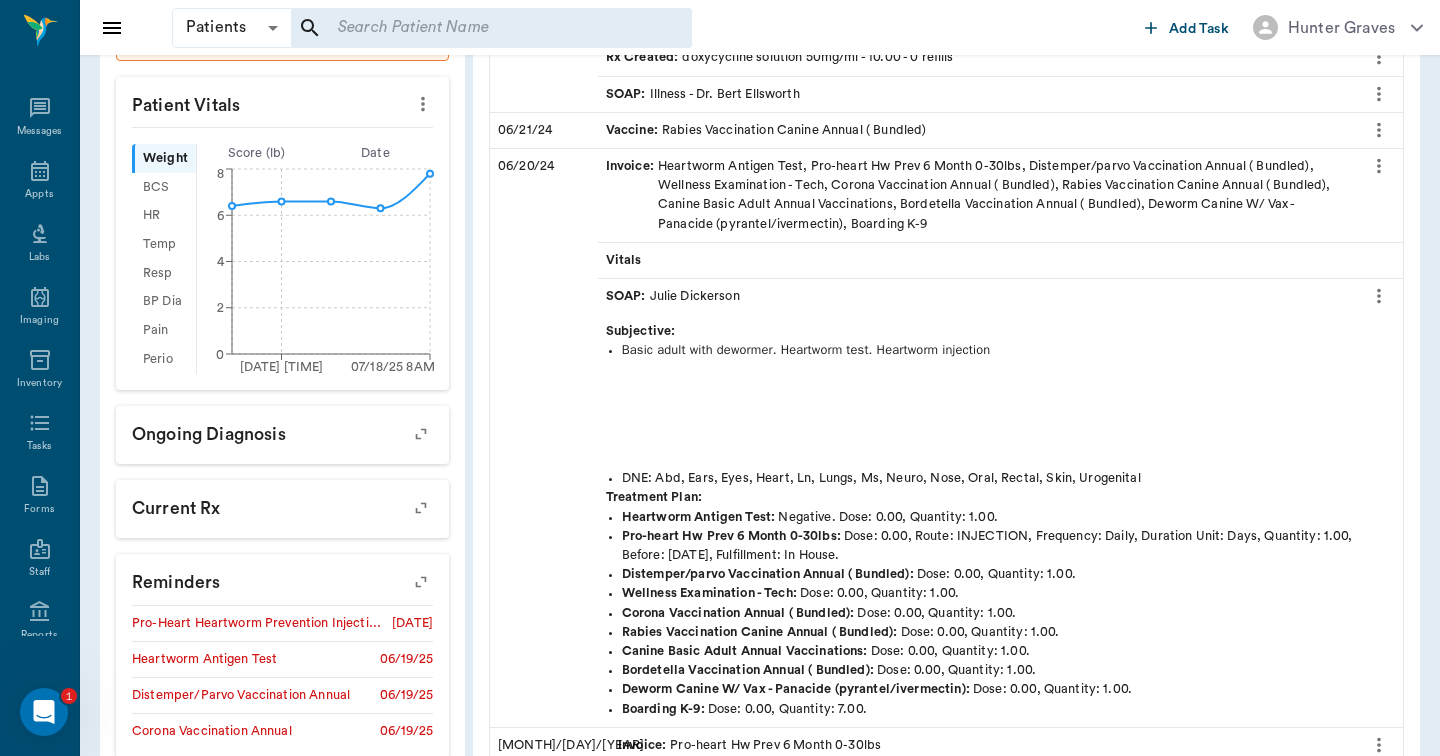 click at bounding box center [491, 28] 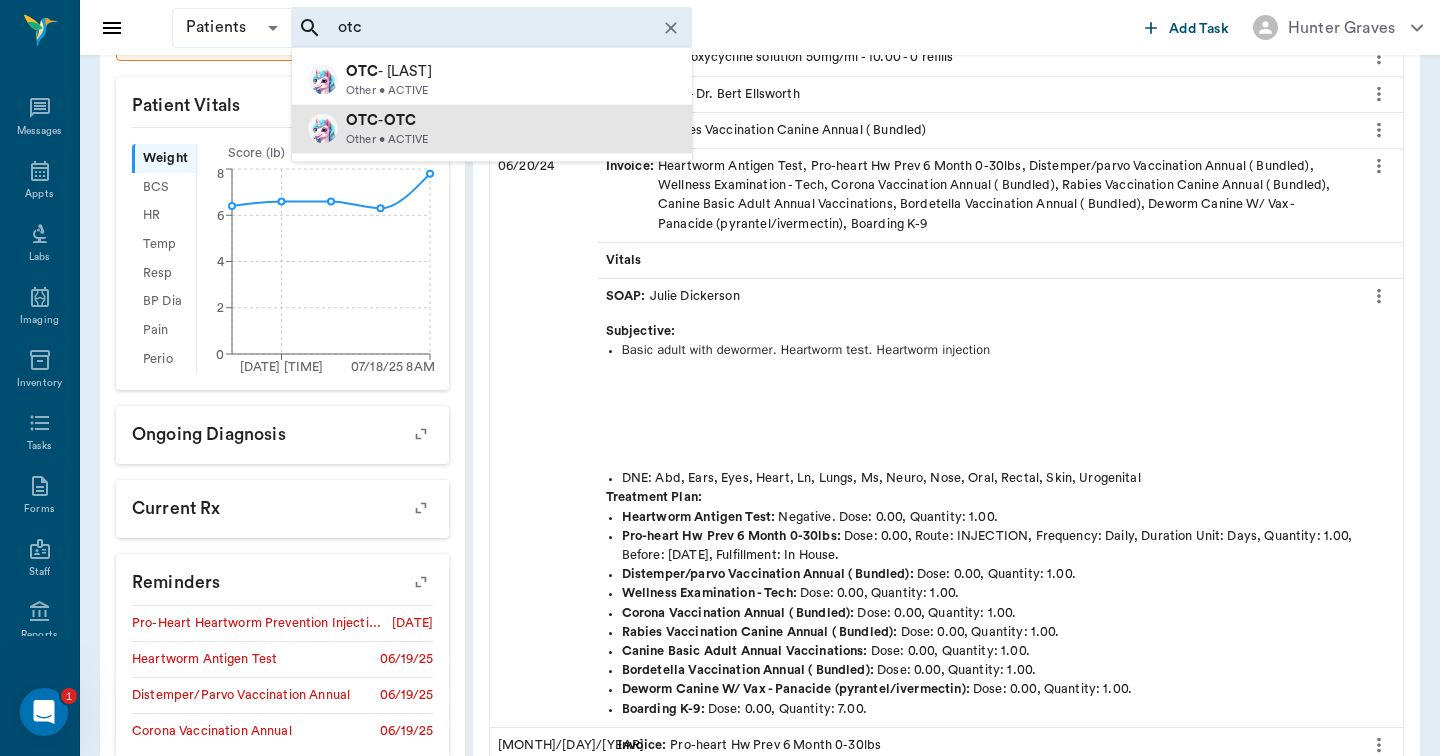 click on "Other   • ACTIVE" at bounding box center [387, 139] 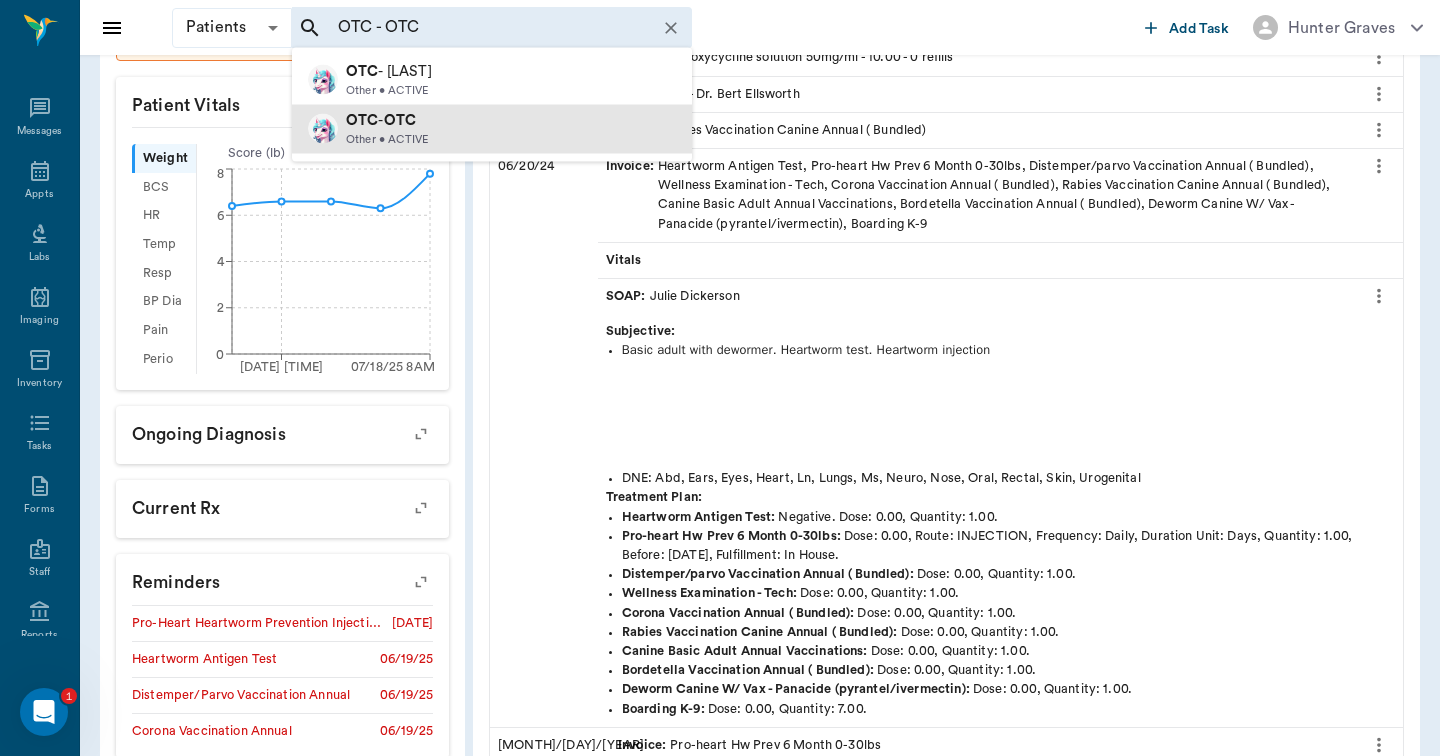 type 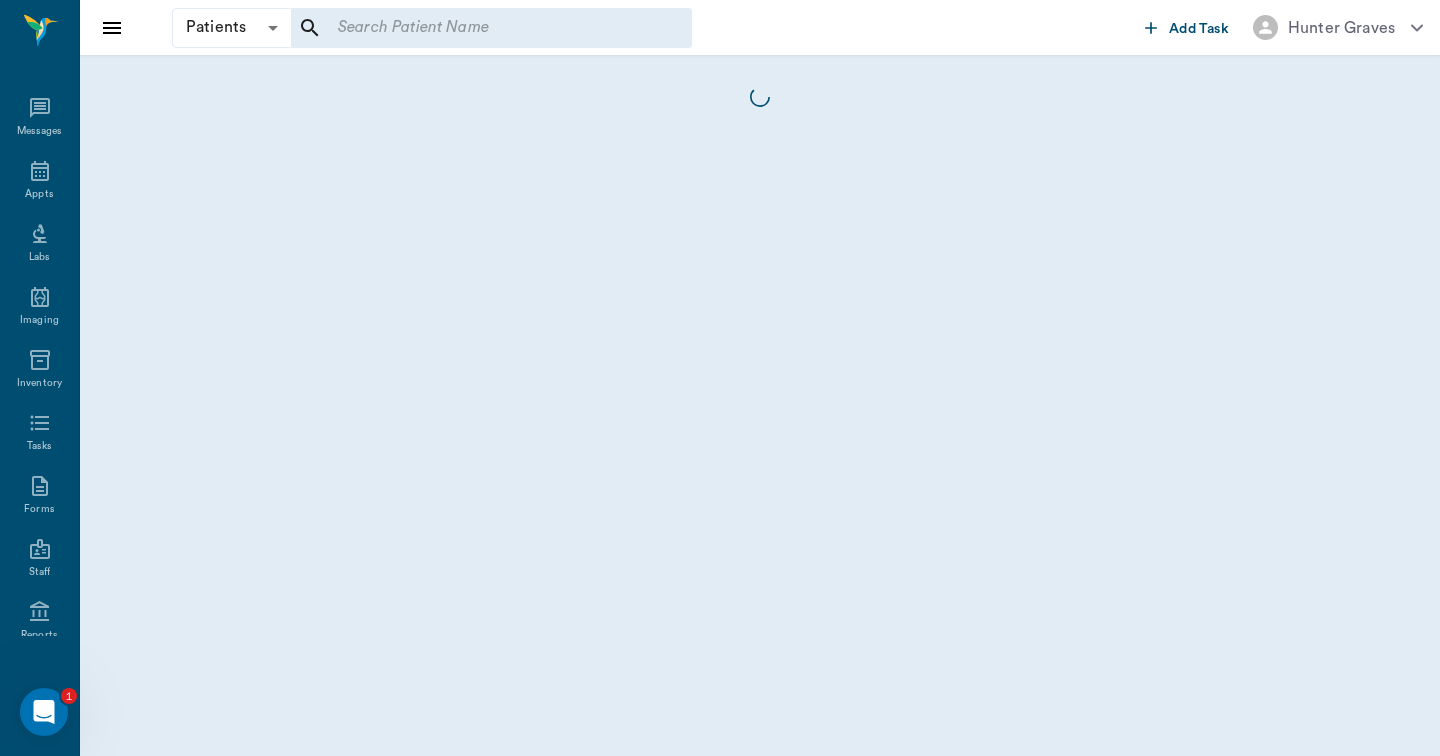 scroll, scrollTop: 0, scrollLeft: 0, axis: both 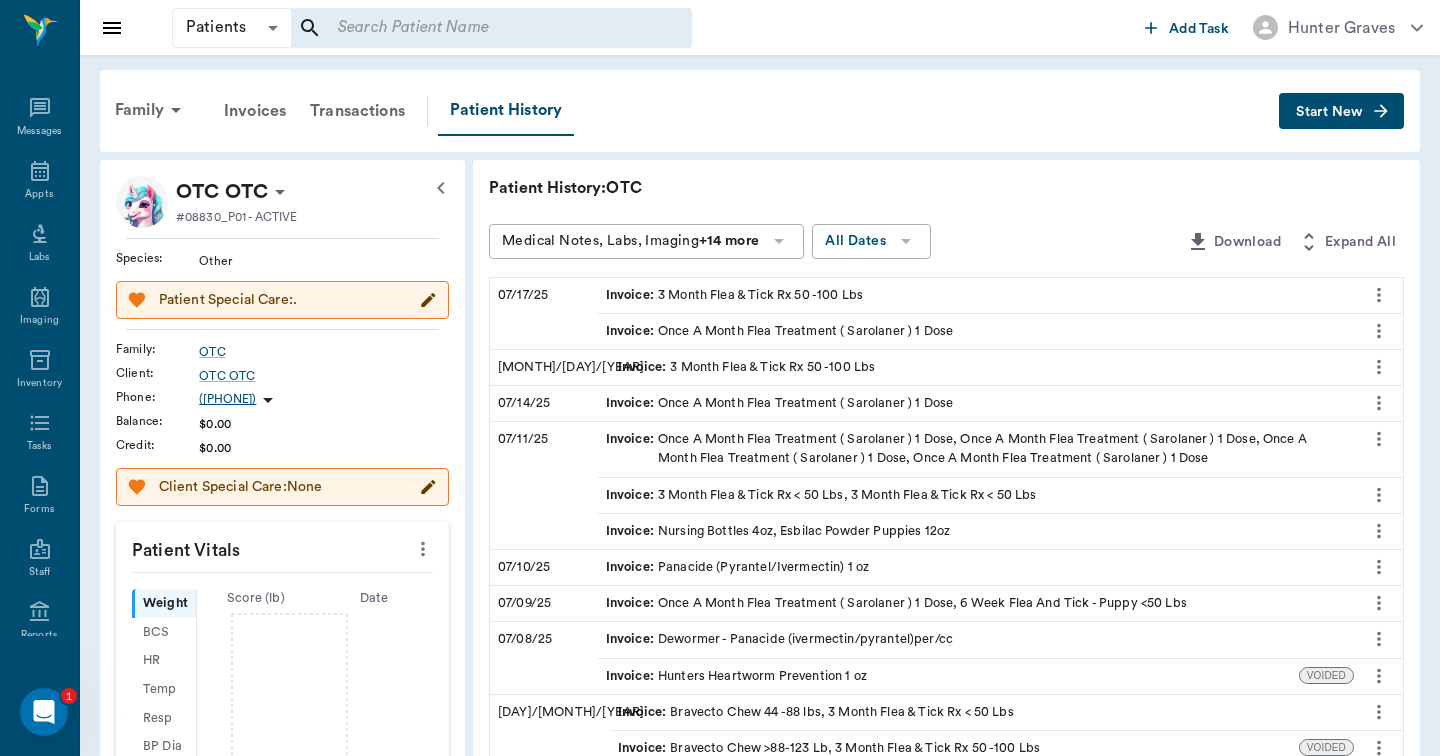 click on "Start New" at bounding box center (1329, 112) 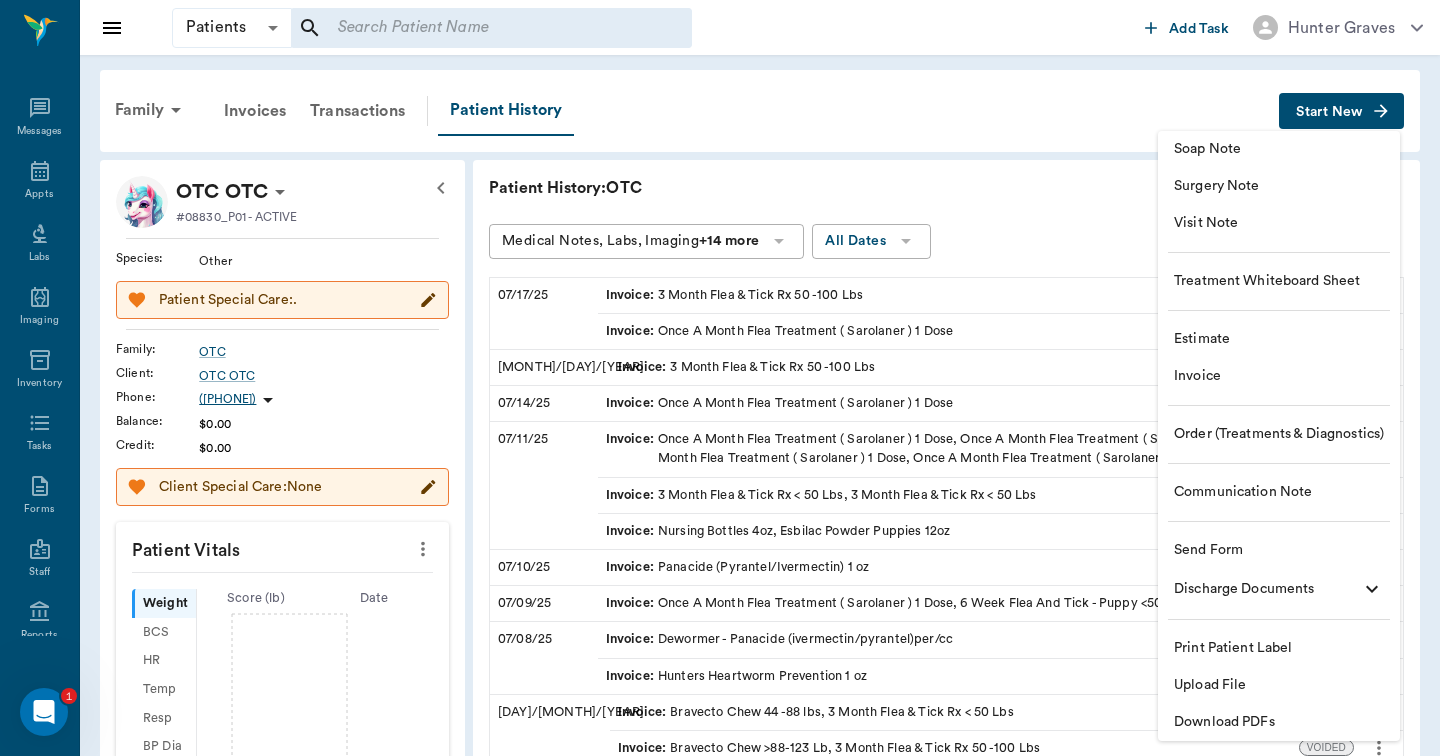 click on "Estimate" at bounding box center (1279, 339) 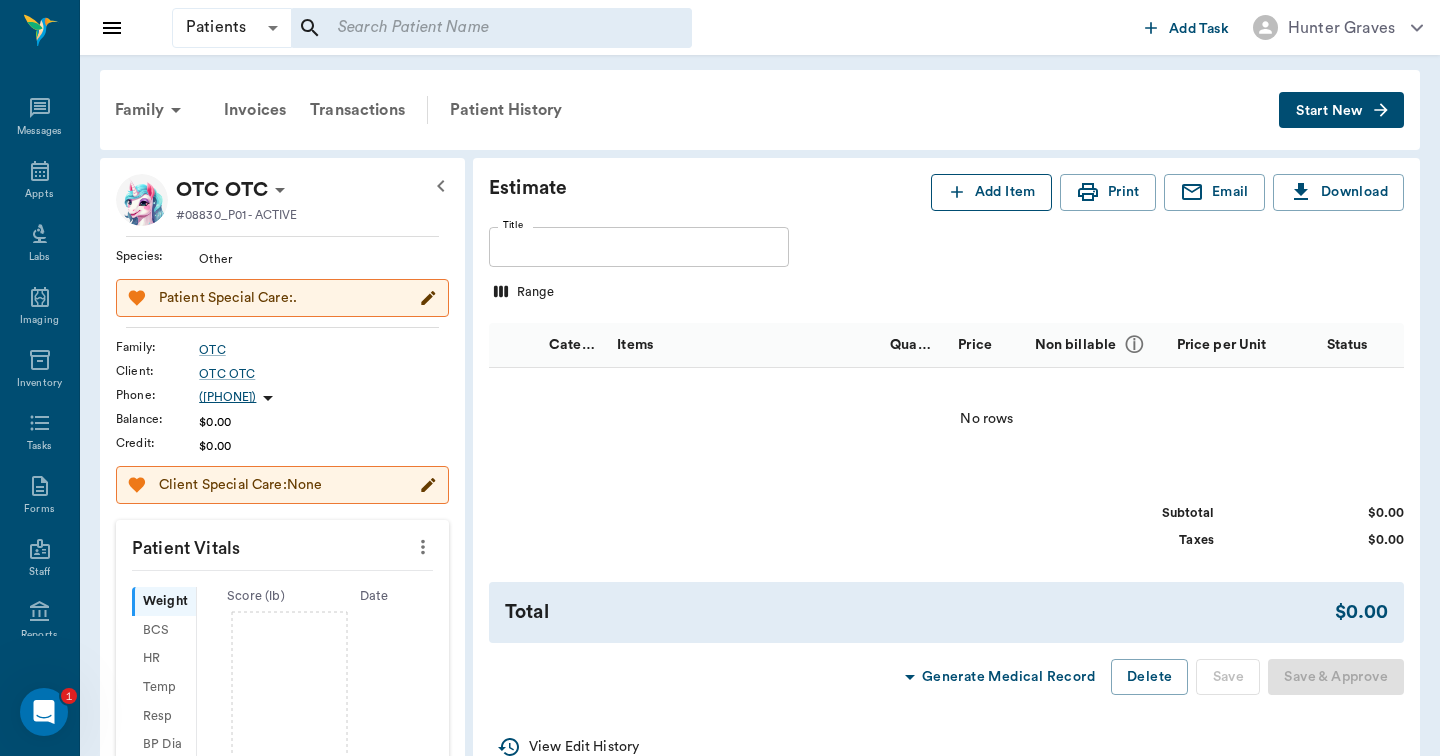 click on "Add Item" at bounding box center [991, 192] 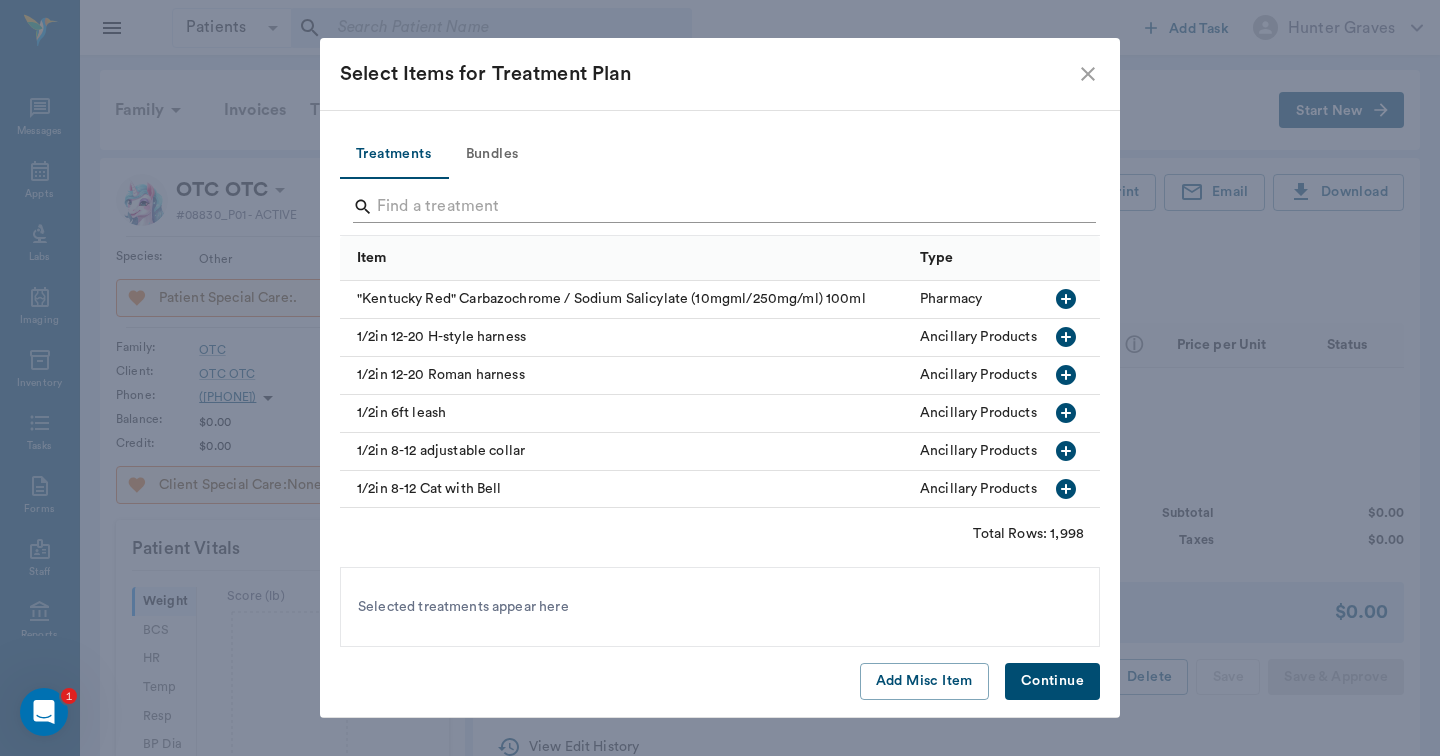 click at bounding box center [721, 207] 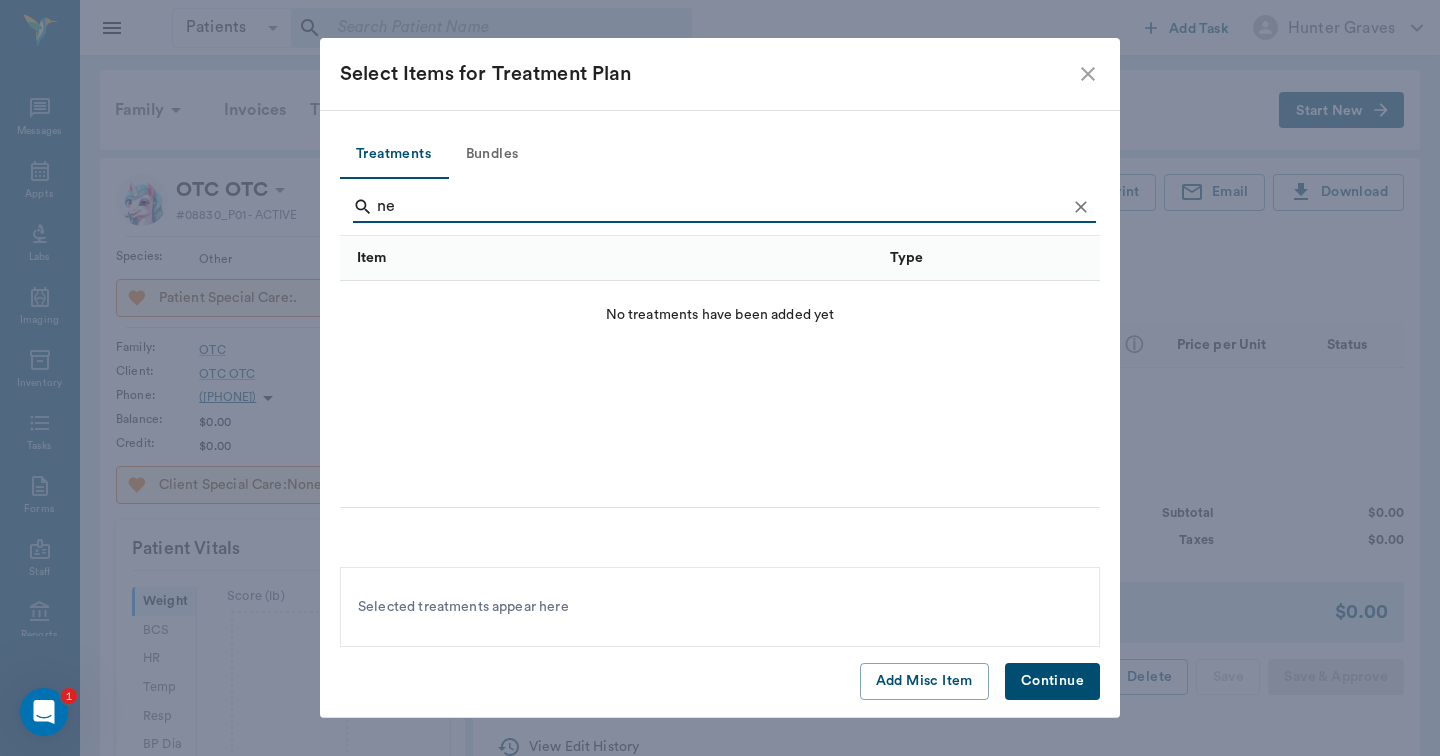 type on "n" 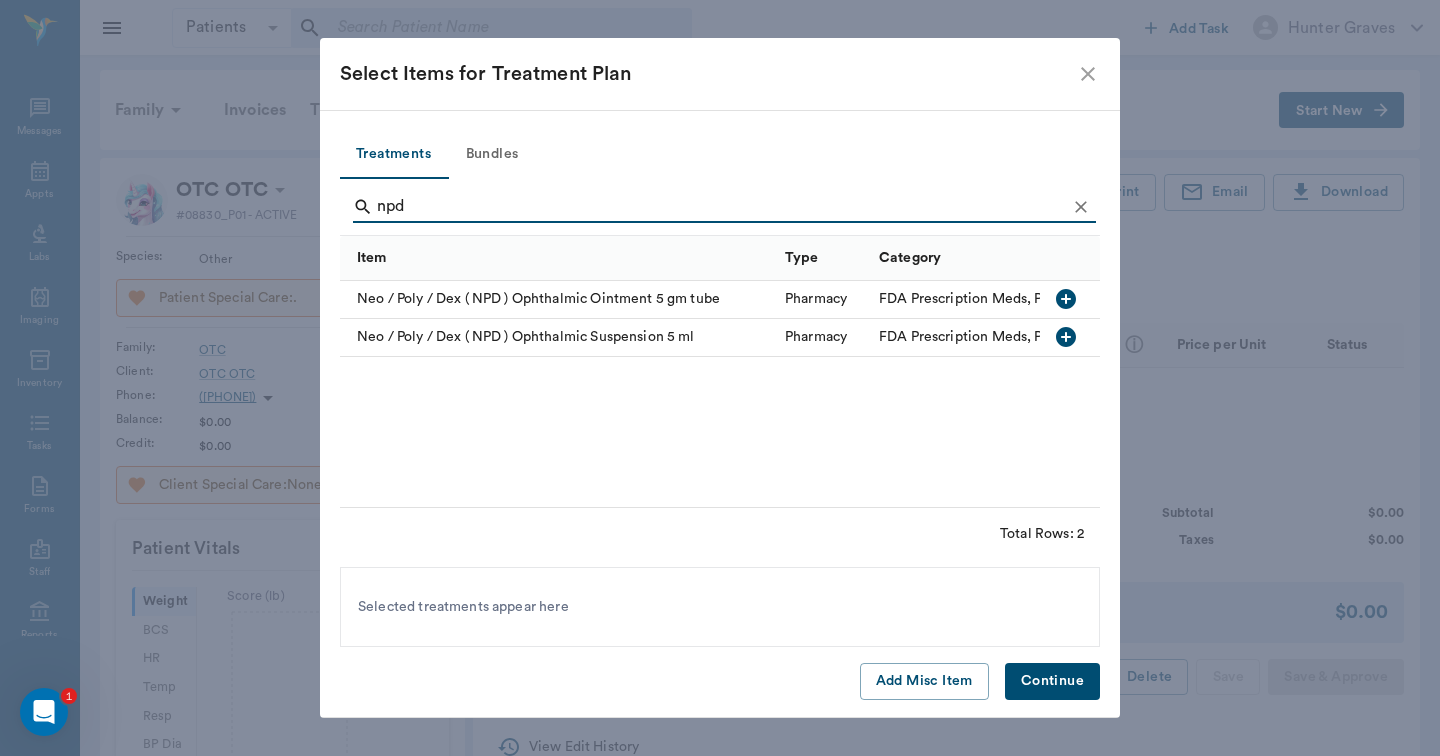 type on "nod" 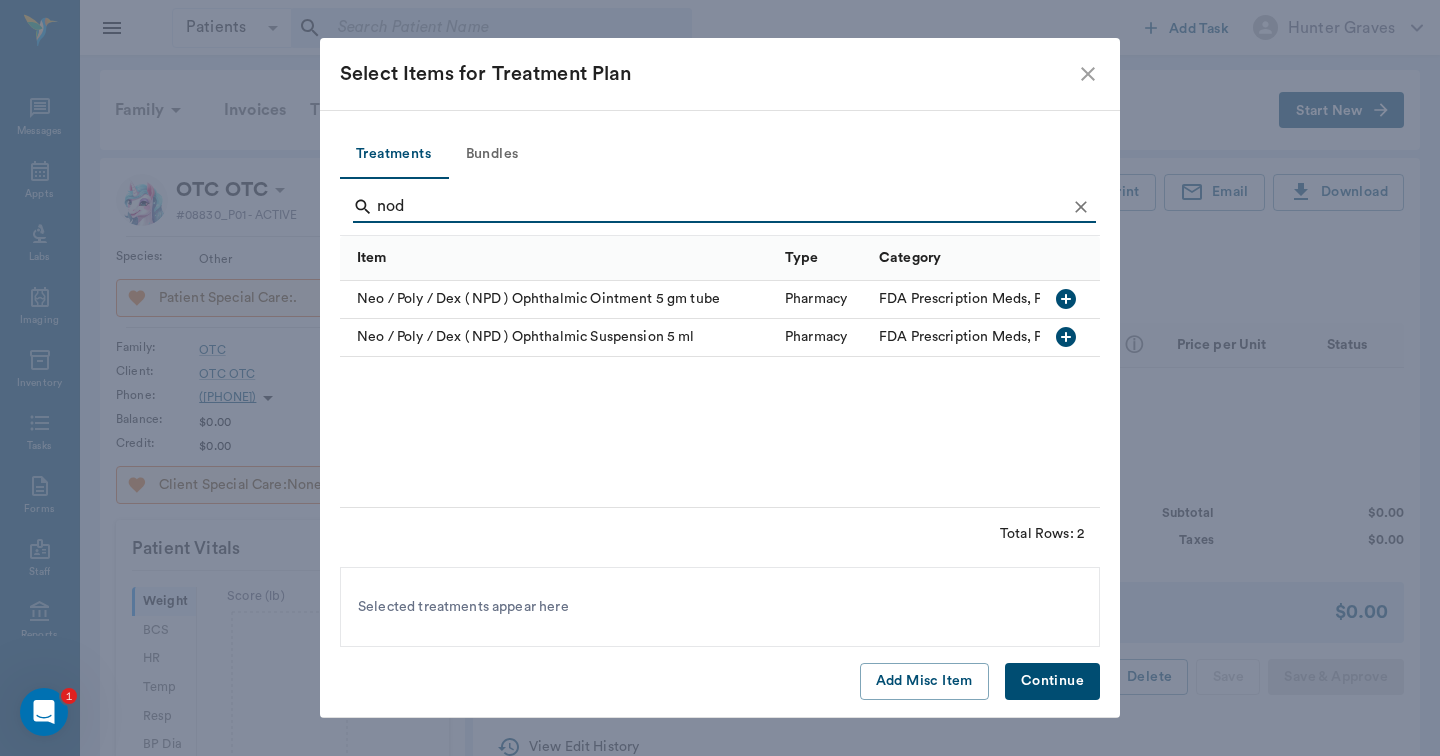 drag, startPoint x: 721, startPoint y: 207, endPoint x: 1066, endPoint y: 337, distance: 368.68008 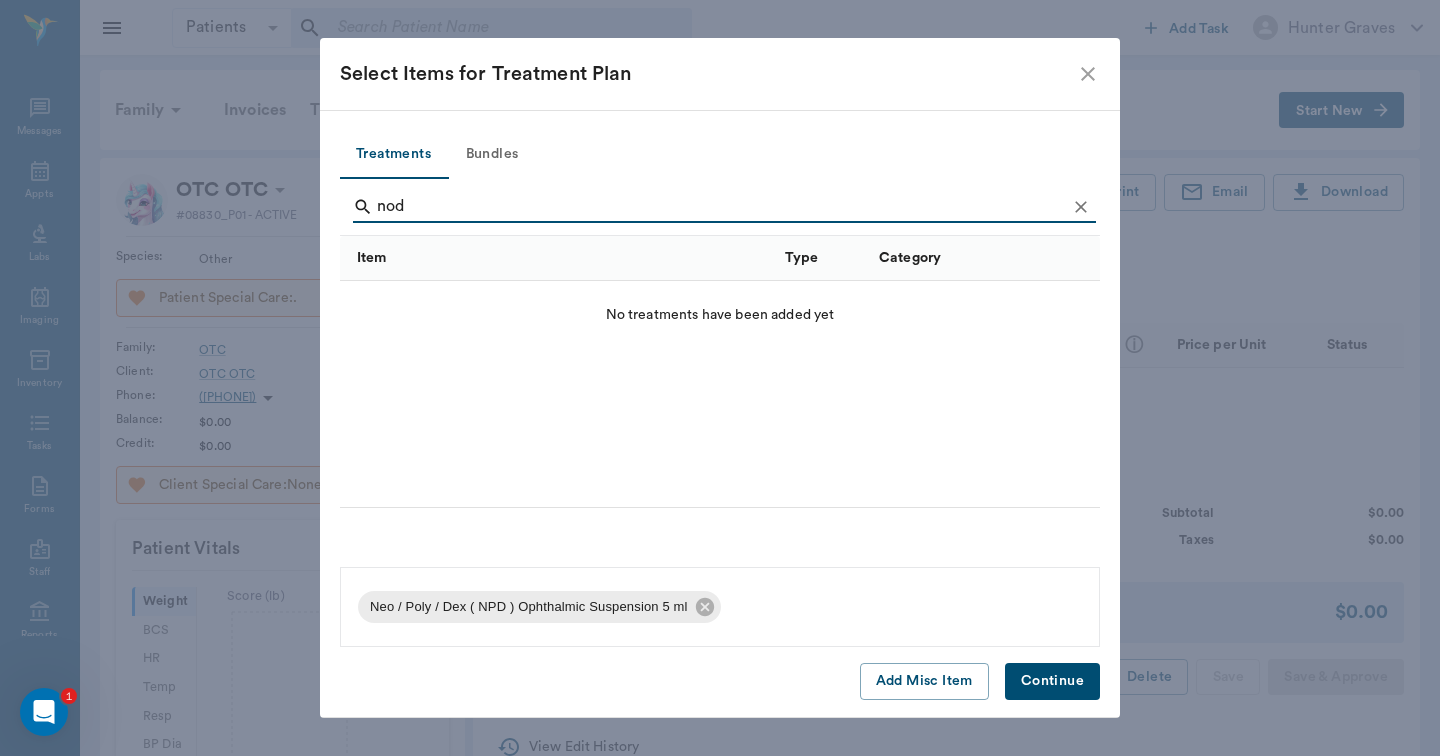 drag, startPoint x: 1066, startPoint y: 337, endPoint x: 1052, endPoint y: 681, distance: 344.28476 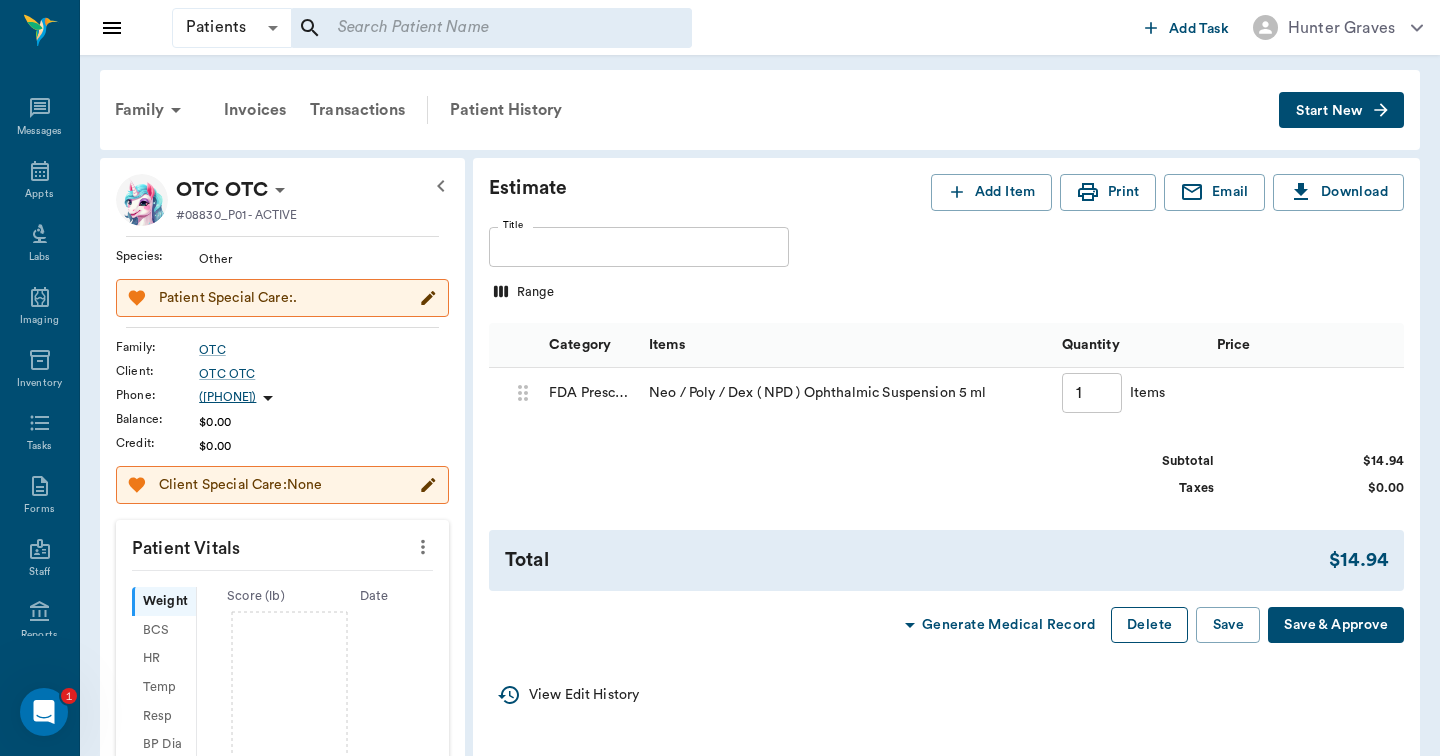 click on "Delete" at bounding box center (1149, 625) 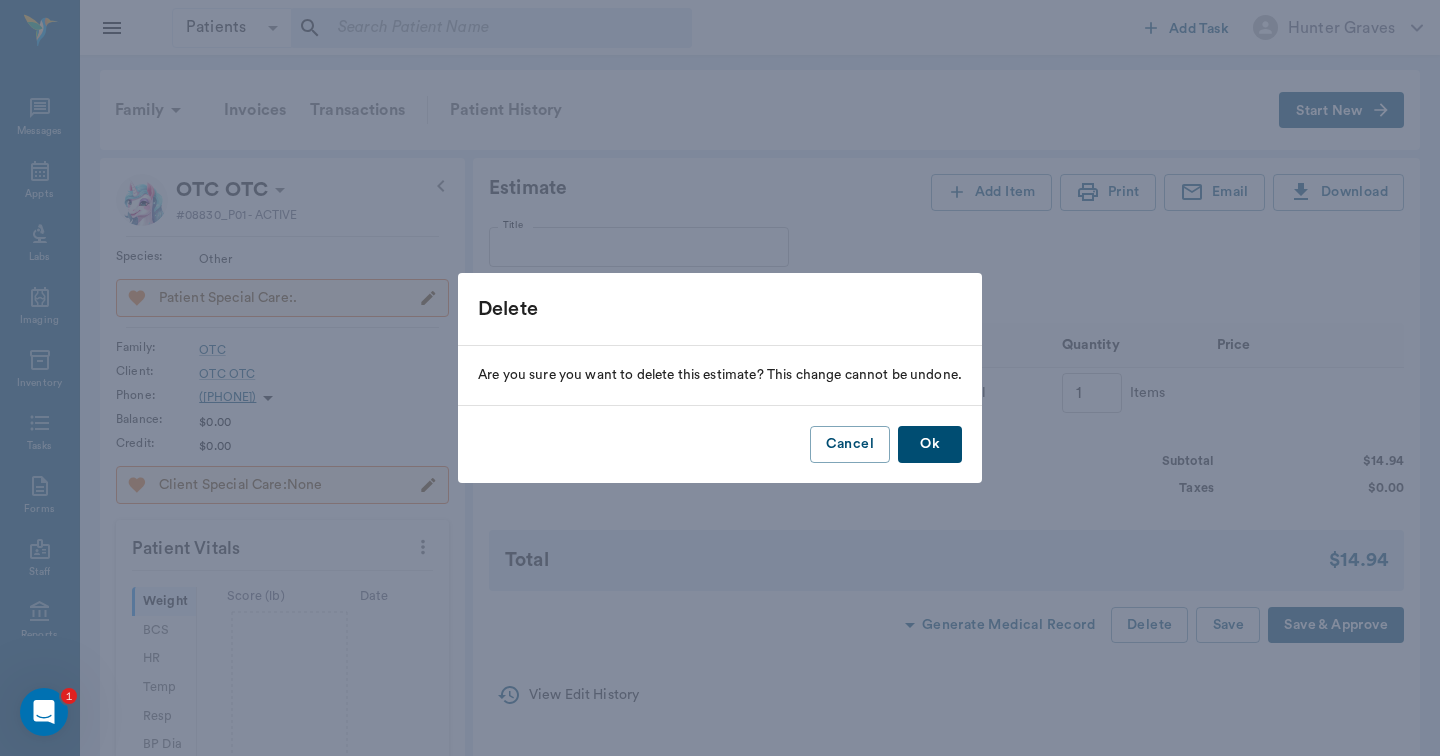 click on "Ok" at bounding box center (930, 444) 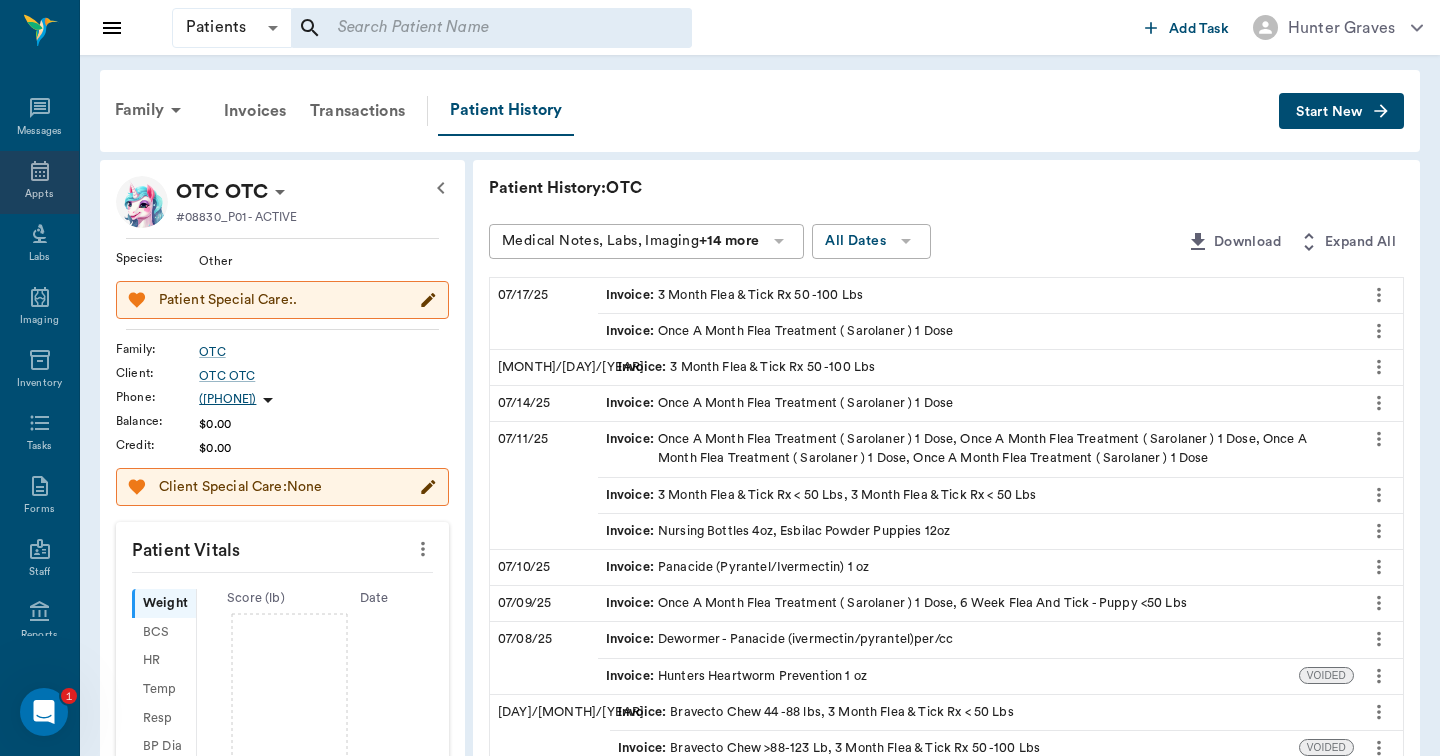 click on "Appts" at bounding box center [39, 182] 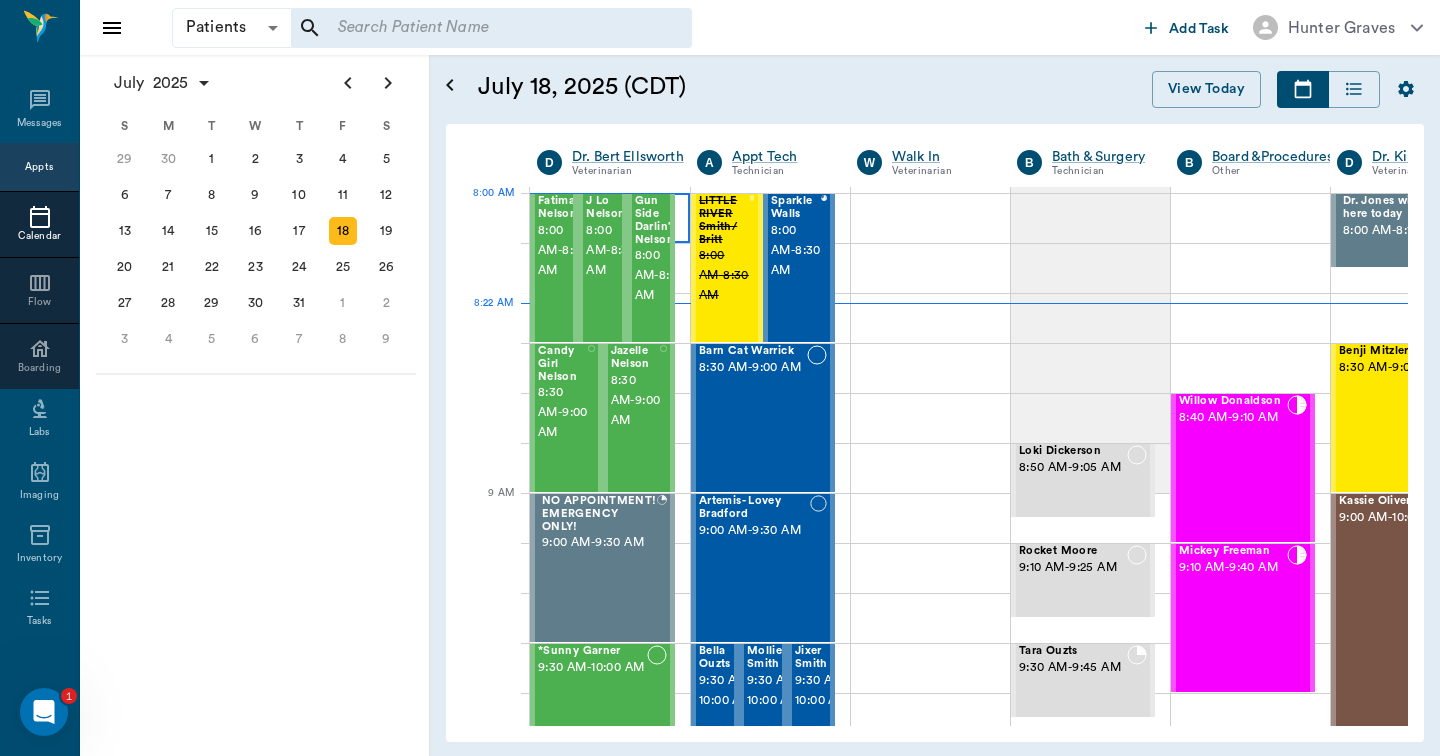 scroll, scrollTop: 2, scrollLeft: 1, axis: both 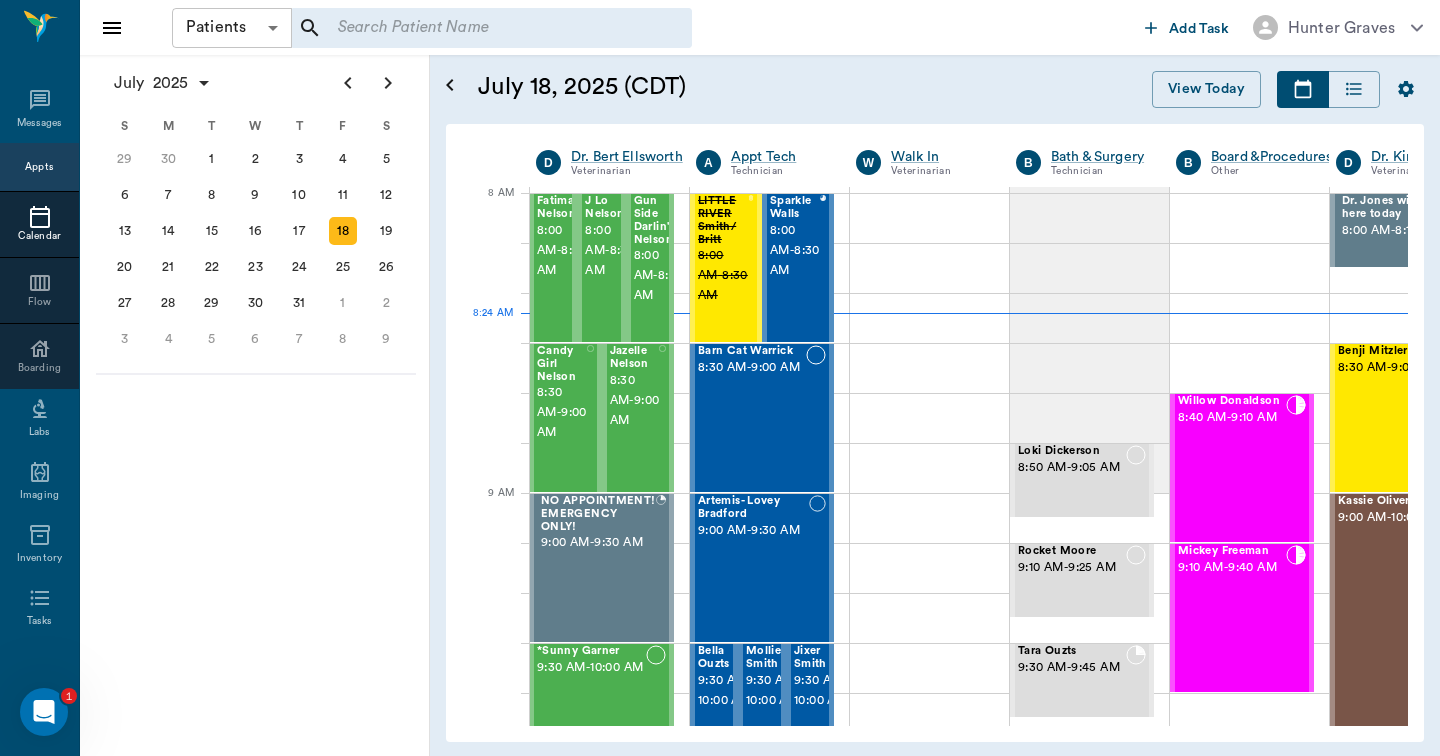 click on "Patients Patients ​ ​ Add Task Hunter Graves Nectar Messages Appts Calendar Flow Boarding Labs Imaging Inventory Tasks Forms Staff Reports Lookup Settings July 2025 S M T W T F S Jun 1 2 3 4 5 6 7 8 9 10 11 12 13 14 15 16 17 18 19 20 21 22 23 24 25 26 27 28 29 30 Jul 1 2 3 4 5 6 7 8 9 10 11 12 S M T W T F S 29 30 Jul 1 2 3 4 5 6 7 8 9 10 11 12 13 14 15 16 17 18 19 20 21 22 23 24 25 26 27 28 29 30 31 Aug 1 2 3 4 5 6 7 8 9 S M T W T F S 27 28 29 30 31 Aug 1 2 3 4 5 6 7 8 9 10 11 12 13 14 15 16 17 18 19 20 21 22 23 24 25 26 27 28 29 30 31 Sep 1 2 3 4 5 6 July 18, 2025 (CDT) View Today July 2025 Today 18 Fri Jul 2025 D Dr. Bert Ellsworth Veterinarian A Appt Tech Technician W Walk In Veterinarian B Bath & Surgery Technician B Board &Procedures Other D Dr. Kindall Jones Veterinarian 8 AM 9 AM 10 AM 11 AM 12 PM 1 PM 2 PM 3 PM 4 PM 5 PM 6 PM 7 PM 8 PM 8:24 AM 8:00 AM Fatima Nelson 8:00 AM  -  8:30 AM J Lo Nelson 8:00 AM  -  8:30 AM Gun Side Darlin' Nelson 8:00 AM  -  8:30 AM Candy Girl Nelson 8:30 AM  -  9:00 AM" at bounding box center [720, 378] 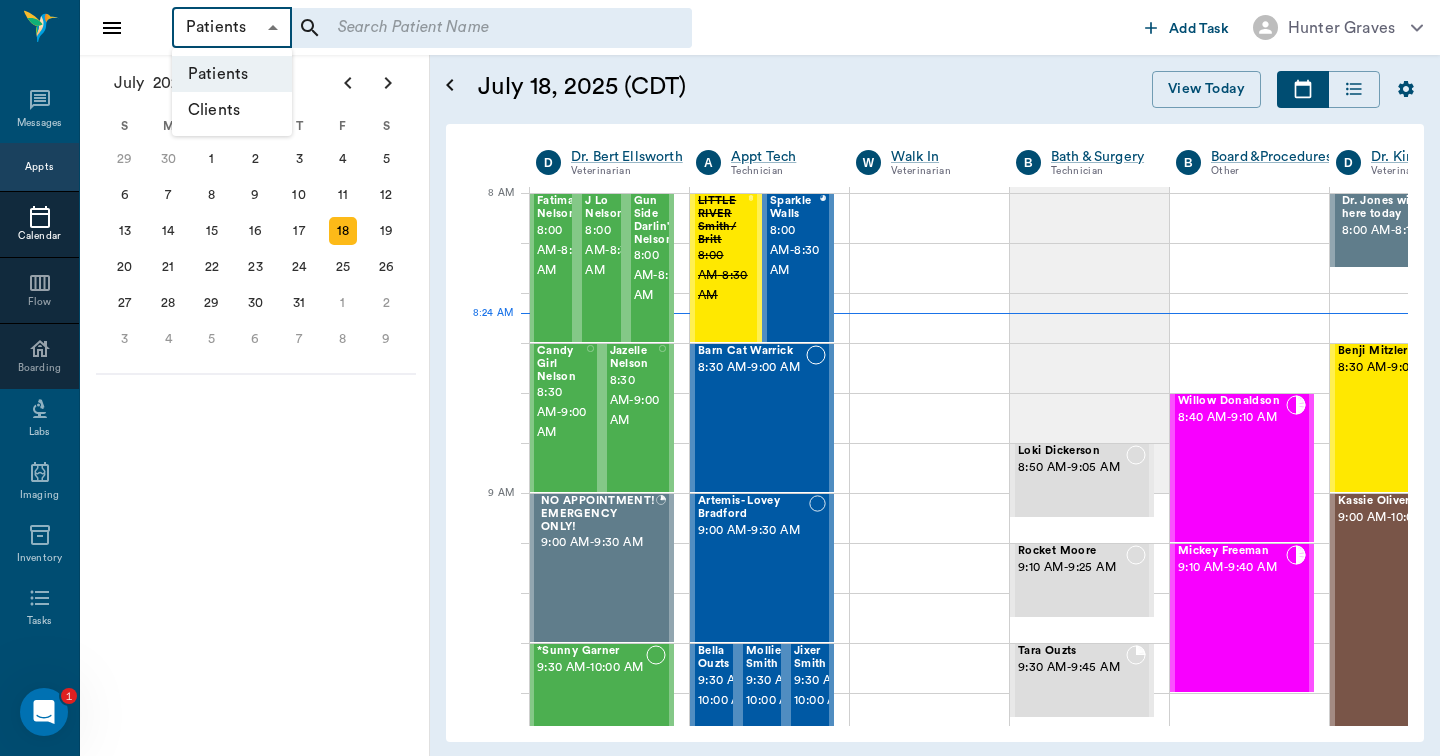 click on "Patients" at bounding box center [232, 74] 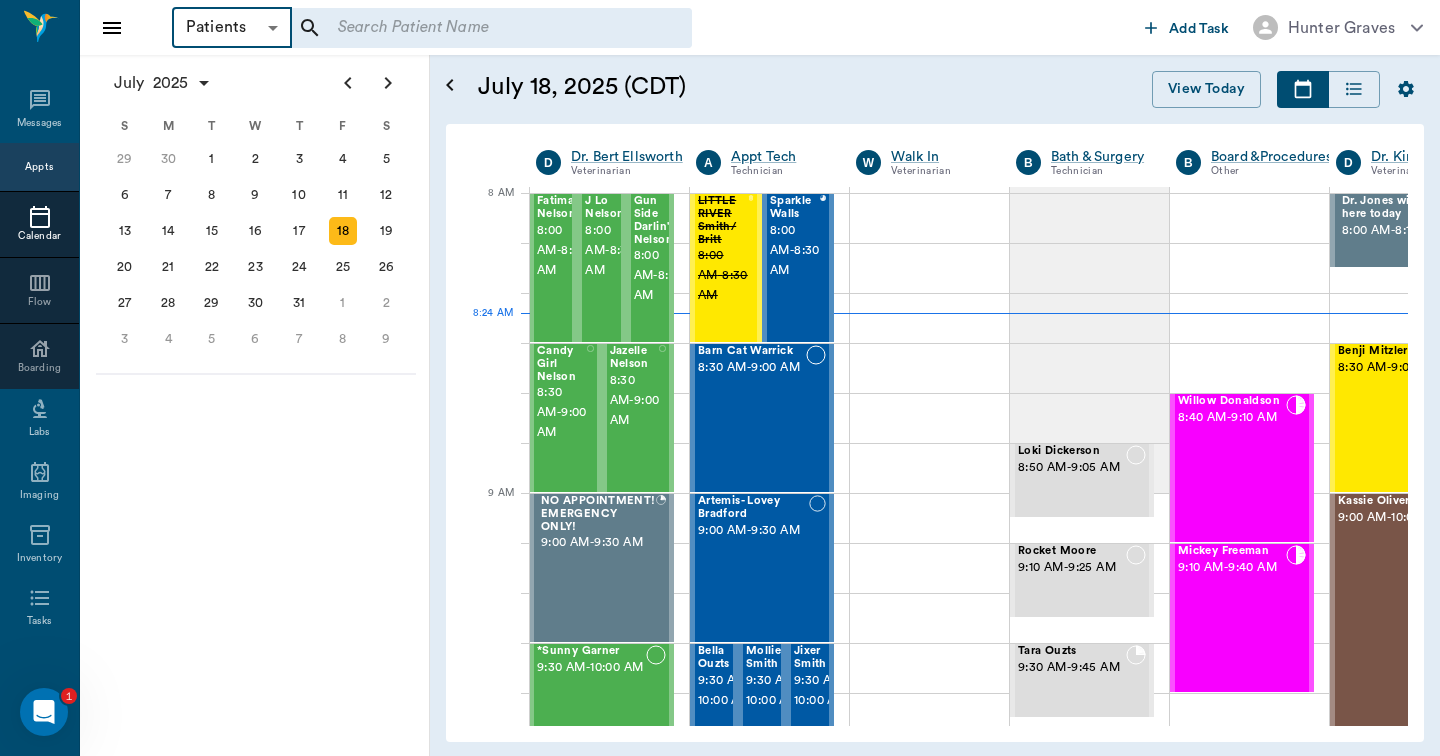 click on "Patients Patients ​ ​ Add Task Hunter Graves Nectar Messages Appts Calendar Flow Boarding Labs Imaging Inventory Tasks Forms Staff Reports Lookup Settings July 2025 S M T W T F S Jun 1 2 3 4 5 6 7 8 9 10 11 12 13 14 15 16 17 18 19 20 21 22 23 24 25 26 27 28 29 30 Jul 1 2 3 4 5 6 7 8 9 10 11 12 S M T W T F S 29 30 Jul 1 2 3 4 5 6 7 8 9 10 11 12 13 14 15 16 17 18 19 20 21 22 23 24 25 26 27 28 29 30 31 Aug 1 2 3 4 5 6 7 8 9 S M T W T F S 27 28 29 30 31 Aug 1 2 3 4 5 6 7 8 9 10 11 12 13 14 15 16 17 18 19 20 21 22 23 24 25 26 27 28 29 30 31 Sep 1 2 3 4 5 6 July 18, 2025 (CDT) View Today July 2025 Today 18 Fri Jul 2025 D Dr. Bert Ellsworth Veterinarian A Appt Tech Technician W Walk In Veterinarian B Bath & Surgery Technician B Board &Procedures Other D Dr. Kindall Jones Veterinarian 8 AM 9 AM 10 AM 11 AM 12 PM 1 PM 2 PM 3 PM 4 PM 5 PM 6 PM 7 PM 8 PM 8:24 AM 8:00 AM Fatima Nelson 8:00 AM  -  8:30 AM J Lo Nelson 8:00 AM  -  8:30 AM Gun Side Darlin' Nelson 8:00 AM  -  8:30 AM Candy Girl Nelson 8:30 AM  -  9:00 AM" at bounding box center [720, 378] 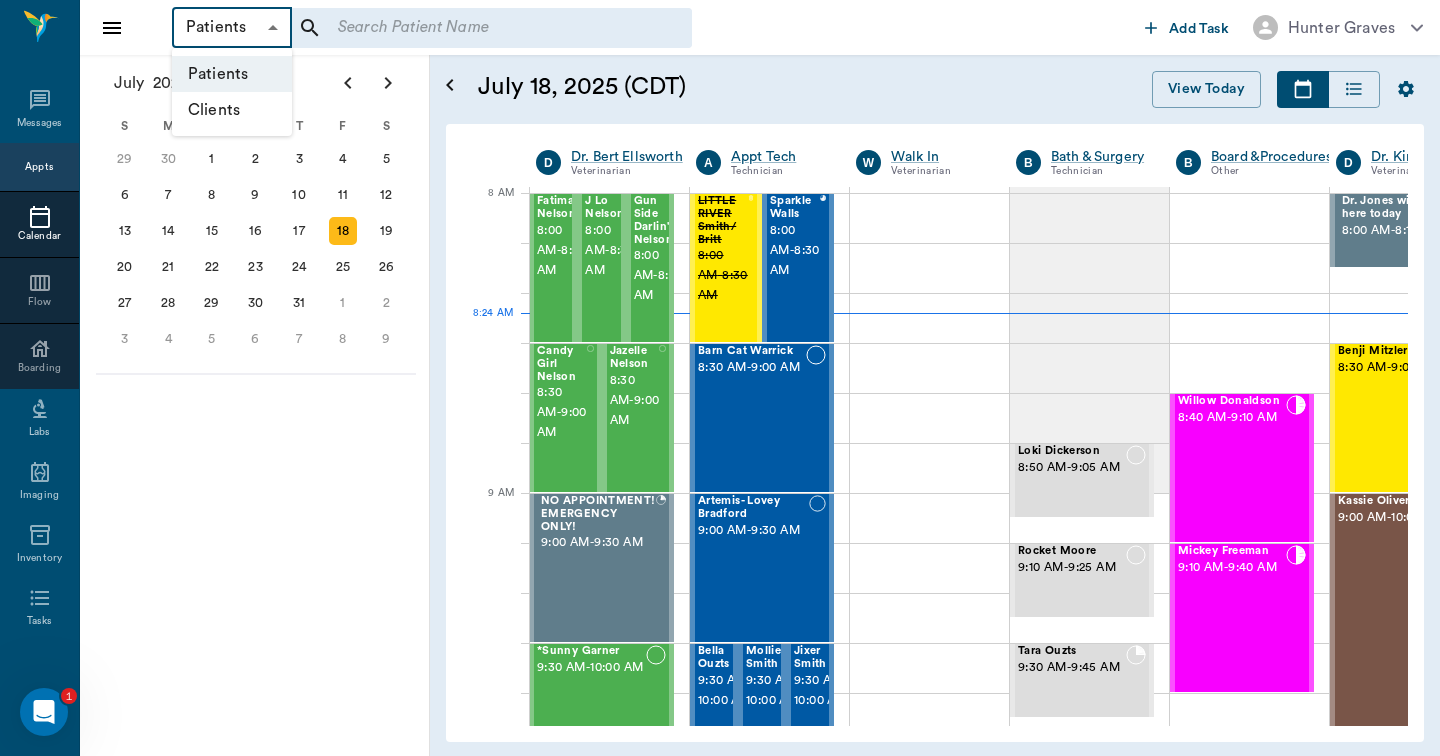 click on "Patients" at bounding box center (232, 74) 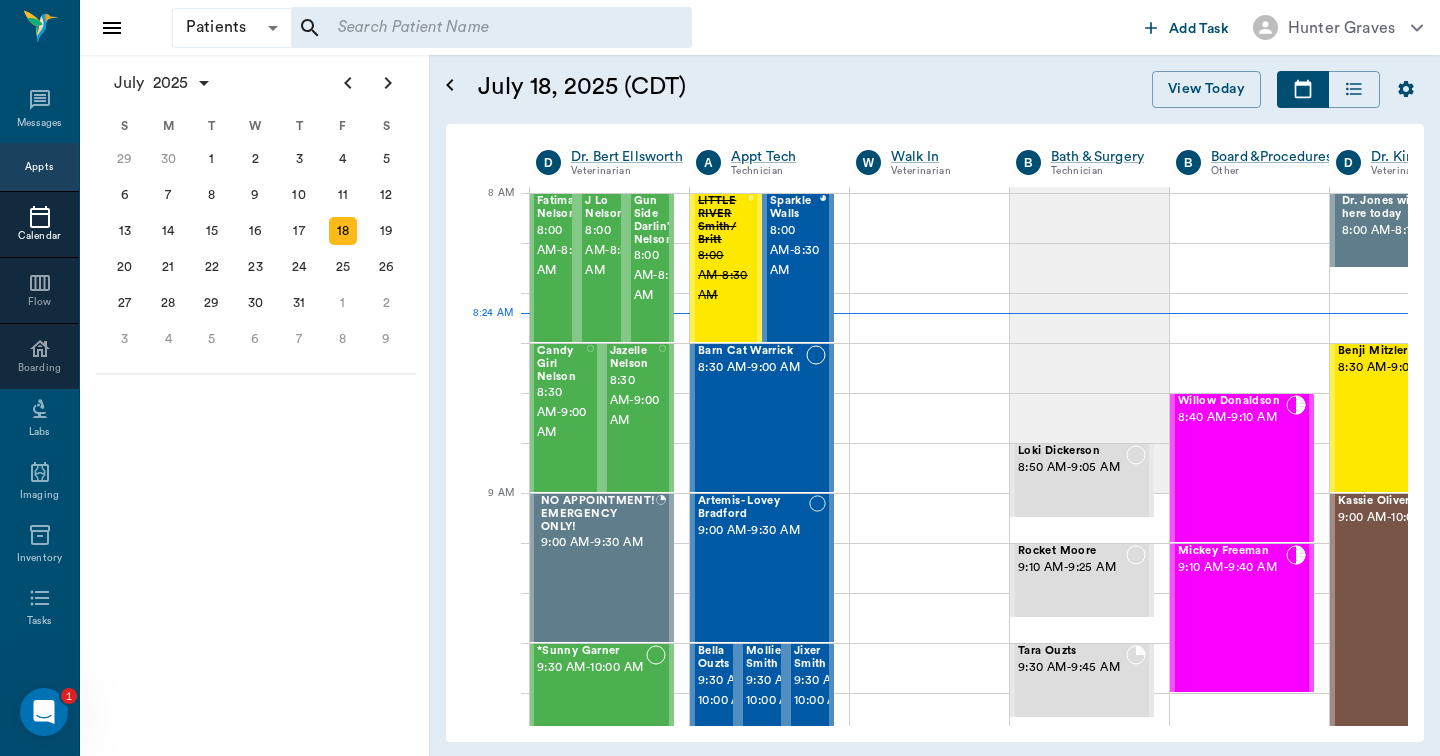 click at bounding box center [491, 28] 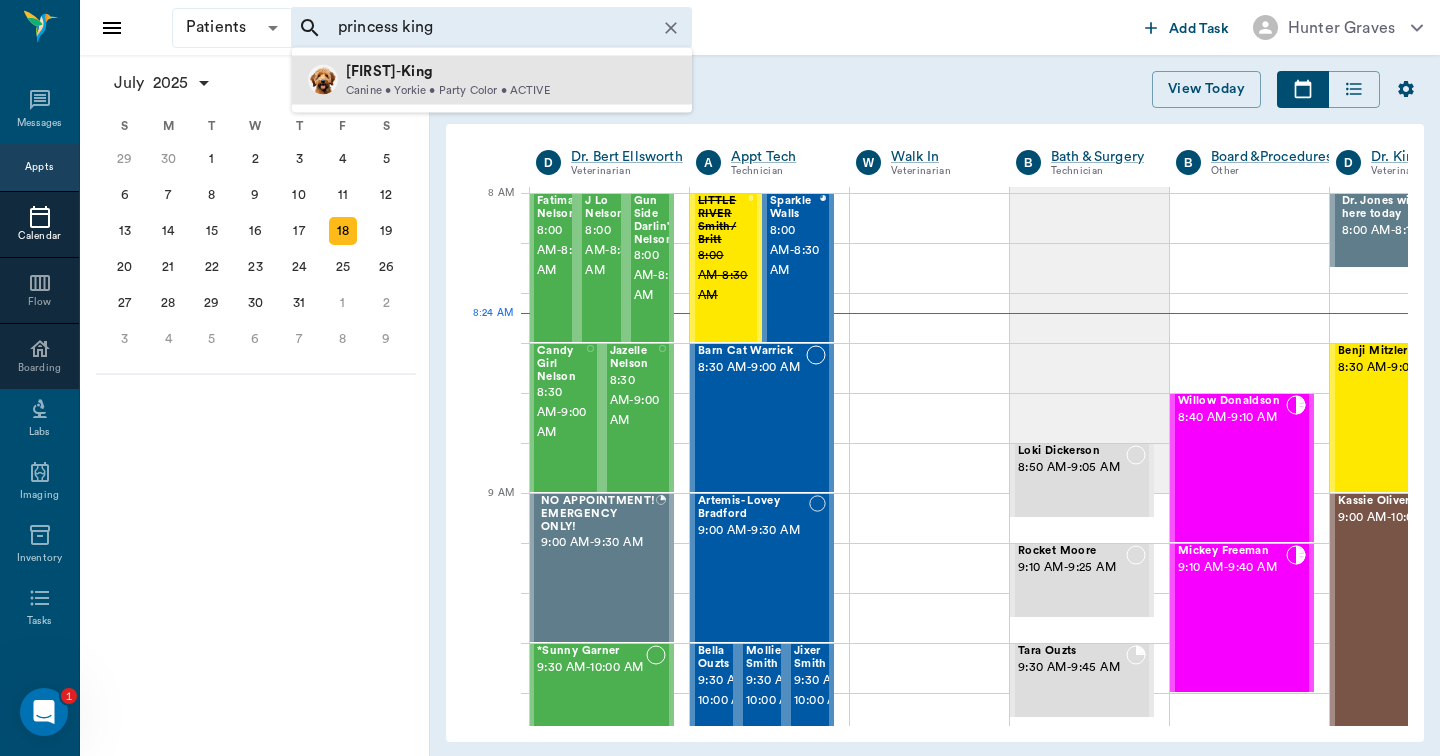 click on "King" at bounding box center (417, 71) 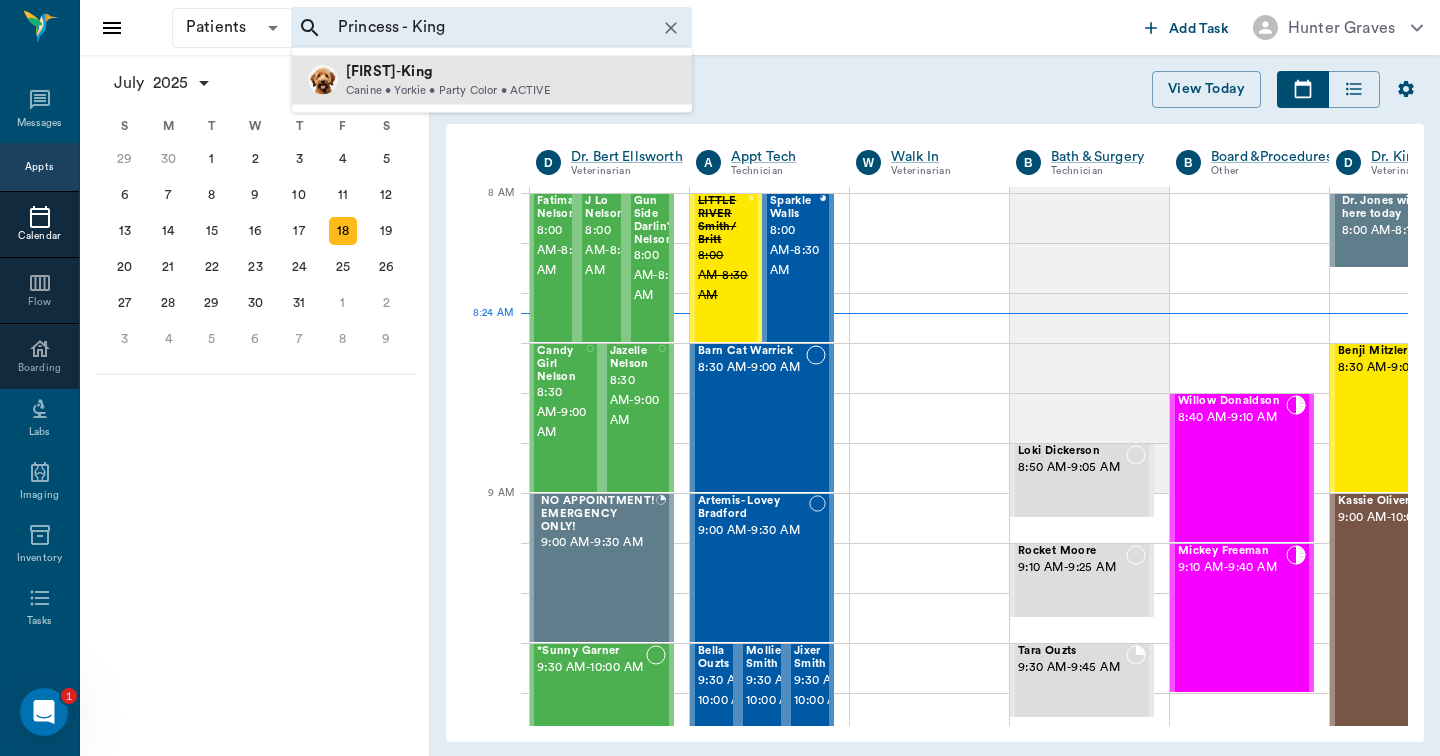 type 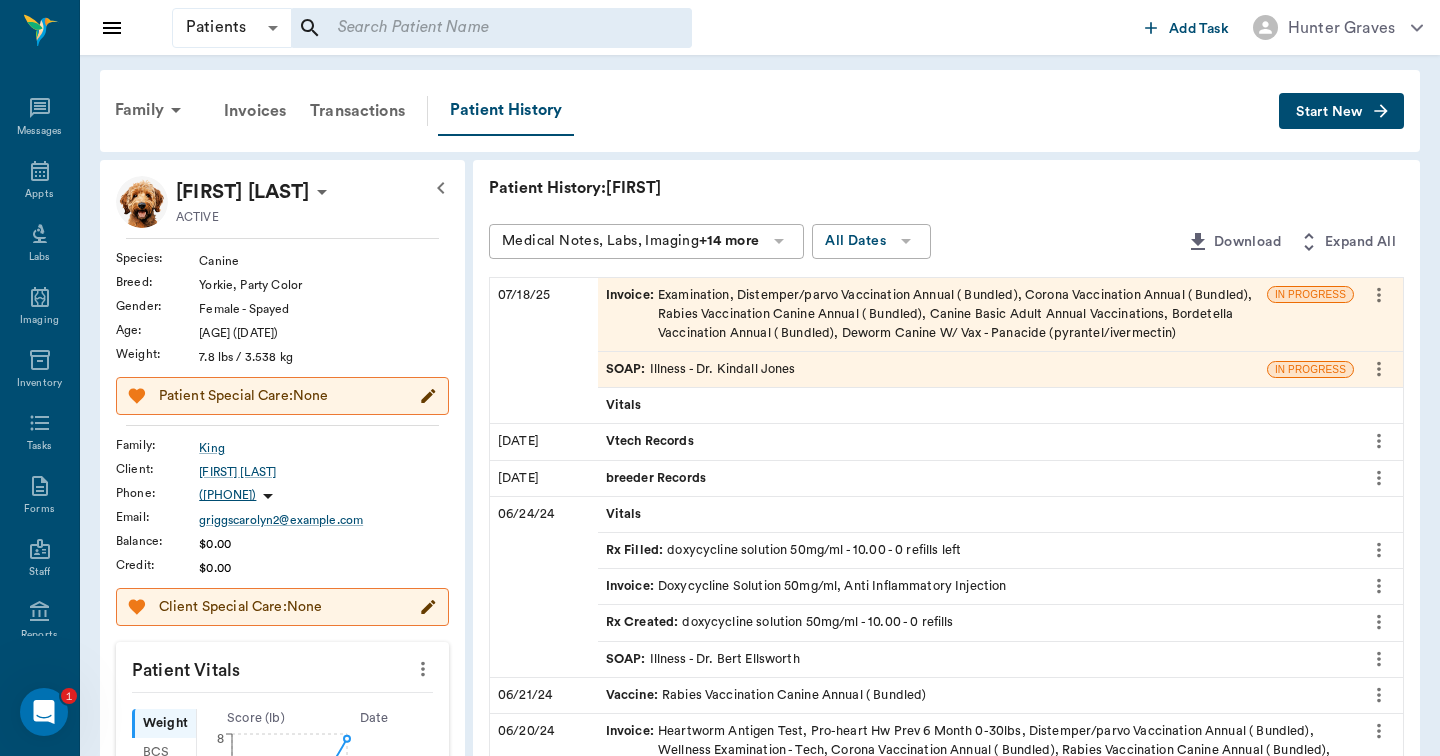 click on "SOAP : Illness - Dr. [LAST]" at bounding box center [701, 369] 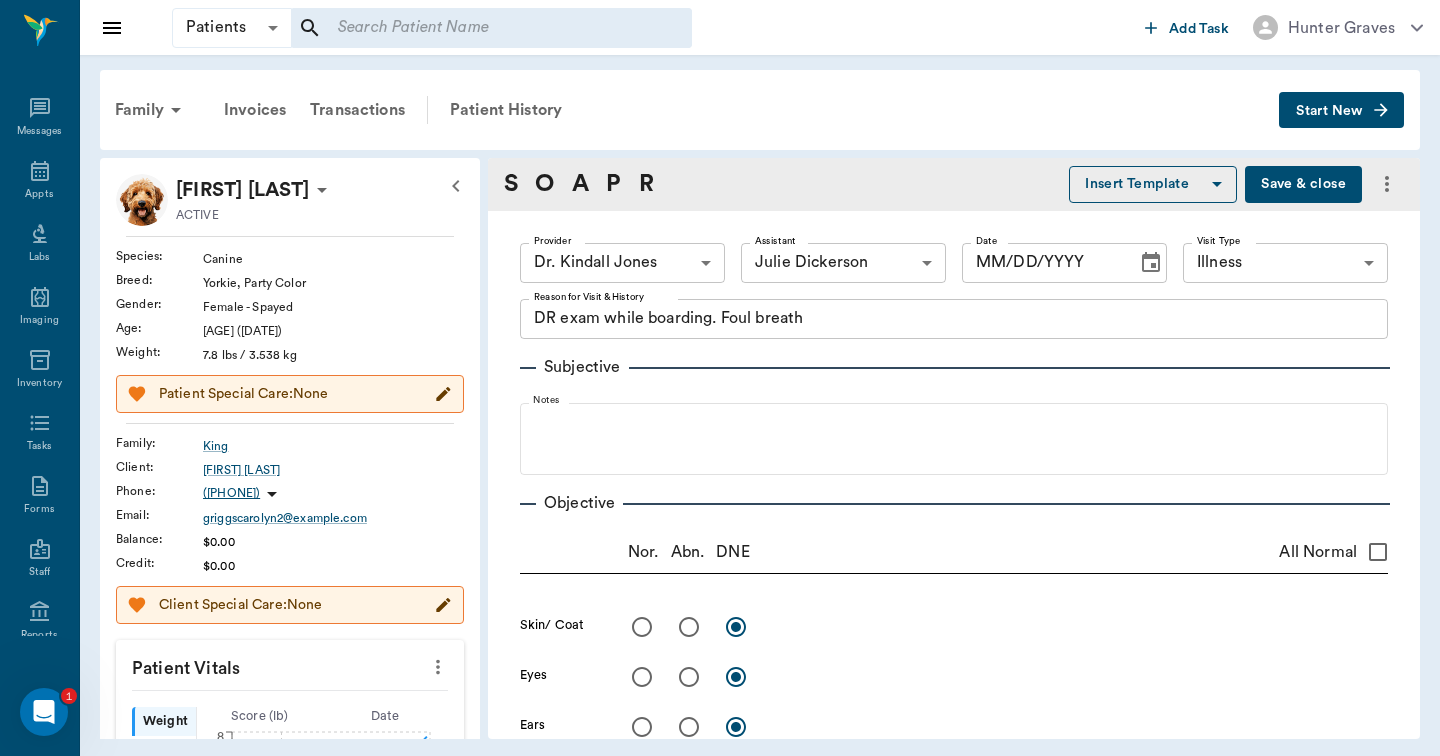type on "DR exam while boarding. Foul breath" 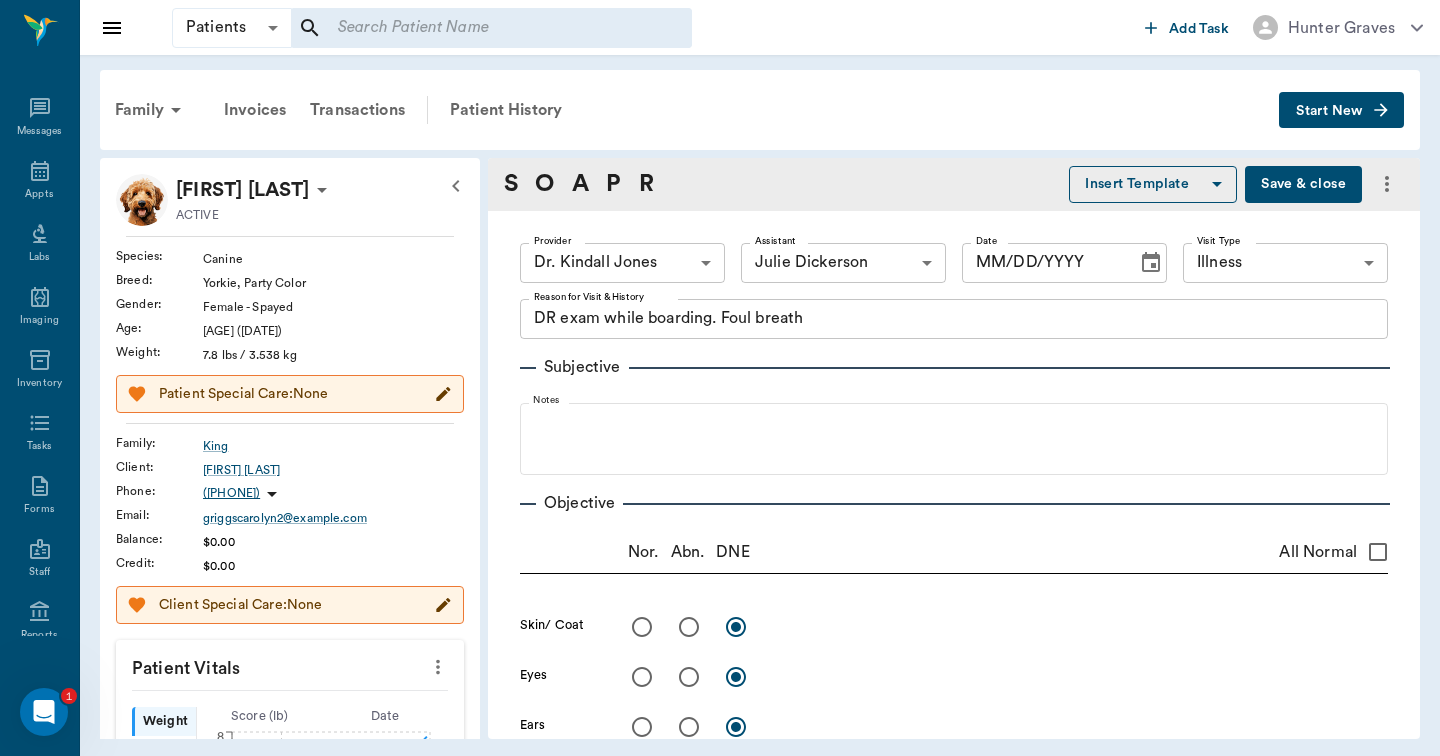 type on "670e8b52b987dc0b25a864ee" 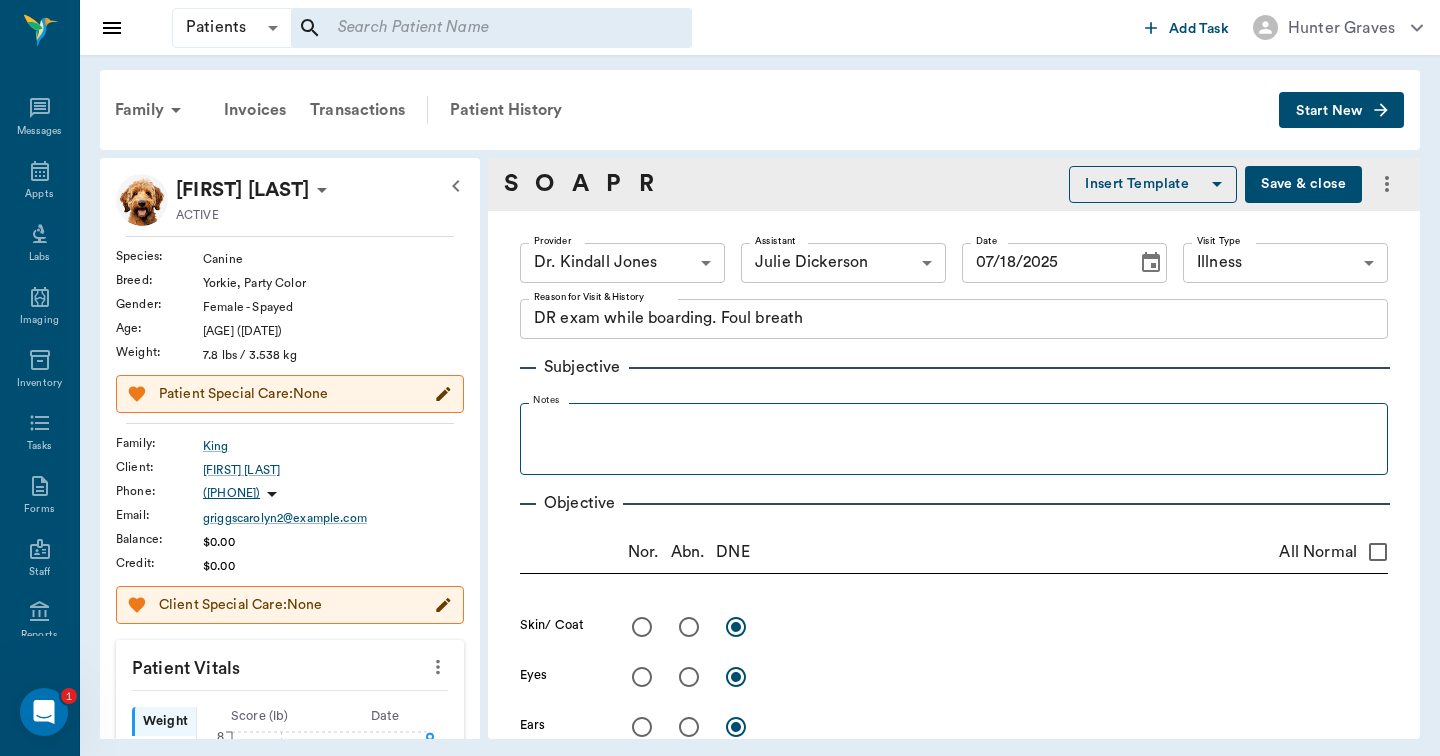 type on "07/18/2025" 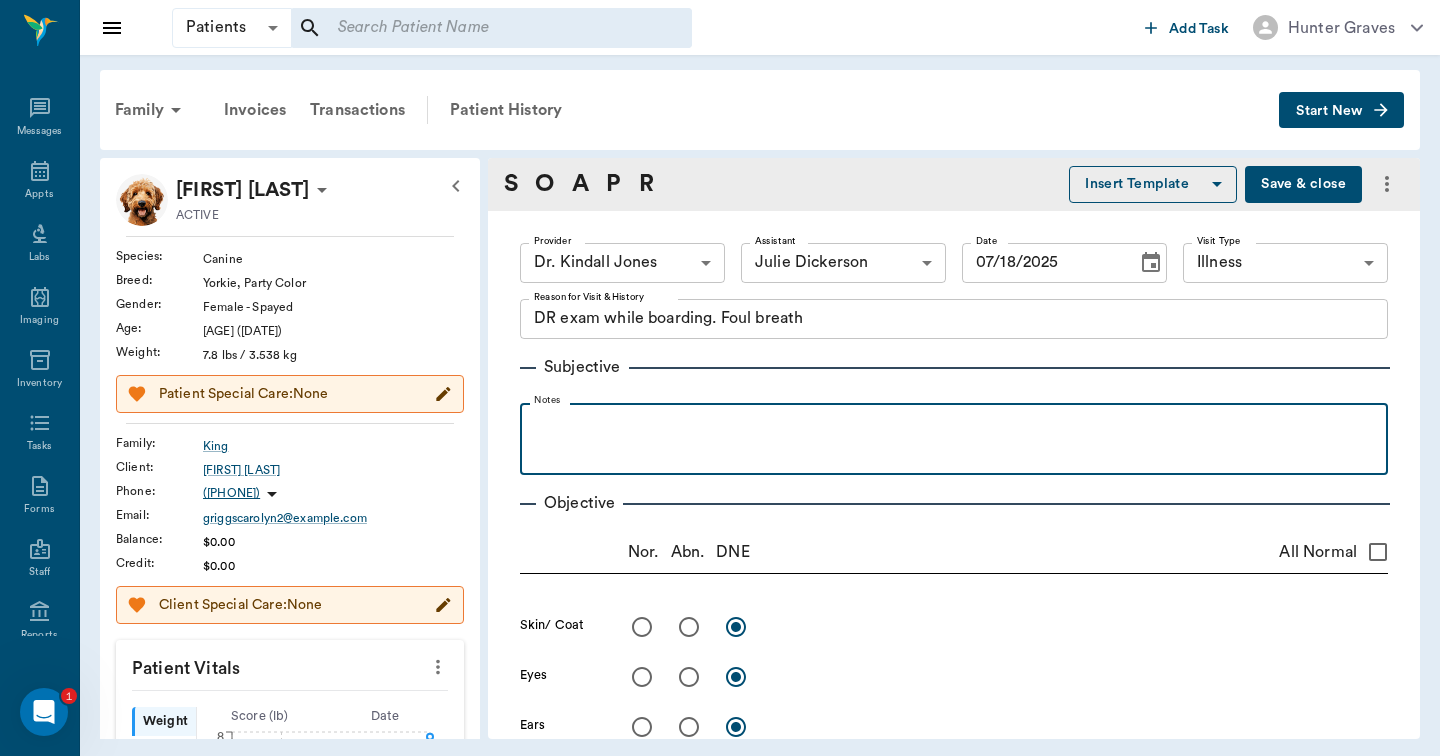 click at bounding box center [954, 425] 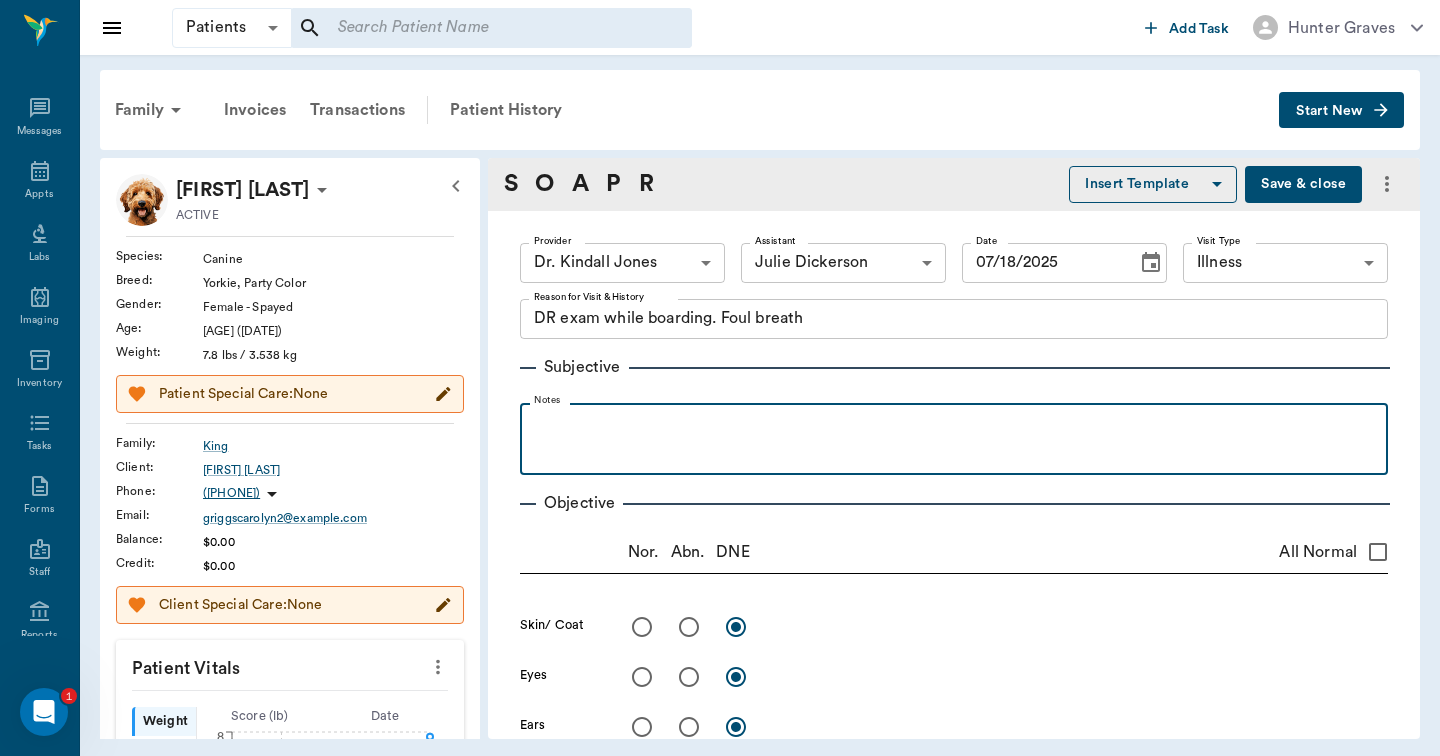 type 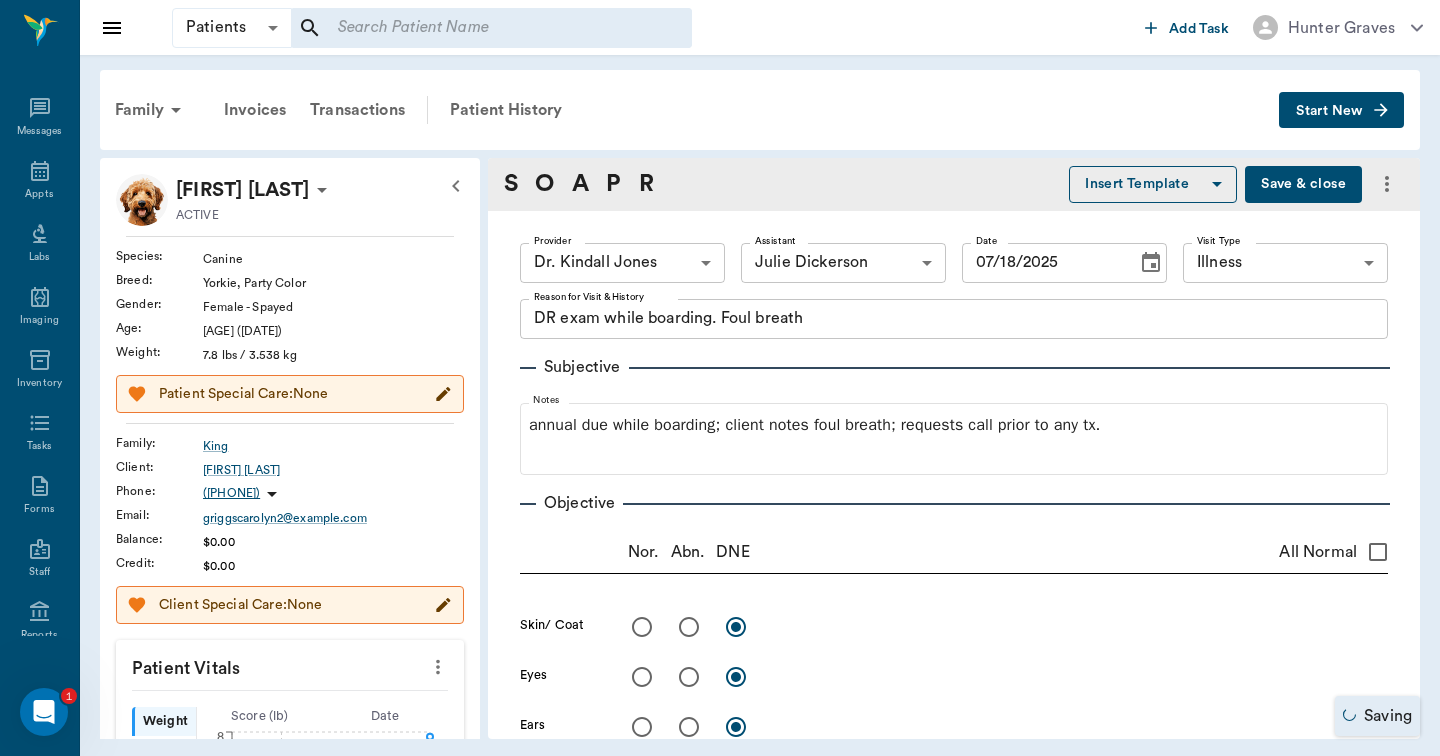 click at bounding box center [642, 627] 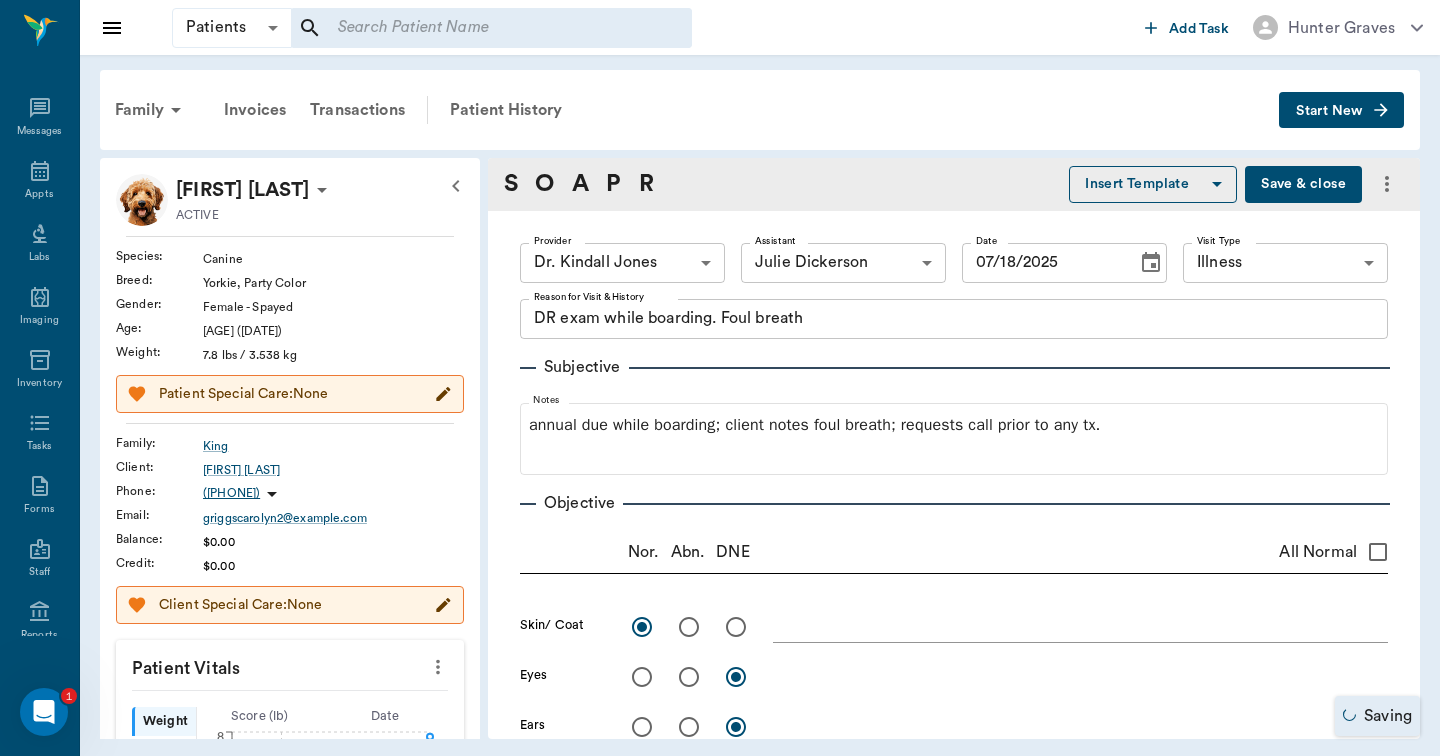 click at bounding box center [689, 677] 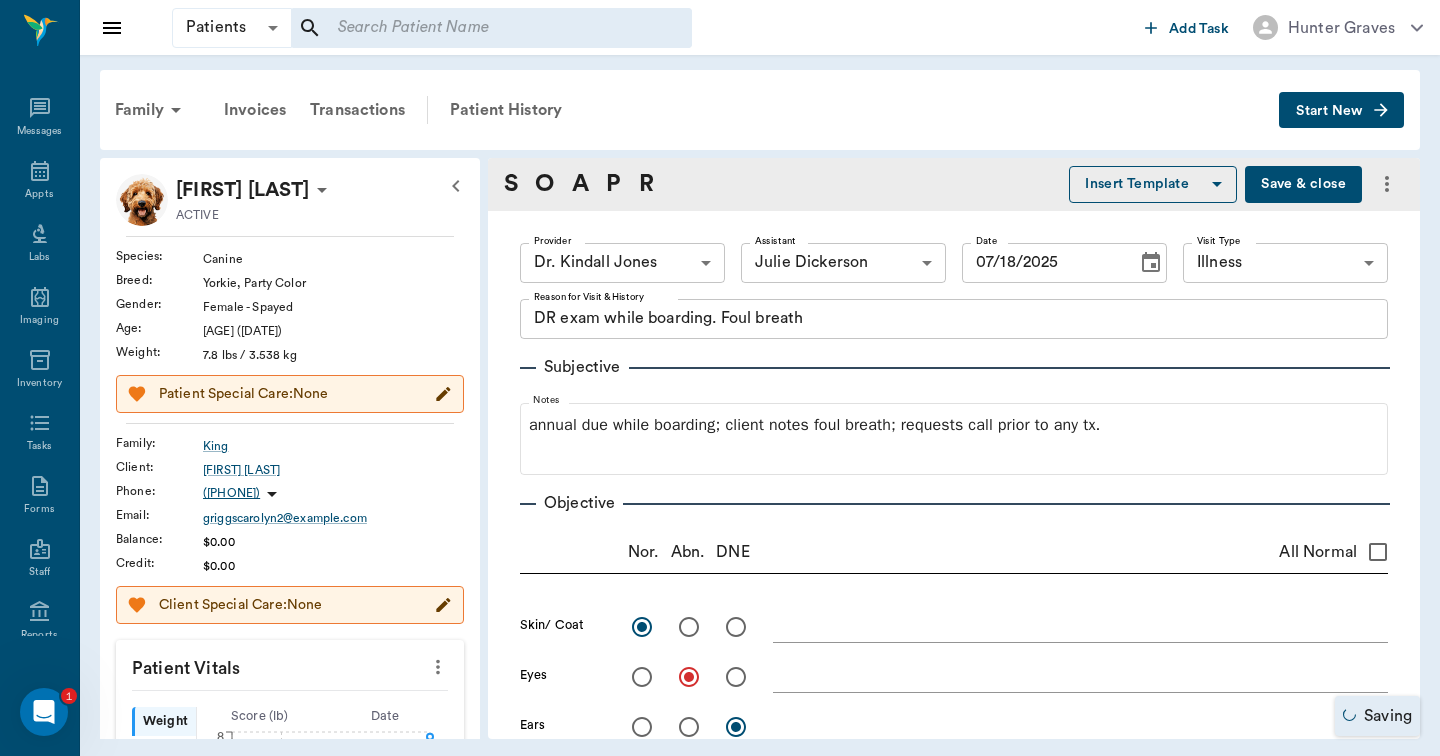 click at bounding box center [1080, 676] 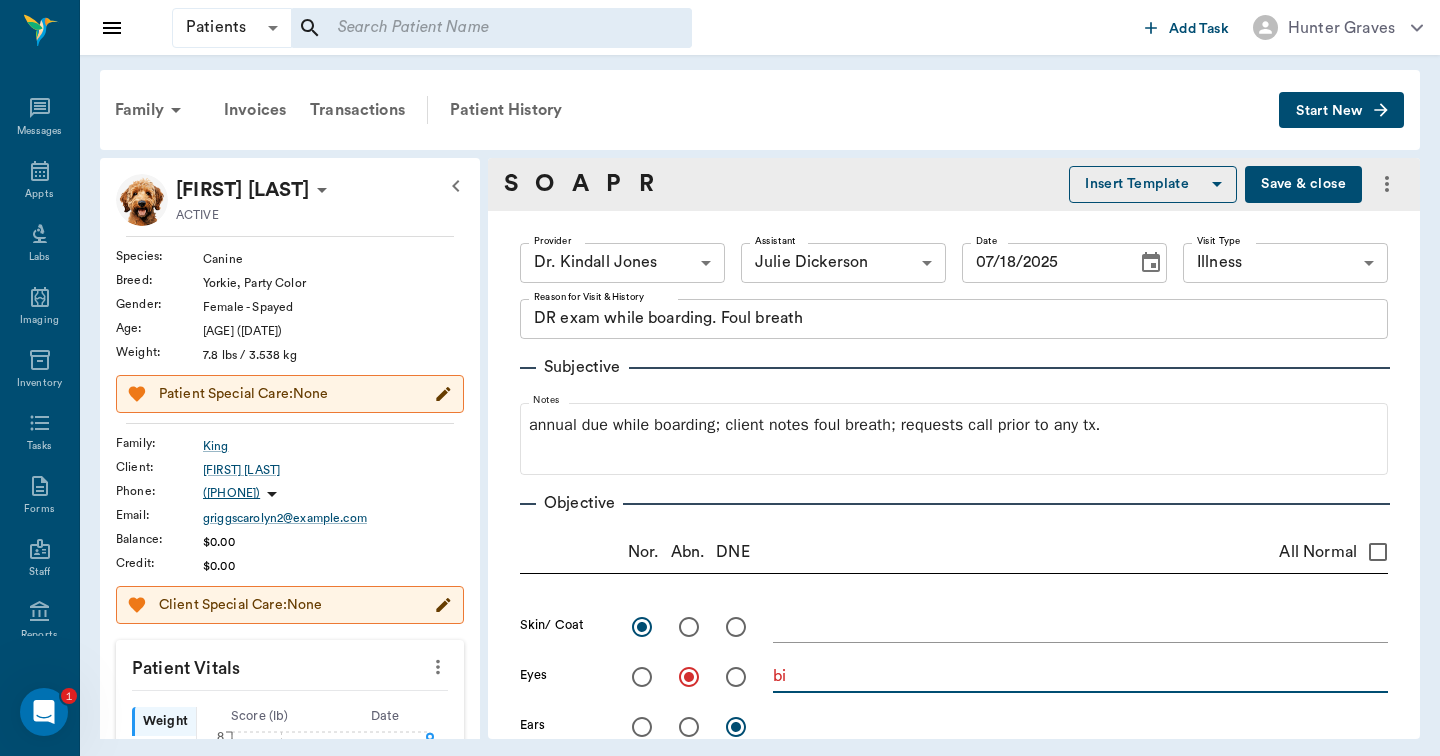 type on "b" 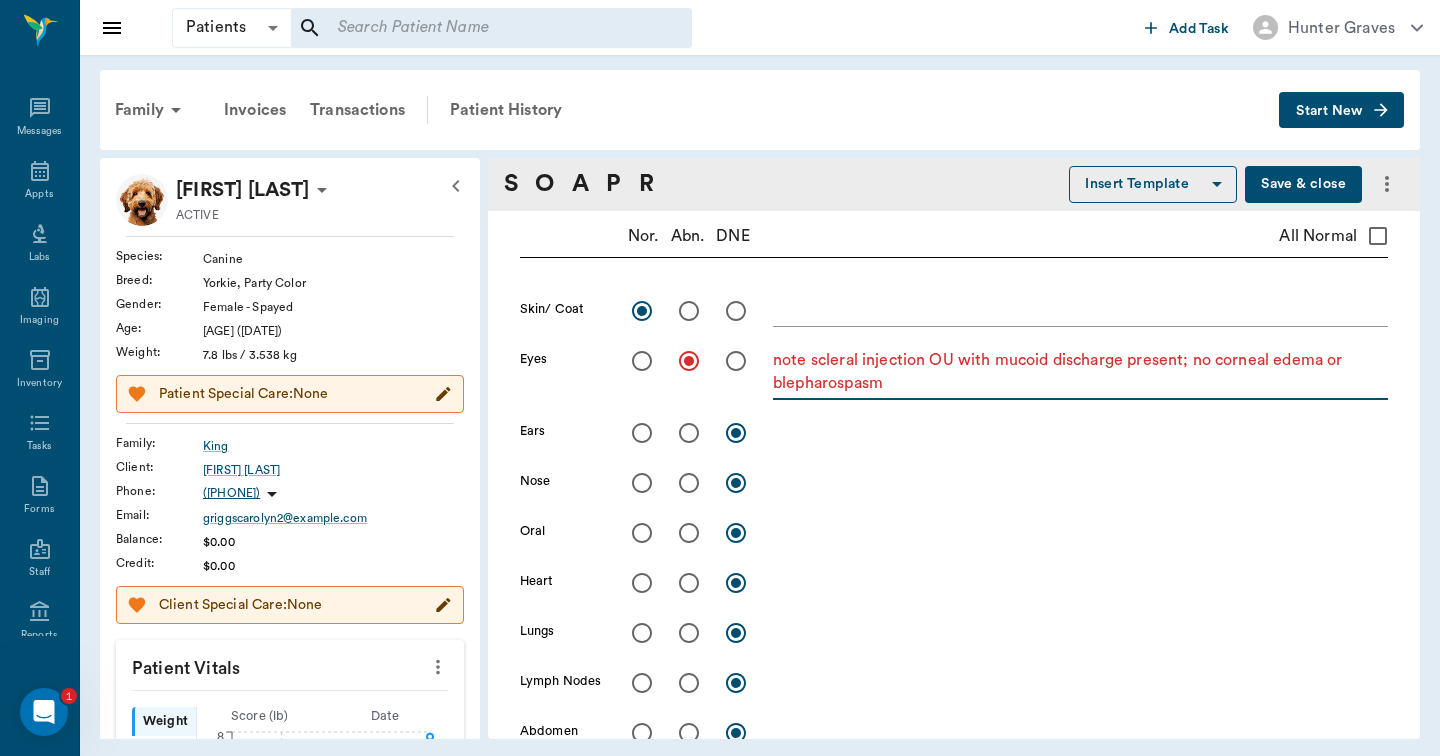 scroll, scrollTop: 348, scrollLeft: 0, axis: vertical 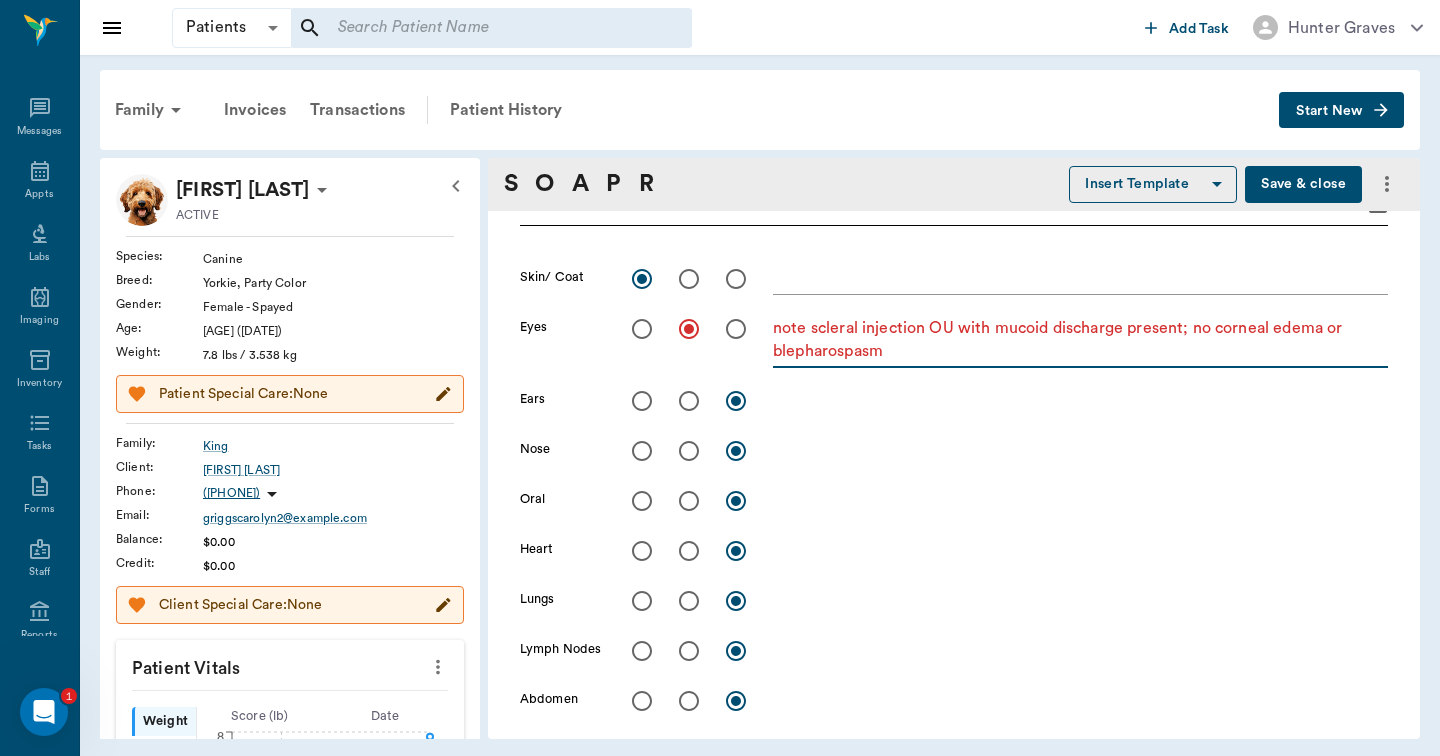 type on "note scleral injection OU with mucoid discharge present; no corneal edema or blepharospasm" 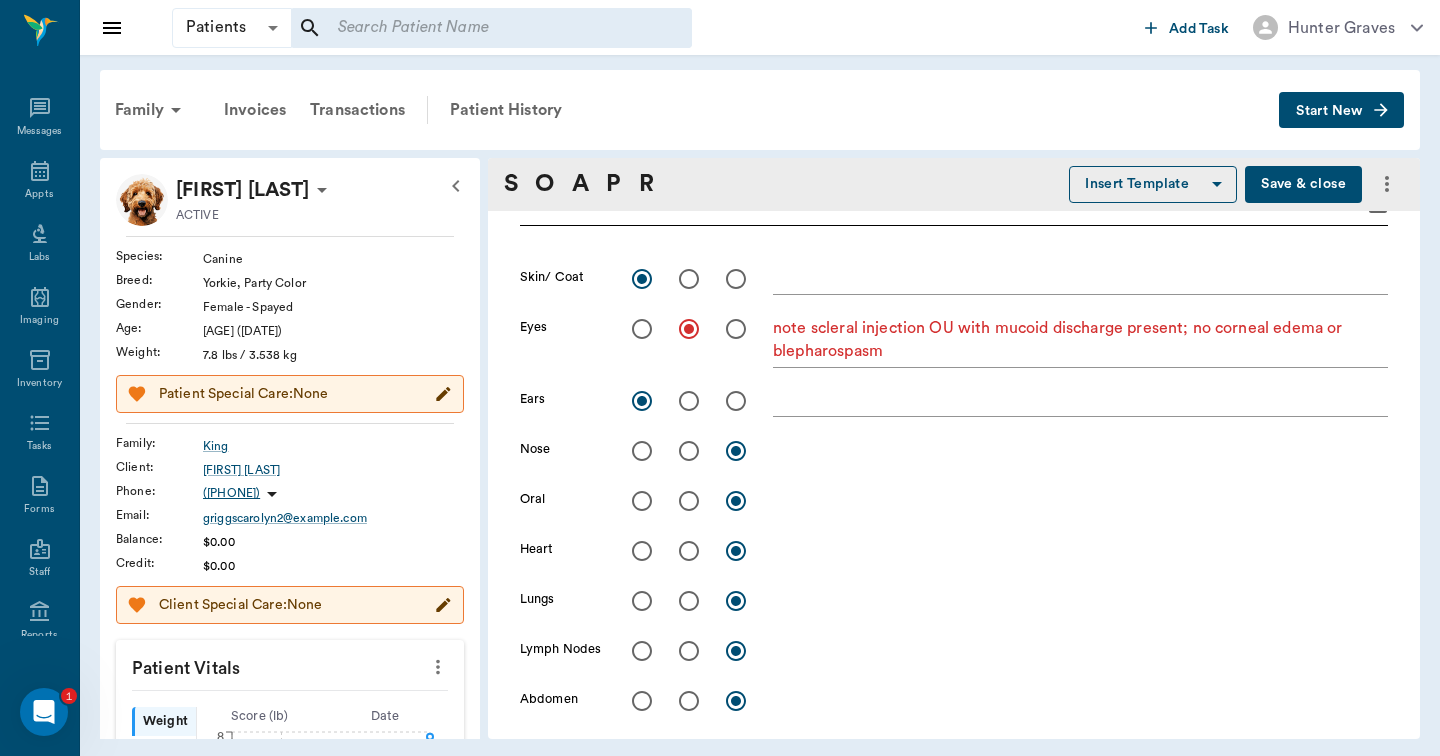click at bounding box center [642, 451] 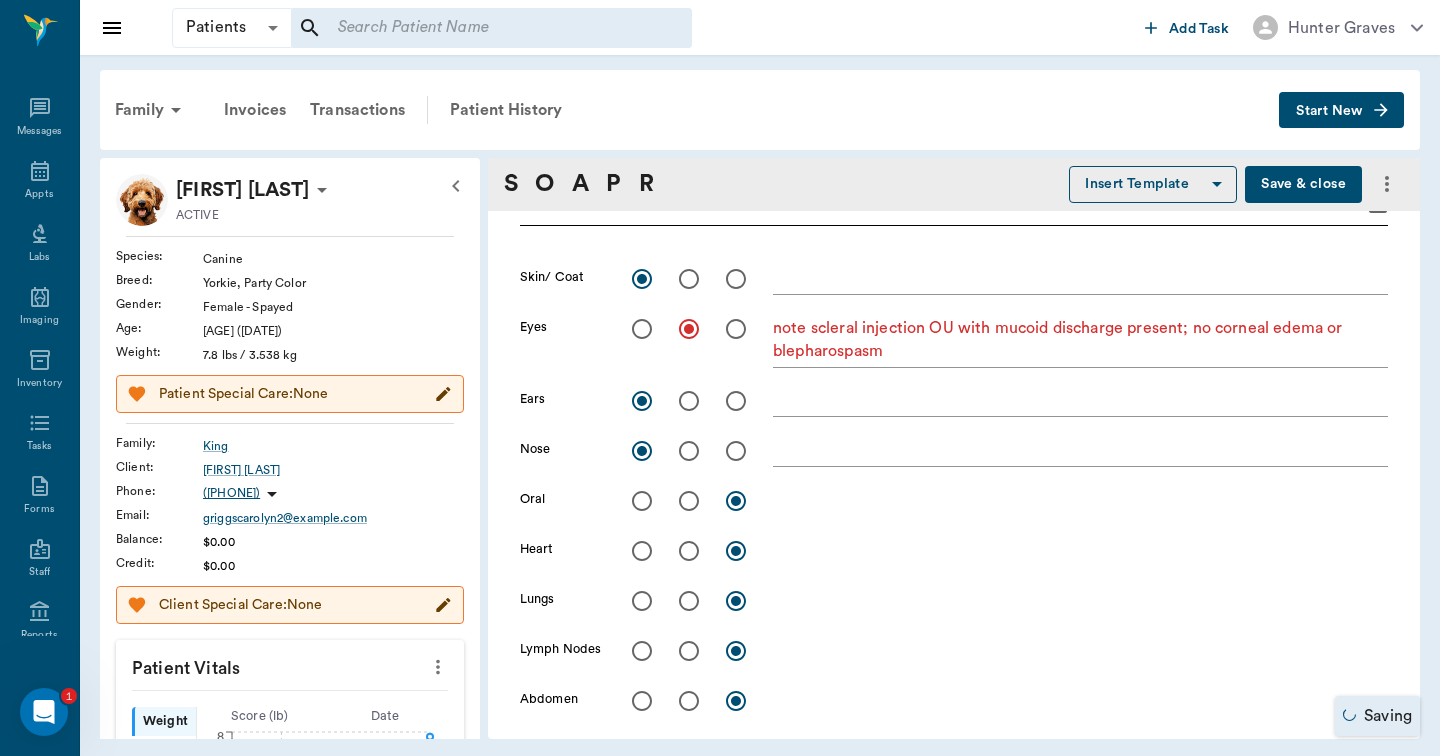 click at bounding box center (642, 501) 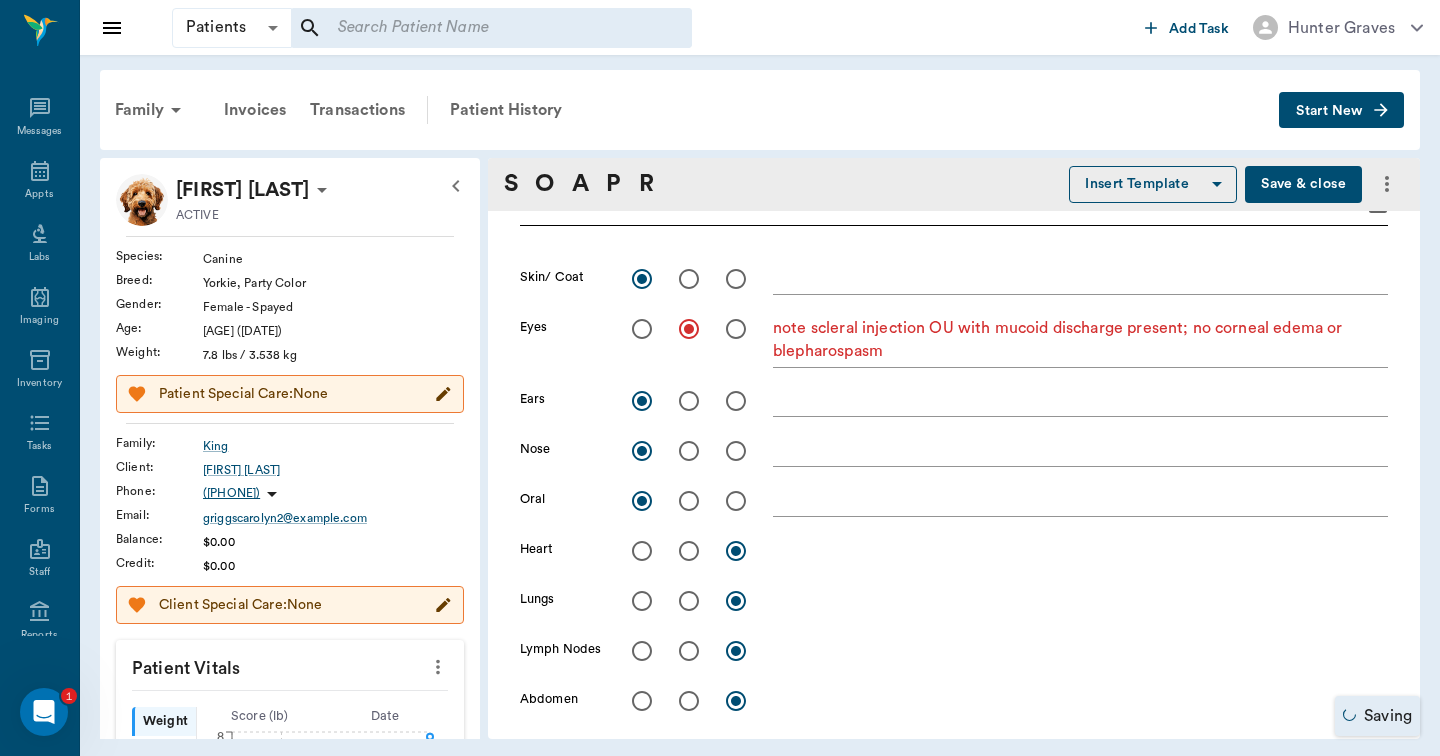 click on "x" at bounding box center [1080, 502] 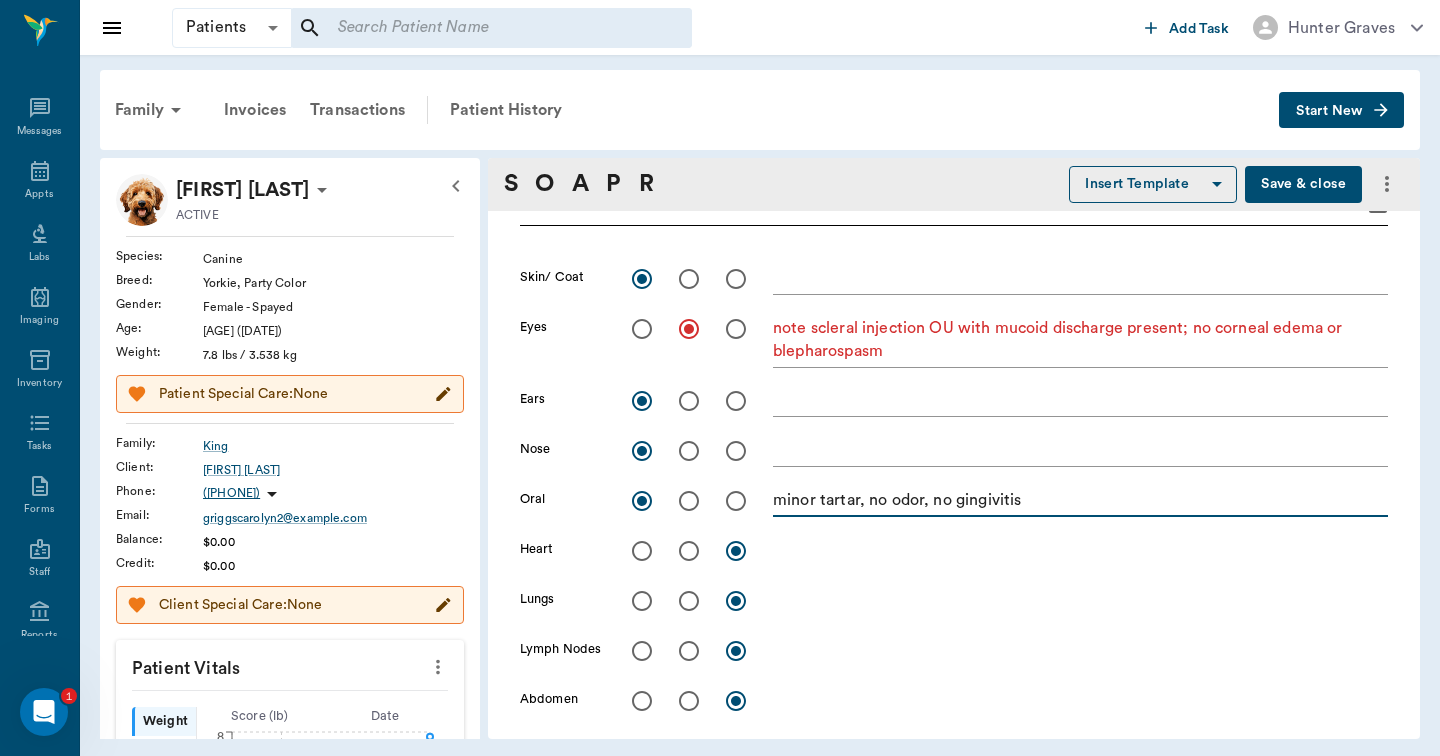 type on "minor tartar, no odor, no gingivitis" 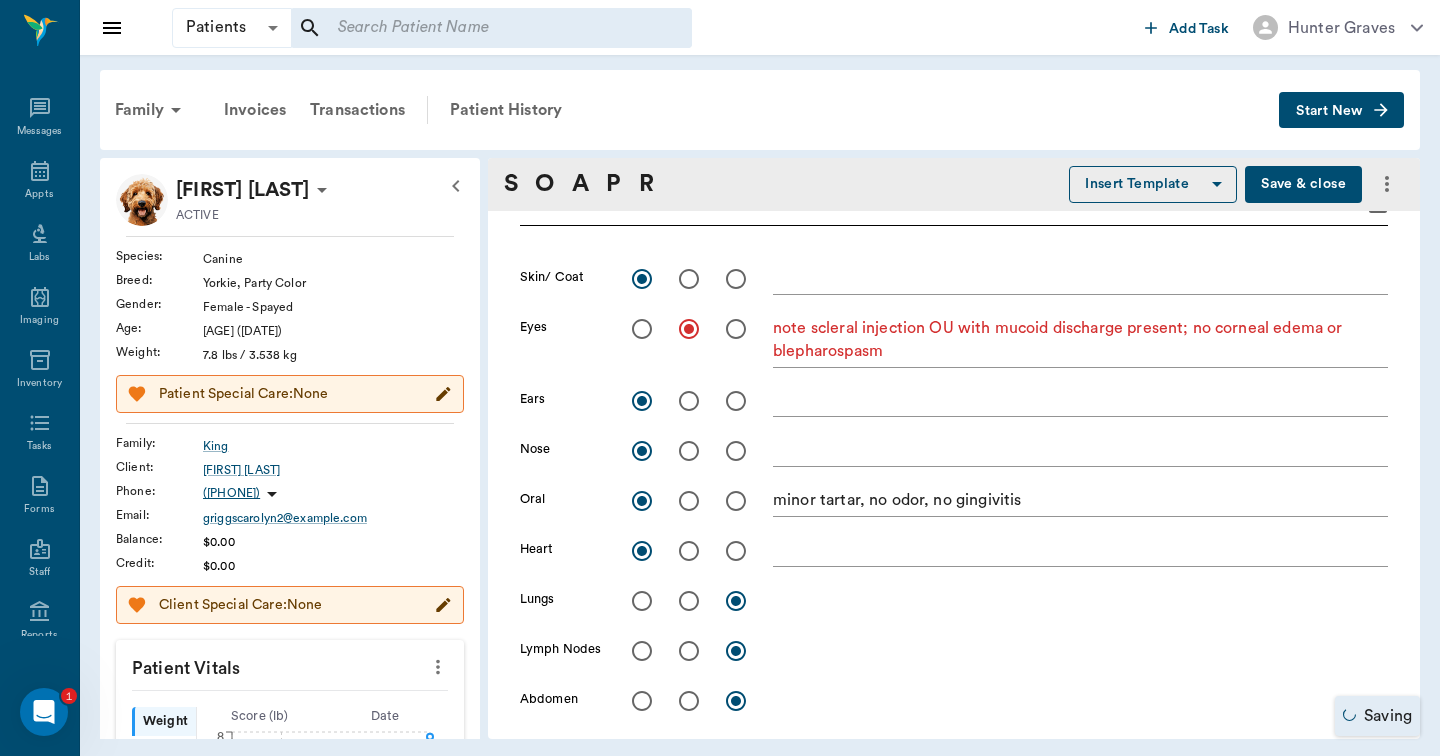 click at bounding box center [1080, 550] 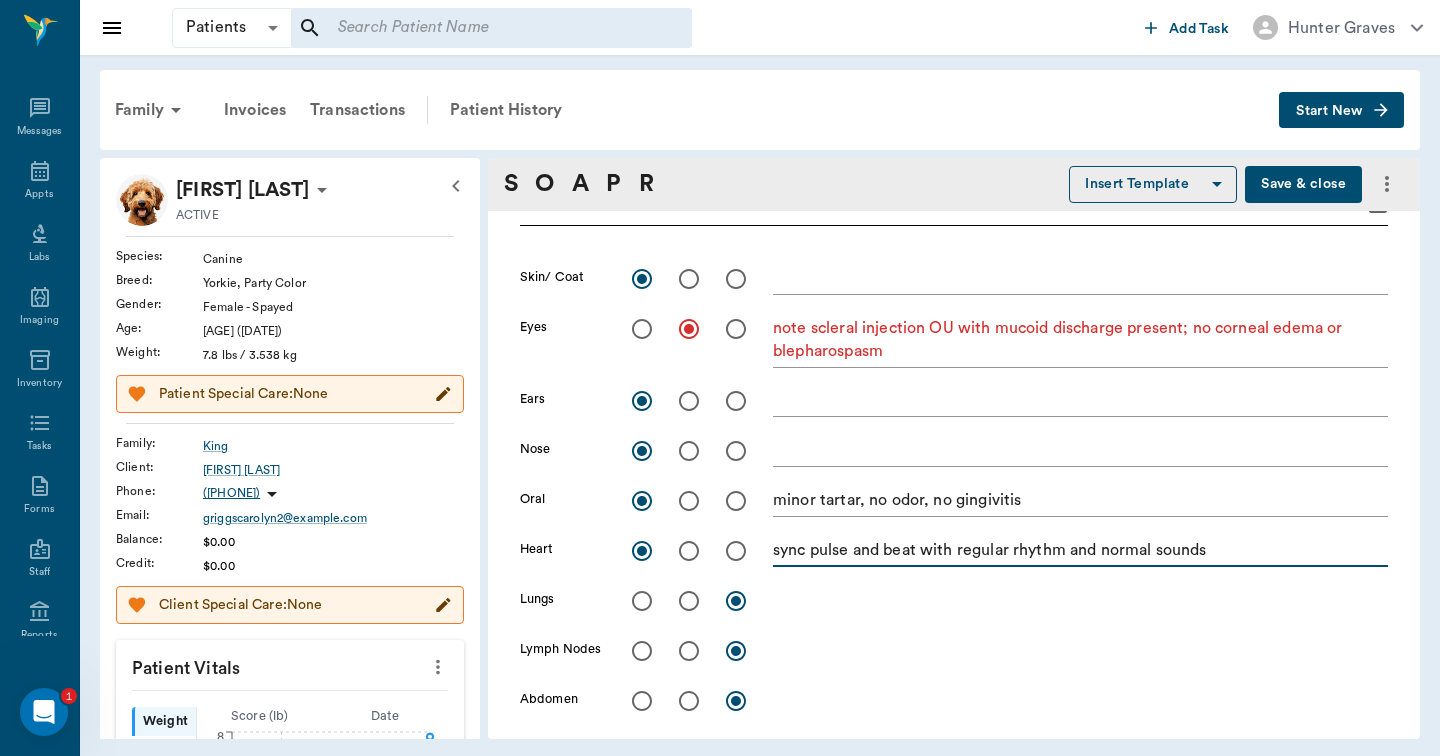 type on "sync pulse and beat with regular rhythm and normal sounds" 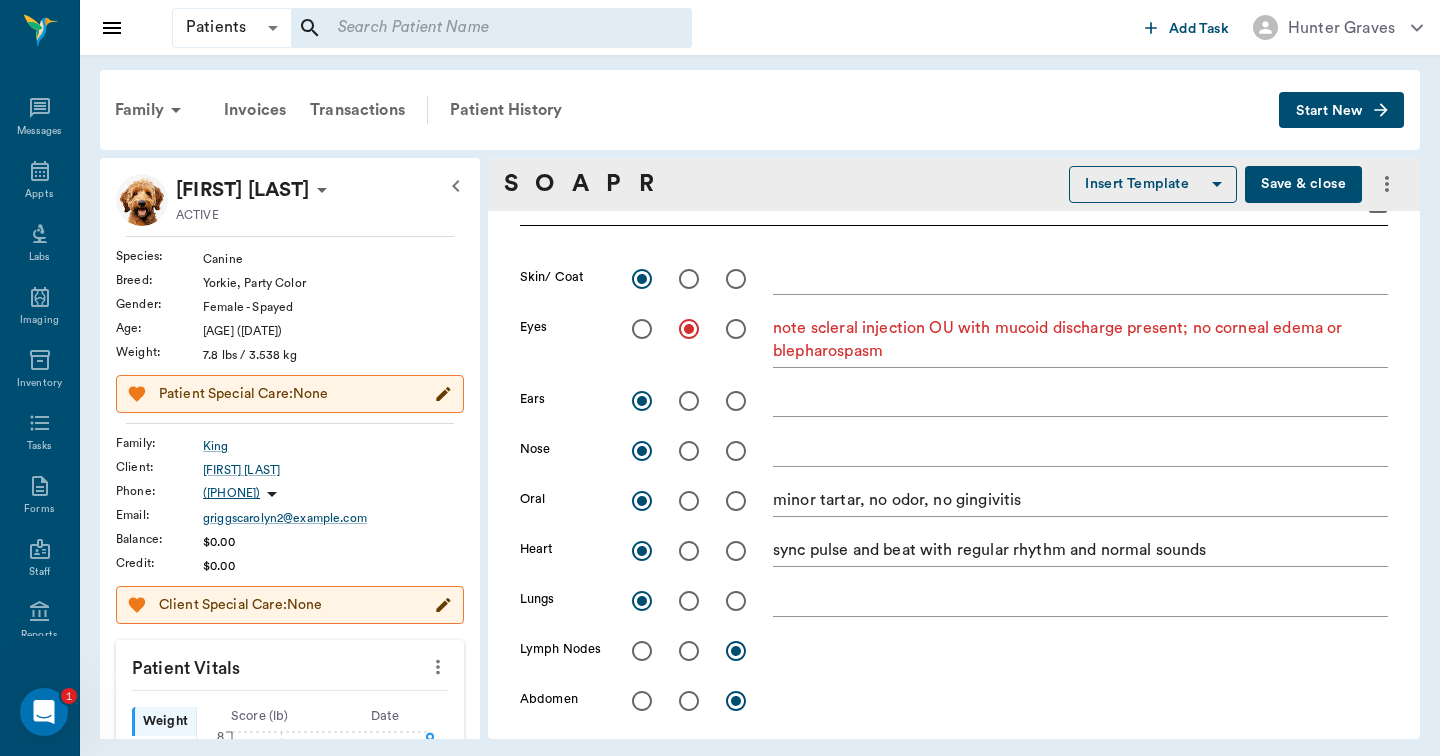 click at bounding box center [642, 651] 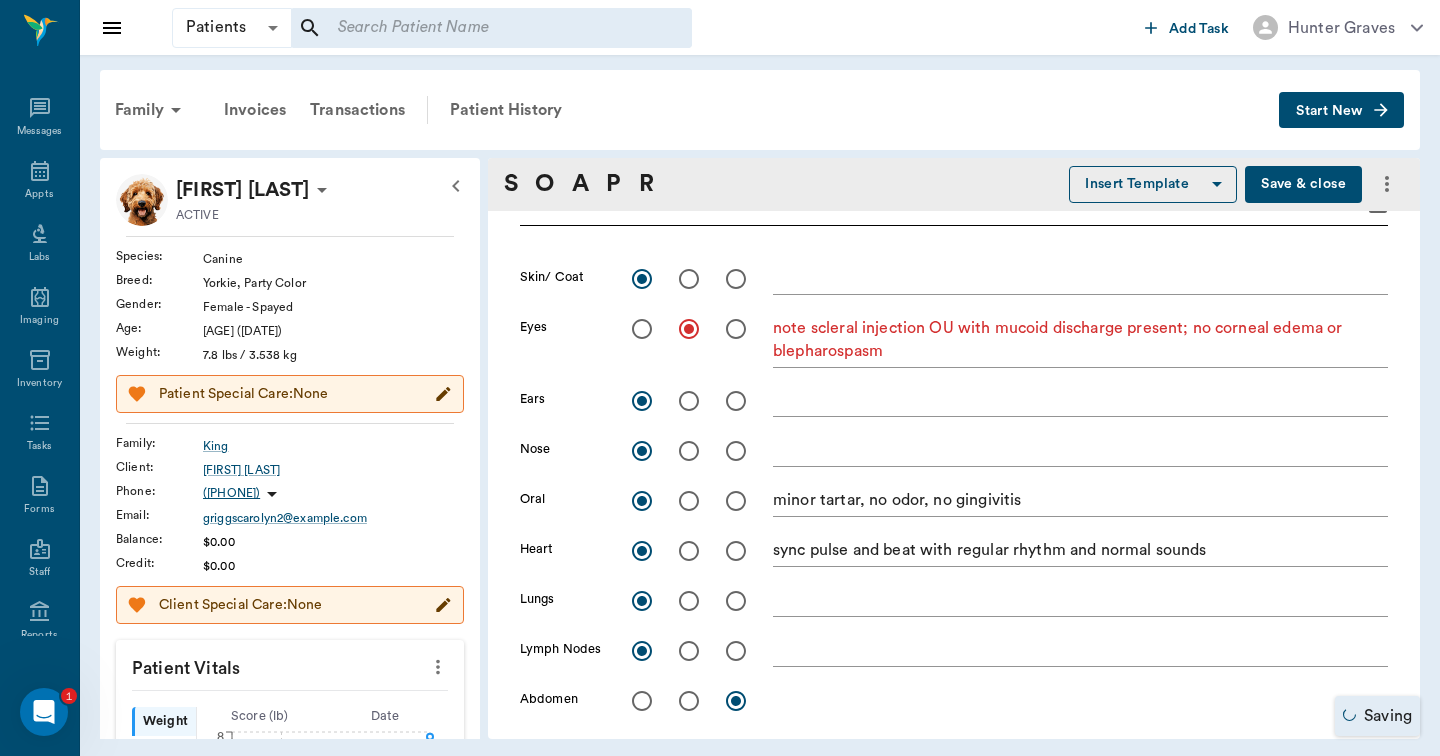 click at bounding box center [642, 701] 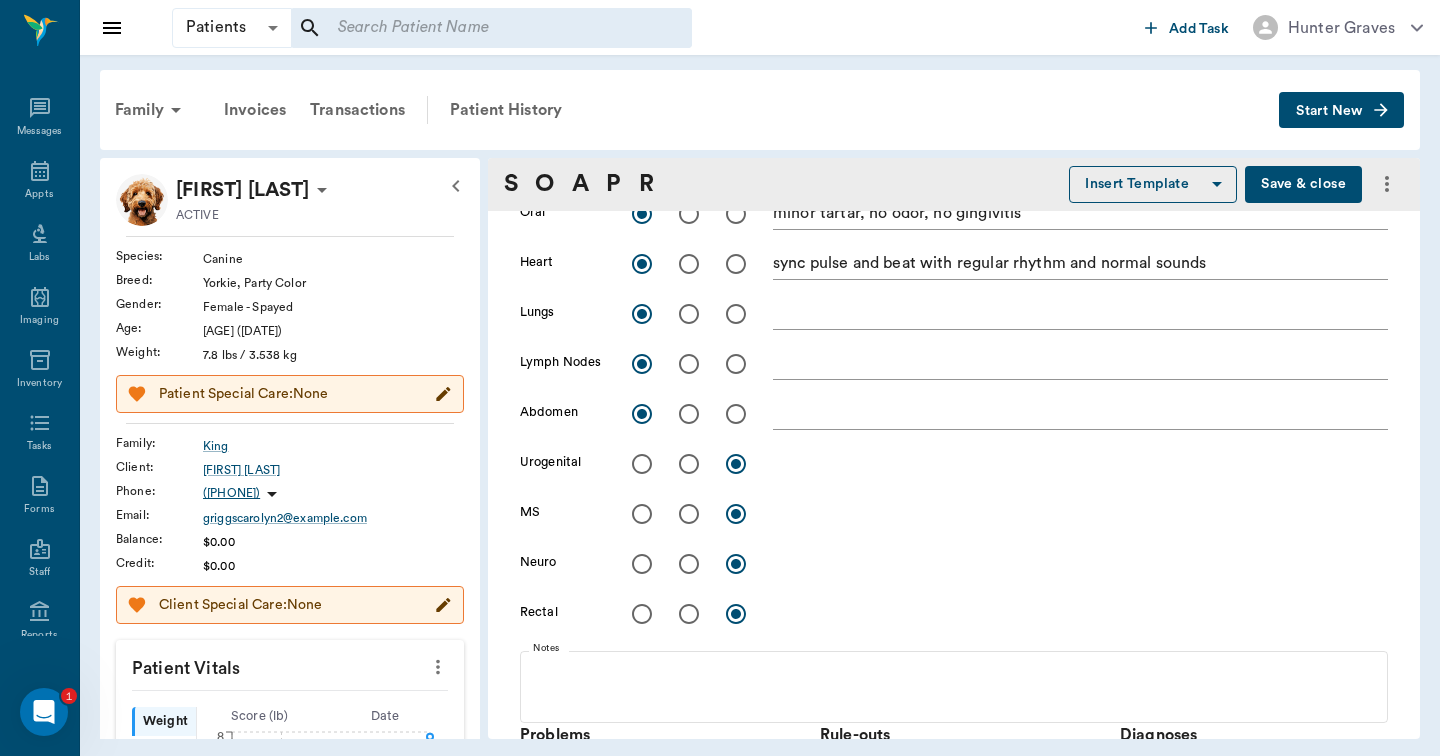 scroll, scrollTop: 636, scrollLeft: 0, axis: vertical 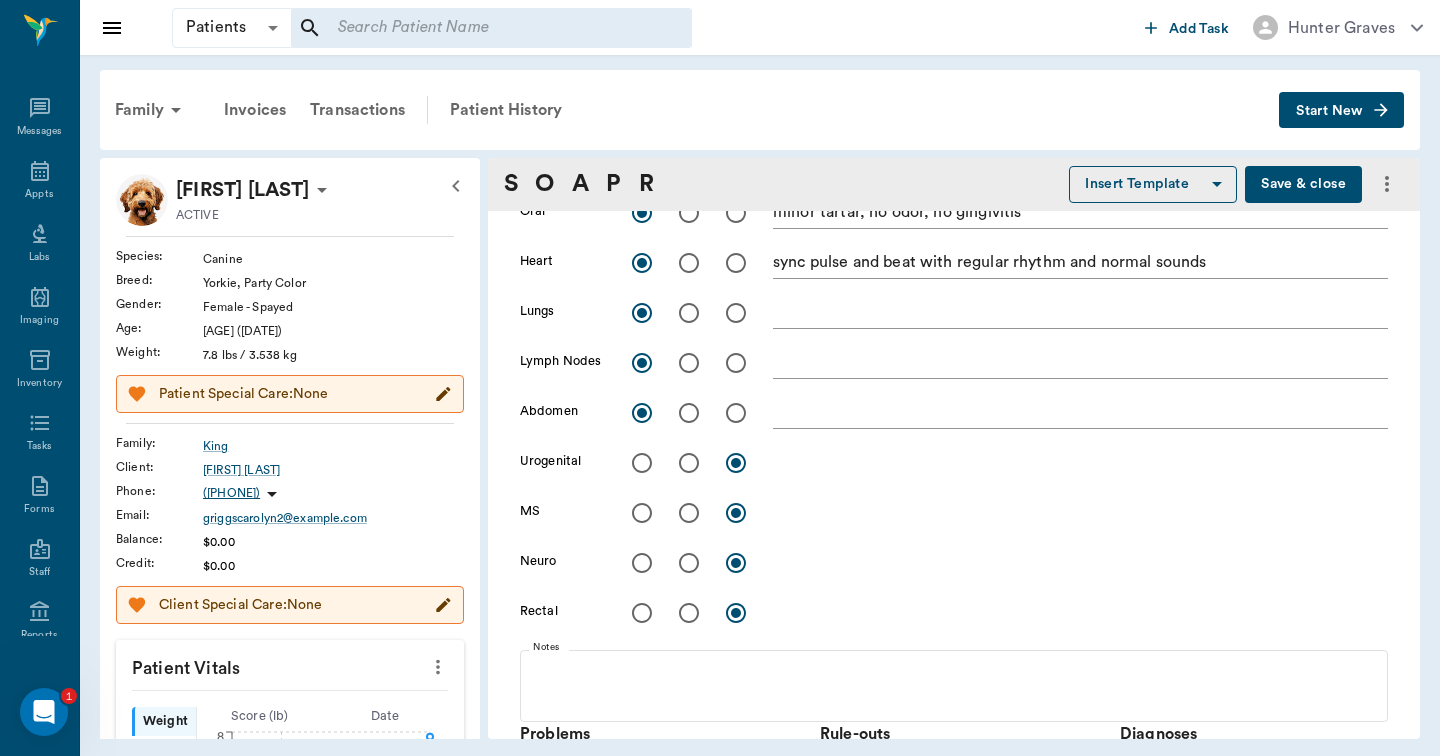 click at bounding box center [642, 463] 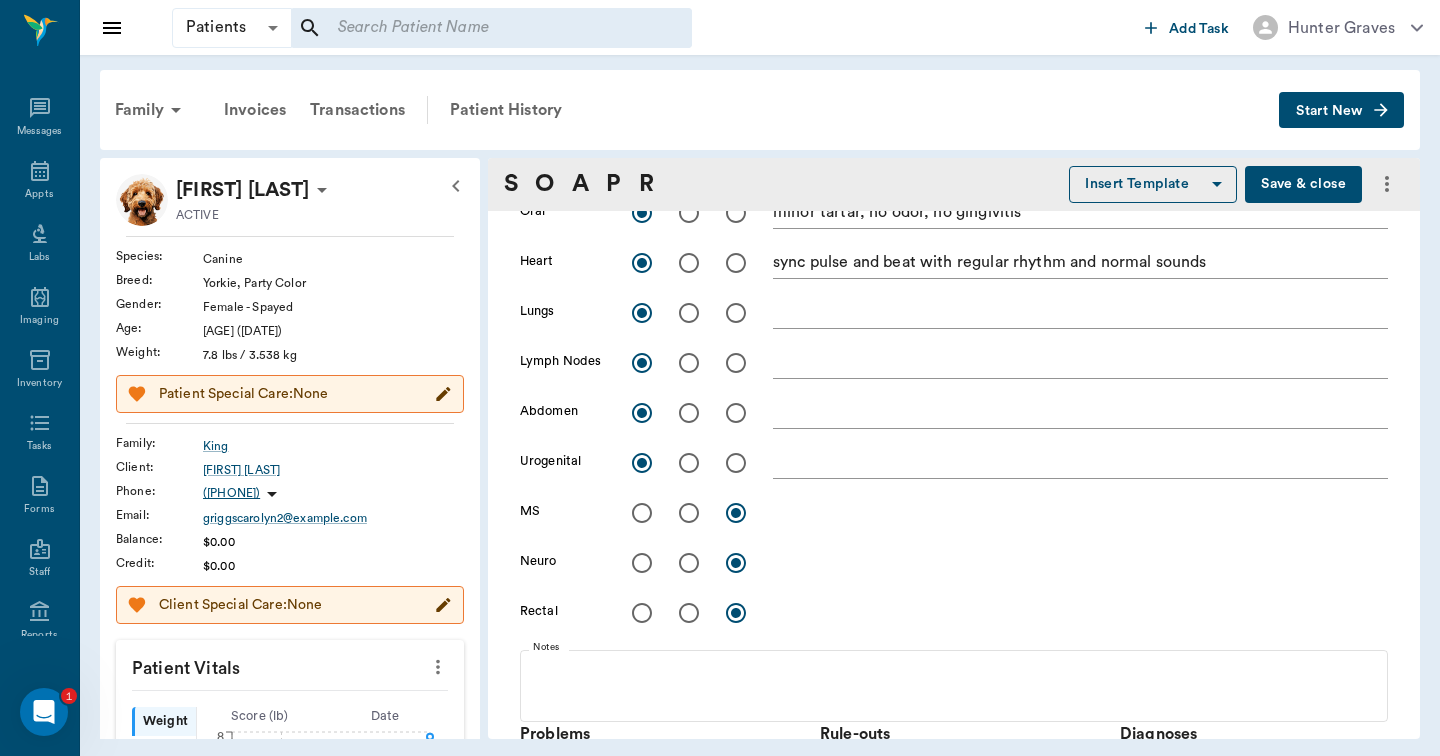click at bounding box center [642, 513] 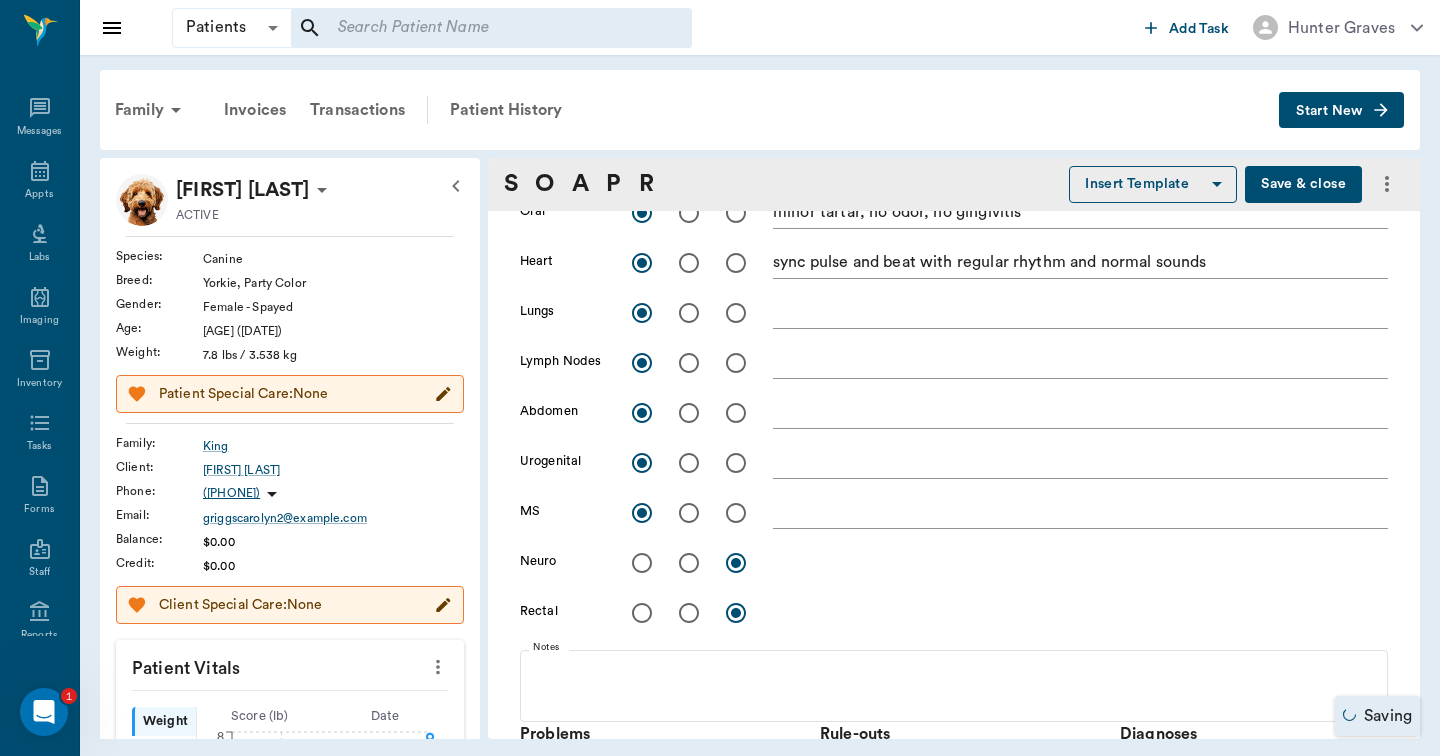 click at bounding box center [642, 563] 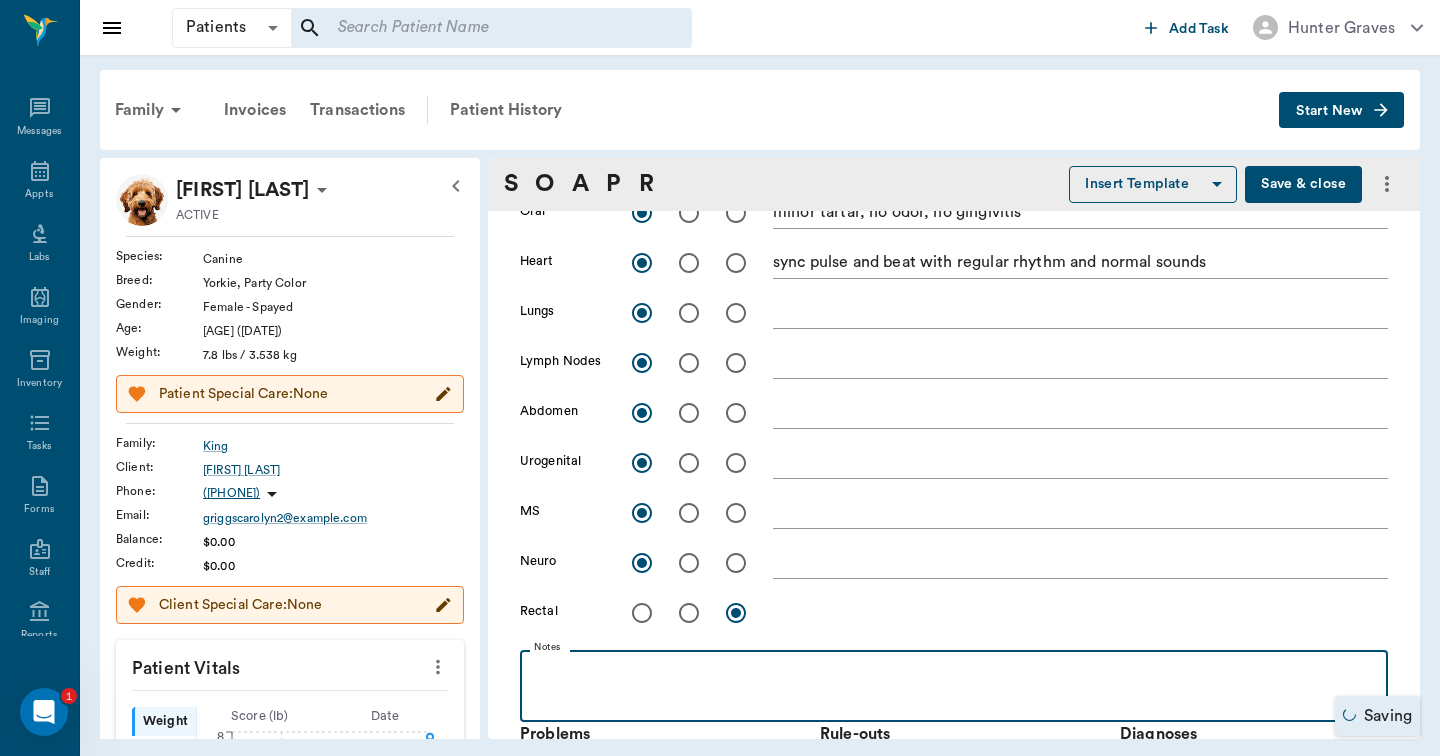click at bounding box center [954, 672] 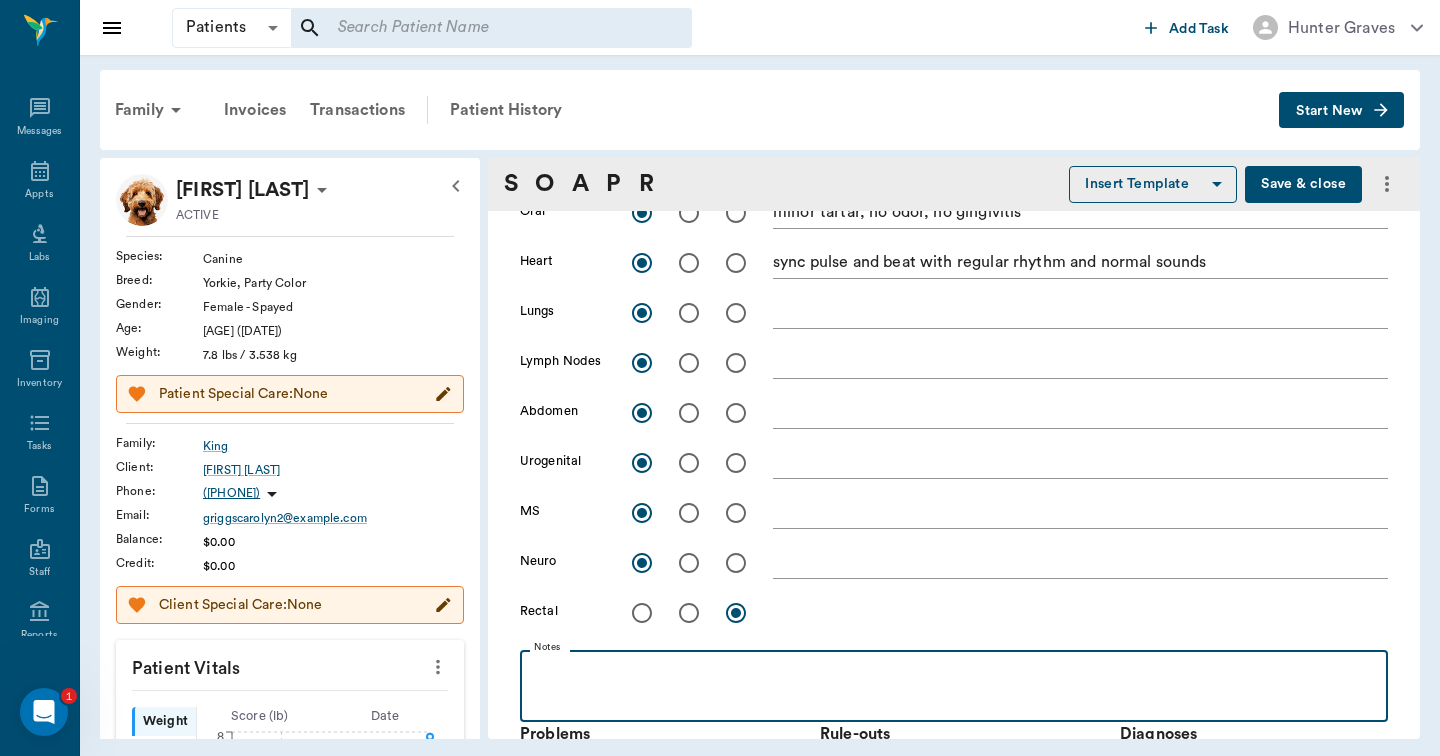 type 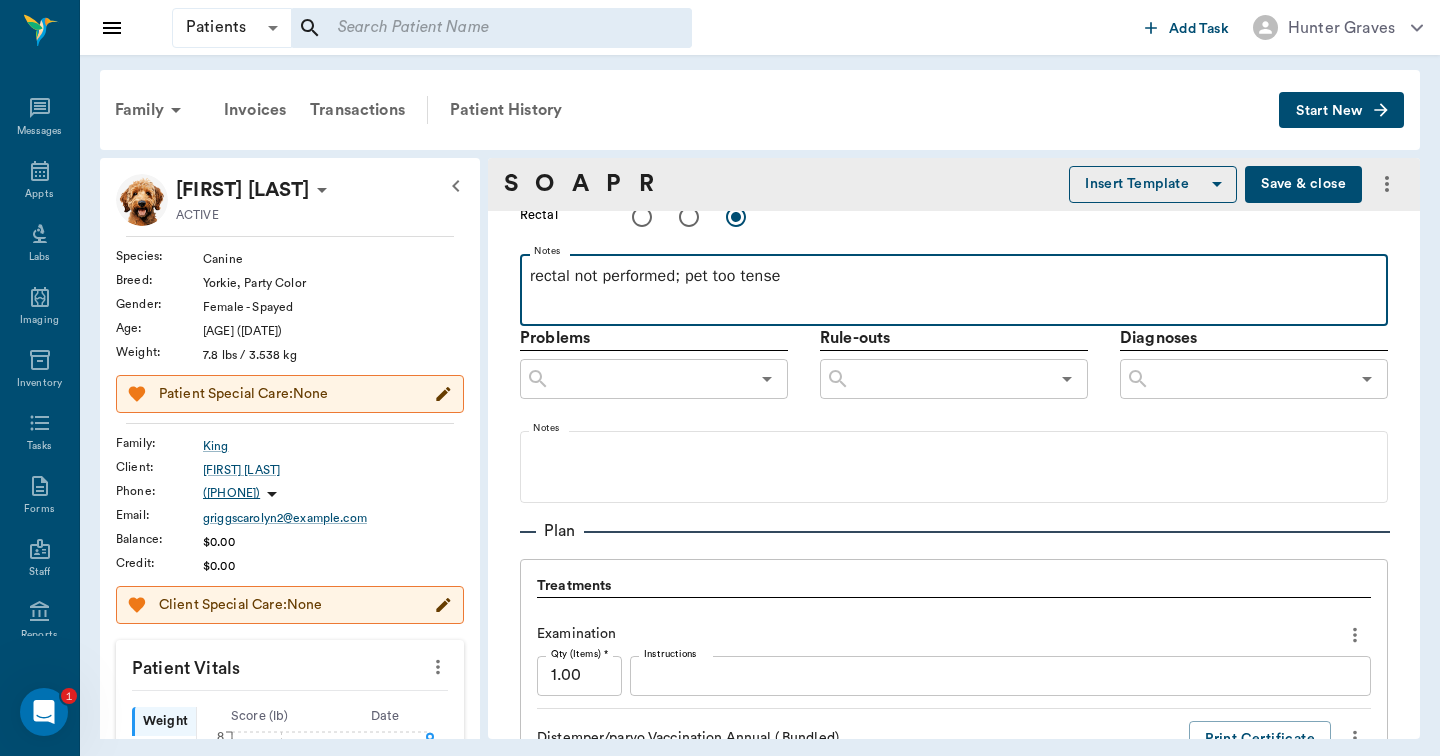 scroll, scrollTop: 1035, scrollLeft: 0, axis: vertical 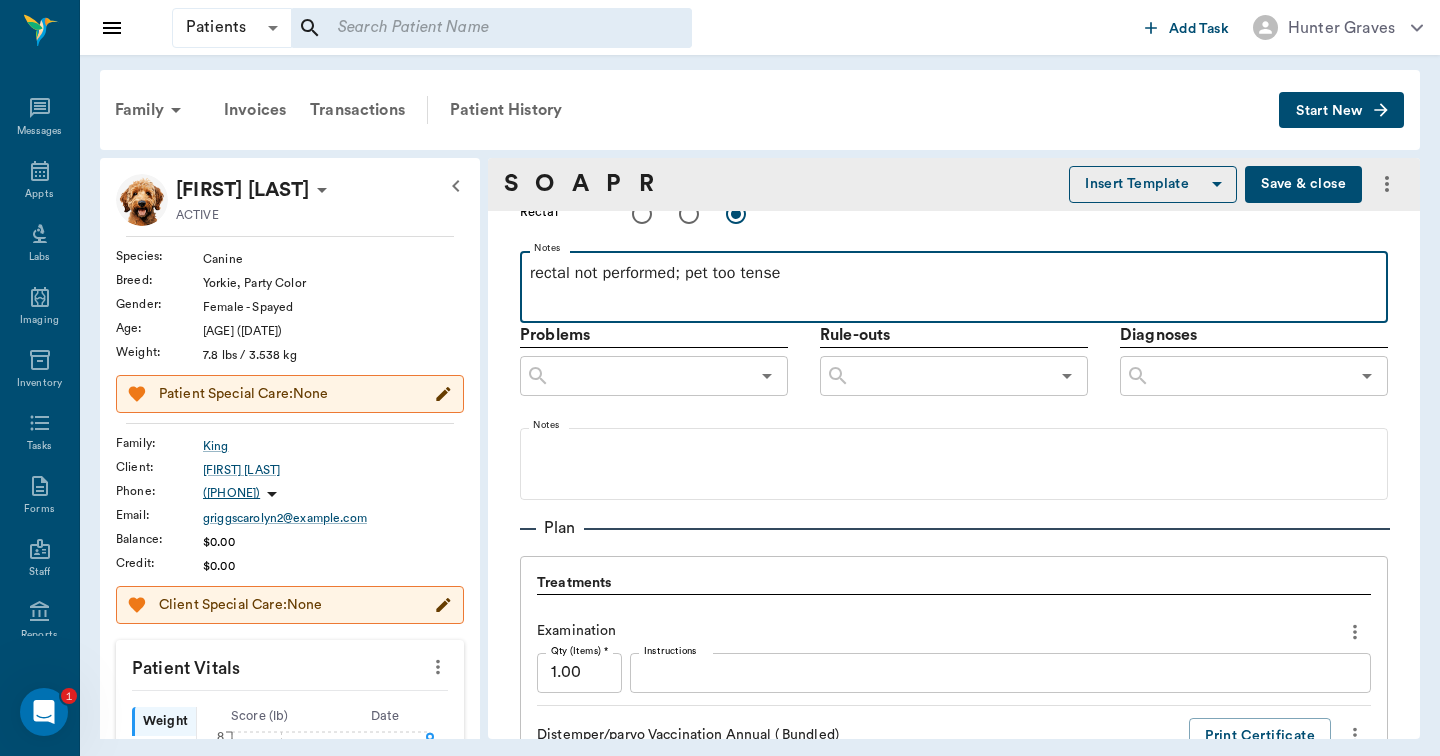 click 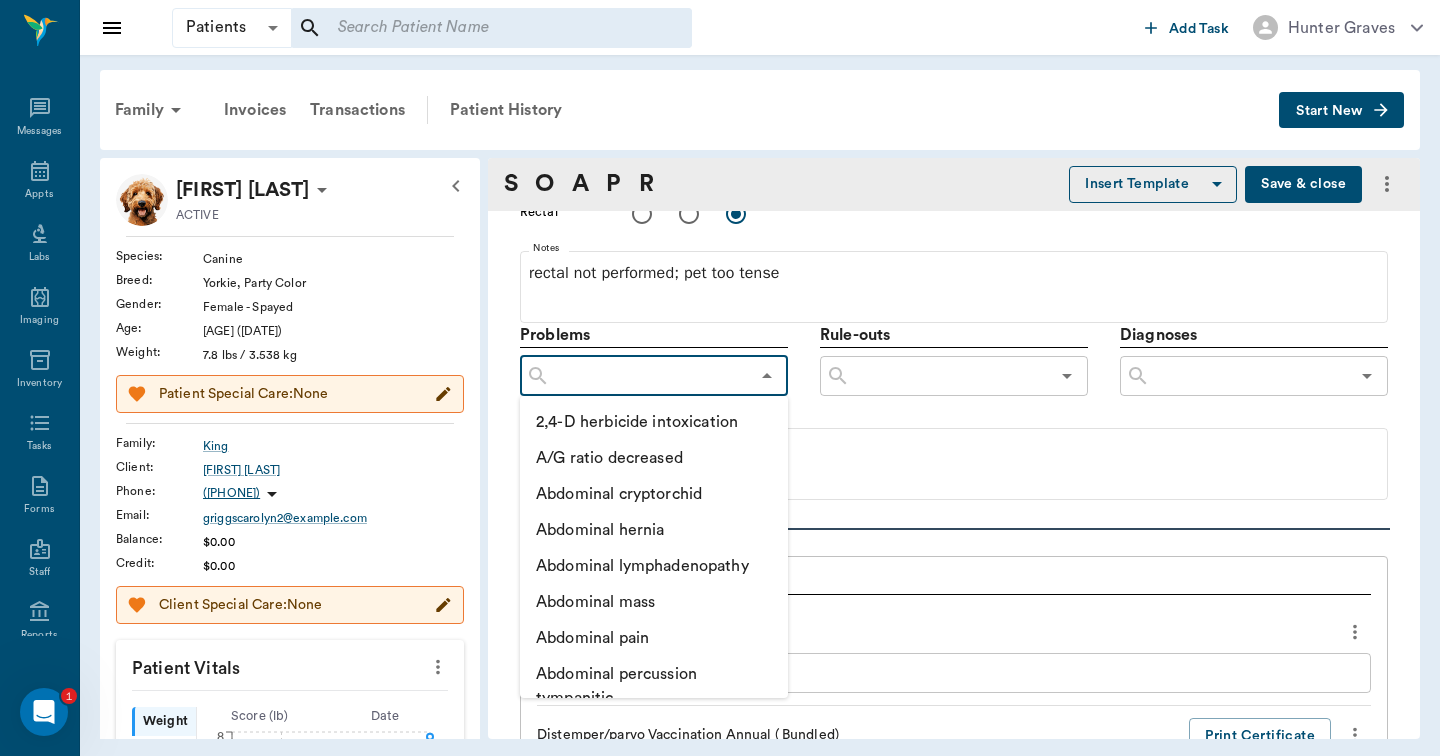 type on "a" 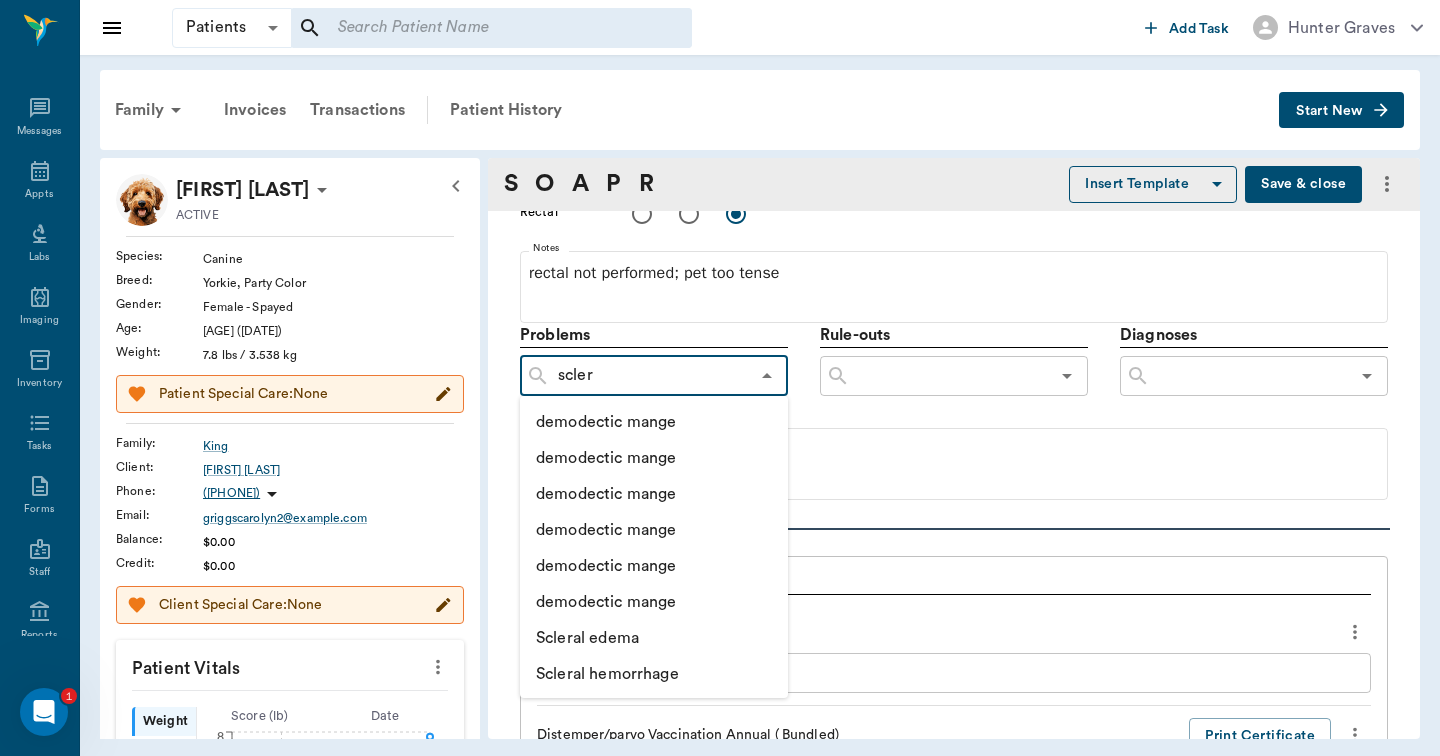 type on "scleri" 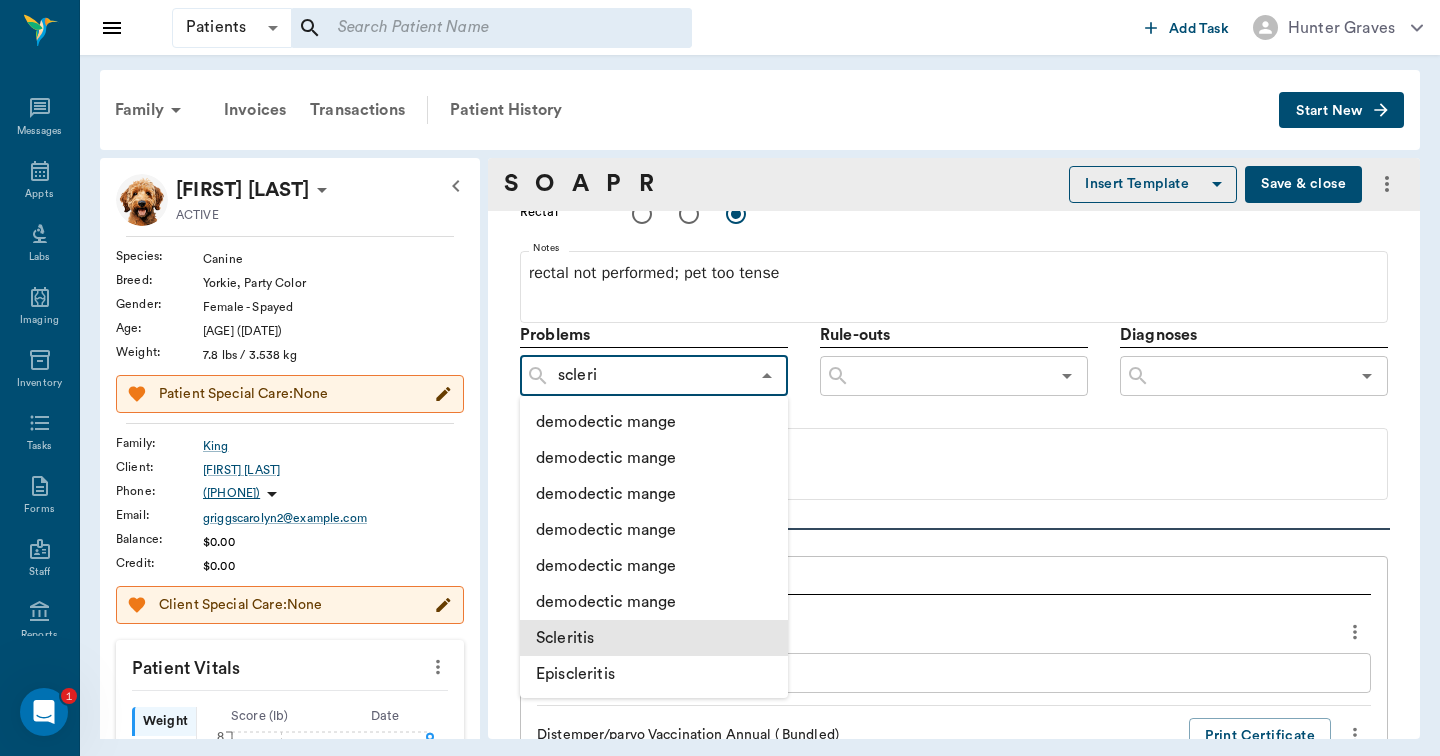 click on "Scleritis" at bounding box center (654, 638) 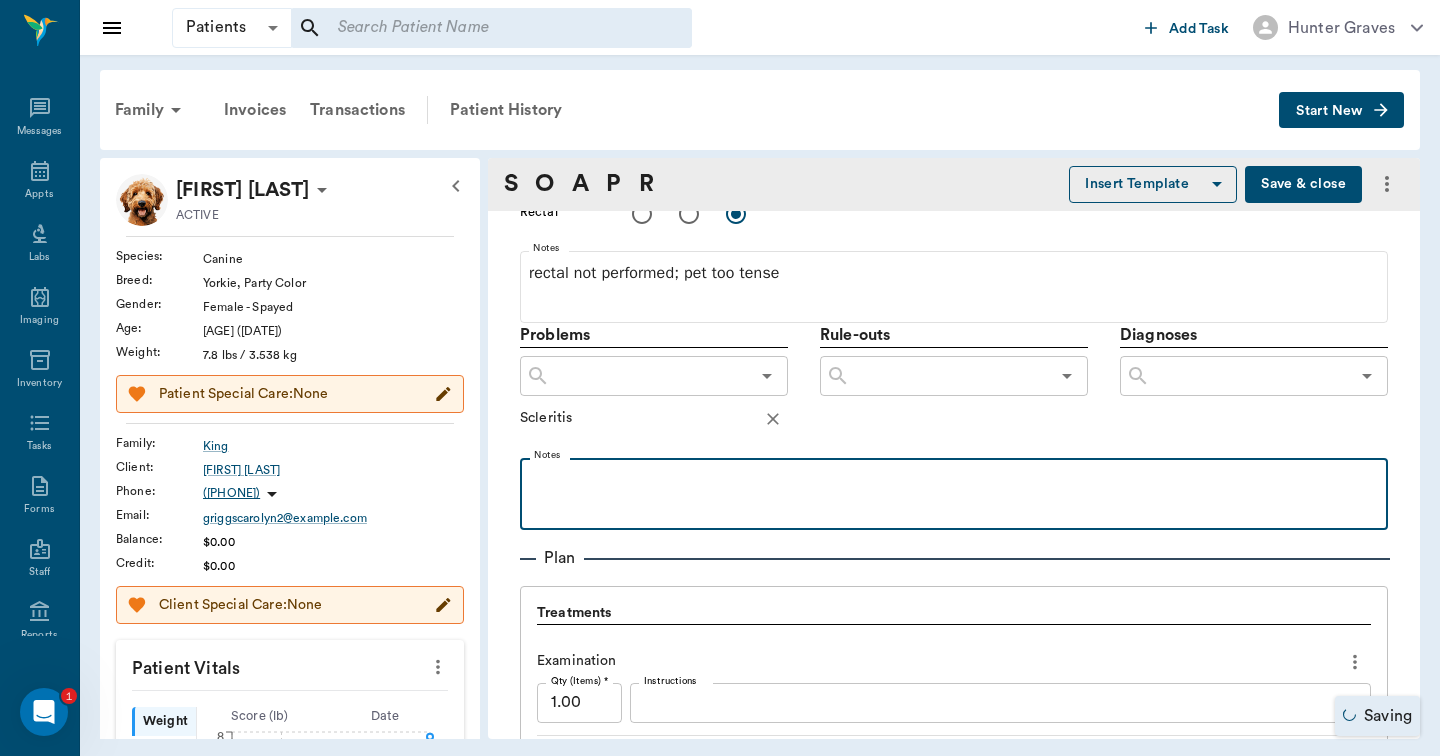 click at bounding box center (954, 493) 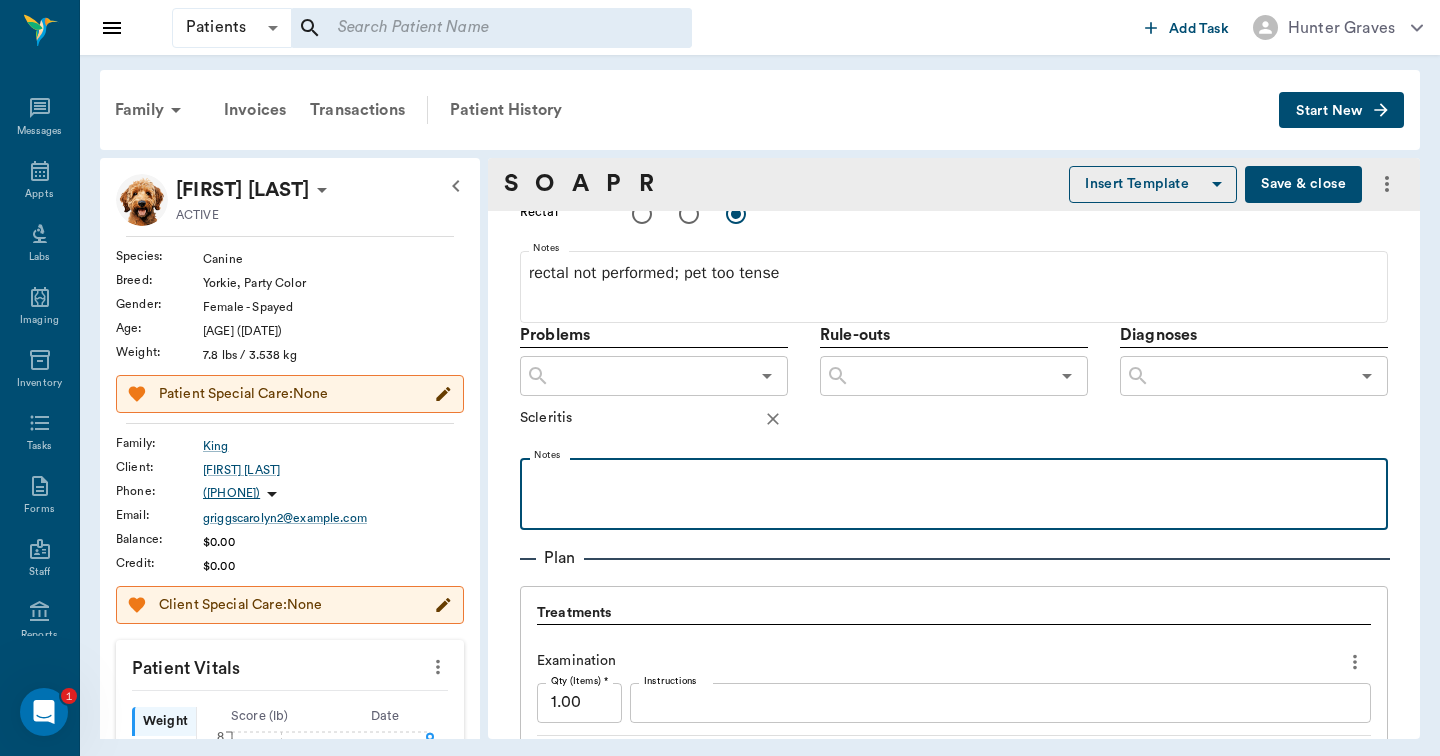 type 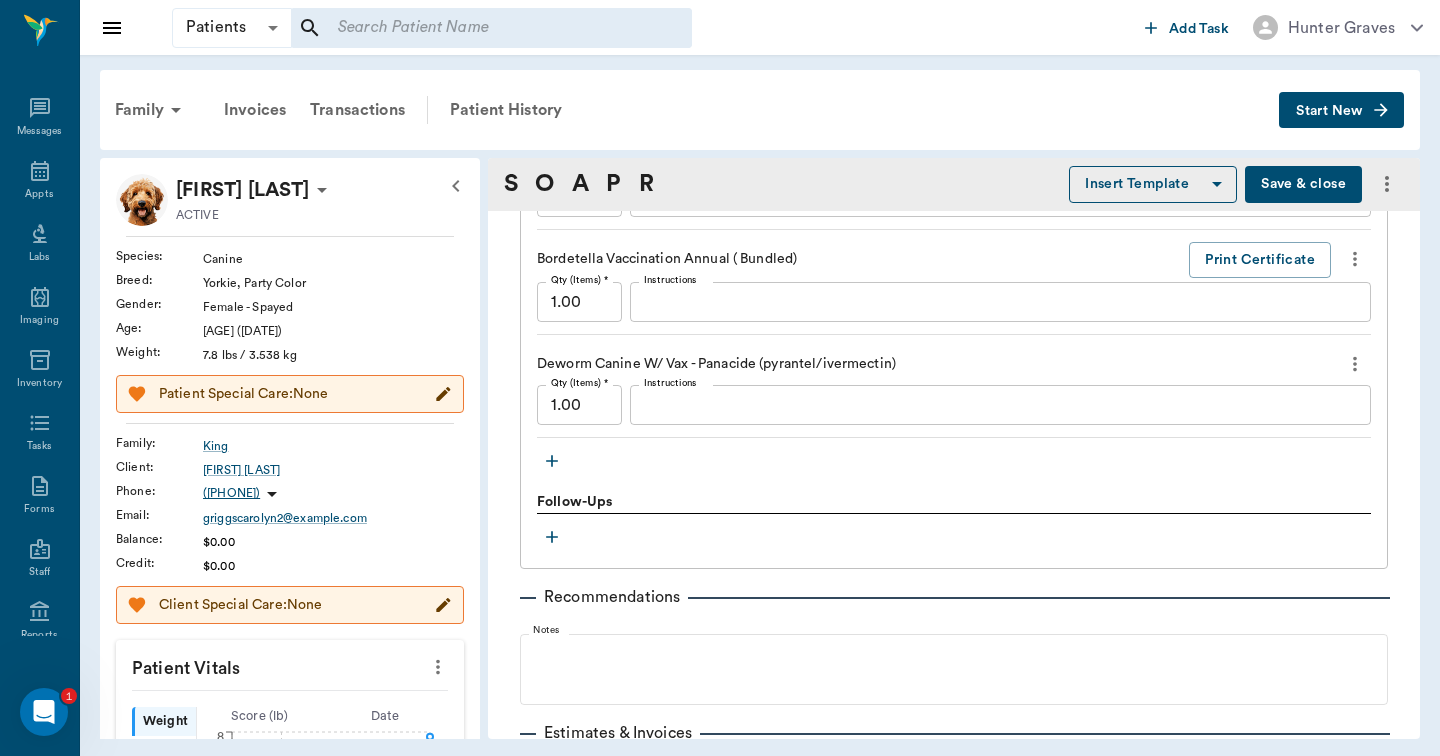 scroll, scrollTop: 1959, scrollLeft: 0, axis: vertical 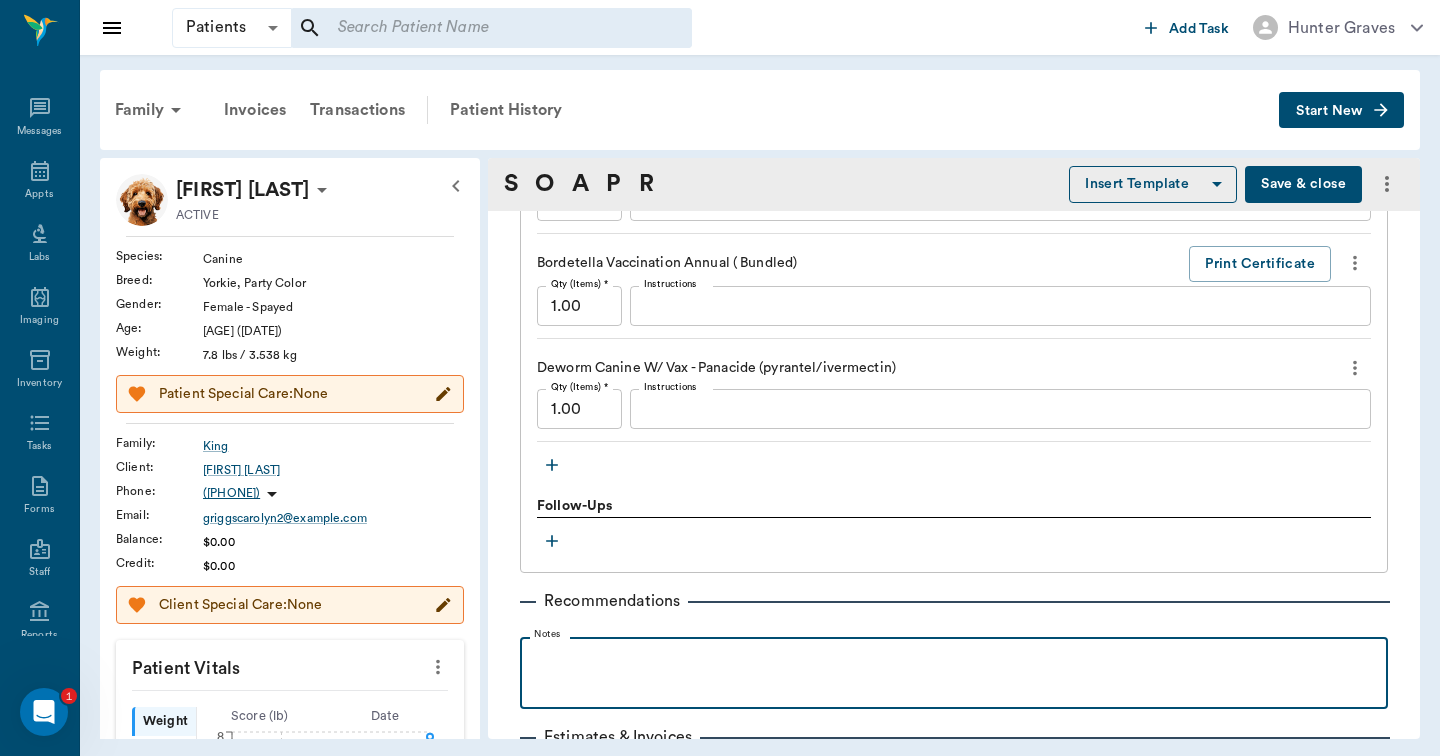 click at bounding box center [954, 659] 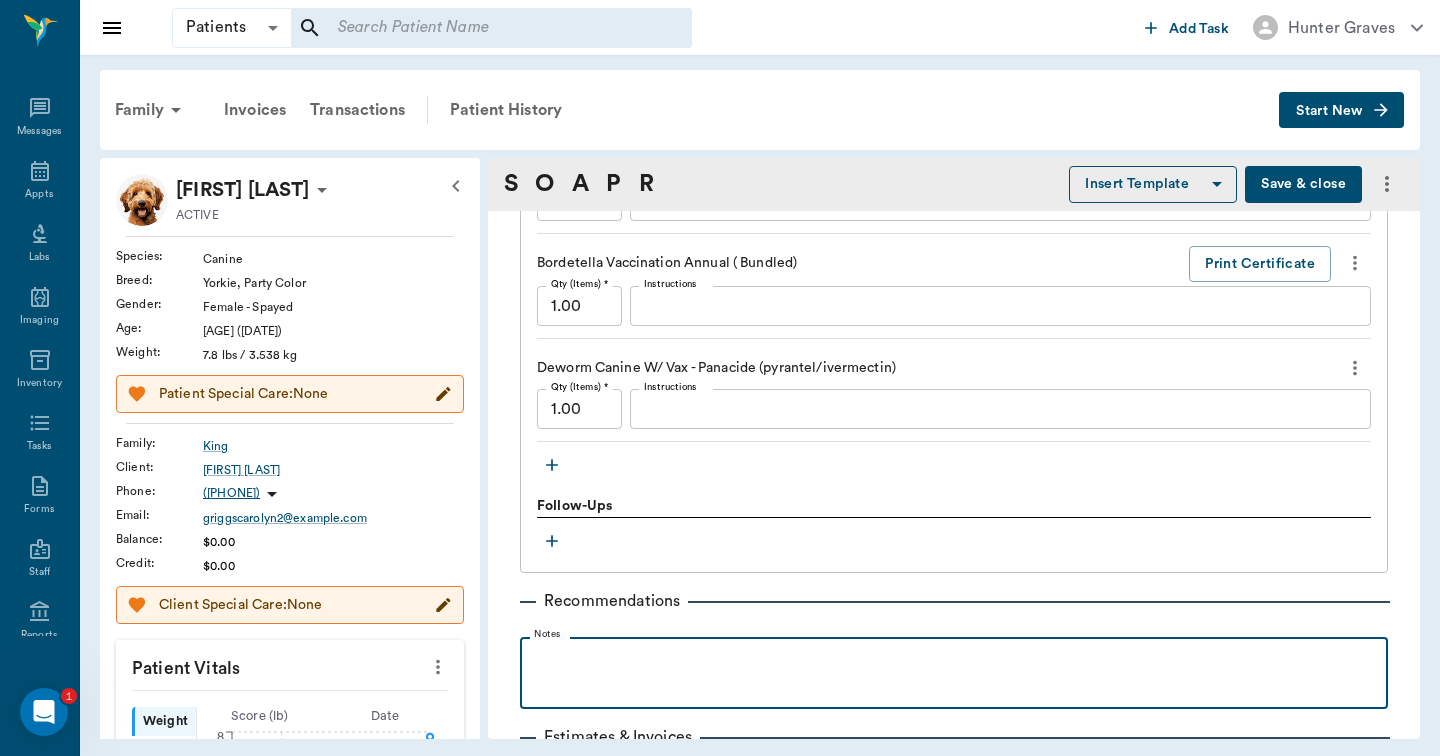 type 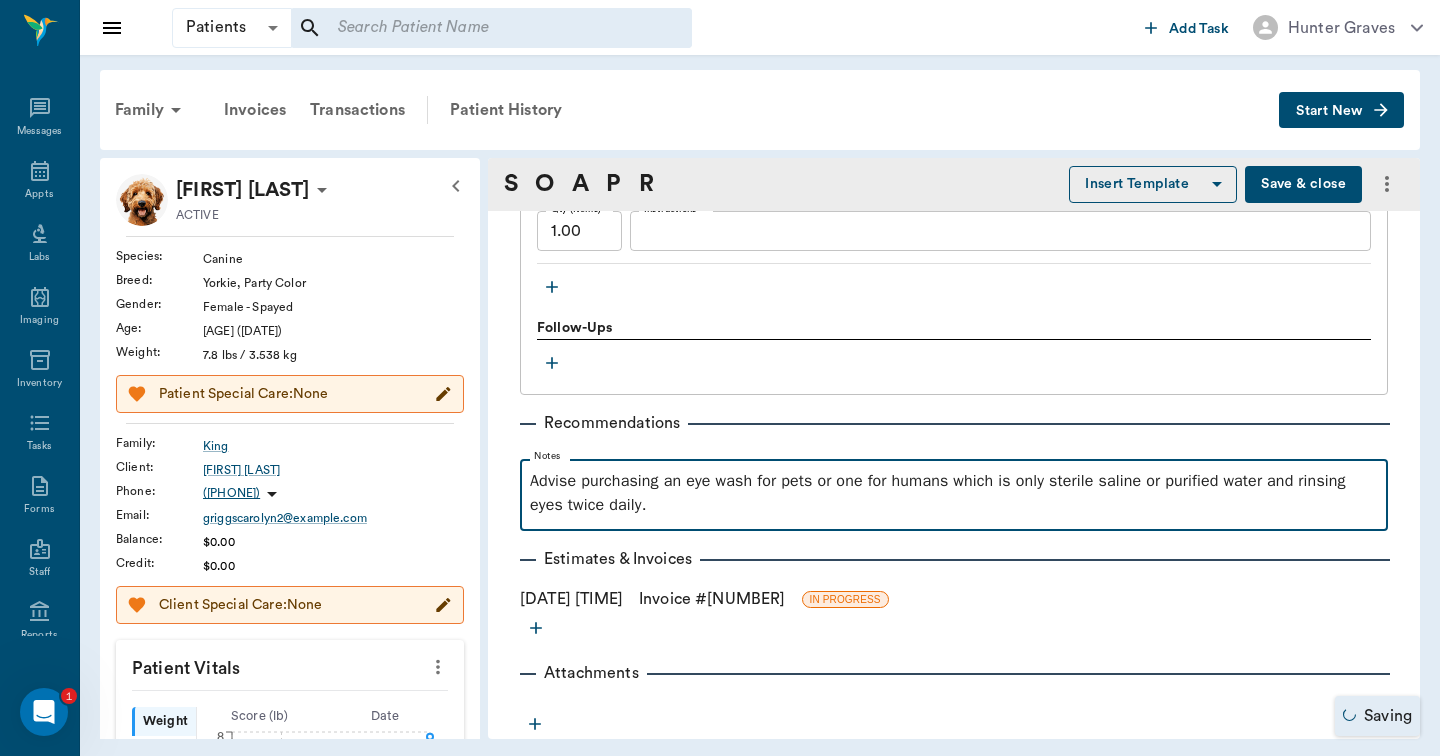 scroll, scrollTop: 2135, scrollLeft: 0, axis: vertical 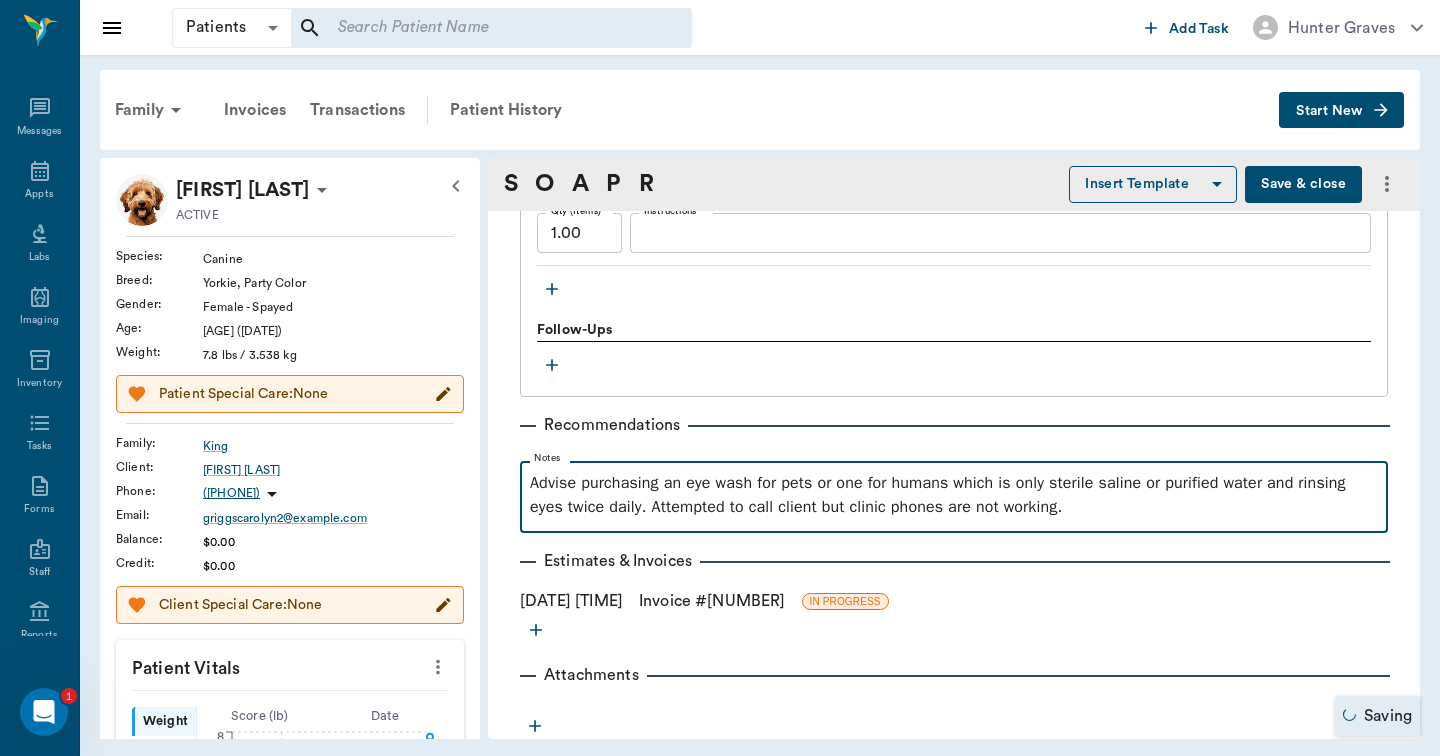 click on "Advise purchasing an eye wash for pets or one for humans which is only sterile saline or purified water and rinsing eyes twice daily. Attempted to call client but clinic phones are not working." at bounding box center (954, 495) 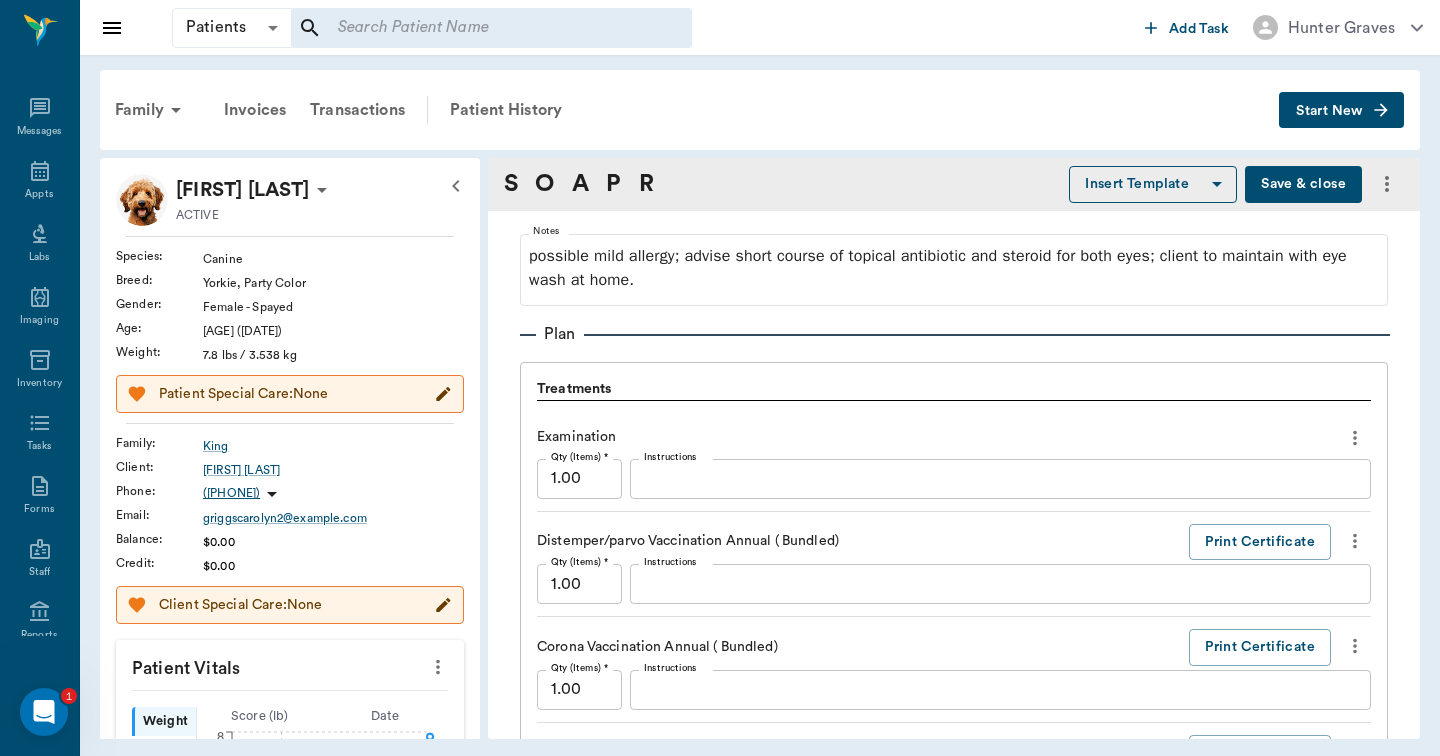 scroll, scrollTop: 1287, scrollLeft: 0, axis: vertical 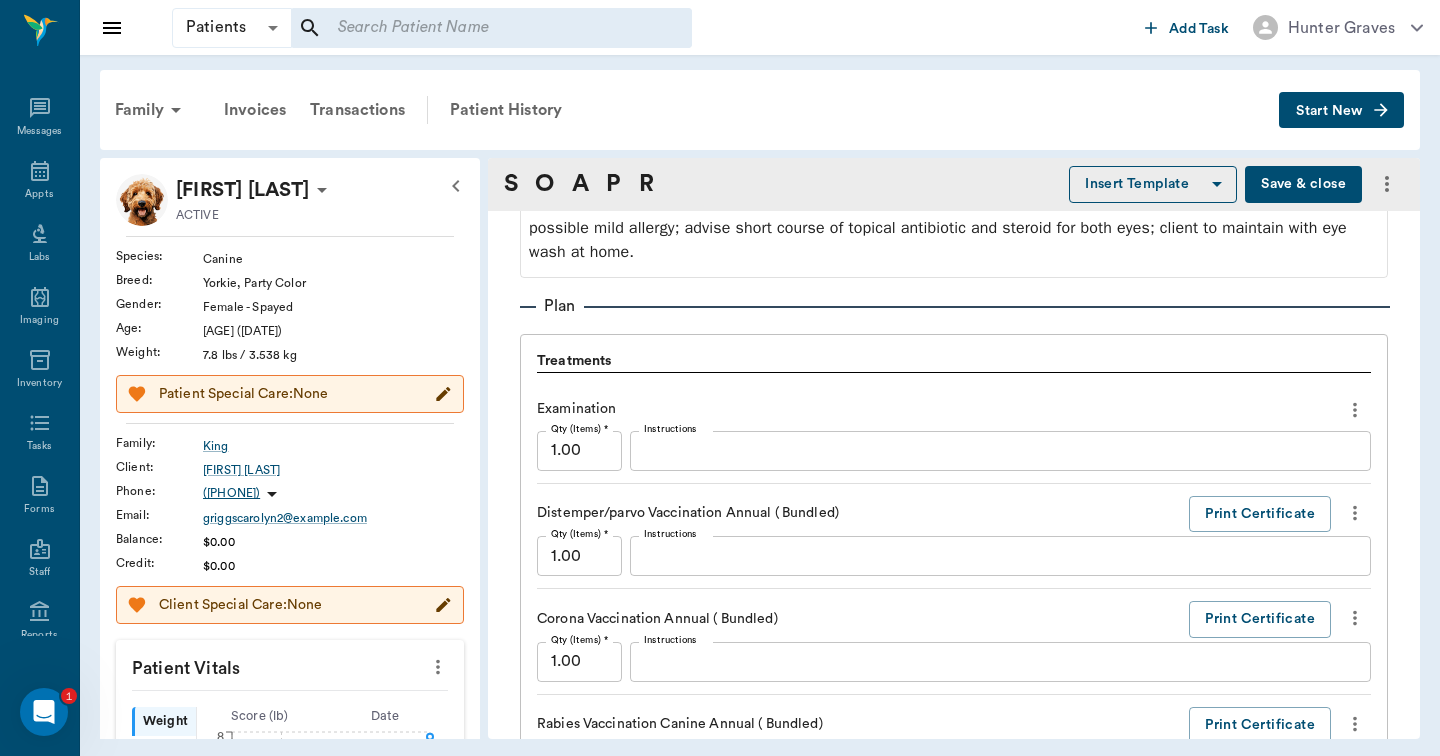 click on "Save & close" at bounding box center (1303, 184) 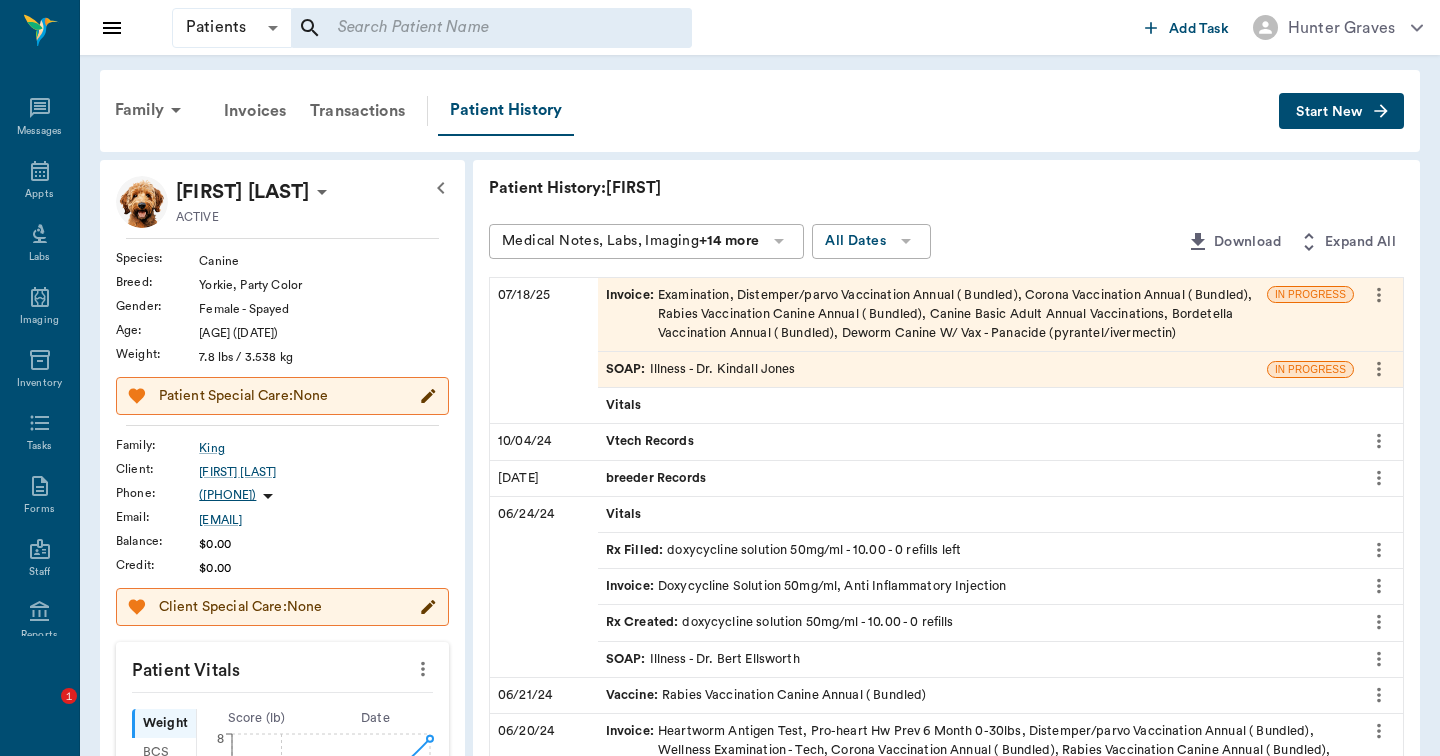 scroll, scrollTop: 0, scrollLeft: 0, axis: both 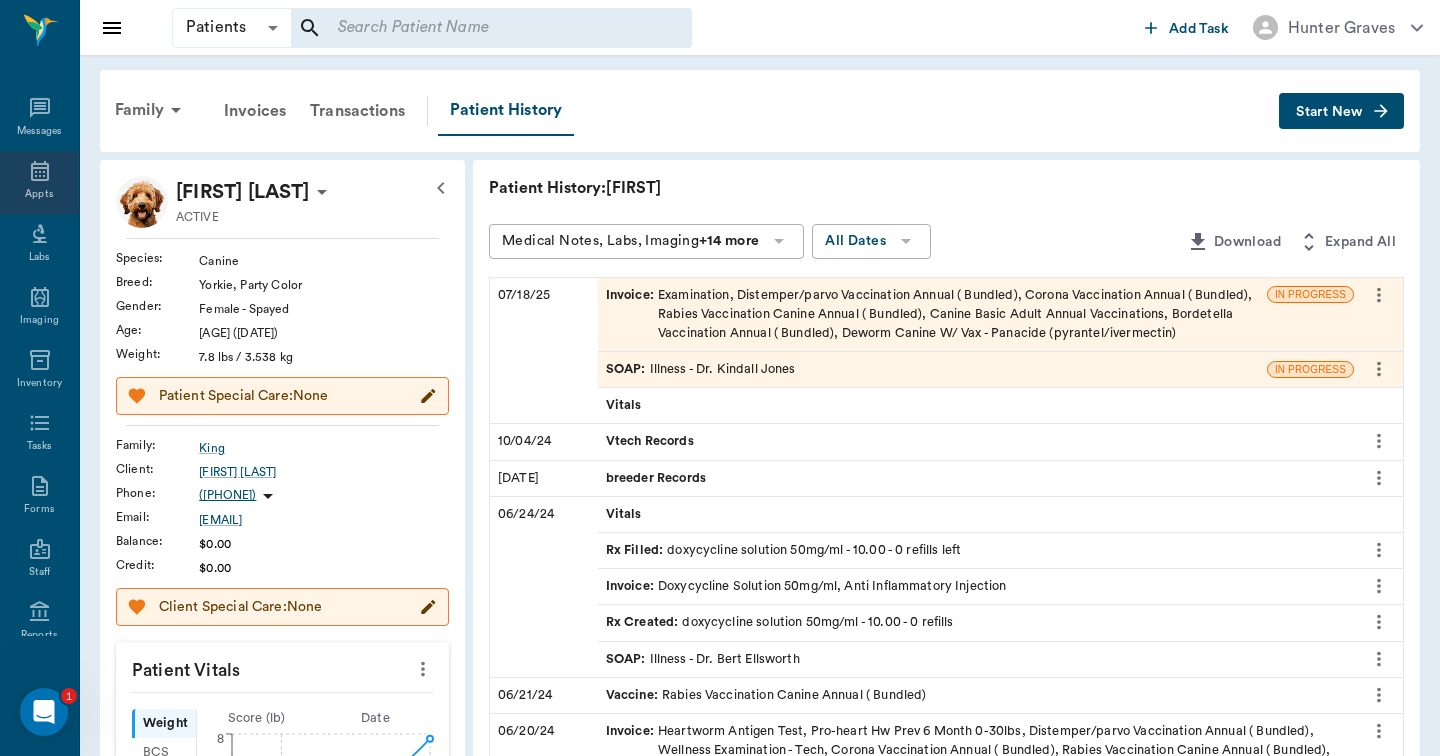 click 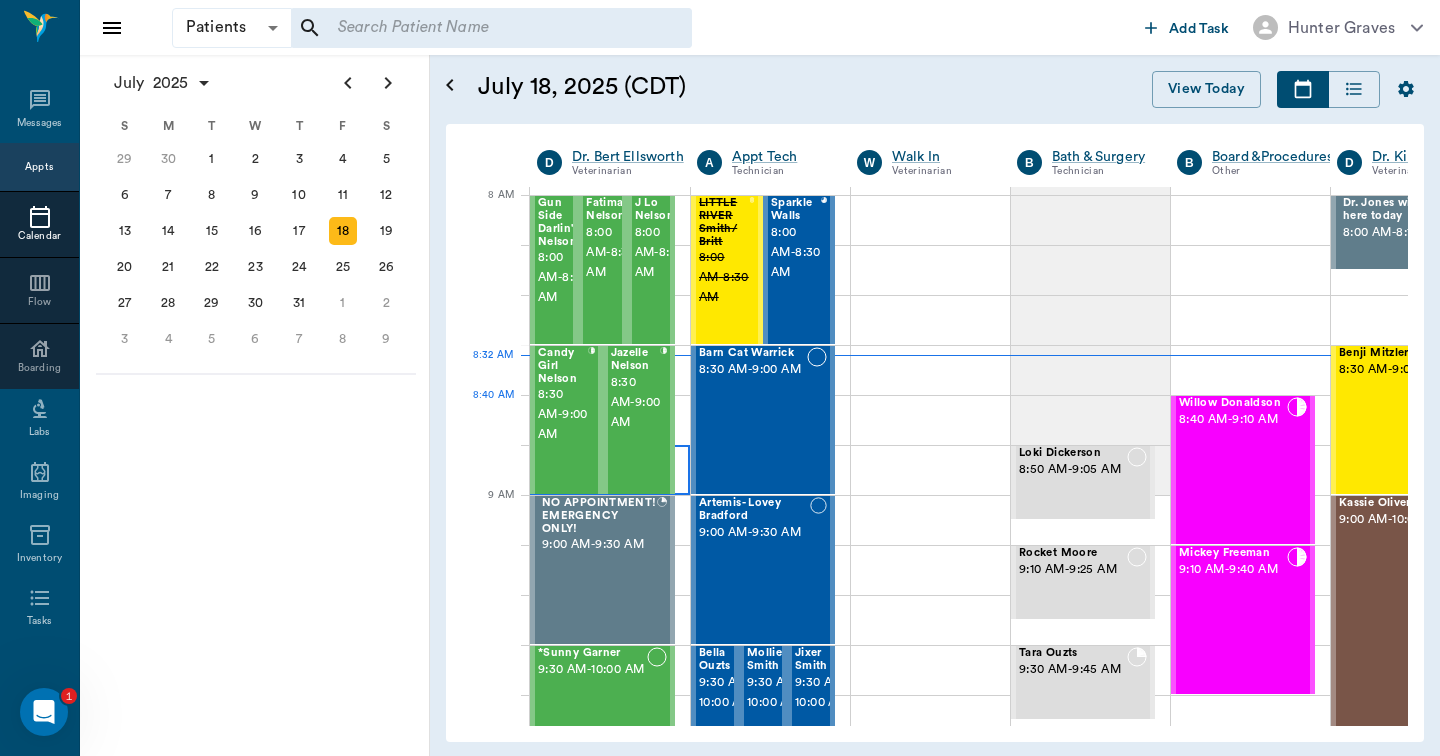 scroll, scrollTop: 0, scrollLeft: 1, axis: horizontal 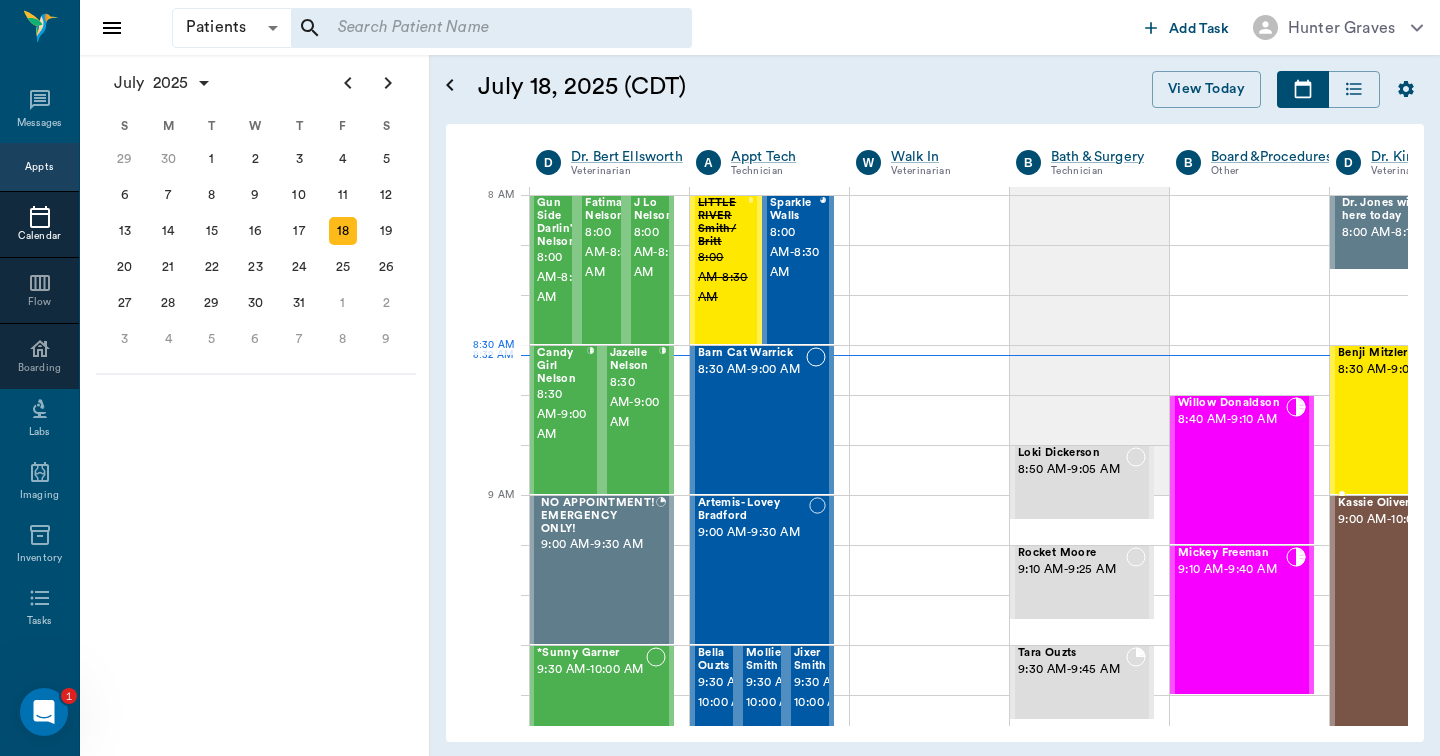 click on "8:30 AM  -  9:00 AM" at bounding box center (1392, 370) 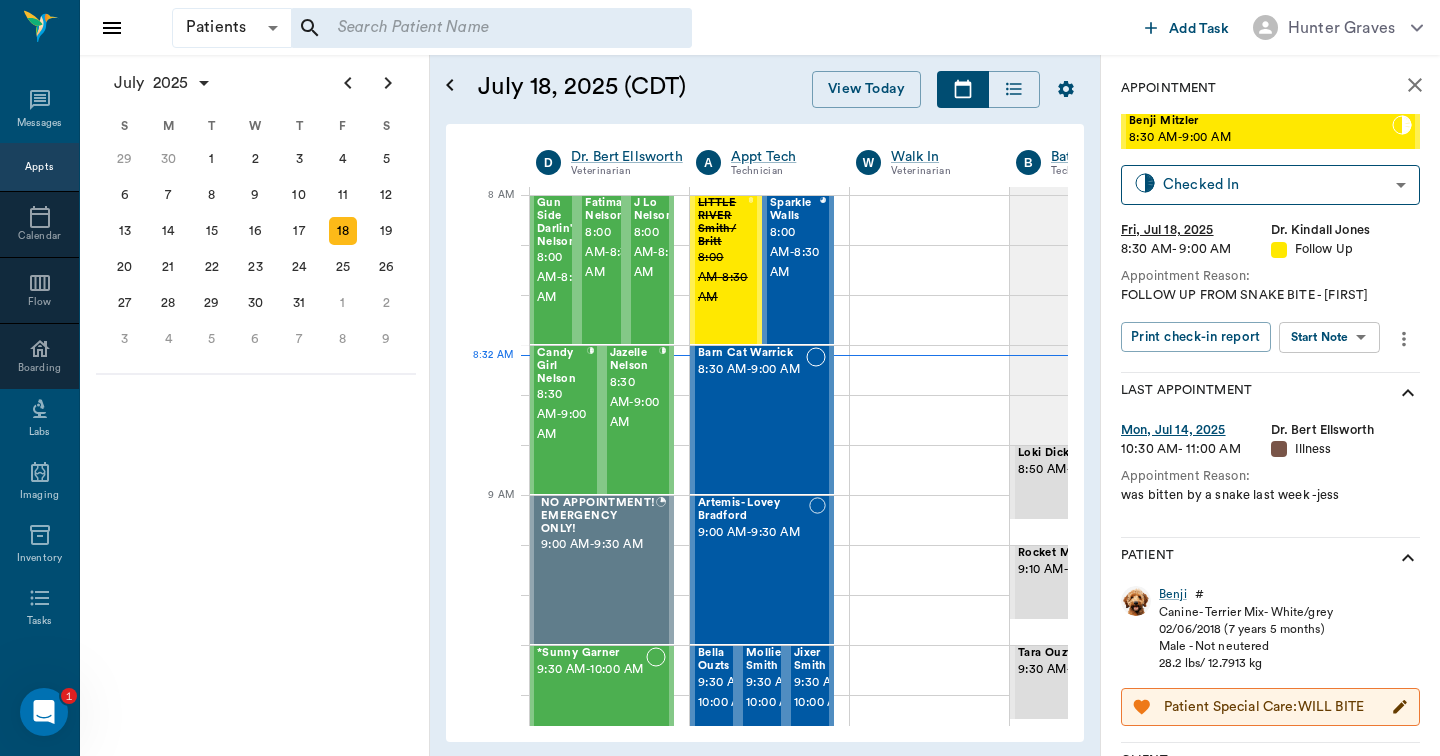 click on "Patients Patients ​ ​ Add Task Hunter Graves Nectar Messages Appts Calendar Flow Boarding Labs Imaging Inventory Tasks Forms Staff Reports Lookup Settings July 2025 S M T W T F S Jun 1 2 3 4 5 6 7 8 9 10 11 12 13 14 15 16 17 18 19 20 21 22 23 24 25 26 27 28 29 30 Jul 1 2 3 4 5 6 7 8 9 10 11 12 S M T W T F S 29 30 Jul 1 2 3 4 5 6 7 8 9 10 11 12 13 14 15 16 17 18 19 20 21 22 23 24 25 26 27 28 29 30 31 Aug 1 2 3 4 5 6 7 8 9 S M T W T F S 27 28 29 30 31 Aug 1 2 3 4 5 6 7 8 9 10 11 12 13 14 15 16 17 18 19 20 21 22 23 24 25 26 27 28 29 30 31 Sep 1 2 3 4 5 6 July 18, 2025 (CDT) View Today July 2025 Today 18 Fri Jul 2025 D Dr. Bert Ellsworth Veterinarian A Appt Tech Technician W Walk In Veterinarian B Bath & Surgery Technician B Board &Procedures Other D Dr. Kindall Jones Veterinarian 8 AM 9 AM 10 AM 11 AM 12 PM 1 PM 2 PM 3 PM 4 PM 5 PM 6 PM 7 PM 8 PM 8:32 AM 8:30 AM Gun Side Darlin' Nelson 8:00 AM  -  8:30 AM Fatima Nelson 8:00 AM  -  8:30 AM J Lo Nelson 8:00 AM  -  8:30 AM Candy Girl Nelson 8:30 AM  -  9:00 AM" at bounding box center (720, 378) 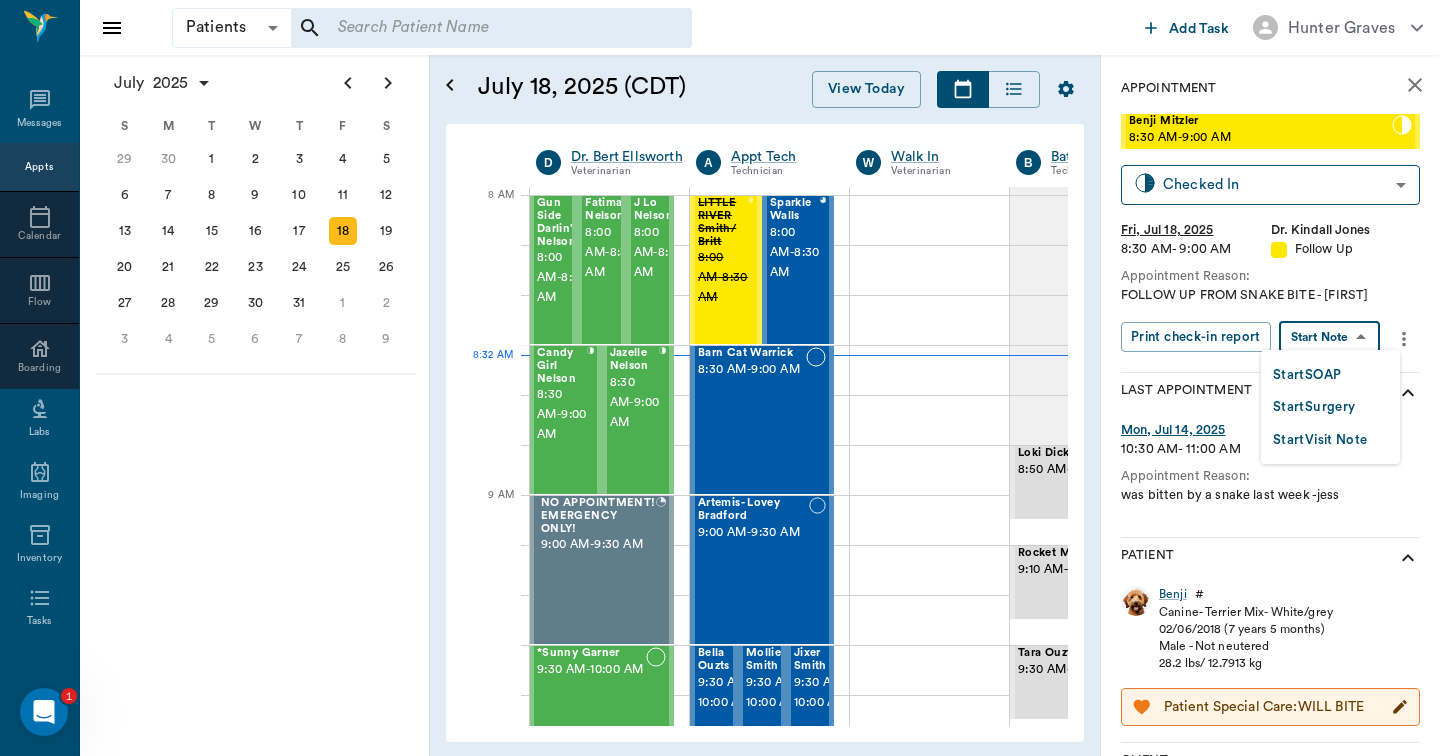 click on "Start  SOAP" at bounding box center [1307, 375] 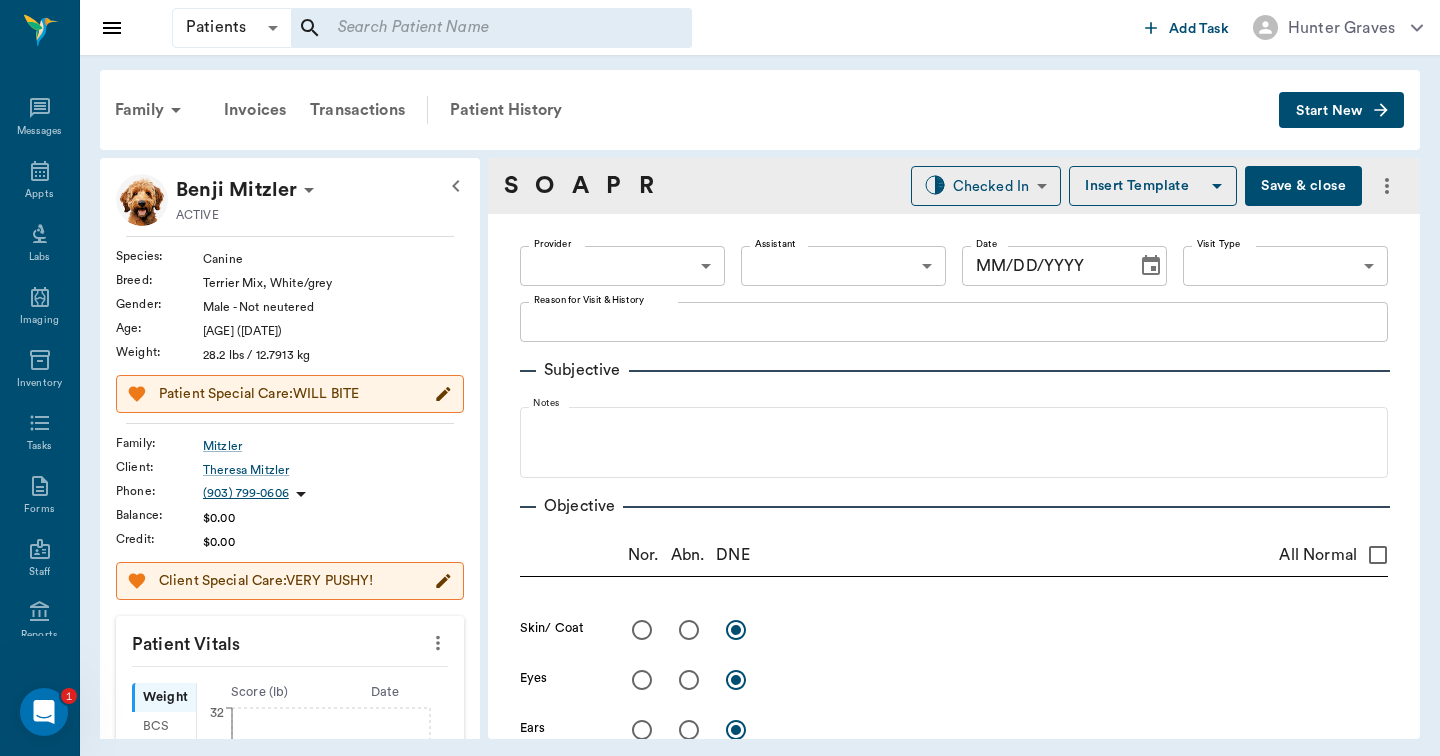 click 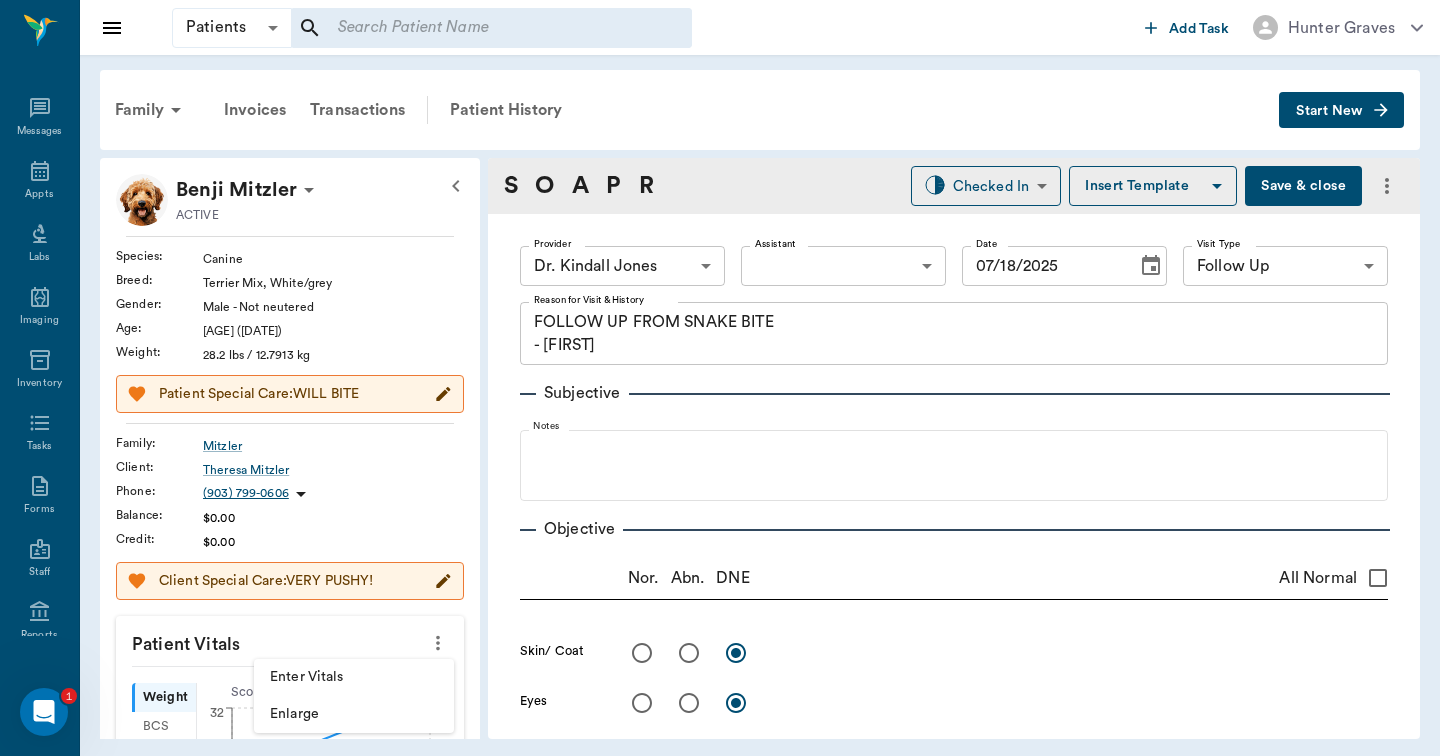 click on "Enter Vitals" at bounding box center (354, 677) 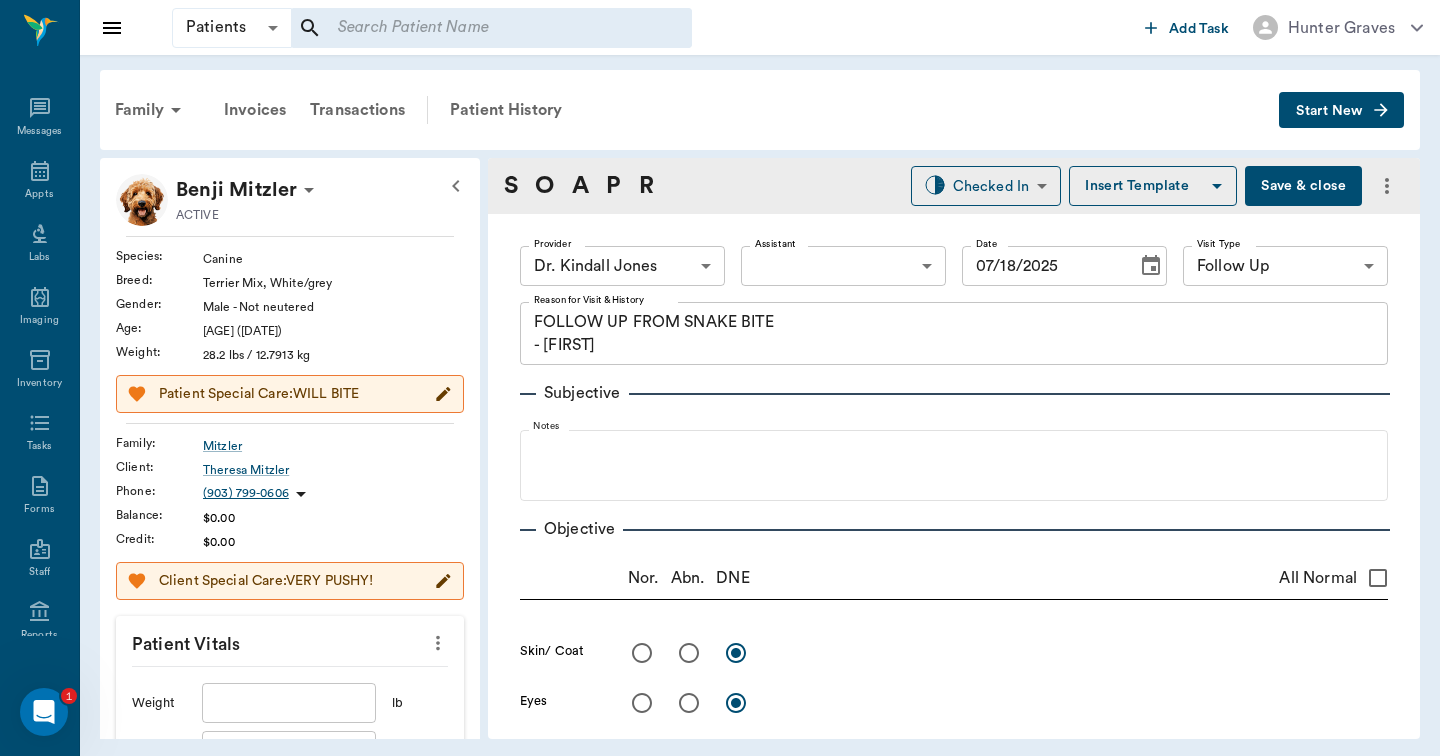 click at bounding box center (289, 703) 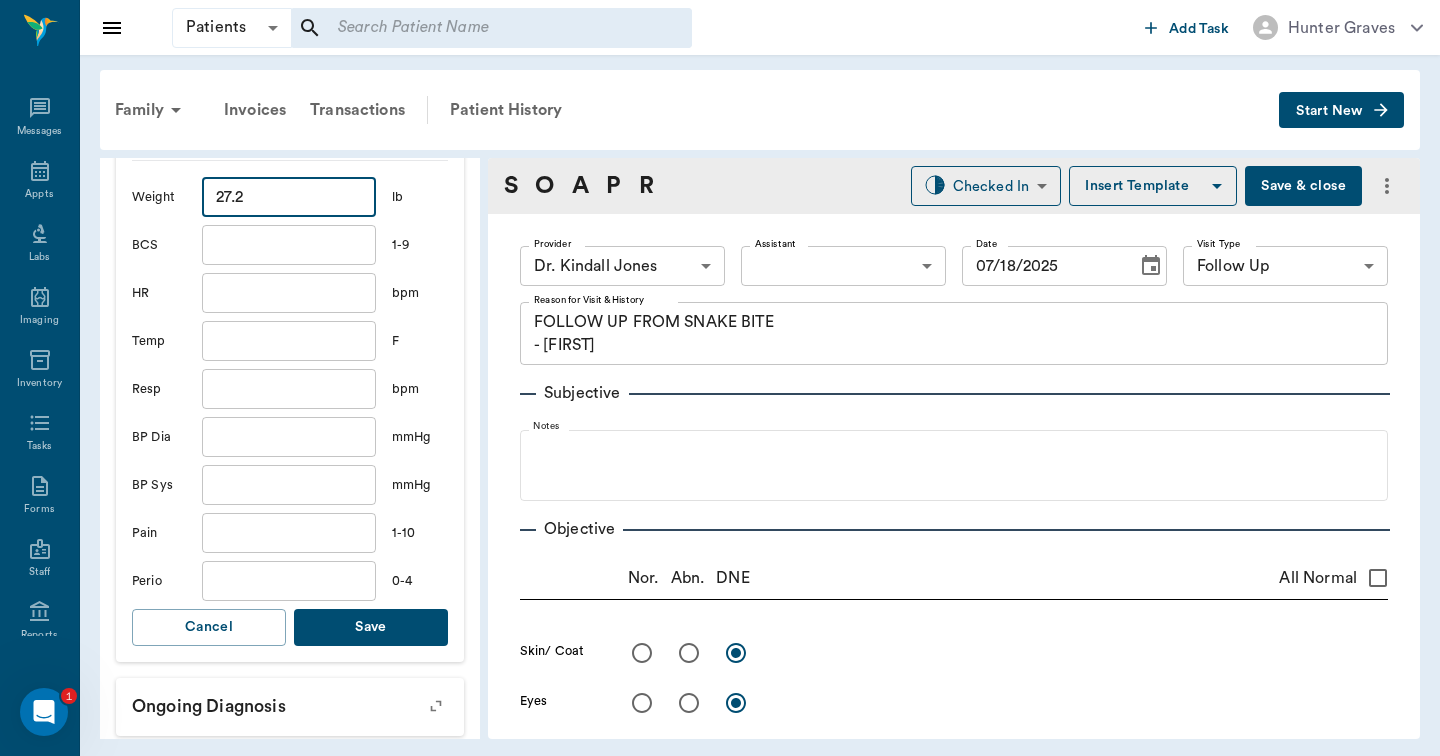 scroll, scrollTop: 530, scrollLeft: 0, axis: vertical 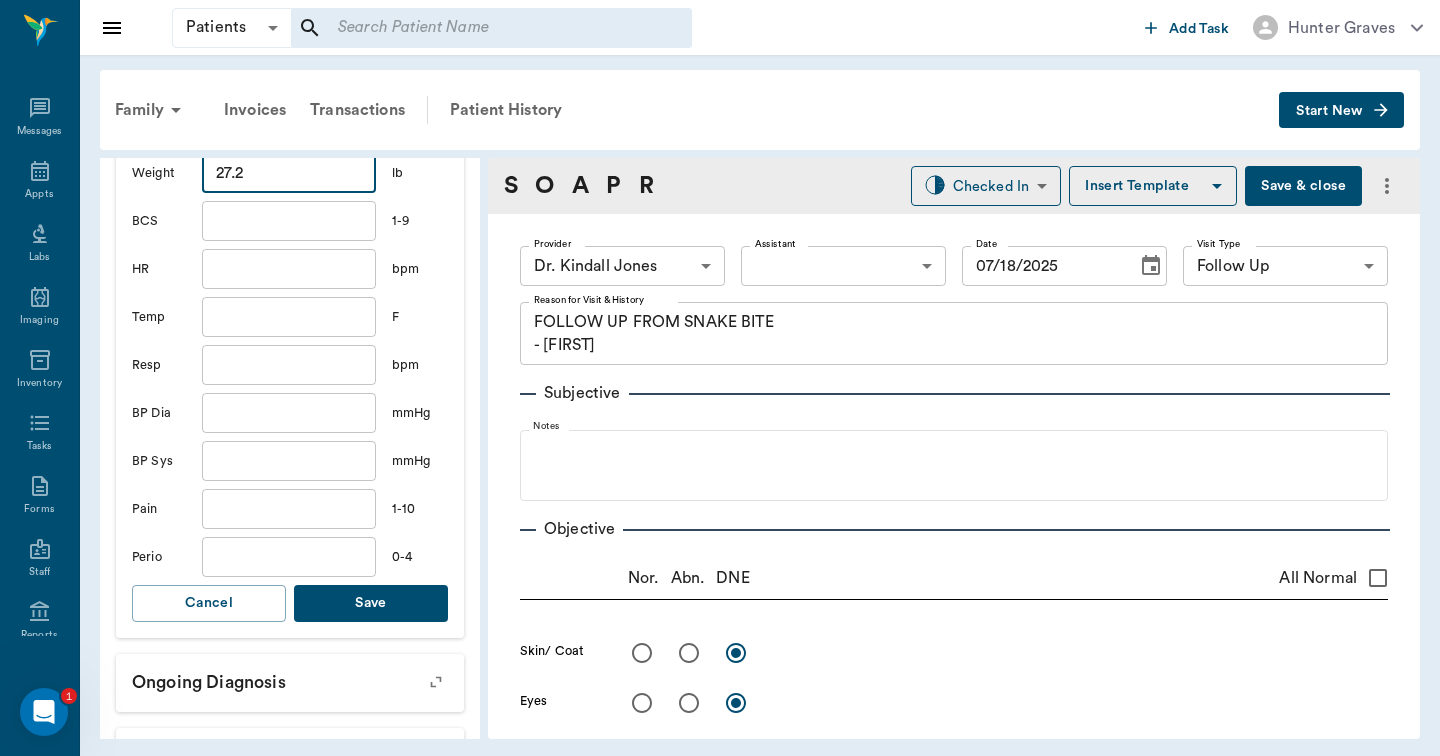 type on "27.2" 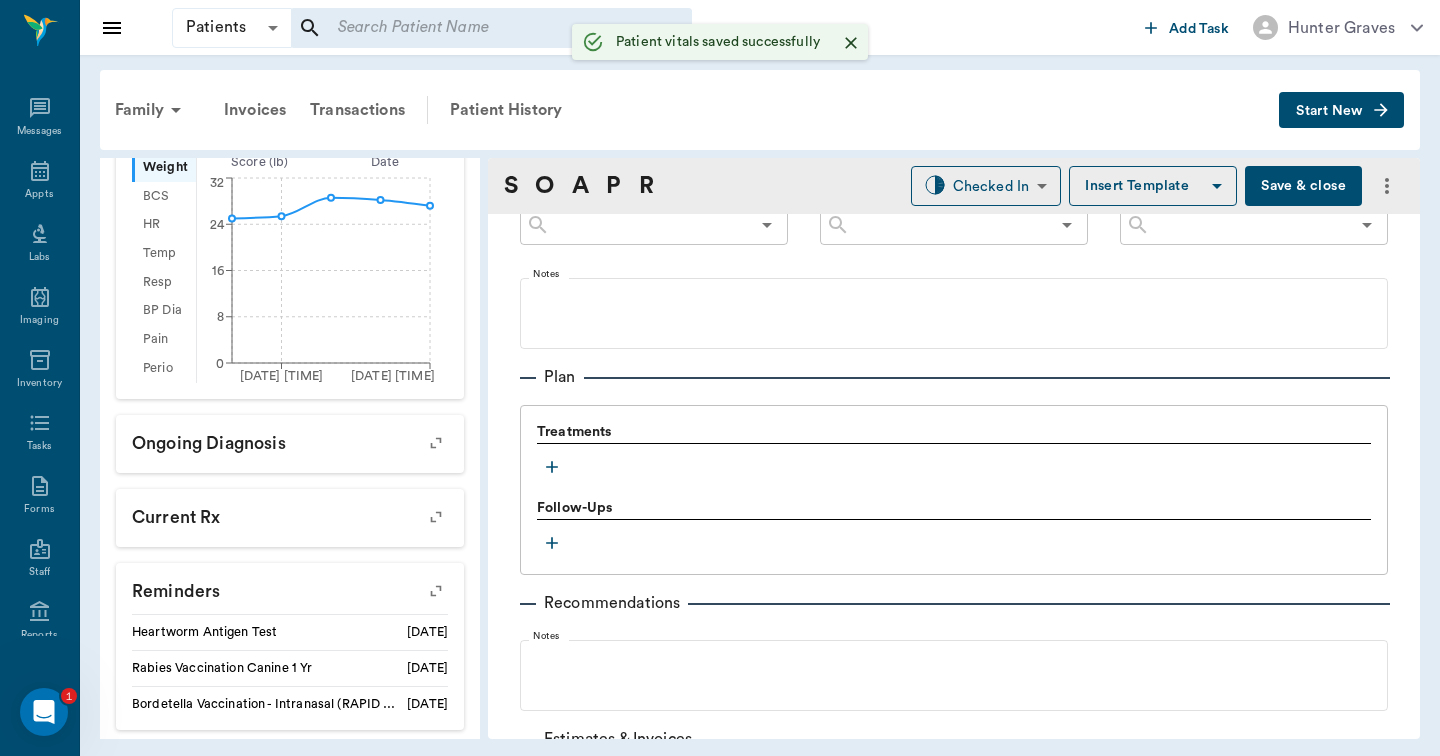 scroll, scrollTop: 1194, scrollLeft: 0, axis: vertical 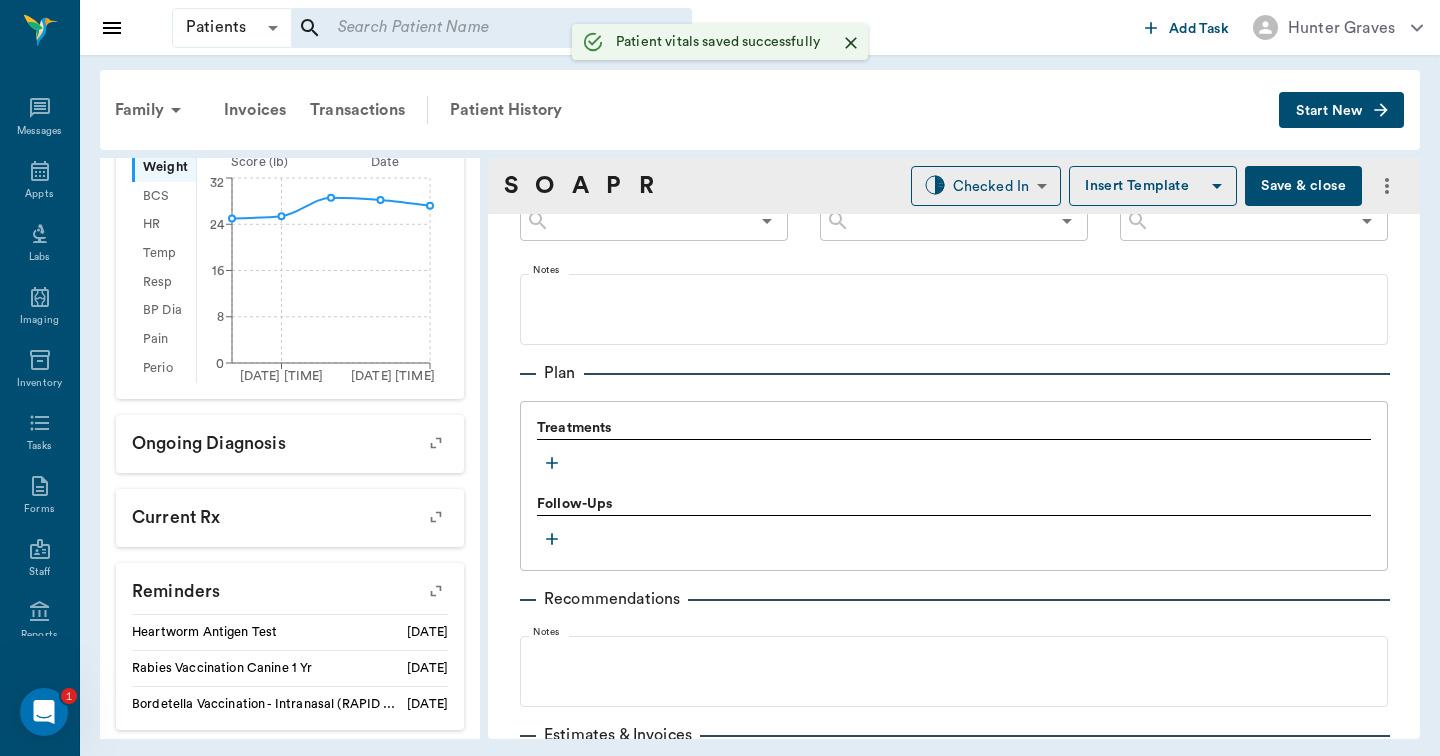 click 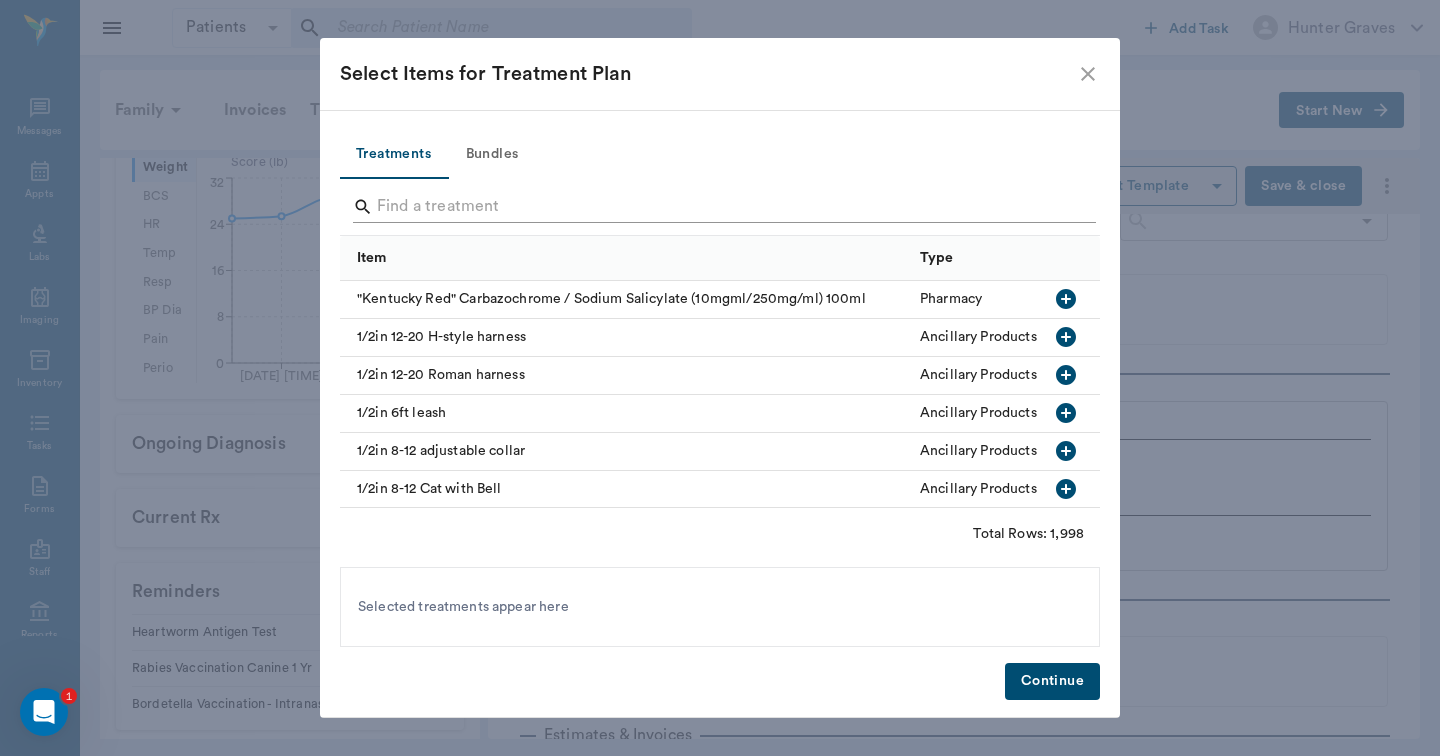 click at bounding box center (721, 207) 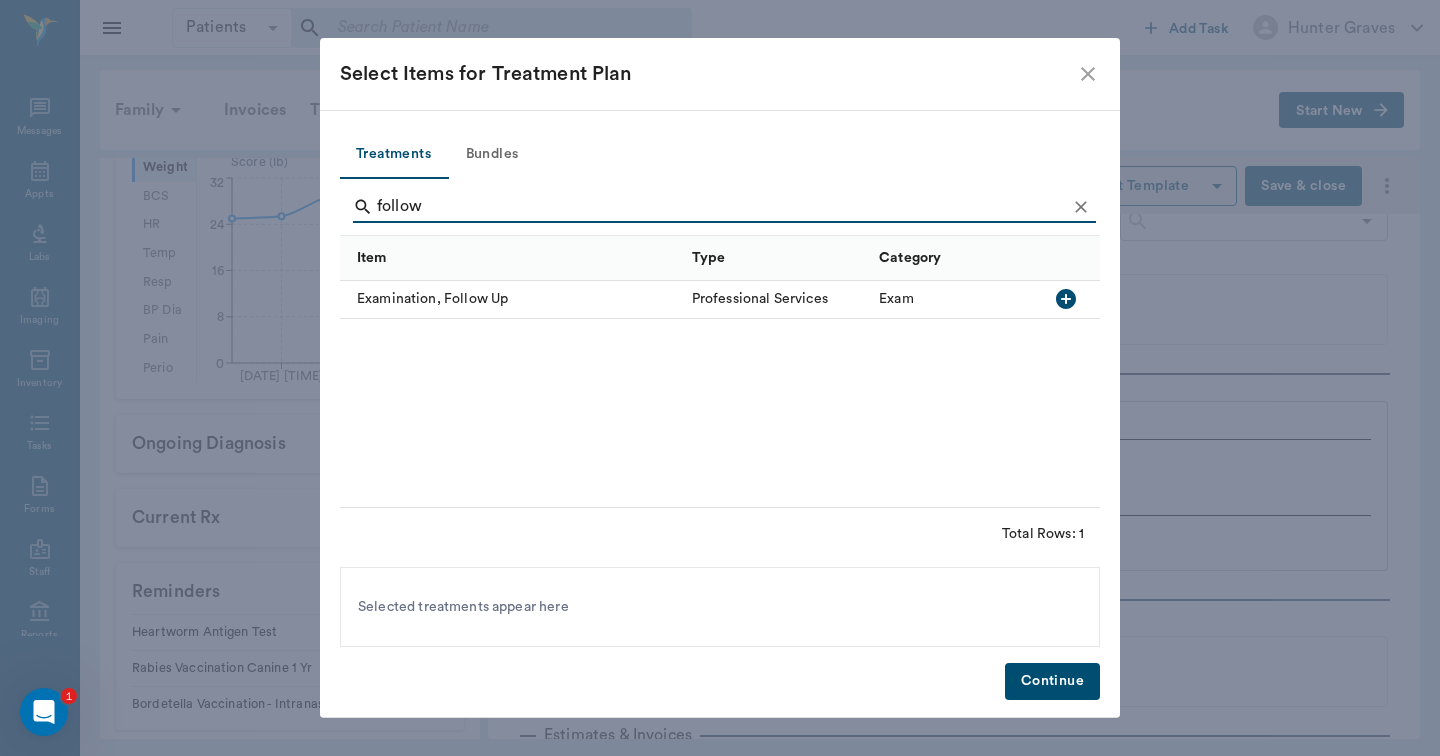 type on "follow" 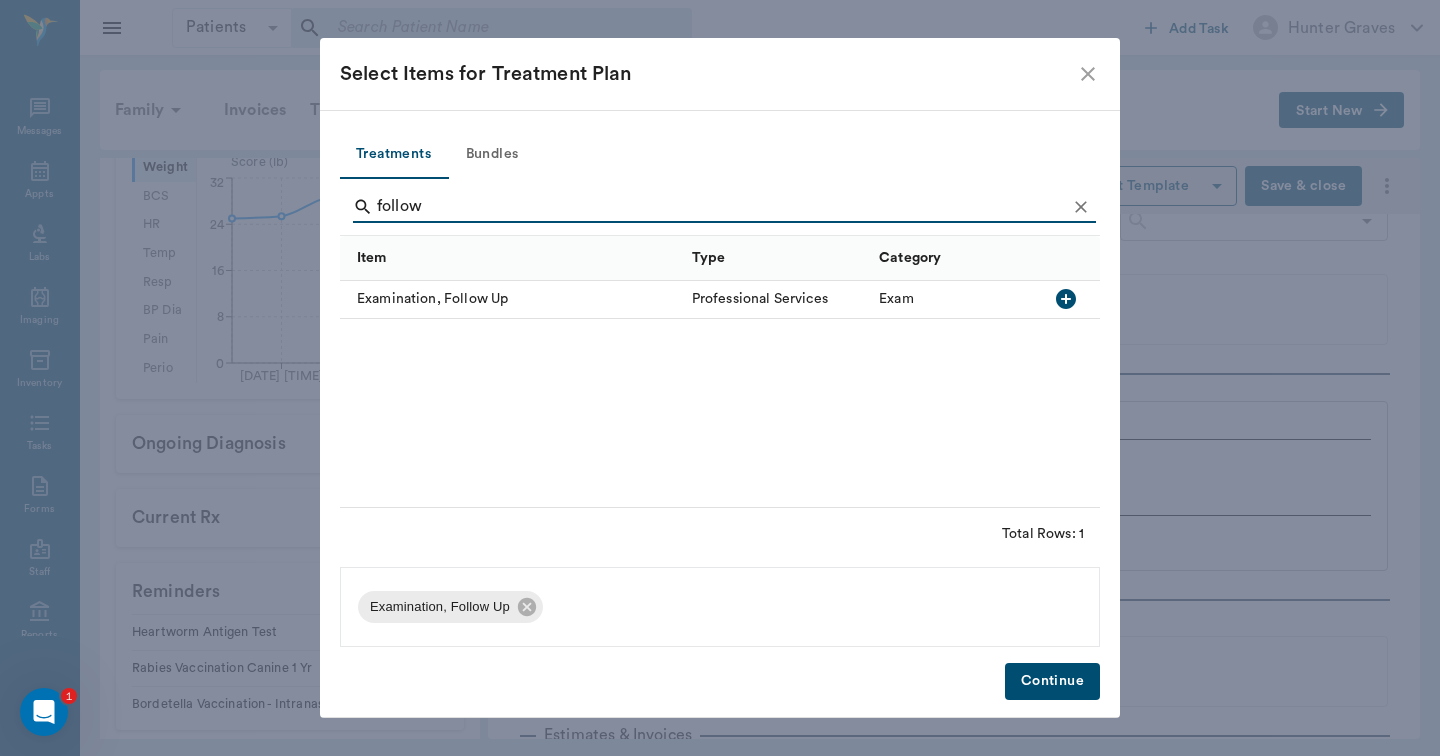 click on "Continue" at bounding box center (1052, 681) 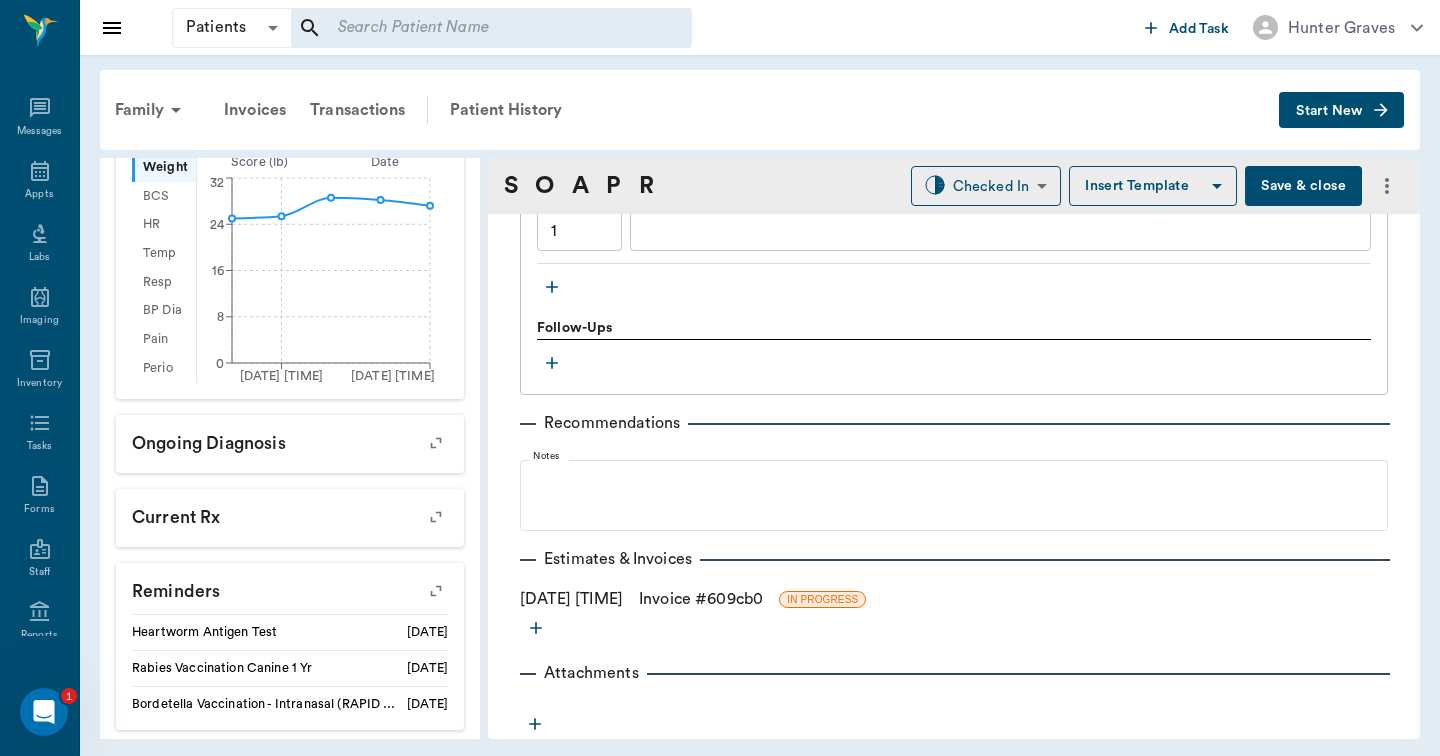 scroll, scrollTop: 1481, scrollLeft: 0, axis: vertical 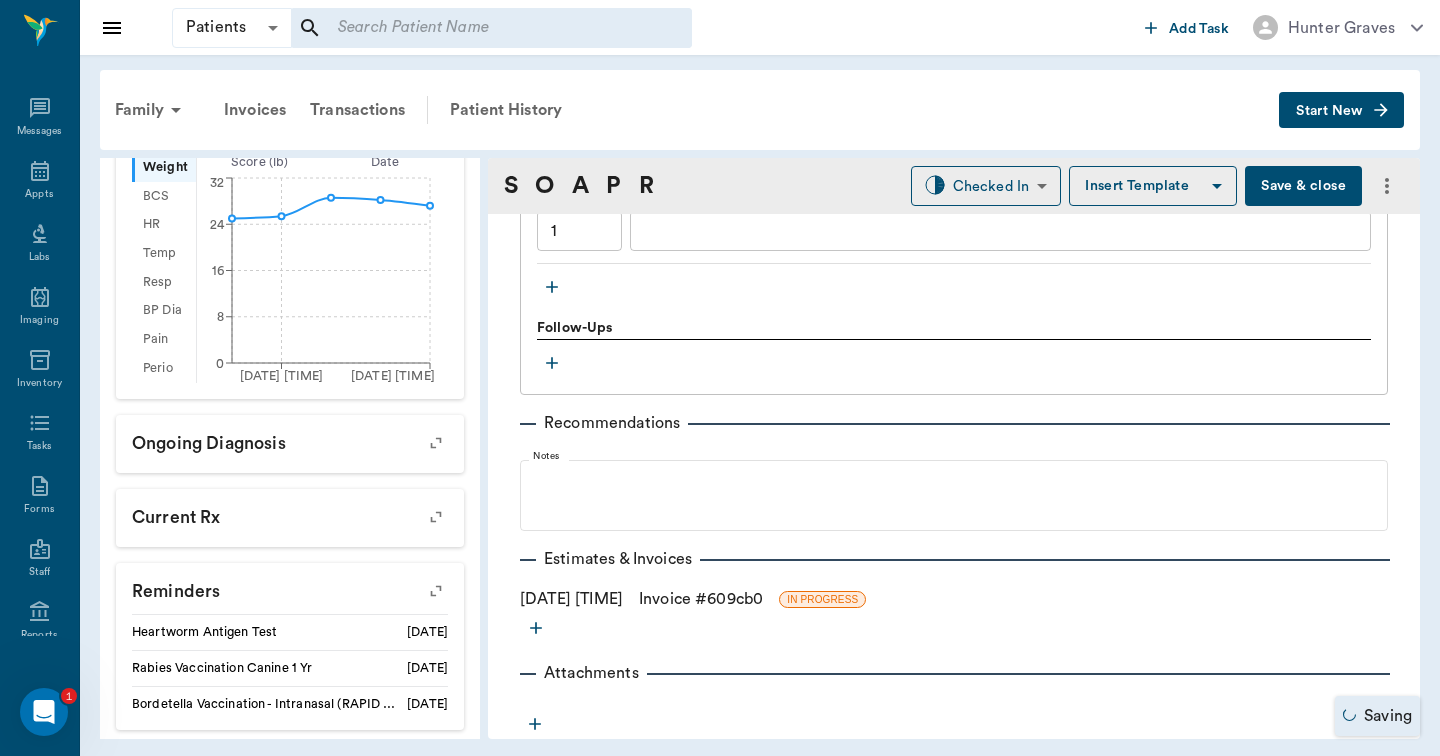 click on "Invoice # 609cb0" at bounding box center (701, 599) 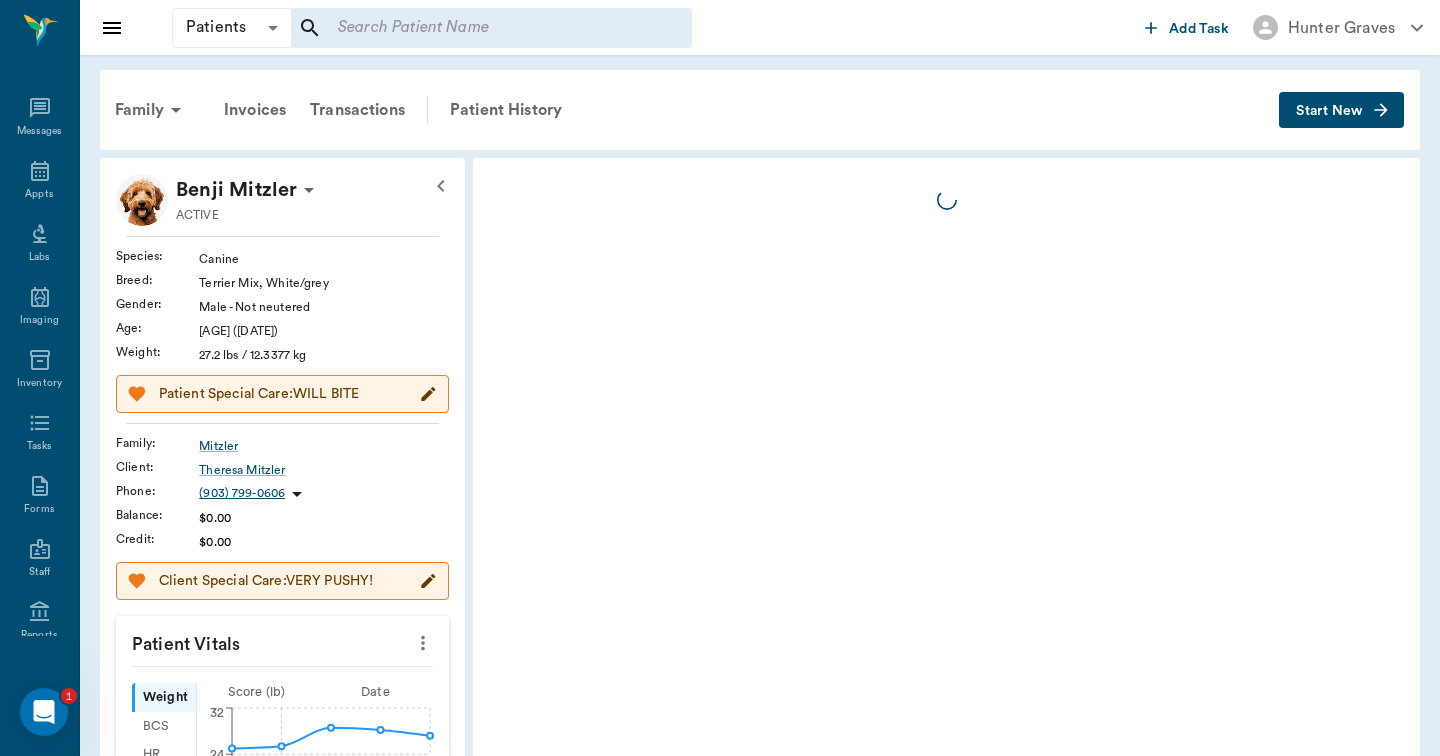 scroll, scrollTop: 0, scrollLeft: 0, axis: both 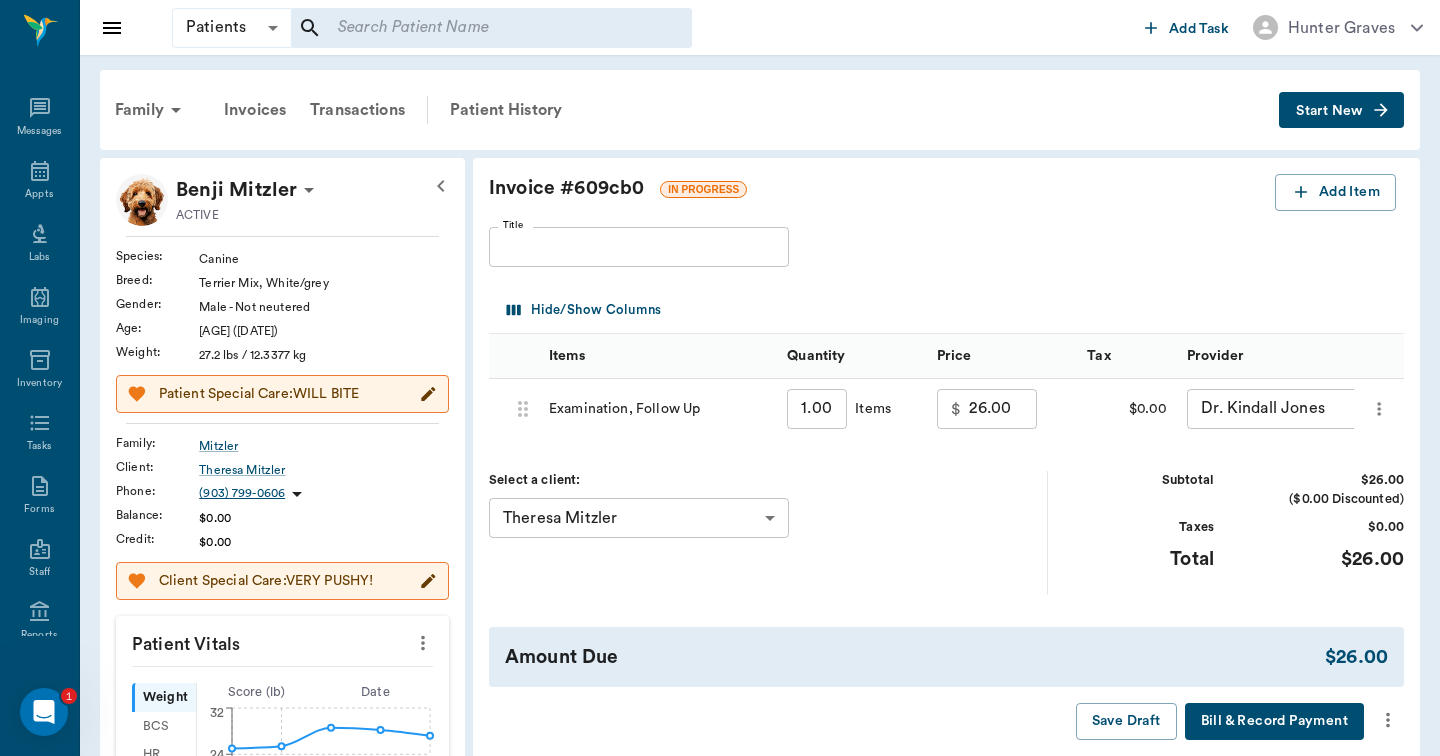 click on "26.00" at bounding box center [1003, 409] 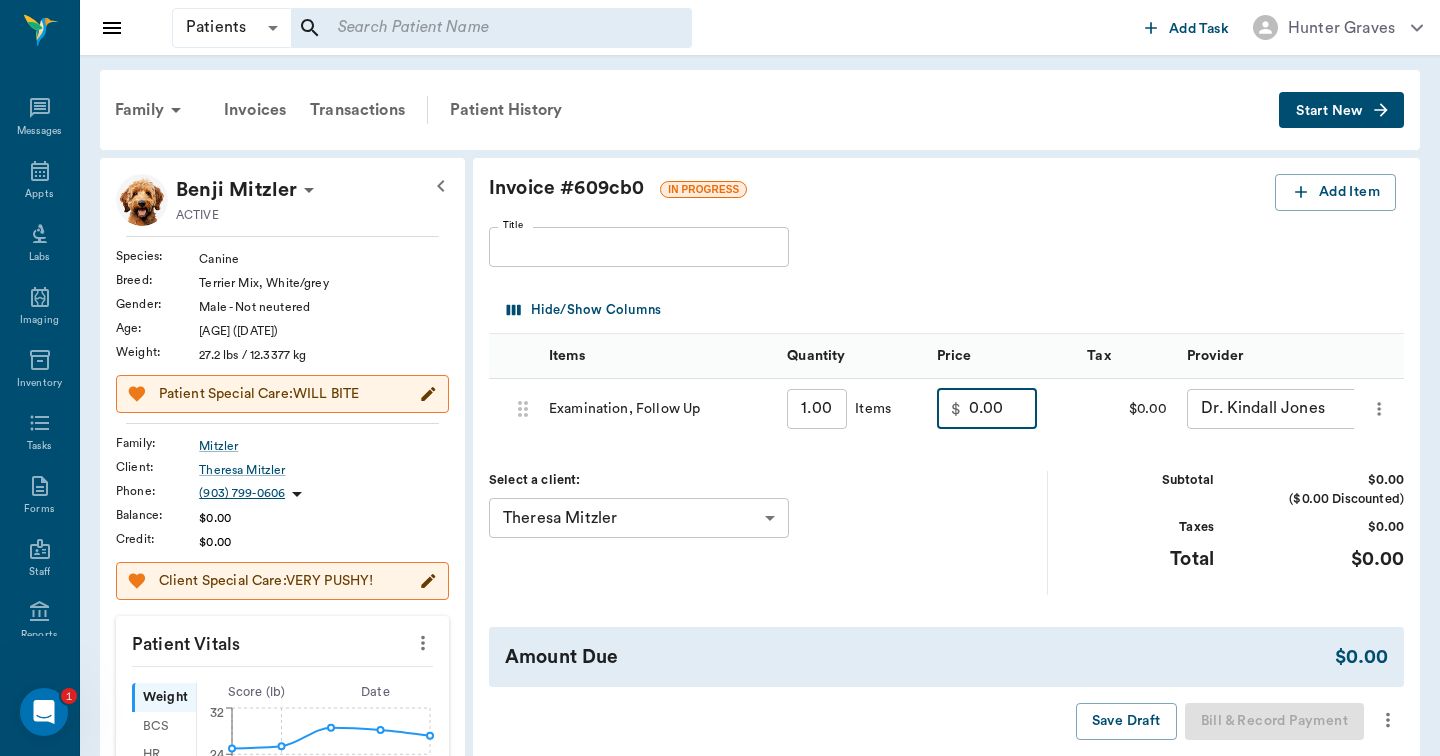 type on "0.00" 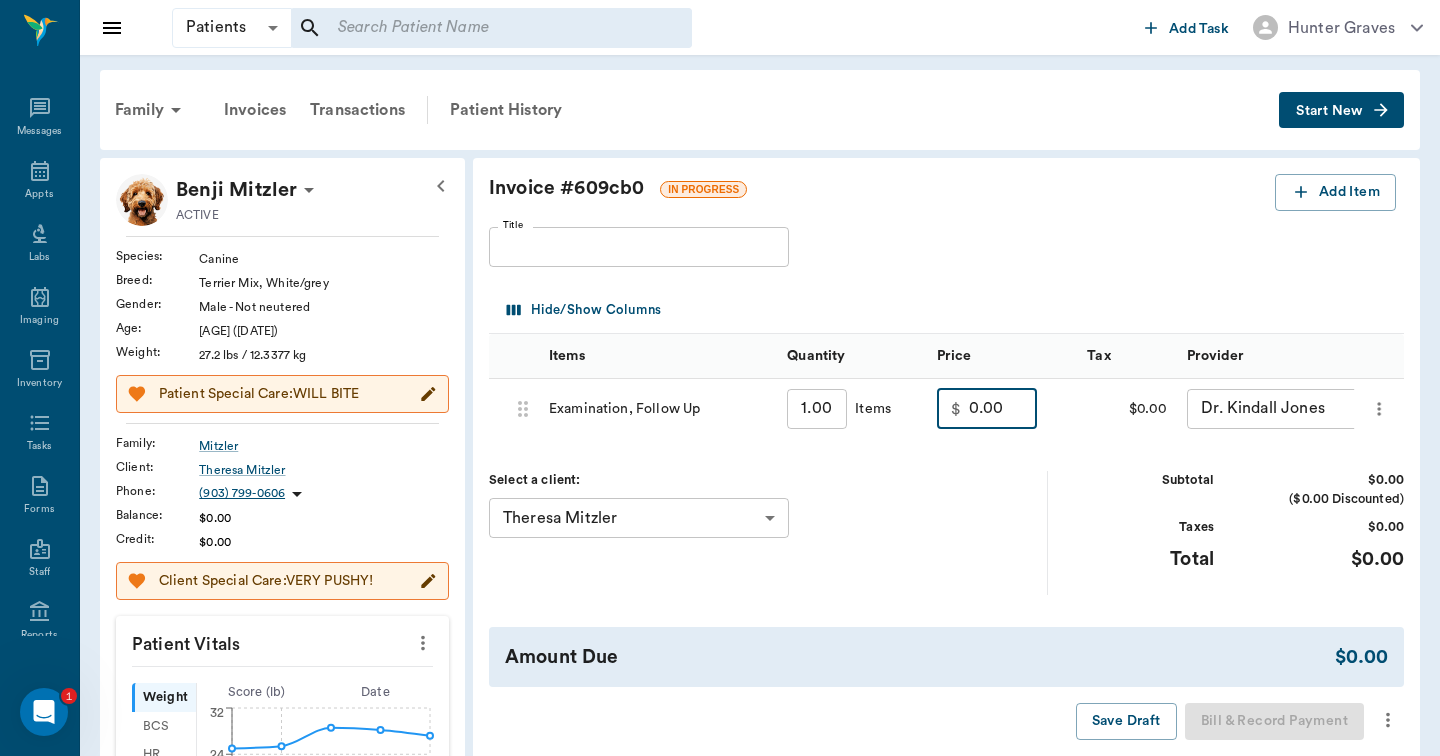 click 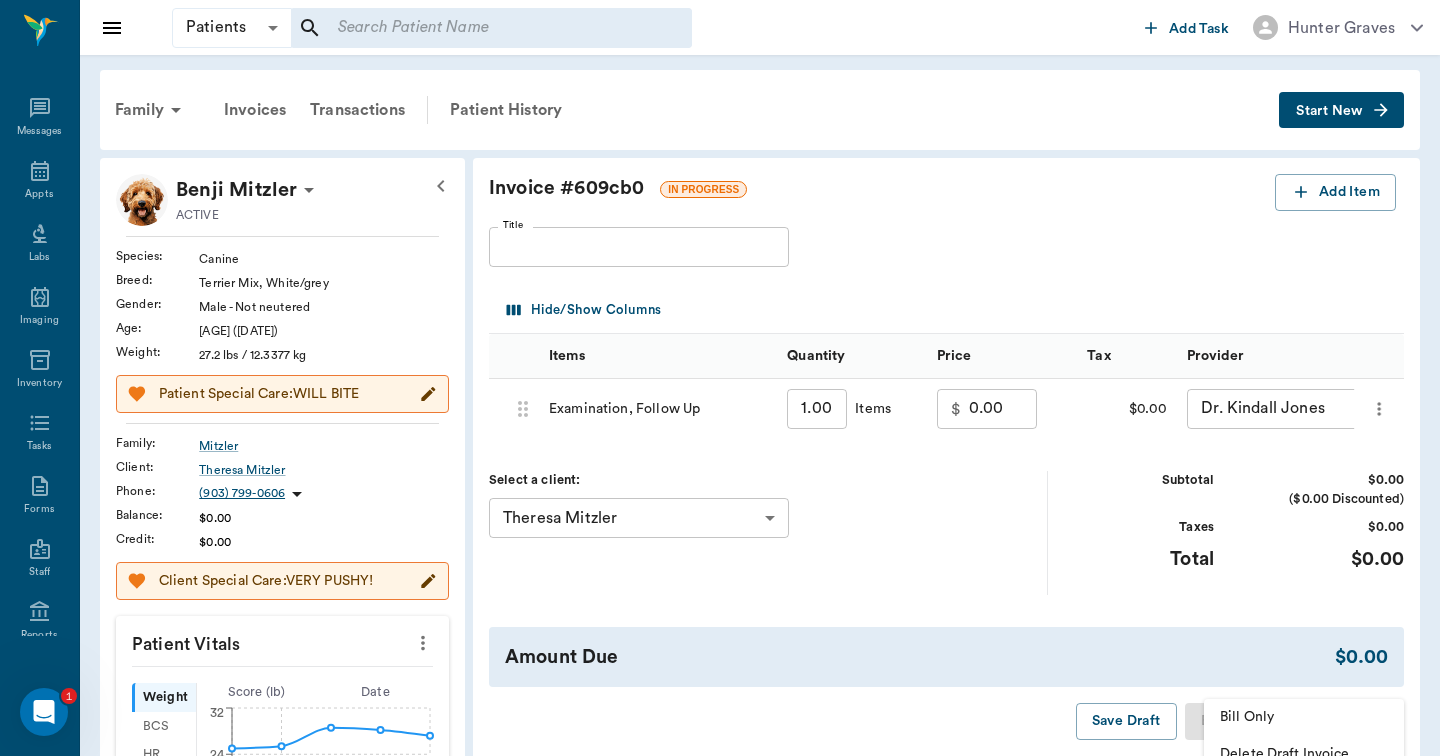 click on "Bill Only" at bounding box center [1304, 717] 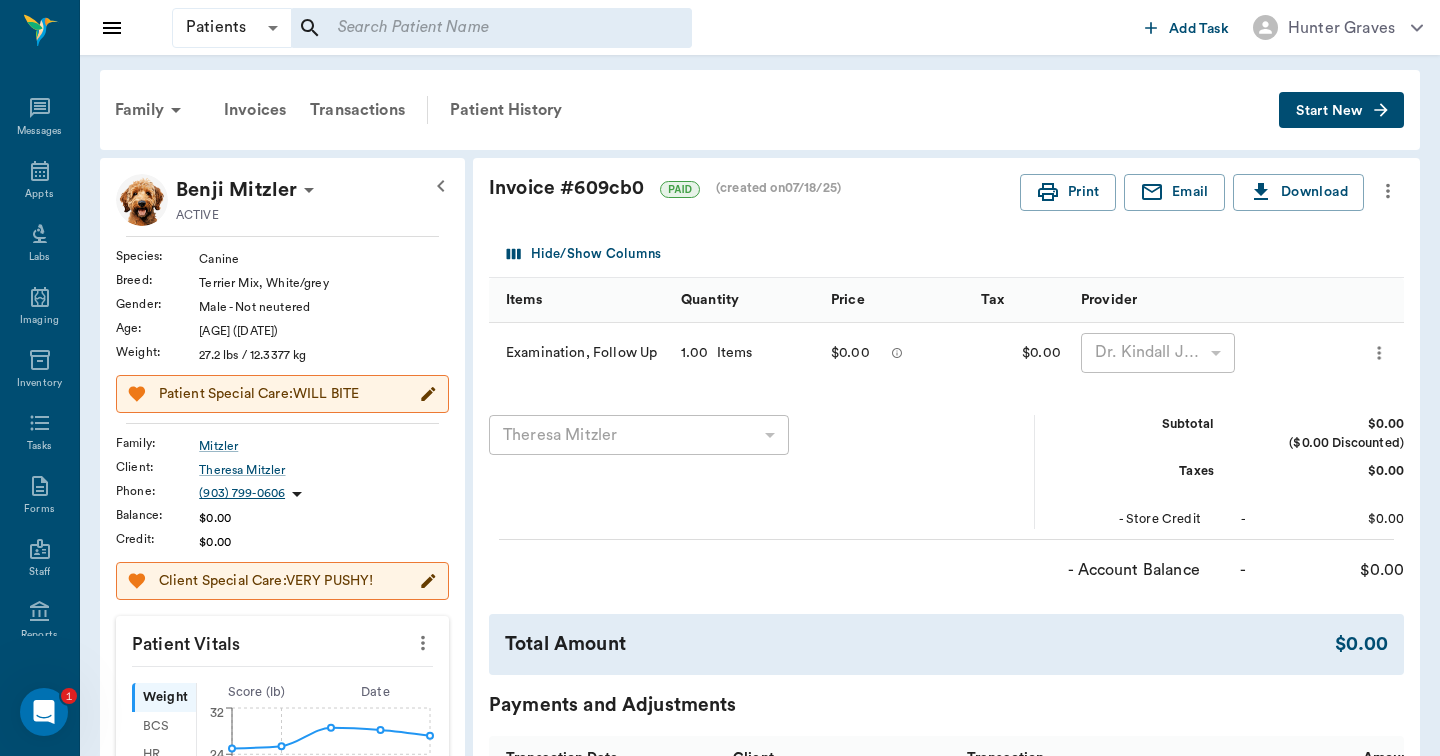 scroll, scrollTop: 0, scrollLeft: 0, axis: both 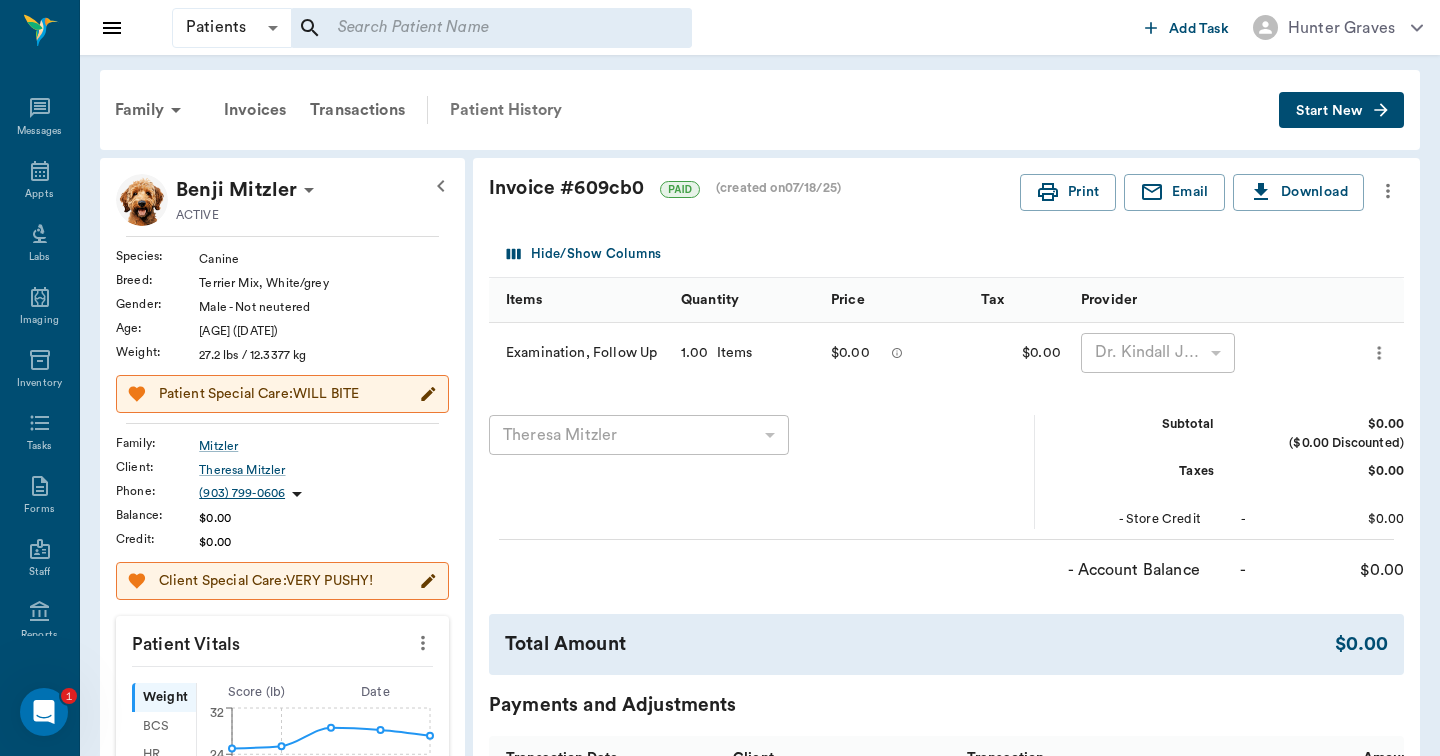 click on "Patient History" at bounding box center (506, 110) 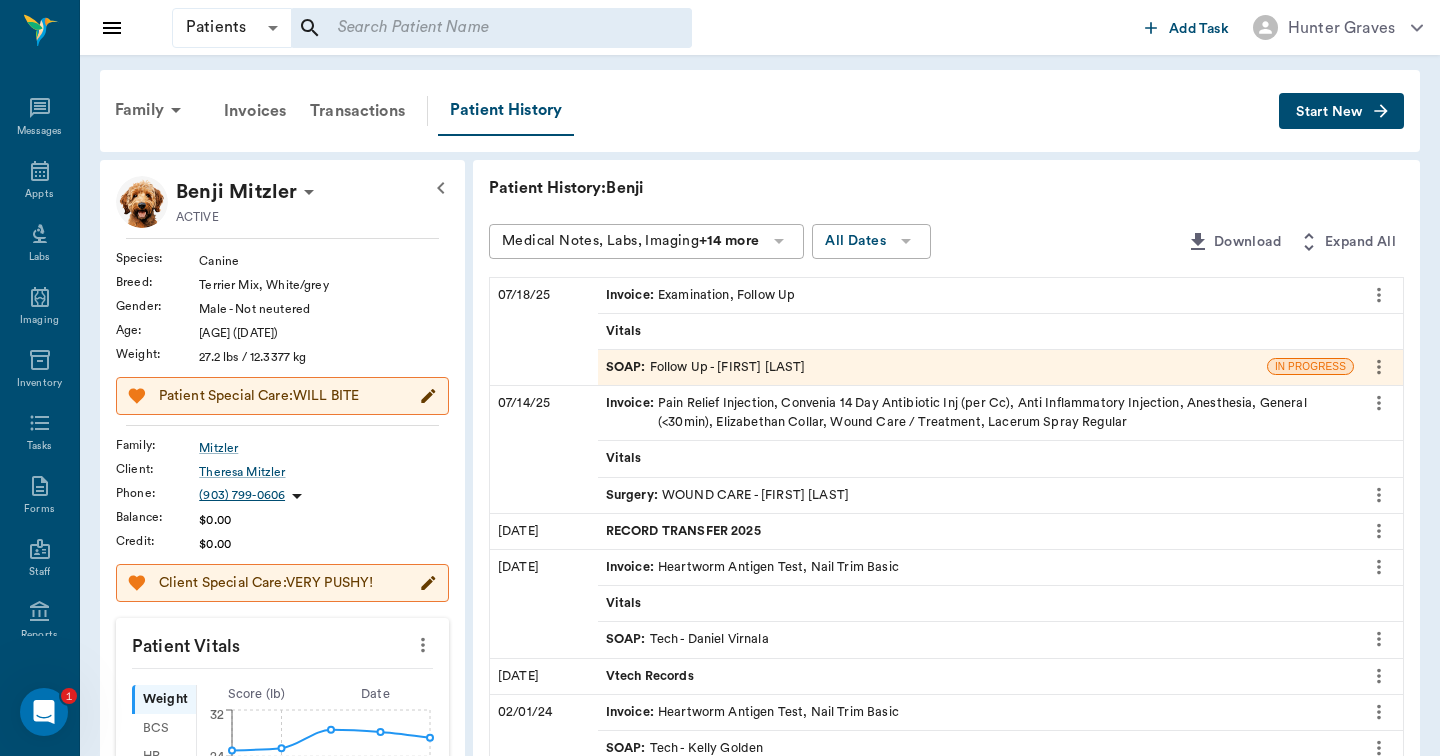 click 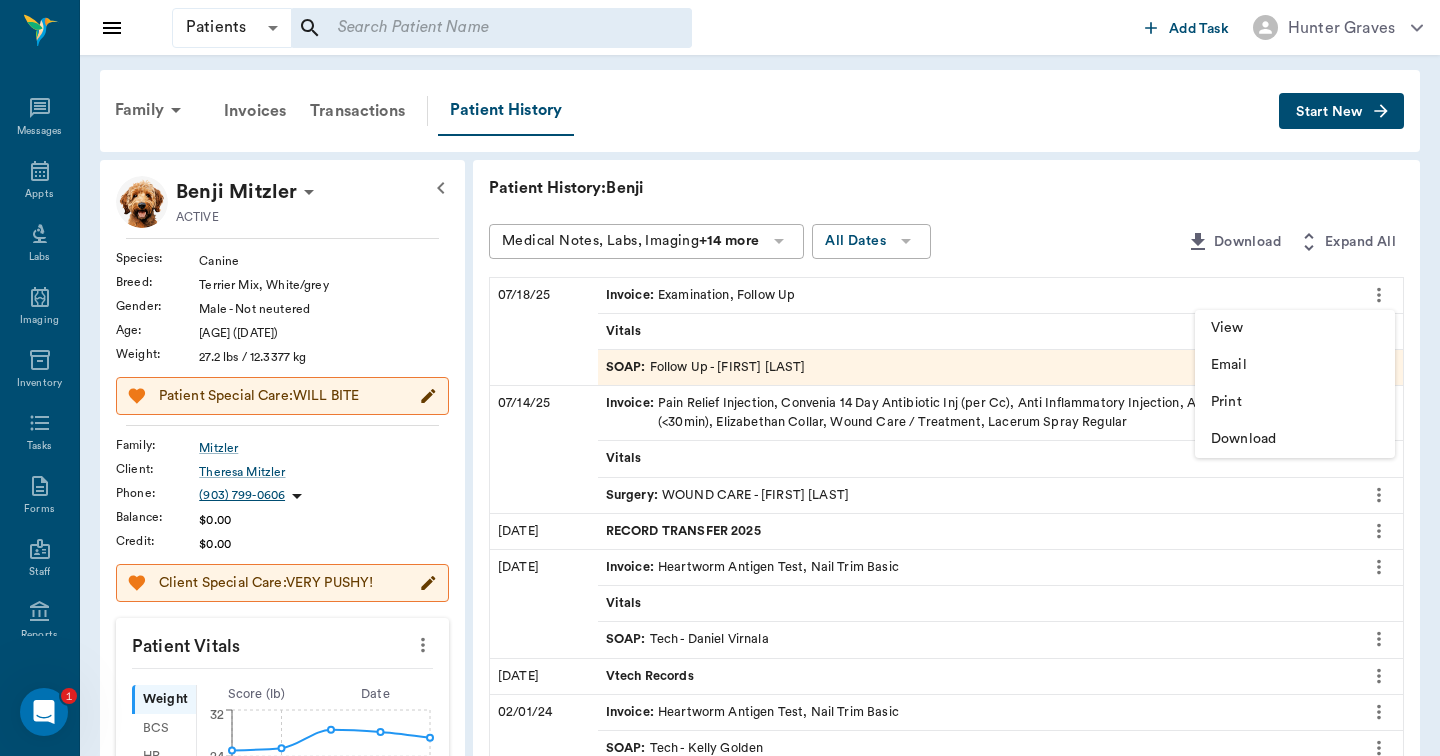 click on "View" at bounding box center [1295, 328] 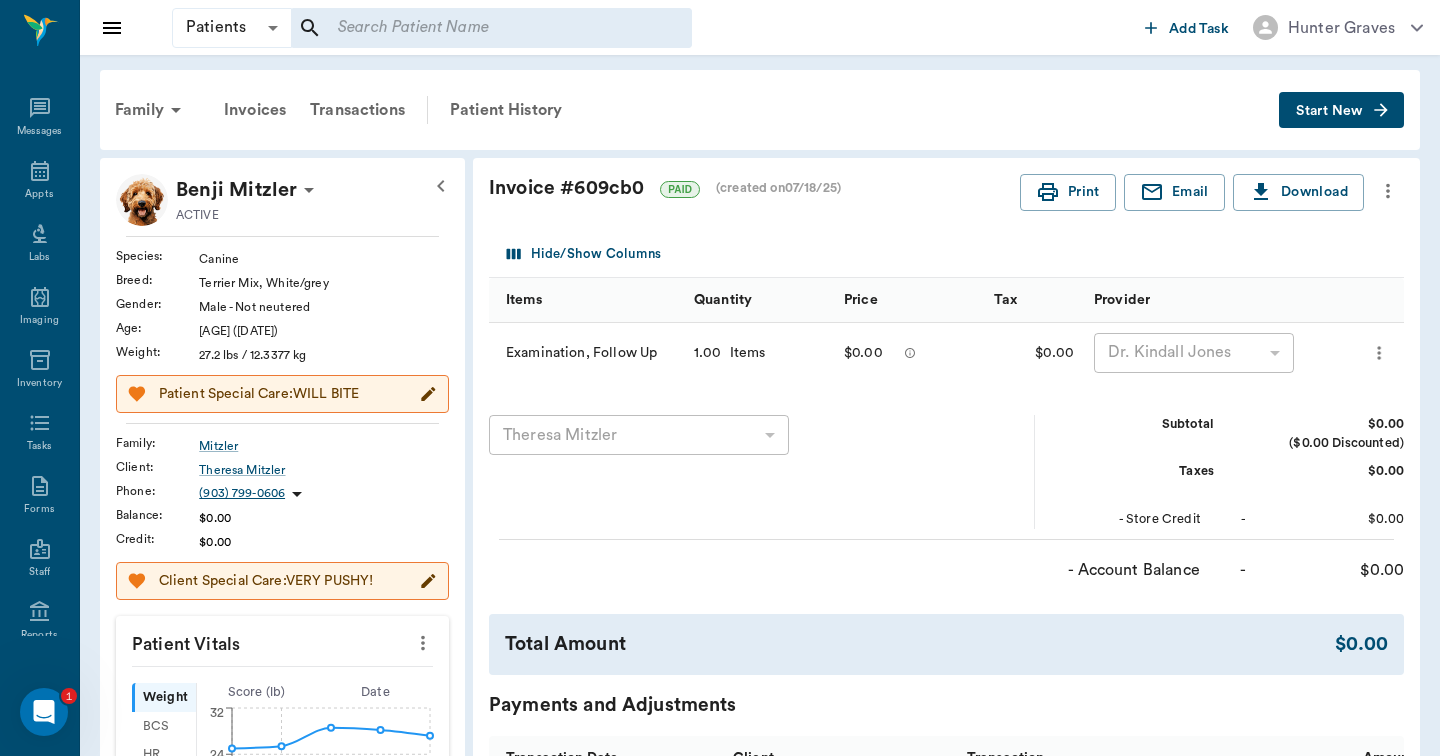 click at bounding box center [1388, 191] 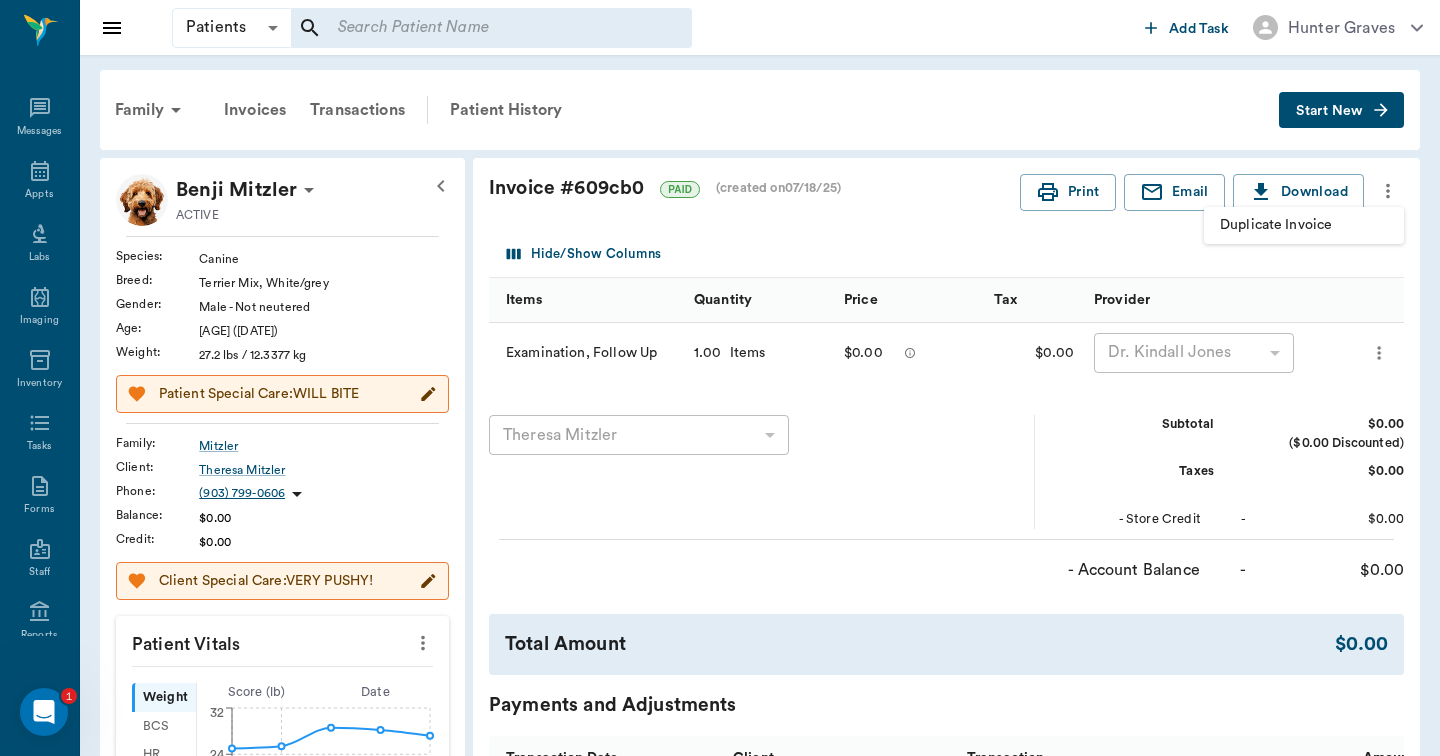 click at bounding box center (720, 378) 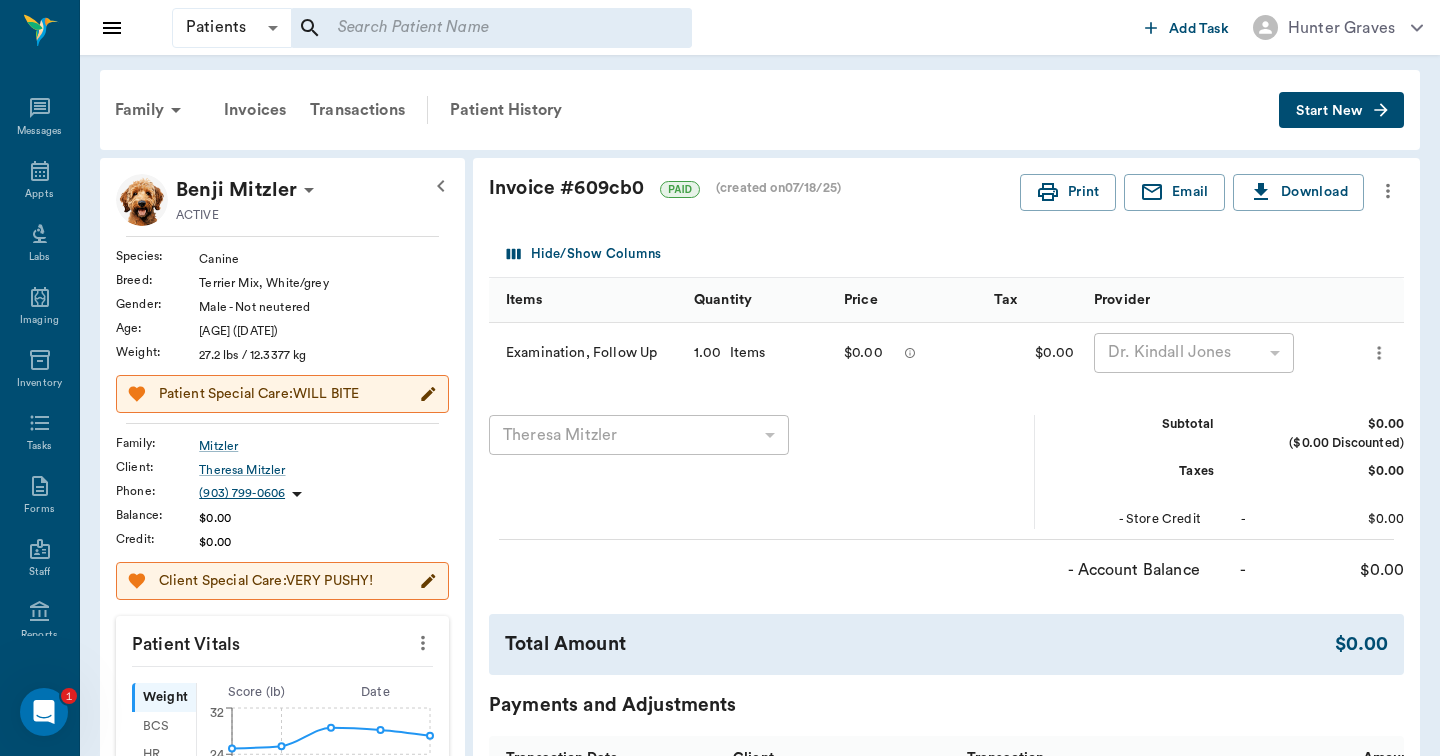 click 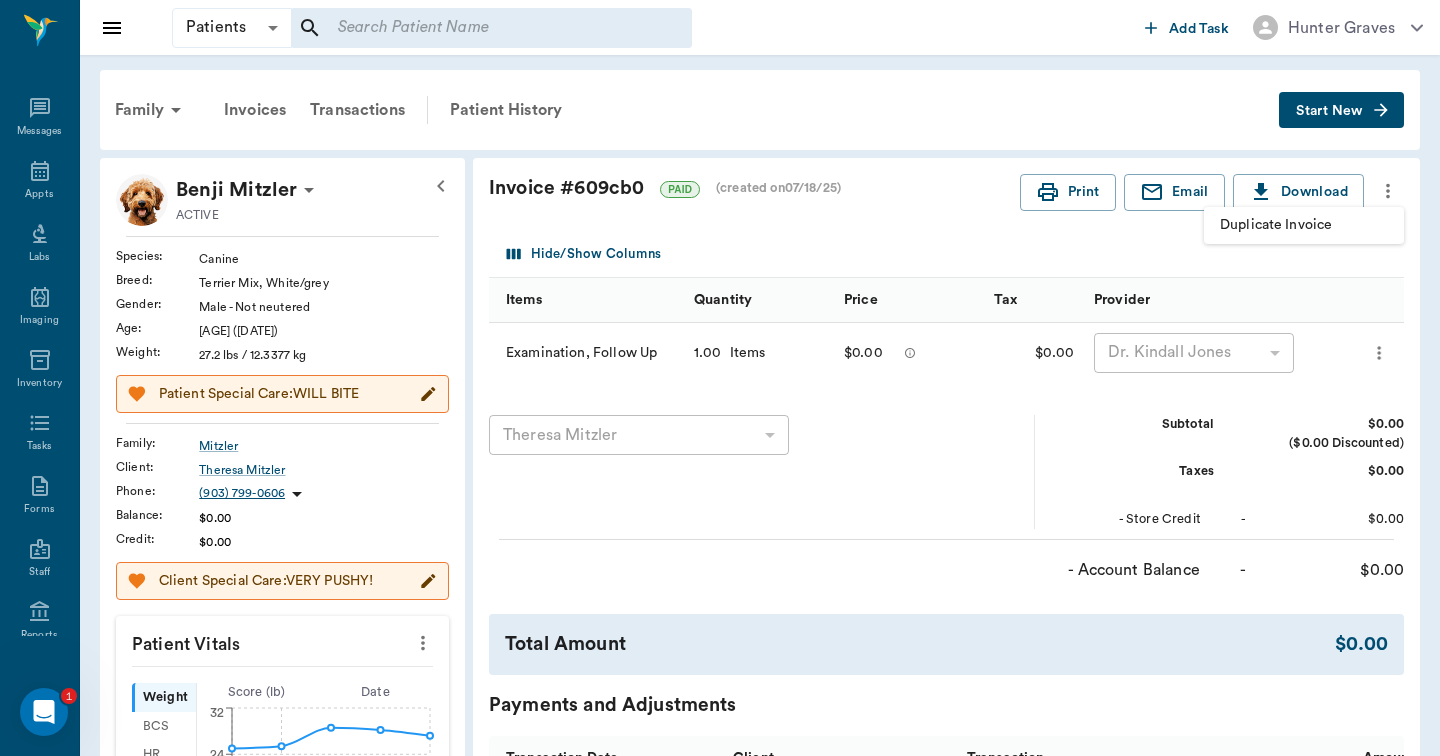 click at bounding box center [720, 378] 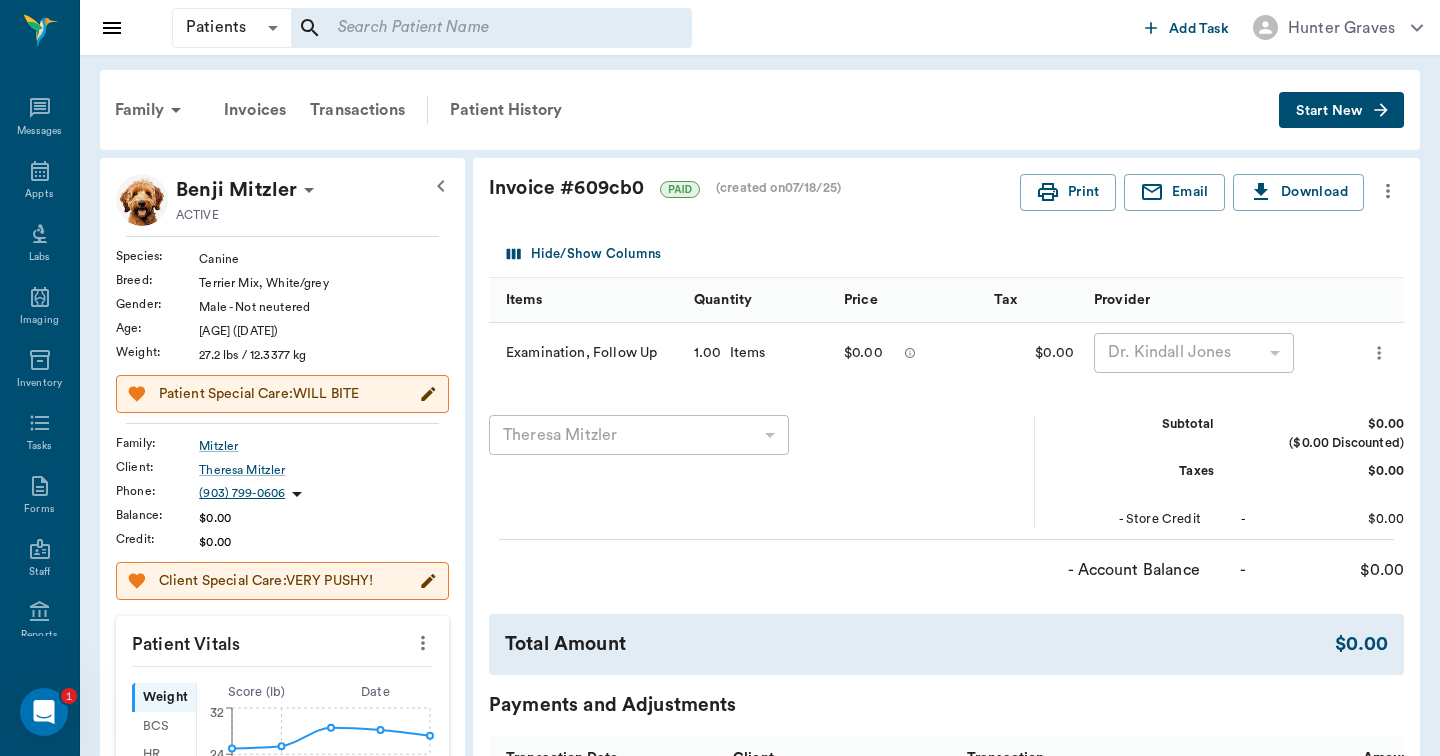 scroll, scrollTop: 0, scrollLeft: 0, axis: both 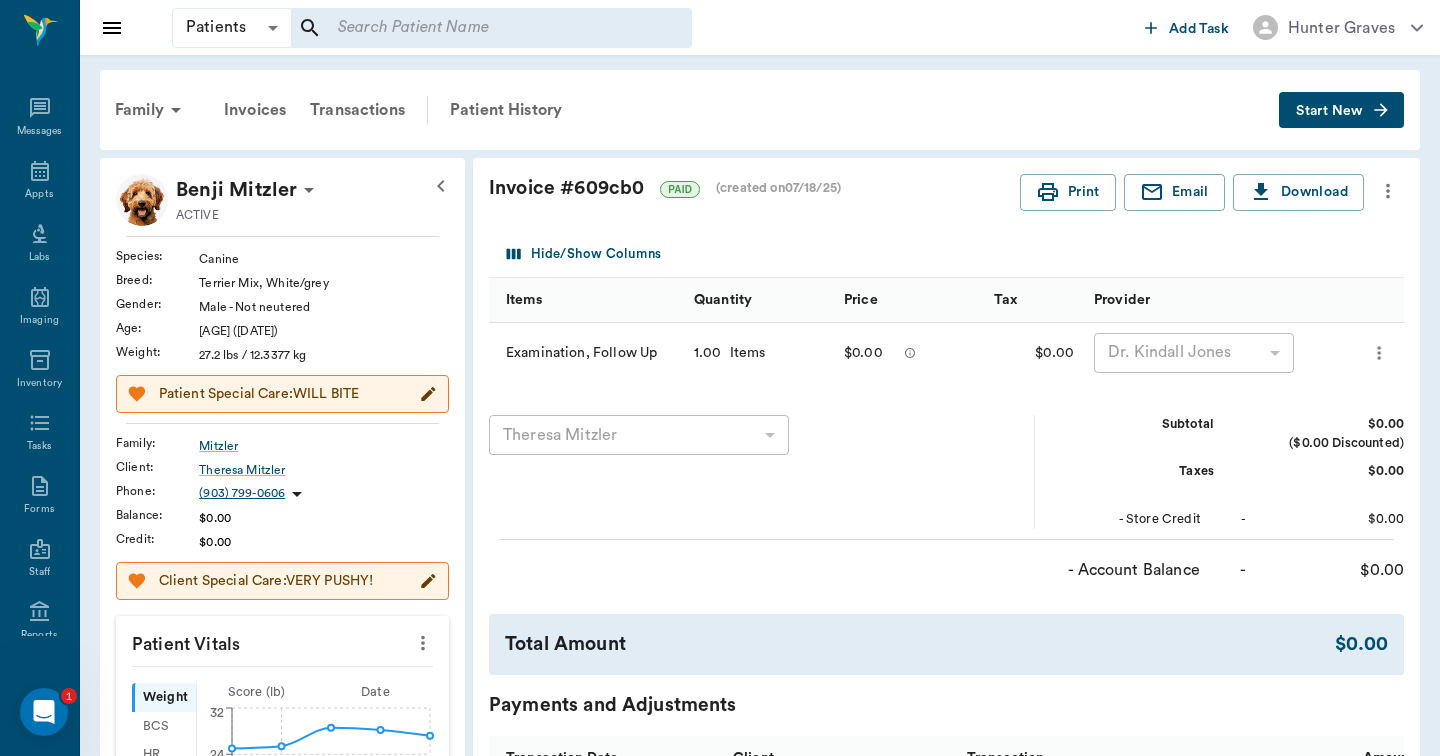 click 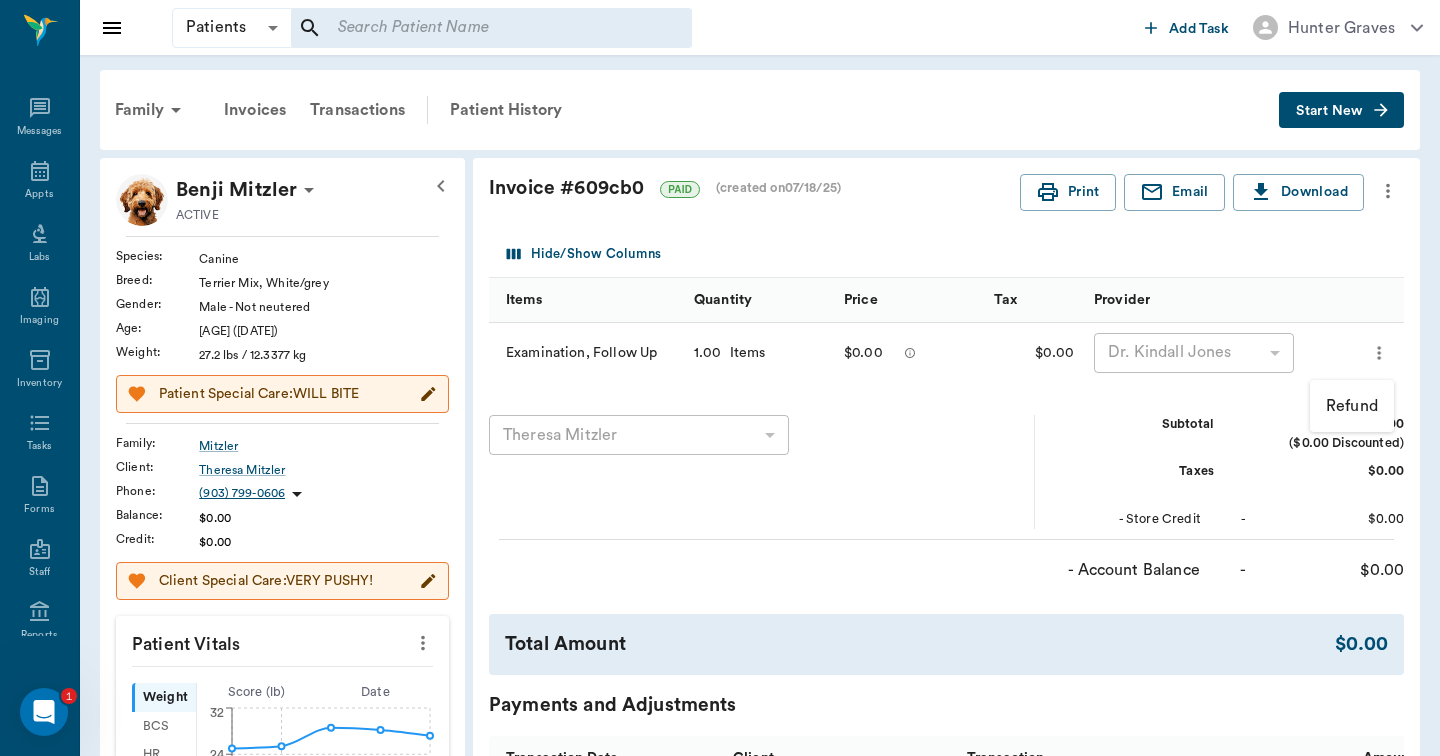 click at bounding box center (720, 378) 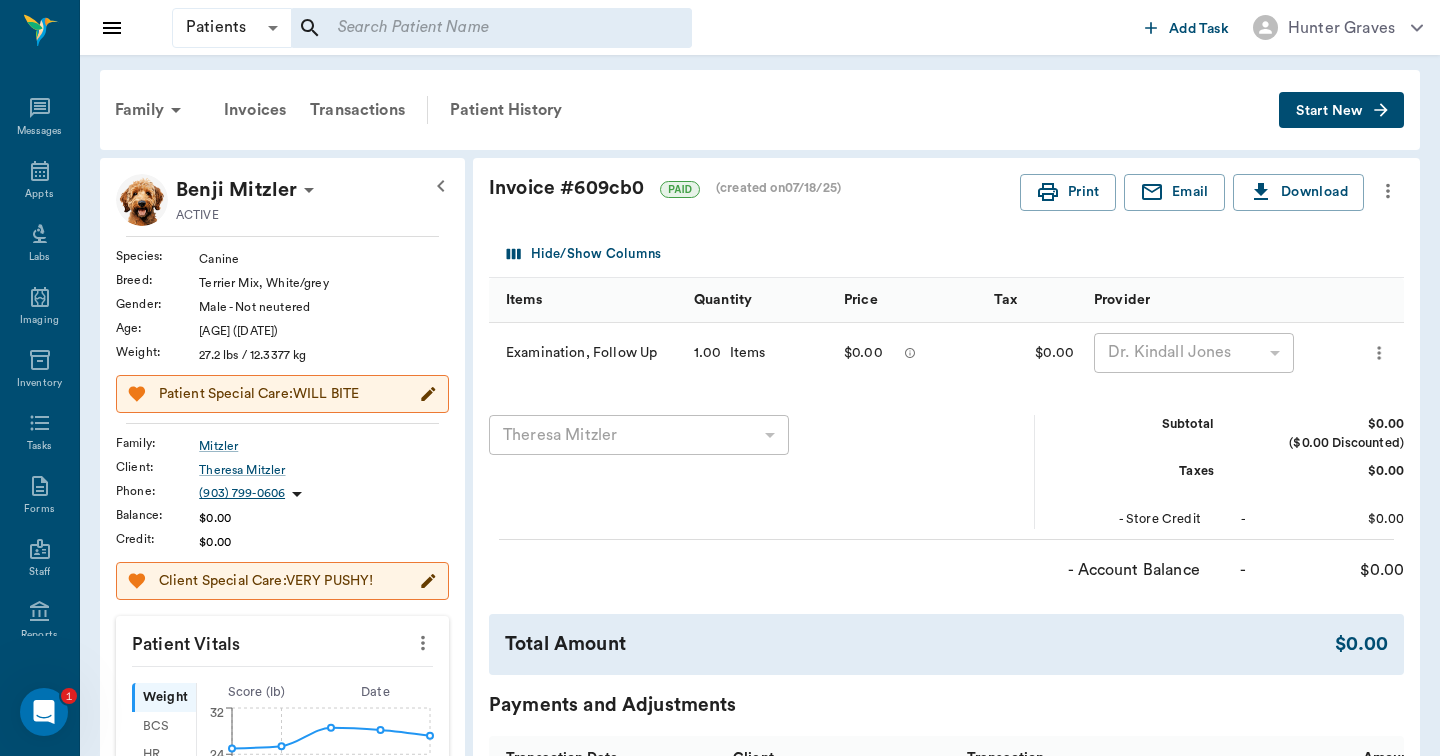click 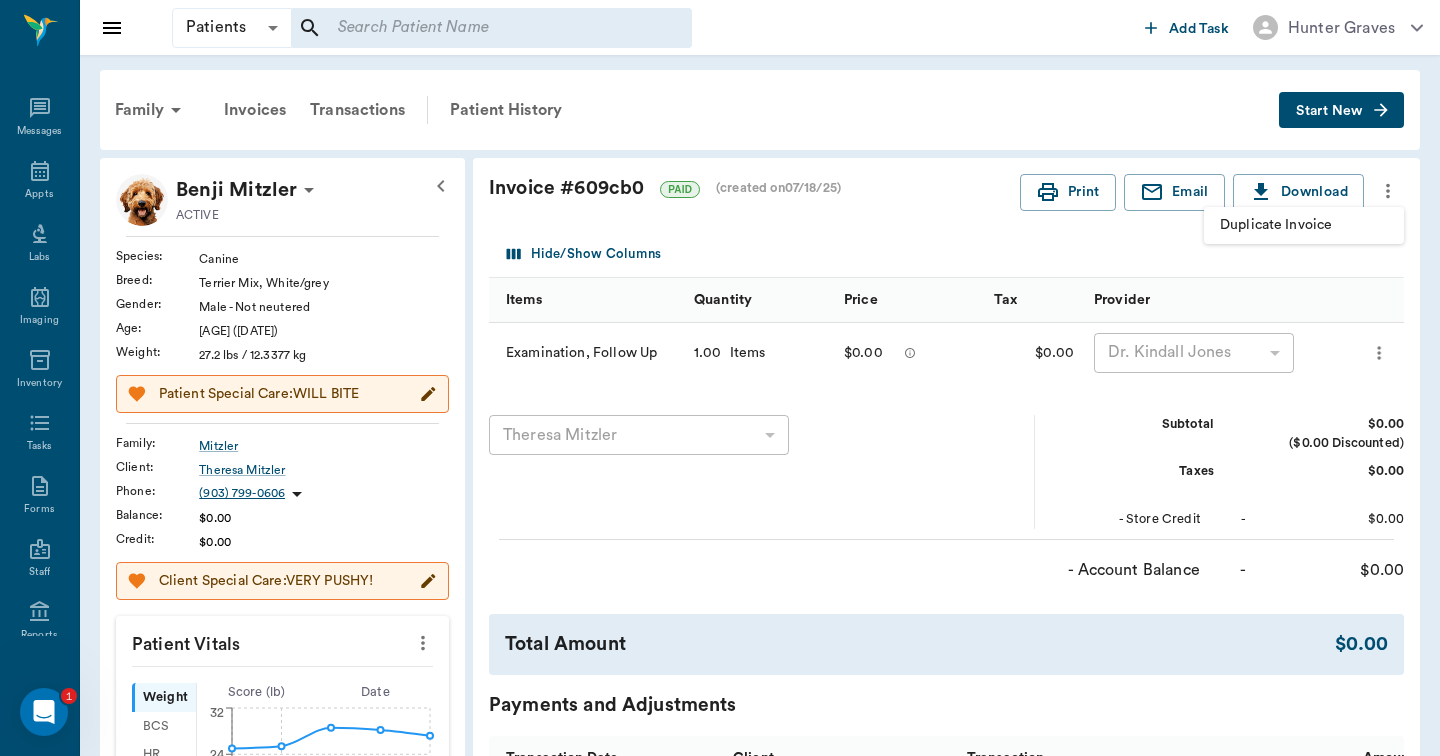 click at bounding box center (720, 378) 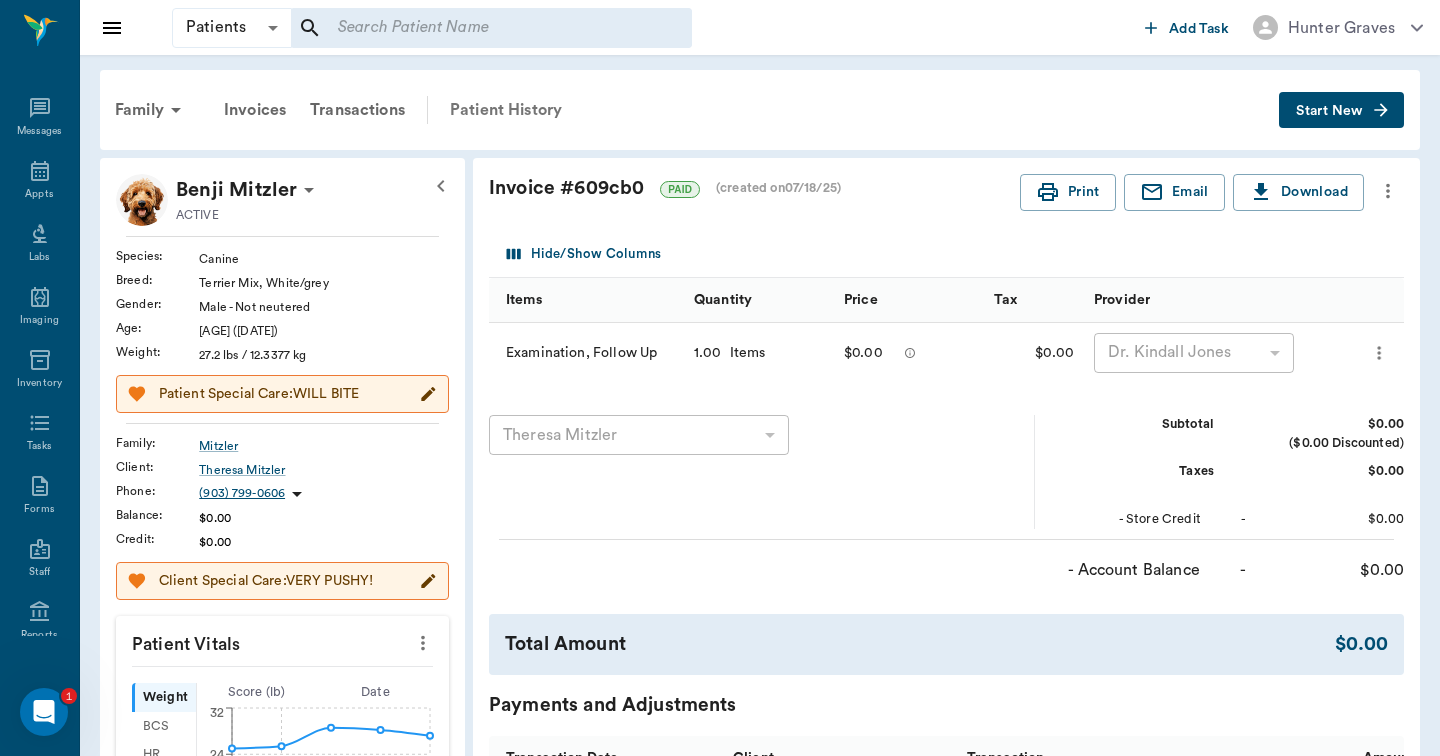 click on "Patient History" at bounding box center (506, 110) 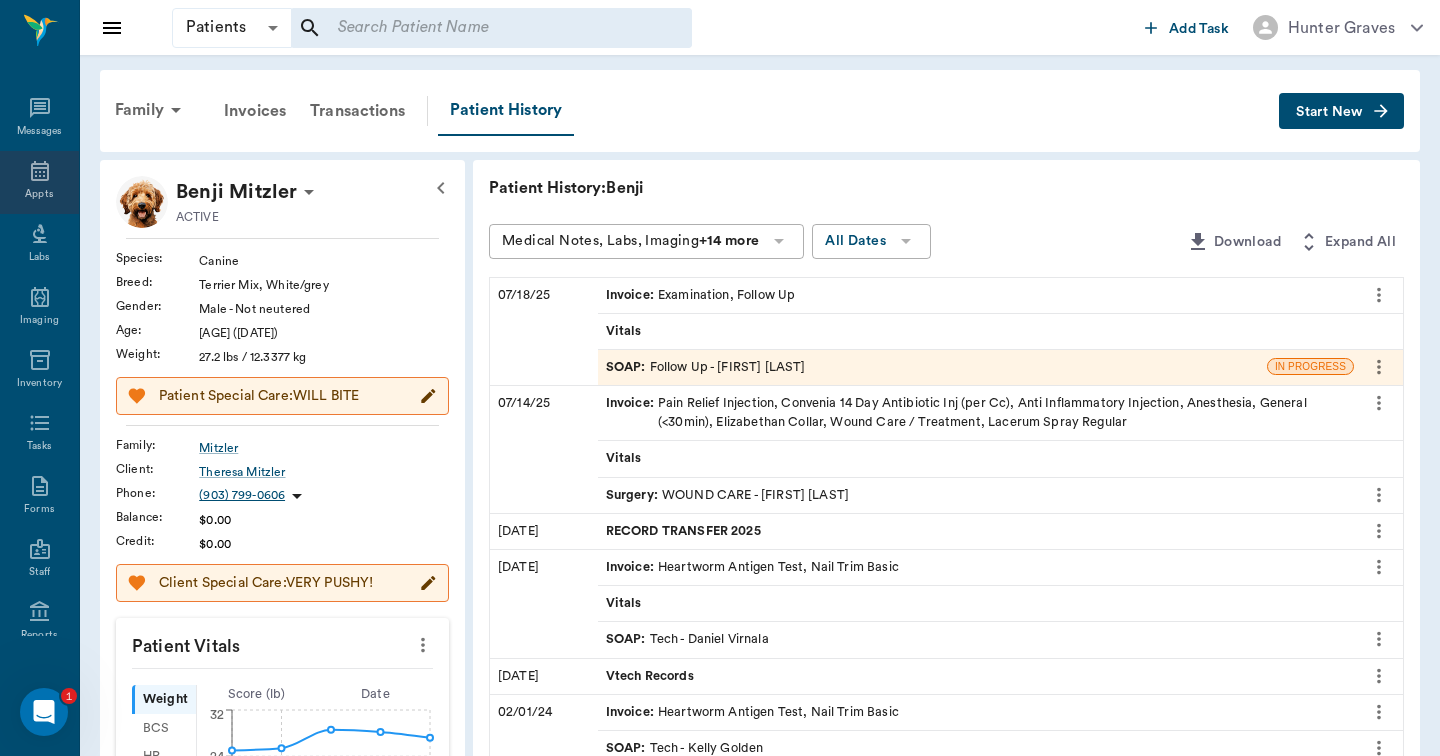 click on "Appts" at bounding box center (39, 182) 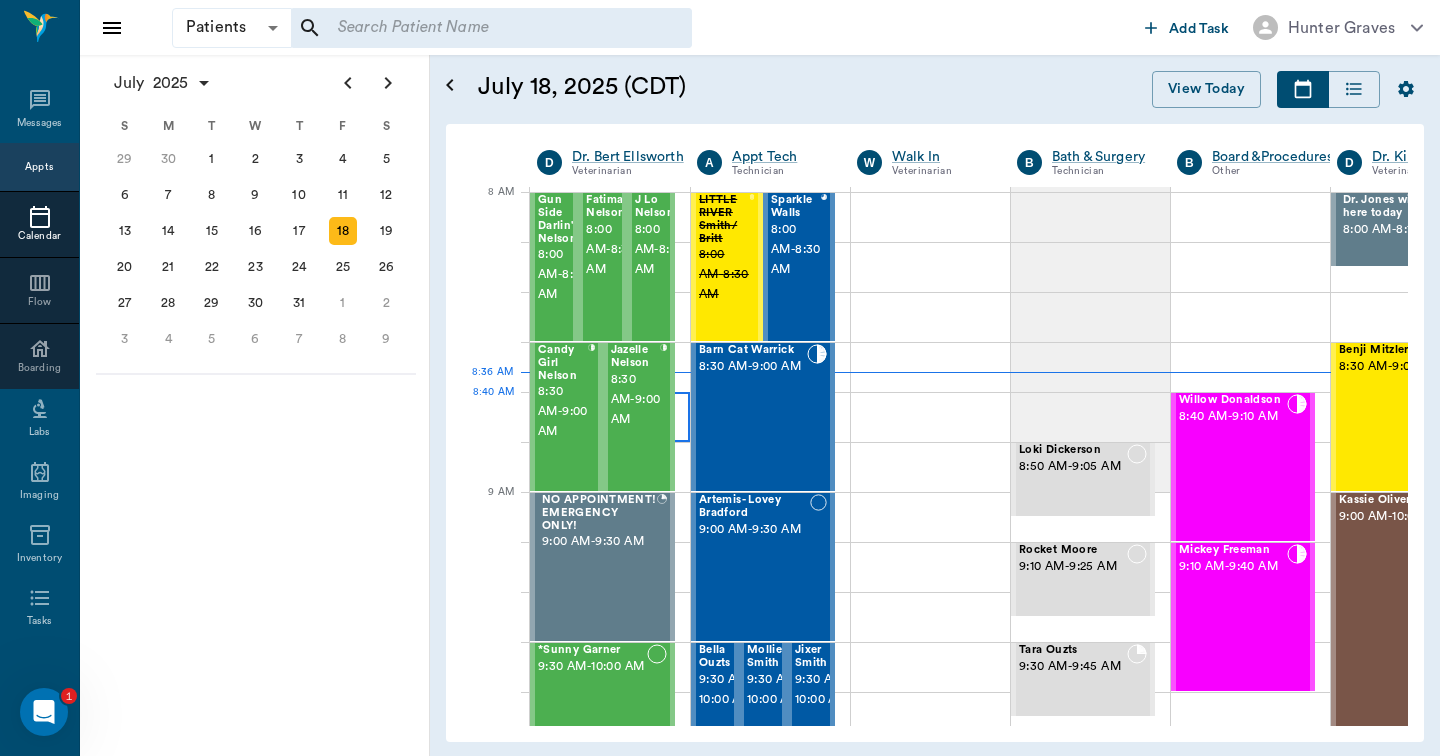 scroll, scrollTop: 3, scrollLeft: 1, axis: both 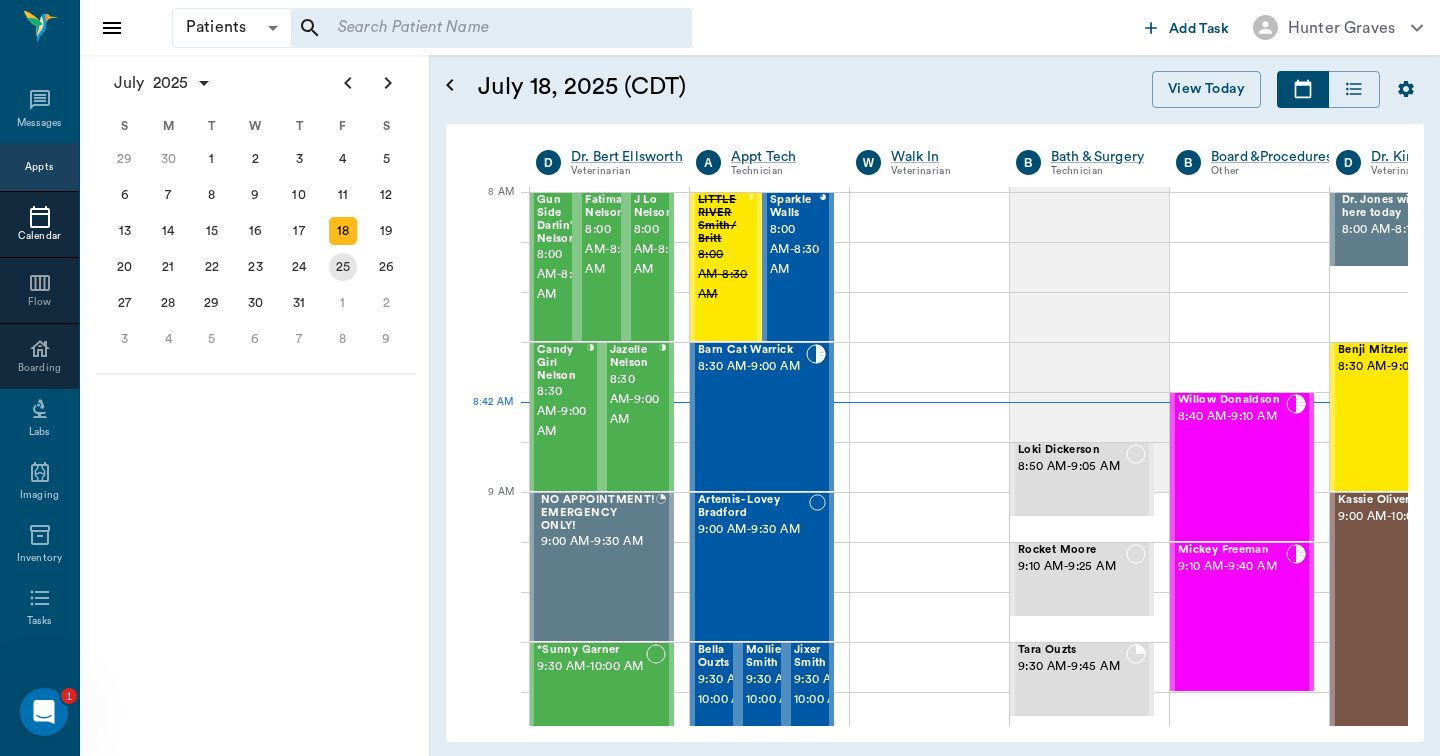 click on "25" at bounding box center (343, 267) 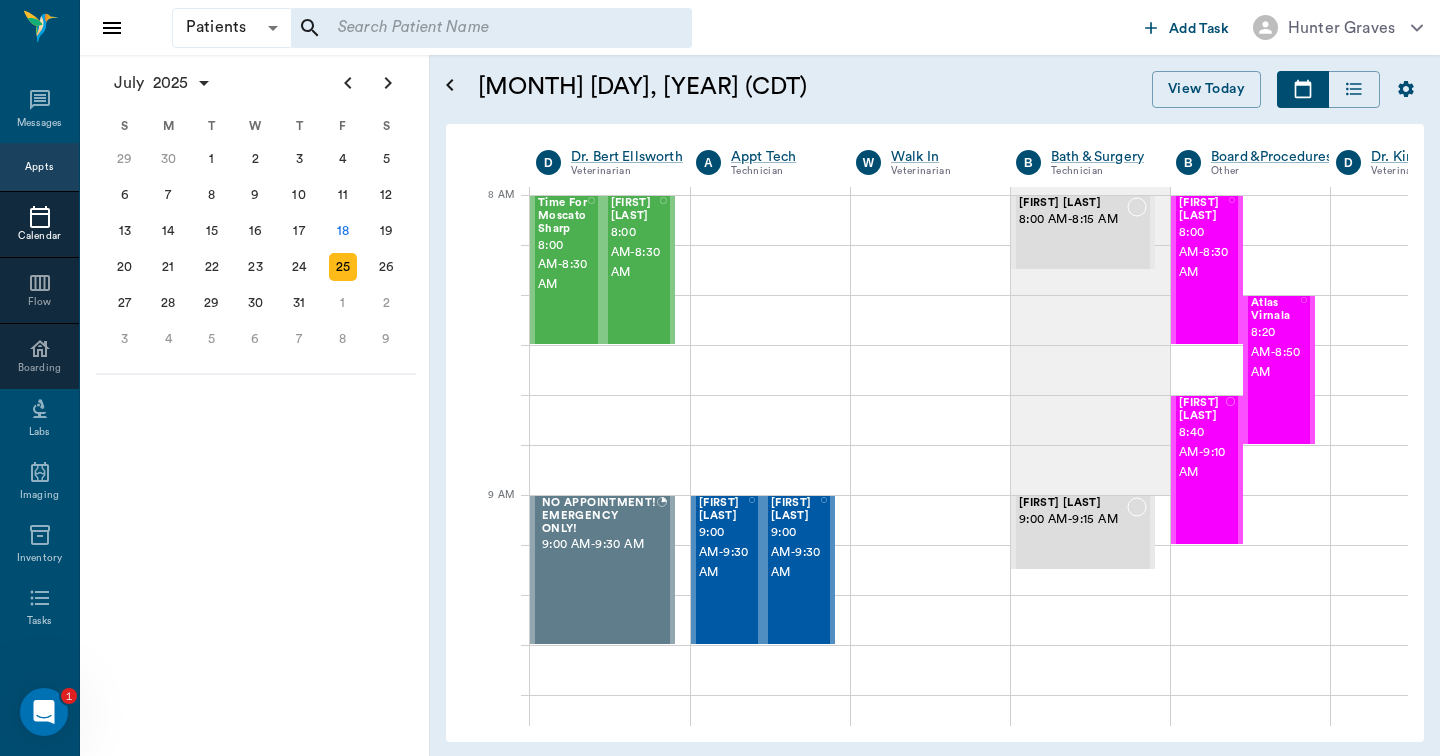 scroll, scrollTop: 0, scrollLeft: 1, axis: horizontal 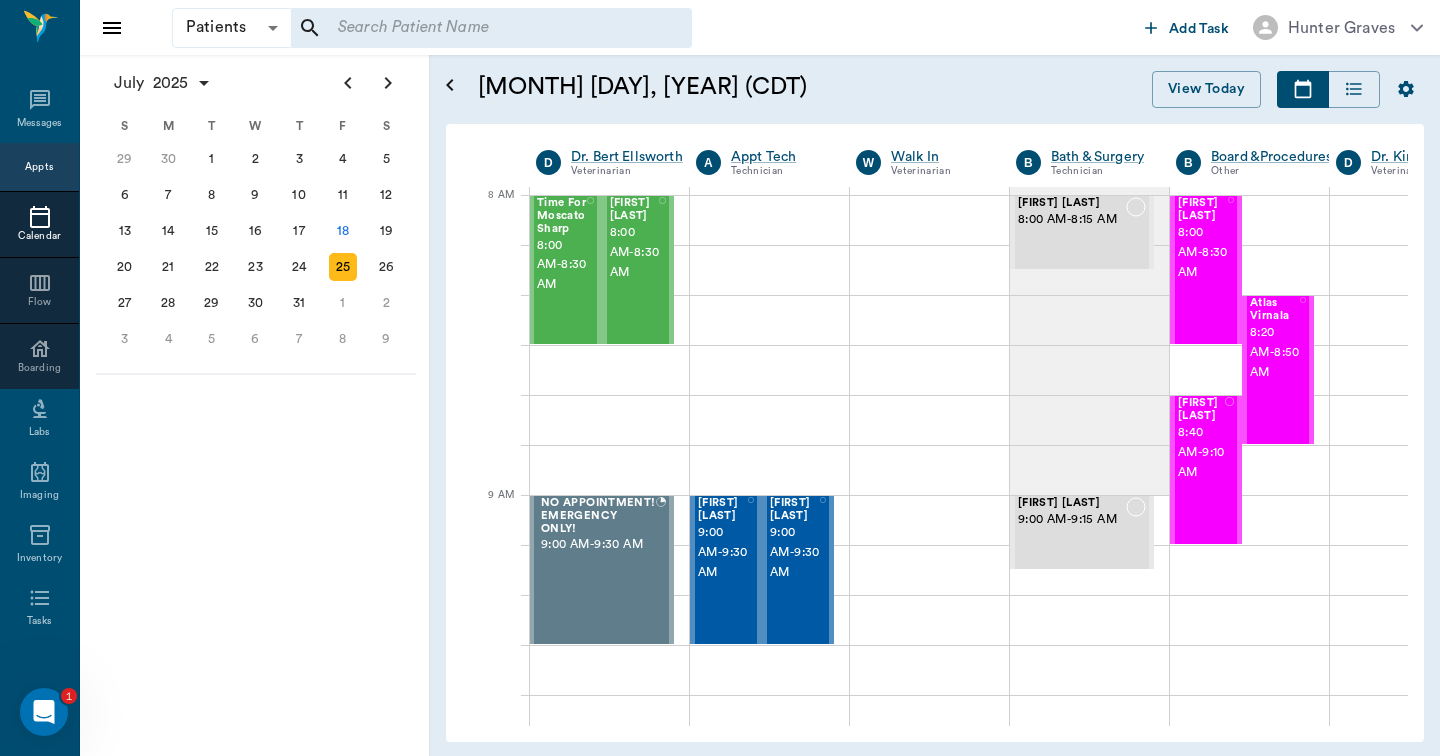 click 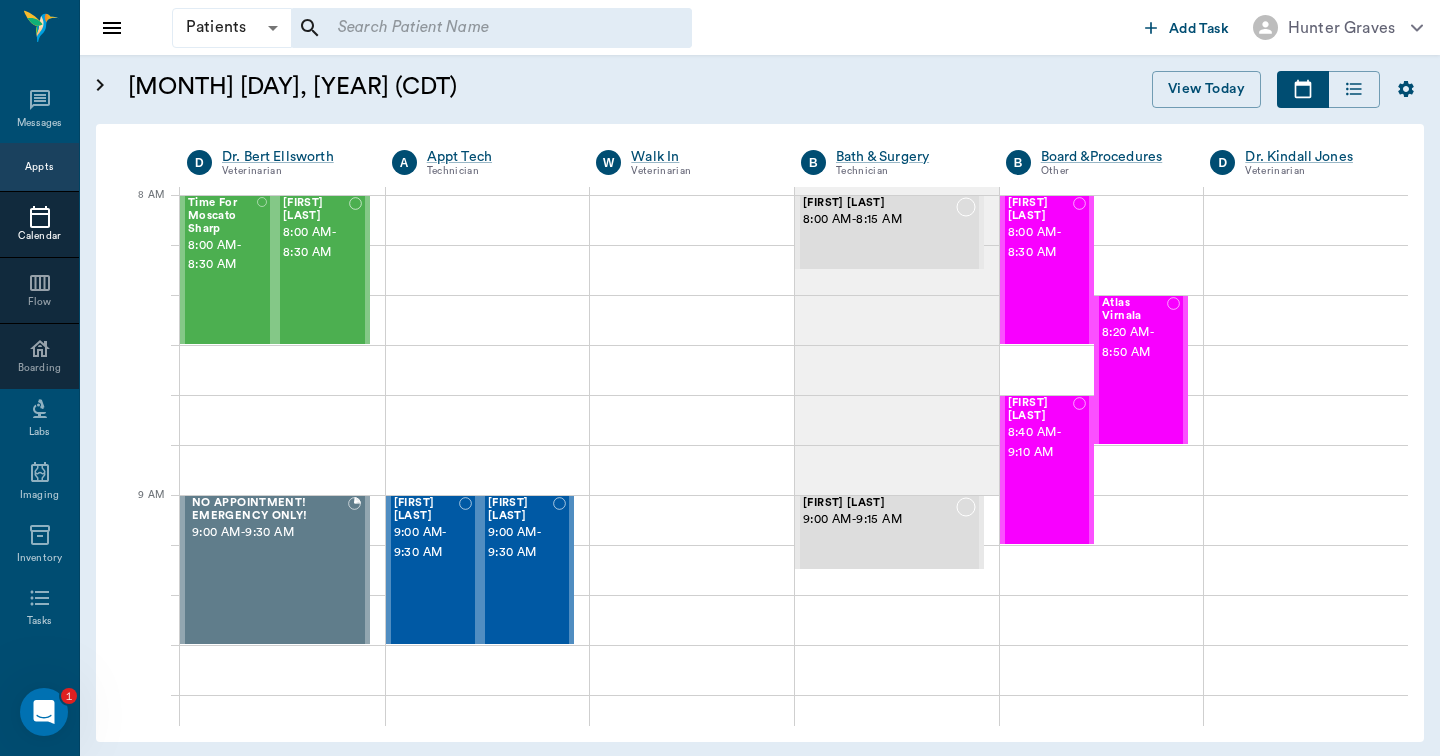 scroll, scrollTop: 0, scrollLeft: 0, axis: both 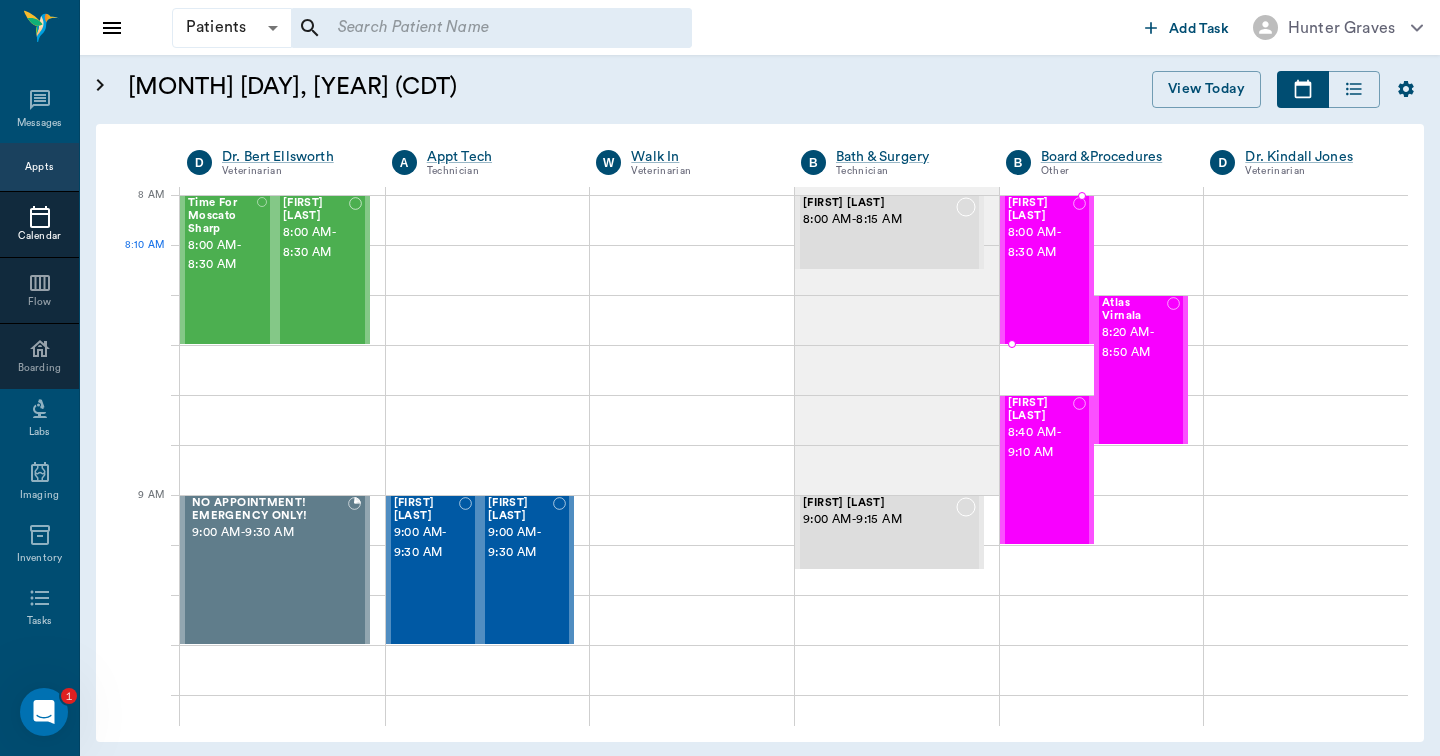 click on "Chucky Virnala 8:00 AM  -  8:30 AM" at bounding box center (1040, 270) 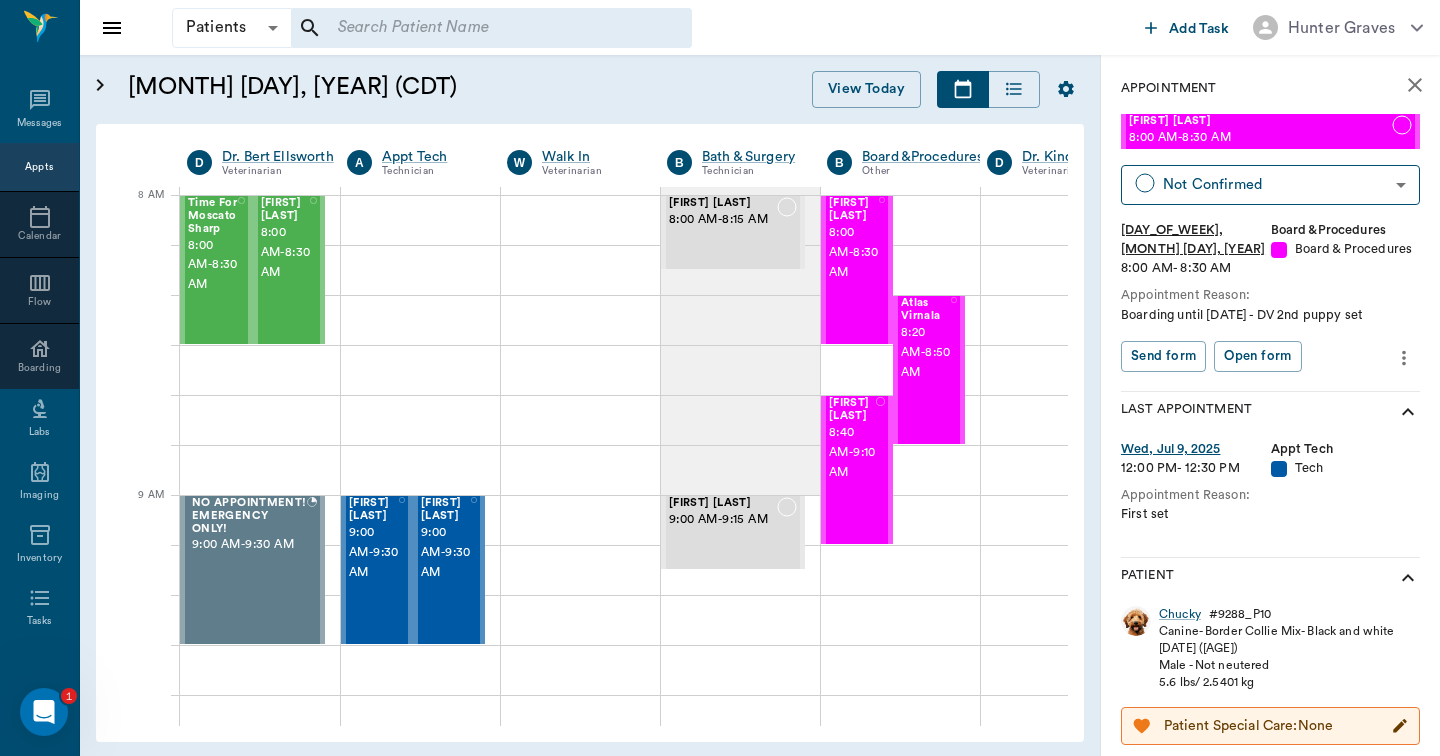click 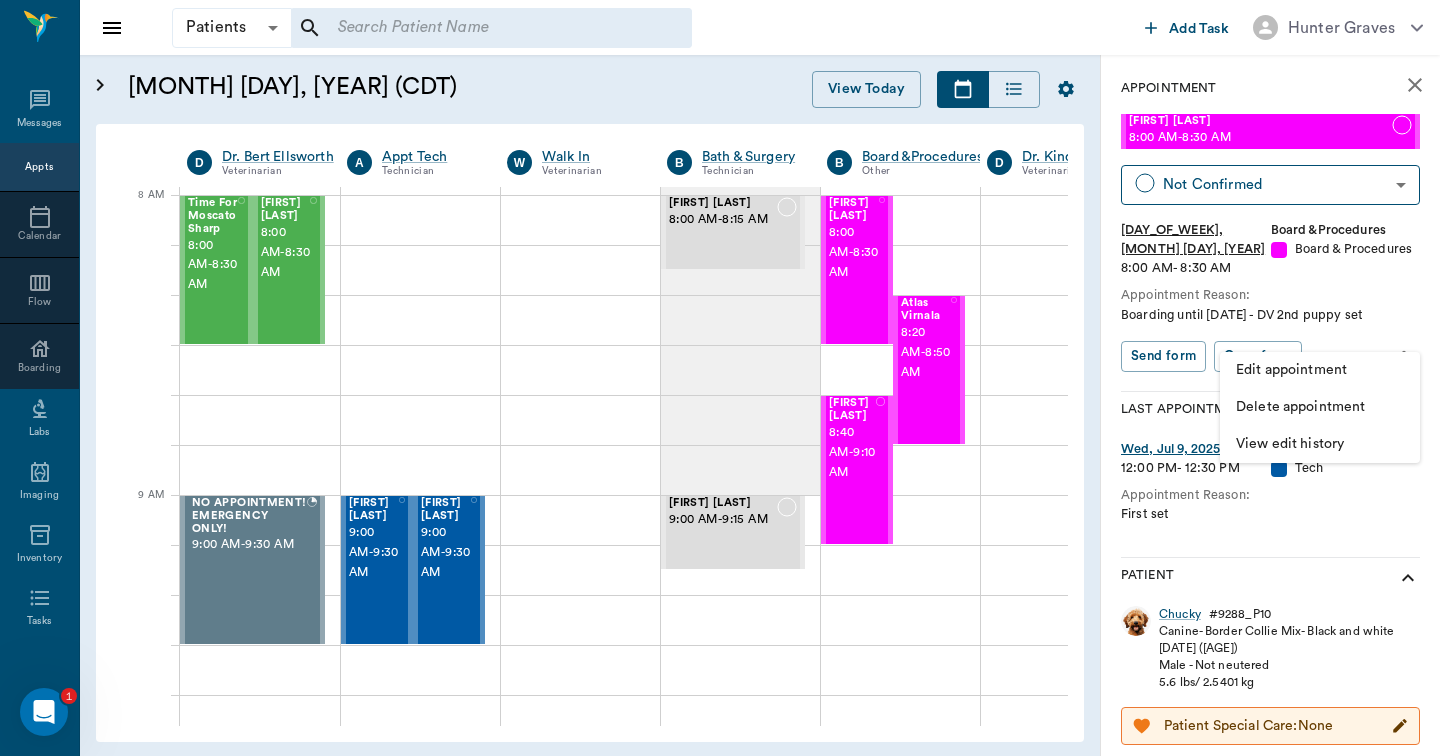 click on "Edit appointment" at bounding box center (1320, 370) 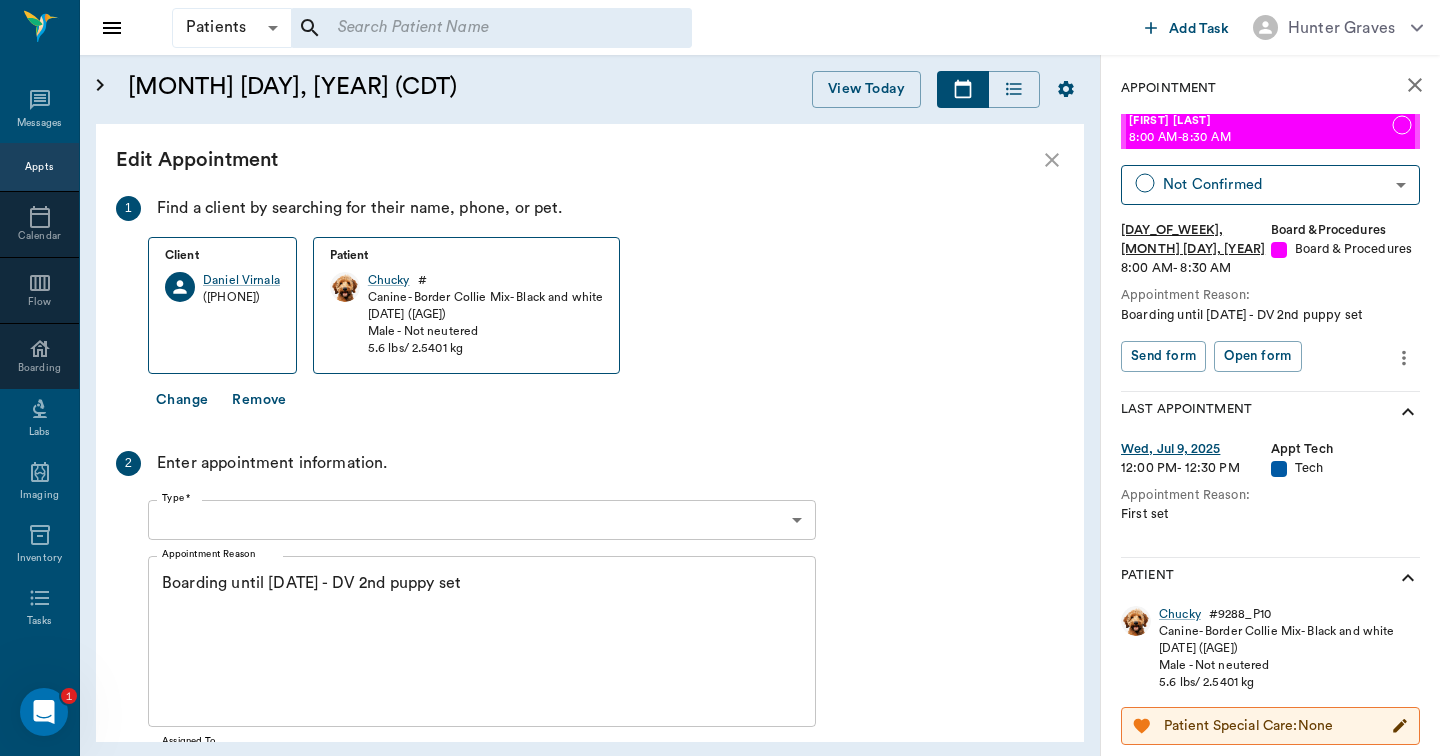 type on "07/25/2025" 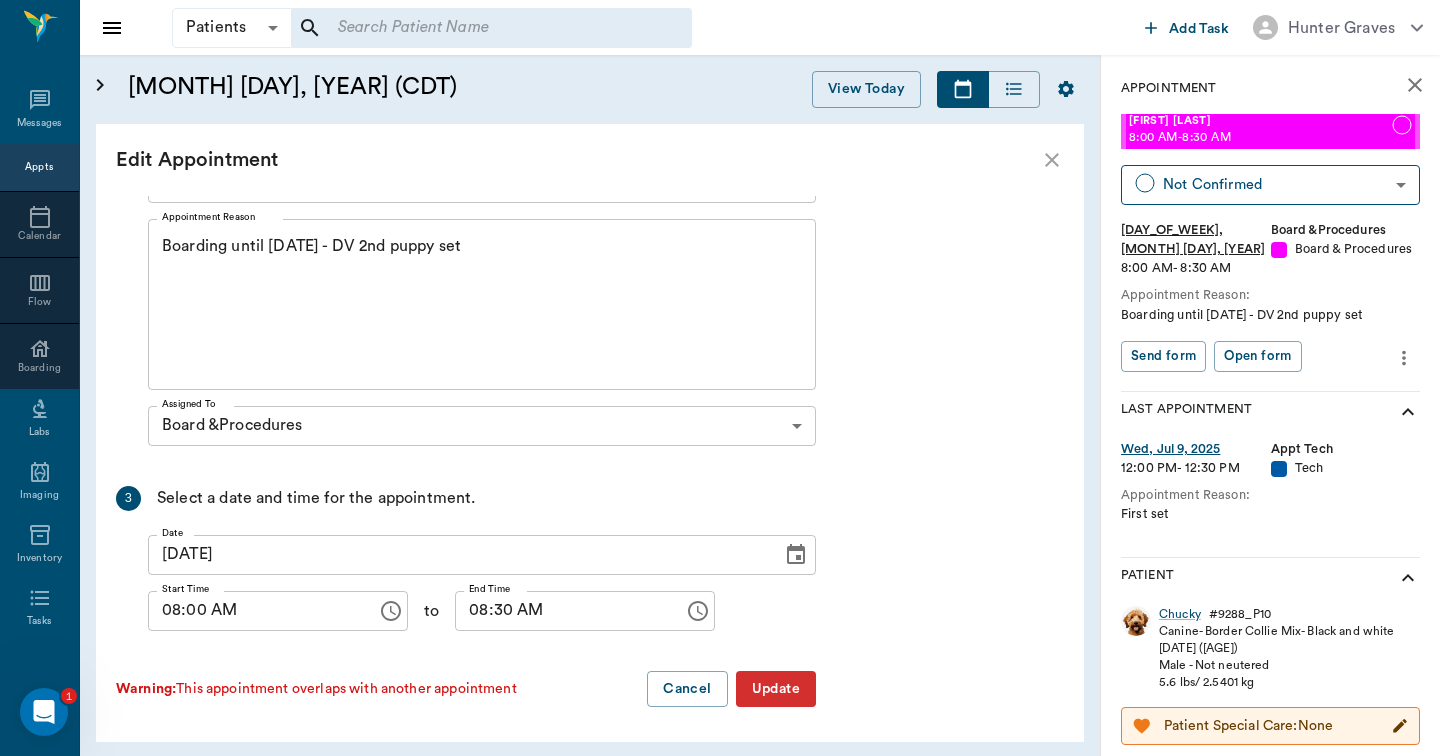 click on "Boarding until 8/4 - DV 2nd puppy set" at bounding box center (482, 304) 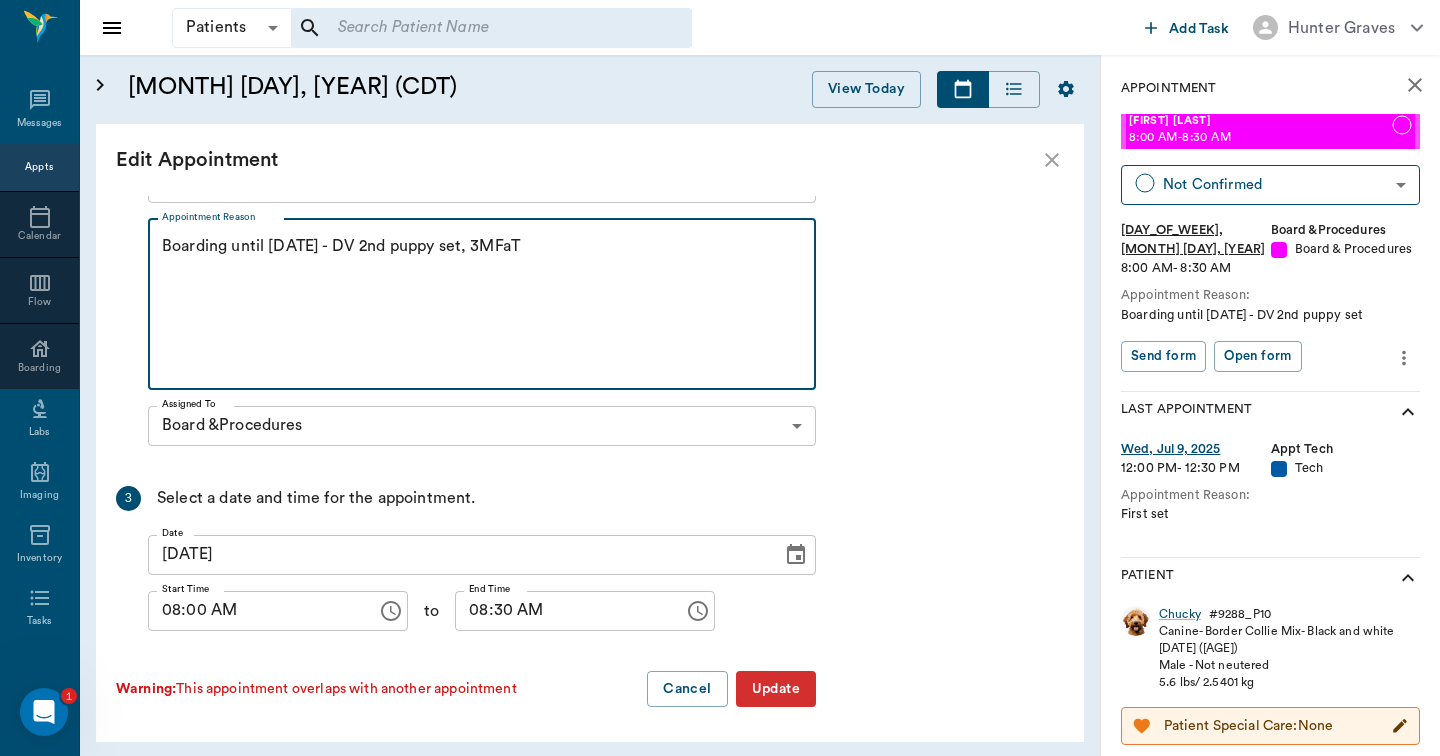 type on "Boarding until 8/4 - DV 2nd puppy set, 3MFaT" 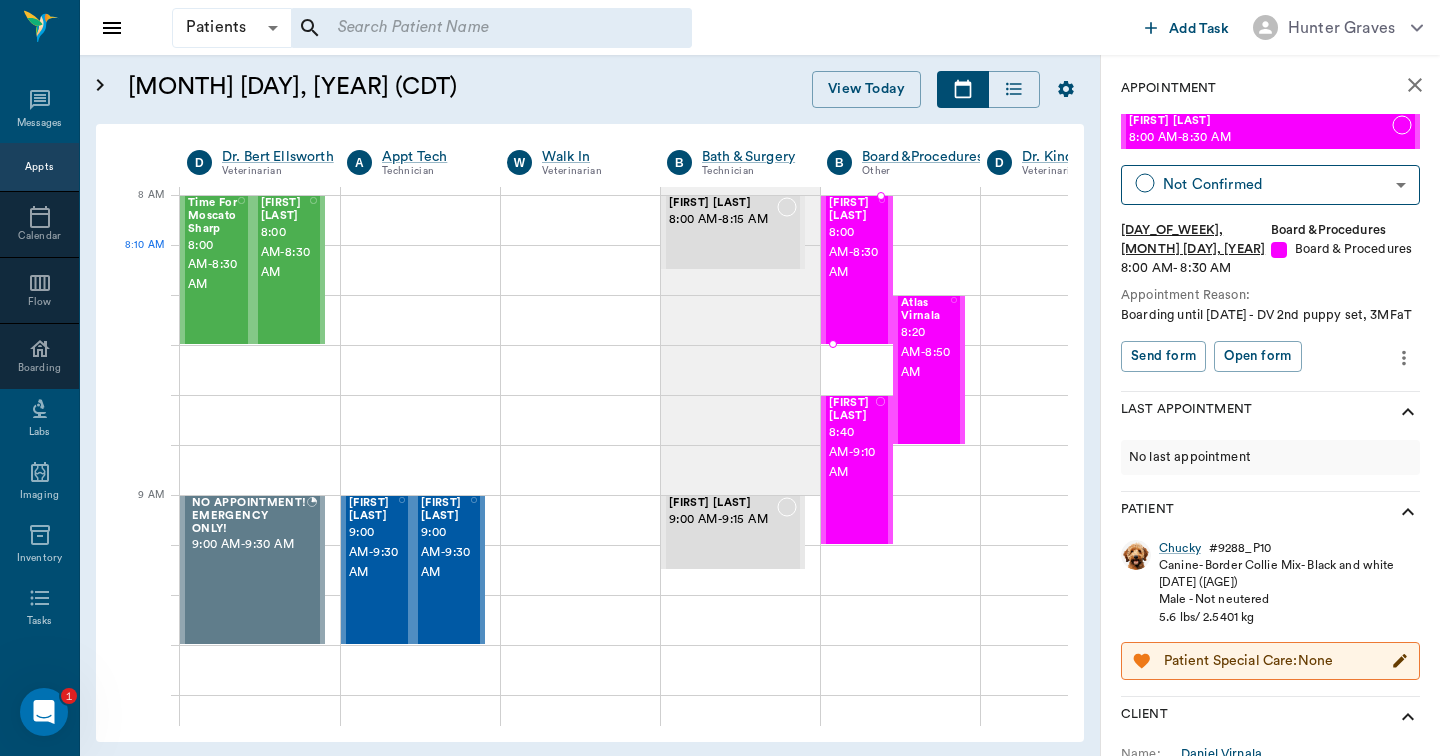 click on "8:00 AM  -  8:30 AM" at bounding box center [854, 253] 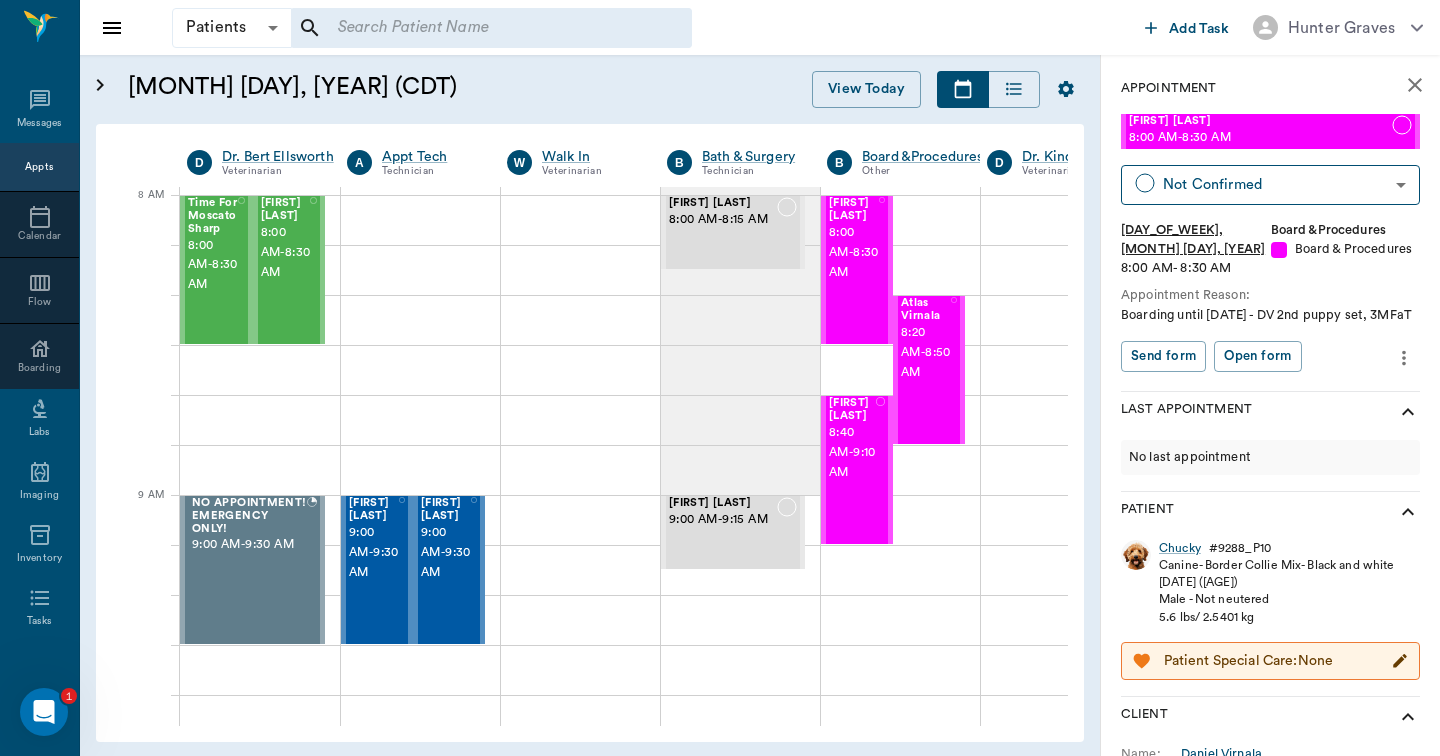 click 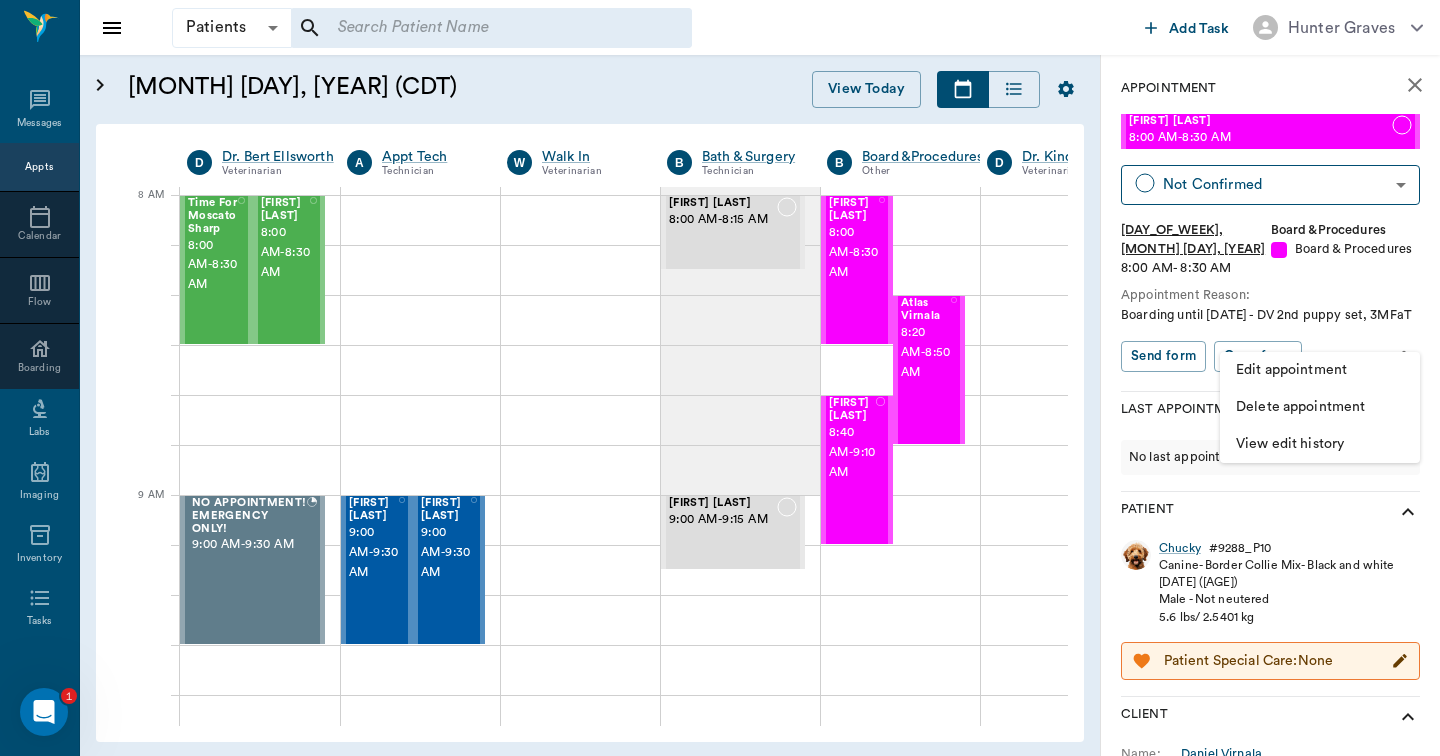 click on "Edit appointment" at bounding box center (1320, 370) 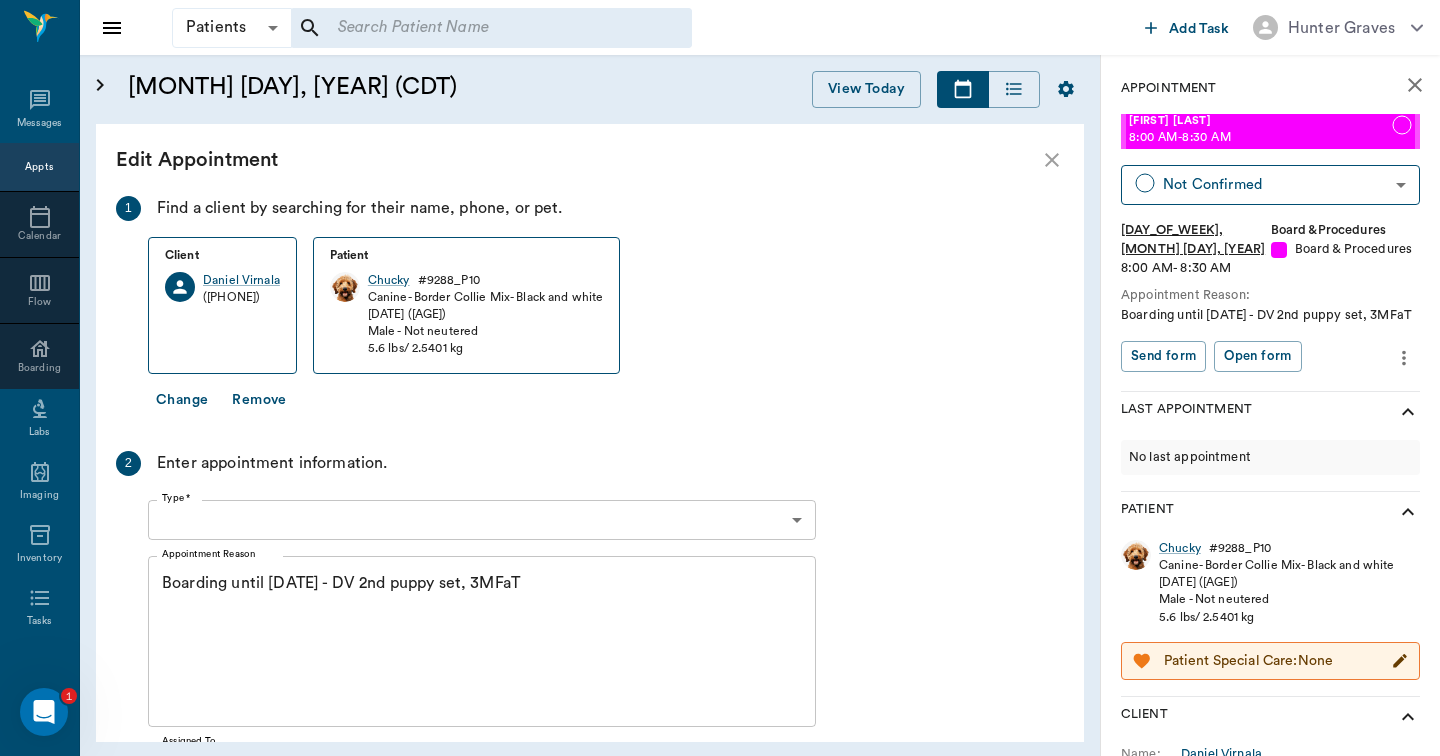 type on "07/25/2025" 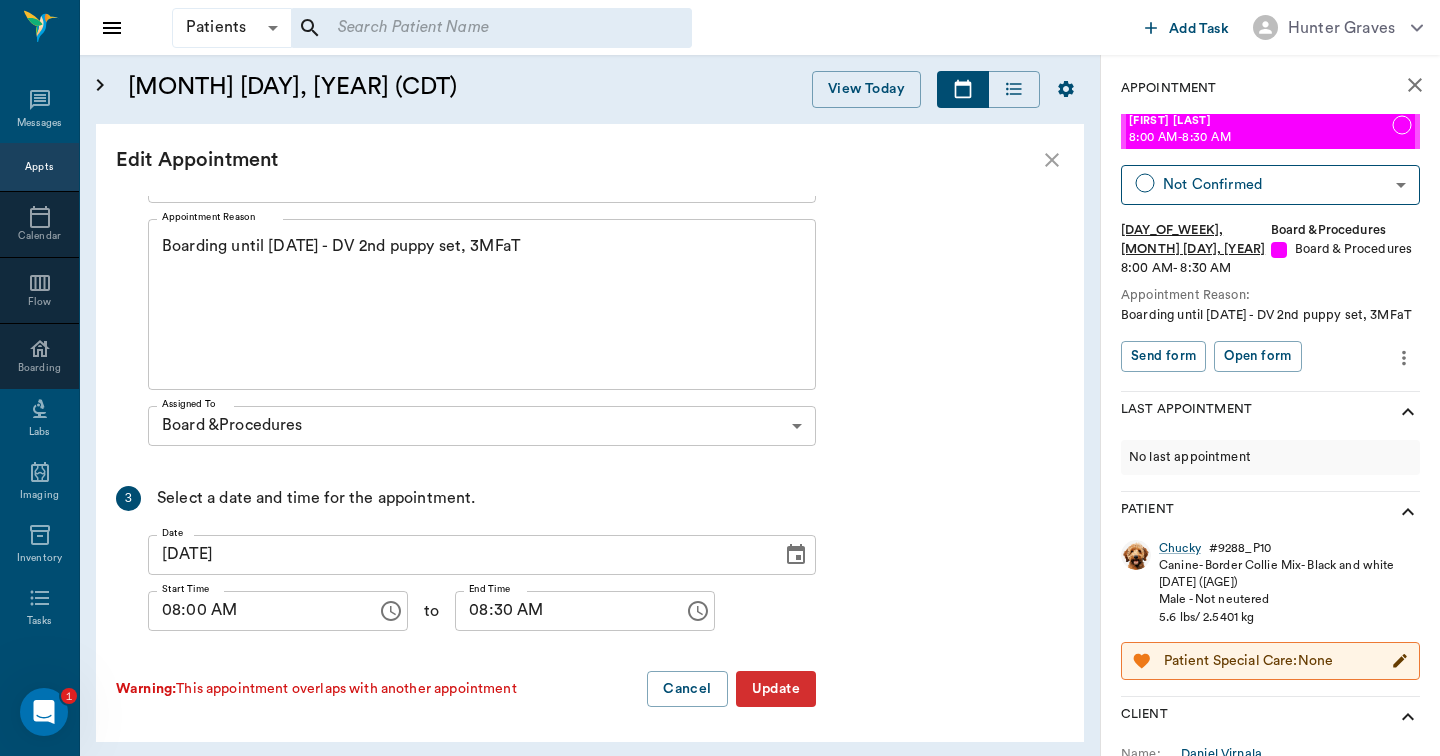 click on "Boarding until 8/4 - DV 2nd puppy set, 3MFaT" at bounding box center (482, 304) 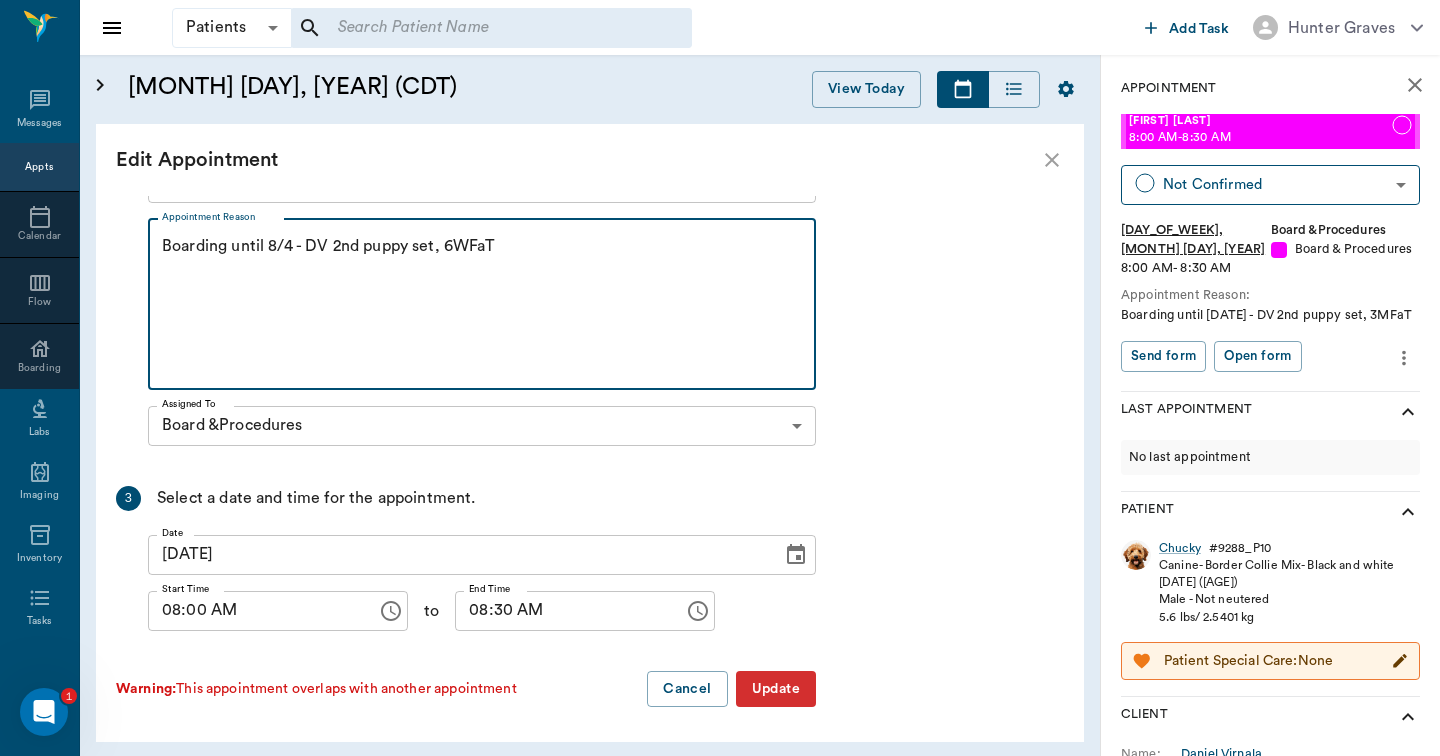 type on "Boarding until 8/4 - DV 2nd puppy set, 6WFaT" 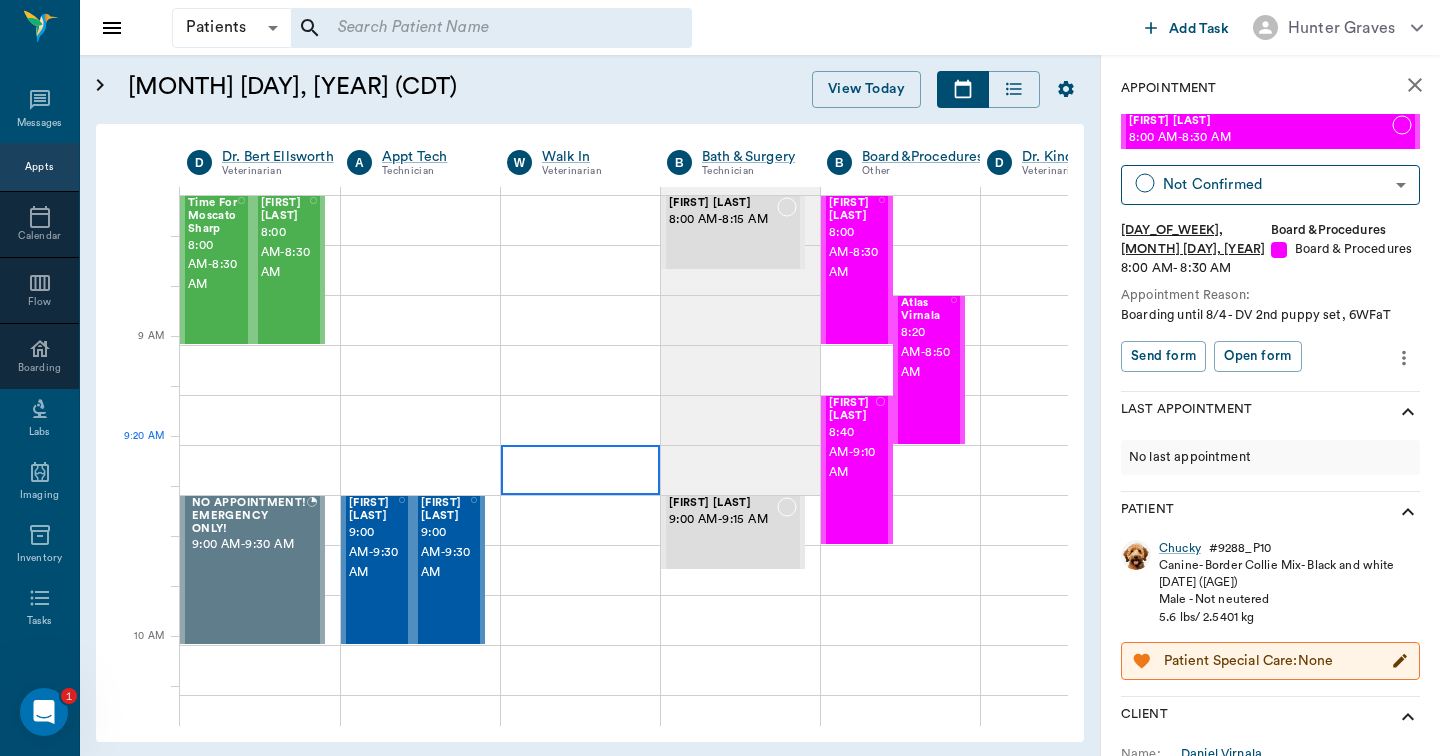 scroll, scrollTop: 0, scrollLeft: 0, axis: both 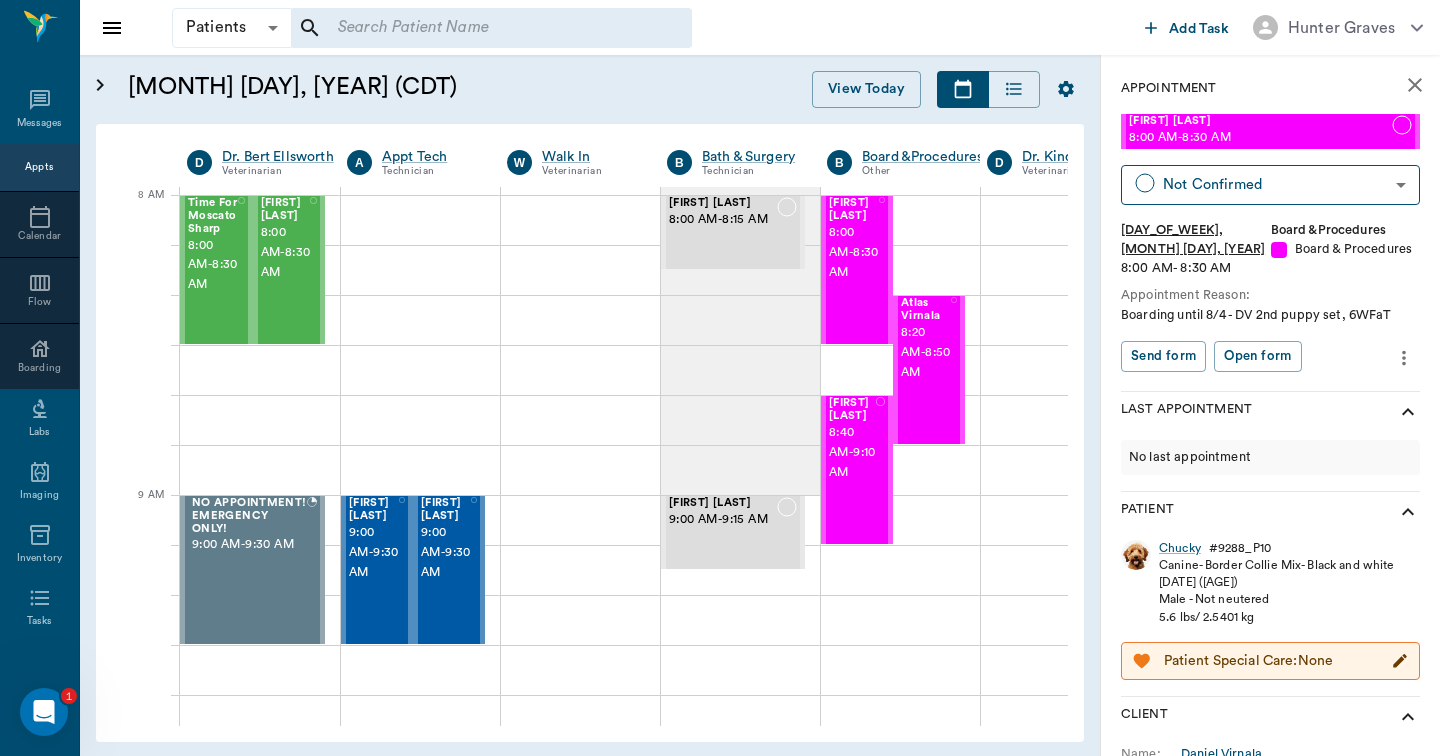 click on "Appts" at bounding box center [39, 167] 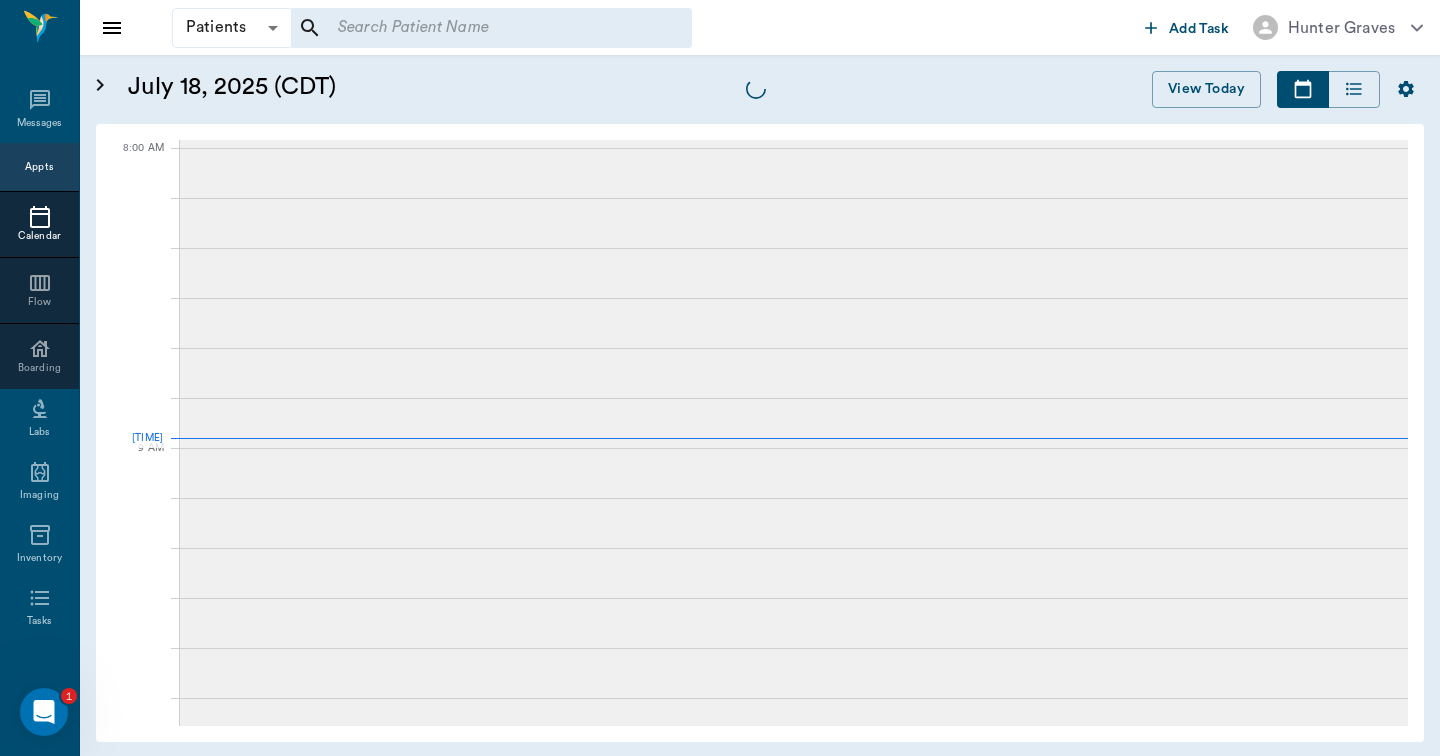 scroll, scrollTop: 4, scrollLeft: 0, axis: vertical 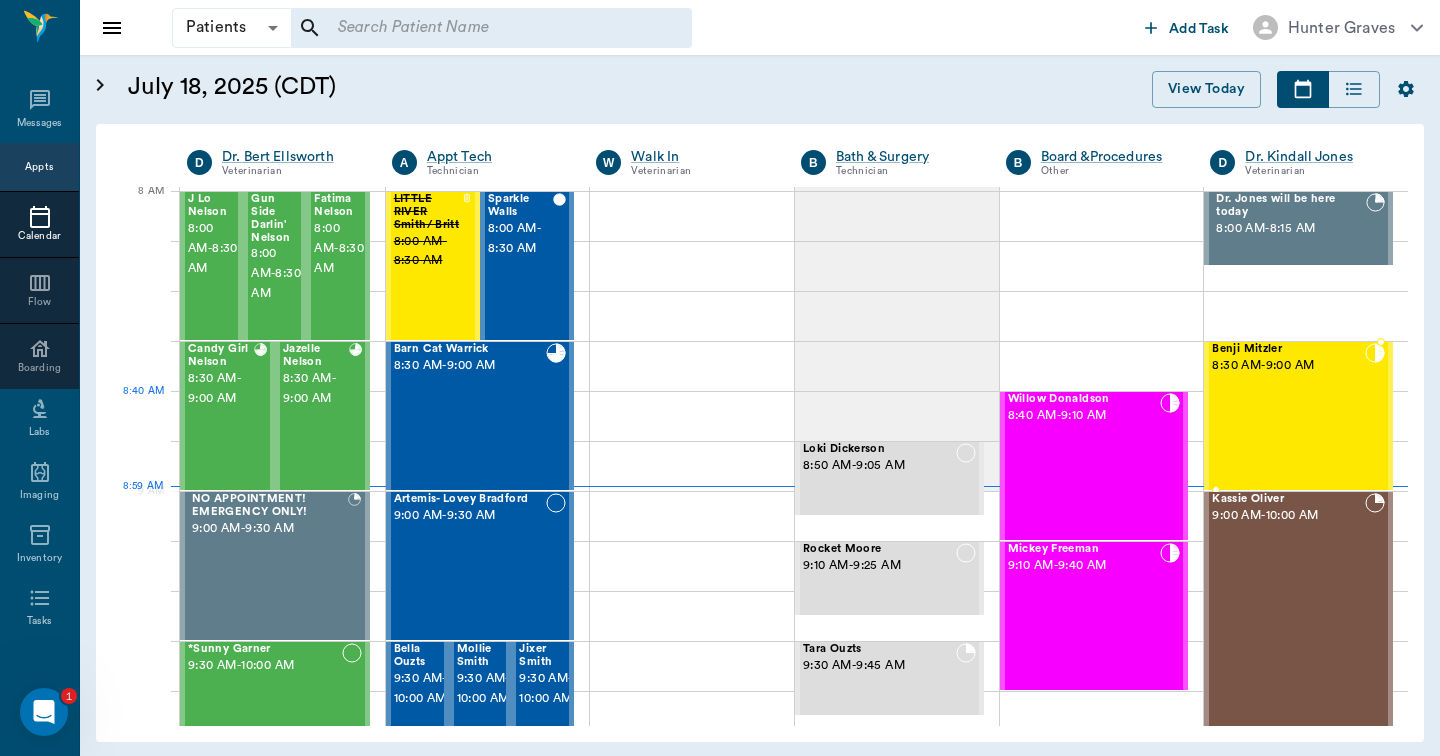 click on "Benji Mitzler 8:30 AM  -  9:00 AM" at bounding box center [1288, 416] 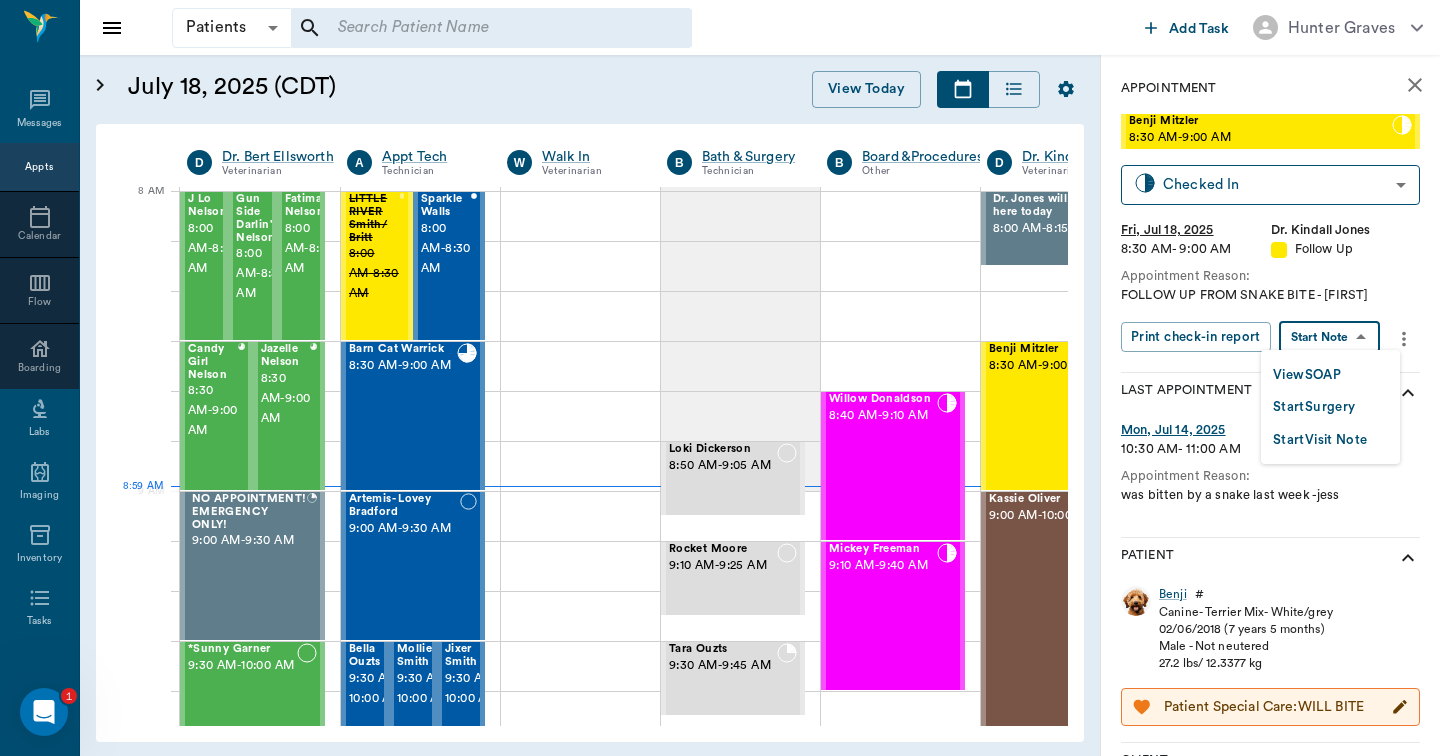 click on "Patients Patients ​ ​ Add Task Hunter Graves Nectar Messages Appts Calendar Flow Boarding Labs Imaging Inventory Tasks Forms Staff Reports Lookup Settings July 18, 2025 (CDT) View Today July 2025 Today 18 Fri Jul 2025 D Dr. Bert Ellsworth Veterinarian A Appt Tech Technician W Walk In Veterinarian B Bath & Surgery Technician B Board &Procedures Other D Dr. Kindall Jones Veterinarian 8 AM 9 AM 10 AM 11 AM 12 PM 1 PM 2 PM 3 PM 4 PM 5 PM 6 PM 7 PM 8 PM 8:59 AM 8:40 AM J Lo Nelson 8:00 AM  -  8:30 AM Gun Side Darlin' Nelson 8:00 AM  -  8:30 AM Fatima Nelson 8:00 AM  -  8:30 AM Candy Girl Nelson 8:30 AM  -  9:00 AM Jazelle Nelson 8:30 AM  -  9:00 AM NO APPOINTMENT! EMERGENCY ONLY! 9:00 AM  -  9:30 AM *Sunny Garner 9:30 AM  -  10:00 AM Bella Sims 10:00 AM  -  10:30 AM NO APPOINTMENT! EMERGENCY ONLY! 10:30 AM  -  11:00 AM Ace Harris 11:00 AM  -  11:30 AM NO APPOINTMENT! 11:30 AM  -  12:00 PM MOMMA CAT O' Kelley 1:00 PM  -  1:30 PM BLACKIE Esser 1:30 PM  -  2:00 PM NO APPOINTMENT! 2:00 PM  -  2:30 PM 2:00 PM  -" at bounding box center (720, 378) 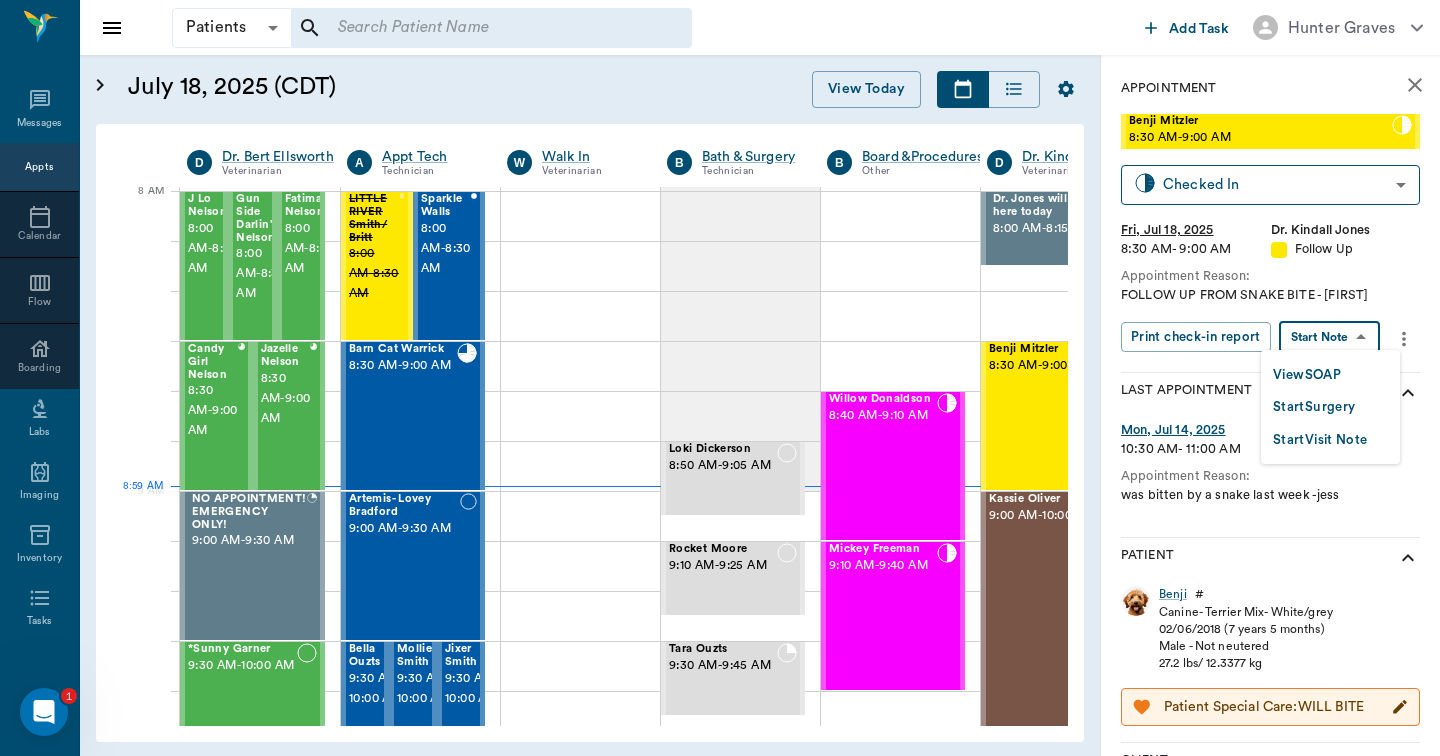 click on "View  SOAP" at bounding box center (1307, 375) 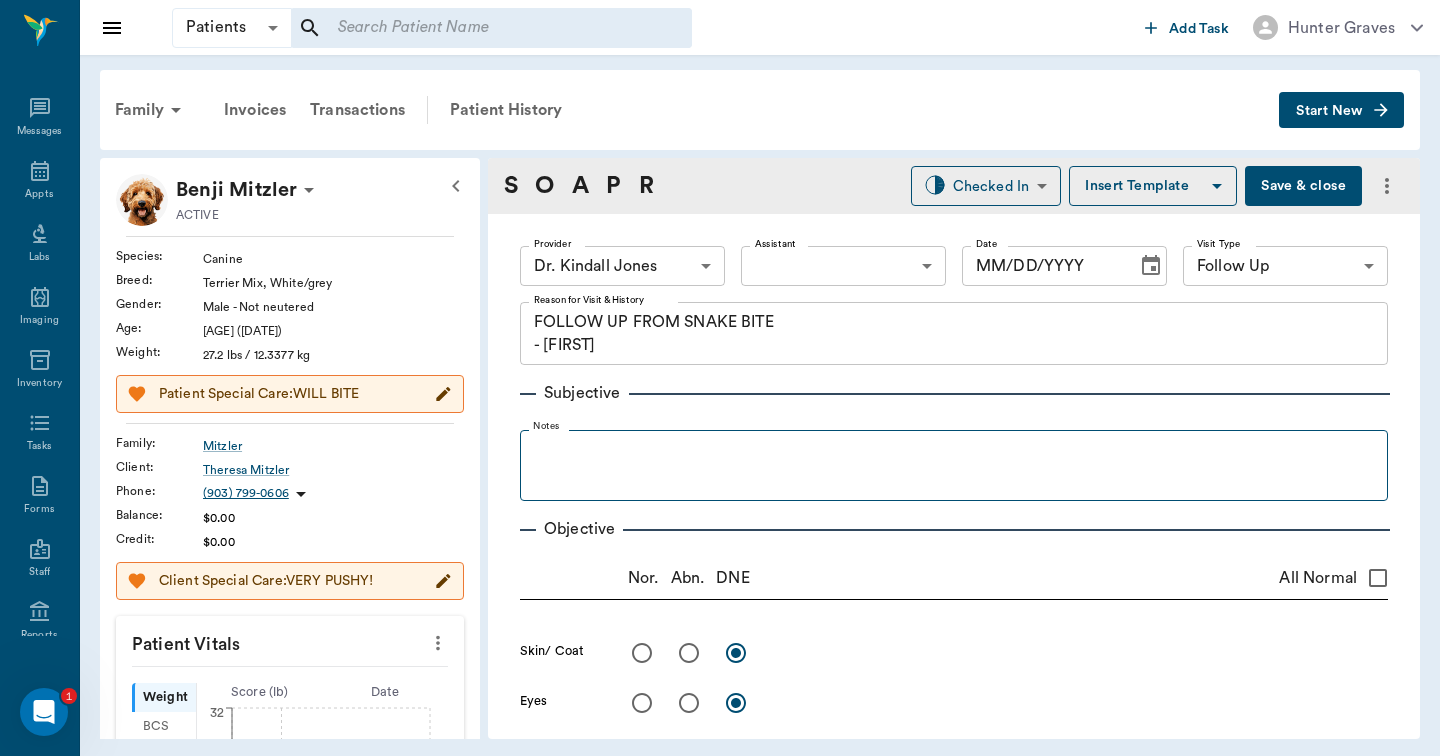 type on "670e8b52b987dc0b25a864ee" 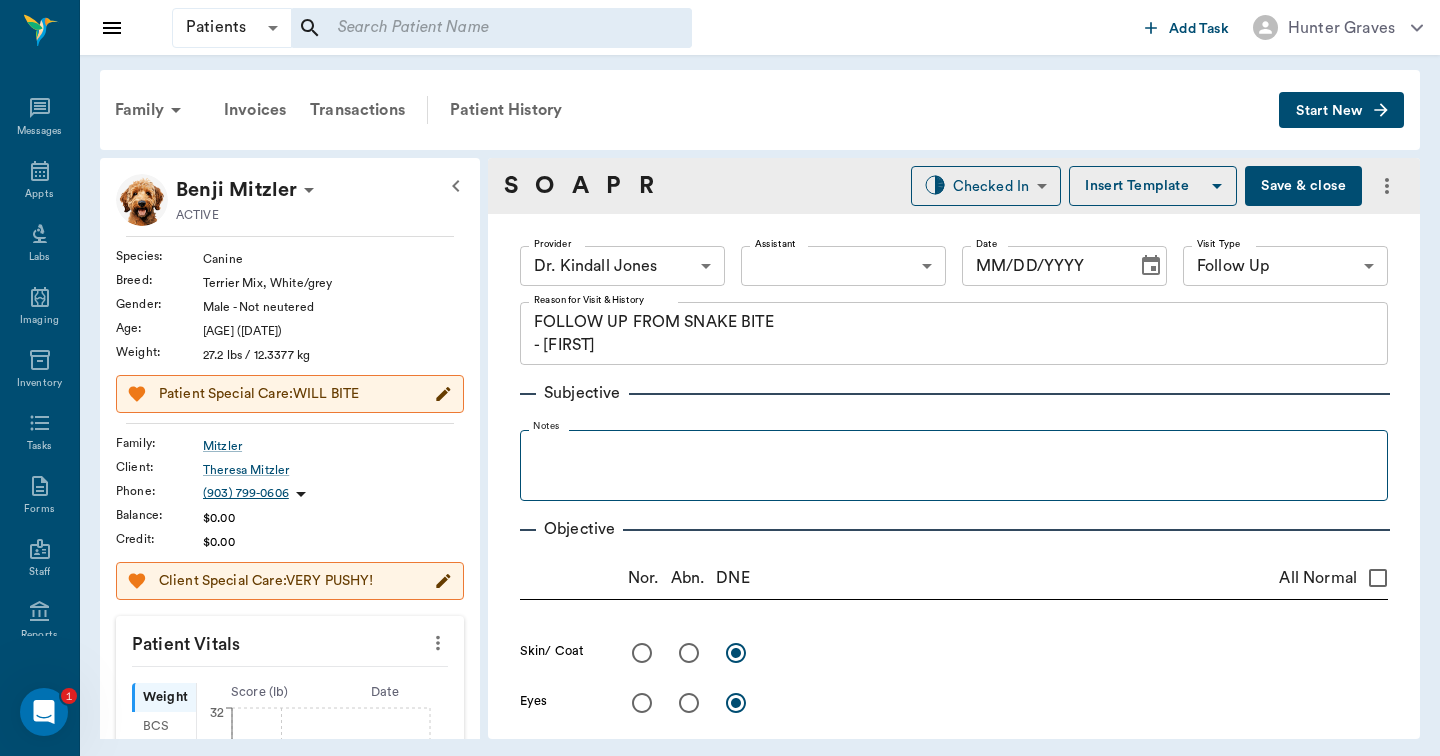 type on "65d2be4f46e3a538d89b8c16" 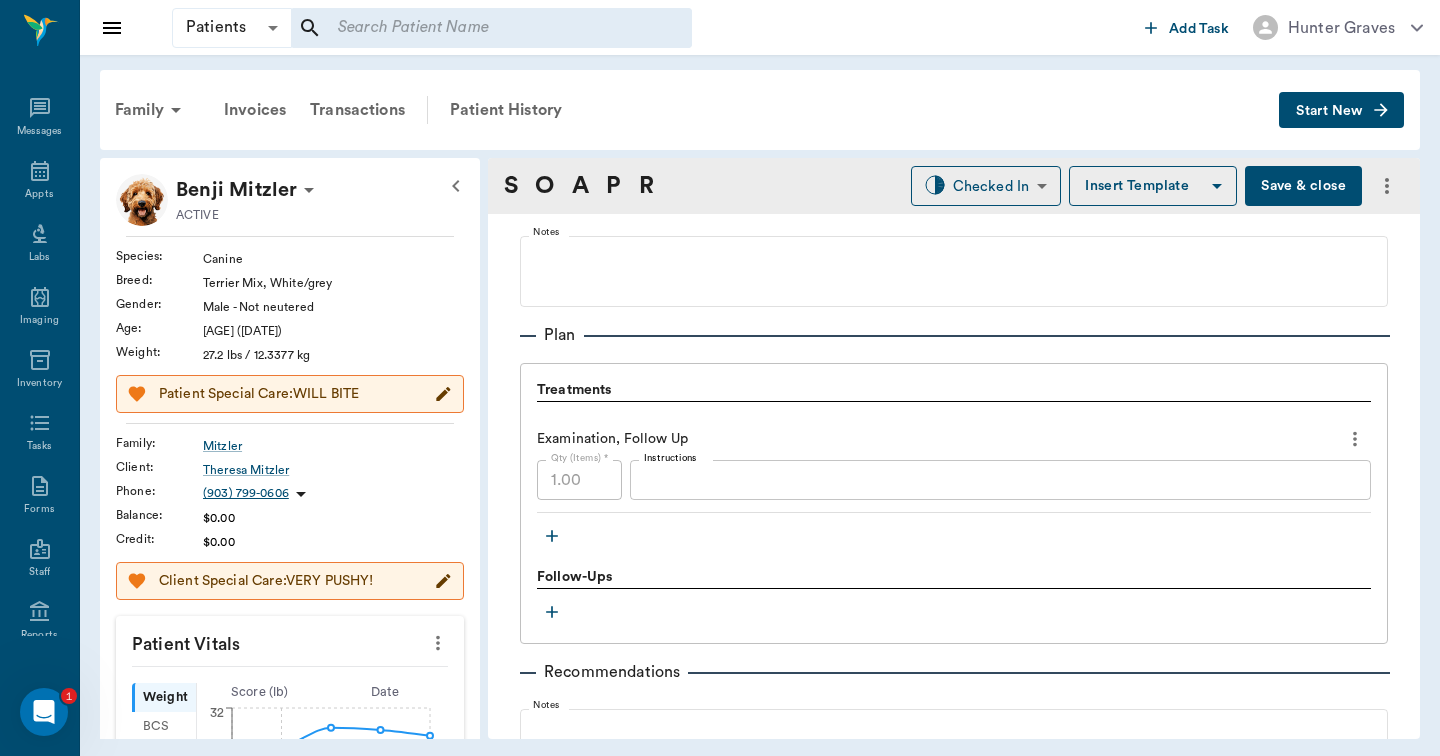 scroll, scrollTop: 1233, scrollLeft: 0, axis: vertical 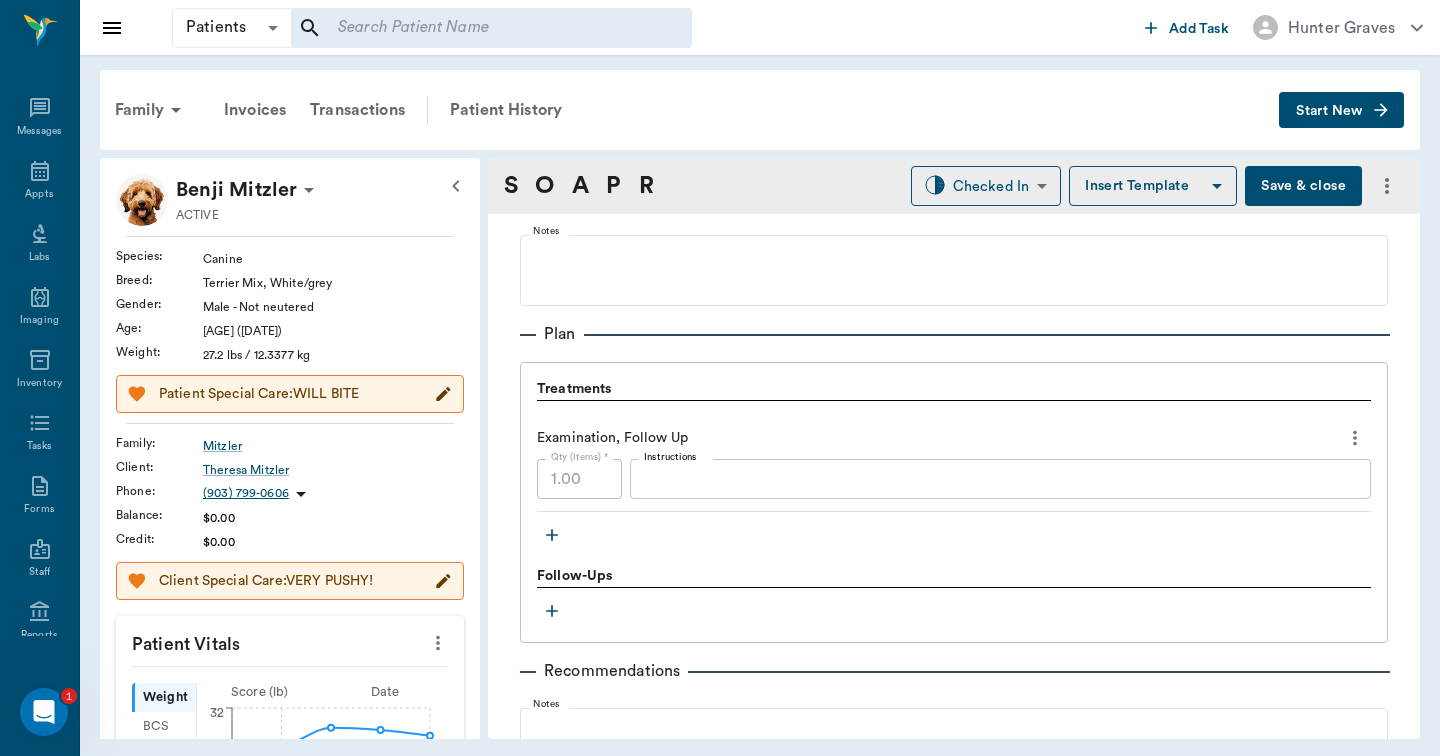 click 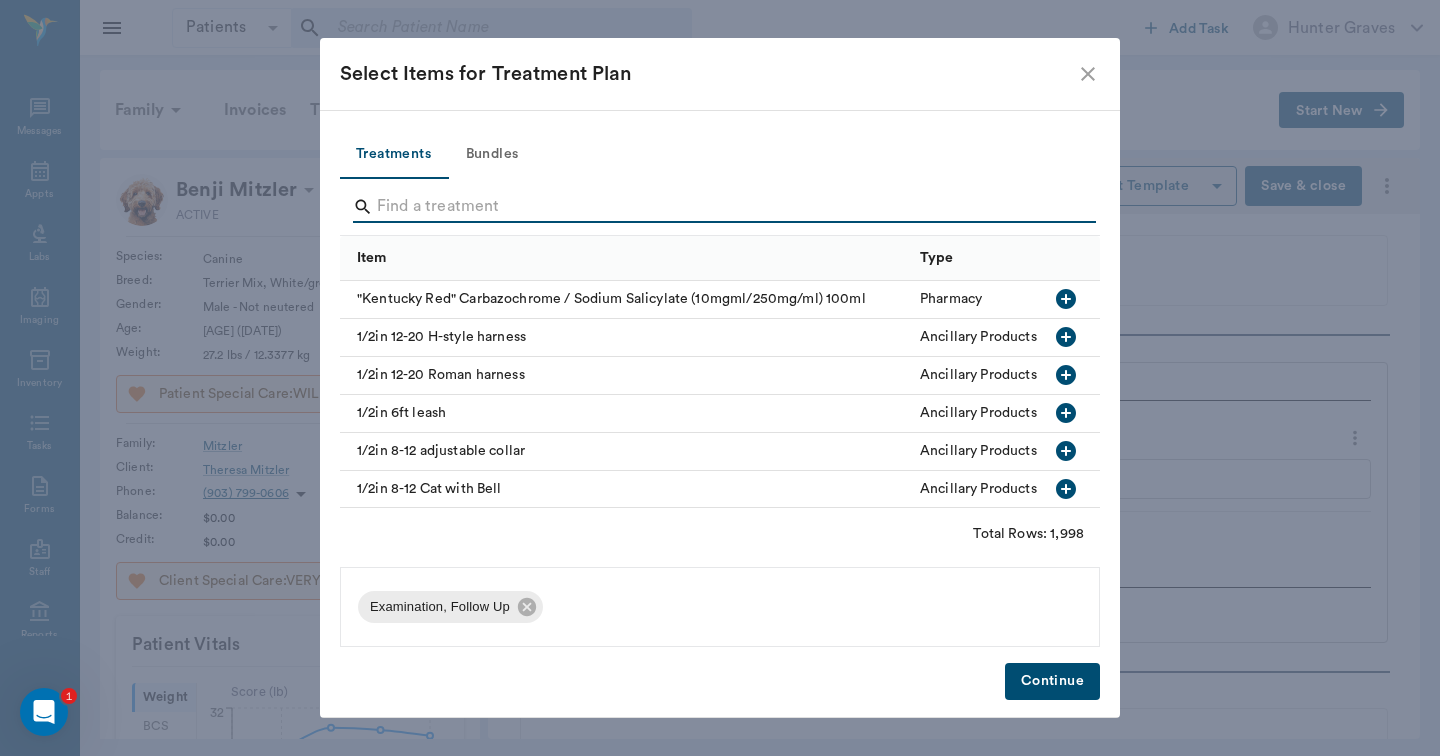 click at bounding box center [721, 207] 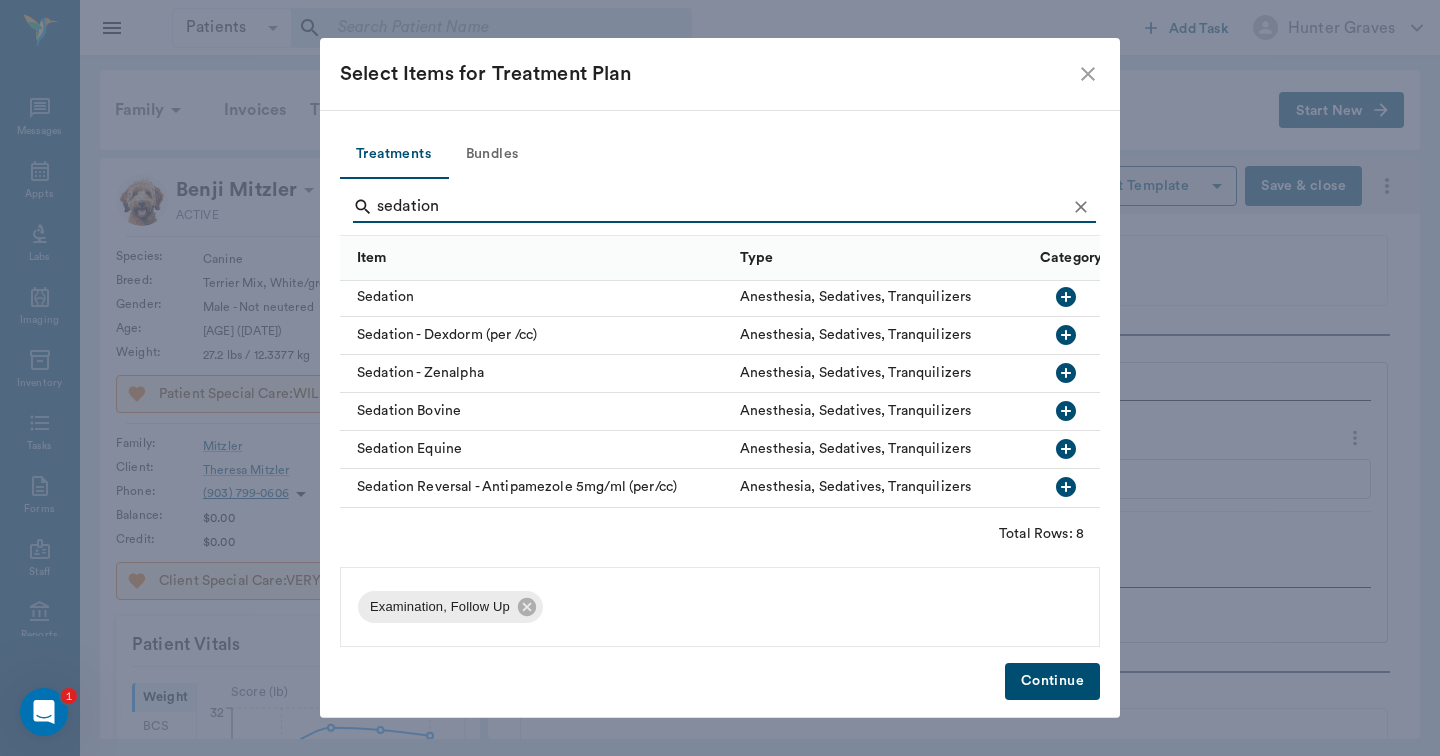 scroll, scrollTop: 78, scrollLeft: 0, axis: vertical 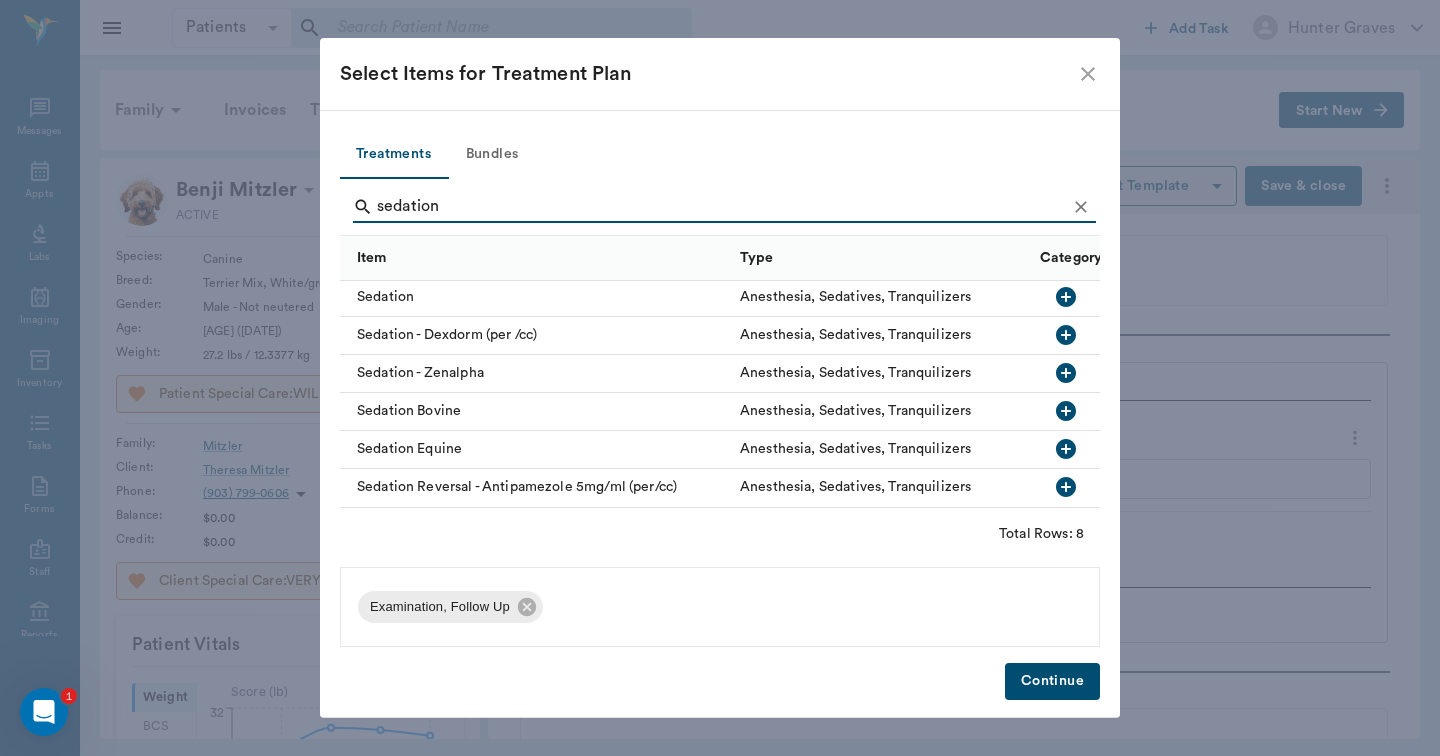 type on "sedation" 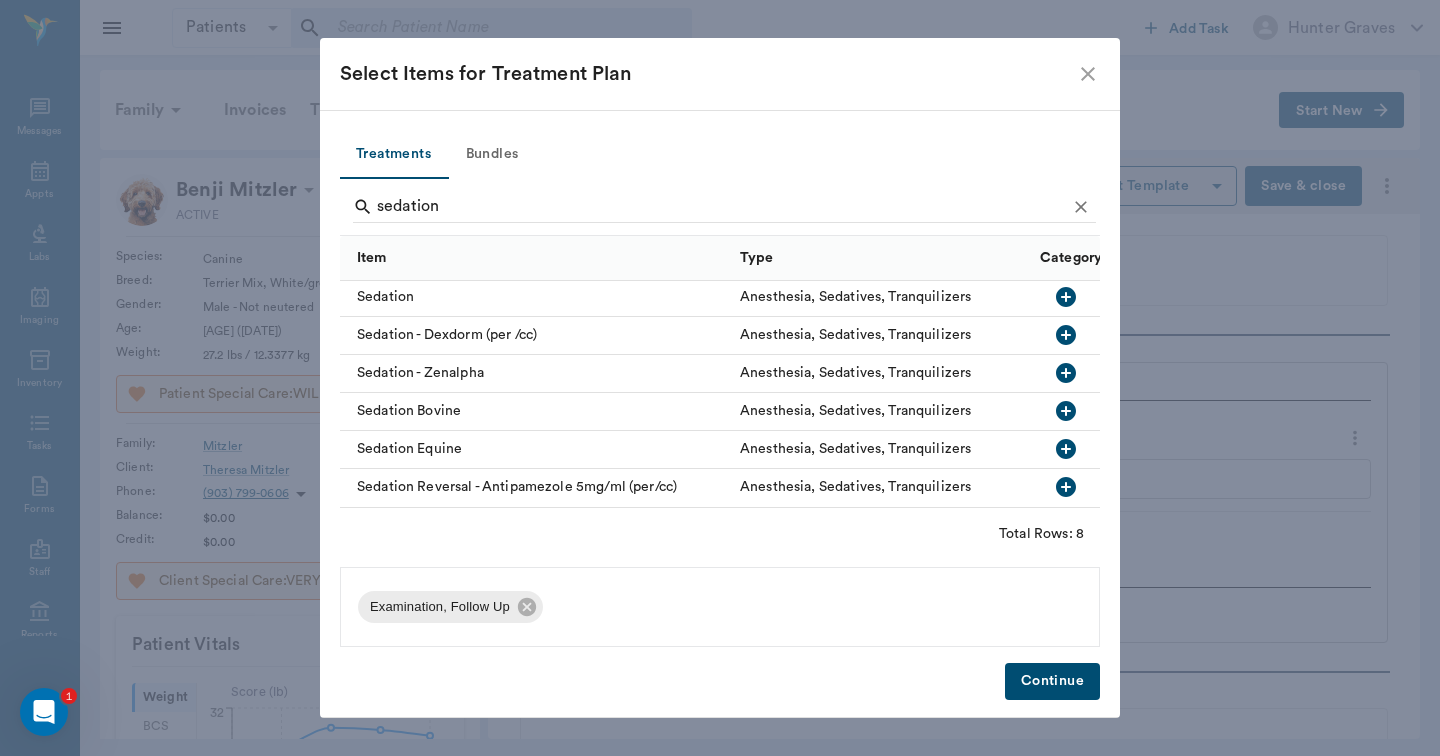 click 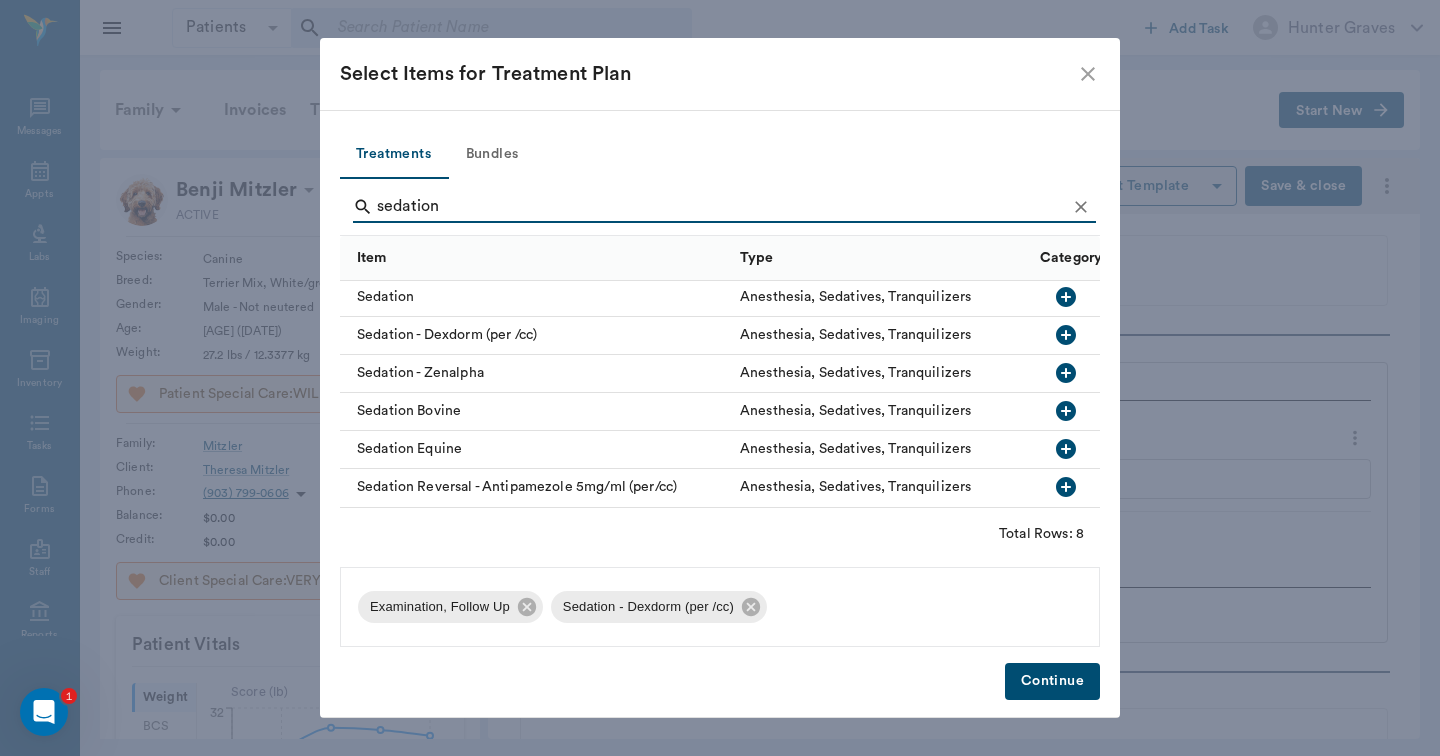 click 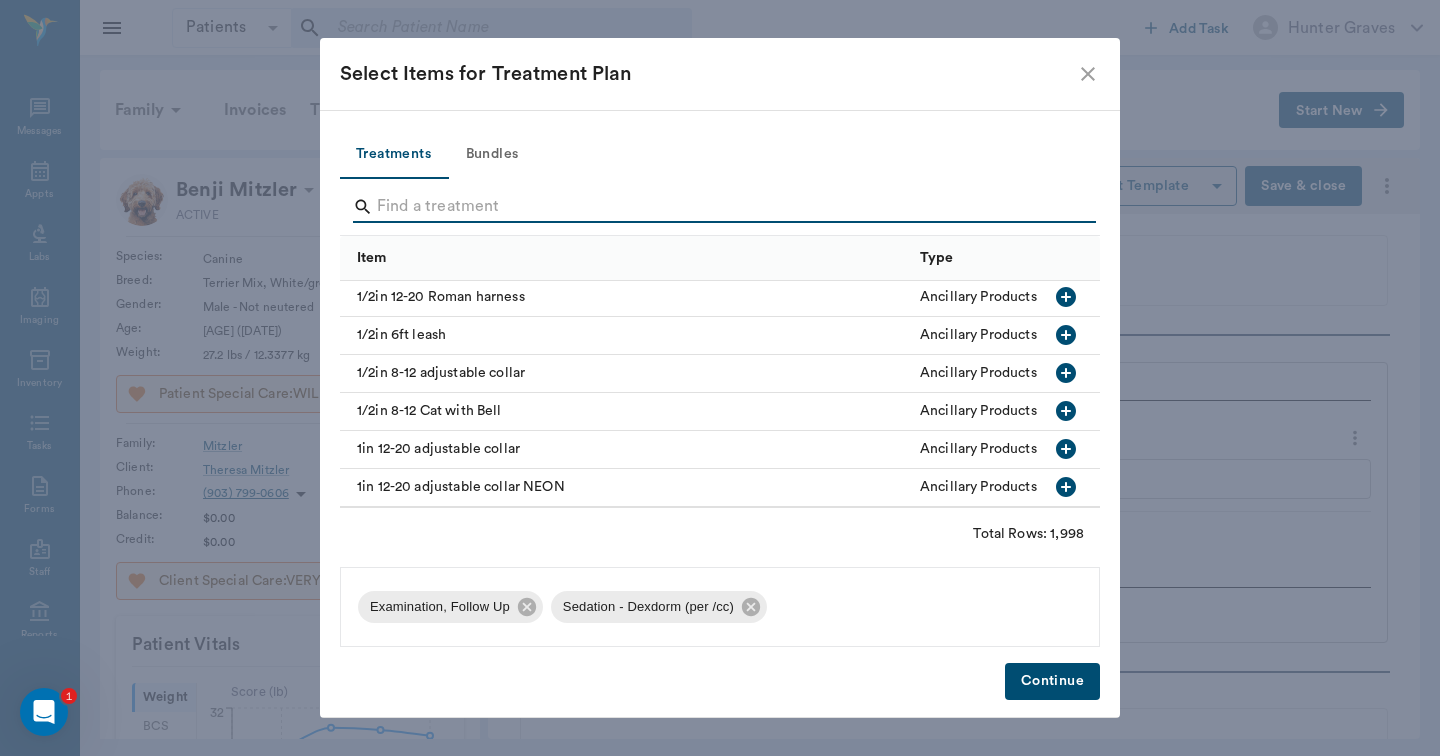 click at bounding box center [721, 207] 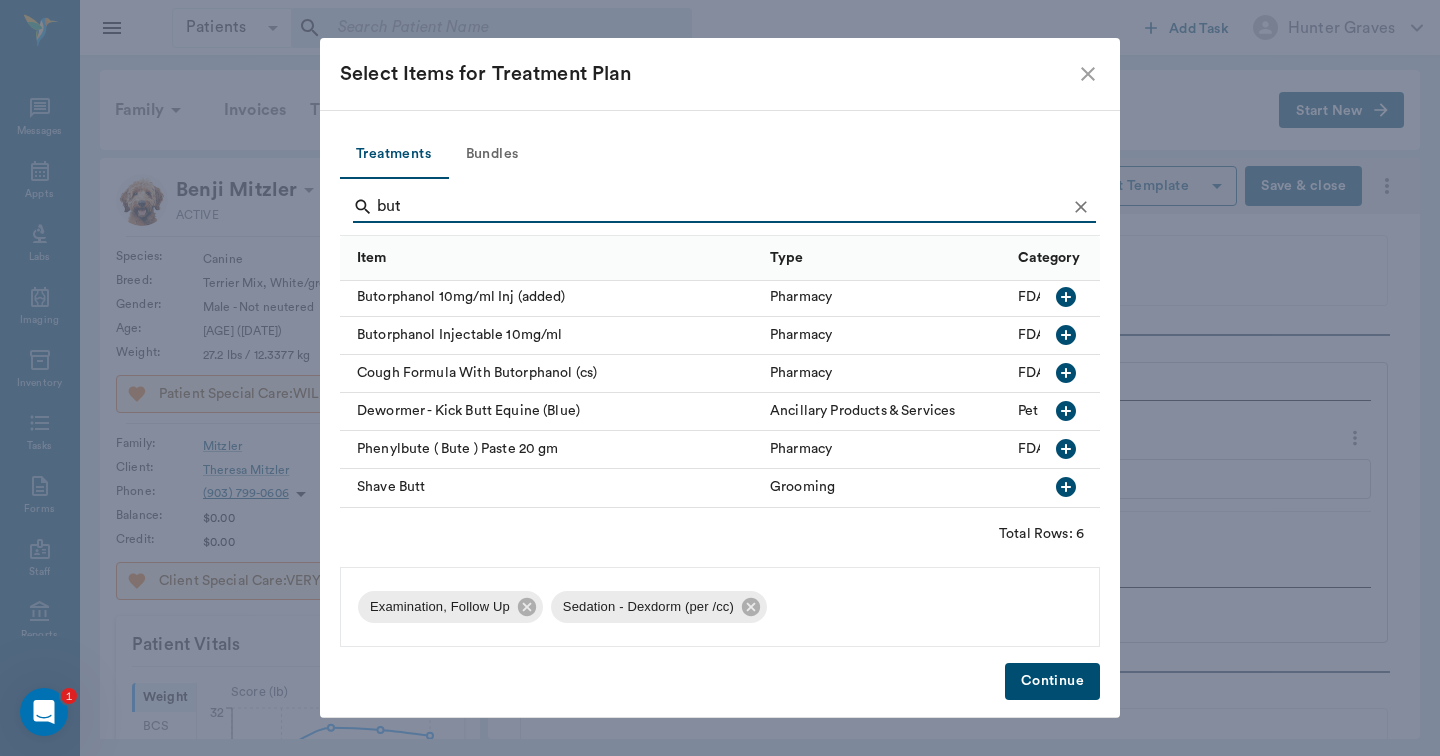 scroll, scrollTop: 2, scrollLeft: 0, axis: vertical 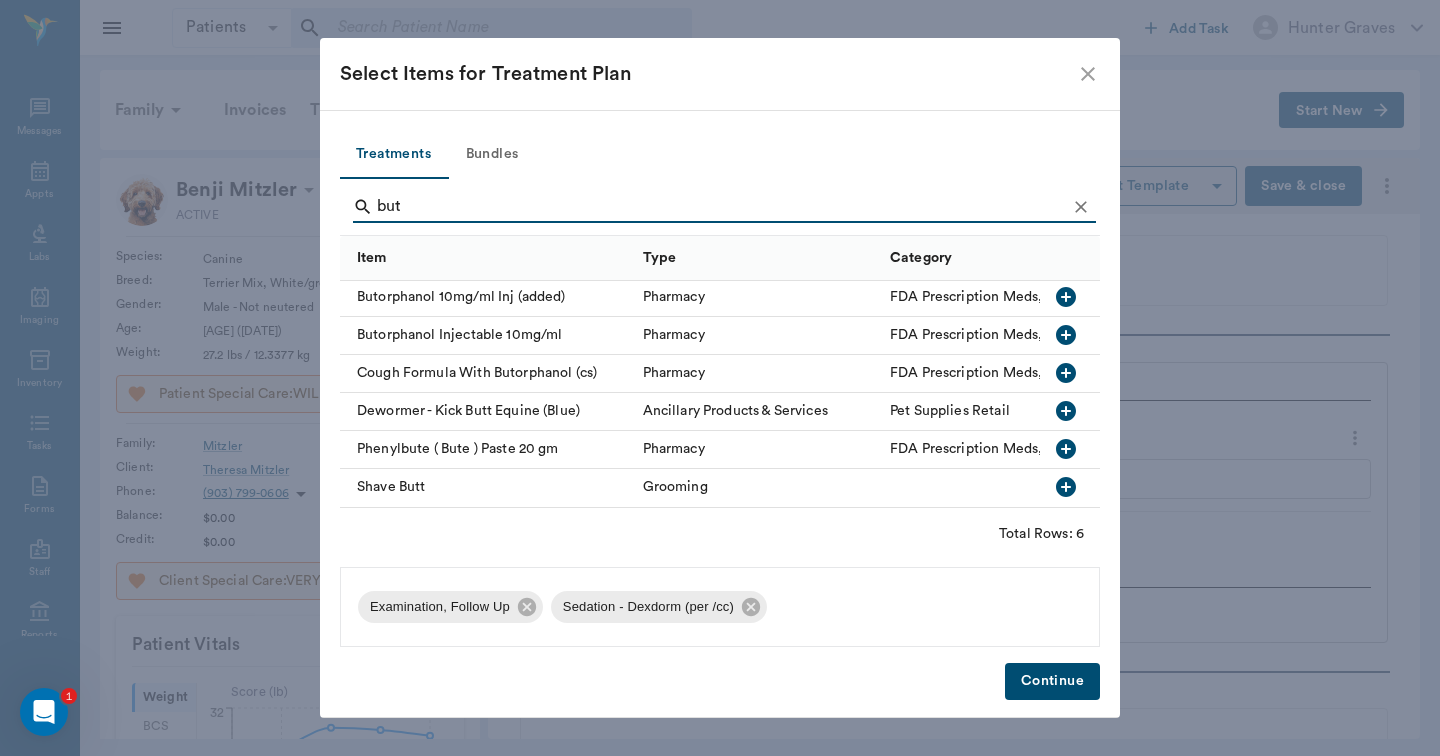 type on "but" 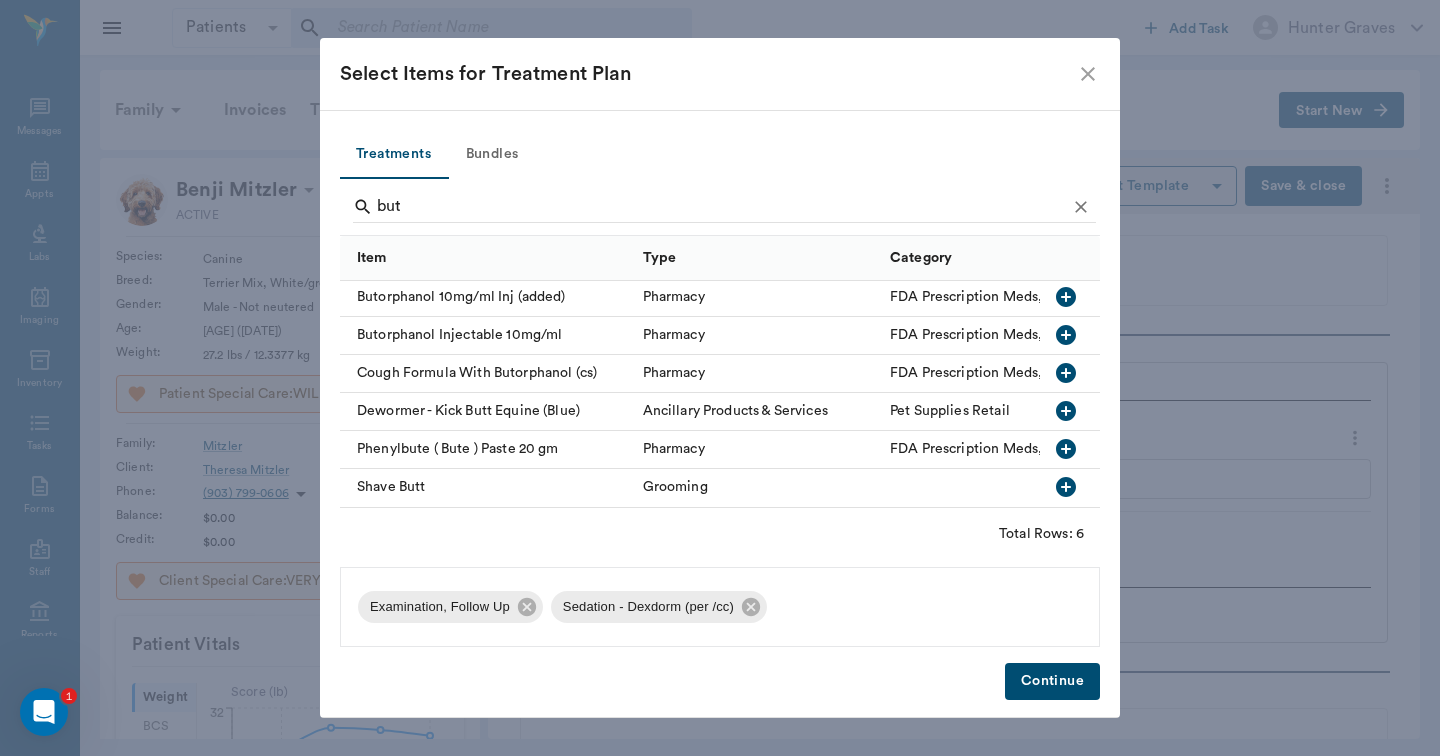 click 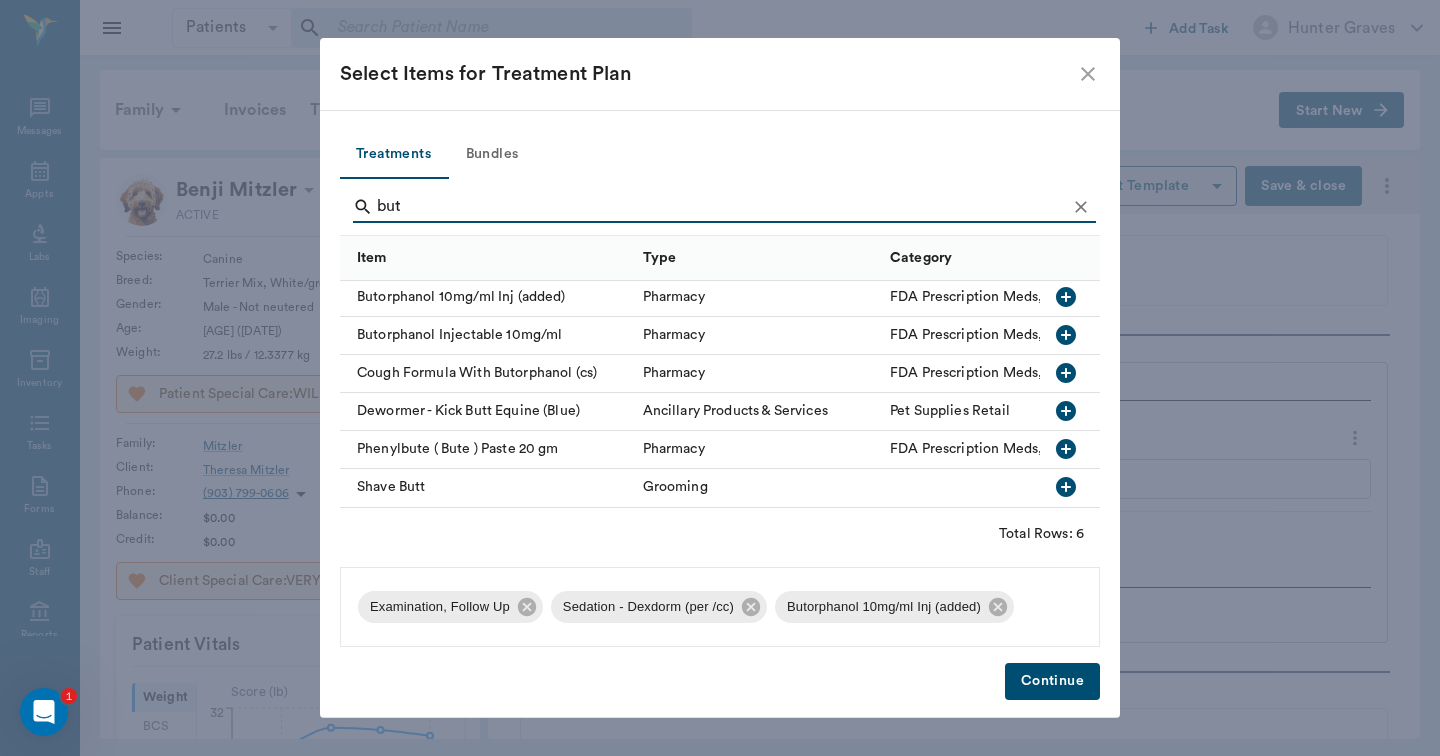 click on "Continue" at bounding box center [1052, 681] 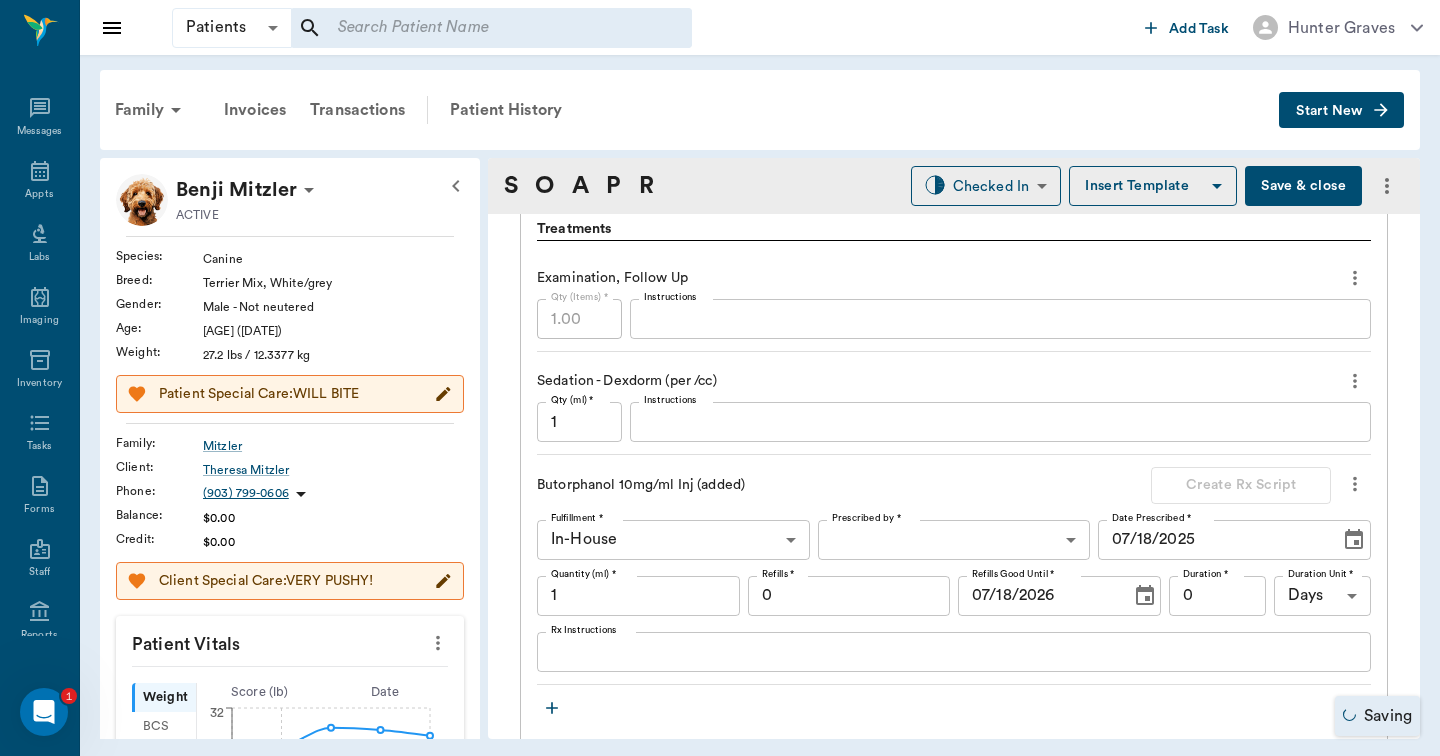 scroll, scrollTop: 1403, scrollLeft: 0, axis: vertical 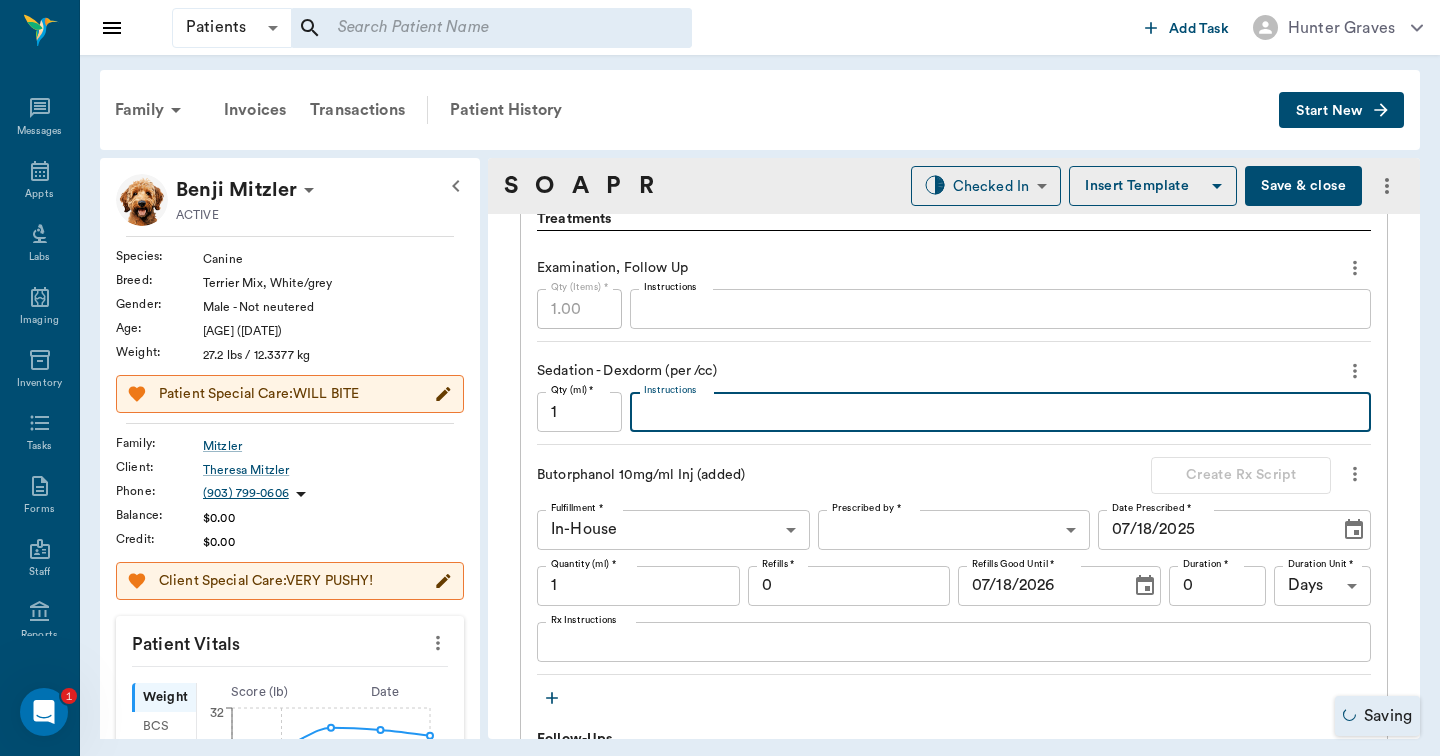 click on "Instructions" at bounding box center (1000, 412) 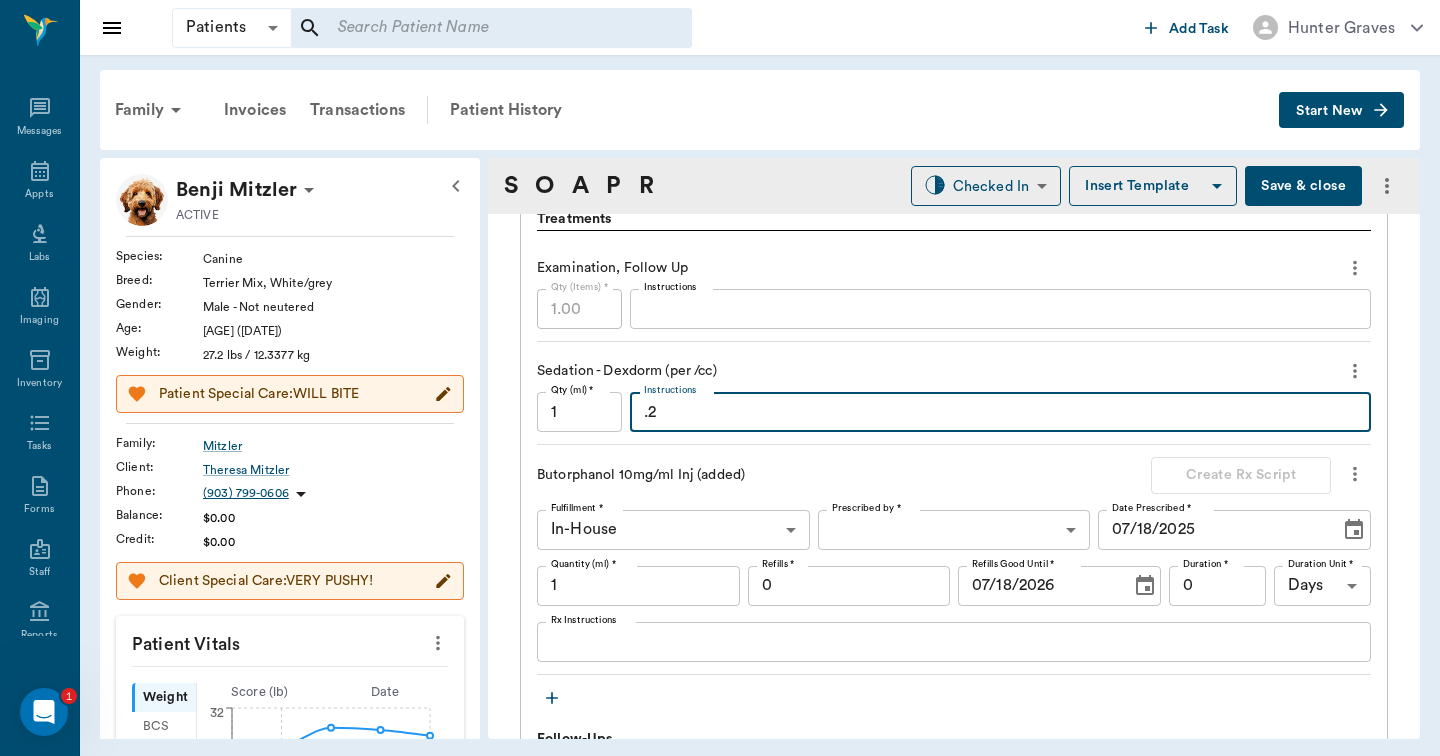 type on "." 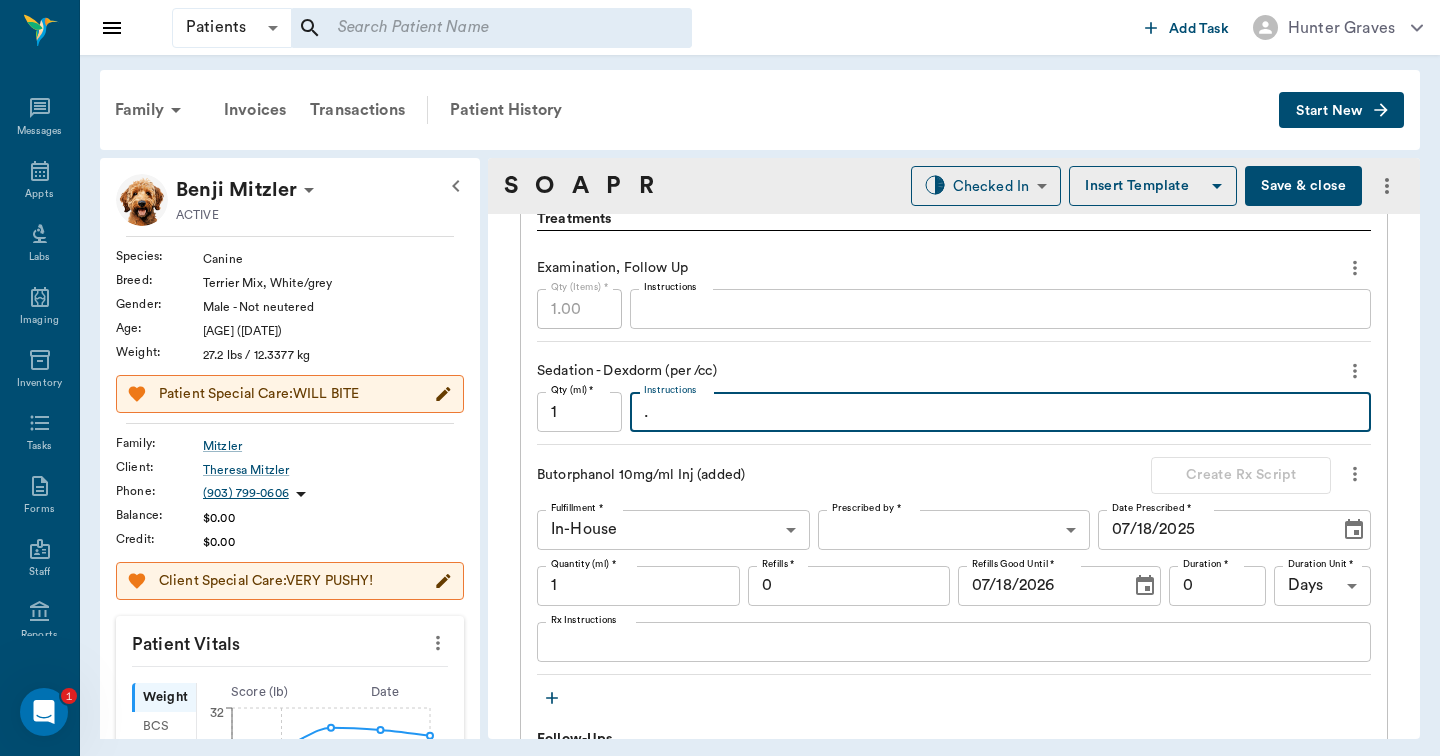 type 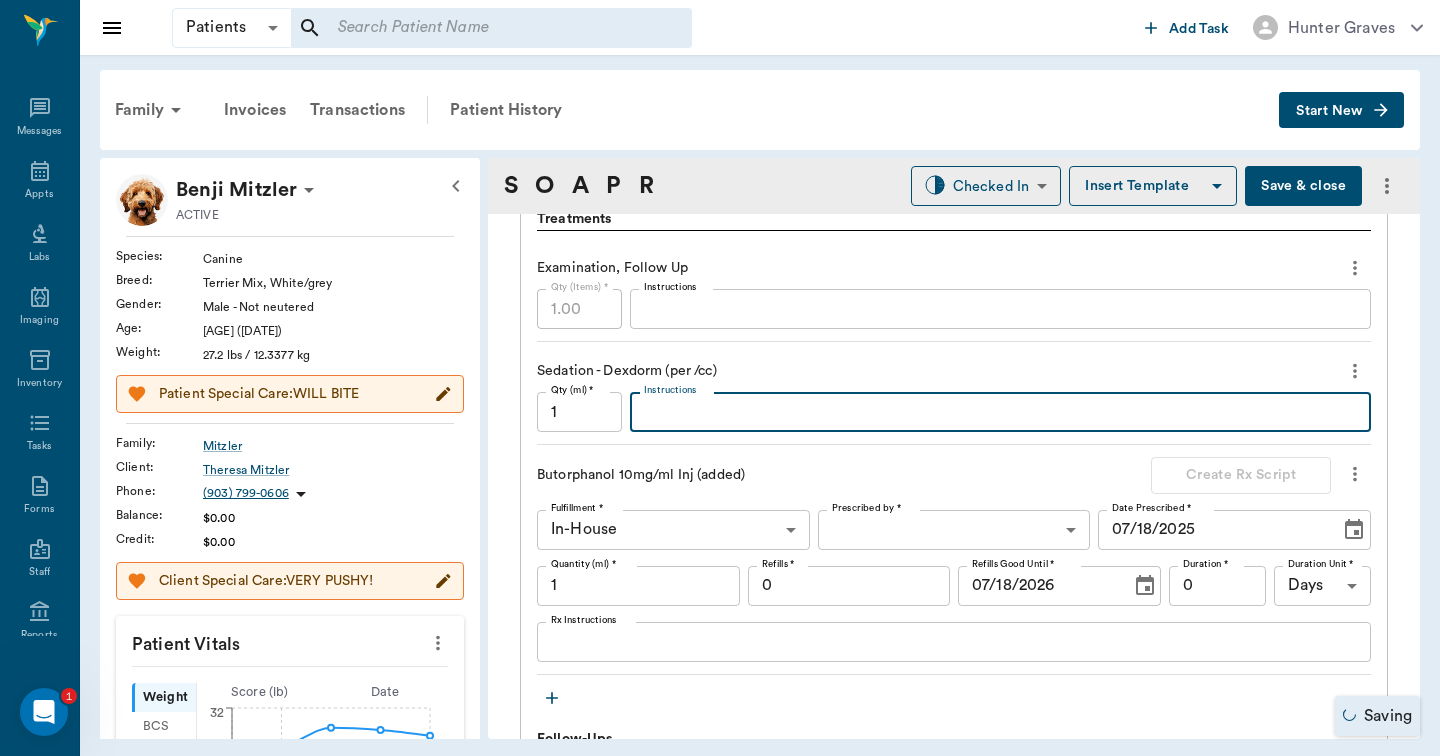 click on "1" at bounding box center [579, 412] 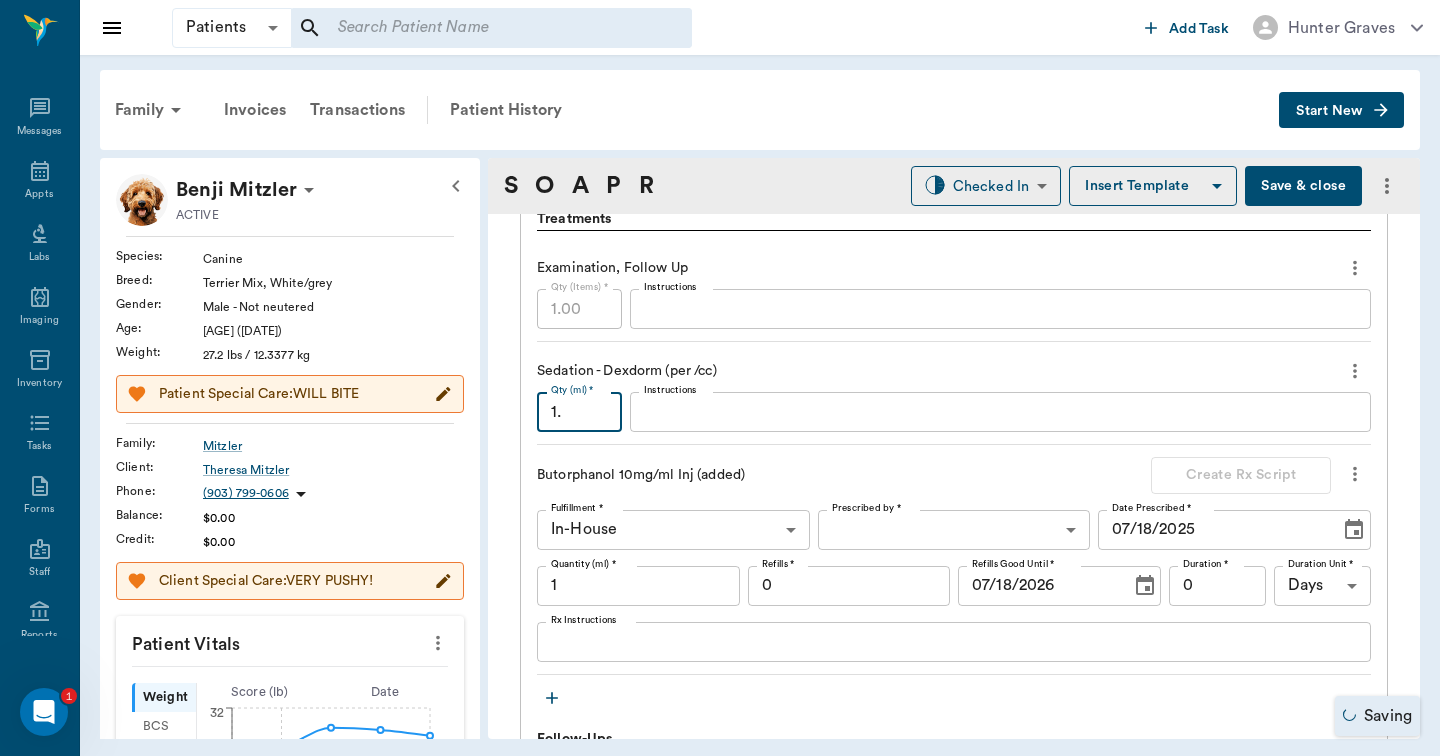 type on "1" 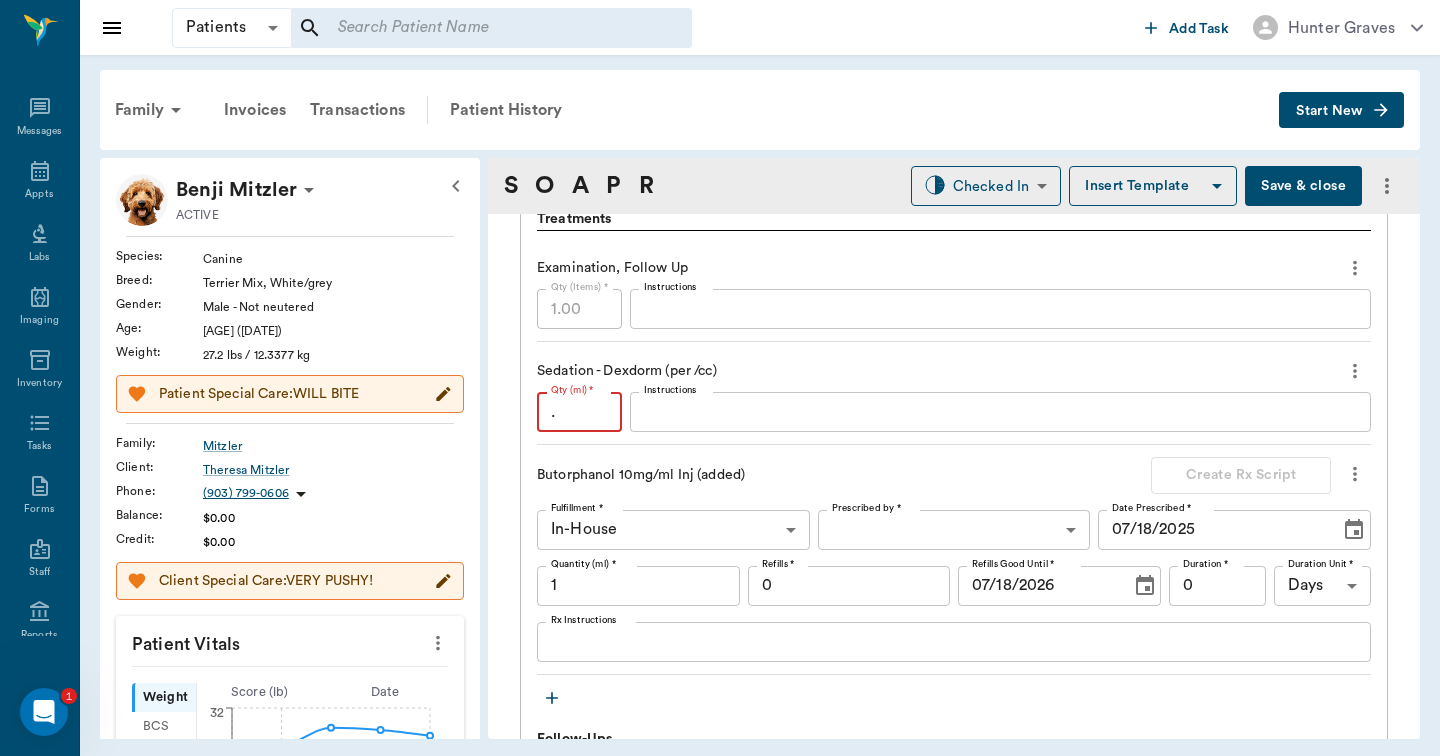 type on "1" 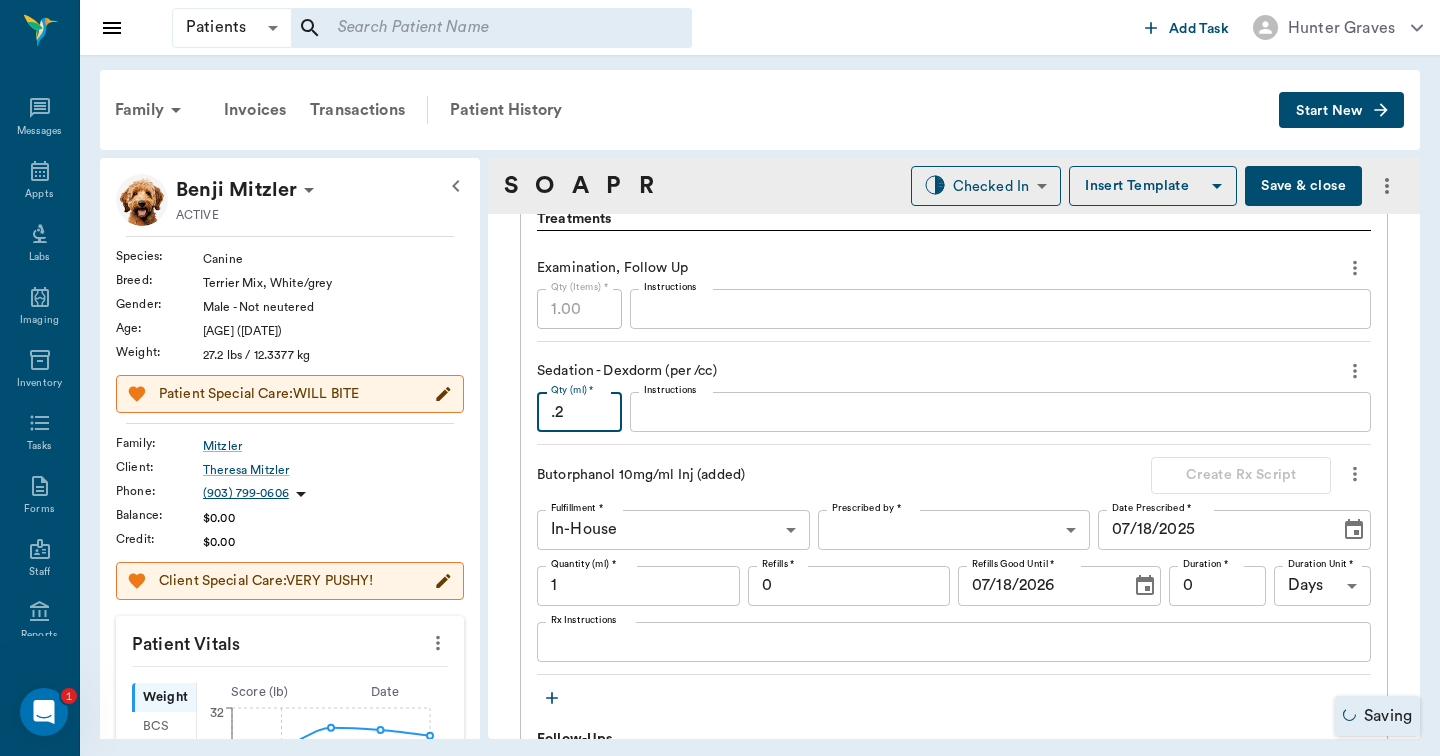 type on ".2" 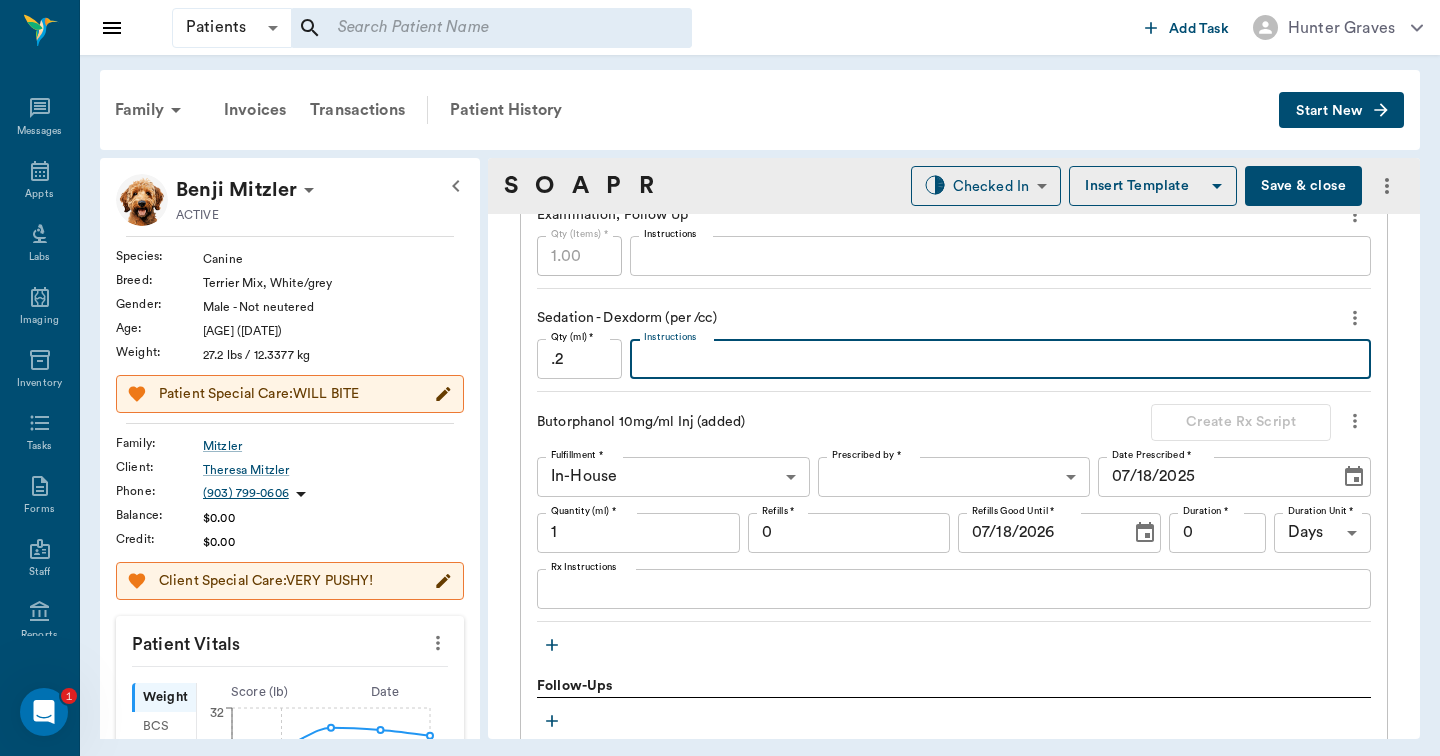 scroll, scrollTop: 1465, scrollLeft: 0, axis: vertical 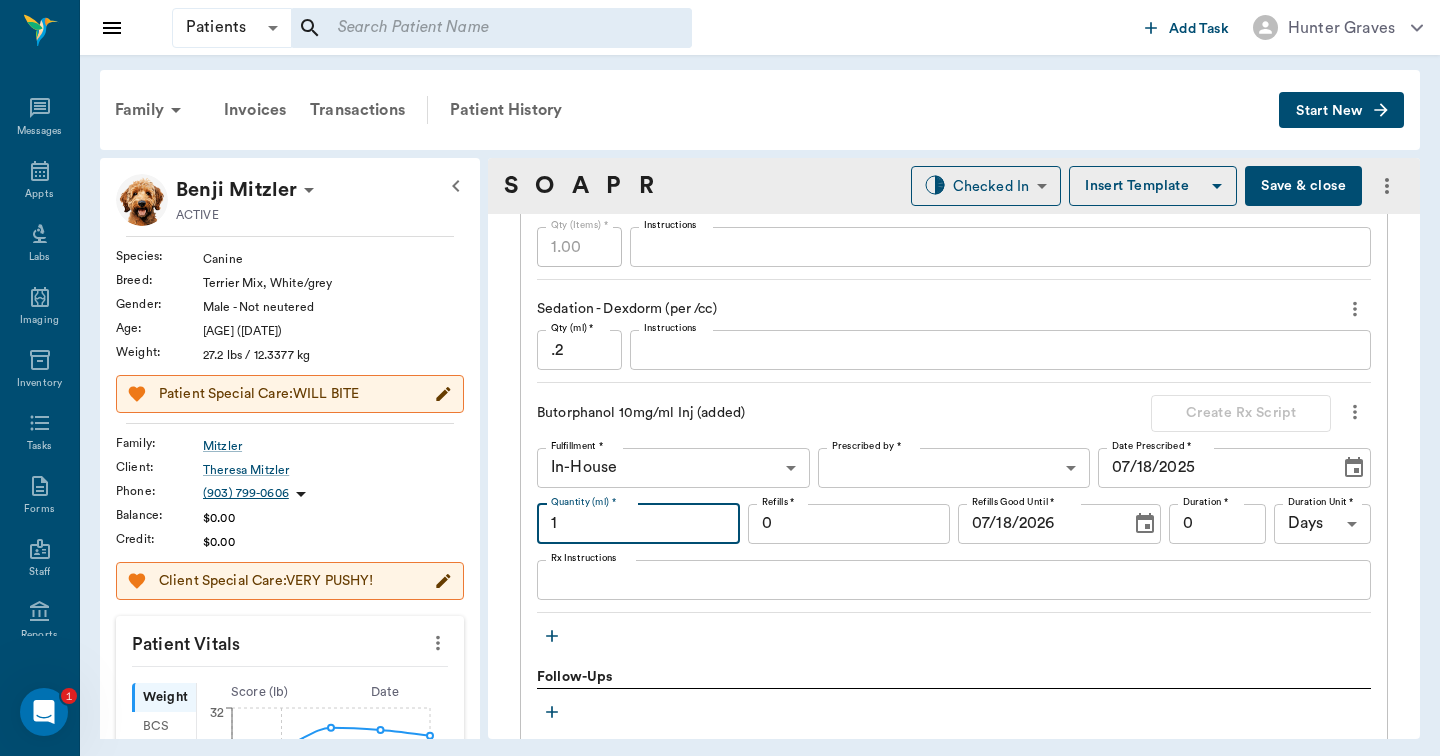 click on "1" at bounding box center (638, 524) 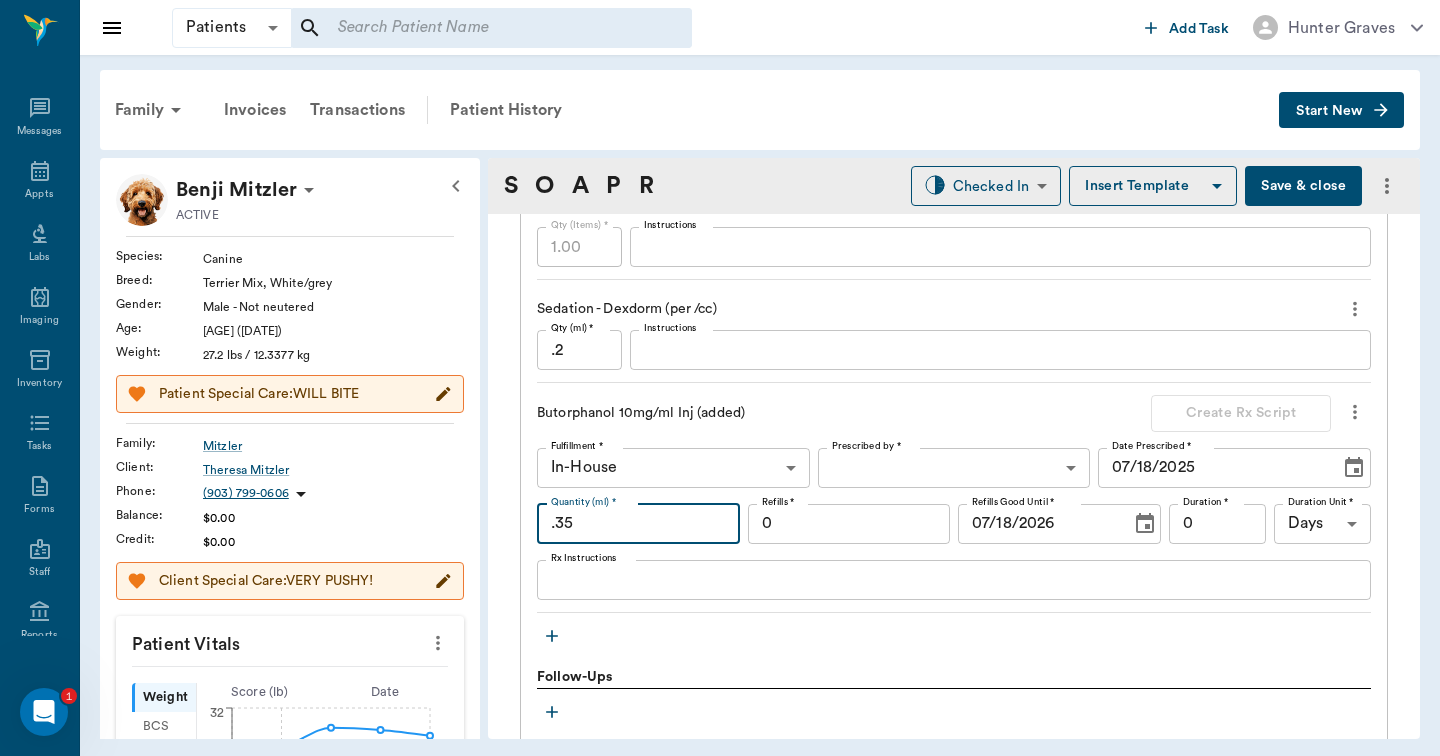 type on ".35" 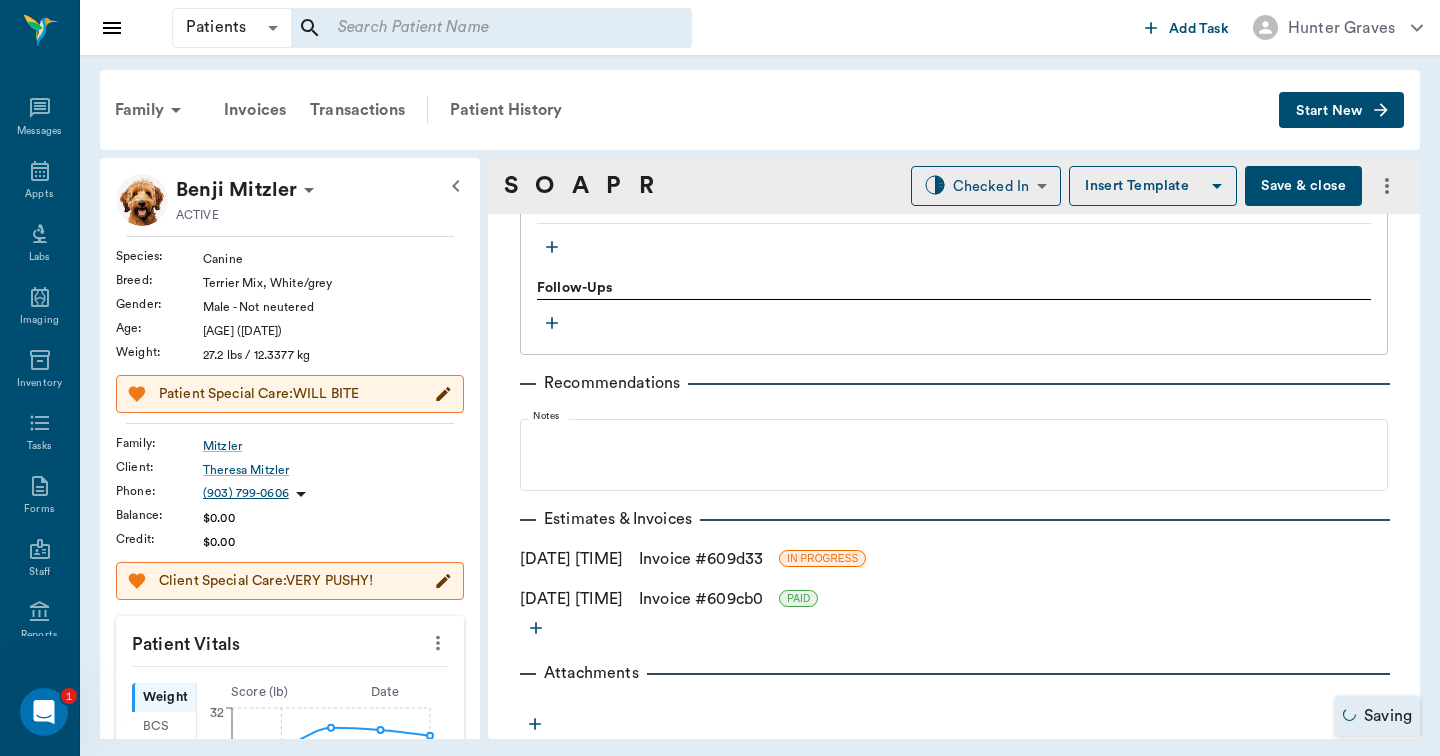 scroll, scrollTop: 1853, scrollLeft: 0, axis: vertical 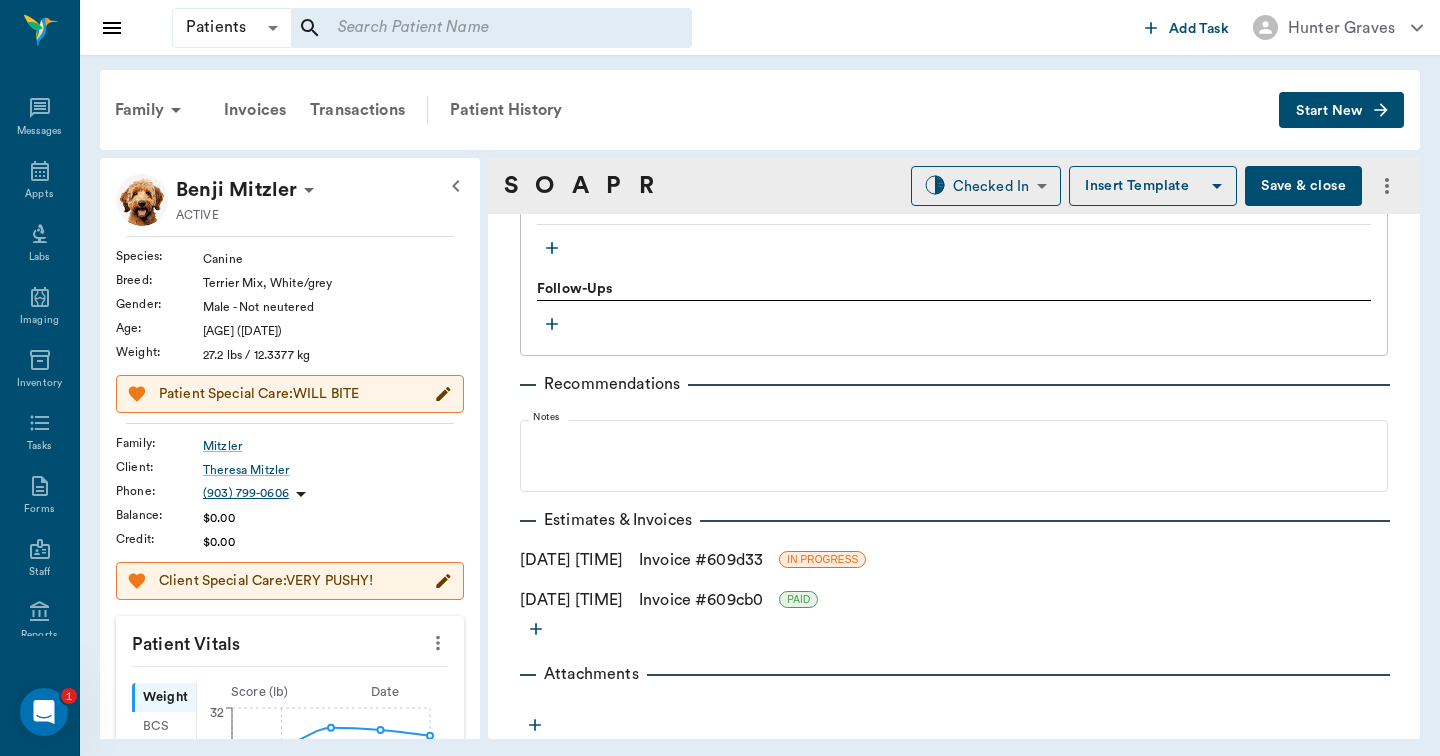 type on "added to dexdomitor" 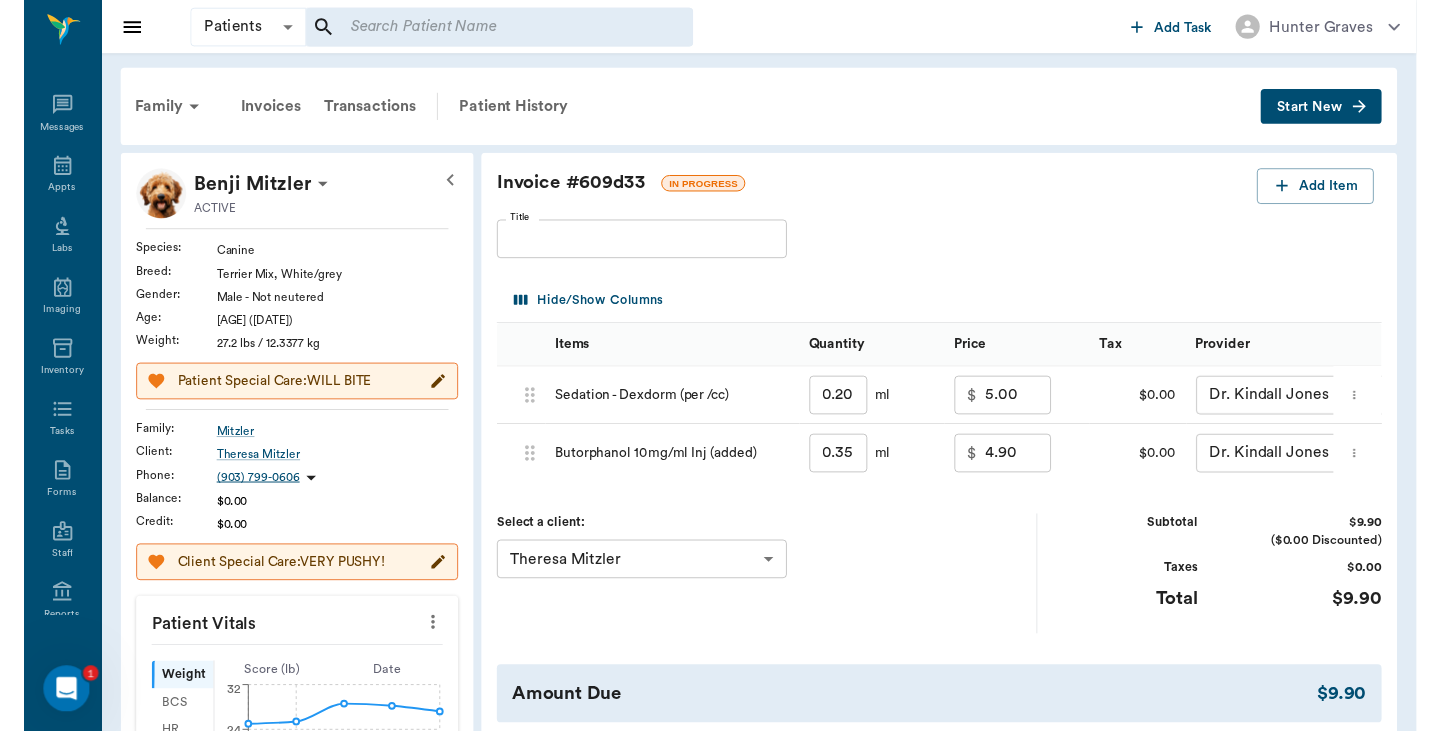 scroll, scrollTop: 0, scrollLeft: 0, axis: both 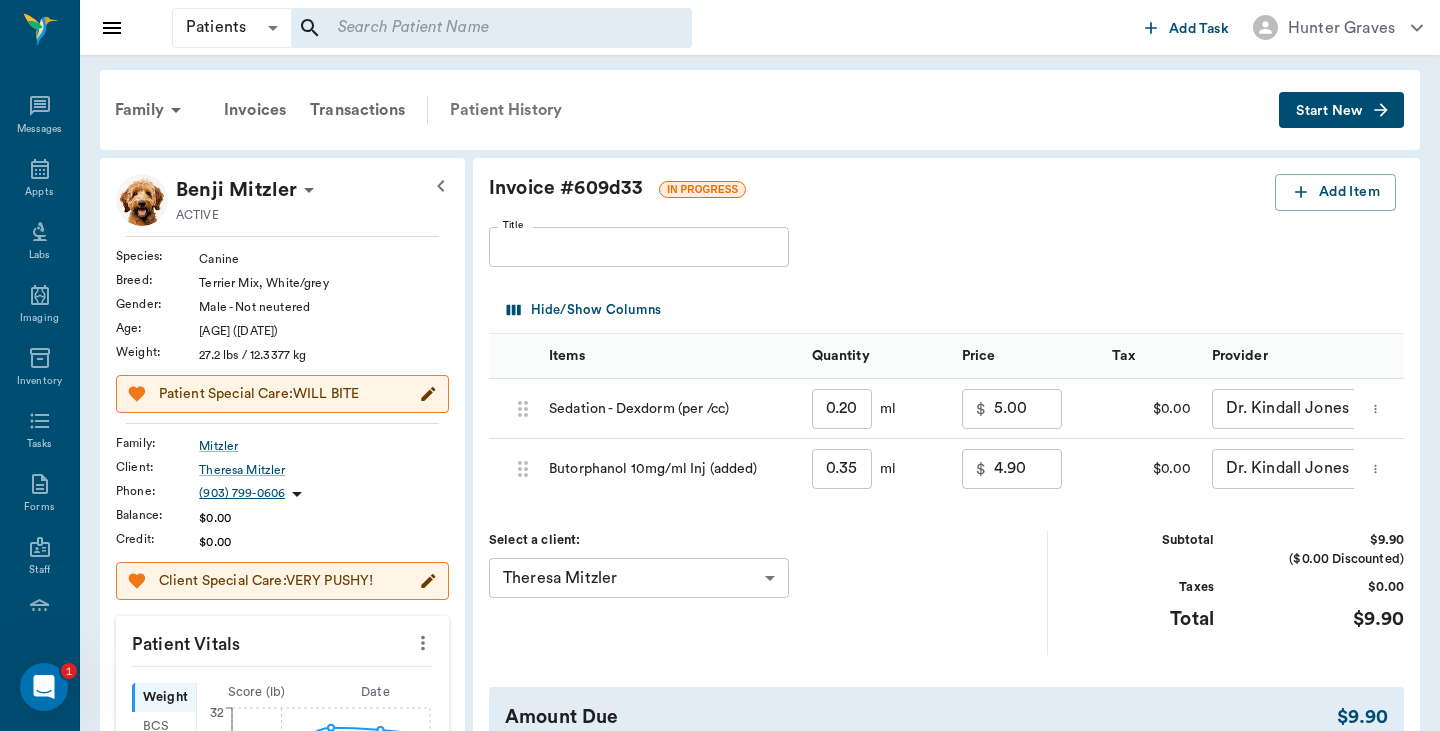 click on "Patient History" at bounding box center [506, 110] 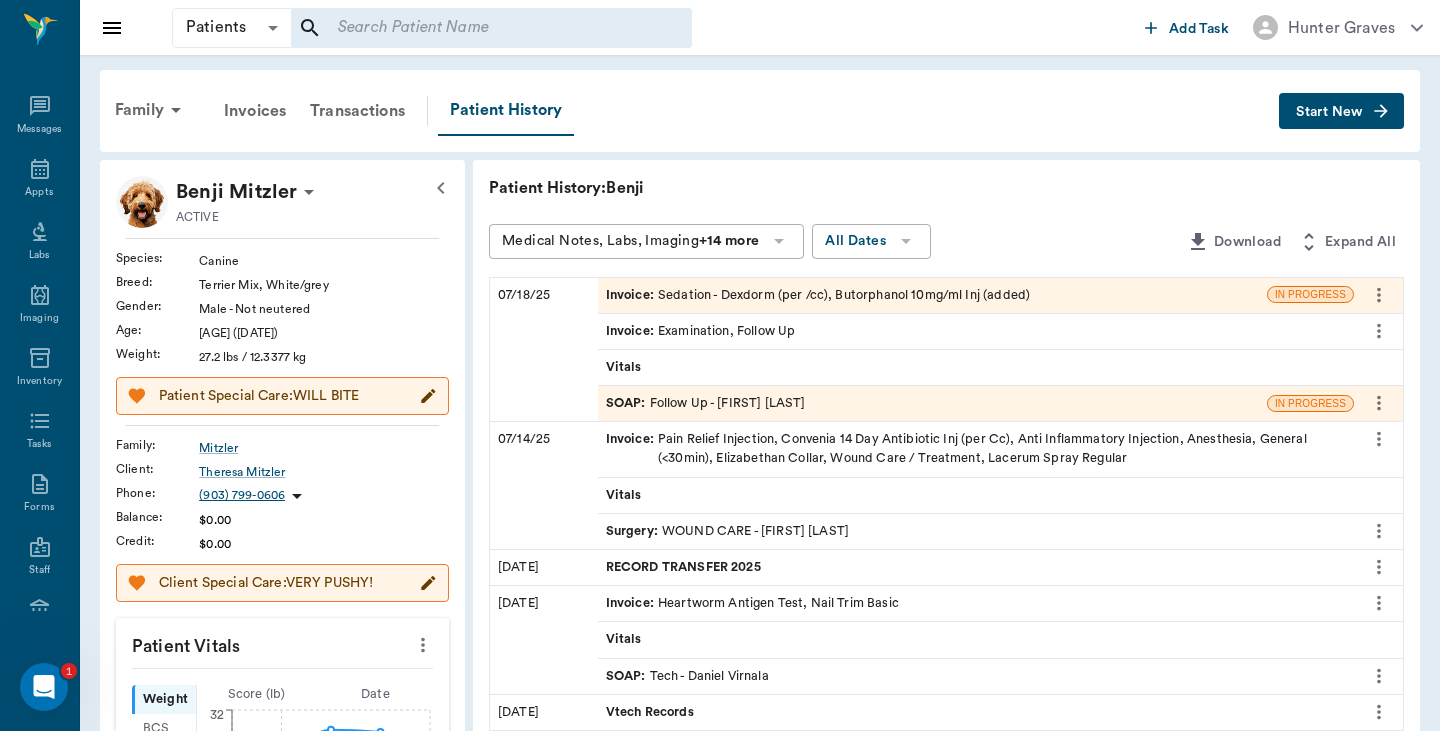 click on "SOAP : Follow Up - Dr. Kindall Jones" at bounding box center [706, 403] 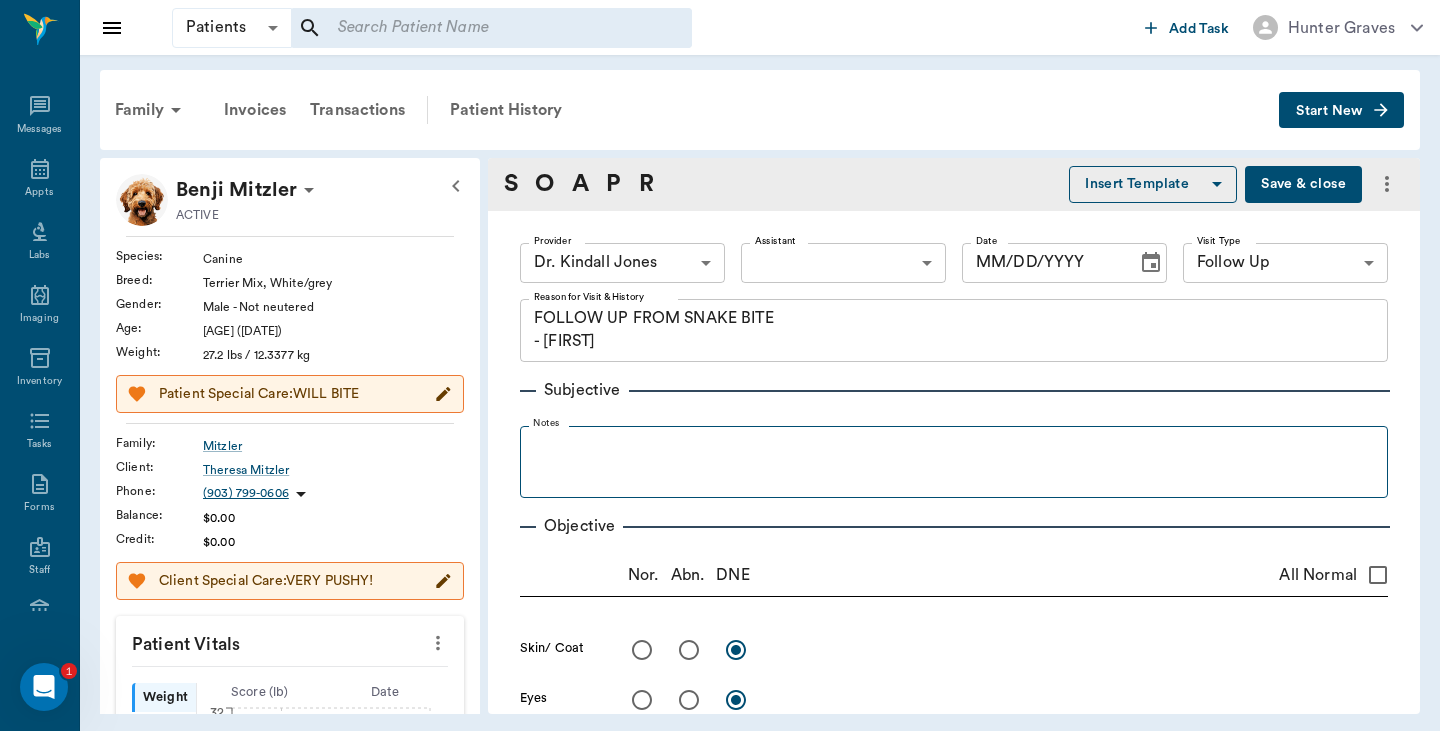 type on "FOLLOW UP FROM SNAKE BITE
-LORY" 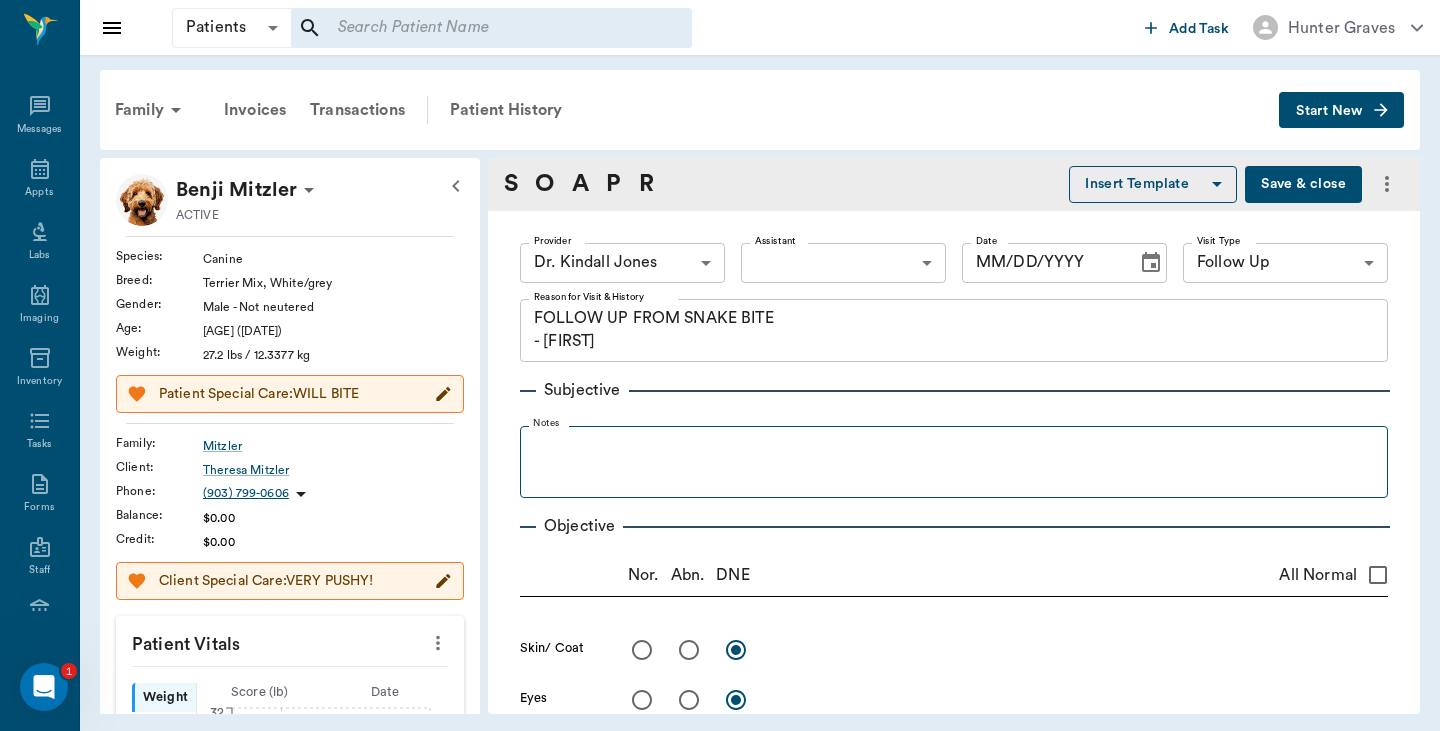 type on "670e8b52b987dc0b25a864ee" 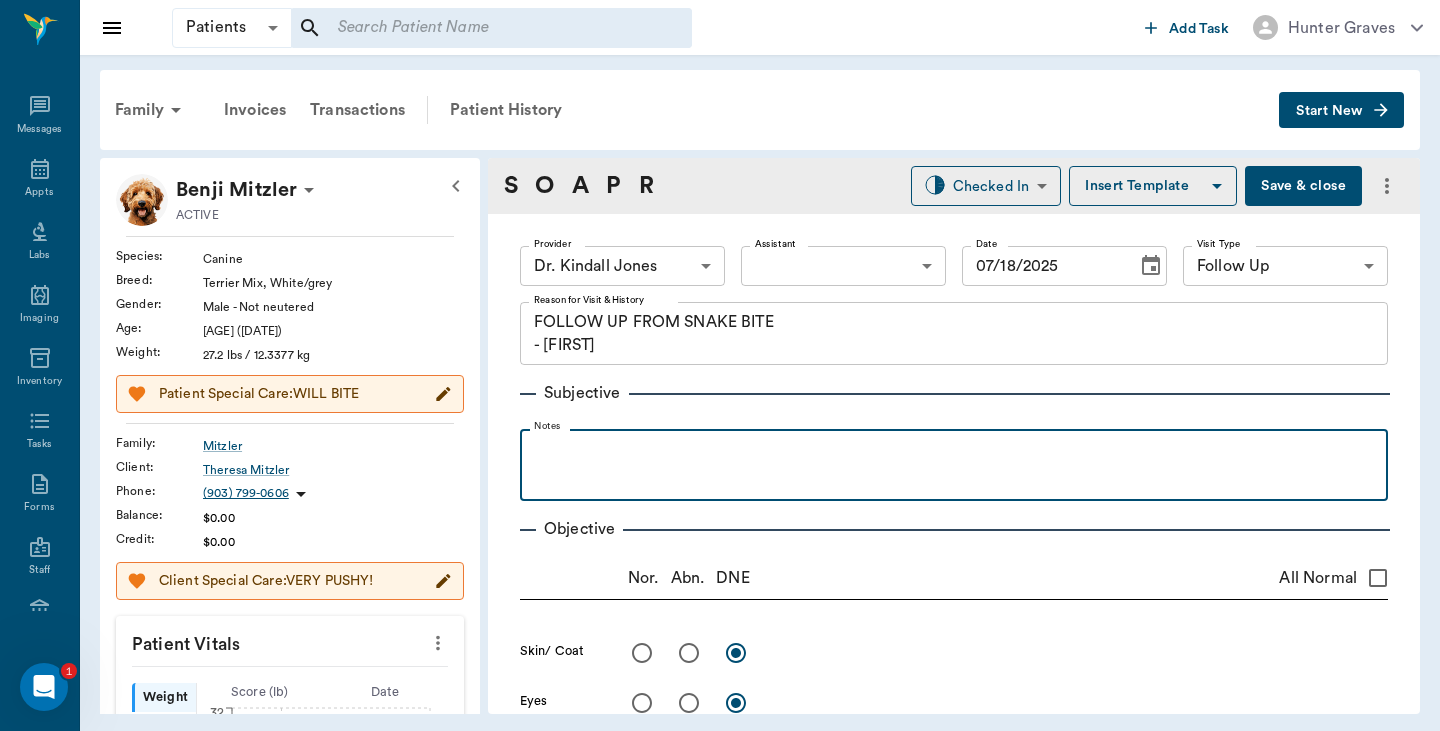 click at bounding box center (954, 464) 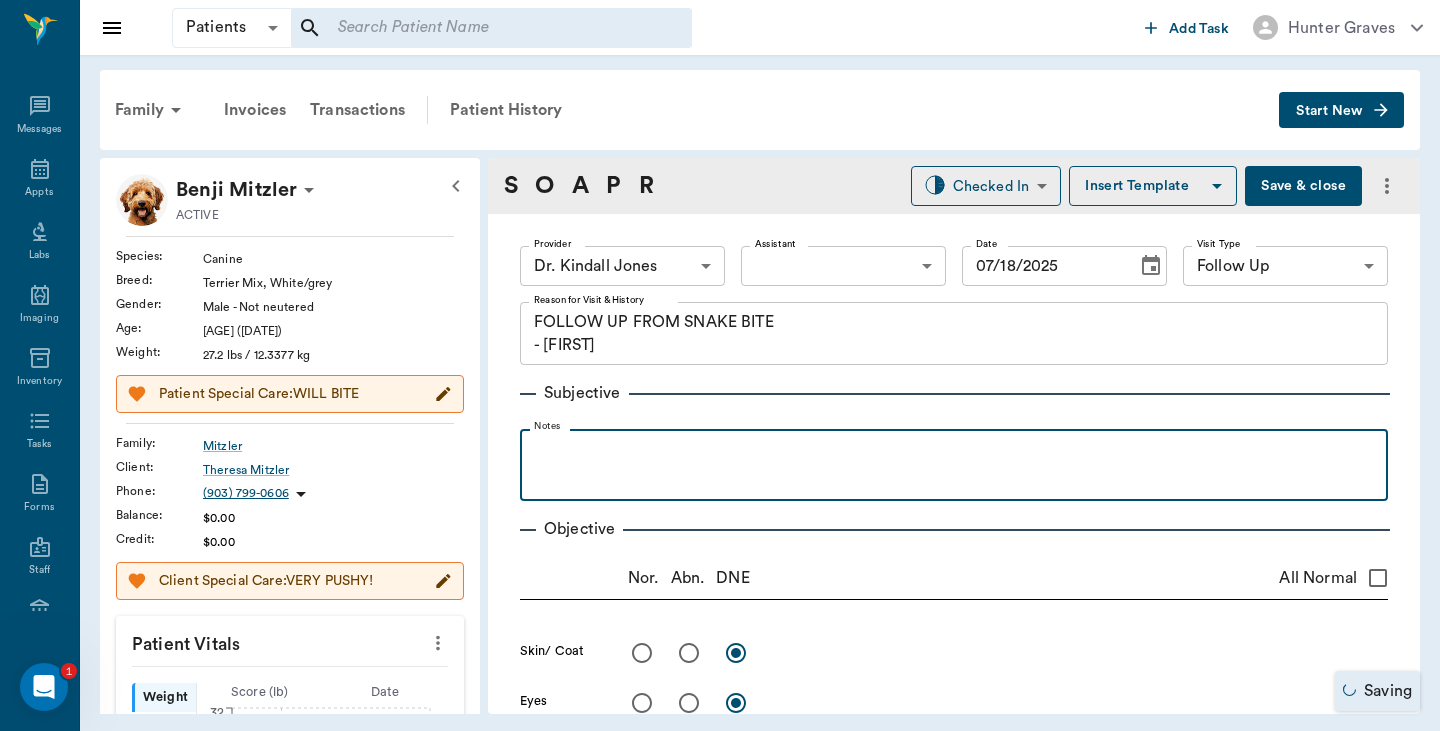 type 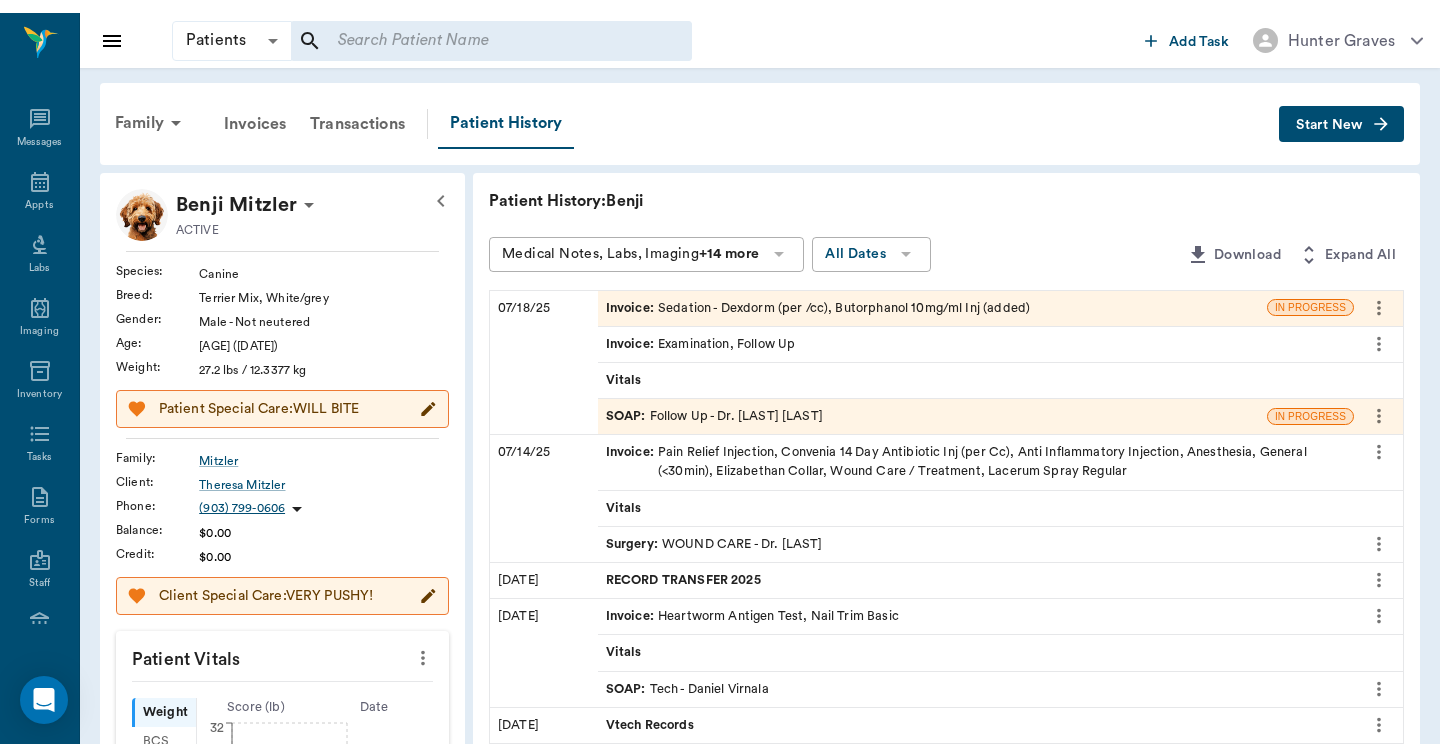 scroll, scrollTop: 0, scrollLeft: 0, axis: both 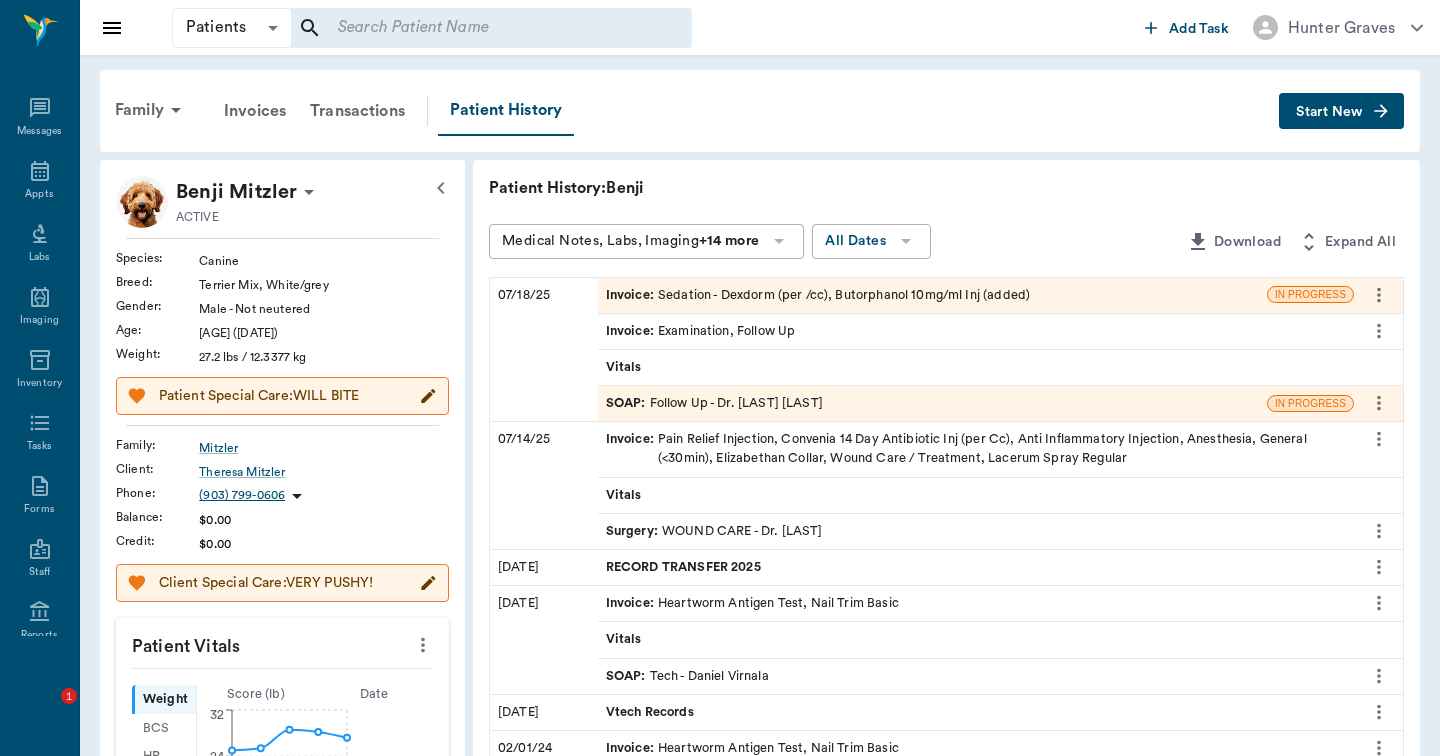 click on "SOAP : Follow Up - Dr. [LAST]" at bounding box center (714, 403) 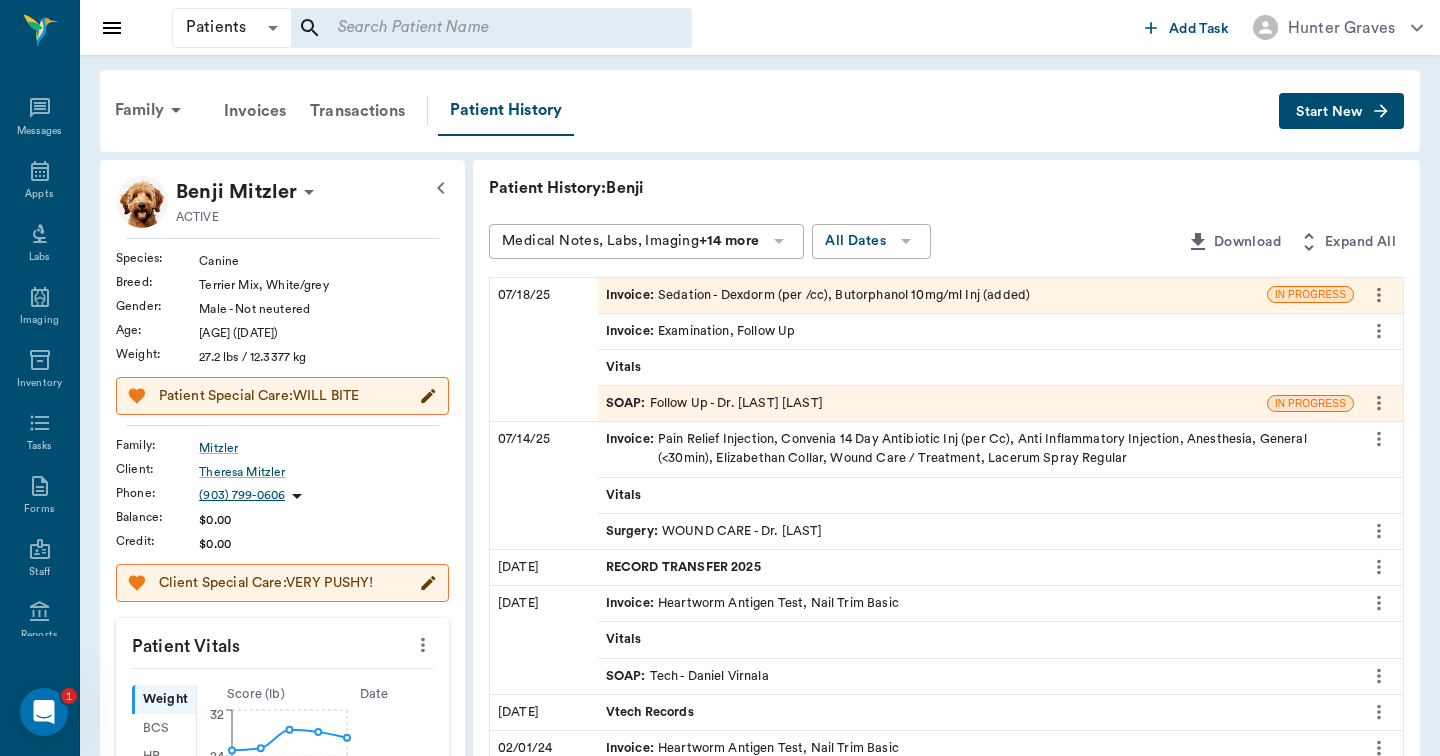 scroll, scrollTop: 0, scrollLeft: 0, axis: both 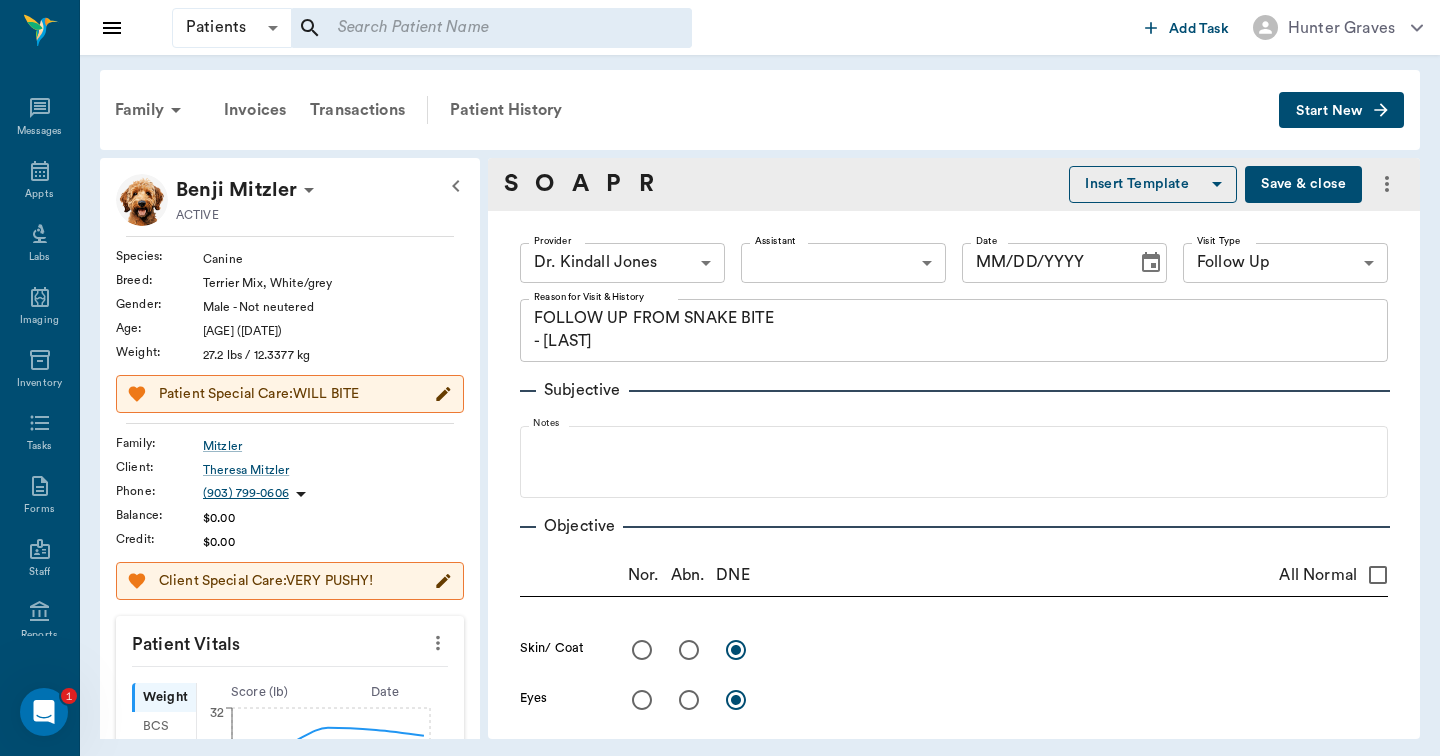 type on "FOLLOW UP FROM SNAKE BITE
- [LAST]" 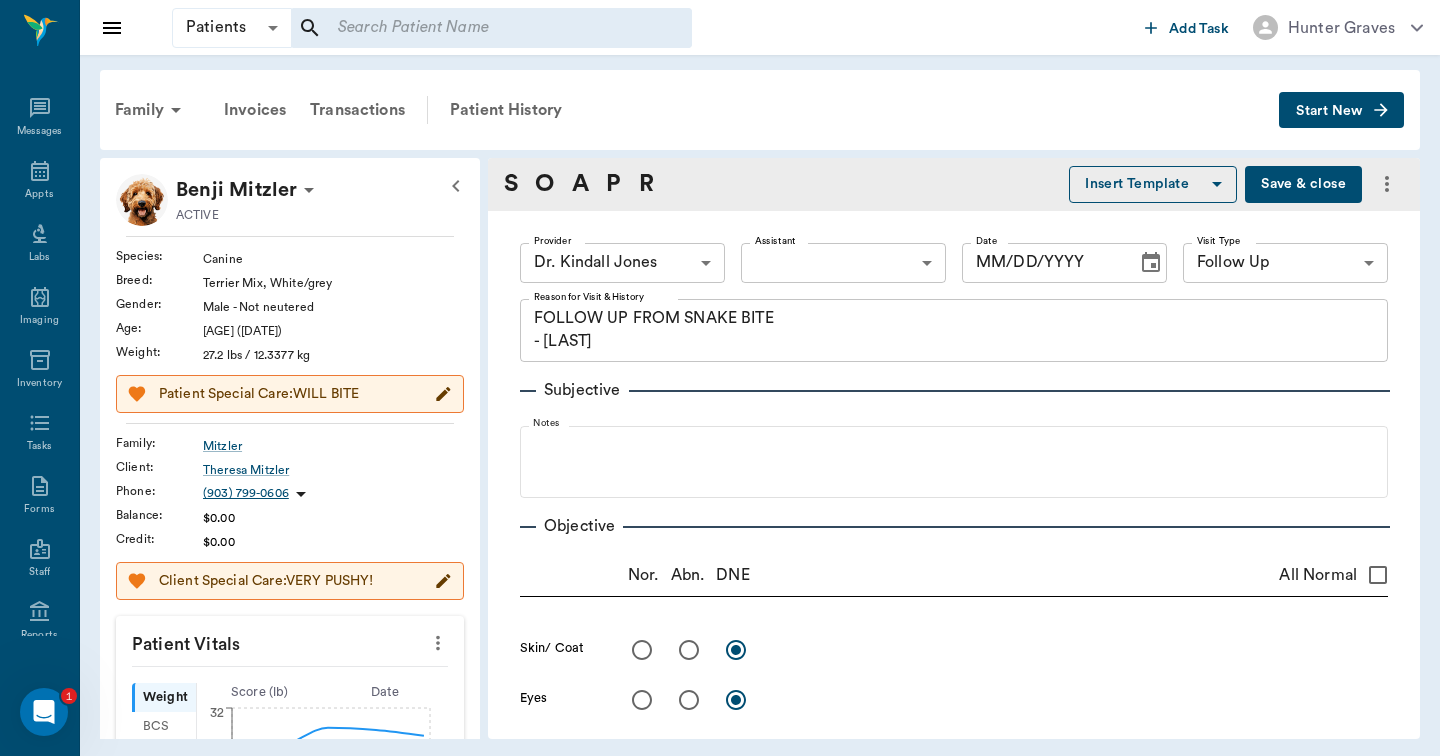 type on "670e8b52b987dc0b25a864ee" 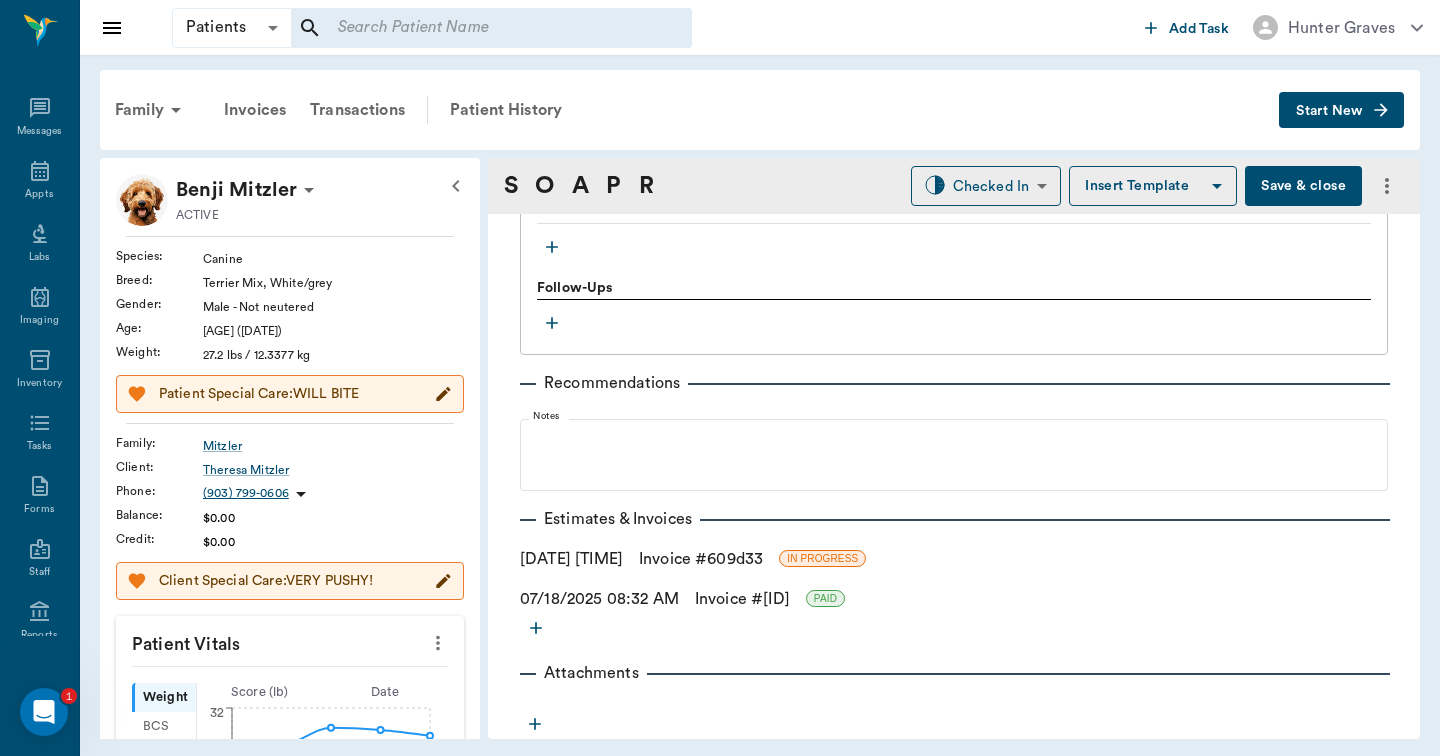 scroll, scrollTop: 1853, scrollLeft: 0, axis: vertical 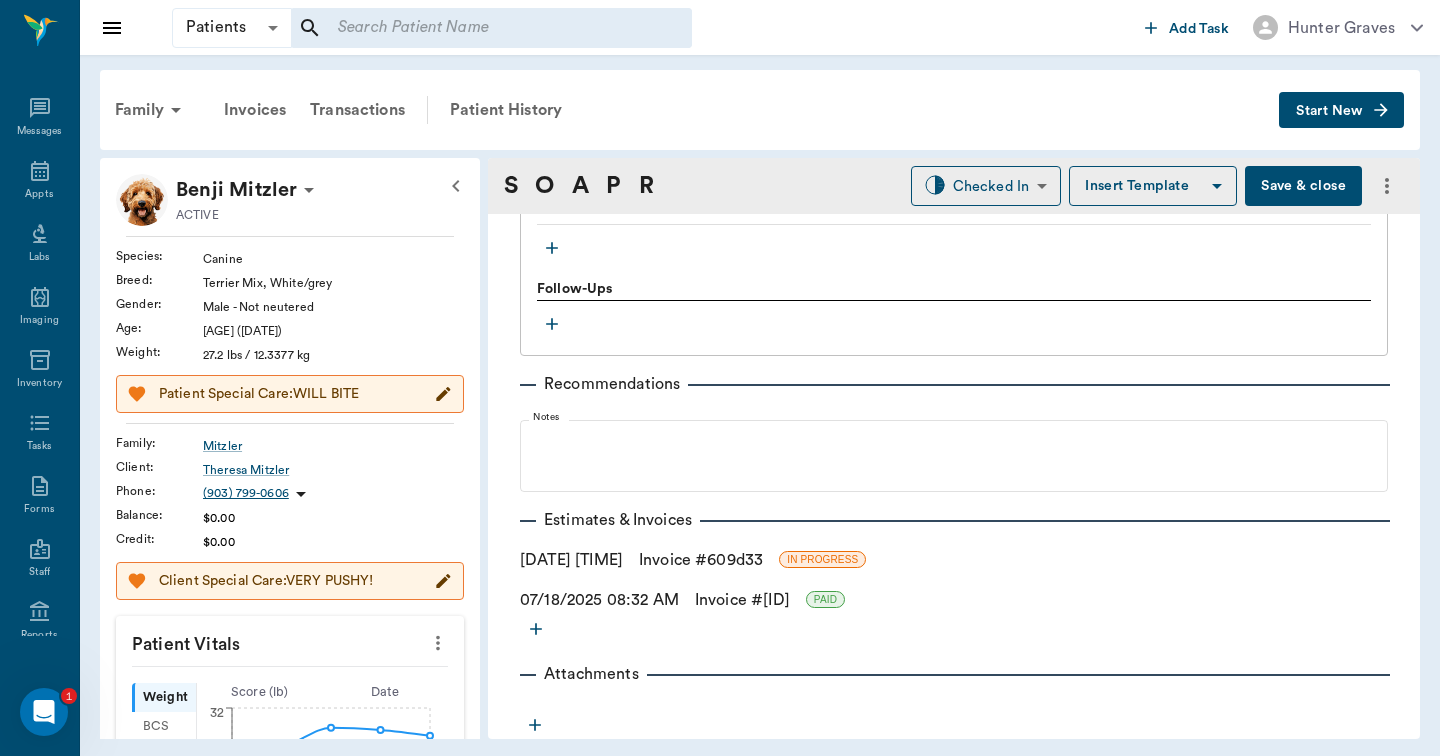 click on "Invoice # [NUMBER]" at bounding box center [701, 560] 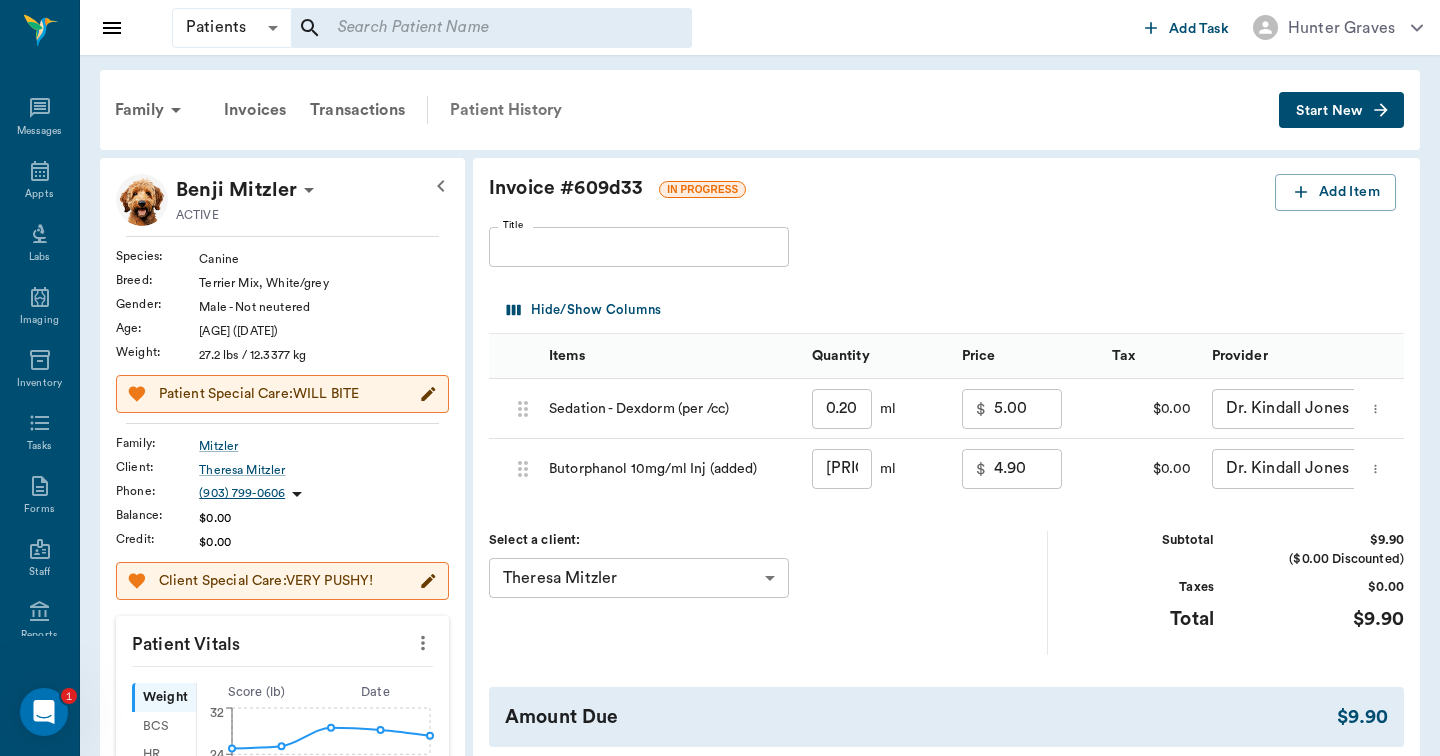 scroll, scrollTop: 0, scrollLeft: 0, axis: both 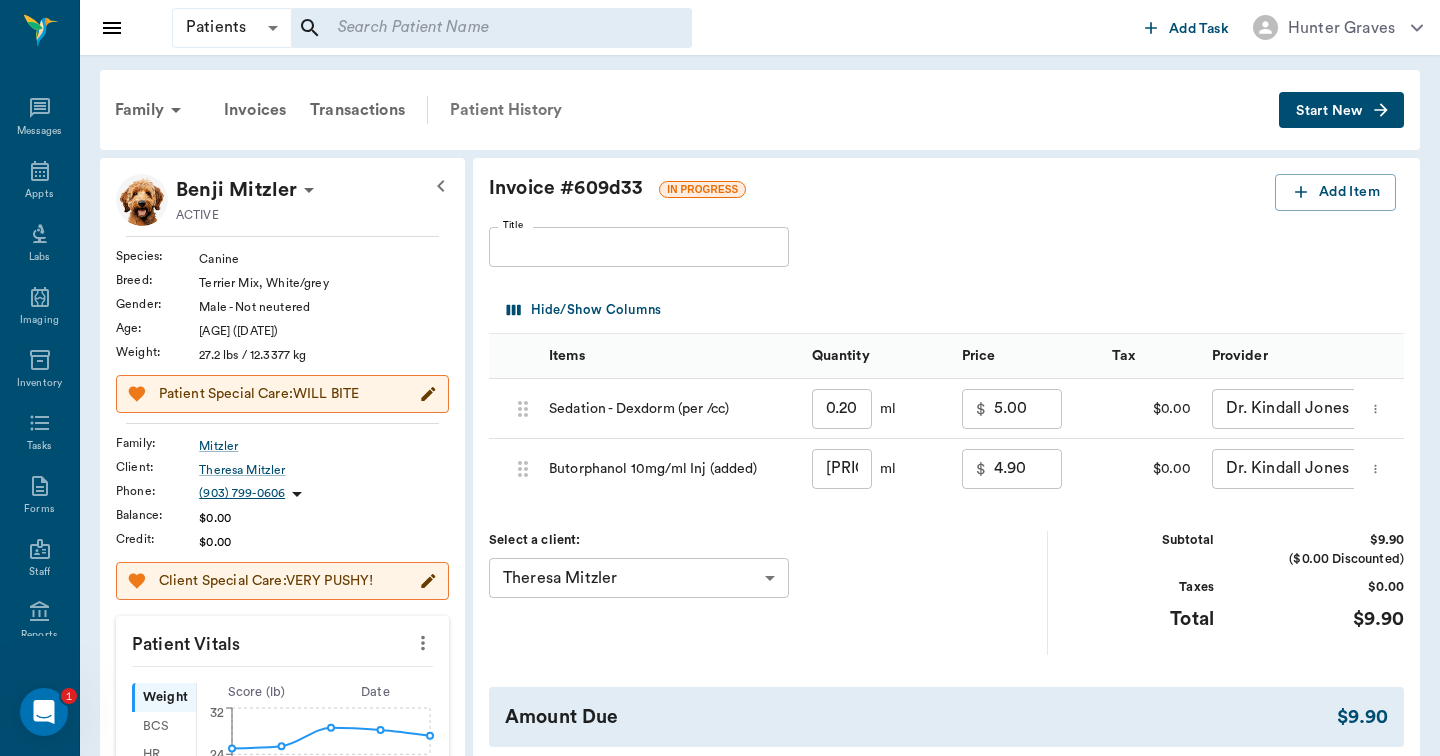 click on "Patient History" at bounding box center (506, 110) 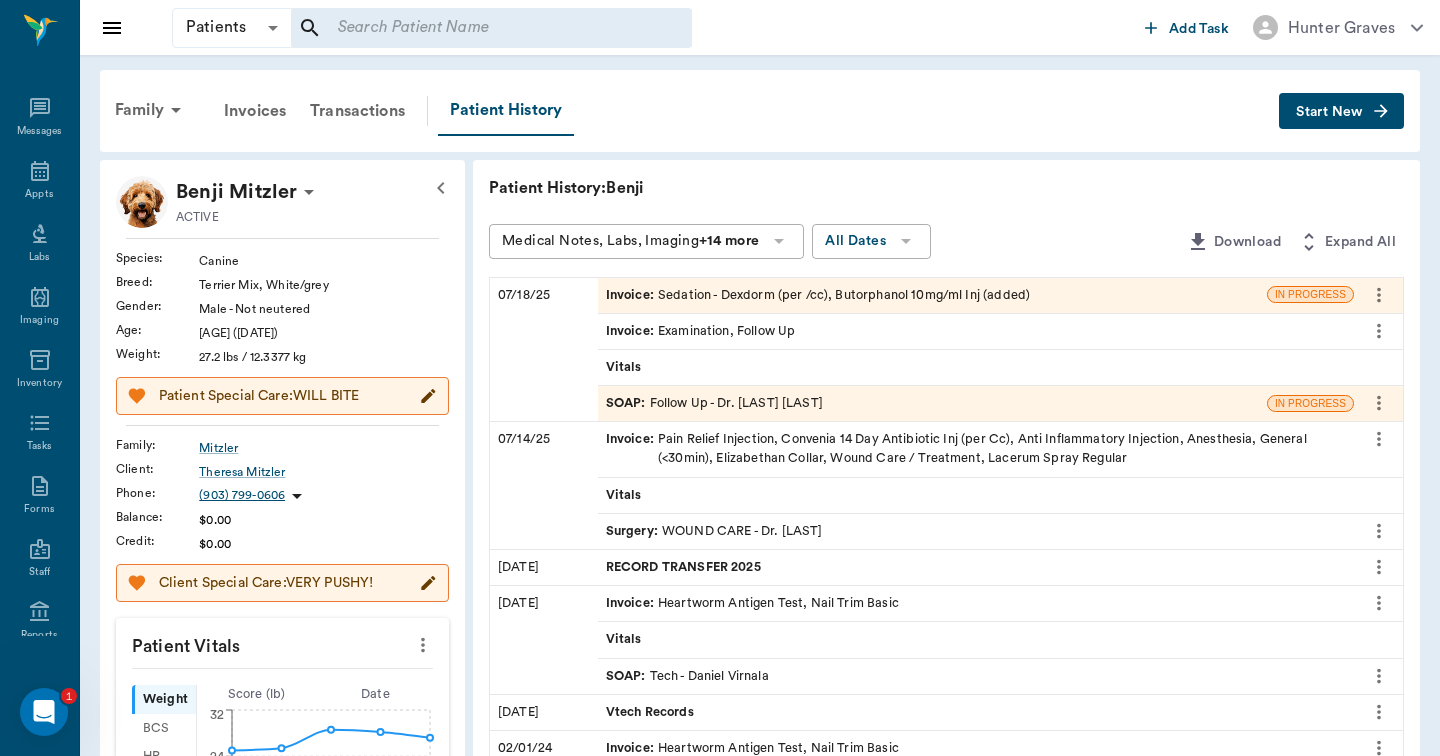 click on "SOAP : Follow Up - Dr. Kindall Jones" at bounding box center (714, 403) 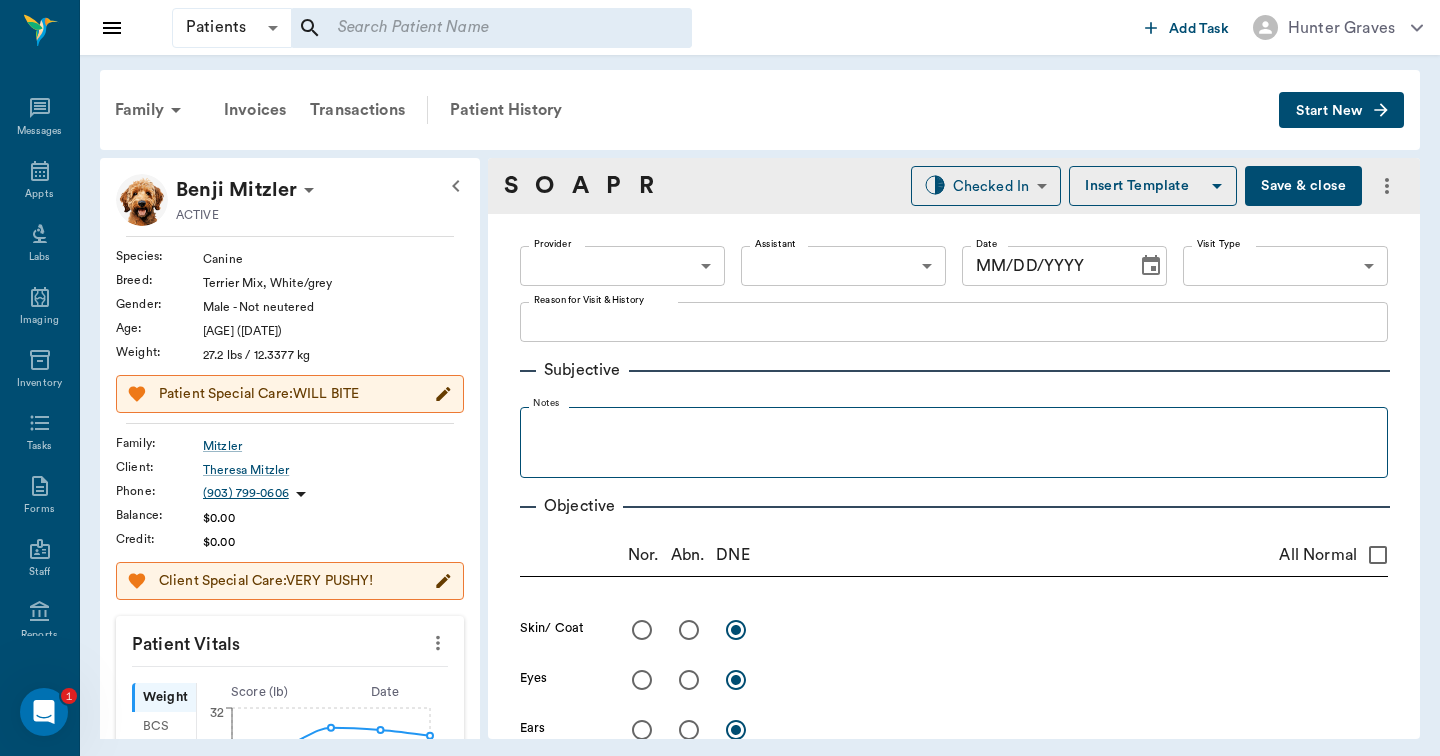 type on "670e8b52b987dc0b25a864ee" 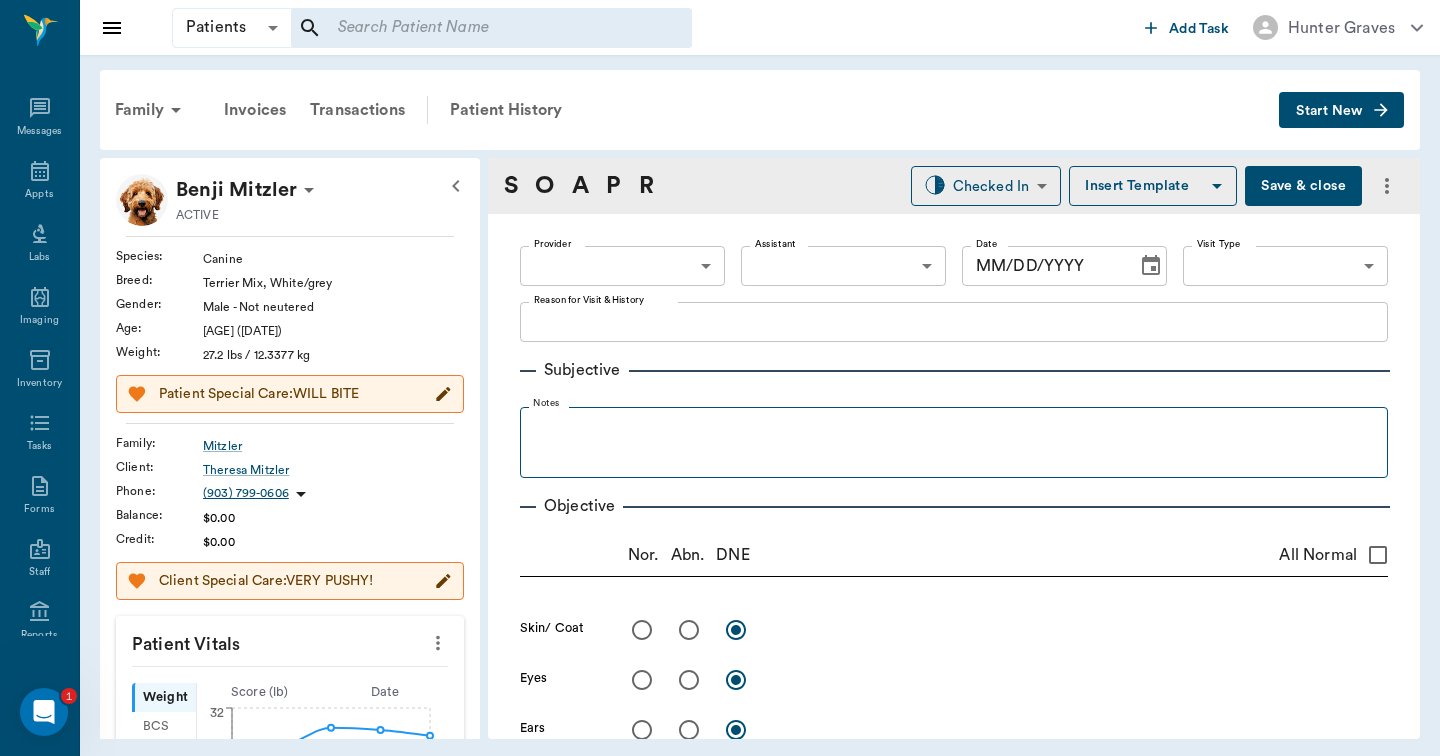 type on "65d2be4f46e3a538d89b8c16" 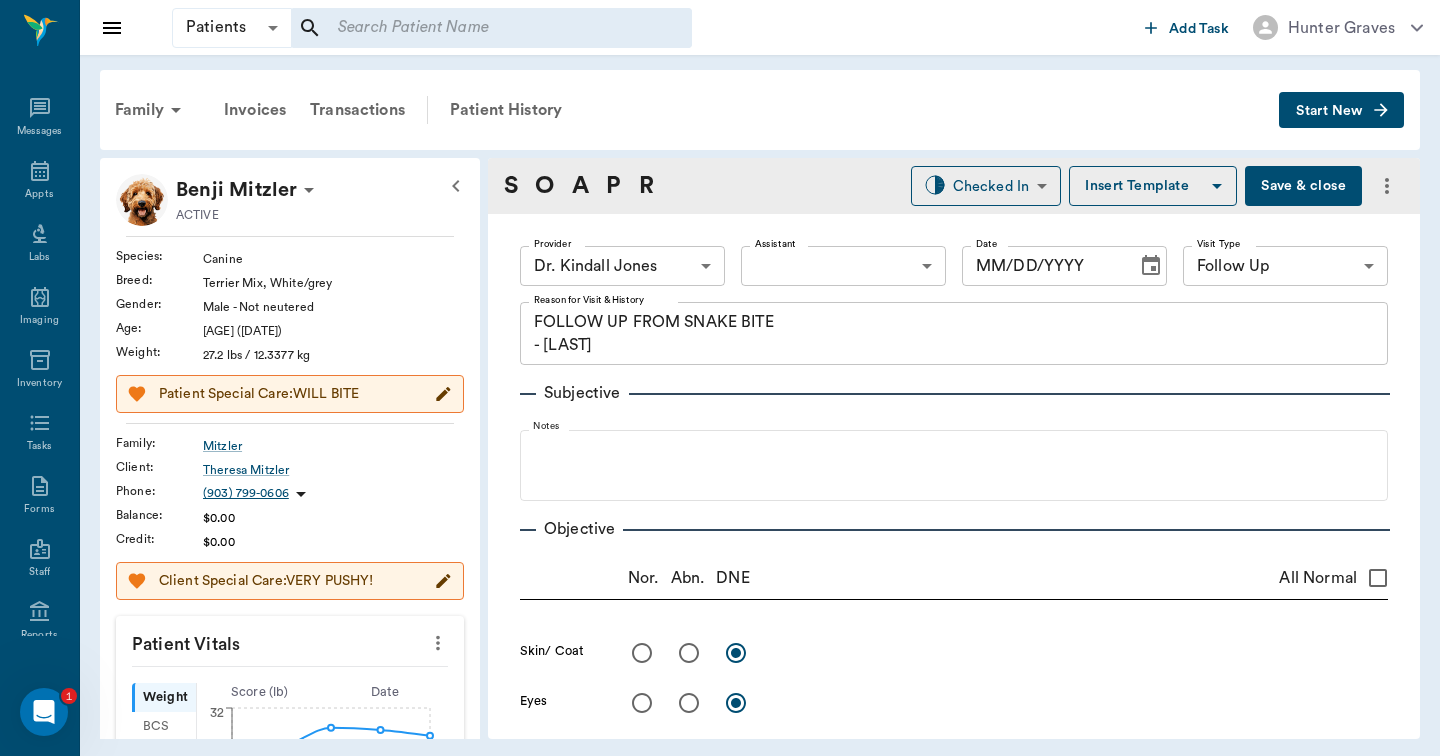 type on "07/18/2025" 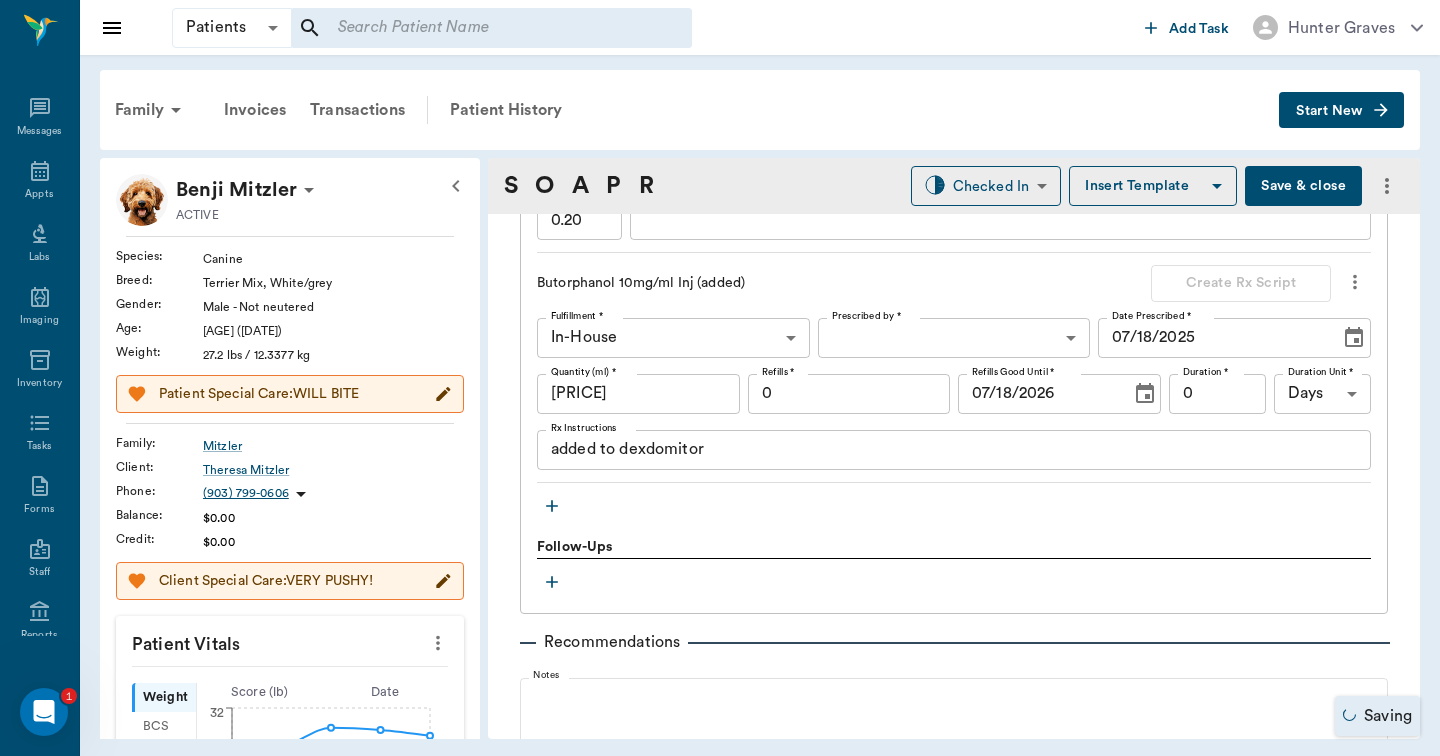 scroll, scrollTop: 1611, scrollLeft: 0, axis: vertical 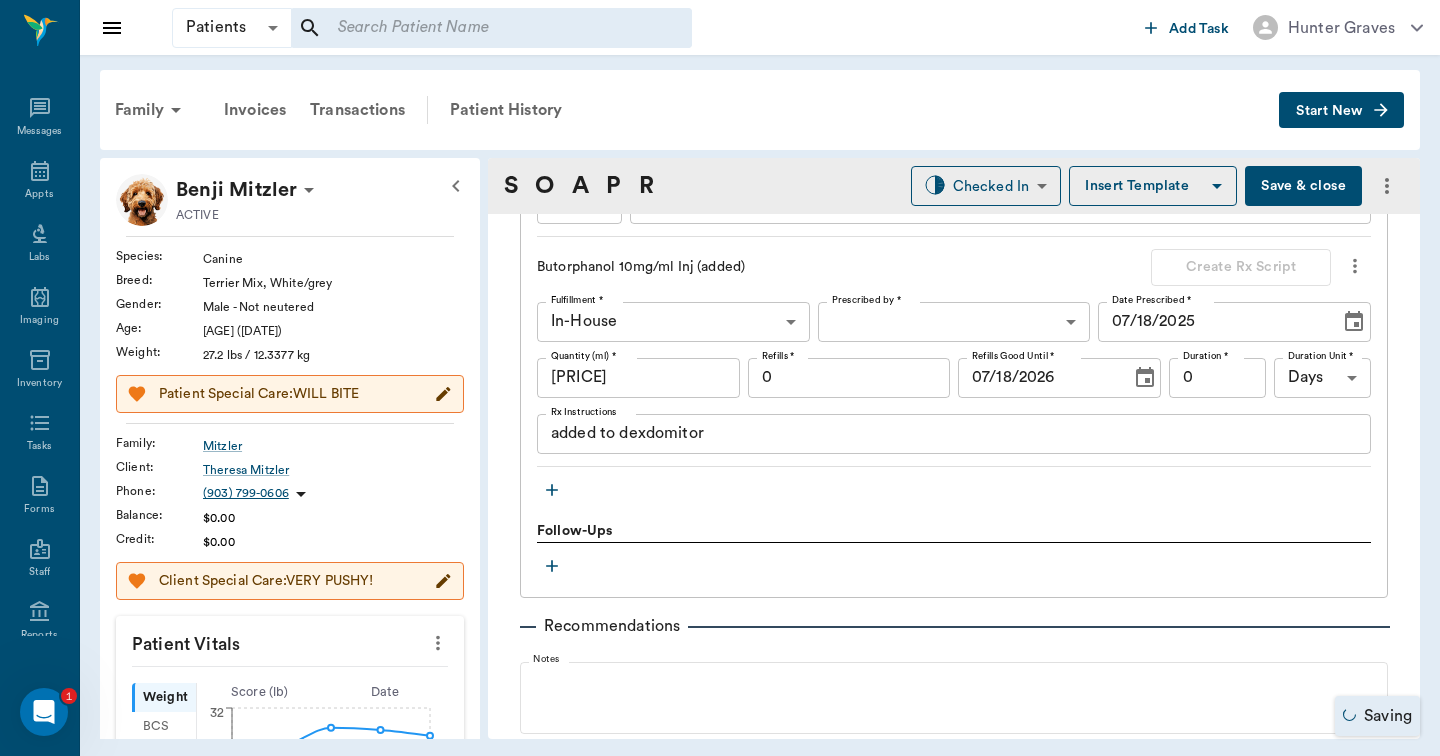 click 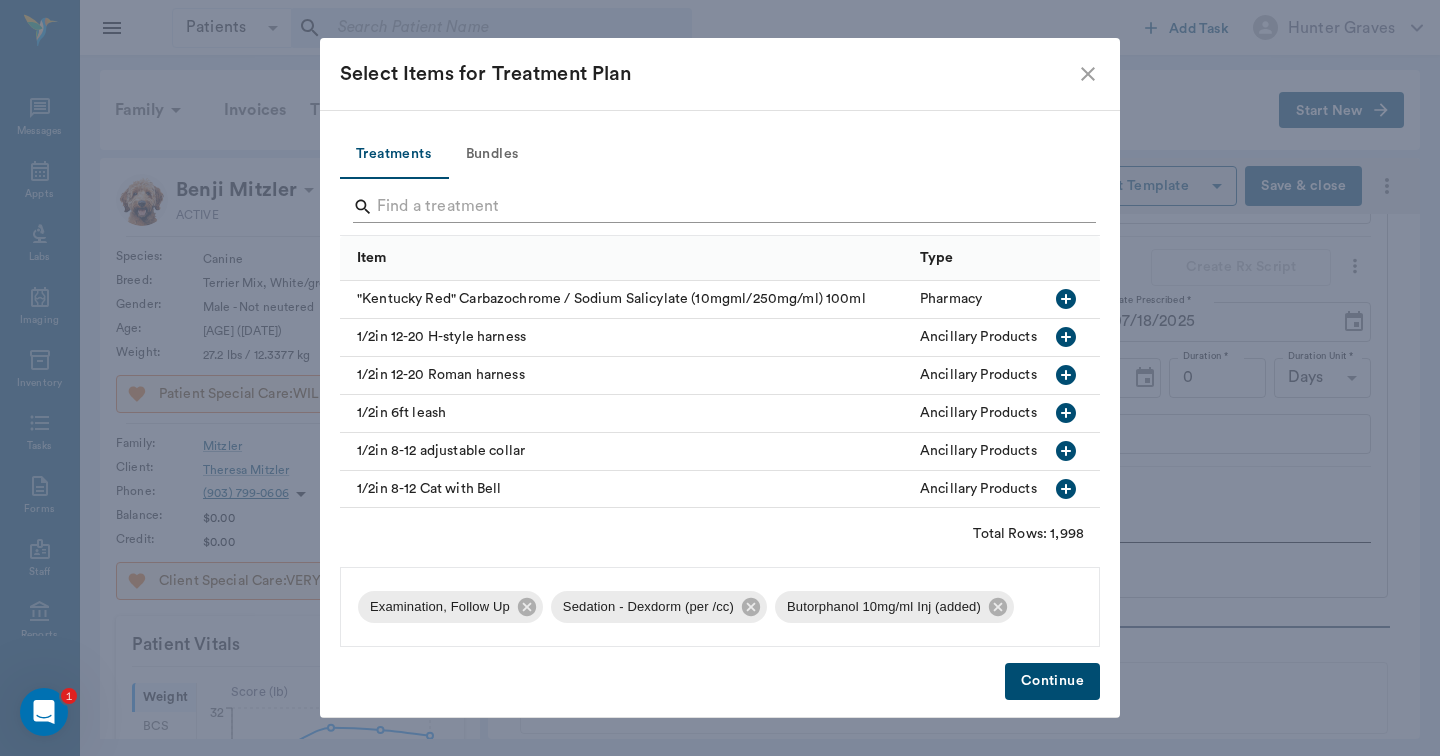 click at bounding box center [721, 207] 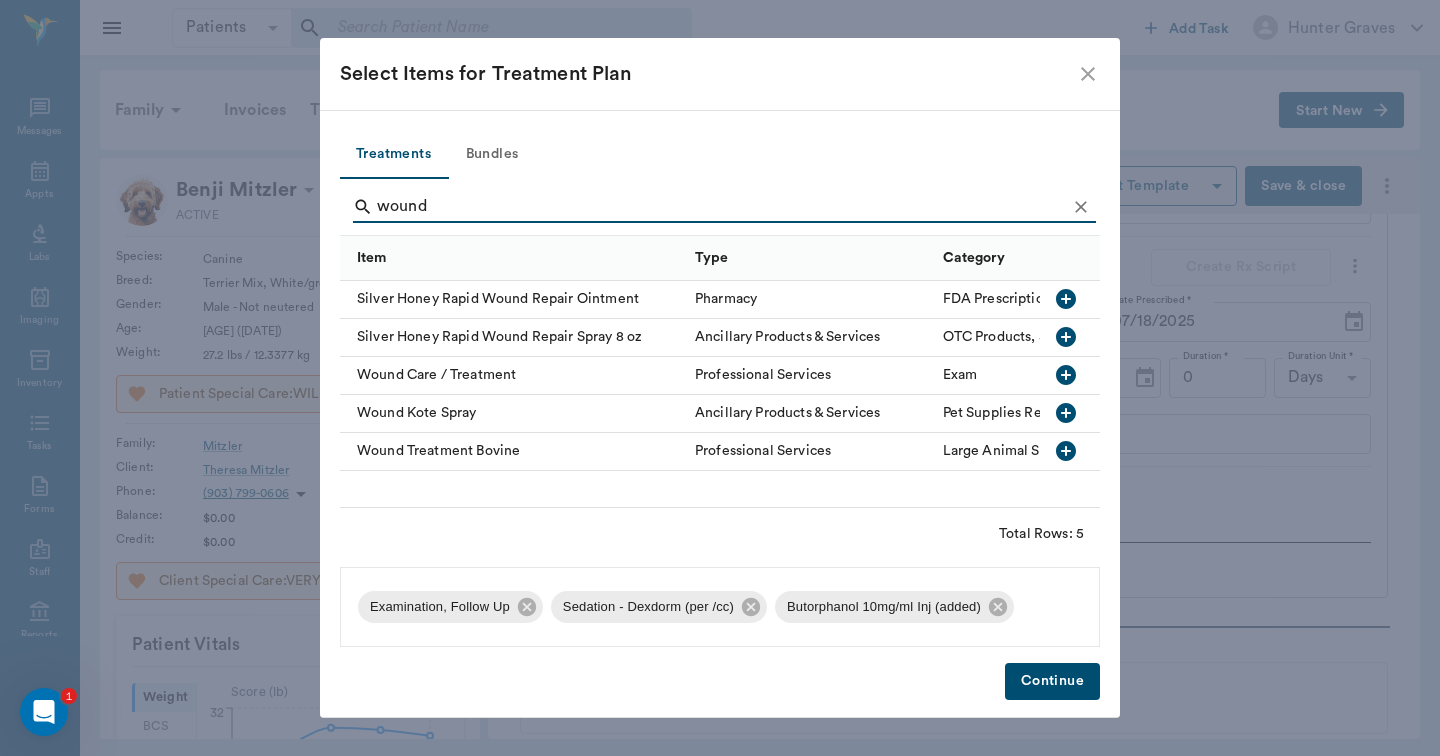 type on "wound" 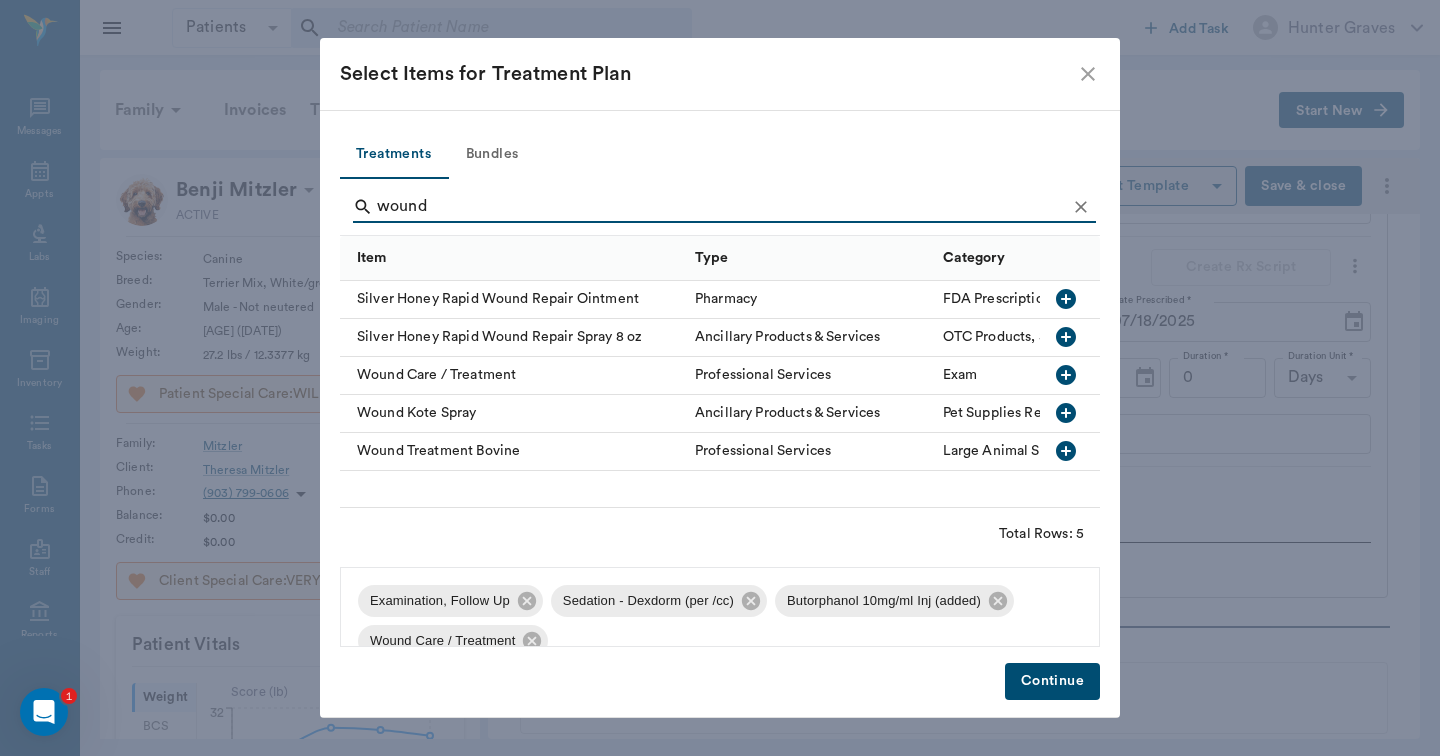 click 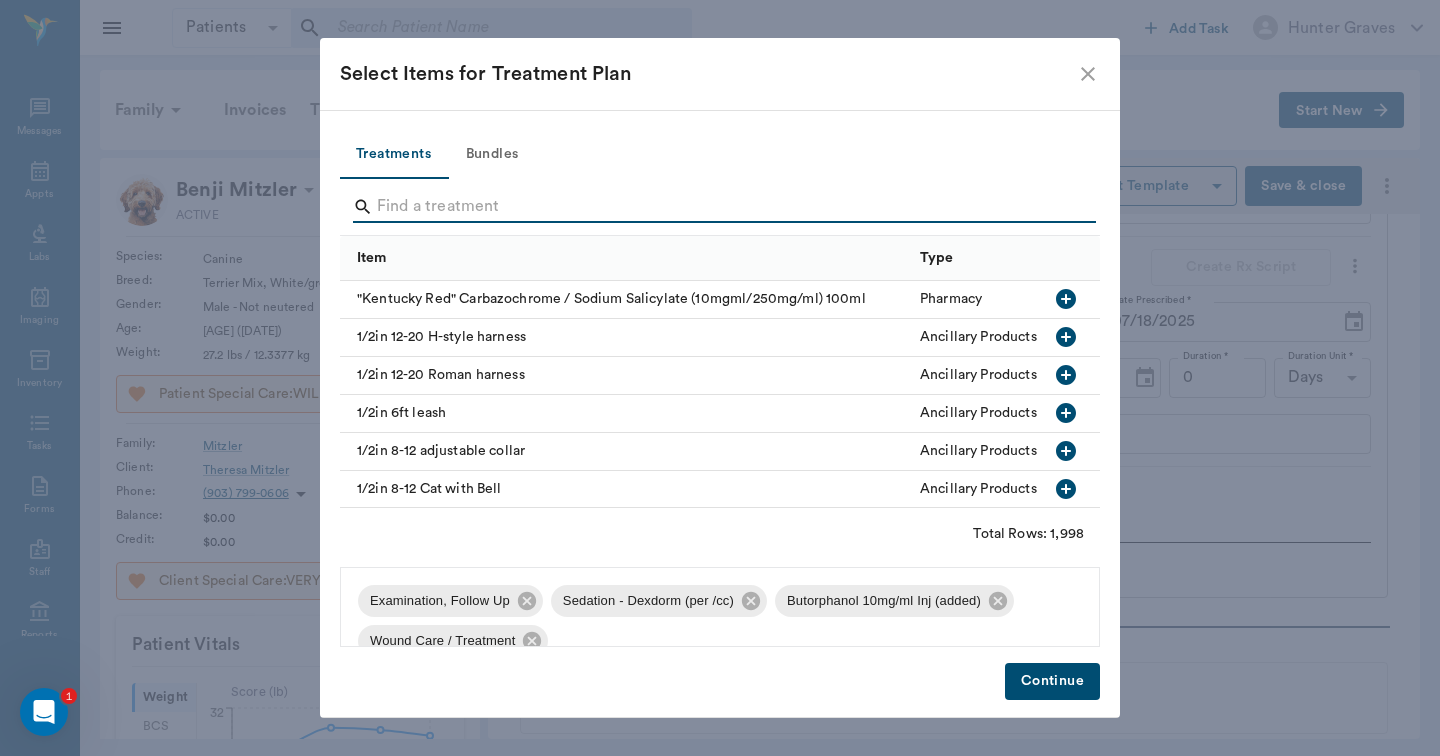 click at bounding box center [721, 207] 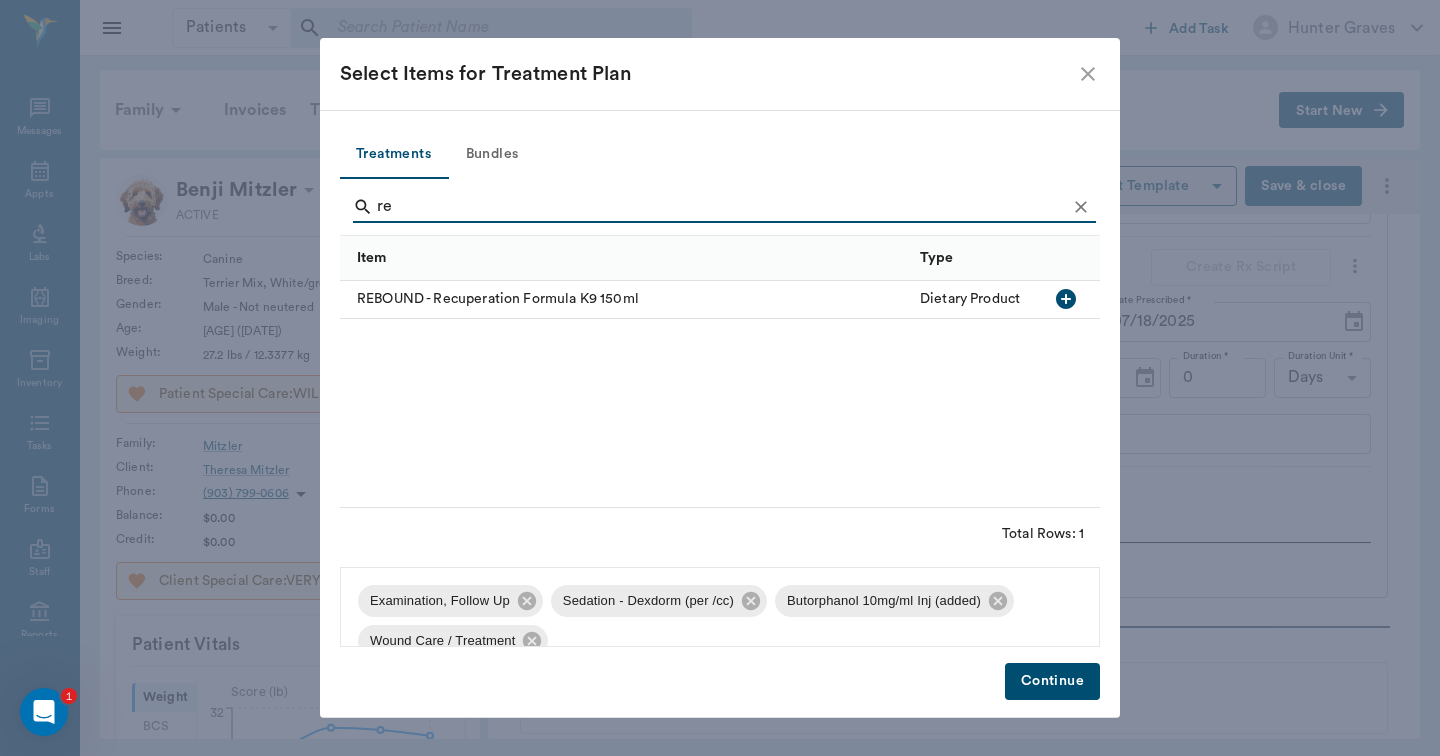 type on "r" 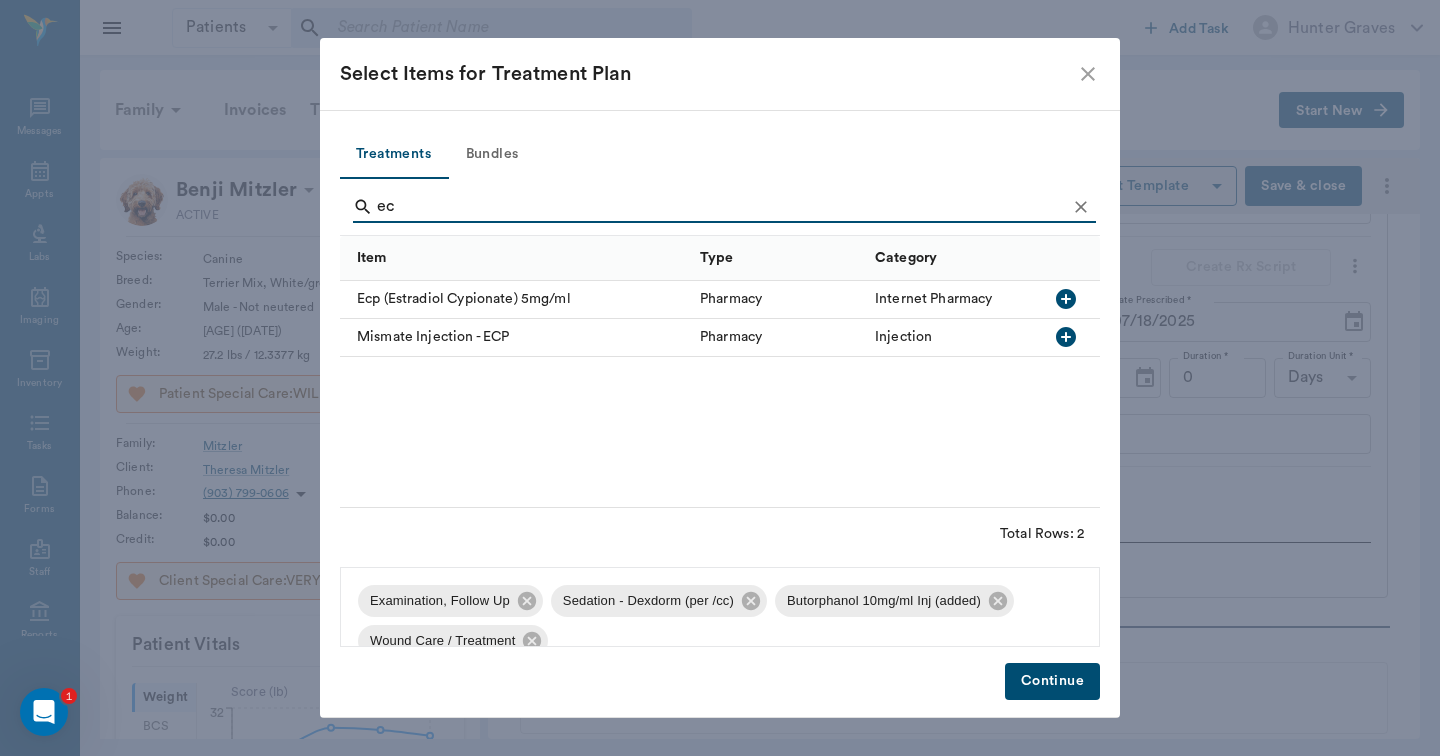type on "e" 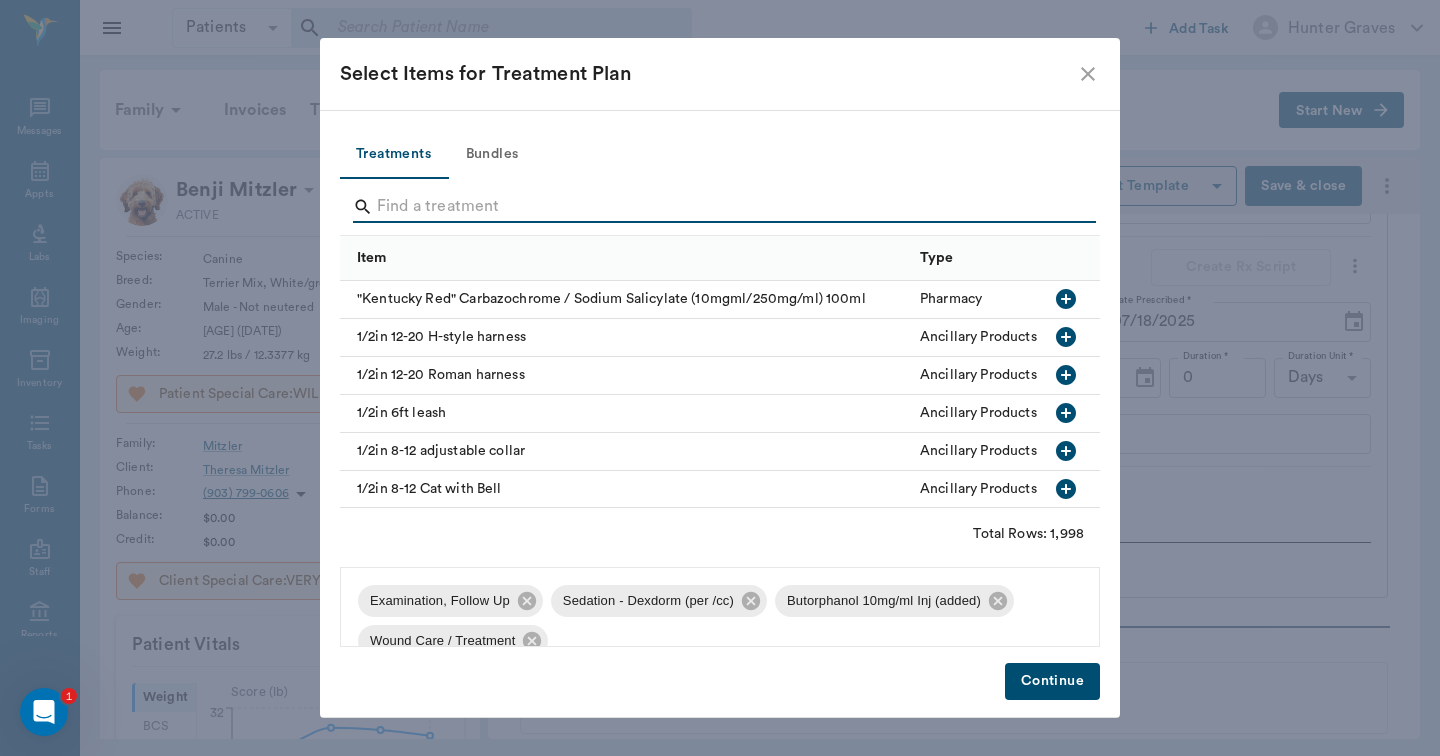 type on "l" 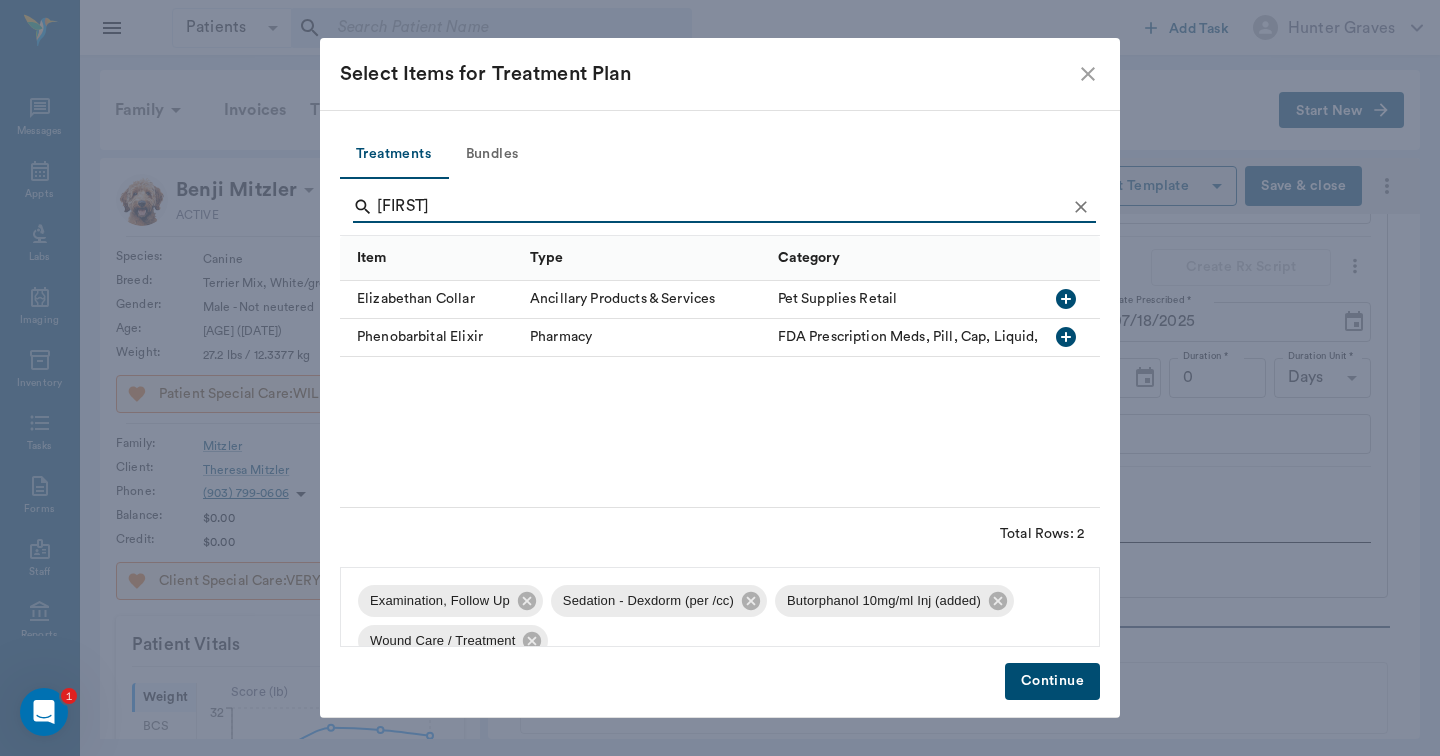 type on "Eli" 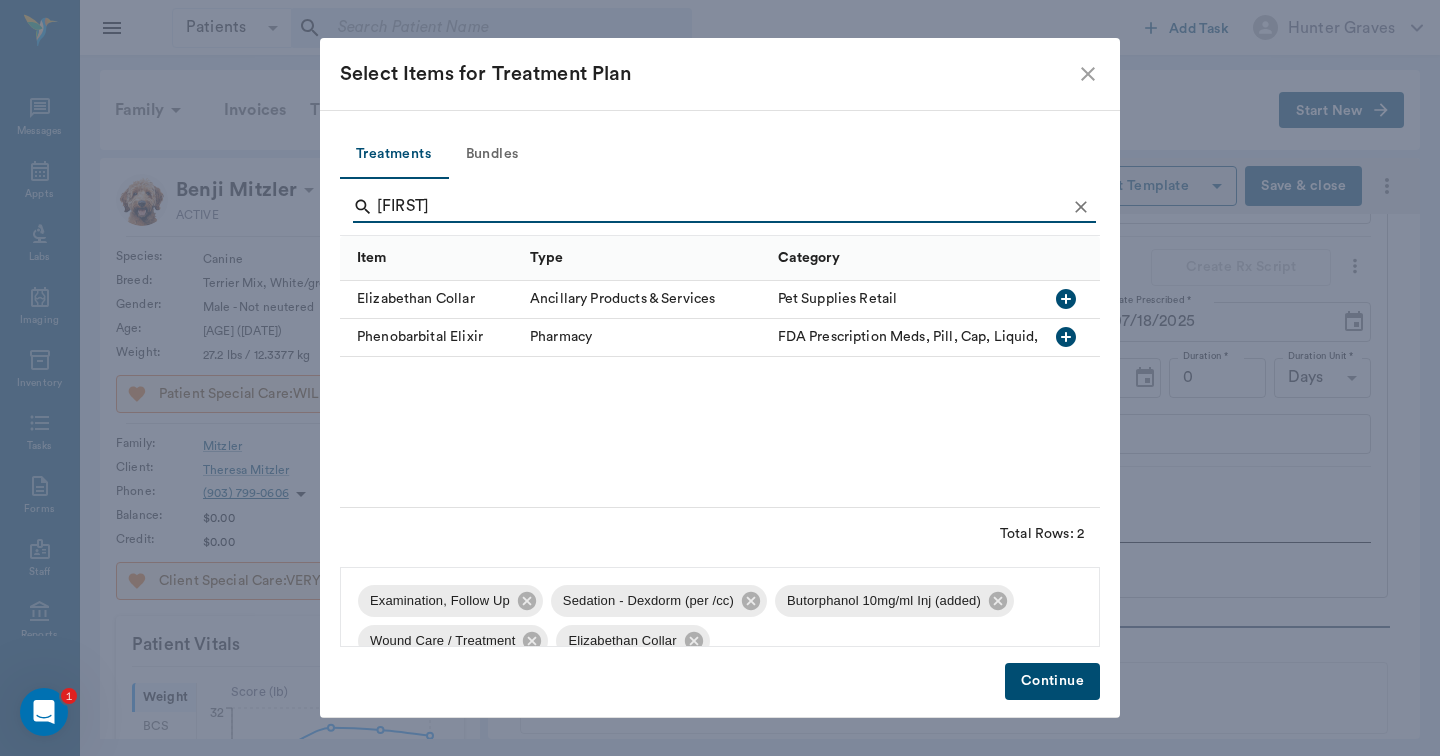 drag, startPoint x: 1055, startPoint y: 328, endPoint x: 1025, endPoint y: 678, distance: 351.28336 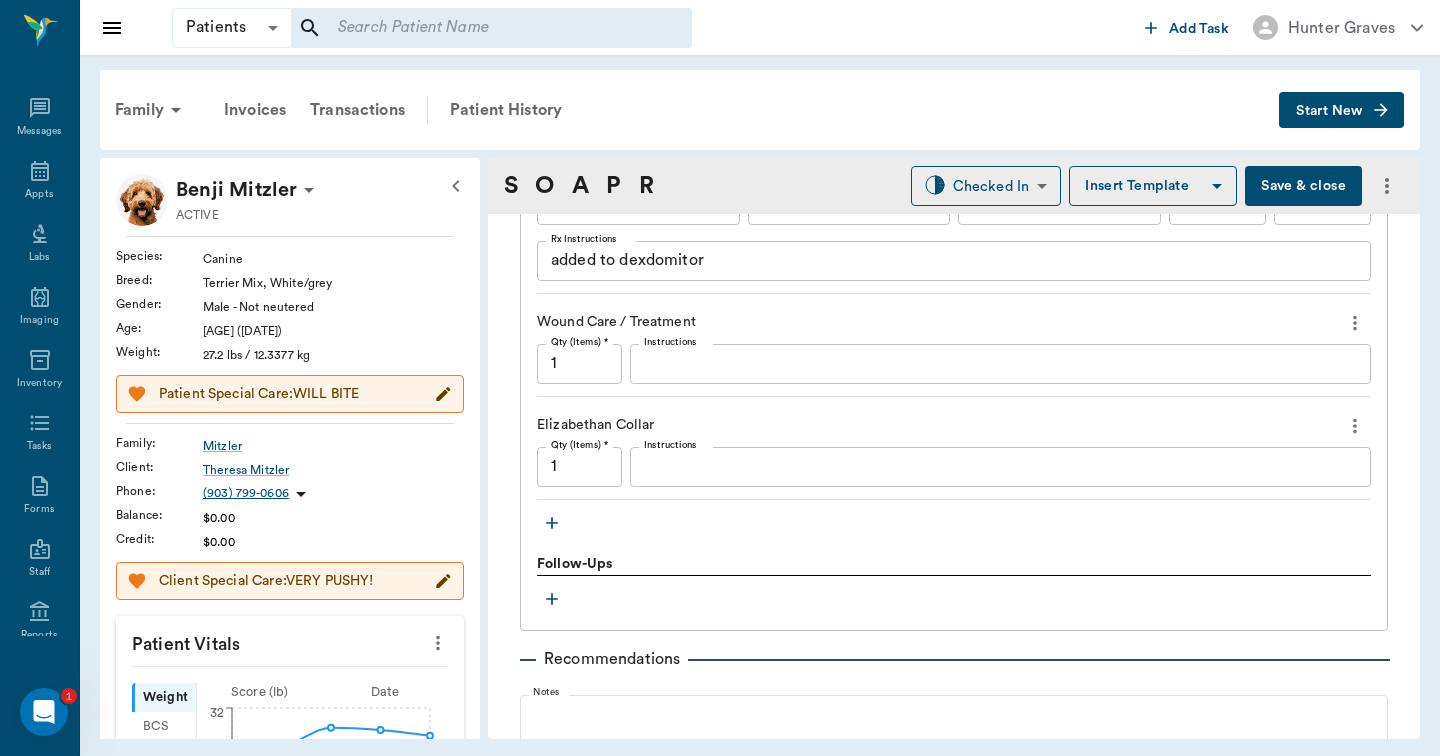 scroll, scrollTop: 2042, scrollLeft: 0, axis: vertical 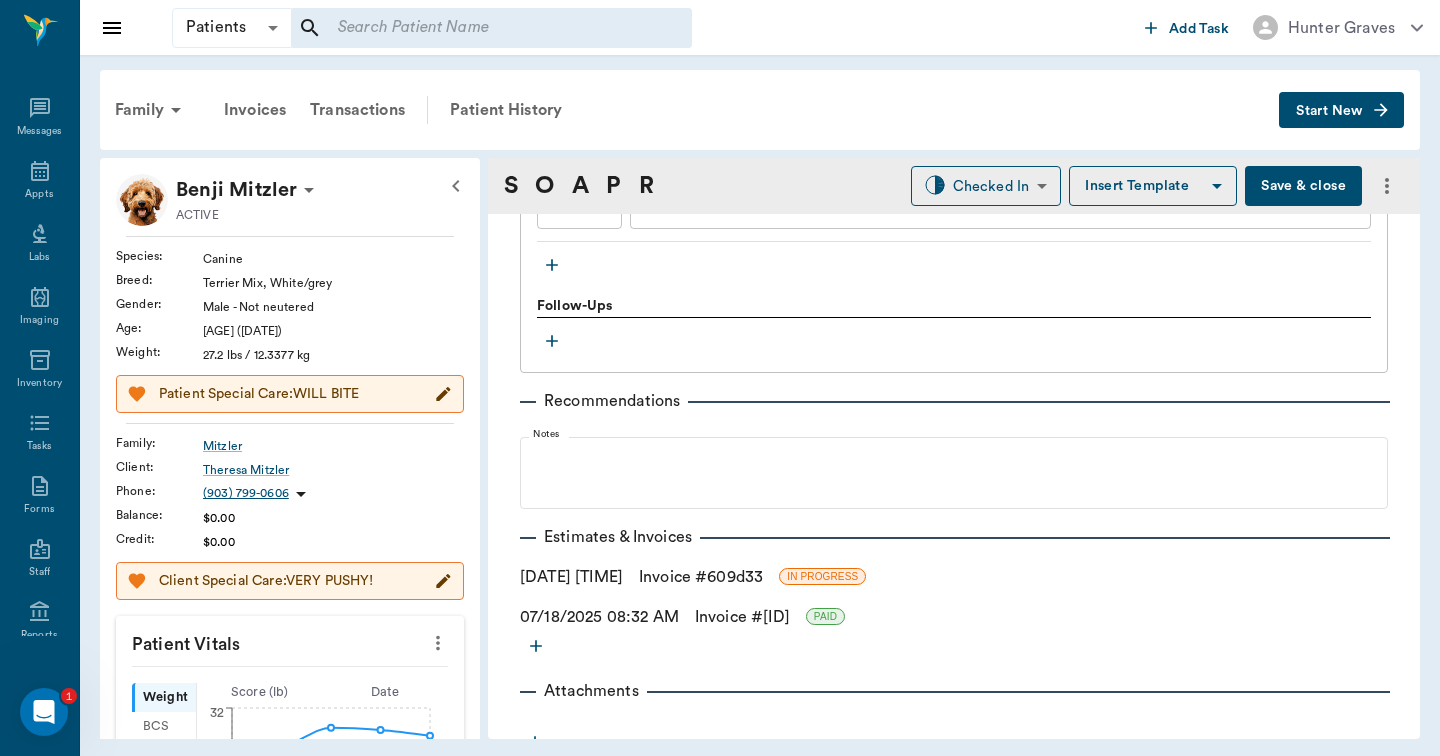 click on "Invoice # 609d33" at bounding box center [701, 577] 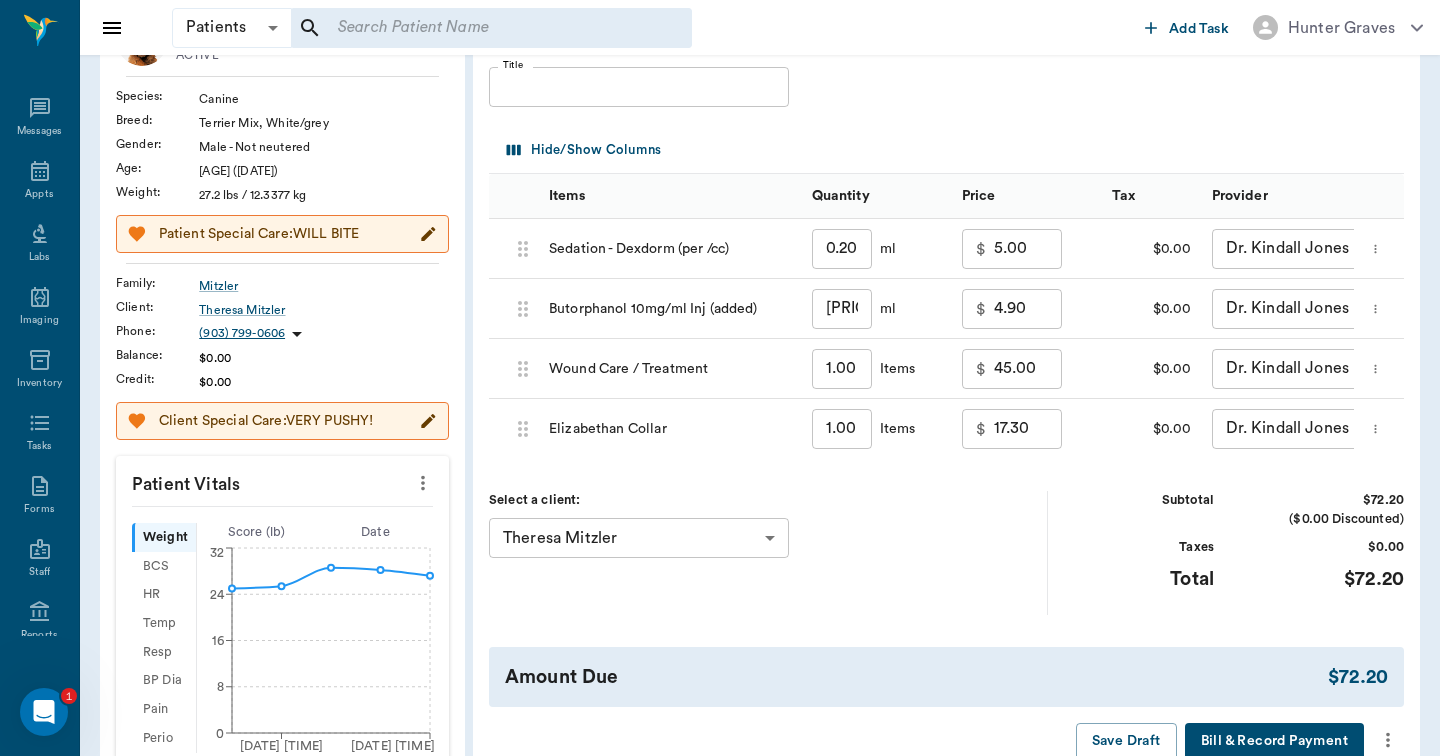 scroll, scrollTop: 163, scrollLeft: 0, axis: vertical 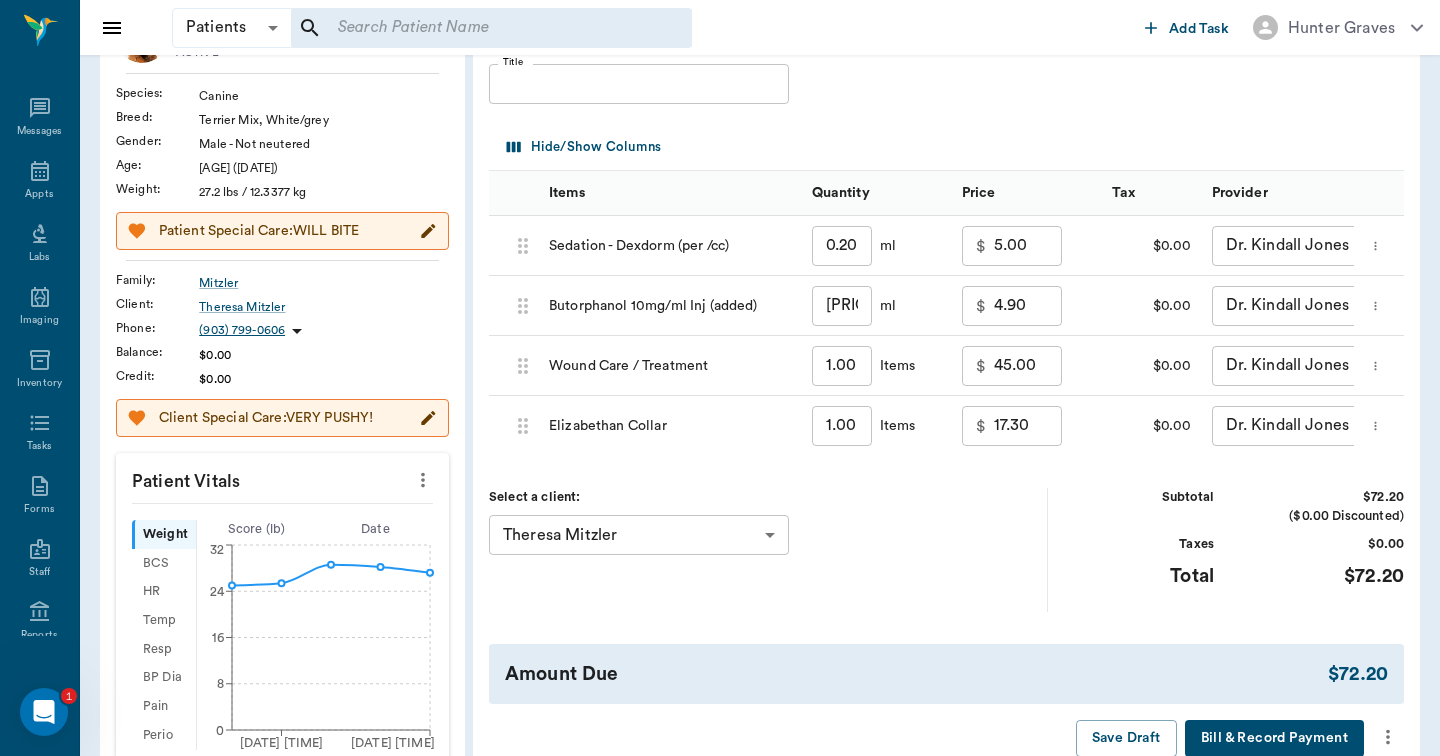 click on "45.00" at bounding box center (1028, 366) 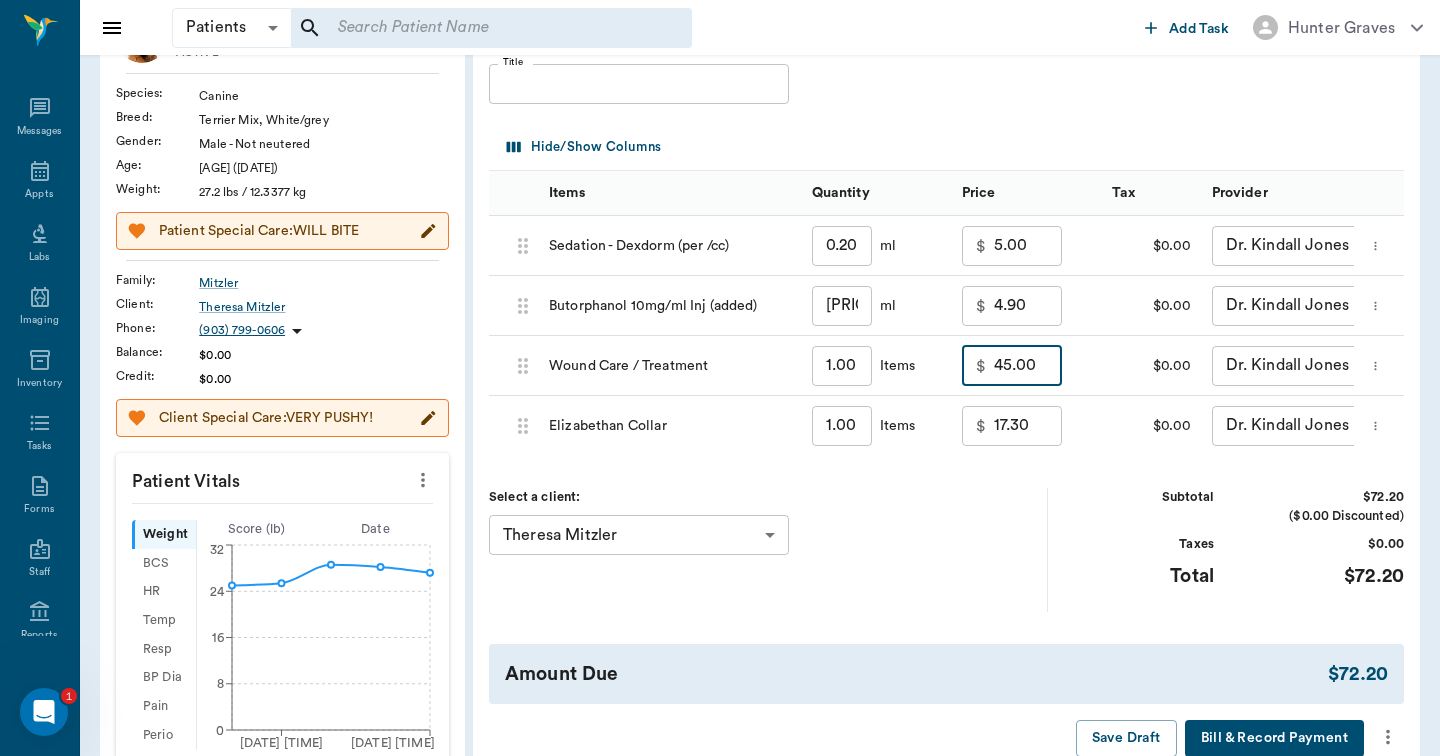 click on "45.00" at bounding box center [1028, 366] 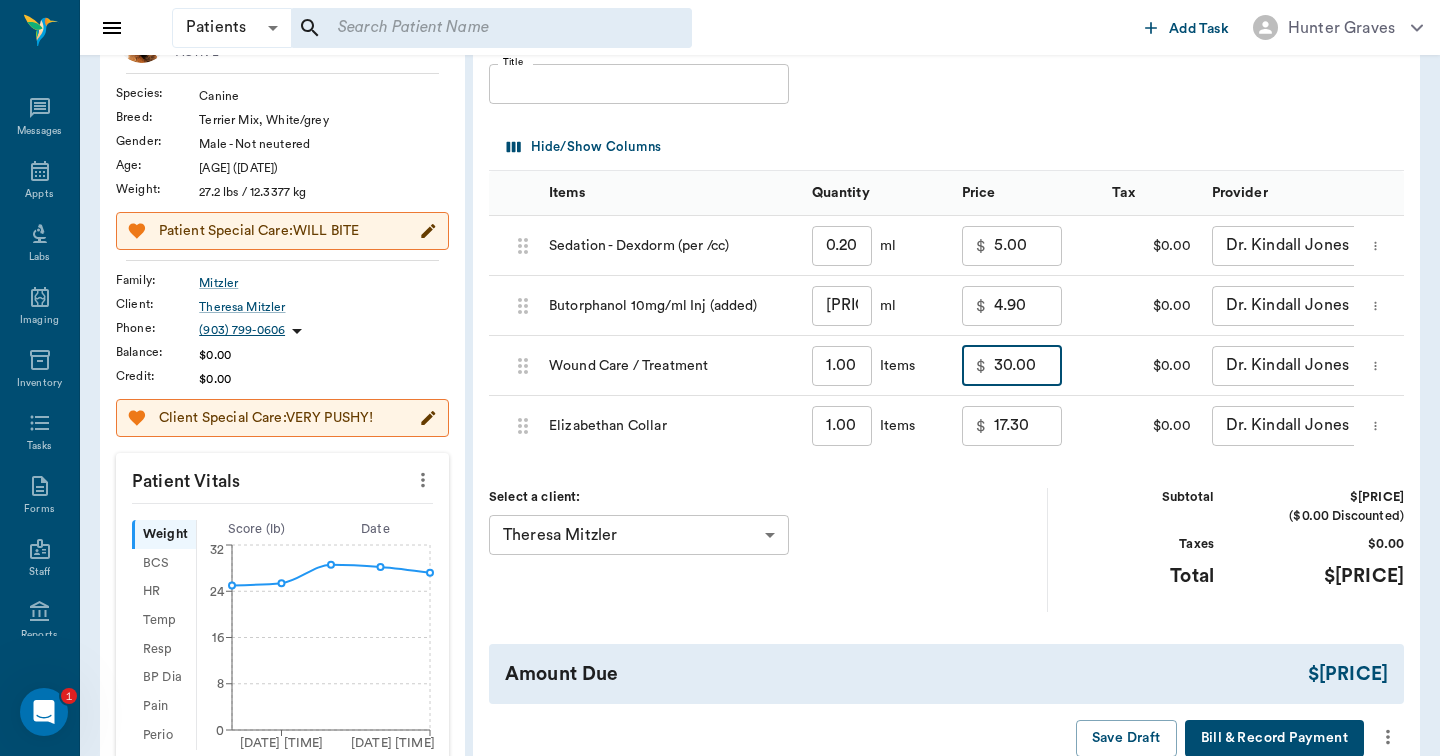 type on "30.00" 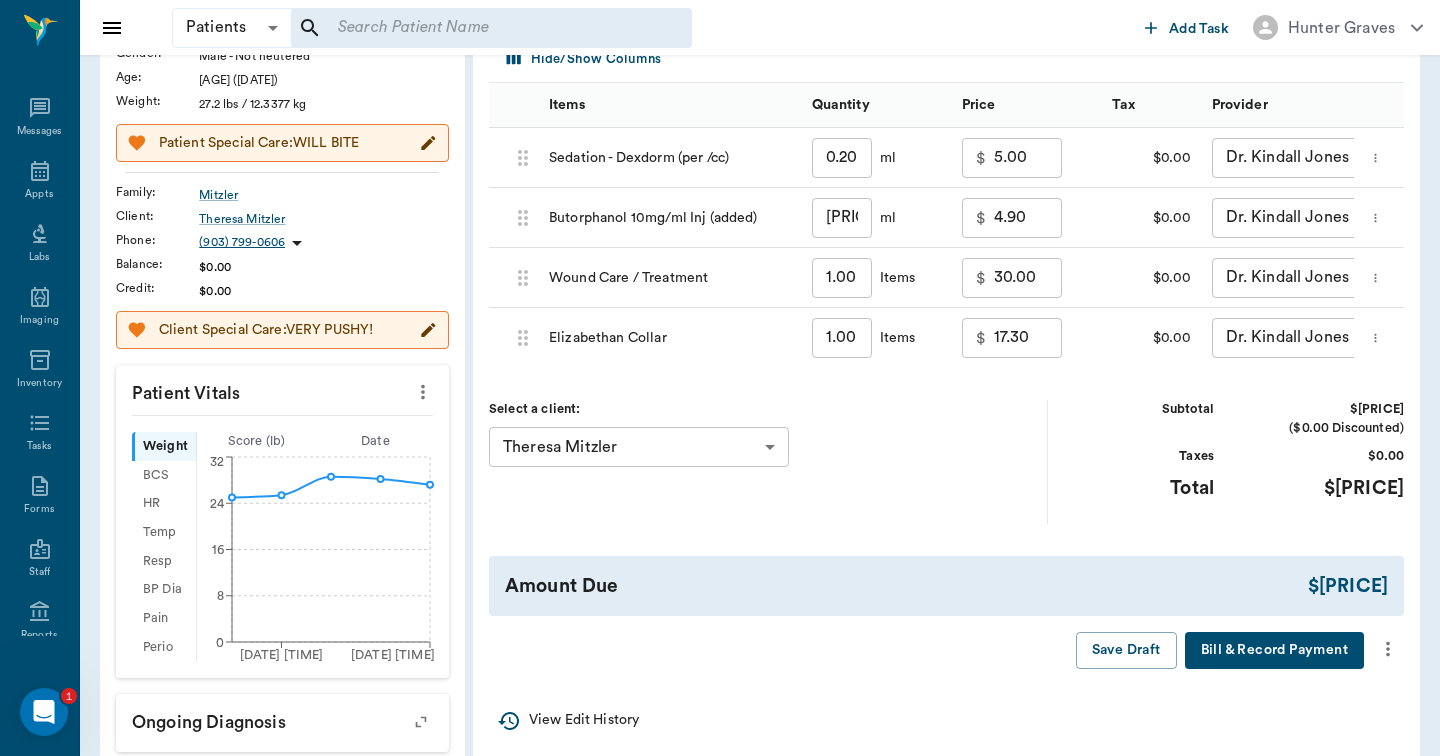 scroll, scrollTop: 254, scrollLeft: 0, axis: vertical 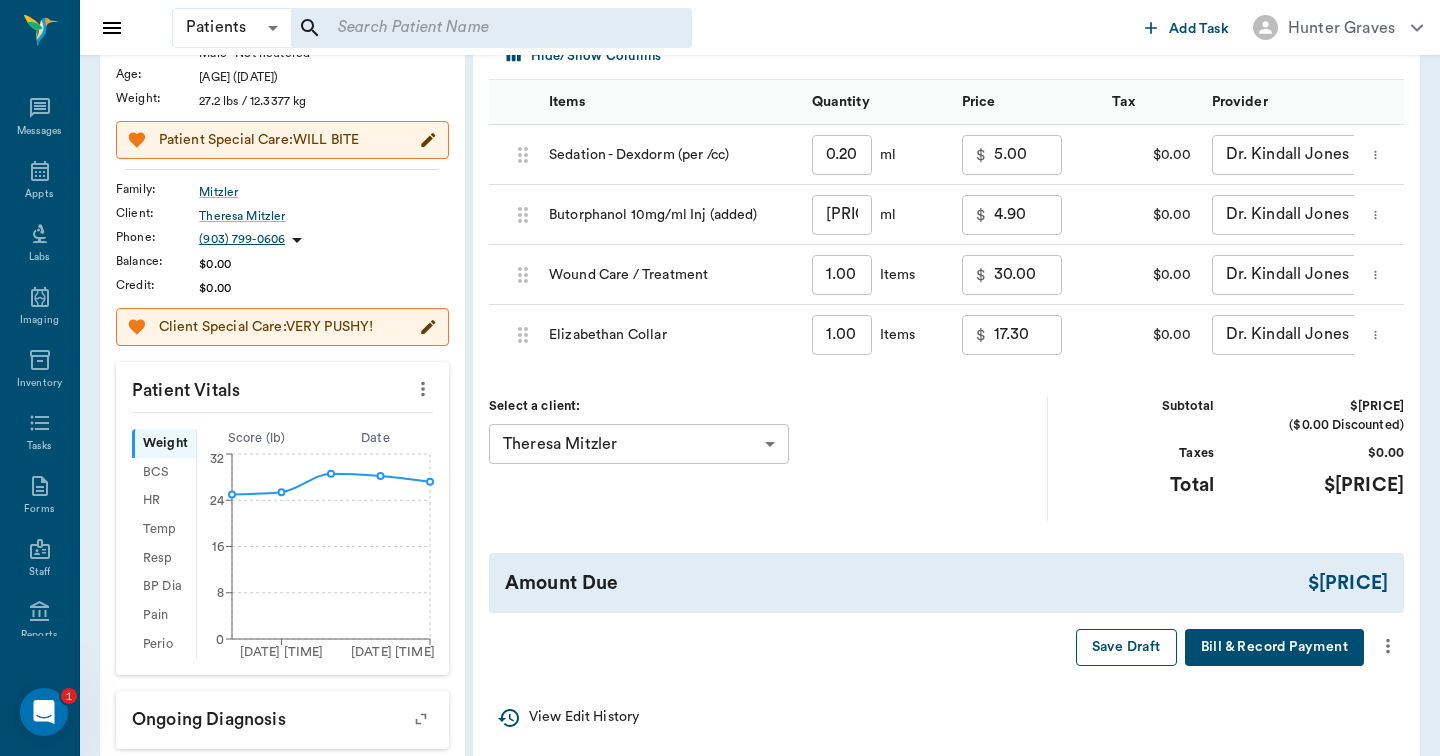 click on "Save Draft" at bounding box center (1126, 647) 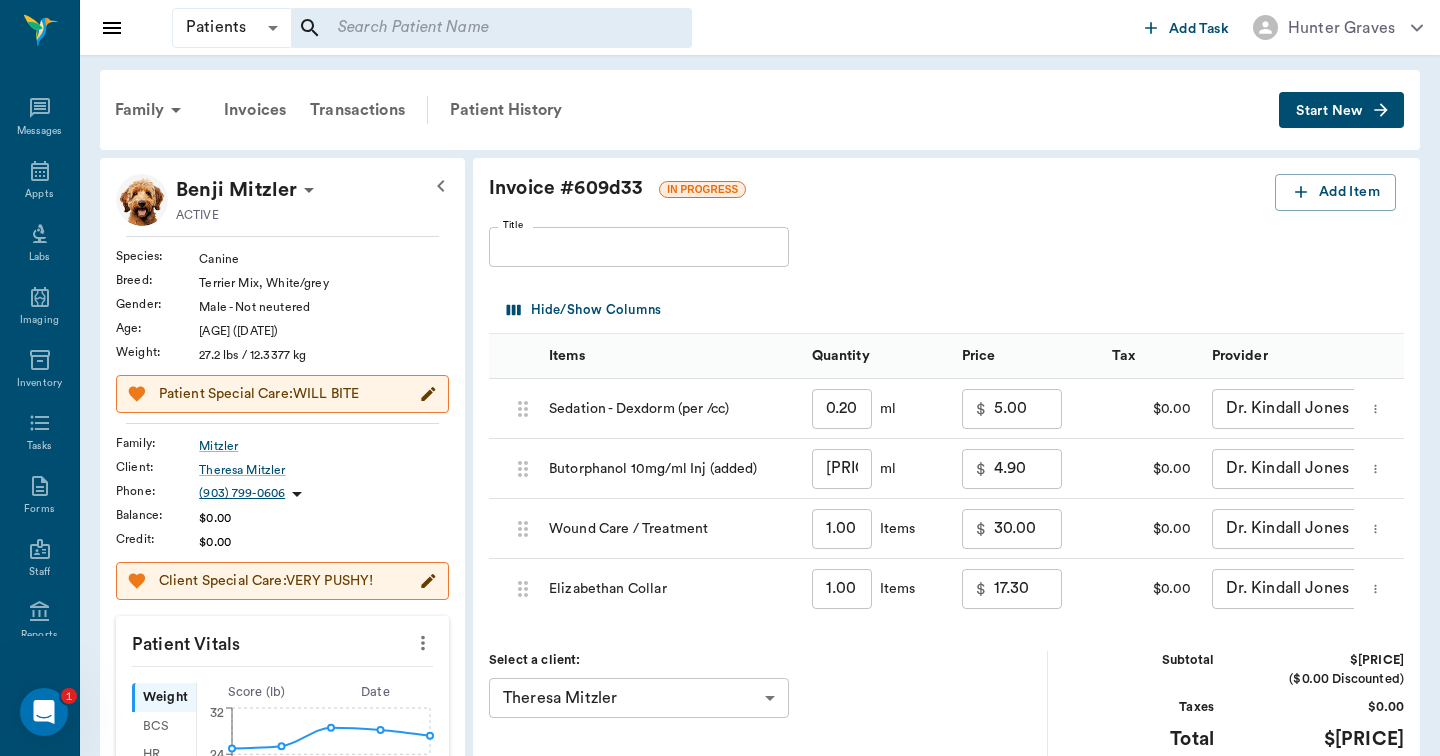 scroll, scrollTop: 0, scrollLeft: 0, axis: both 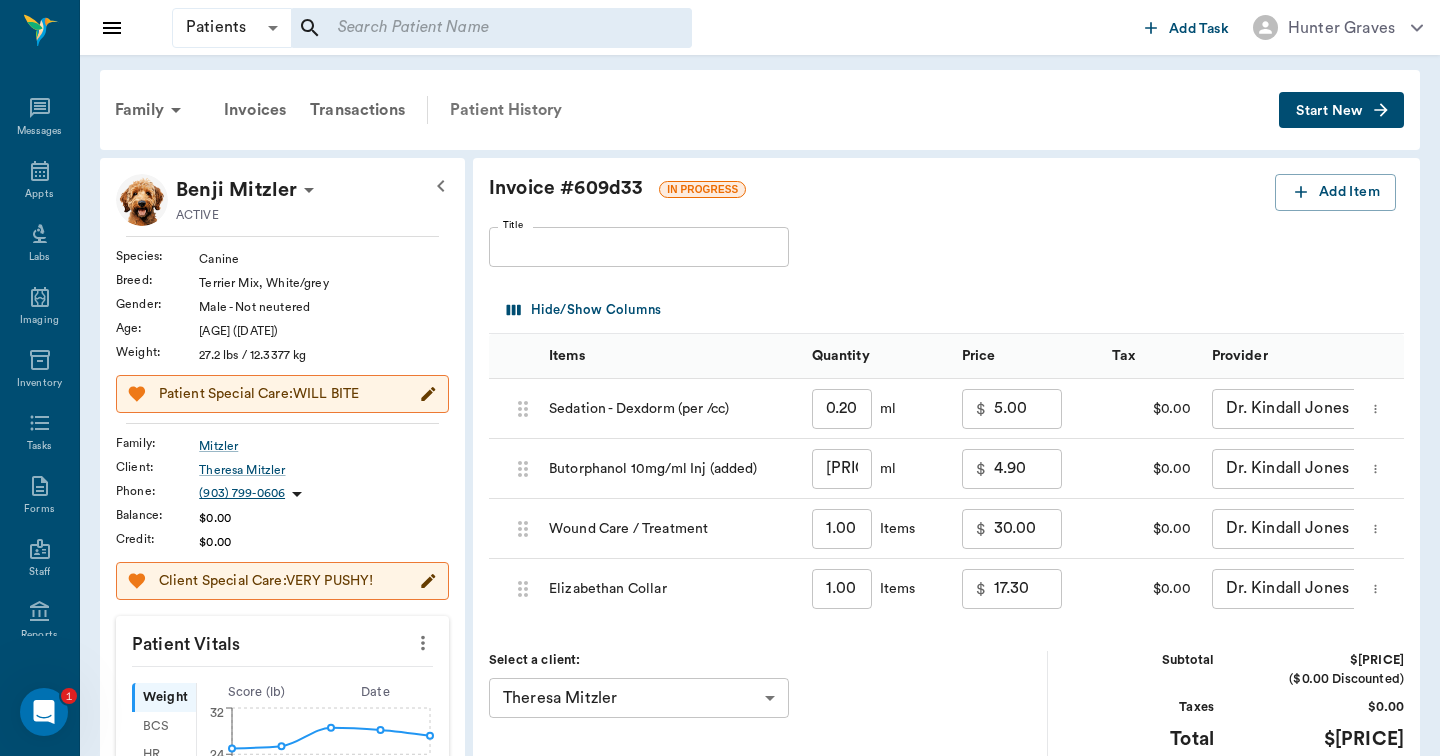click on "Patient History" at bounding box center [506, 110] 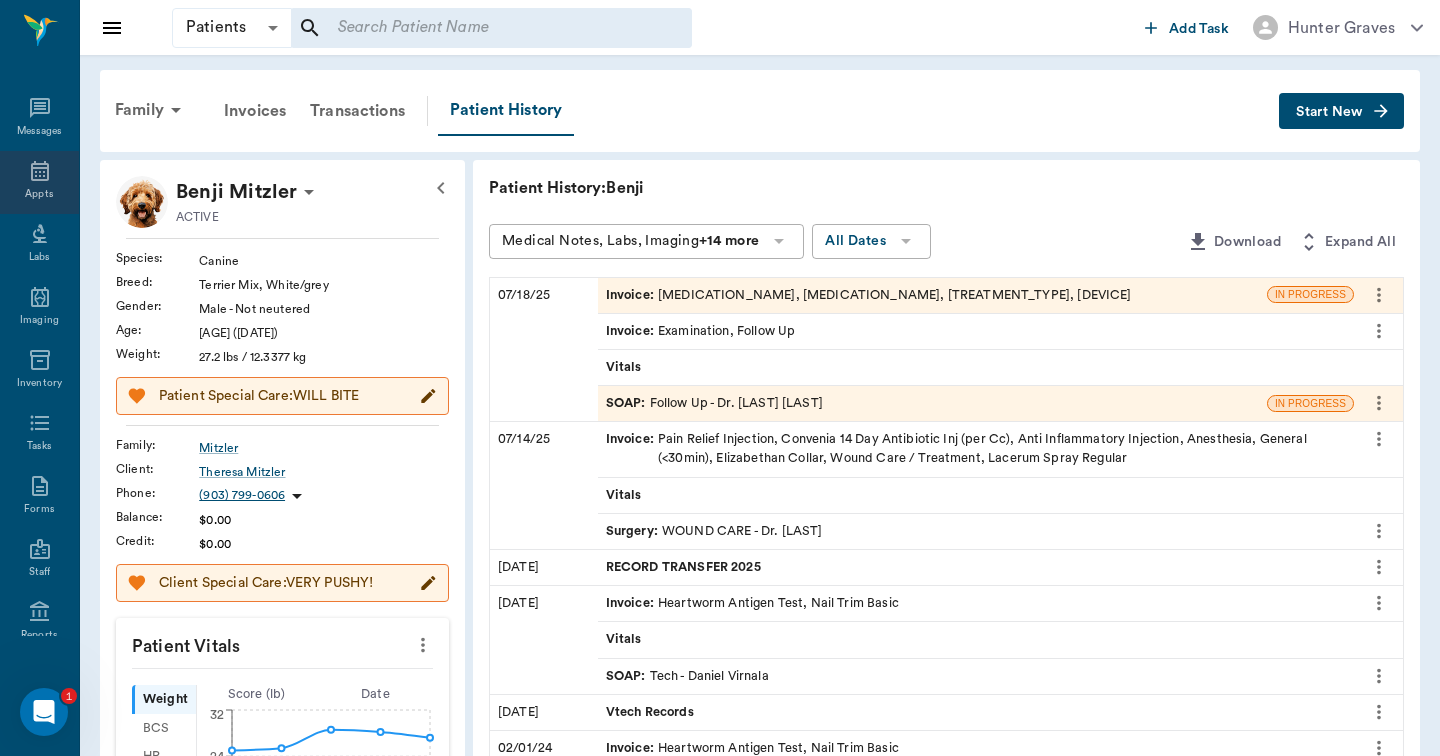 click 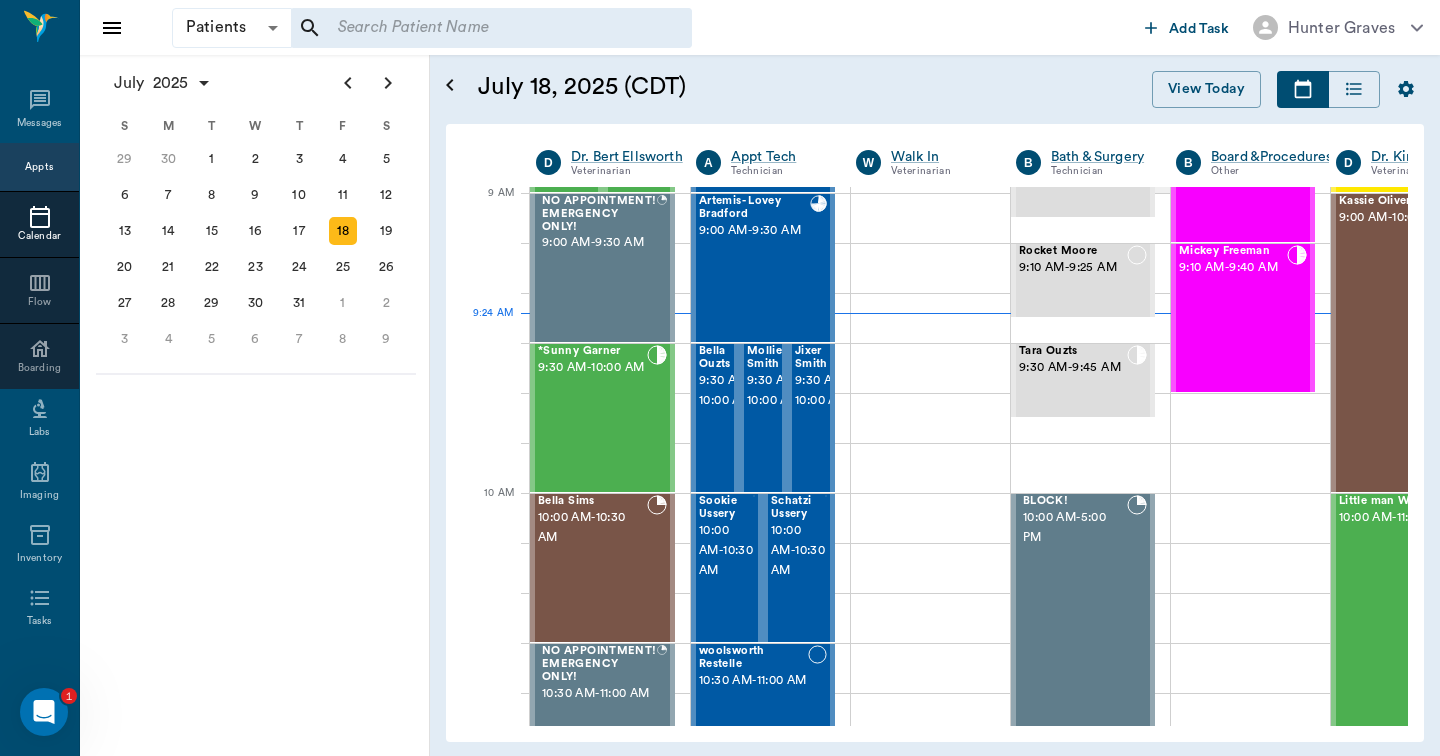 scroll, scrollTop: 302, scrollLeft: 1, axis: both 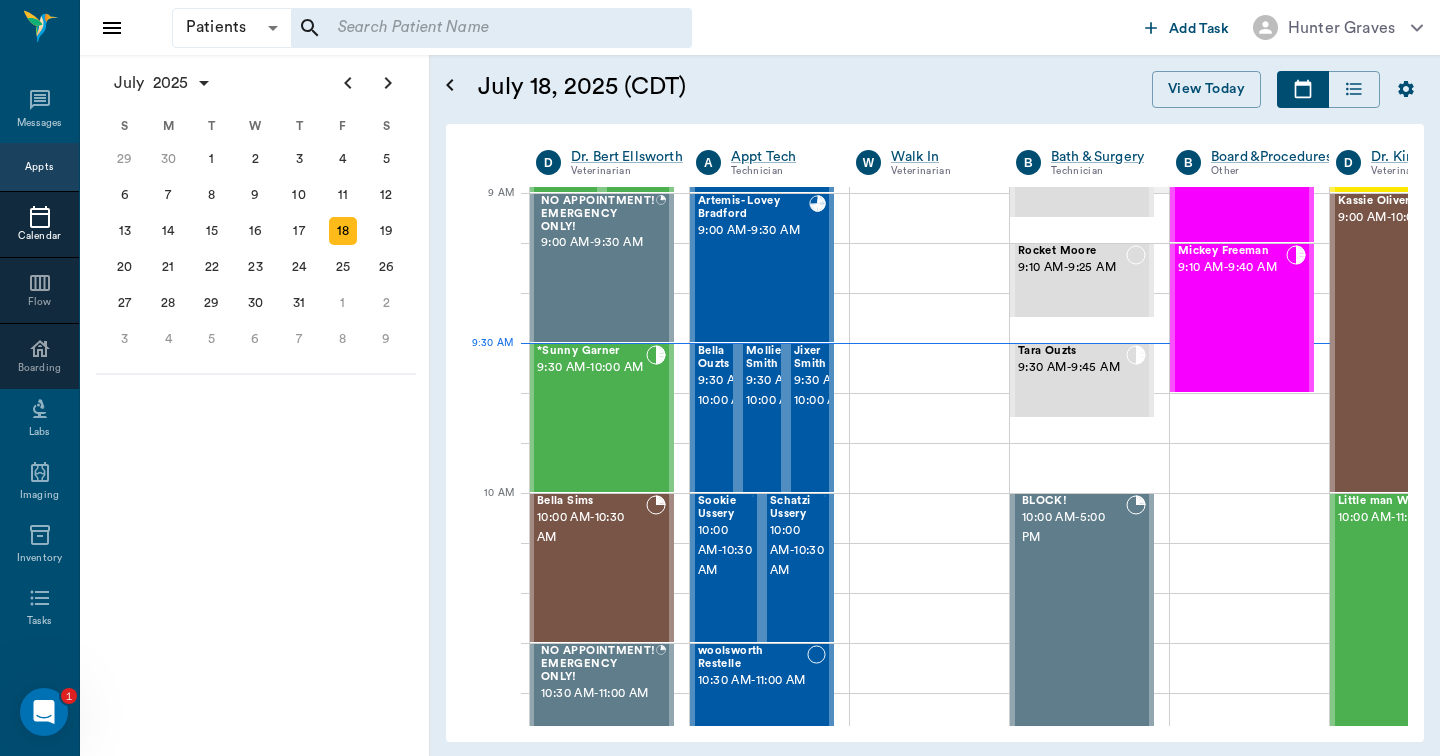 click at bounding box center [491, 28] 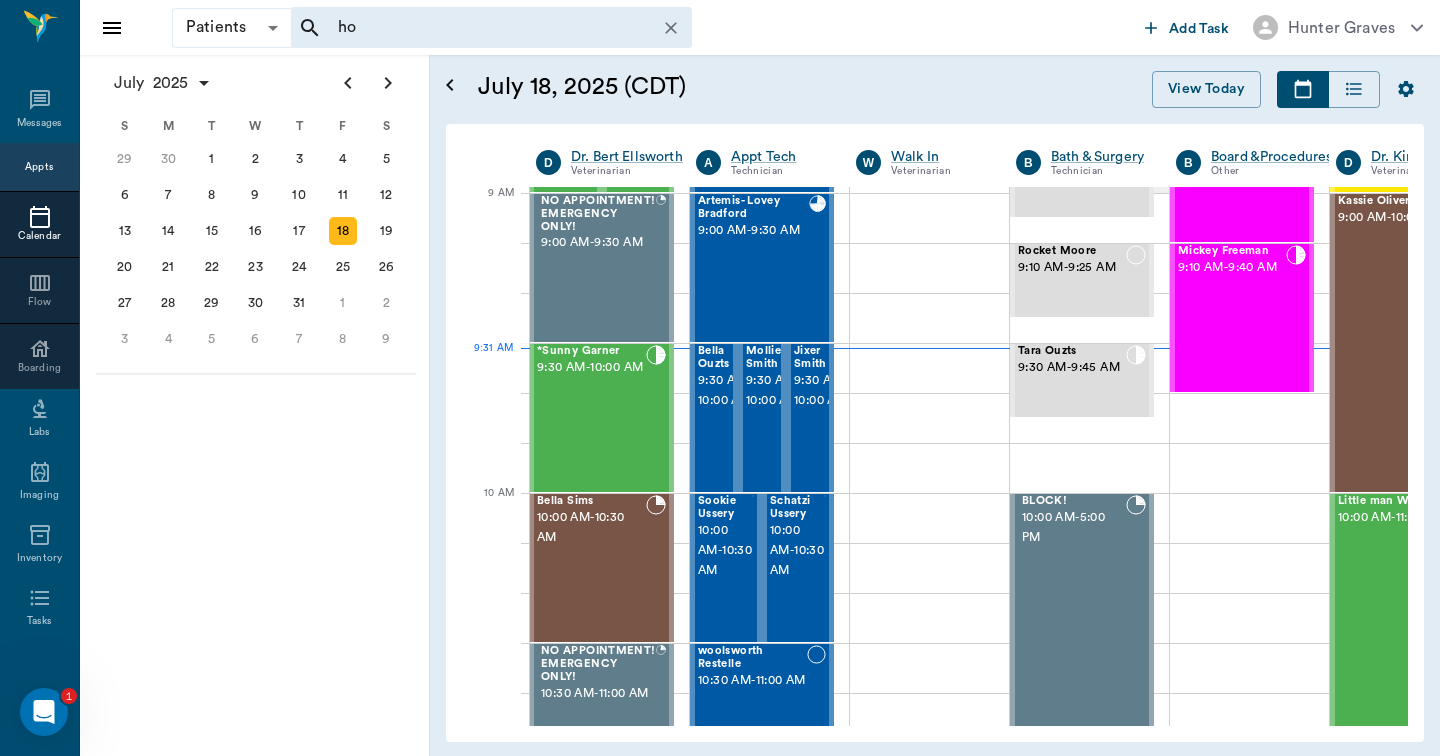 type on "h" 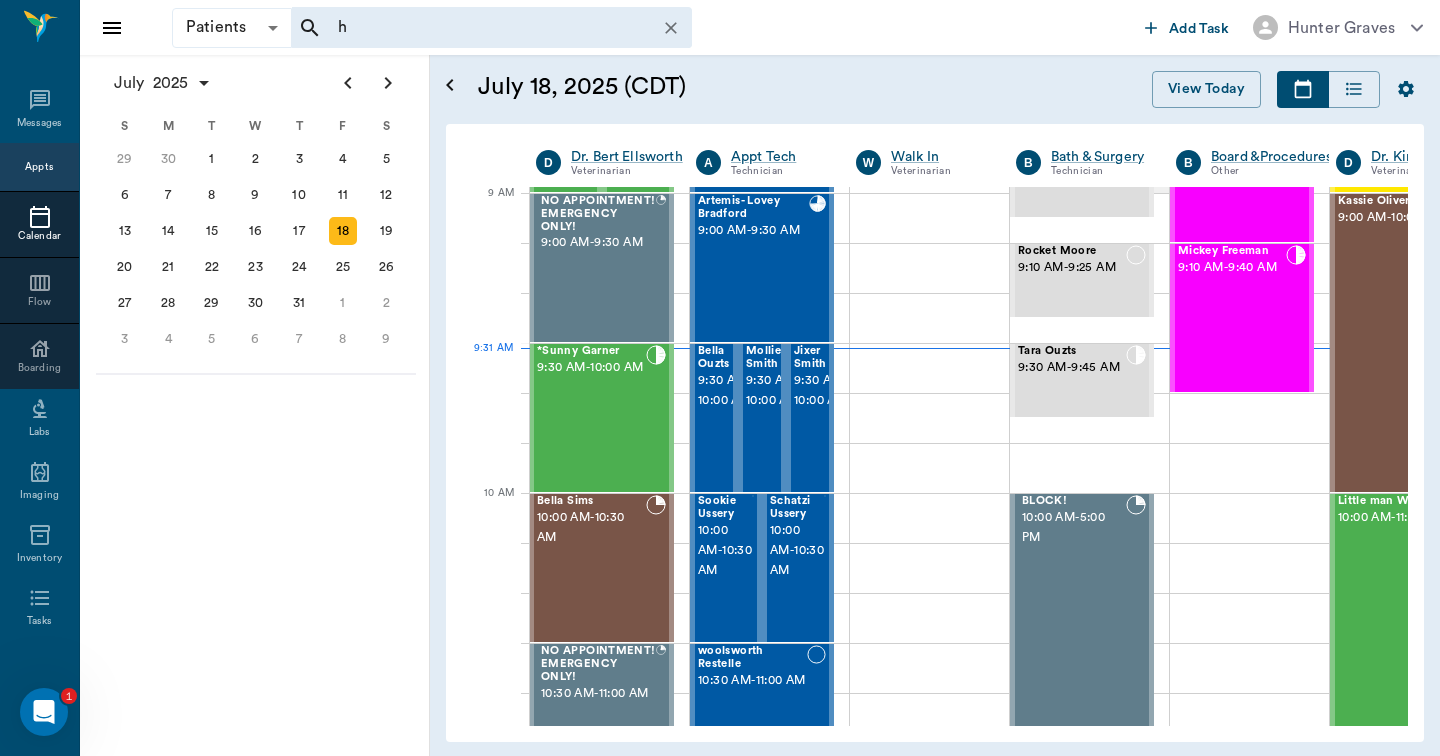 type 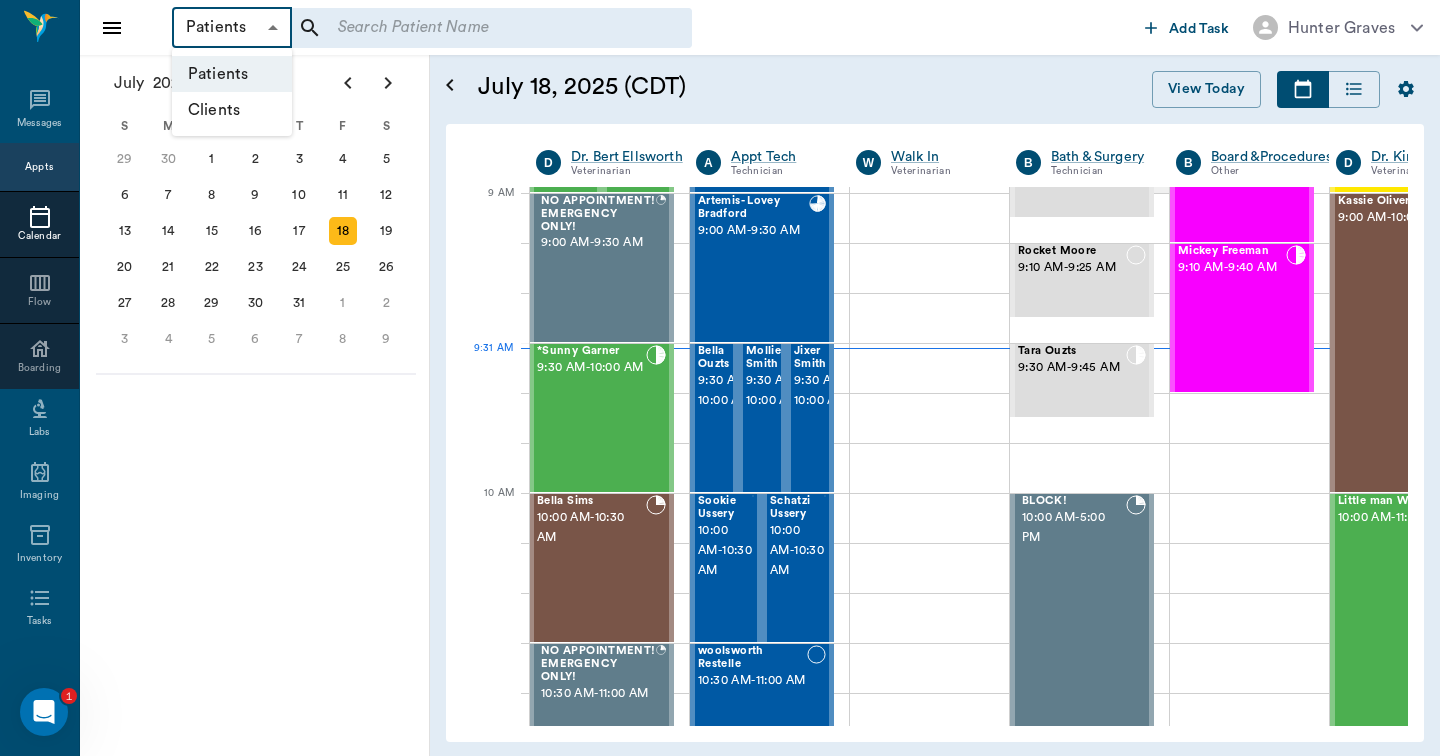 click on "Patients Patients ​ ​ Add Task Hunter Graves Nectar Messages Appts Calendar Flow Boarding Labs Imaging Inventory Tasks Forms Staff Reports Lookup Settings July 2025 S M T W T F S Jun 1 2 3 4 5 6 7 8 9 10 11 12 13 14 15 16 17 18 19 20 21 22 23 24 25 26 27 28 29 30 Jul 1 2 3 4 5 6 7 8 9 10 11 12 S M T W T F S 29 30 Jul 1 2 3 4 5 6 7 8 9 10 11 12 13 14 15 16 17 18 19 20 21 22 23 24 25 26 27 28 29 30 31 Aug 1 2 3 4 5 6 7 8 9 S M T W T F S 27 28 29 30 31 Aug 1 2 3 4 5 6 7 8 9 10 11 12 13 14 15 16 17 18 19 20 21 22 23 24 25 26 27 28 29 30 31 Sep 1 2 3 4 5 6 July 18, 2025 (CDT) View Today July 2025 Today 18 Fri Jul 2025 D Dr. Bert Ellsworth Veterinarian A Appt Tech Technician W Walk In Veterinarian B Bath & Surgery Technician B Board &Procedures Other D Dr. Kindall Jones Veterinarian 8 AM 9 AM 10 AM 11 AM 12 PM 1 PM 2 PM 3 PM 4 PM 5 PM 6 PM 7 PM 8 PM 9:31 AM 9:20 AM J Lo Nelson 8:00 AM  -  8:30 AM Gun Side Darlin' Nelson 8:00 AM  -  8:30 AM Fatima Nelson 8:00 AM  -  8:30 AM Candy Girl Nelson 8:30 AM  -  9:00 AM" at bounding box center (720, 378) 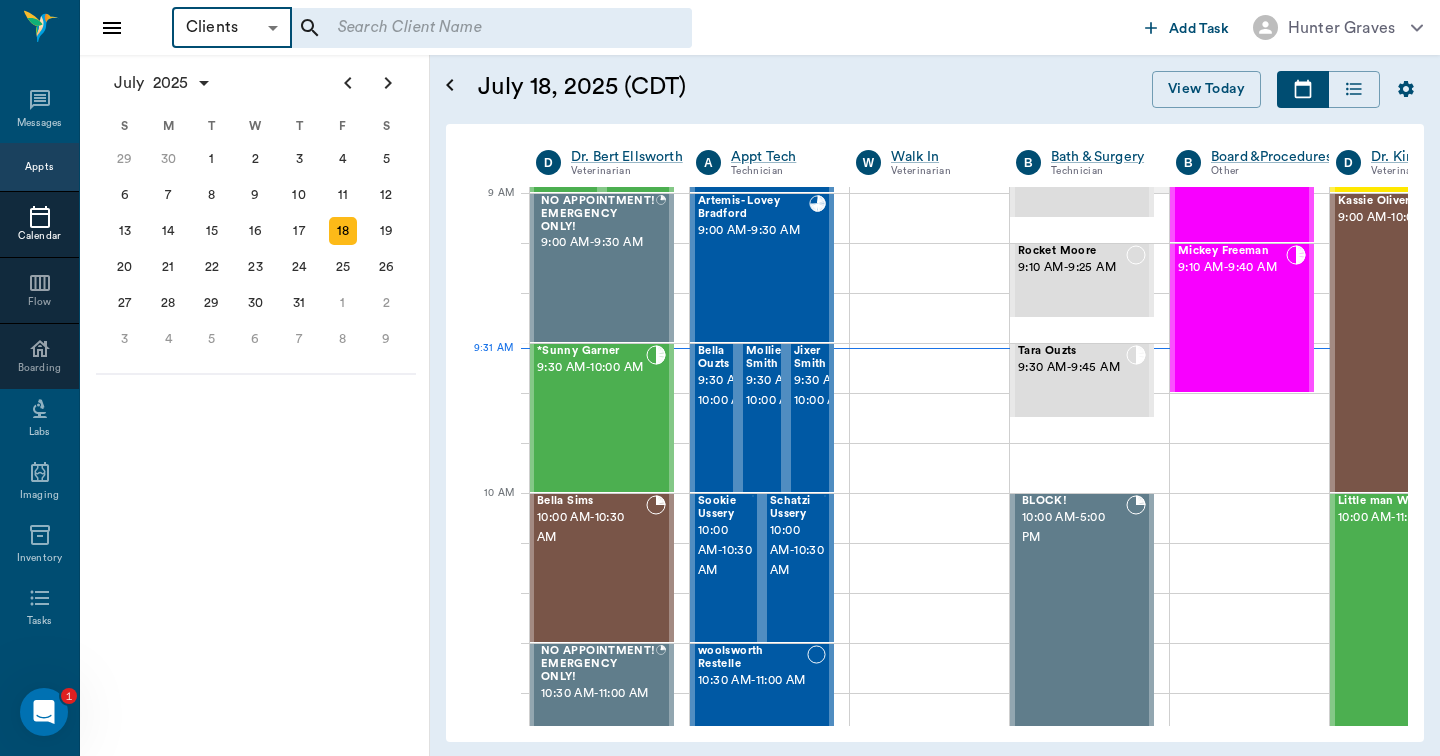 click at bounding box center (478, 28) 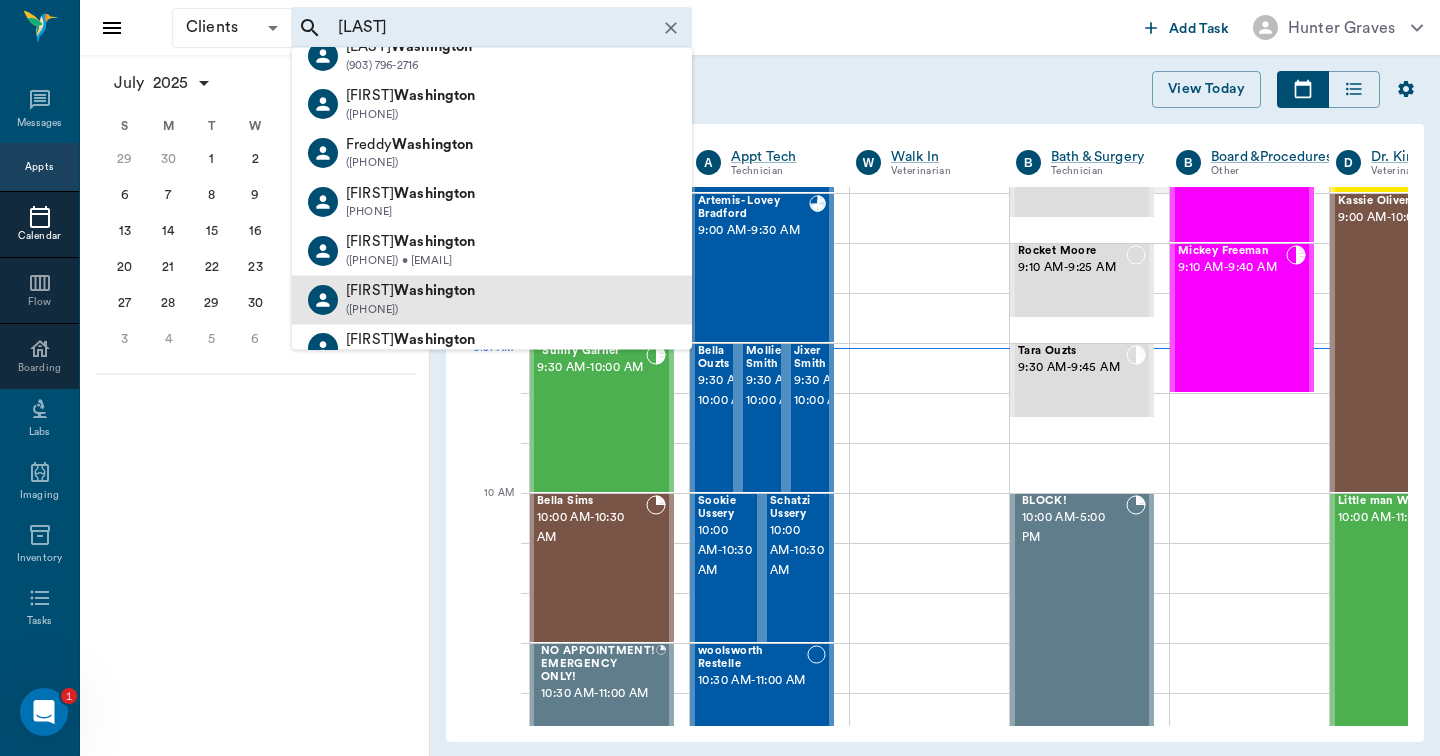 scroll, scrollTop: 220, scrollLeft: 0, axis: vertical 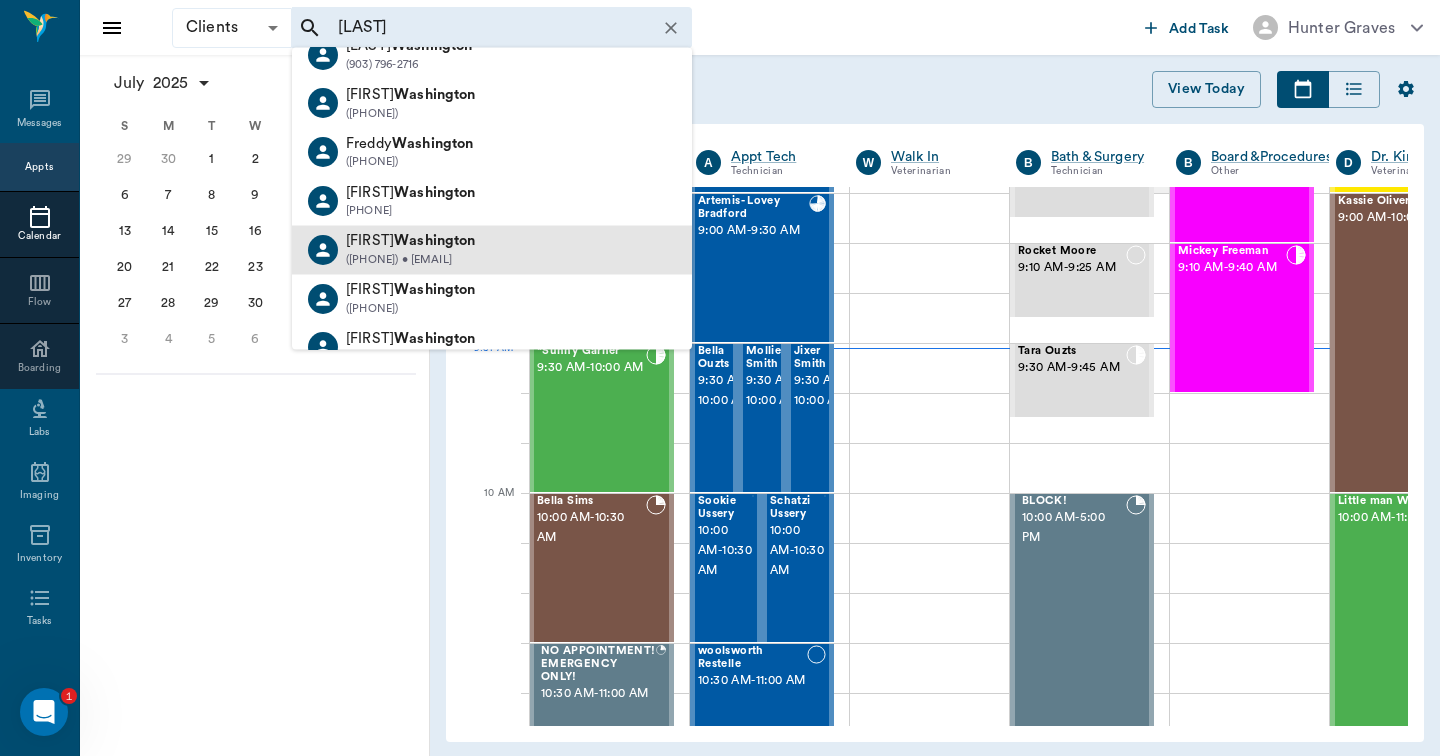 click on "Washington" at bounding box center [435, 241] 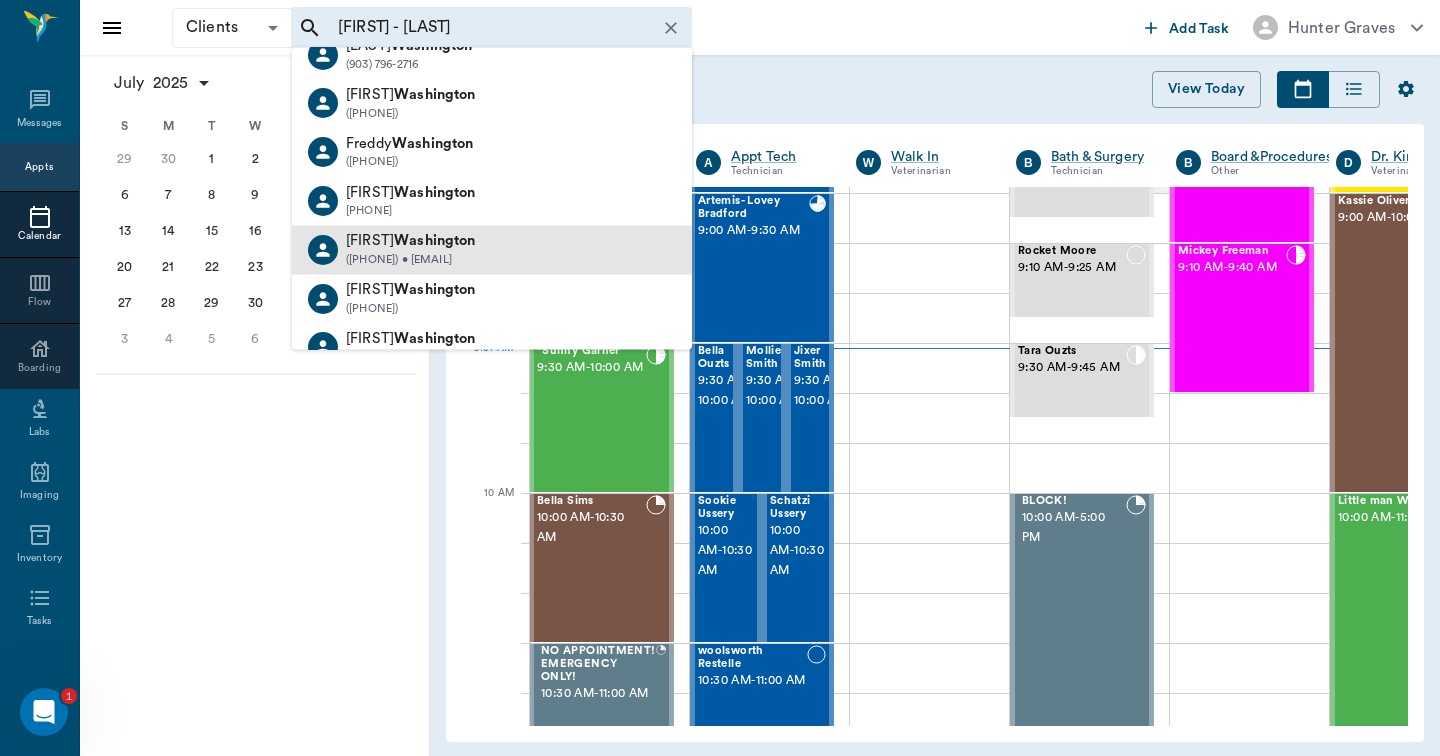 type 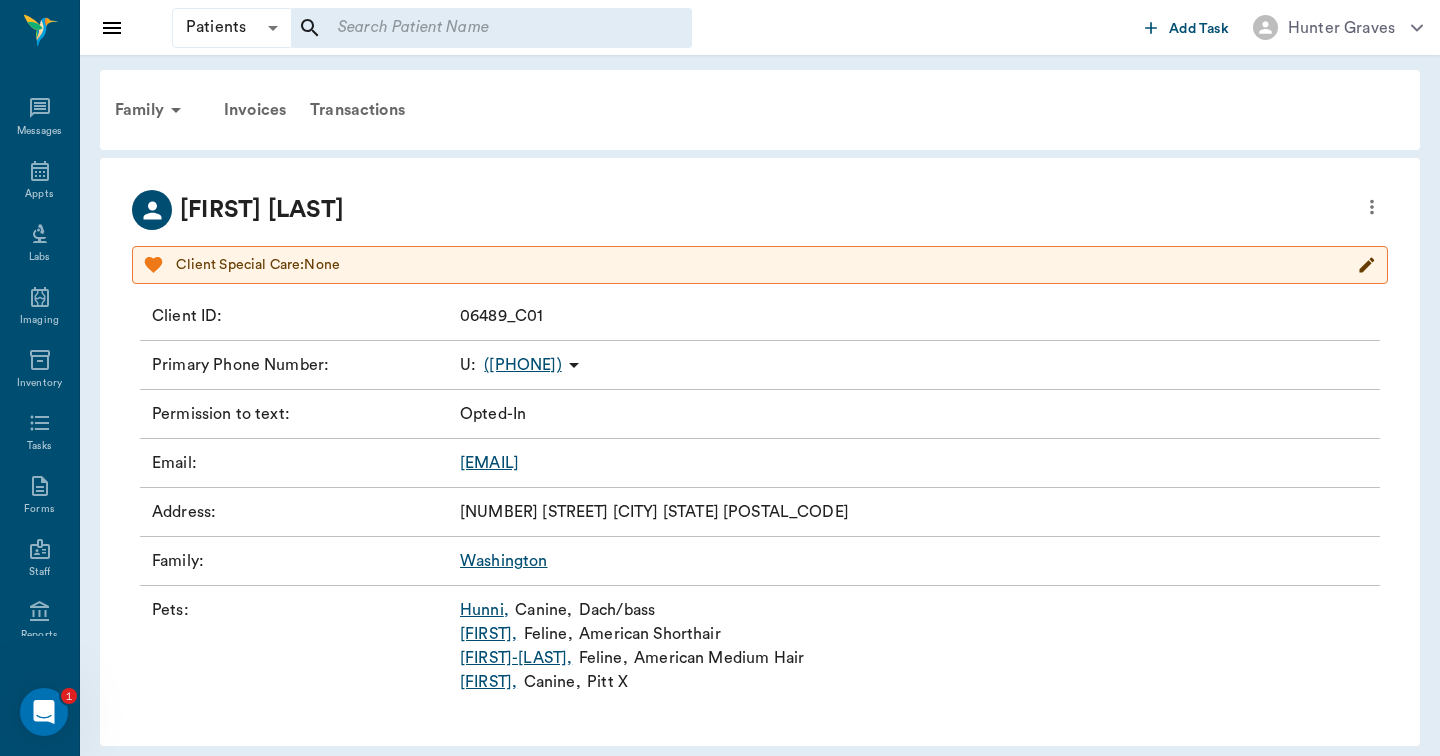 click on "Hunni ," at bounding box center (484, 610) 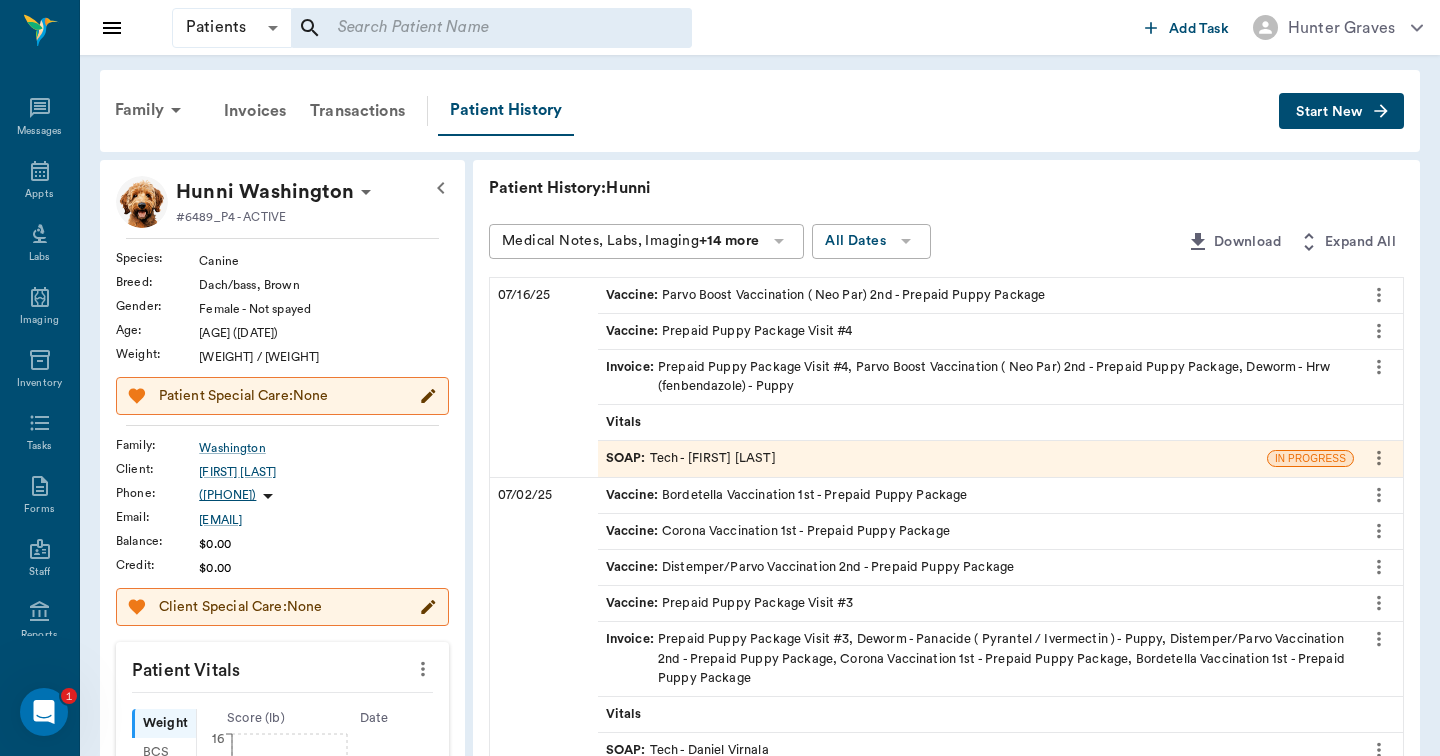 click on "Start New" at bounding box center (1329, 112) 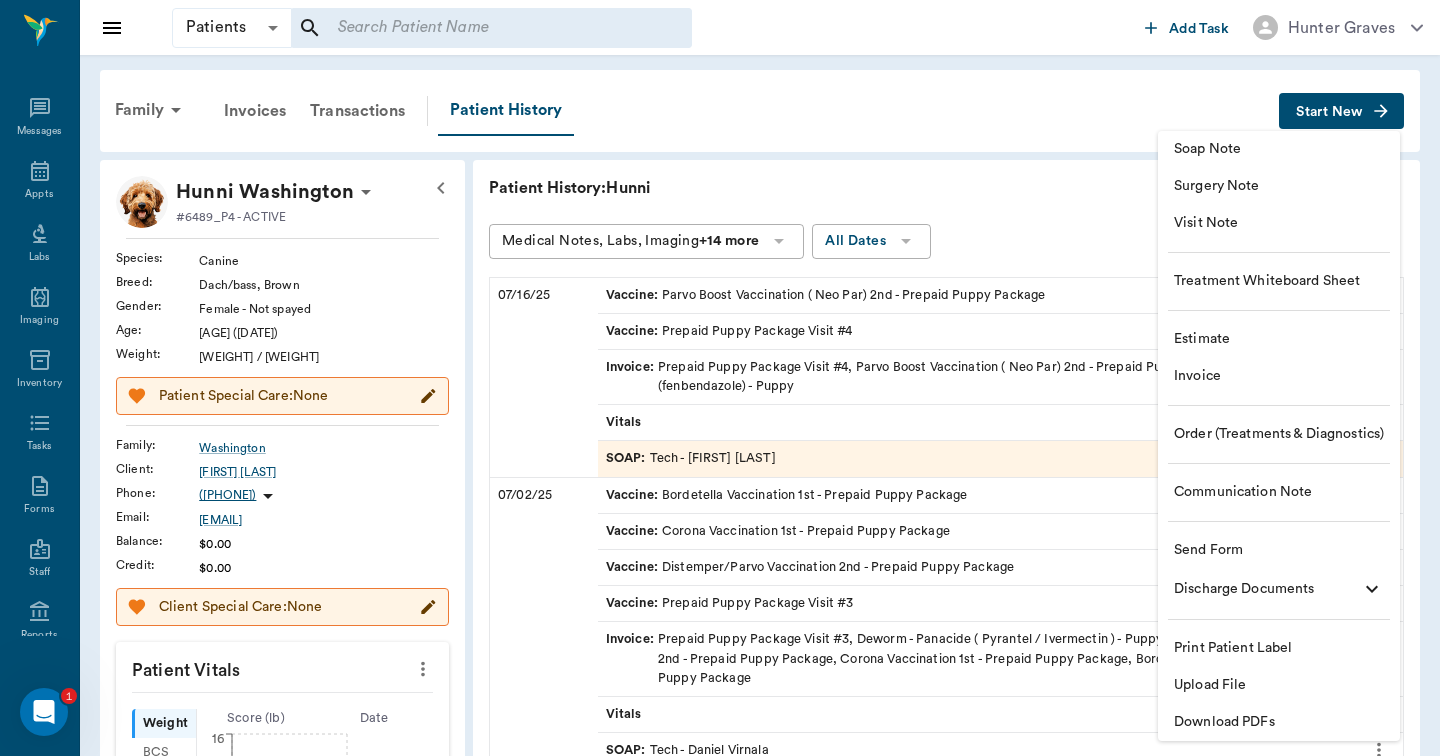click on "Invoice" at bounding box center (1279, 376) 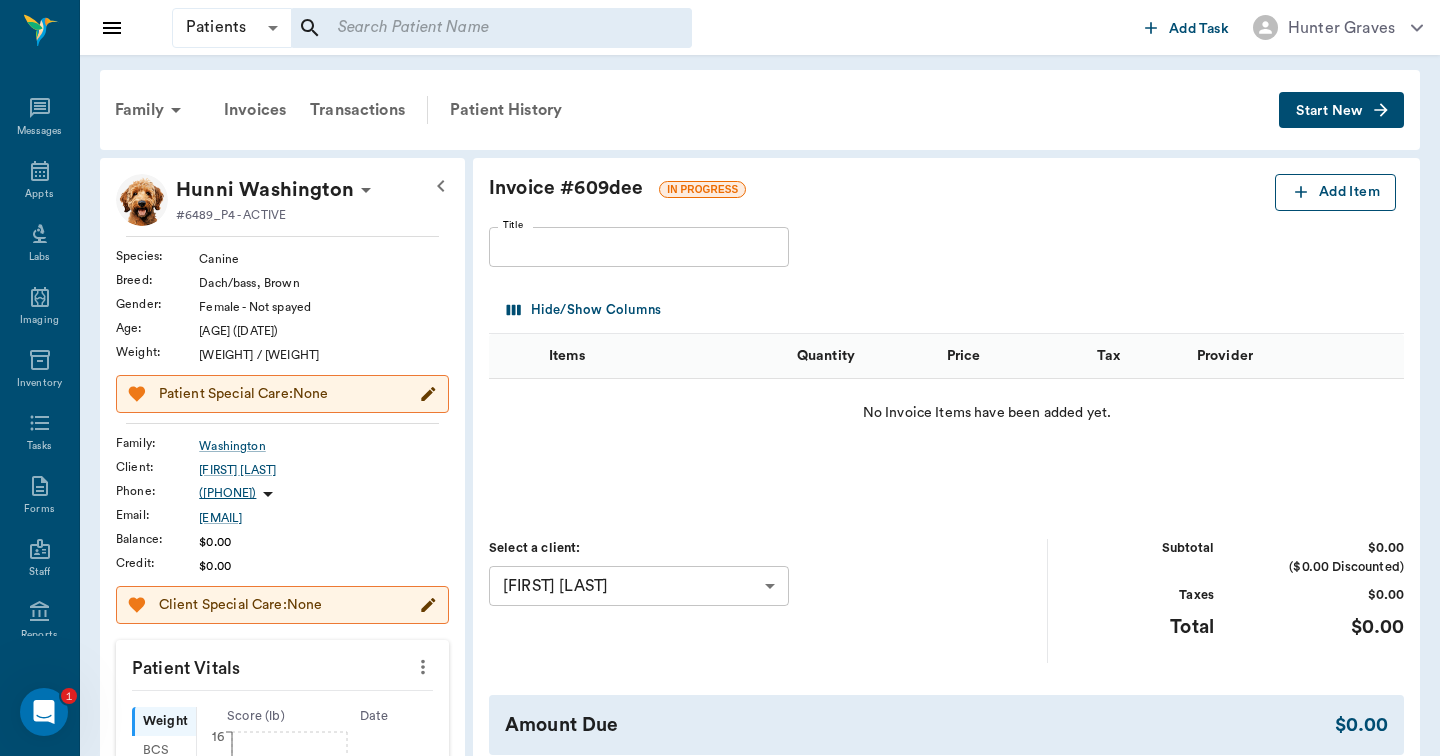 click on "Add Item" at bounding box center (1335, 192) 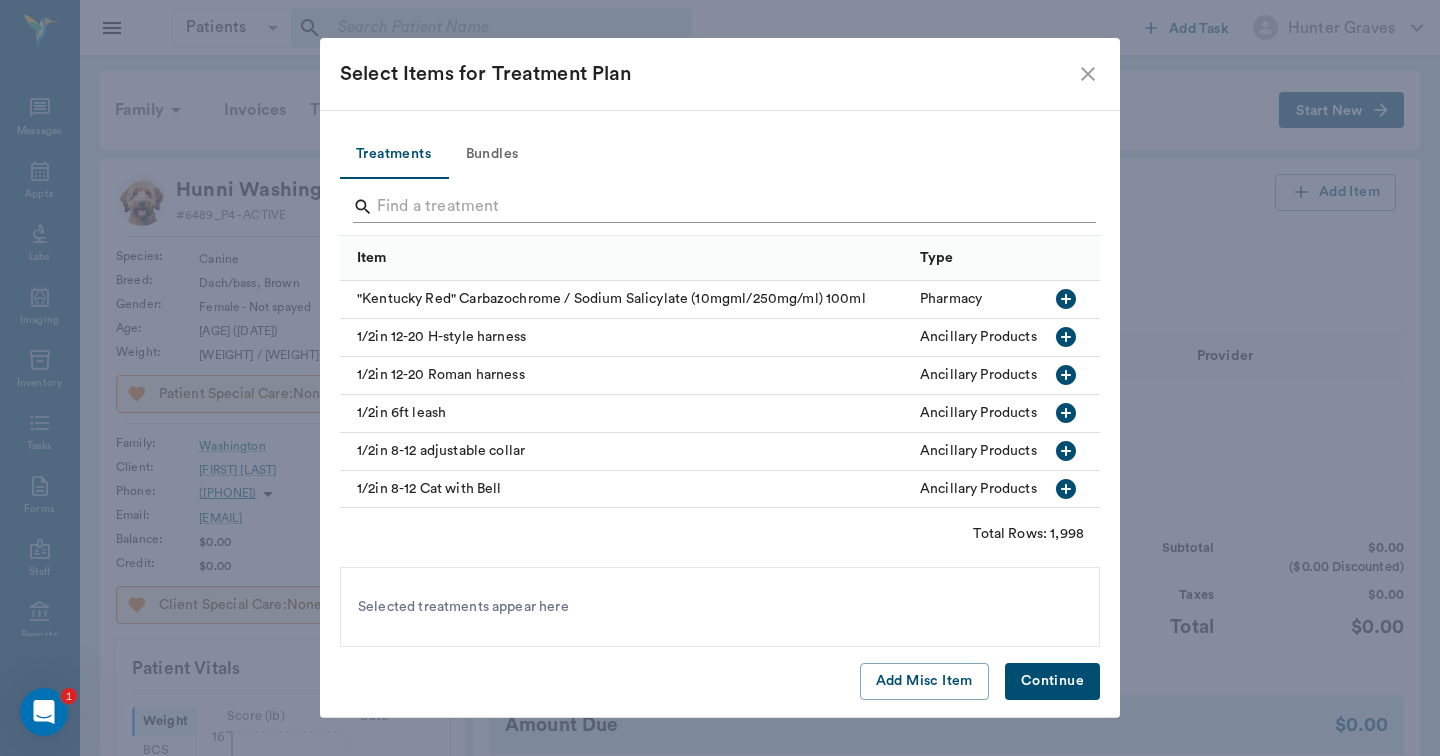 click at bounding box center (721, 207) 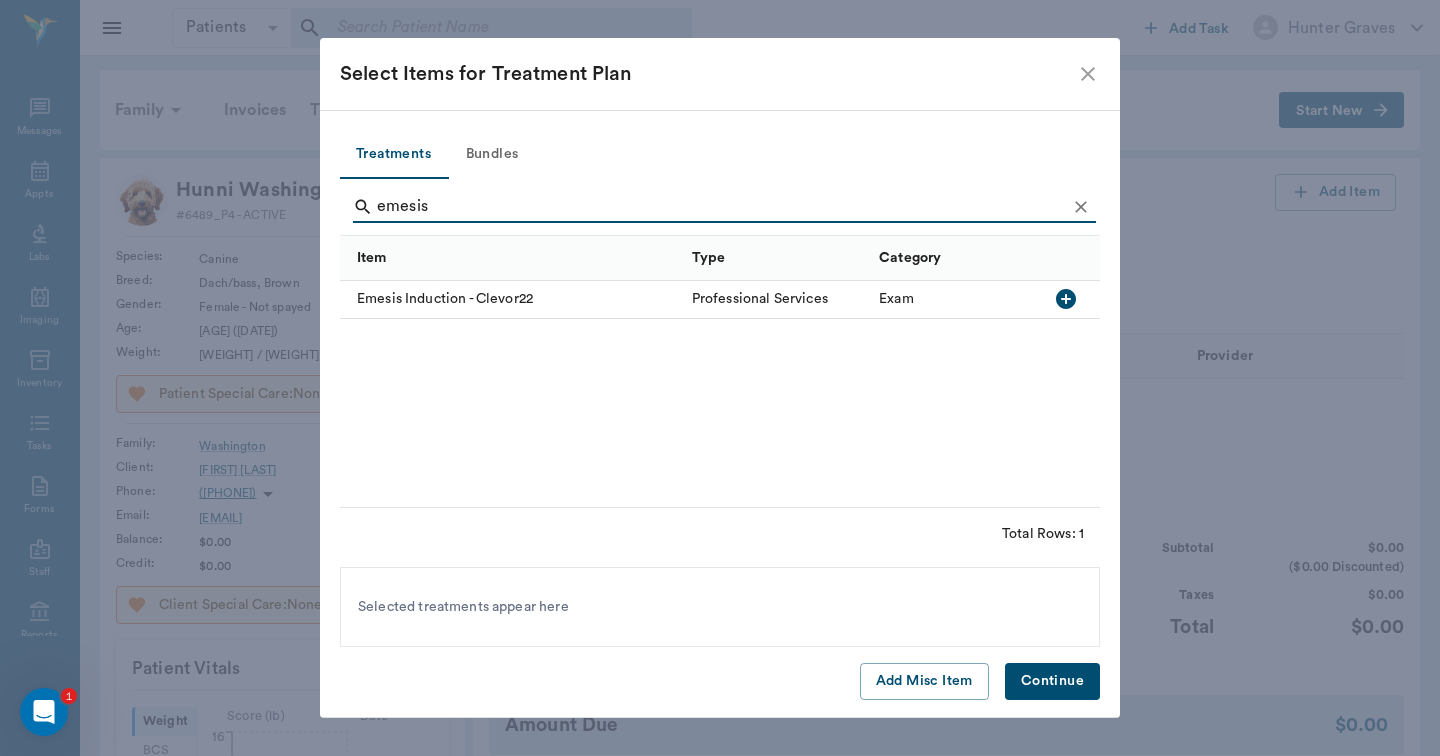 type on "emesis" 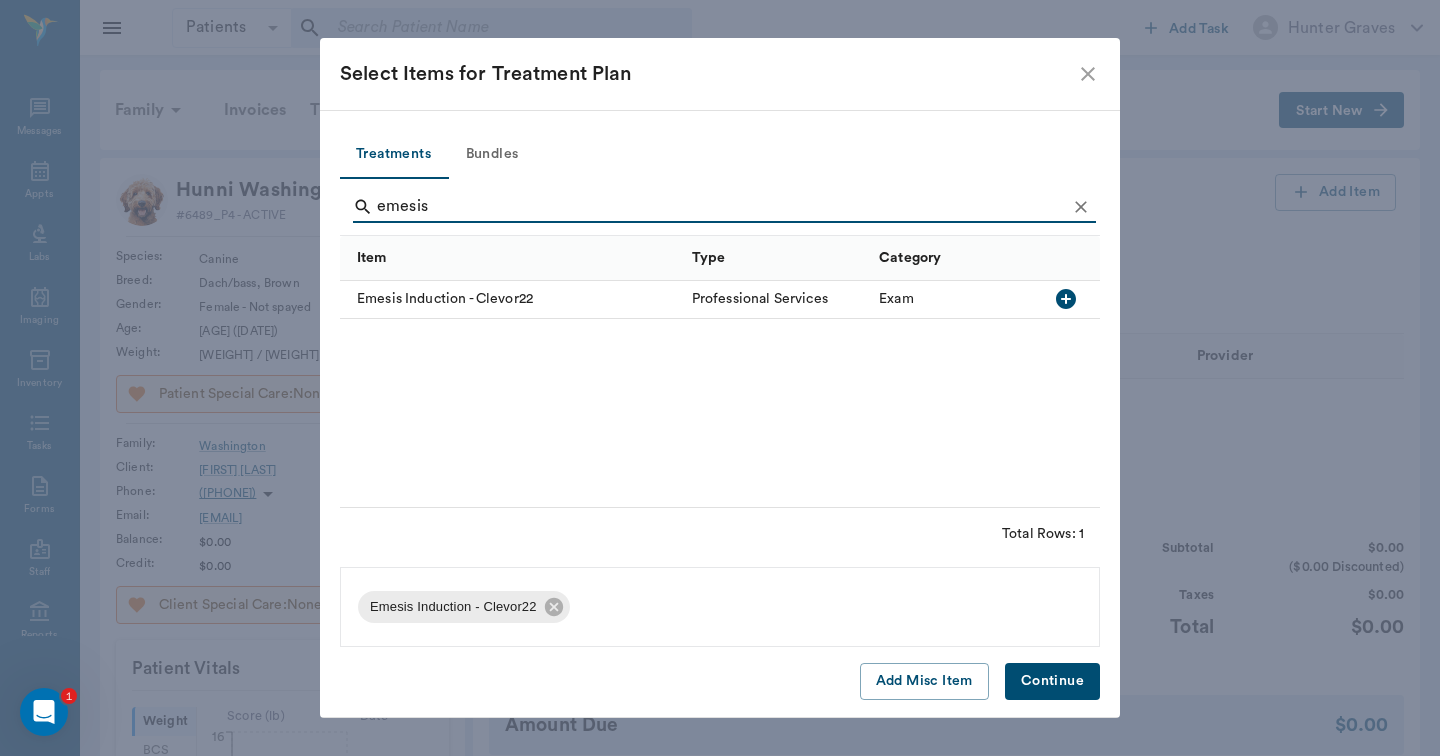 click 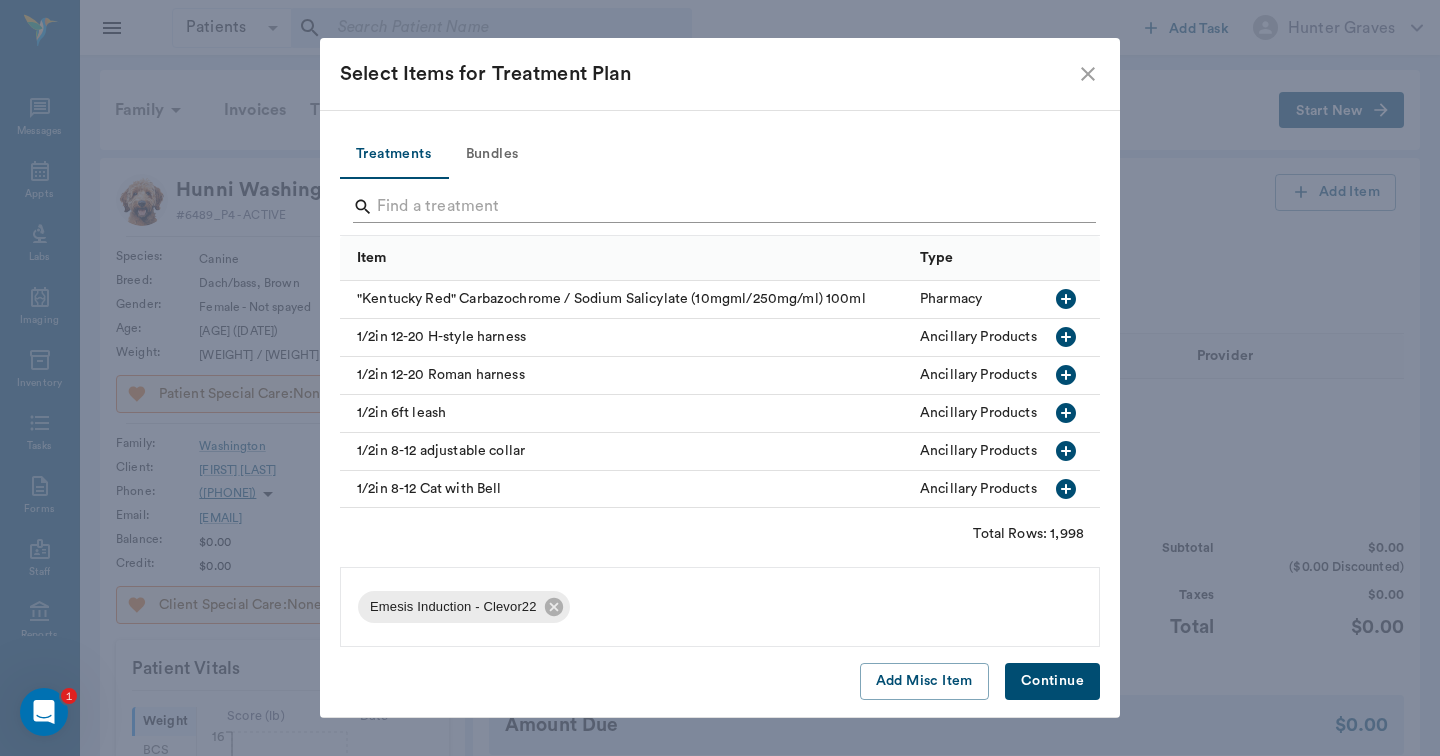 click at bounding box center (721, 207) 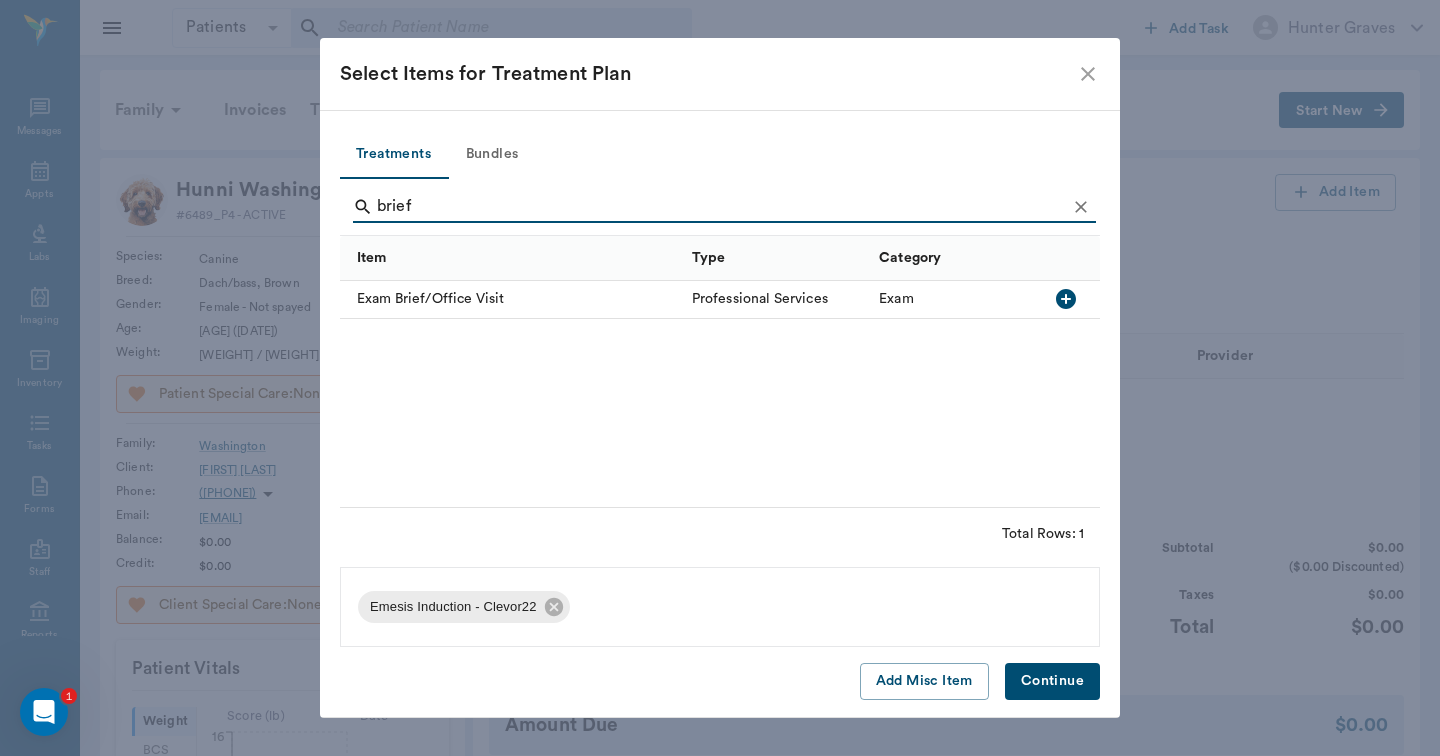 type on "brief" 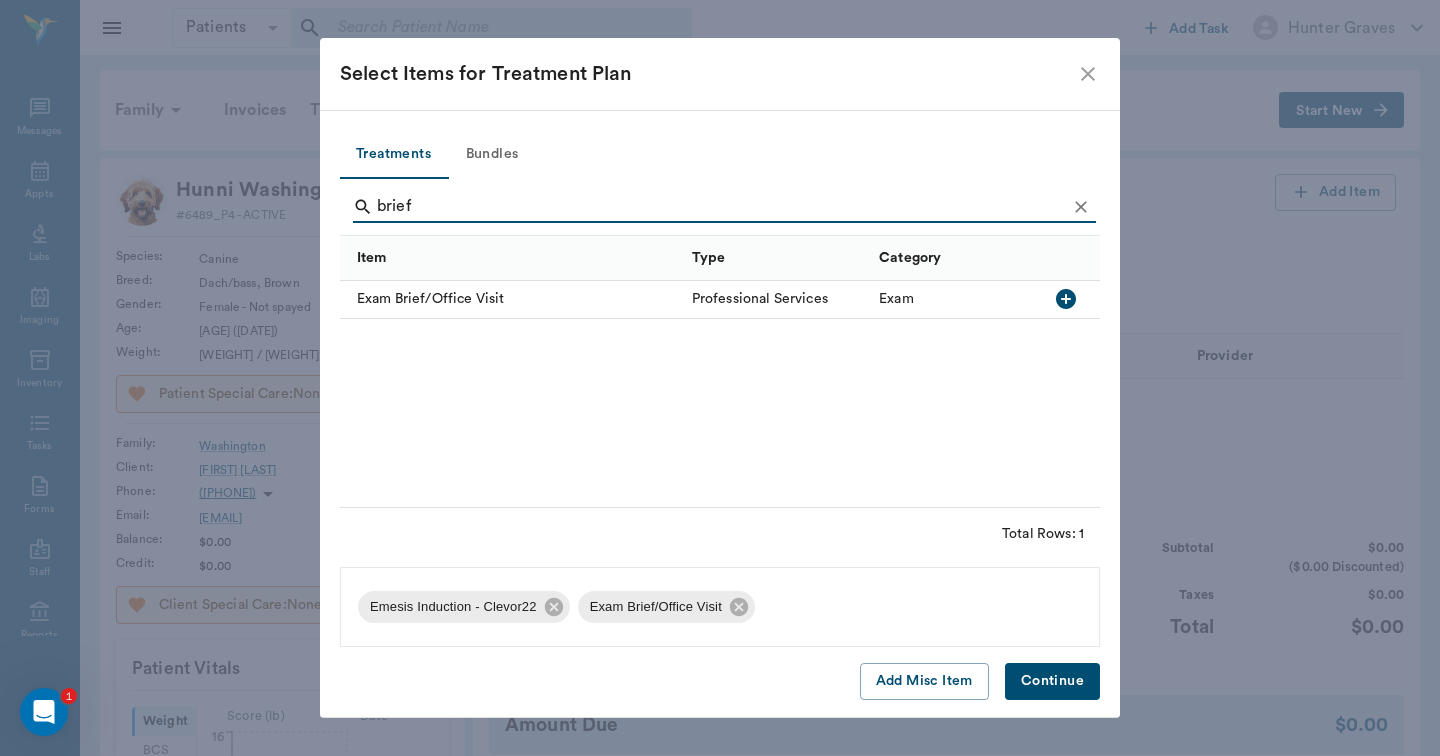click on "Continue" at bounding box center (1052, 681) 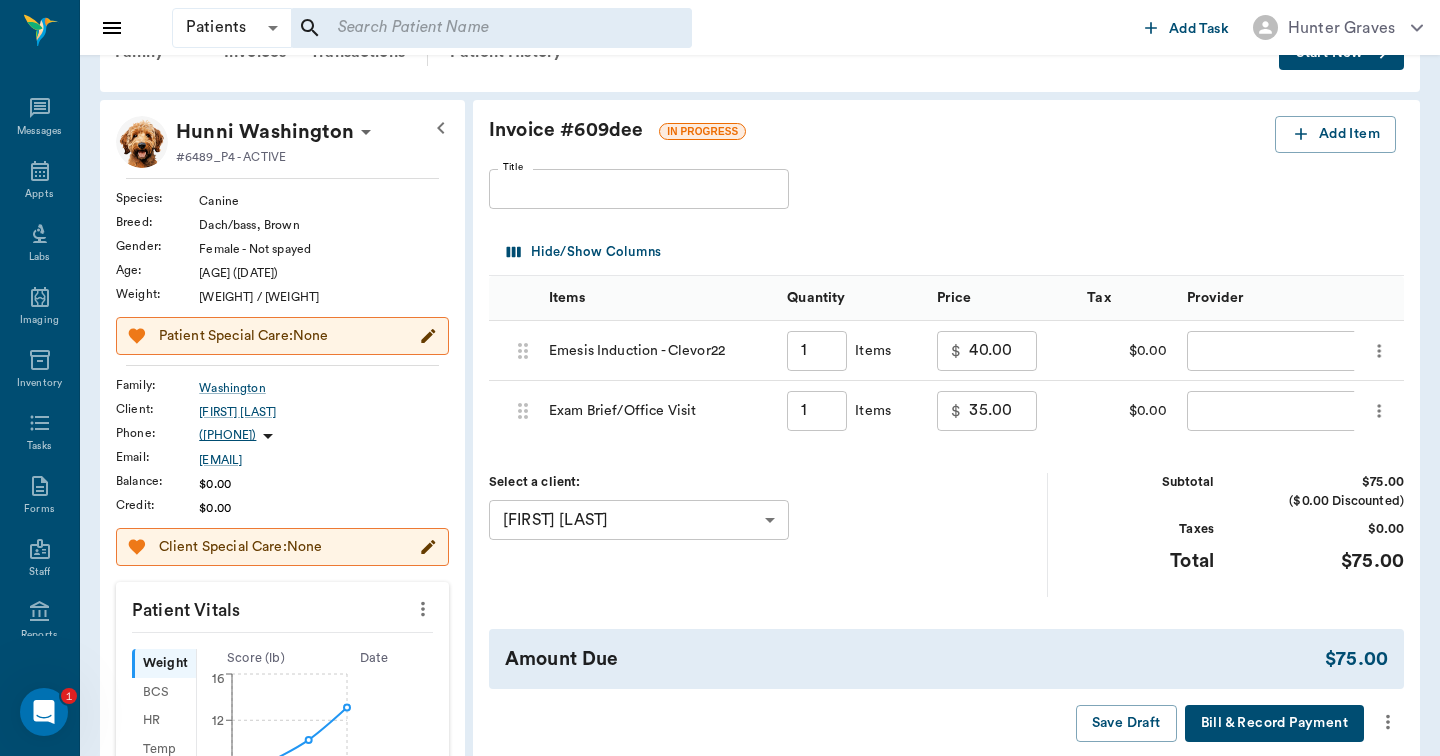 scroll, scrollTop: 82, scrollLeft: 0, axis: vertical 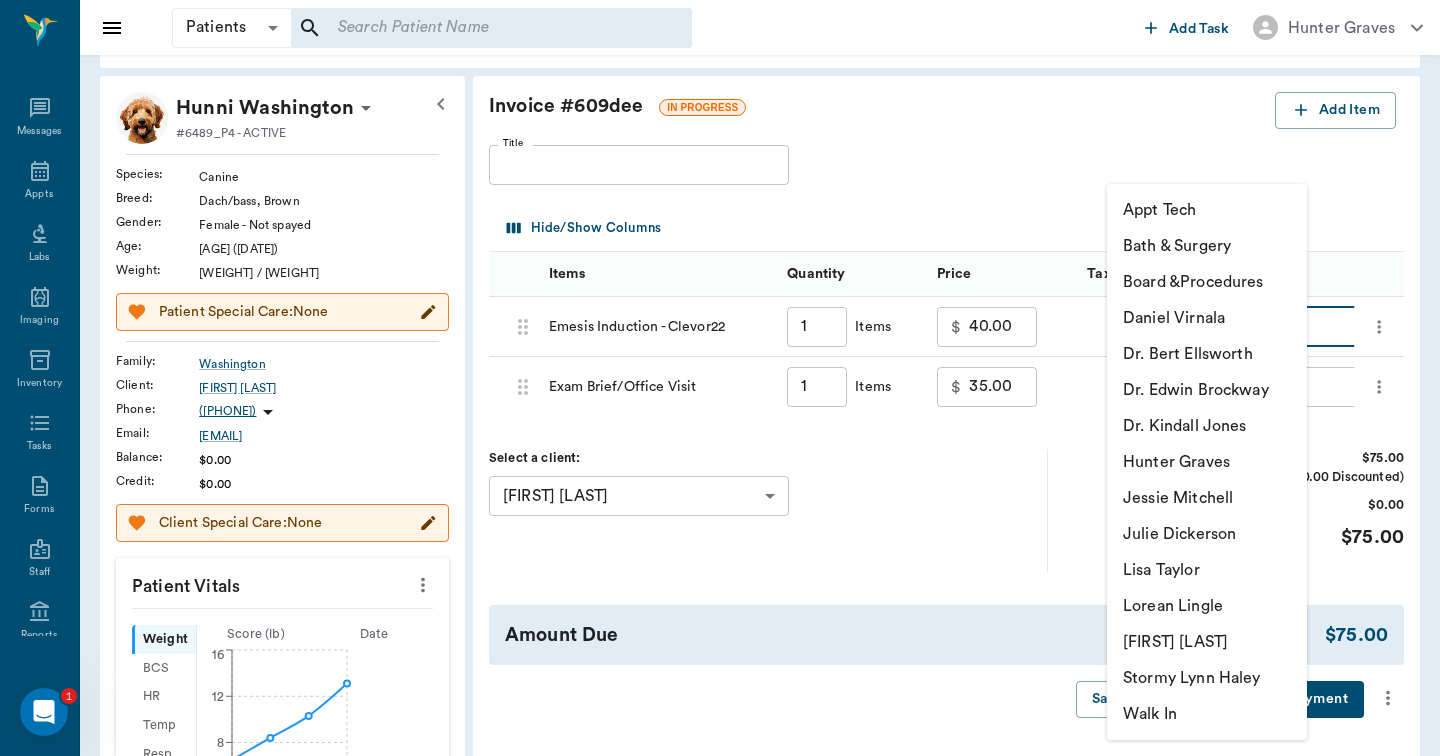 click on "Patients Patients ​ ​ Add Task Hunter Graves Nectar Messages Appts Labs Imaging Inventory Tasks Forms Staff Reports Lookup Settings Family Invoices Transactions Patient History Start New Hunni Washington #6489_P4    -    ACTIVE   Species : Canine Breed : Dach/bass, Brown Gender : Female - Not spayed Age : 14 wk 4 days (04/07/2025) Weight : 13.1 lbs / 5.9421 kg Patient Special Care:  None Family : Washington Client : Janet Washington Phone : (903) 799-8887 Email : sunshinetxjl@gmail.com Balance : $0.00 Credit : $0.00 Client Special Care:  None Patient Vitals Weight BCS HR Temp Resp BP Dia Pain Perio Score ( lb ) Date 07/16/25 8AM 0 4 8 12 16 Ongoing diagnosis Current Rx Reminders Parvo Vaccination #2 ( Neo Par) 07/16/25 Prepaid Puppy Package Visit #5 07/30/25 Distemper/Parvo Vaccination 3rd - Prepaid Puppy Package 07/30/25 Corona Vaccination 2nd - Prepaid Puppy Package 07/30/25 Upcoming appointments Tech 07/30/25 Schedule Appointment Invoice # 609dee IN PROGRESS Add Item Title Title Hide/Show Columns   1" at bounding box center (720, 688) 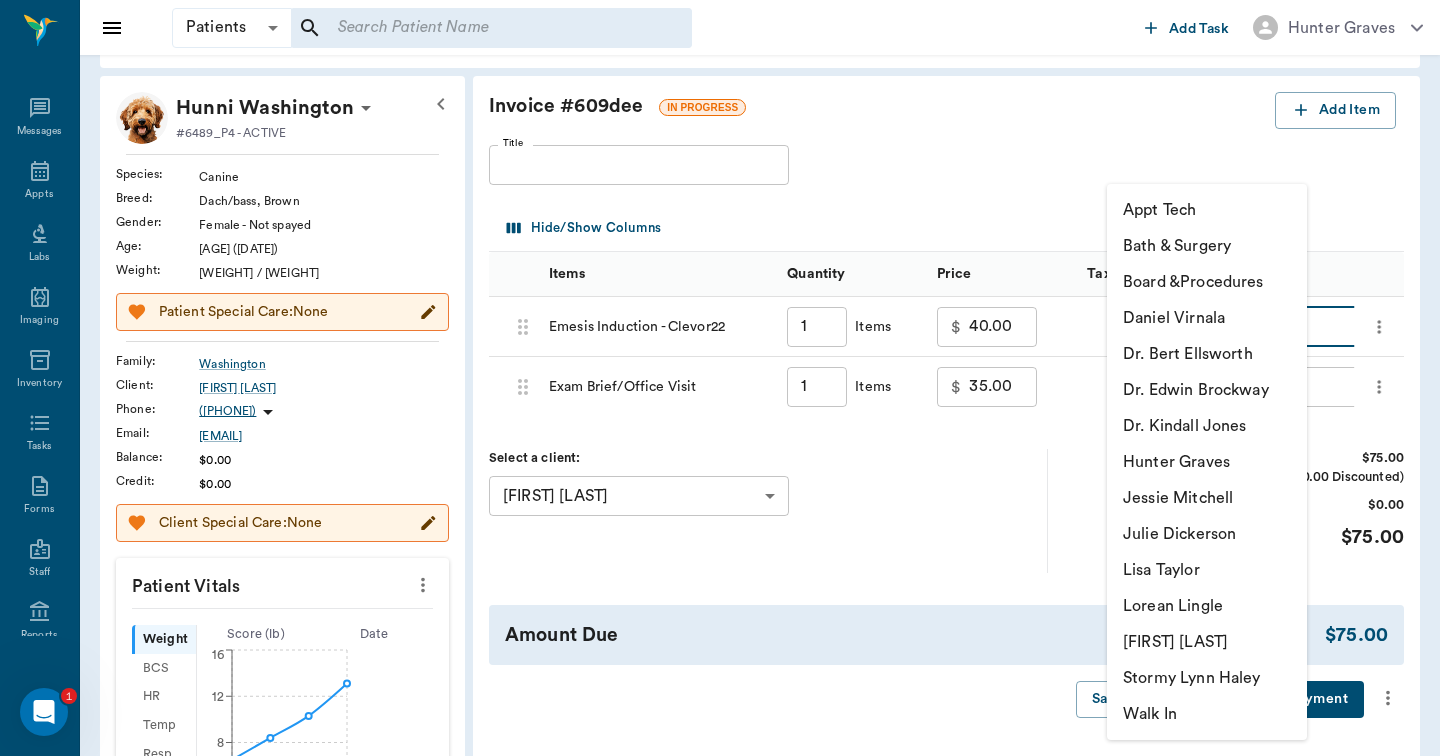 click on "Dr. Bert Ellsworth" at bounding box center [1207, 354] 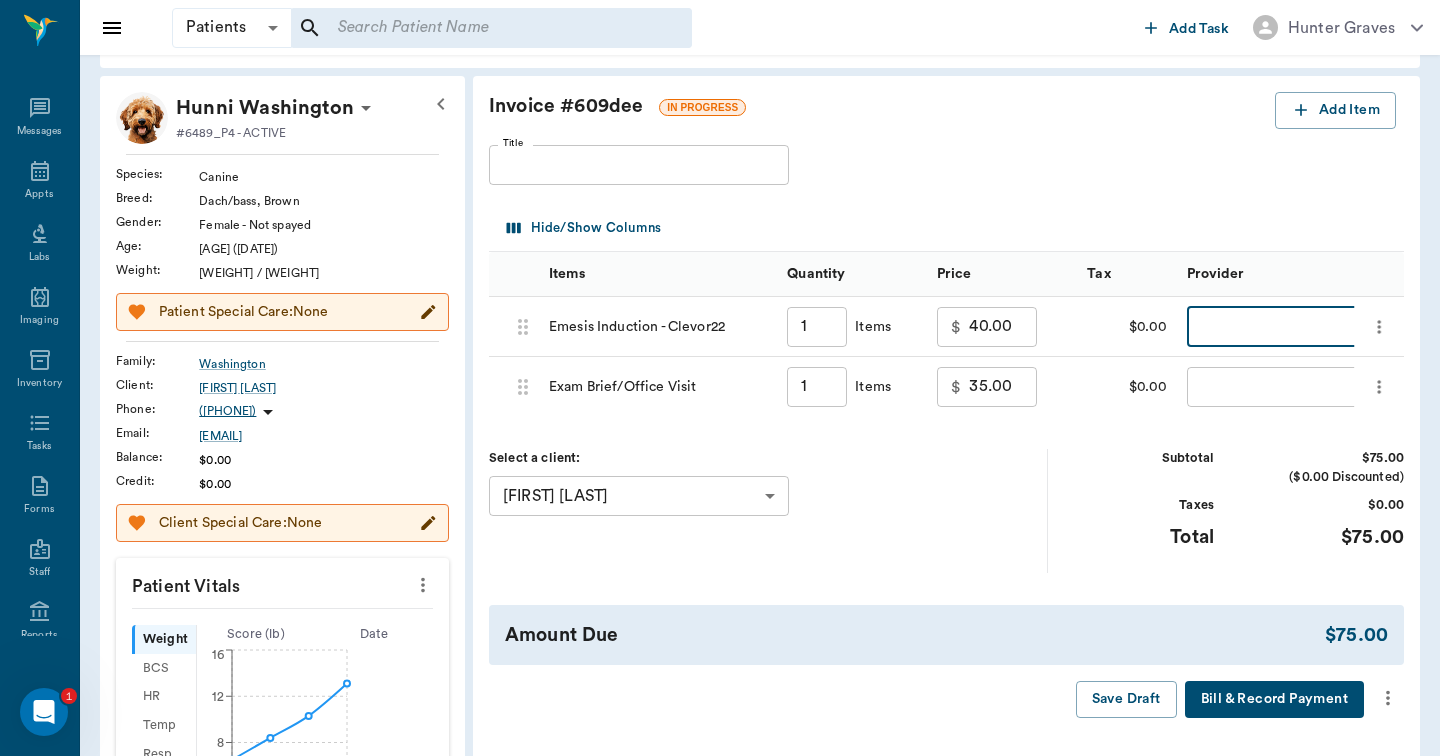 type on "none-63ec2f075fda476ae8351a4d" 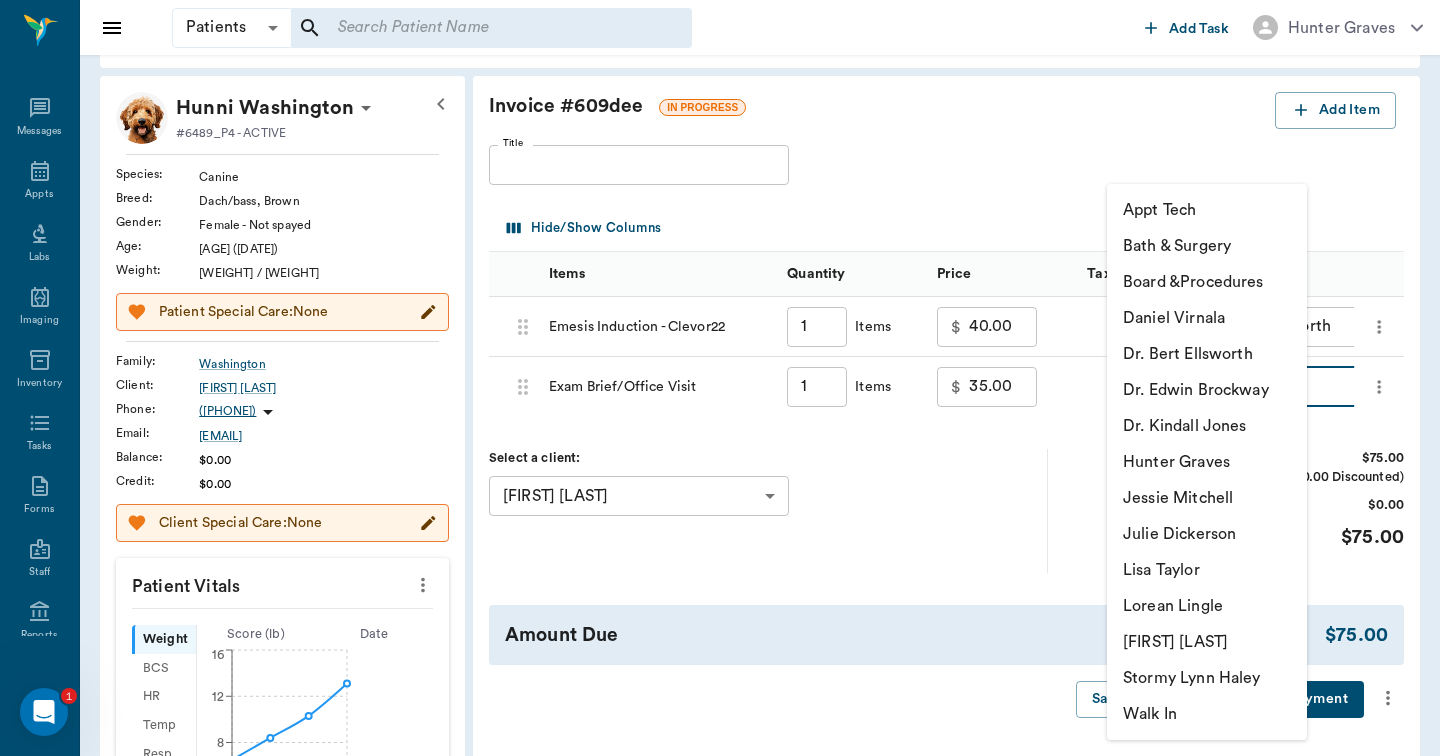 click on "Patients Patients ​ ​ Add Task Hunter Graves Nectar Messages Appts Labs Imaging Inventory Tasks Forms Staff Reports Lookup Settings Family Invoices Transactions Patient History Start New Hunni Washington #6489_P4    -    ACTIVE   Species : Canine Breed : Dach/bass, Brown Gender : Female - Not spayed Age : 14 wk 4 days (04/07/2025) Weight : 13.1 lbs / 5.9421 kg Patient Special Care:  None Family : Washington Client : Janet Washington Phone : (903) 799-8887 Email : sunshinetxjl@gmail.com Balance : $0.00 Credit : $0.00 Client Special Care:  None Patient Vitals Weight BCS HR Temp Resp BP Dia Pain Perio Score ( lb ) Date 07/16/25 8AM 0 4 8 12 16 Ongoing diagnosis Current Rx Reminders Parvo Vaccination #2 ( Neo Par) 07/16/25 Prepaid Puppy Package Visit #5 07/30/25 Distemper/Parvo Vaccination 3rd - Prepaid Puppy Package 07/30/25 Corona Vaccination 2nd - Prepaid Puppy Package 07/30/25 Upcoming appointments Tech 07/30/25 Schedule Appointment Invoice # 609dee IN PROGRESS Add Item Title Title Hide/Show Columns   1" at bounding box center [720, 688] 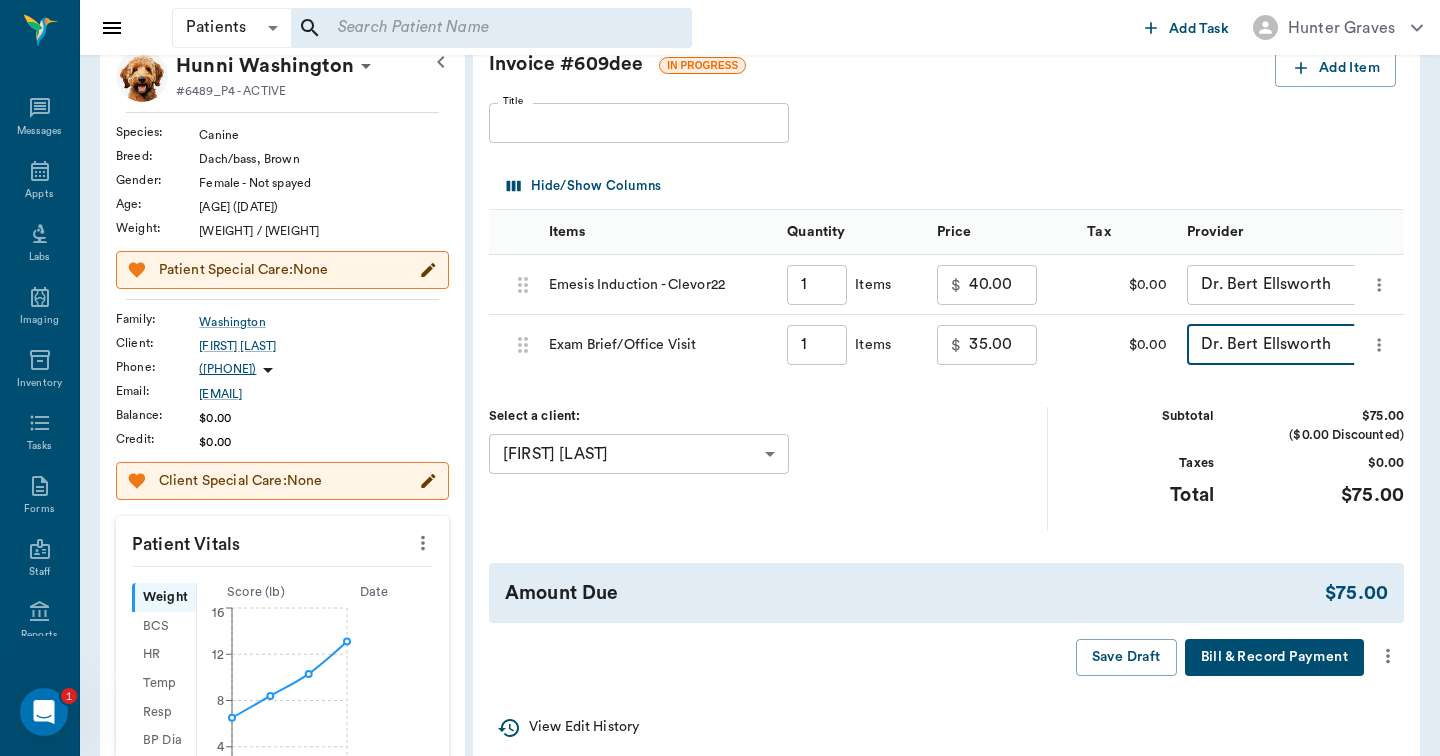 scroll, scrollTop: 136, scrollLeft: 0, axis: vertical 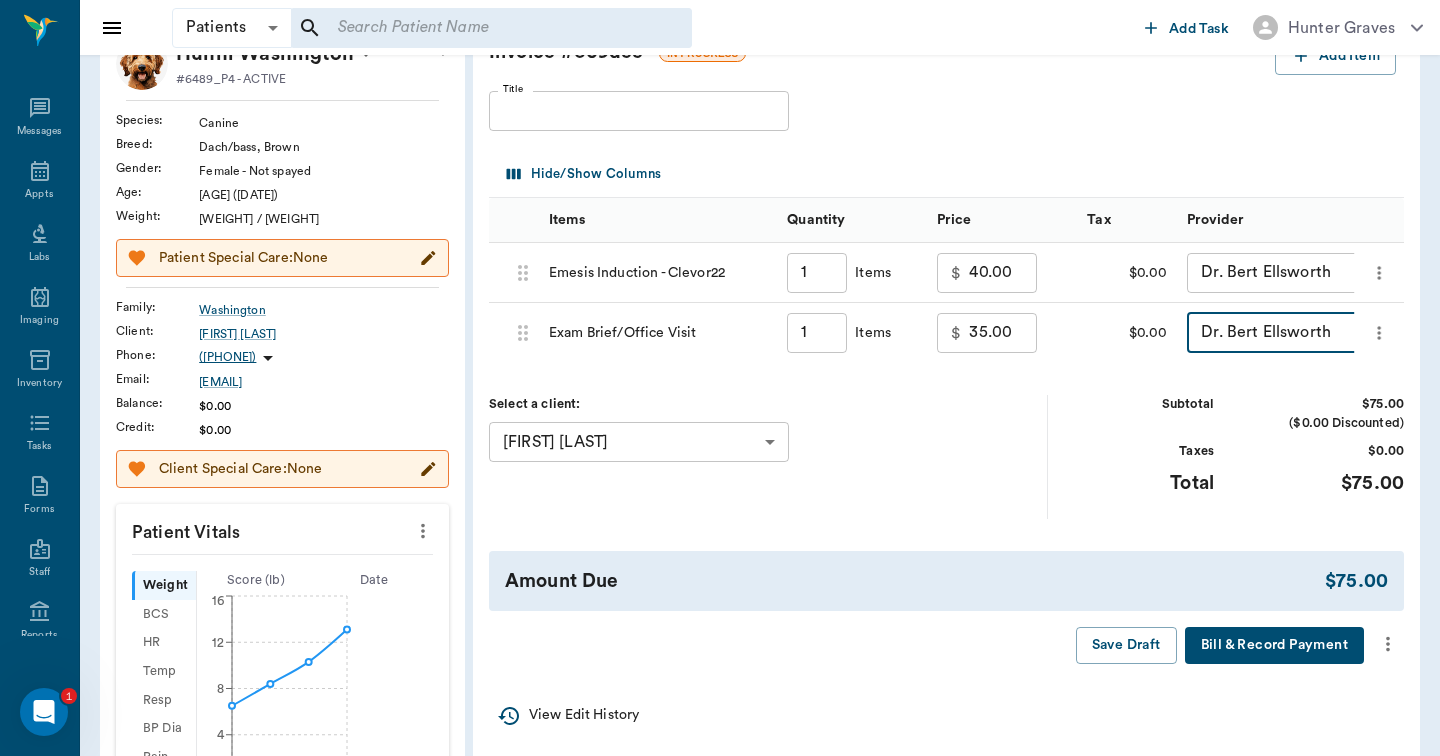 click 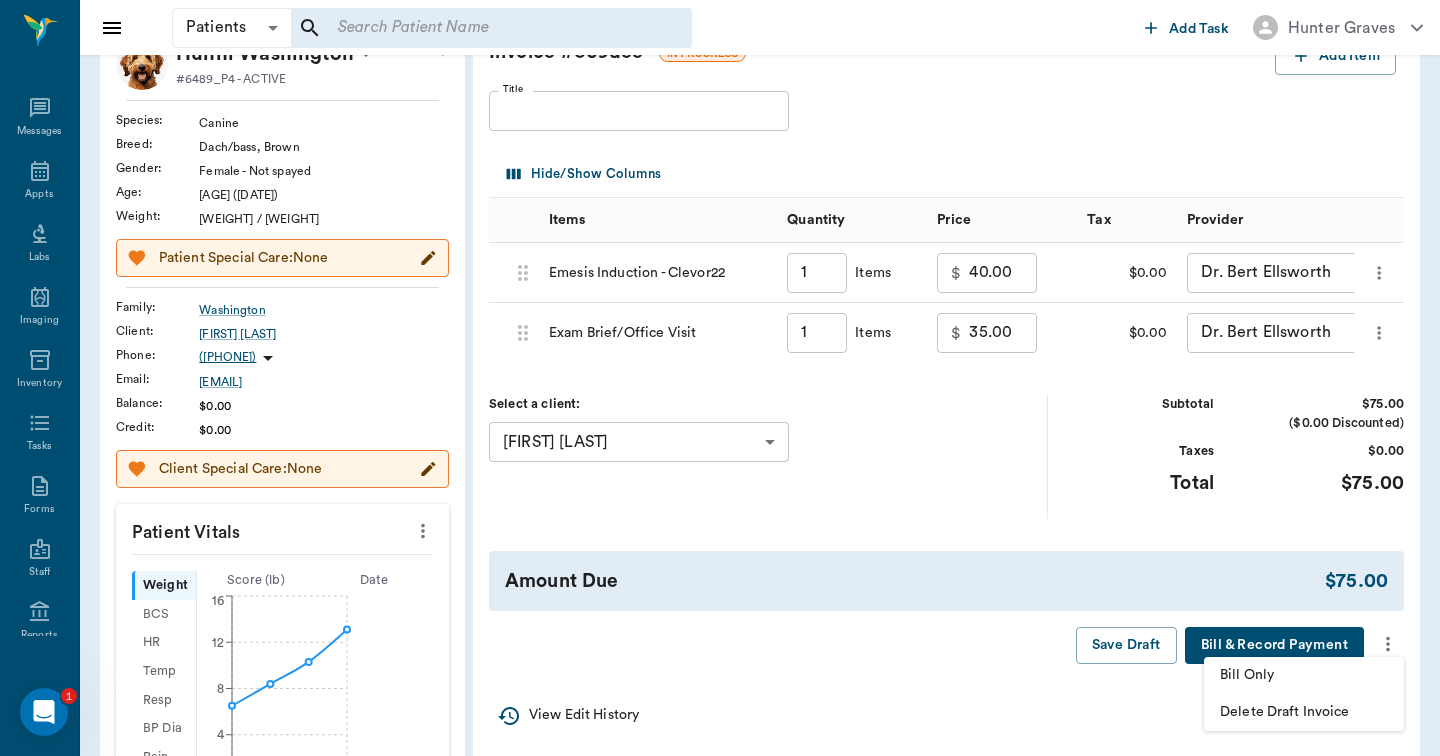 click on "Bill Only" at bounding box center [1304, 675] 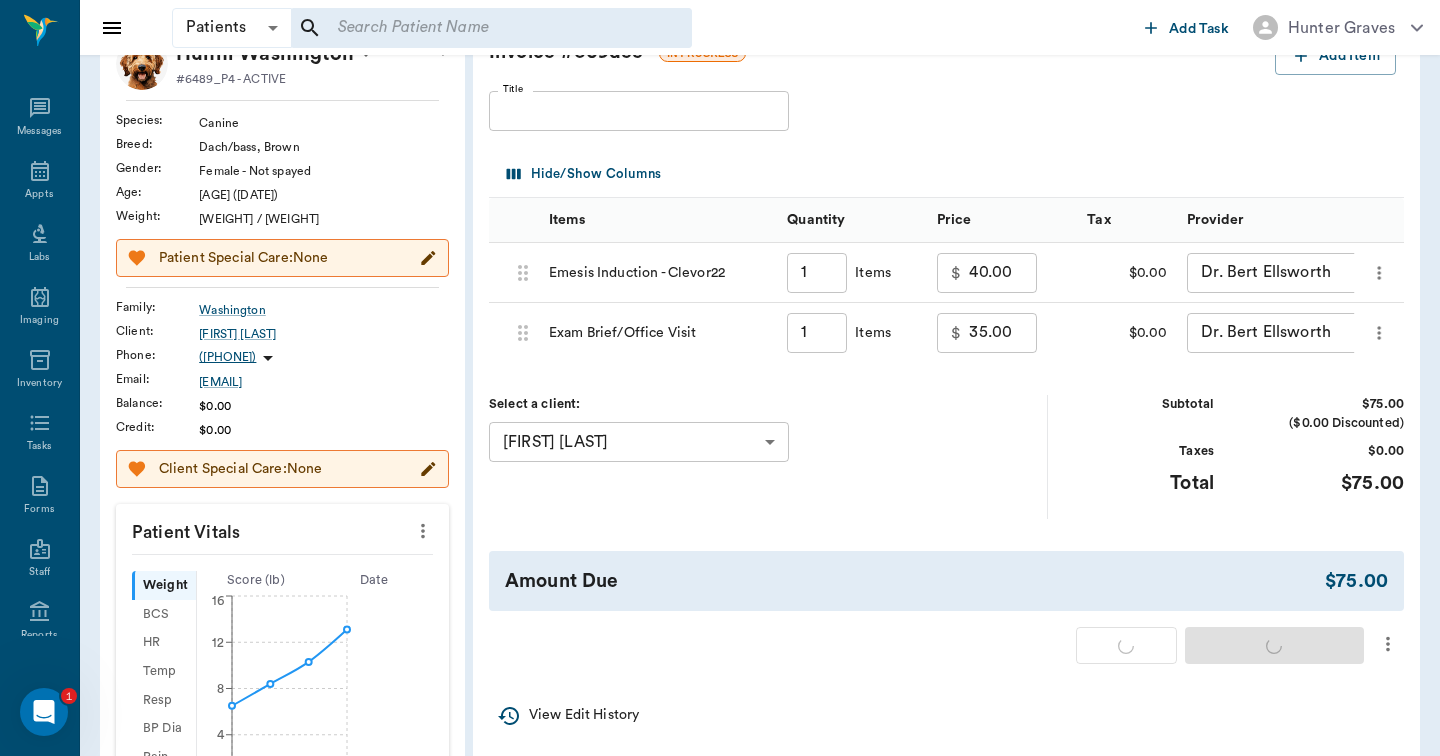 type on "1.00" 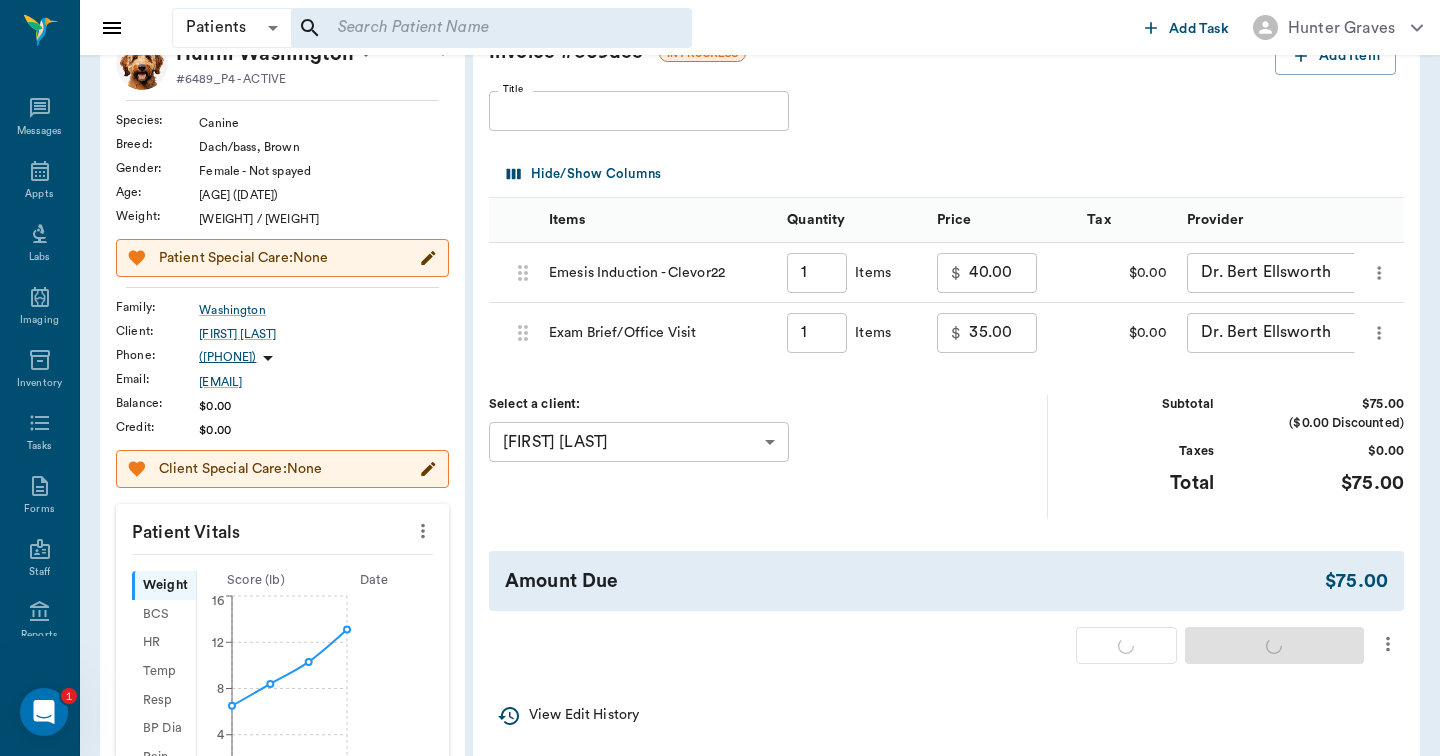 type on "1.00" 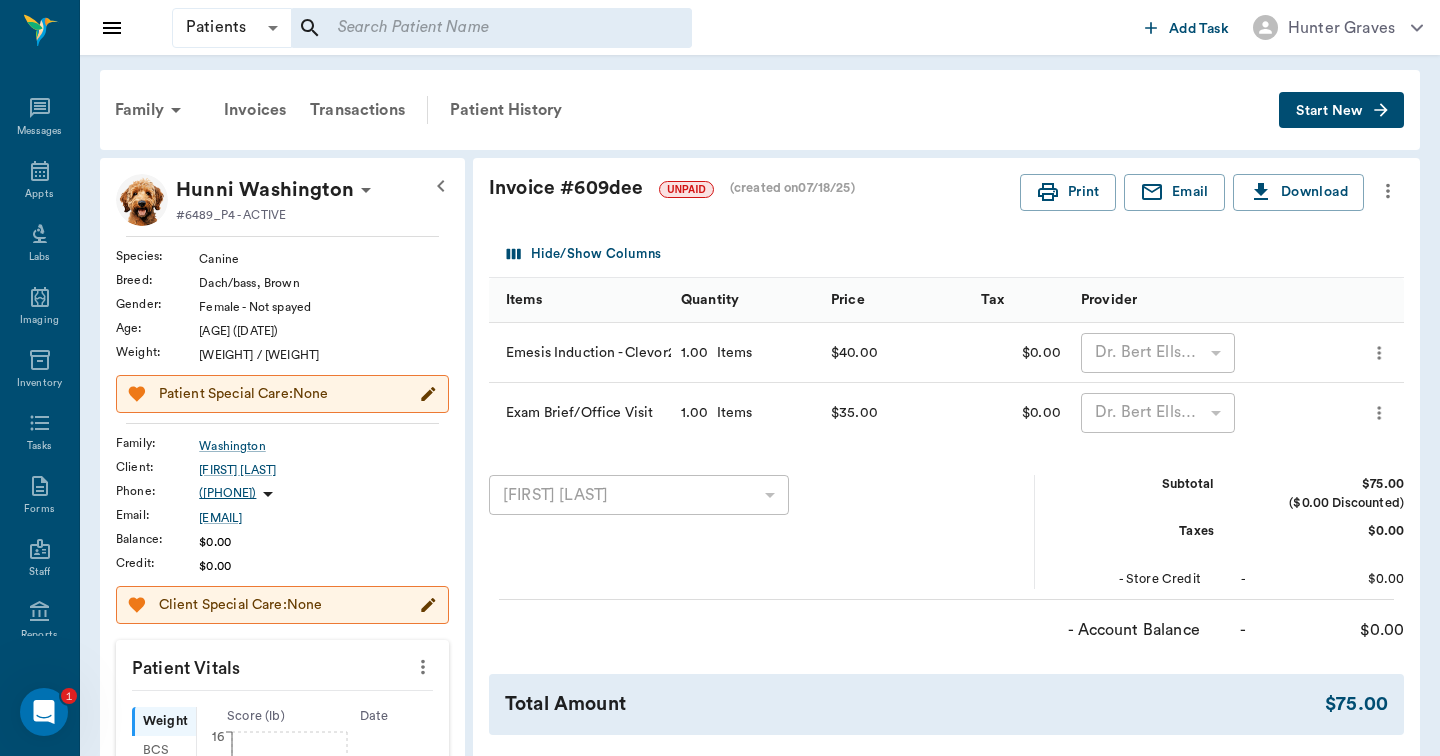 scroll, scrollTop: 0, scrollLeft: 0, axis: both 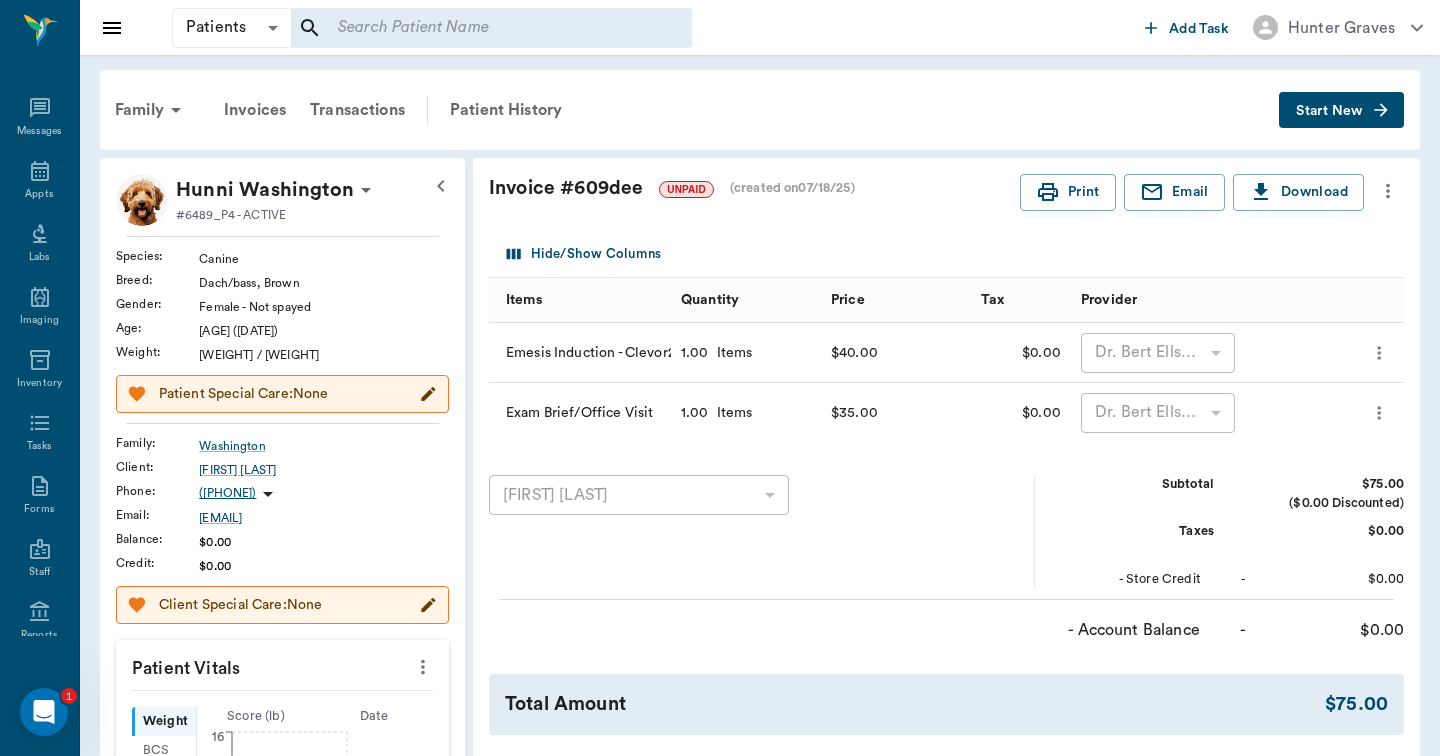 click on "Hide/Show Columns" at bounding box center [752, 254] 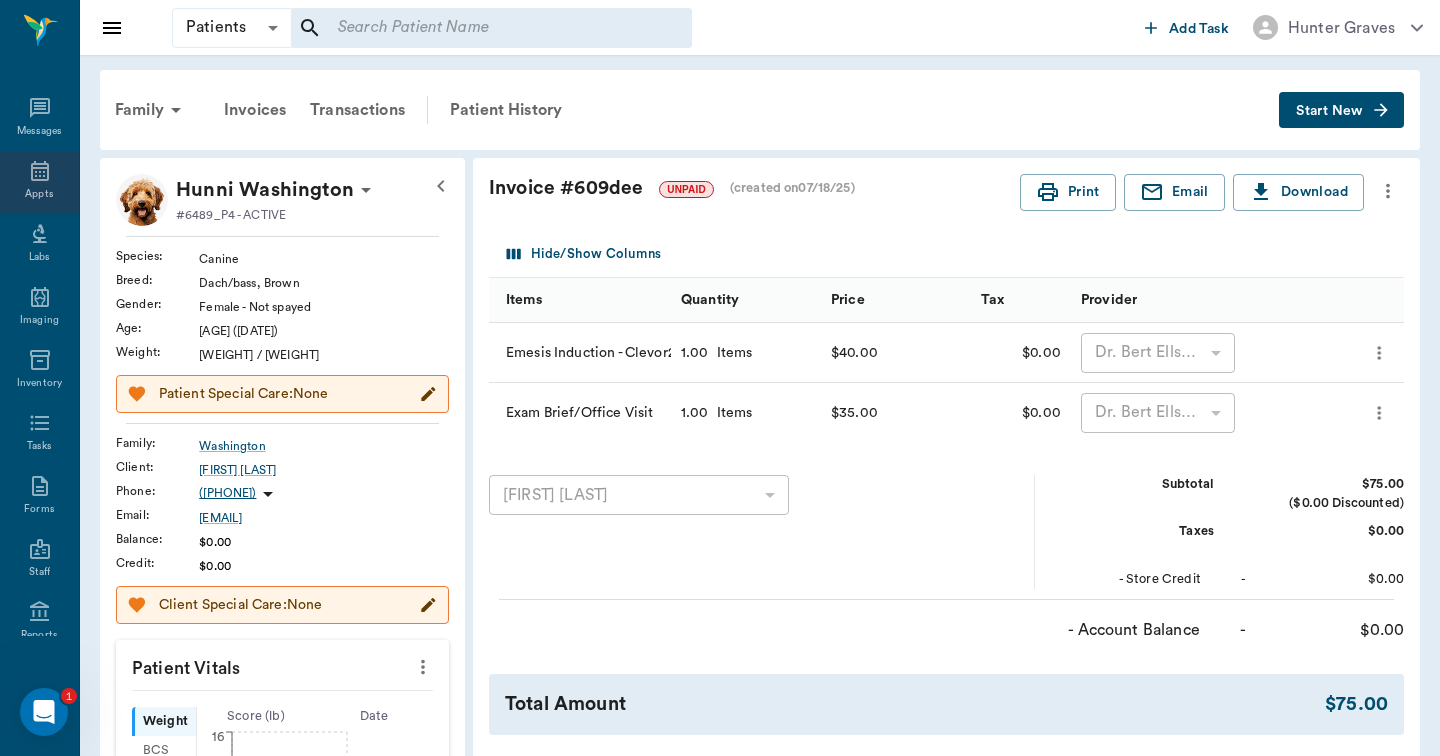 click 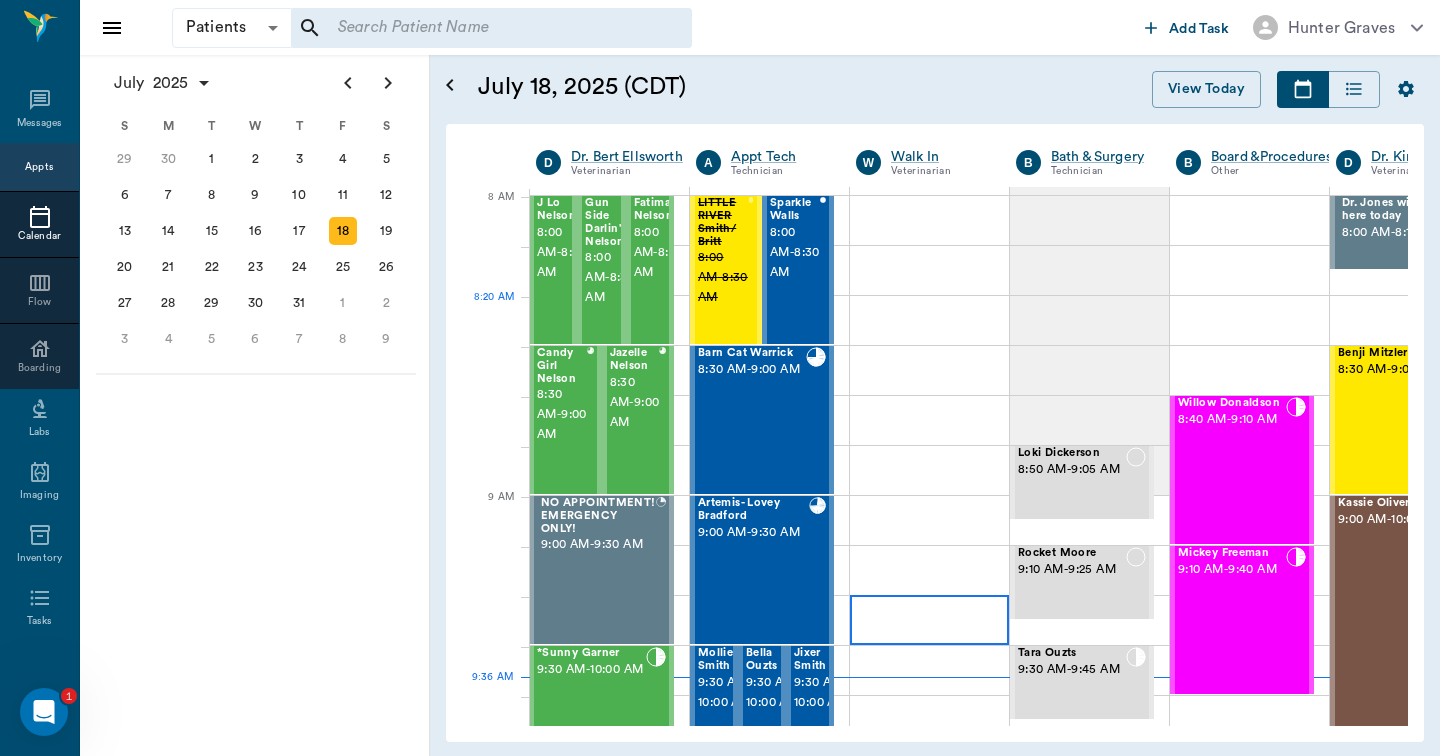 scroll, scrollTop: 0, scrollLeft: 1, axis: horizontal 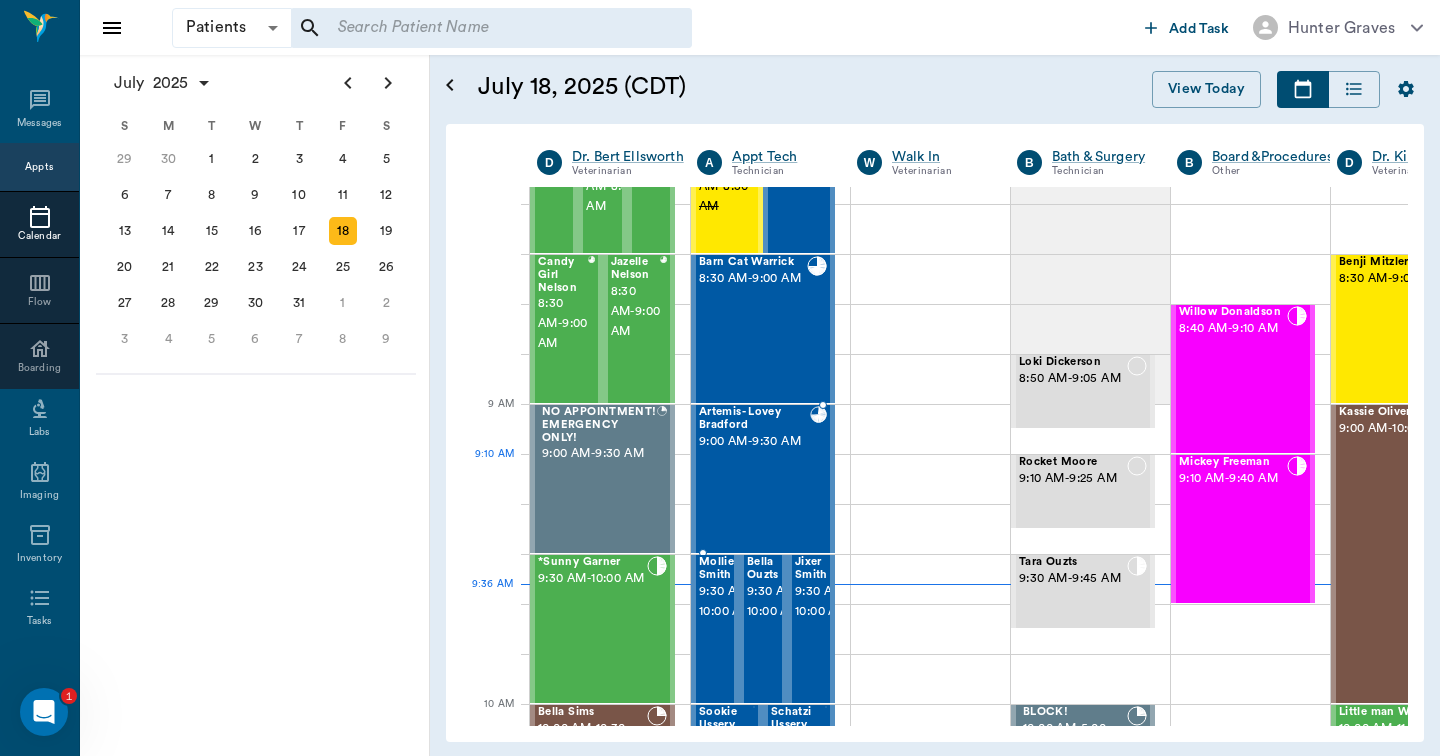 click on "9:00 AM  -  9:30 AM" at bounding box center [754, 442] 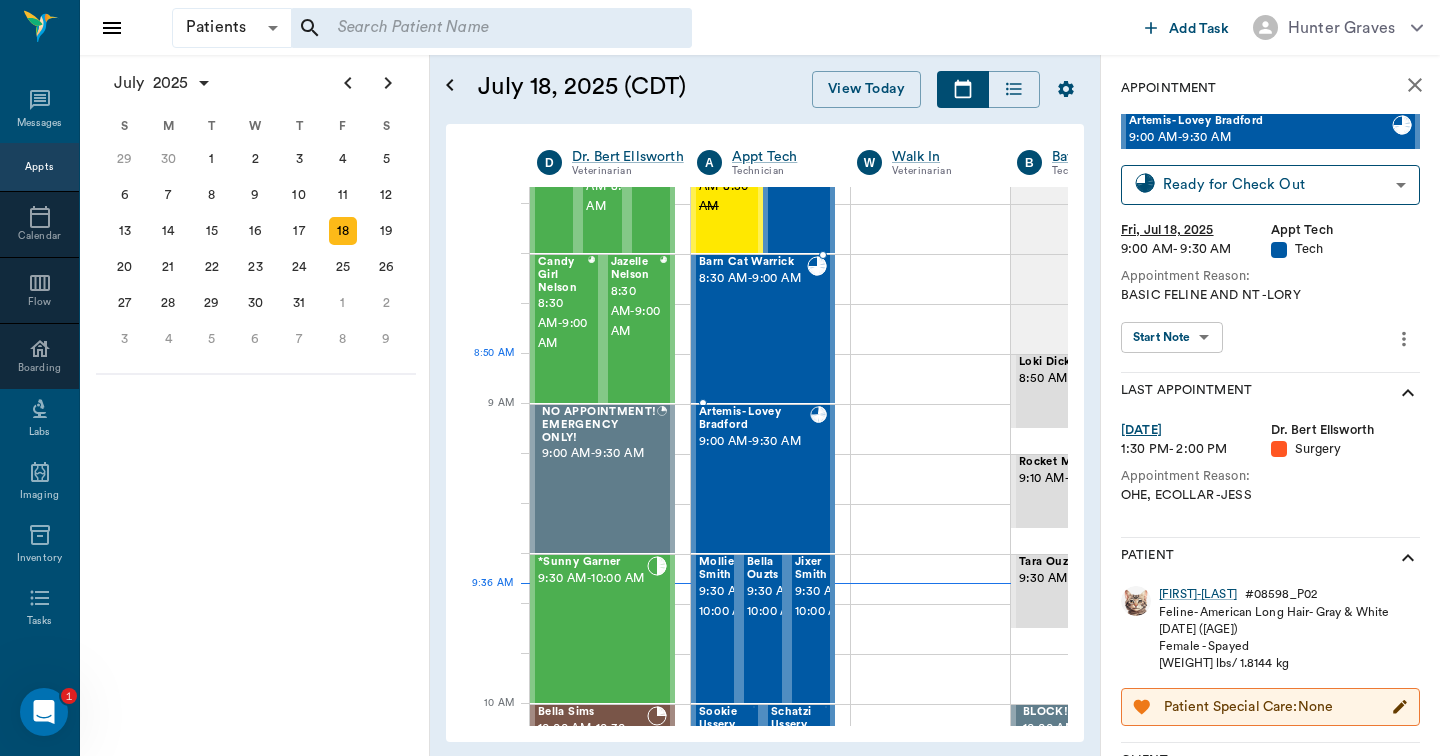 scroll, scrollTop: 150, scrollLeft: 0, axis: vertical 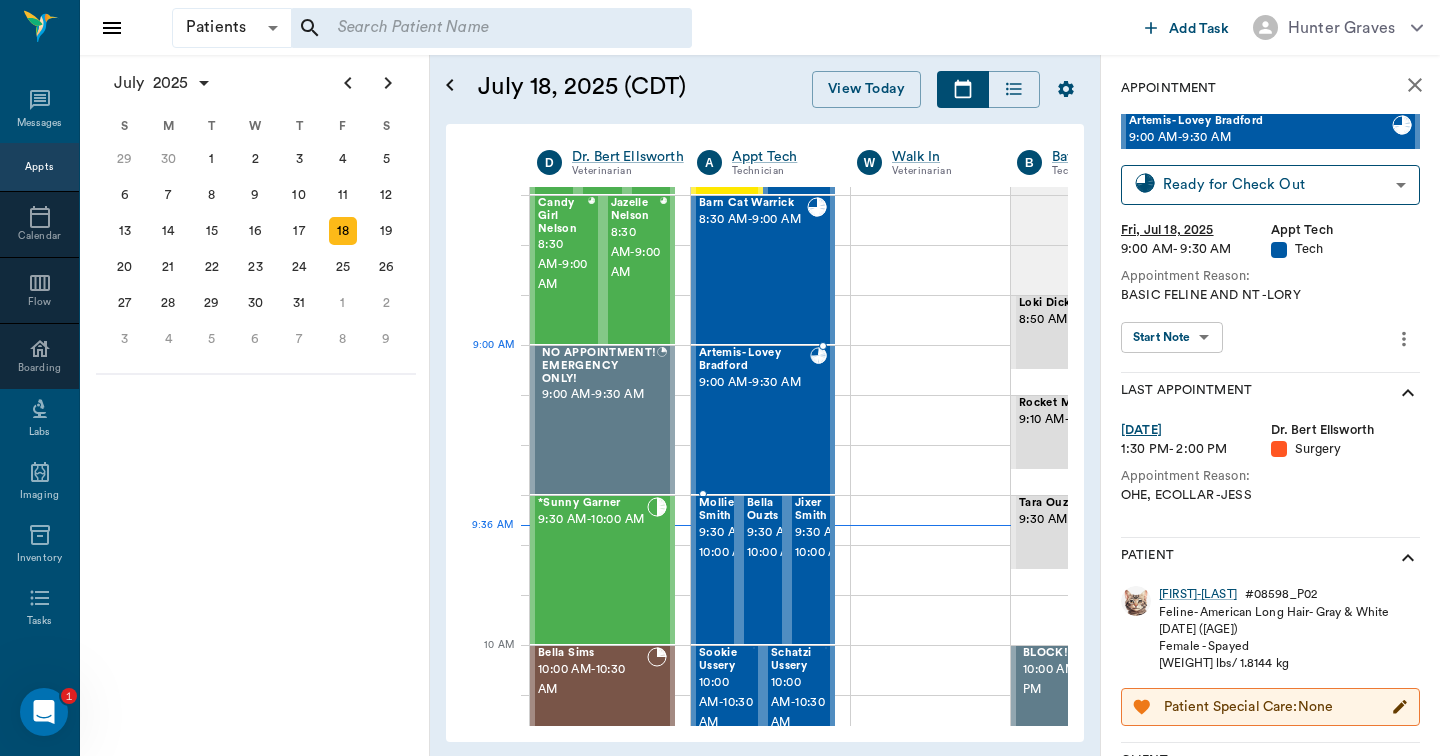 click on "9:00 AM  -  9:30 AM" at bounding box center (754, 383) 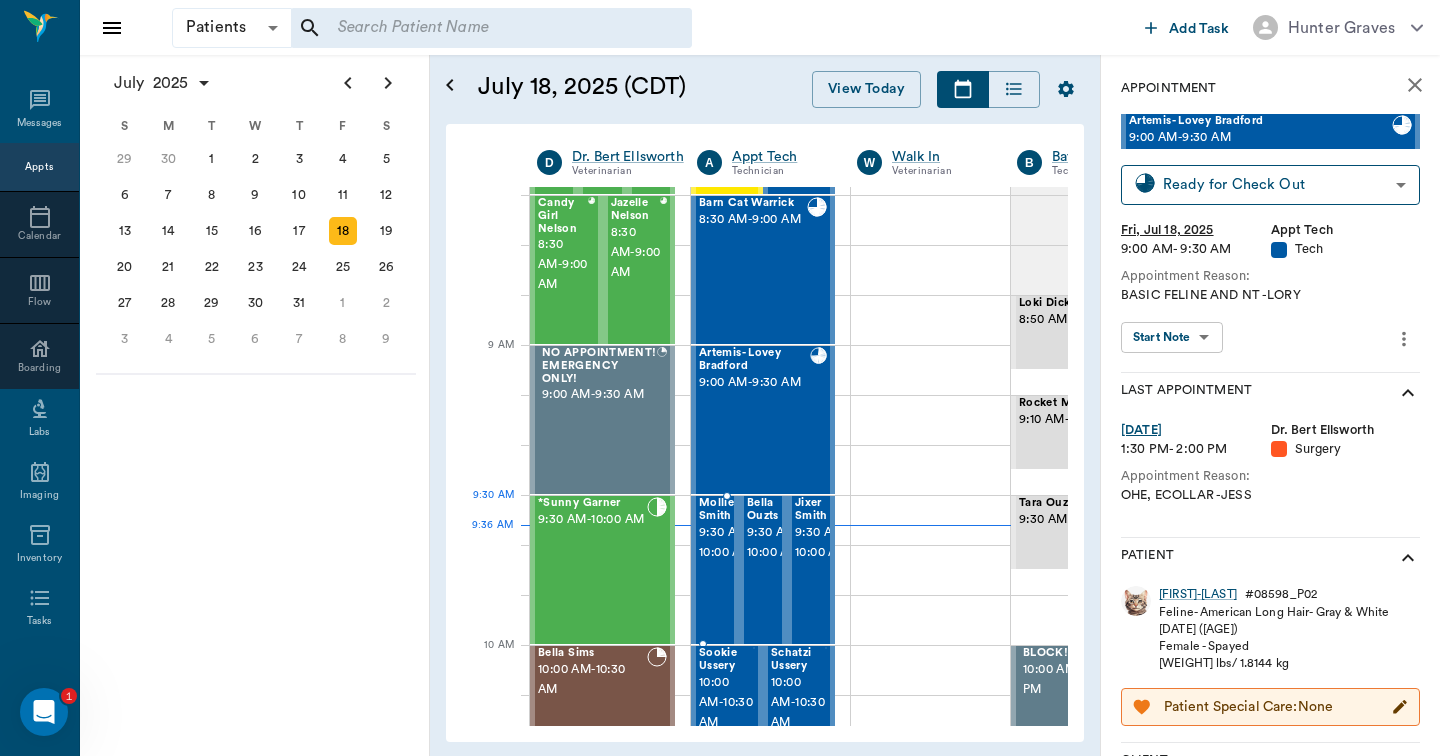 click on "9:30 AM  -  10:00 AM" at bounding box center (726, 543) 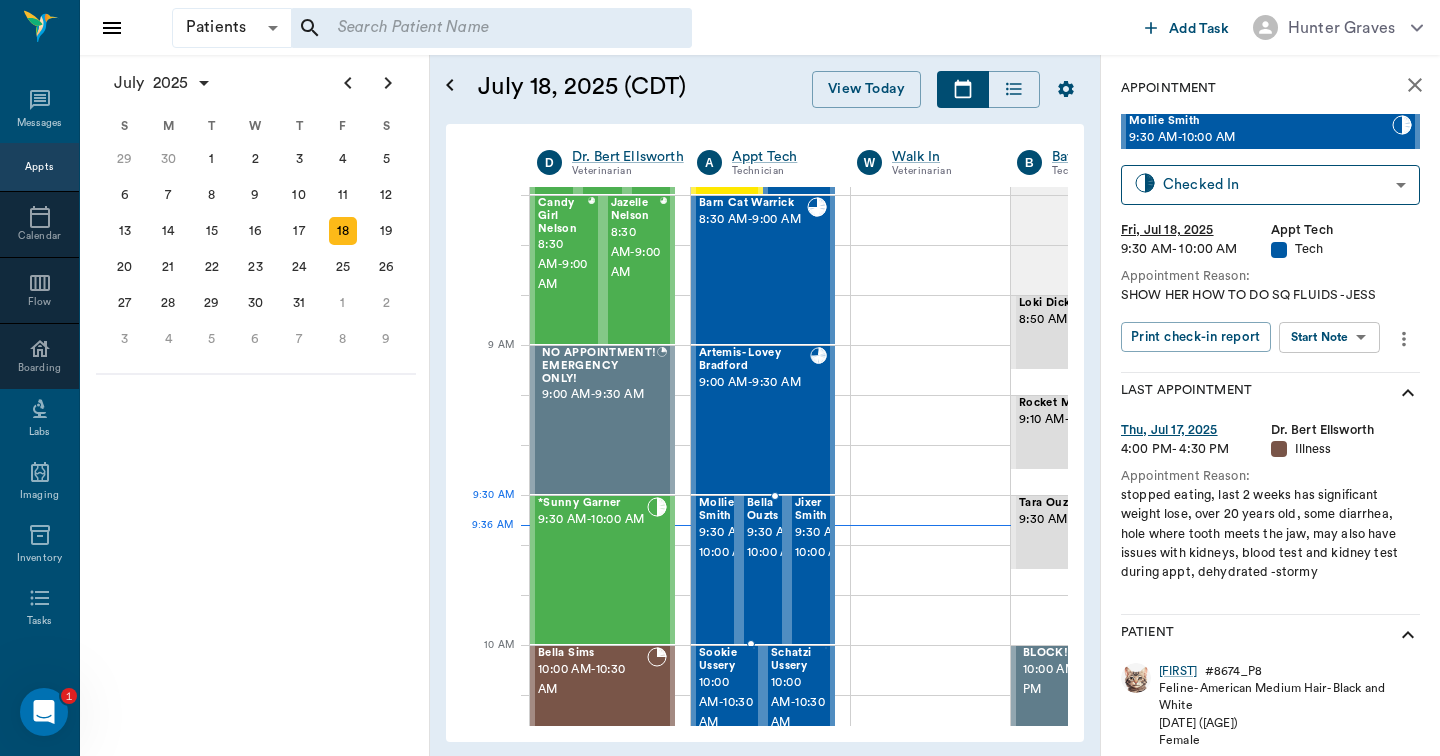 click on "9:30 AM  -  10:00 AM" at bounding box center (774, 543) 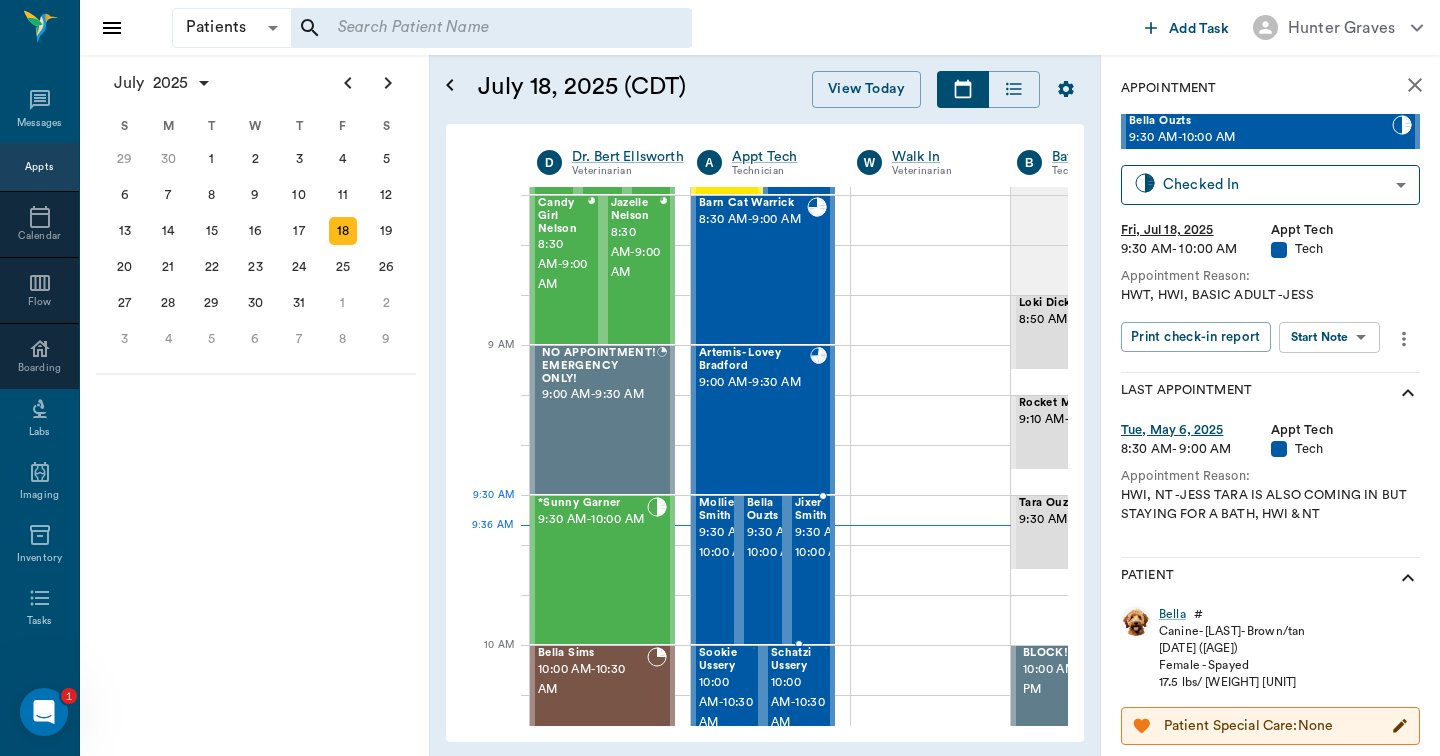 click on "9:30 AM  -  10:00 AM" at bounding box center (822, 543) 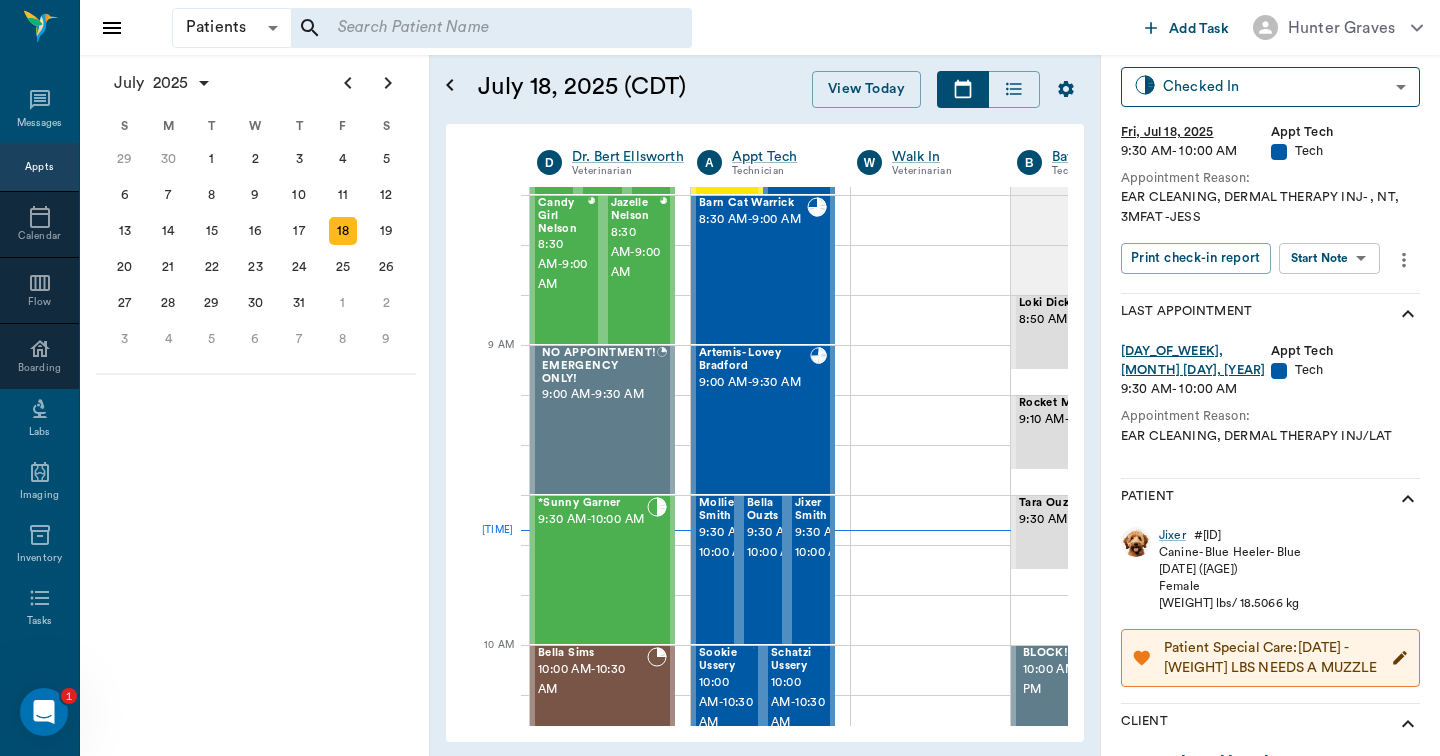 scroll, scrollTop: 122, scrollLeft: 0, axis: vertical 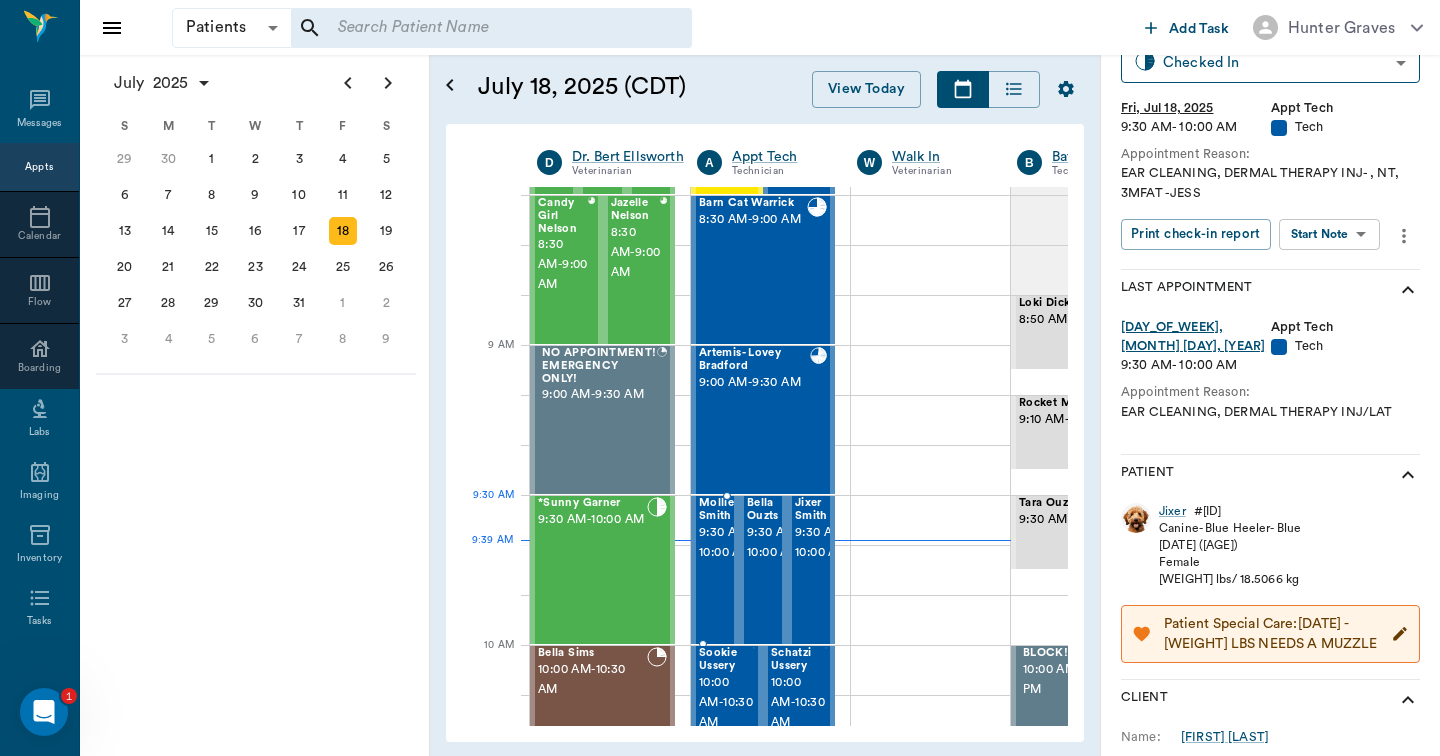 click on "9:30 AM  -  10:00 AM" at bounding box center (726, 543) 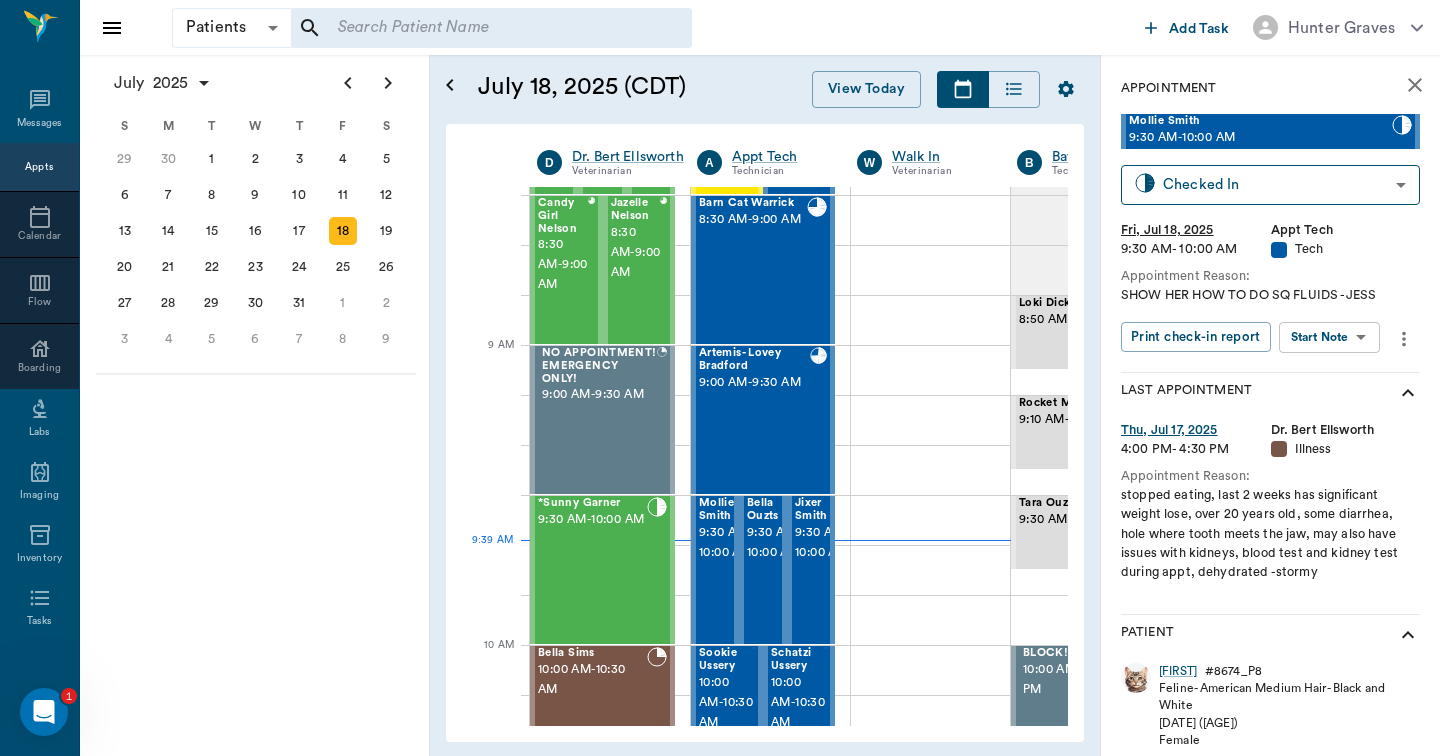 scroll, scrollTop: 0, scrollLeft: 0, axis: both 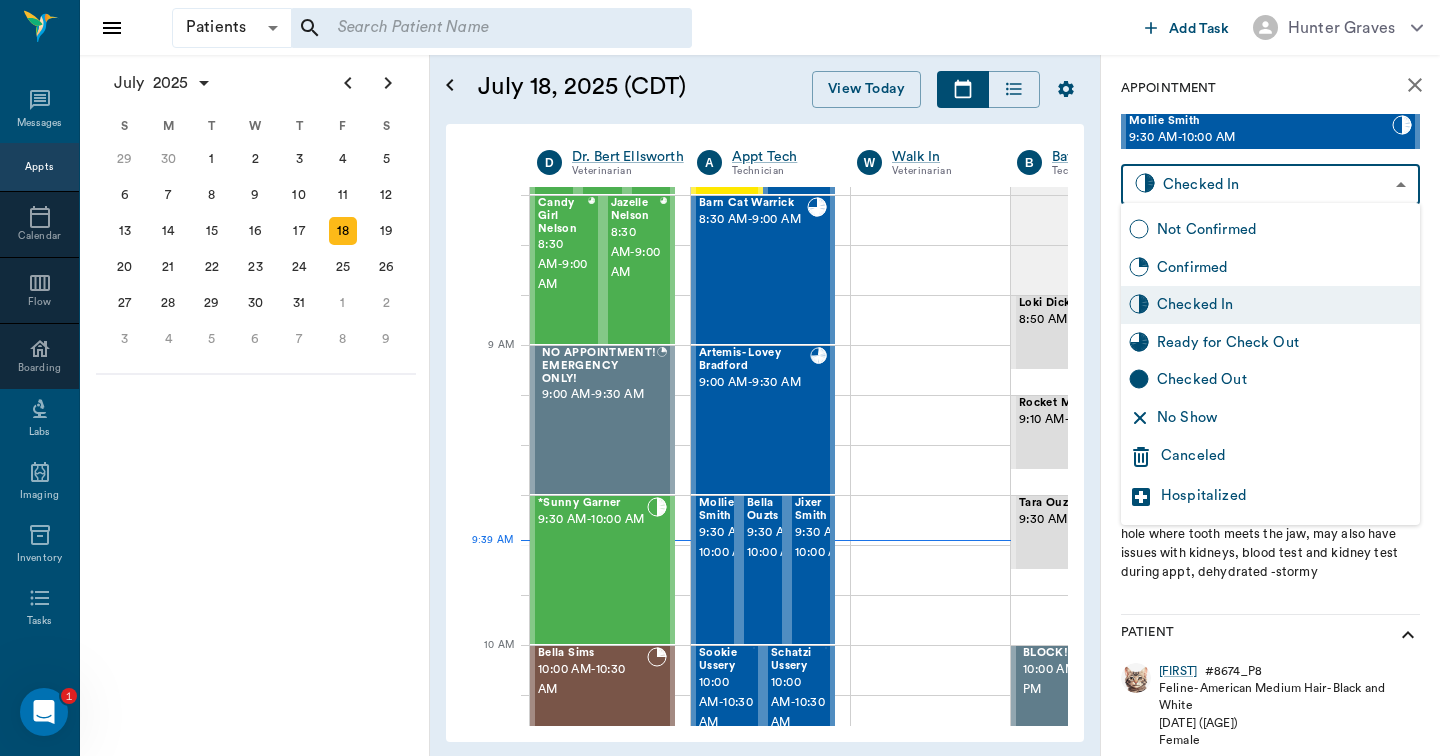 click on "Patients Patients ​ ​ Add Task Hunter Graves Nectar Messages Appts Calendar Flow Boarding Labs Imaging Inventory Tasks Forms Staff Reports Lookup Settings July 2025 S M T W T F S Jun 1 2 3 4 5 6 7 8 9 10 11 12 13 14 15 16 17 18 19 20 21 22 23 24 25 26 27 28 29 30 Jul 1 2 3 4 5 6 7 8 9 10 11 12 S M T W T F S 29 30 Jul 1 2 3 4 5 6 7 8 9 10 11 12 13 14 15 16 17 18 19 20 21 22 23 24 25 26 27 28 29 30 31 Aug 1 2 3 4 5 6 7 8 9 S M T W T F S 27 28 29 30 31 Aug 1 2 3 4 5 6 7 8 9 10 11 12 13 14 15 16 17 18 19 20 21 22 23 24 25 26 27 28 29 30 31 Sep 1 2 3 4 5 6 July 18, 2025 (CDT) View Today July 2025 Today 18 Fri Jul 2025 D Dr. Bert Ellsworth Veterinarian A Appt Tech Technician W Walk In Veterinarian B Bath & Surgery Technician B Board &Procedures Other D Dr. Kindall Jones Veterinarian 8 AM 9 AM 10 AM 11 AM 12 PM 1 PM 2 PM 3 PM 4 PM 5 PM 6 PM 7 PM 8 PM 9:39 AM 9:30 AM J Lo Nelson 8:00 AM  -  8:30 AM Gun Side Darlin' Nelson 8:00 AM  -  8:30 AM Fatima Nelson 8:00 AM  -  8:30 AM Candy Girl Nelson 8:30 AM  -  9:00 AM" at bounding box center (720, 378) 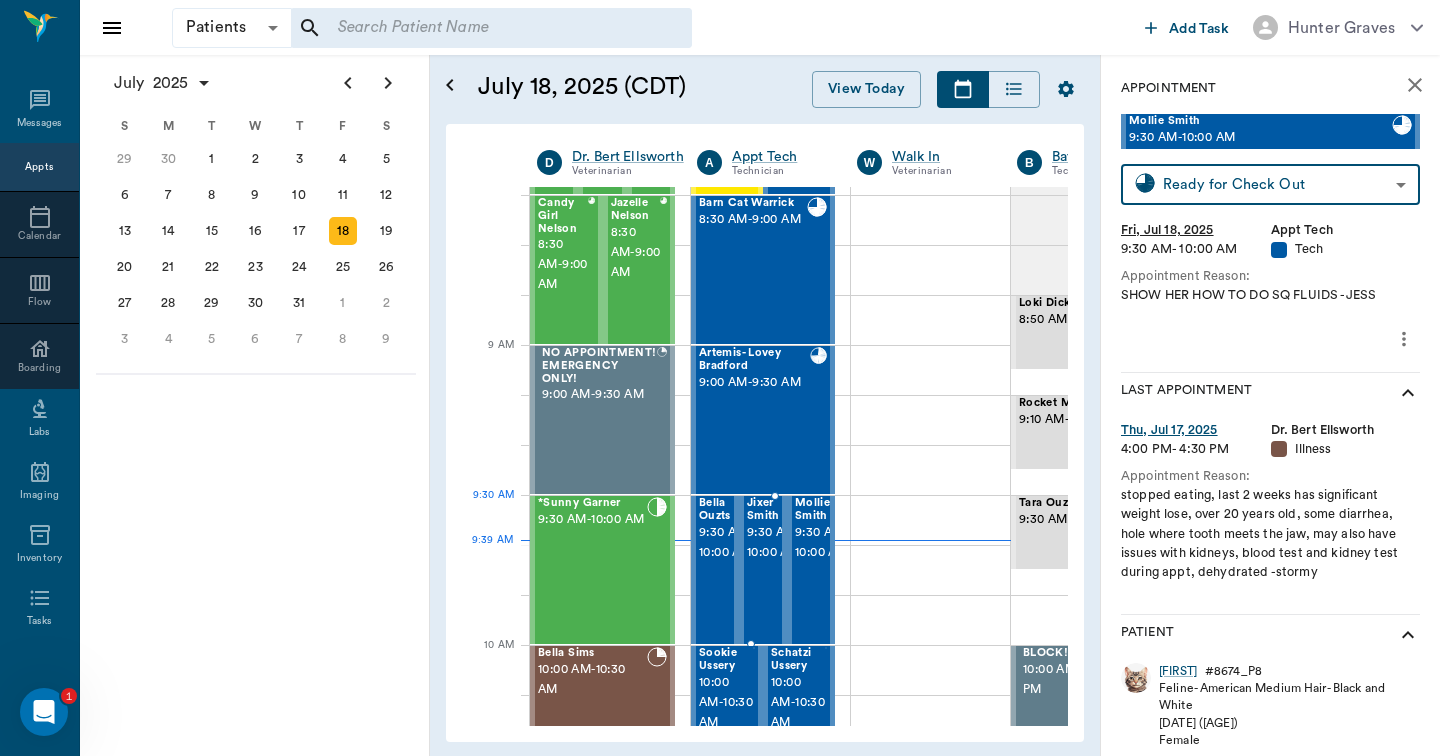 click on "9:30 AM  -  10:00 AM" at bounding box center (774, 543) 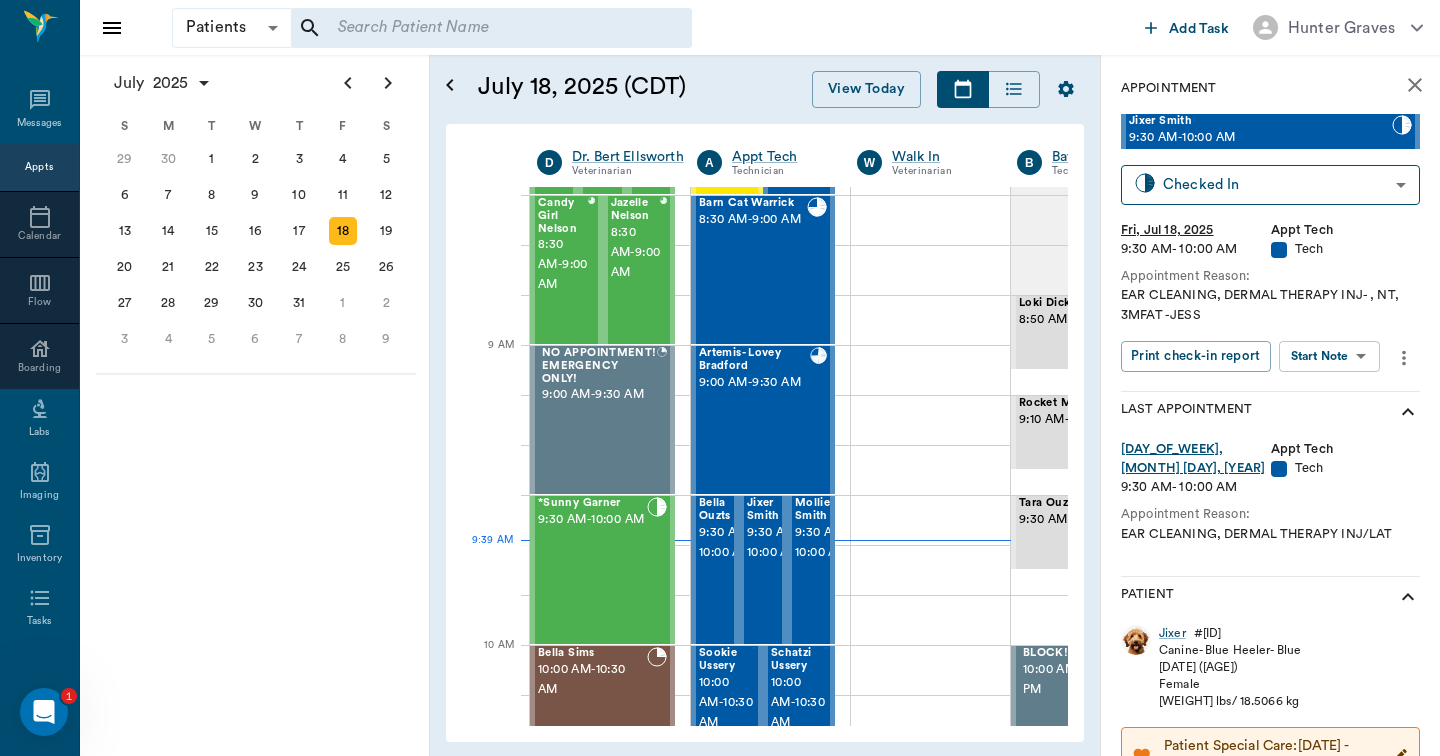 click on "Patients Patients ​ ​ Add Task Hunter Graves Nectar Messages Appts Calendar Flow Boarding Labs Imaging Inventory Tasks Forms Staff Reports Lookup Settings July 2025 S M T W T F S Jun 1 2 3 4 5 6 7 8 9 10 11 12 13 14 15 16 17 18 19 20 21 22 23 24 25 26 27 28 29 30 Jul 1 2 3 4 5 6 7 8 9 10 11 12 S M T W T F S 29 30 Jul 1 2 3 4 5 6 7 8 9 10 11 12 13 14 15 16 17 18 19 20 21 22 23 24 25 26 27 28 29 30 31 Aug 1 2 3 4 5 6 7 8 9 S M T W T F S 27 28 29 30 31 Aug 1 2 3 4 5 6 7 8 9 10 11 12 13 14 15 16 17 18 19 20 21 22 23 24 25 26 27 28 29 30 31 Sep 1 2 3 4 5 6 July 18, 2025 (CDT) View Today July 2025 Today 18 Fri Jul 2025 D Dr. Bert Ellsworth Veterinarian A Appt Tech Technician W Walk In Veterinarian B Bath & Surgery Technician B Board &Procedures Other D Dr. Kindall Jones Veterinarian 8 AM 9 AM 10 AM 11 AM 12 PM 1 PM 2 PM 3 PM 4 PM 5 PM 6 PM 7 PM 8 PM 9:39 AM 9:00 AM J Lo Nelson 8:00 AM  -  8:30 AM Gun Side Darlin' Nelson 8:00 AM  -  8:30 AM Fatima Nelson 8:00 AM  -  8:30 AM Candy Girl Nelson 8:30 AM  -  9:00 AM" at bounding box center [720, 378] 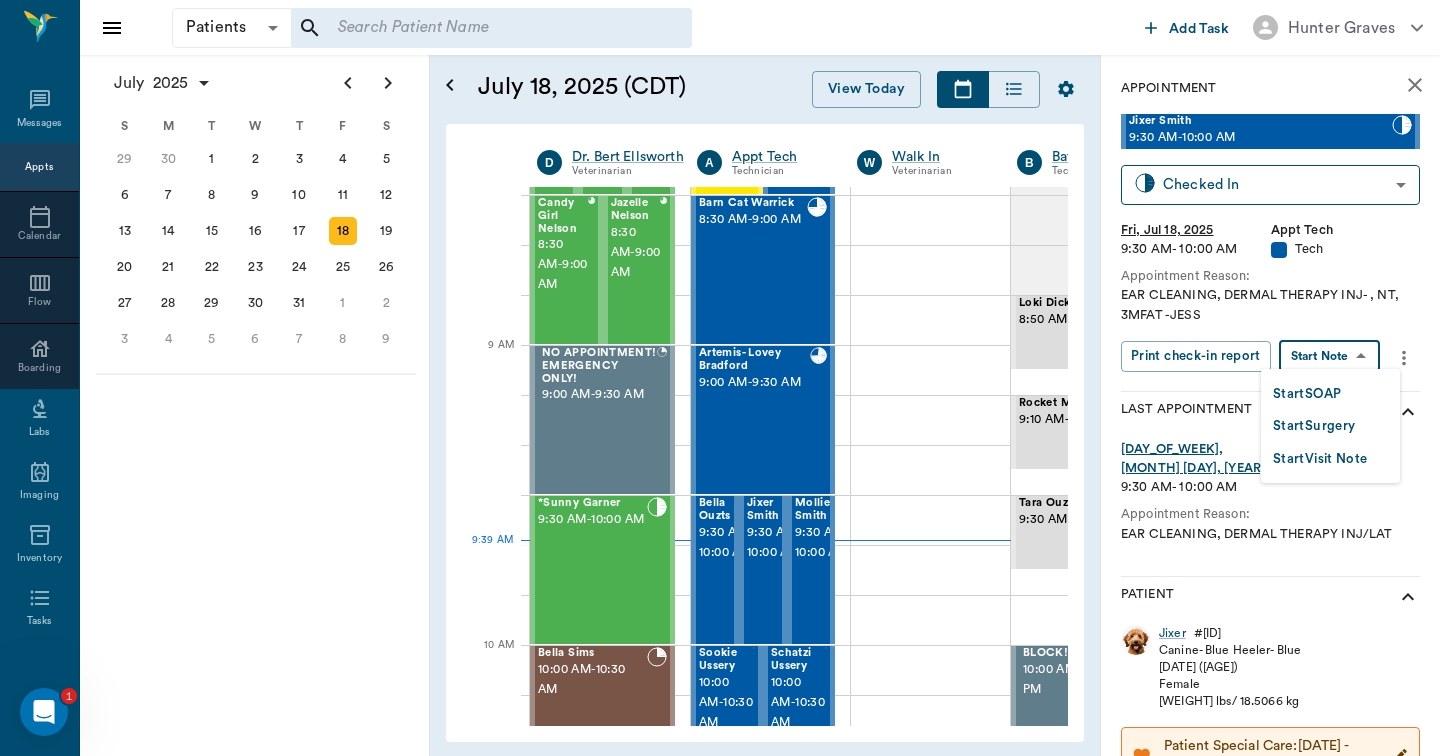 click on "Start  SOAP" at bounding box center (1307, 394) 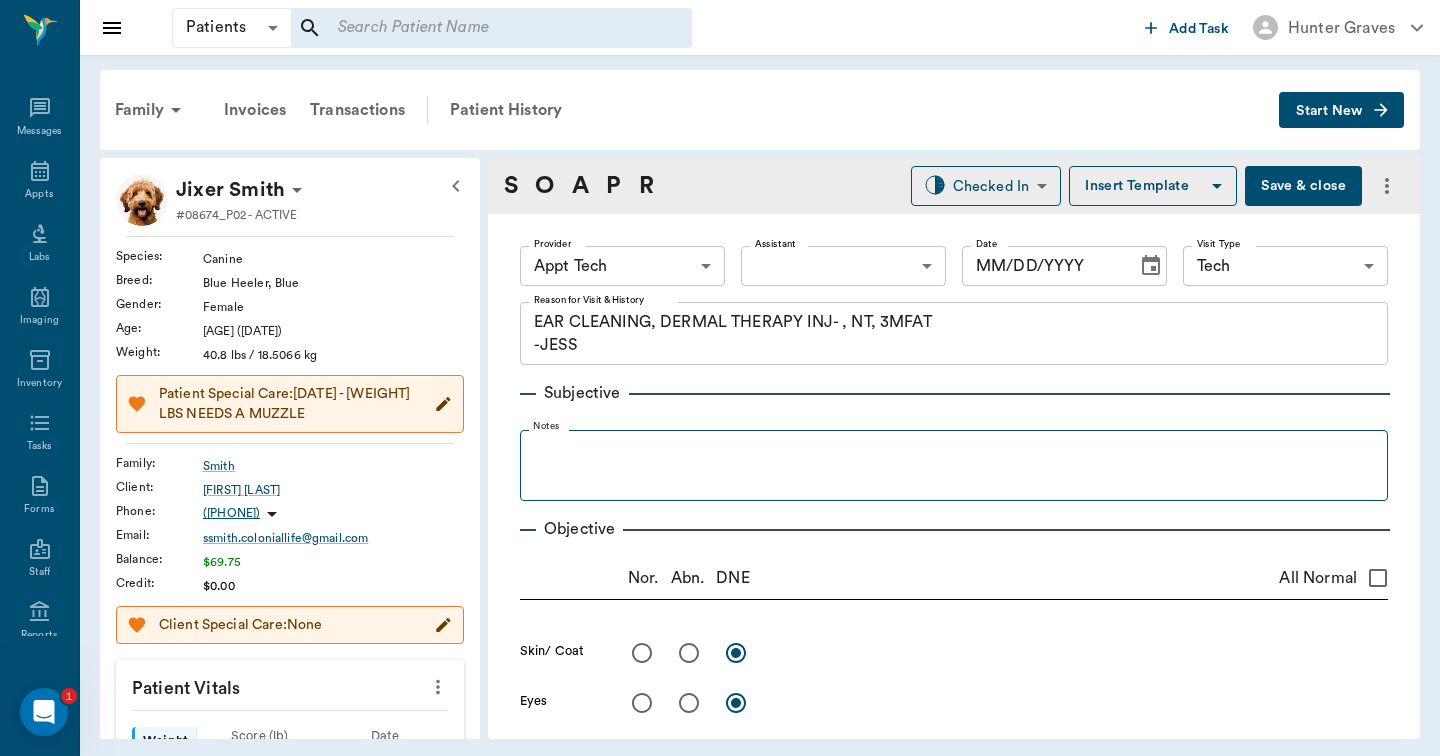 type on "63ec2f075fda476ae8351a4c" 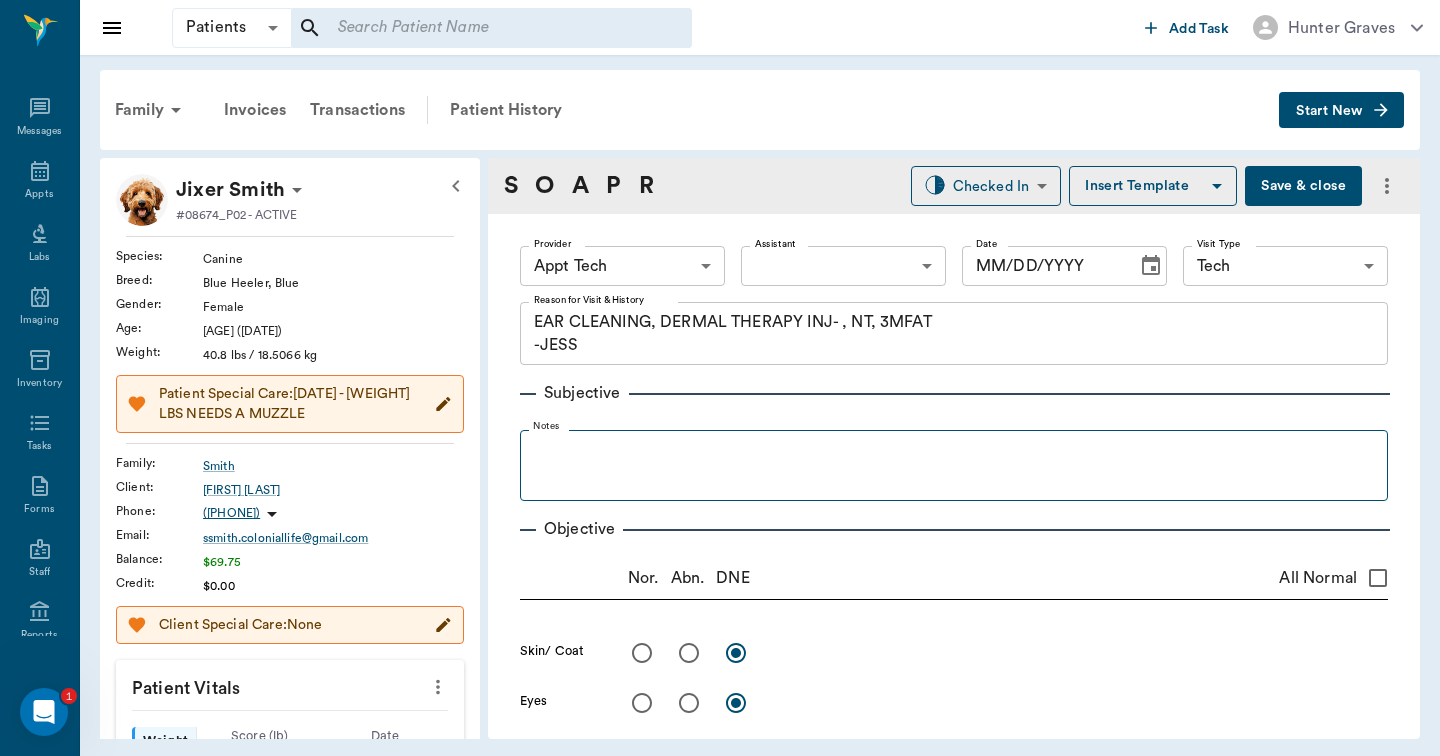 type on "07/18/2025" 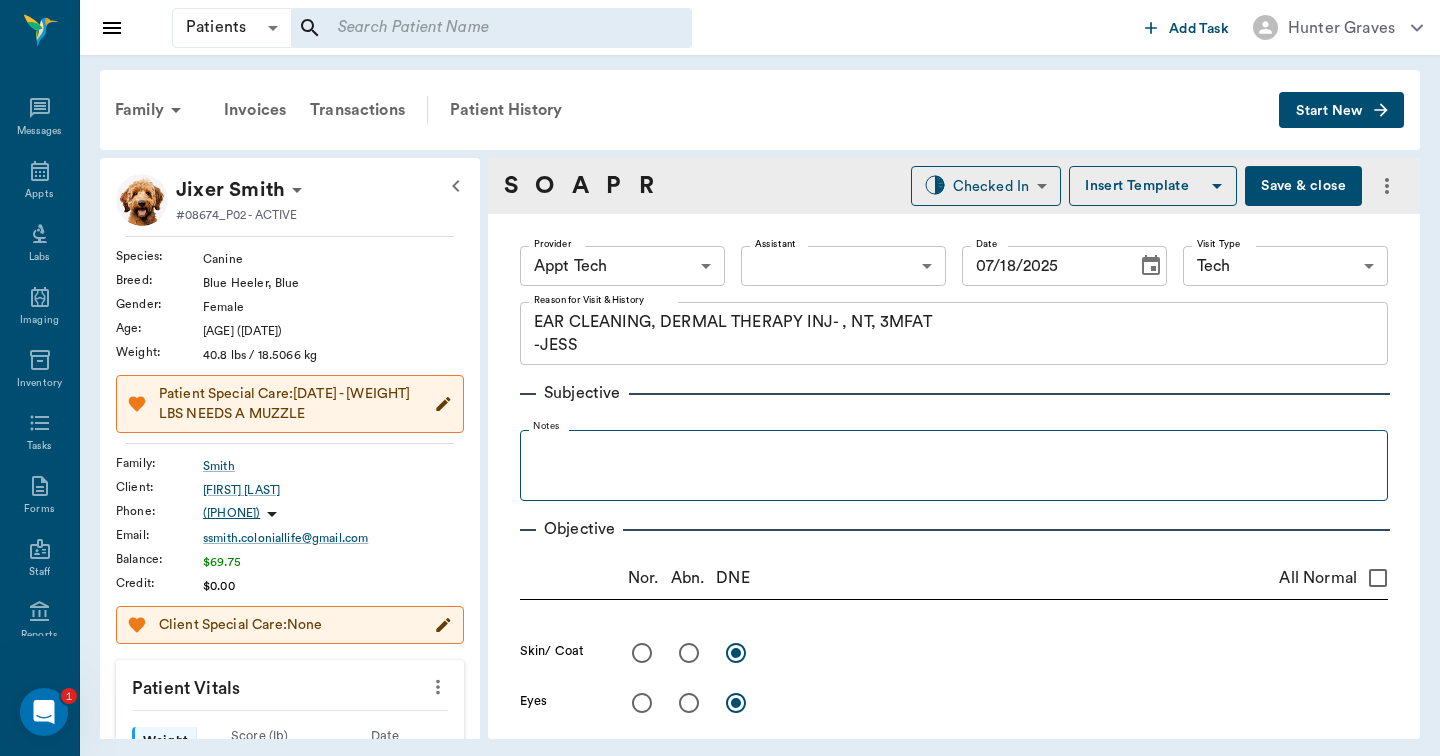 type on "EAR CLEANING, DERMAL THERAPY INJ- , NT, 3MFAT
-JESS" 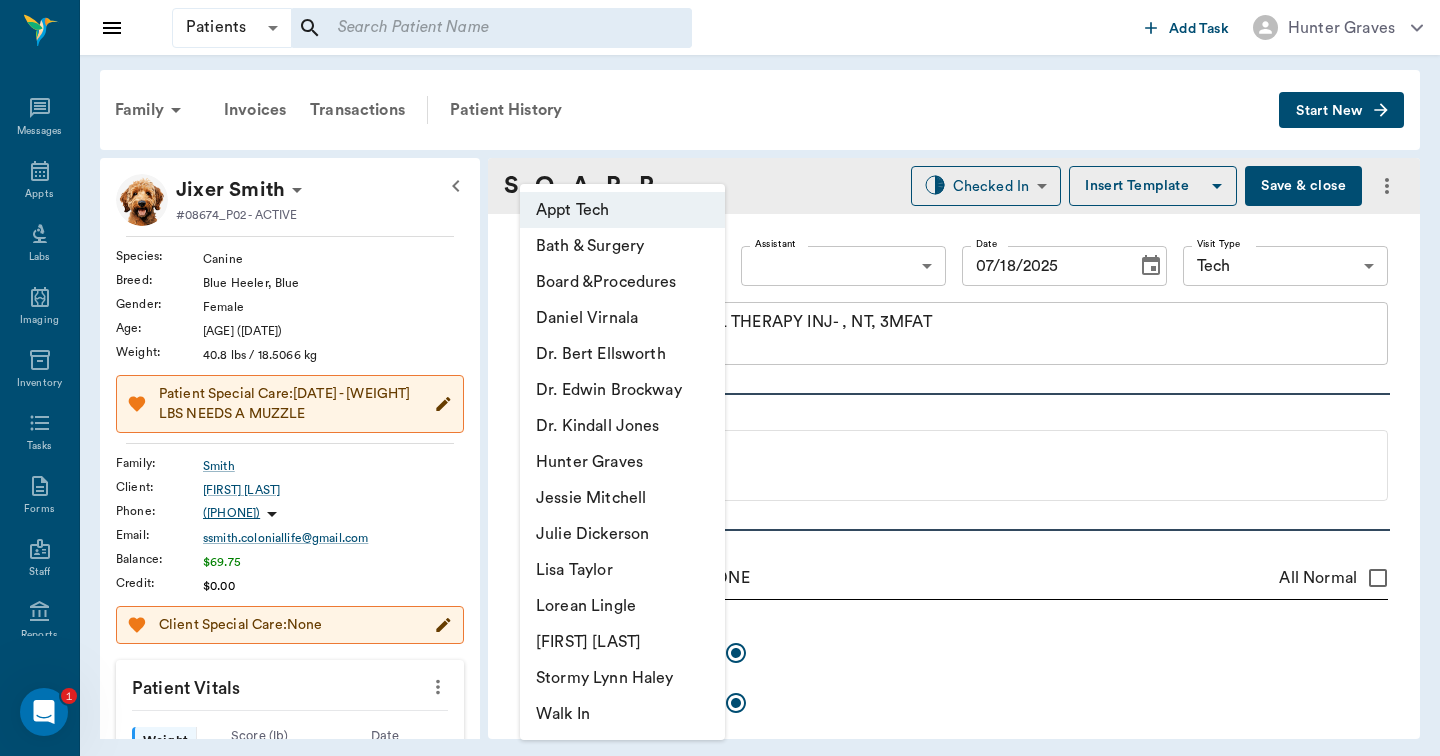 click on "Patients Patients ​ ​ Add Task Hunter Graves Nectar Messages Appts Labs Imaging Inventory Tasks Forms Staff Reports Lookup Settings Family Invoices Transactions Patient History Start New Jixer Smith #08674_P02    -    ACTIVE   Species : Canine Breed : Blue Heeler, Blue Gender : Female Age : 10 yr 4 mo (02/27/2015) Weight : 40.8 lbs / 18.5066 kg Patient Special Care:  4/4/23- 46 LBS
NEEDS A MUZZLE Family : Smith Client : Stacey Smith Phone : (972) 781-8498 Email : ssmith.coloniallife@gmail.com Balance : $69.75 Credit : $0.00 Client Special Care:  None Patient Vitals Weight BCS HR Temp Resp BP Dia Pain Perio Score ( lb ) Date 03/06/25 9AM 0 15 30 45 60 Ongoing diagnosis Current Rx Reminders 3 Month Flea & Tick Rx < 50 Lbs 06/04/25 Rabies Vaccination Canine 1 Yr 07/08/25 Upcoming appointments Schedule Appointment S O A P R Checked In CHECKED_IN ​ Insert Template  Save & close Provider Appt Tech 63ec2f075fda476ae8351a4c Provider Assistant ​ Assistant Date 07/18/2025 Date Visit Type Tech Visit Type x x" at bounding box center [720, 378] 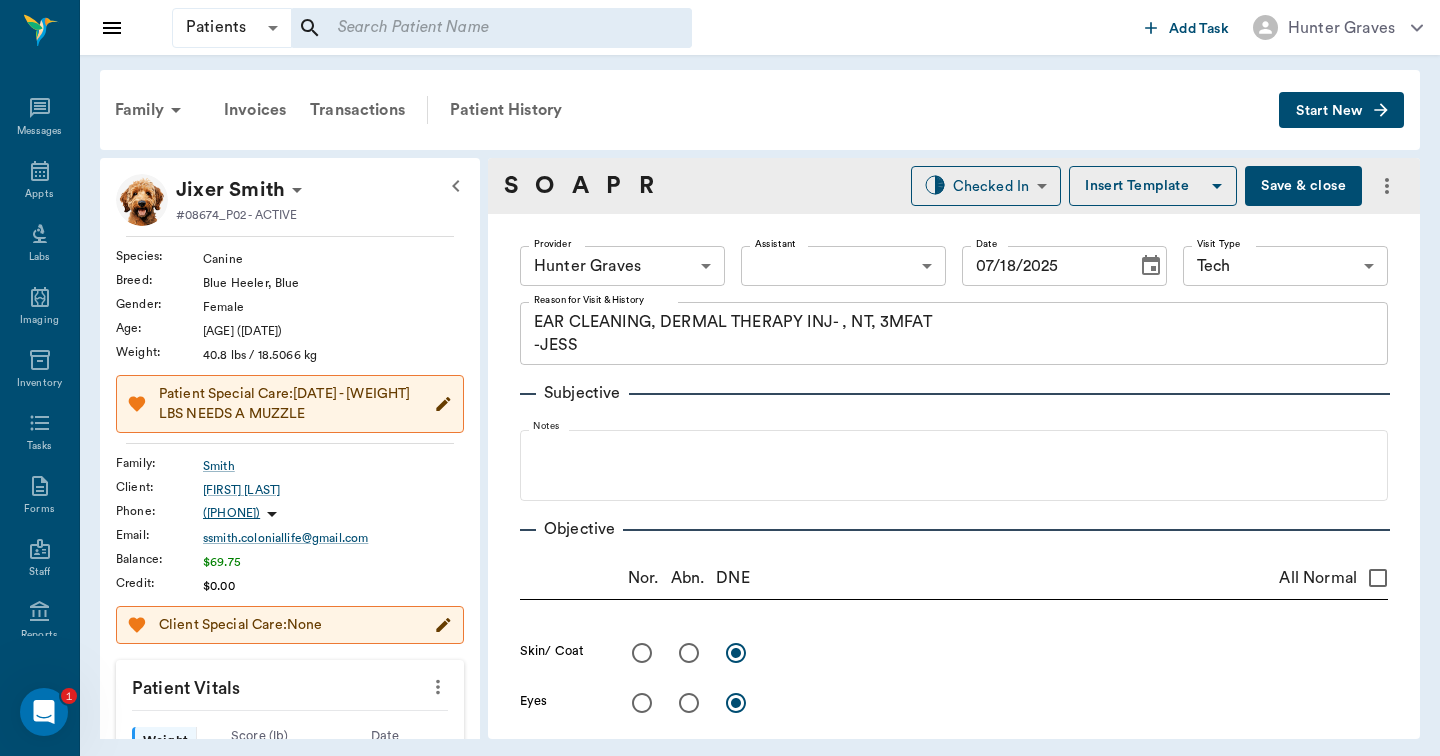 click on "Provider Hunter Graves 682b670d8bdc6f7f8feef3db Provider Assistant ​ Assistant Date 07/18/2025 Date Visit Type Tech 65d2be4f46e3a538d89b8c1a Visit Type" at bounding box center [954, 266] 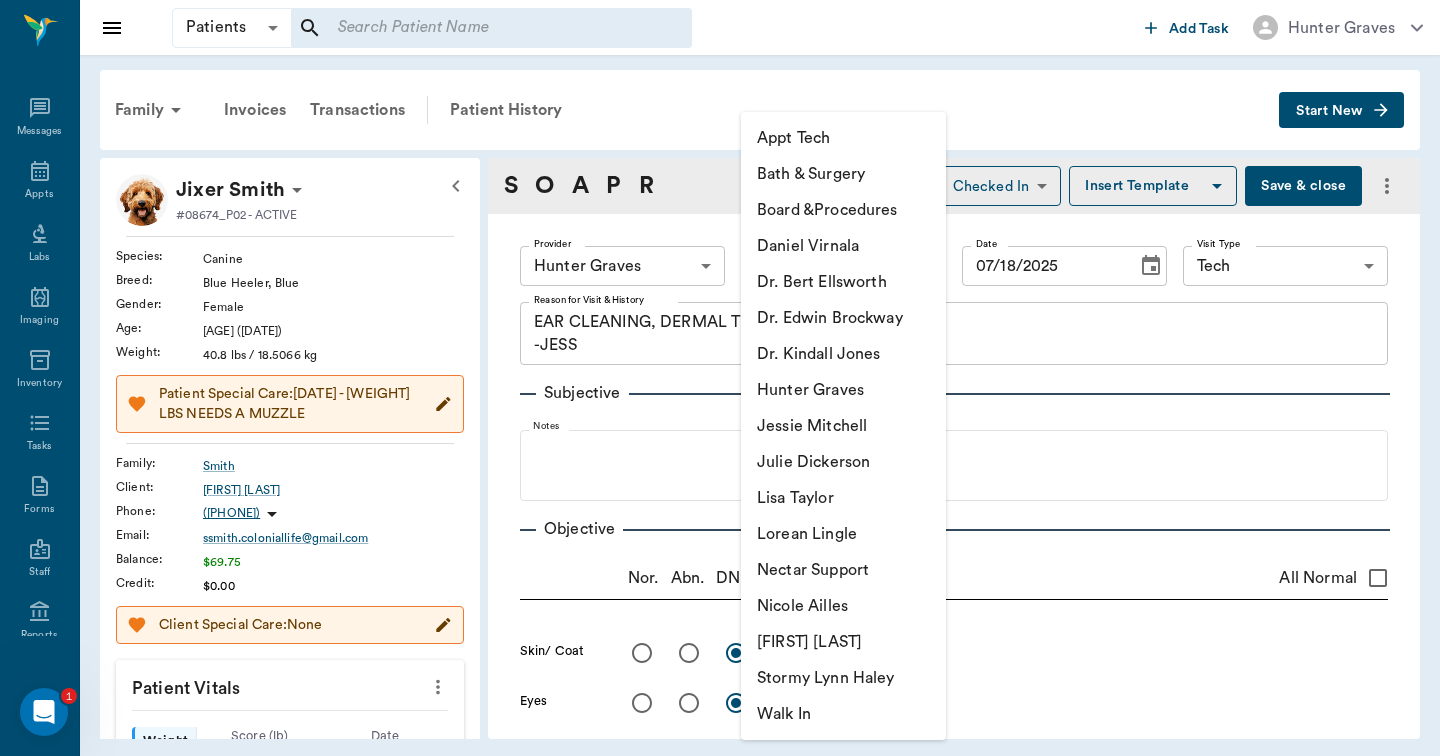 click on "Patients Patients ​ ​ Add Task Hunter Graves Nectar Messages Appts Labs Imaging Inventory Tasks Forms Staff Reports Lookup Settings Family Invoices Transactions Patient History Start New Jixer Smith #08674_P02    -    ACTIVE   Species : Canine Breed : Blue Heeler, Blue Gender : Female Age : 10 yr 4 mo (02/27/2015) Weight : 40.8 lbs / 18.5066 kg Patient Special Care:  4/4/23- 46 LBS
NEEDS A MUZZLE Family : Smith Client : Stacey Smith Phone : (972) 781-8498 Email : ssmith.coloniallife@gmail.com Balance : $69.75 Credit : $0.00 Client Special Care:  None Patient Vitals Weight BCS HR Temp Resp BP Dia Pain Perio Score ( lb ) Date 03/06/25 9AM 0 15 30 45 60 Ongoing diagnosis Current Rx Reminders 3 Month Flea & Tick Rx < 50 Lbs 06/04/25 Rabies Vaccination Canine 1 Yr 07/08/25 Upcoming appointments Schedule Appointment S O A P R Checked In CHECKED_IN ​ Insert Template  Save & close Provider Hunter Graves 682b670d8bdc6f7f8feef3db Provider Assistant ​ Assistant Date 07/18/2025 Date Visit Type Tech Visit Type" at bounding box center [720, 378] 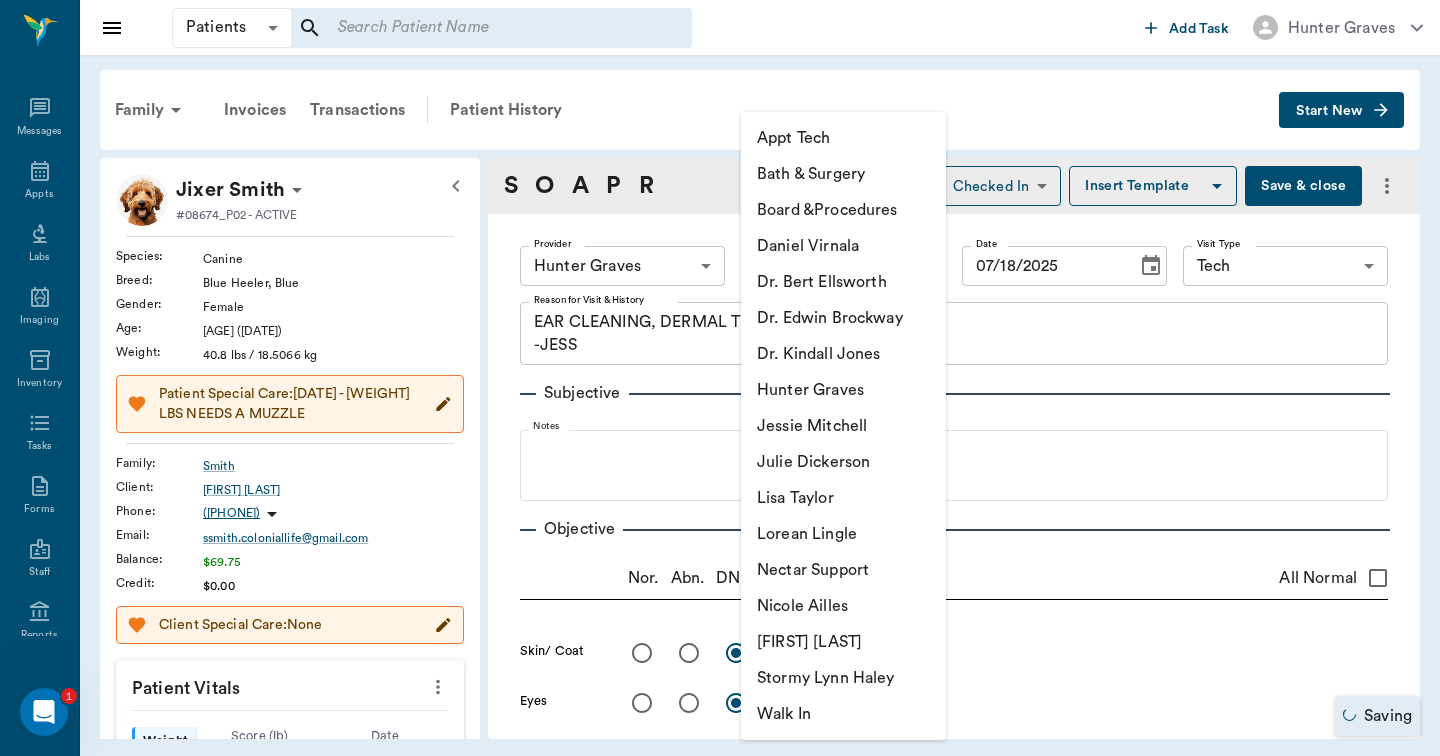 click on "Appt Tech" at bounding box center (843, 138) 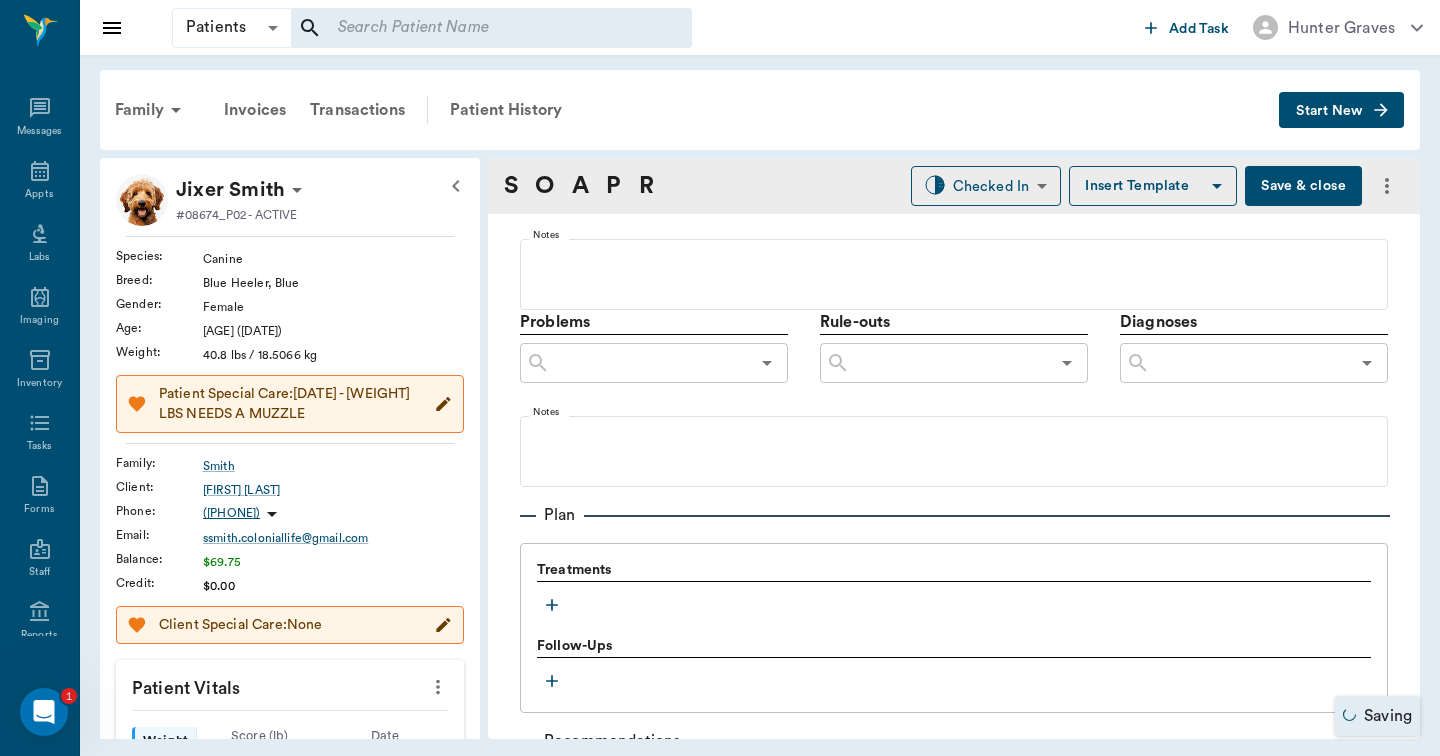 scroll, scrollTop: 1076, scrollLeft: 0, axis: vertical 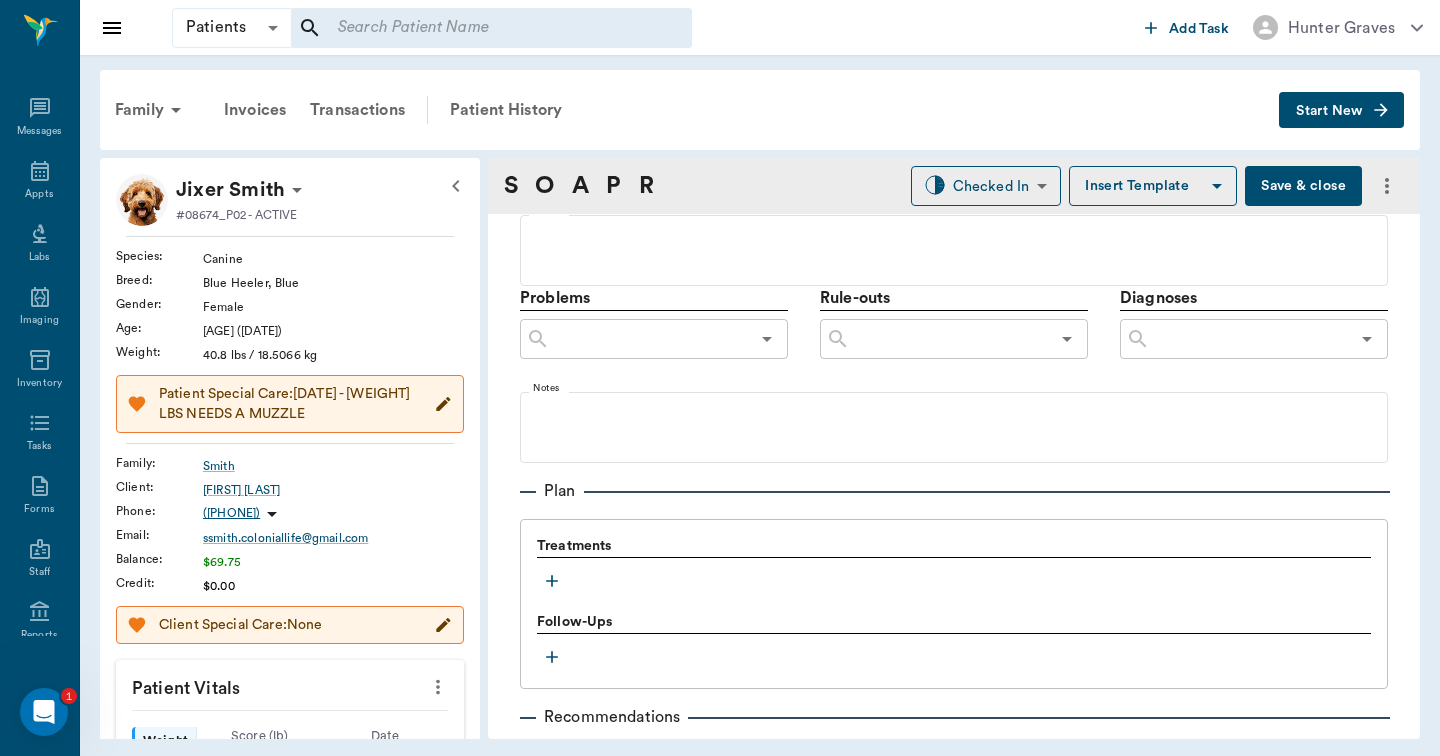 click 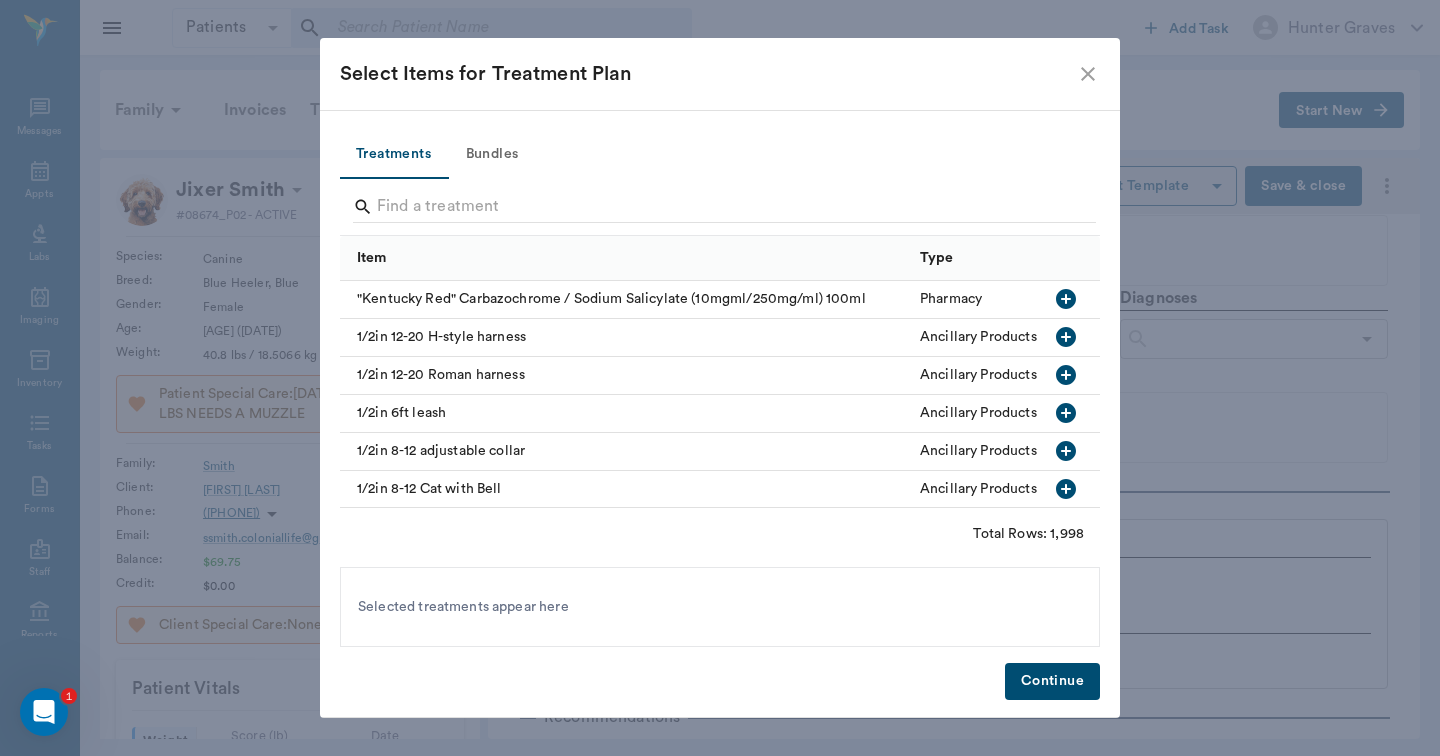 click 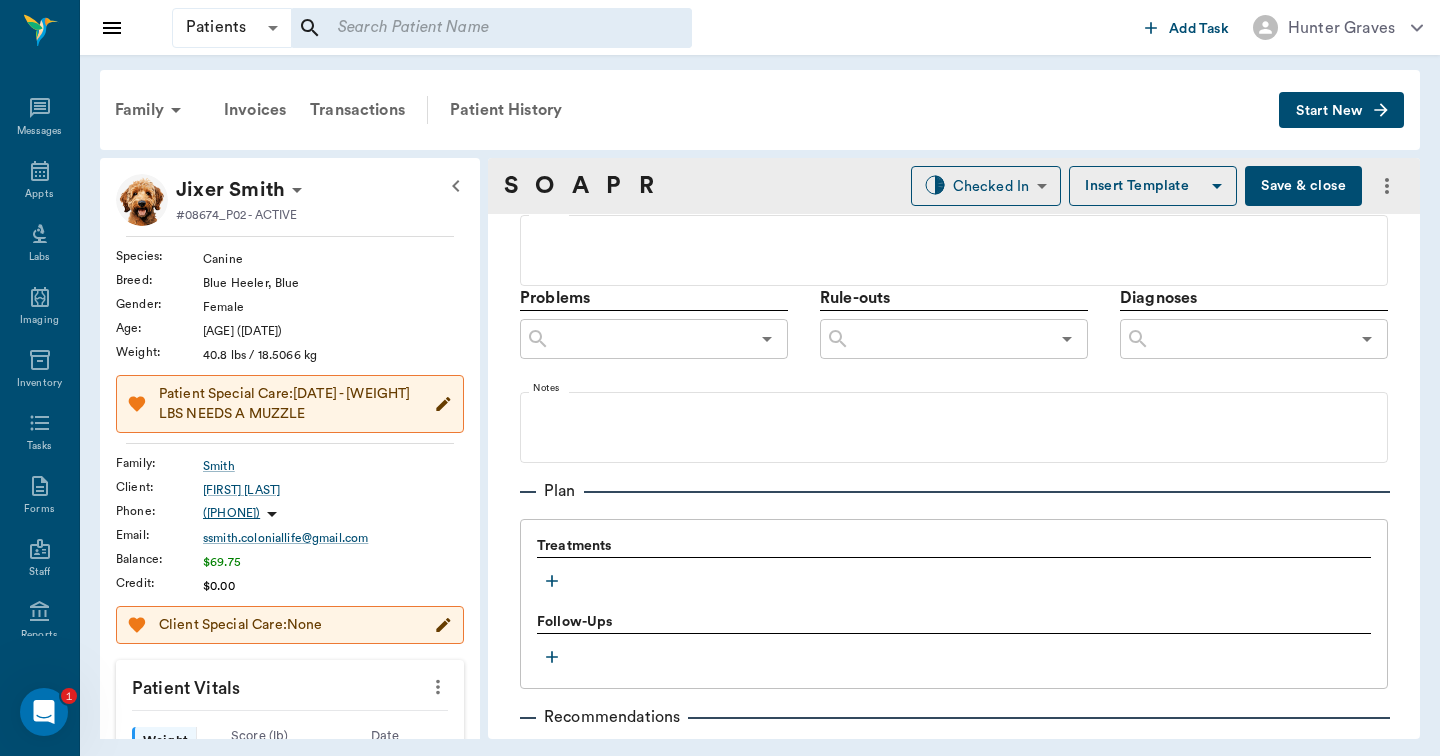 click 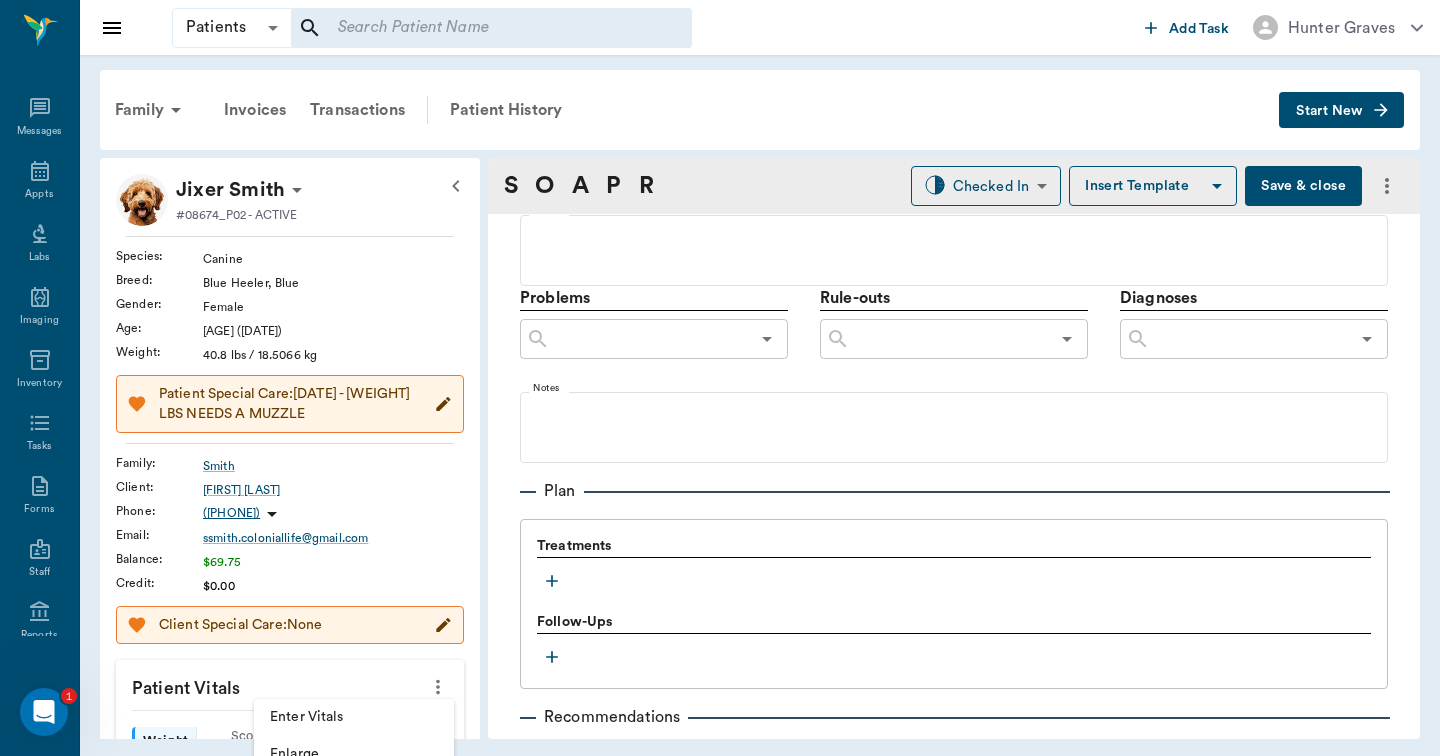 click on "Enter Vitals" at bounding box center [354, 717] 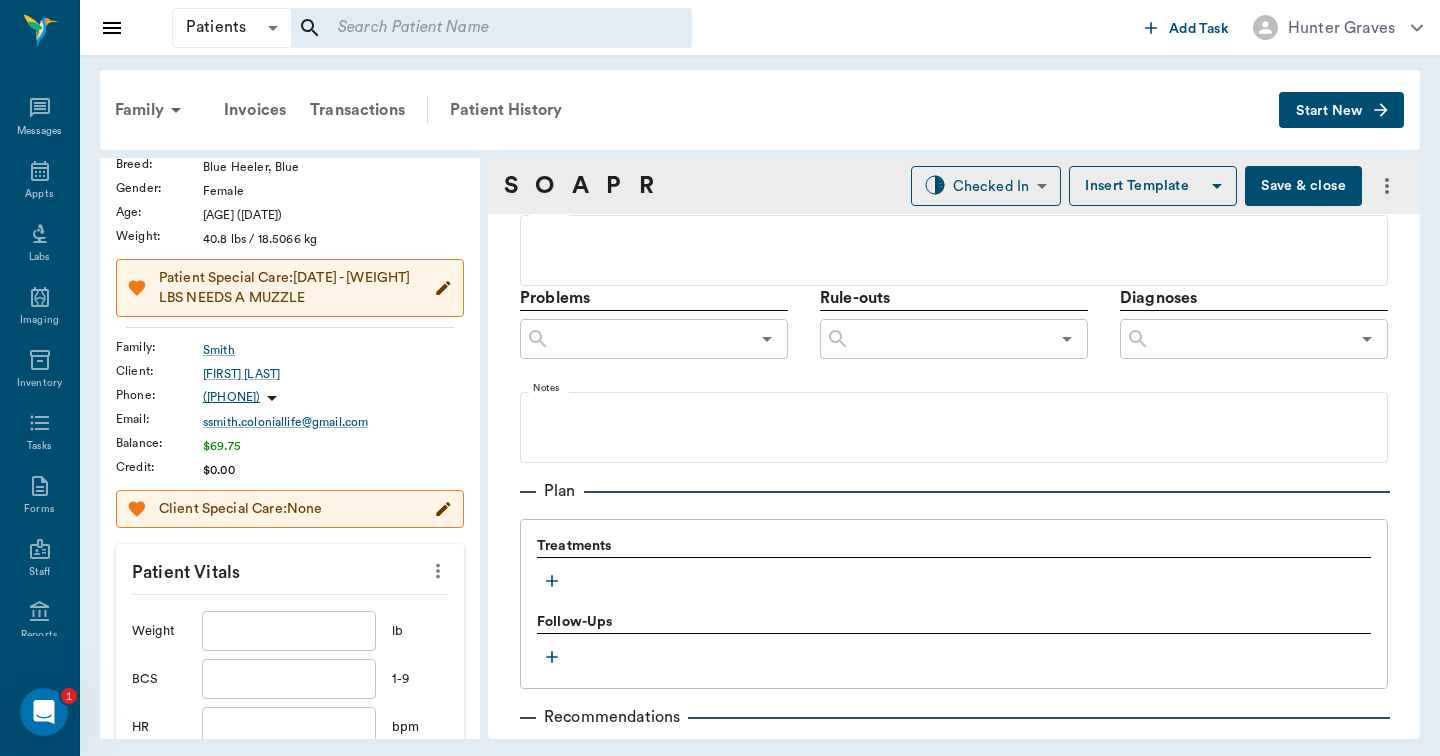 scroll, scrollTop: 141, scrollLeft: 0, axis: vertical 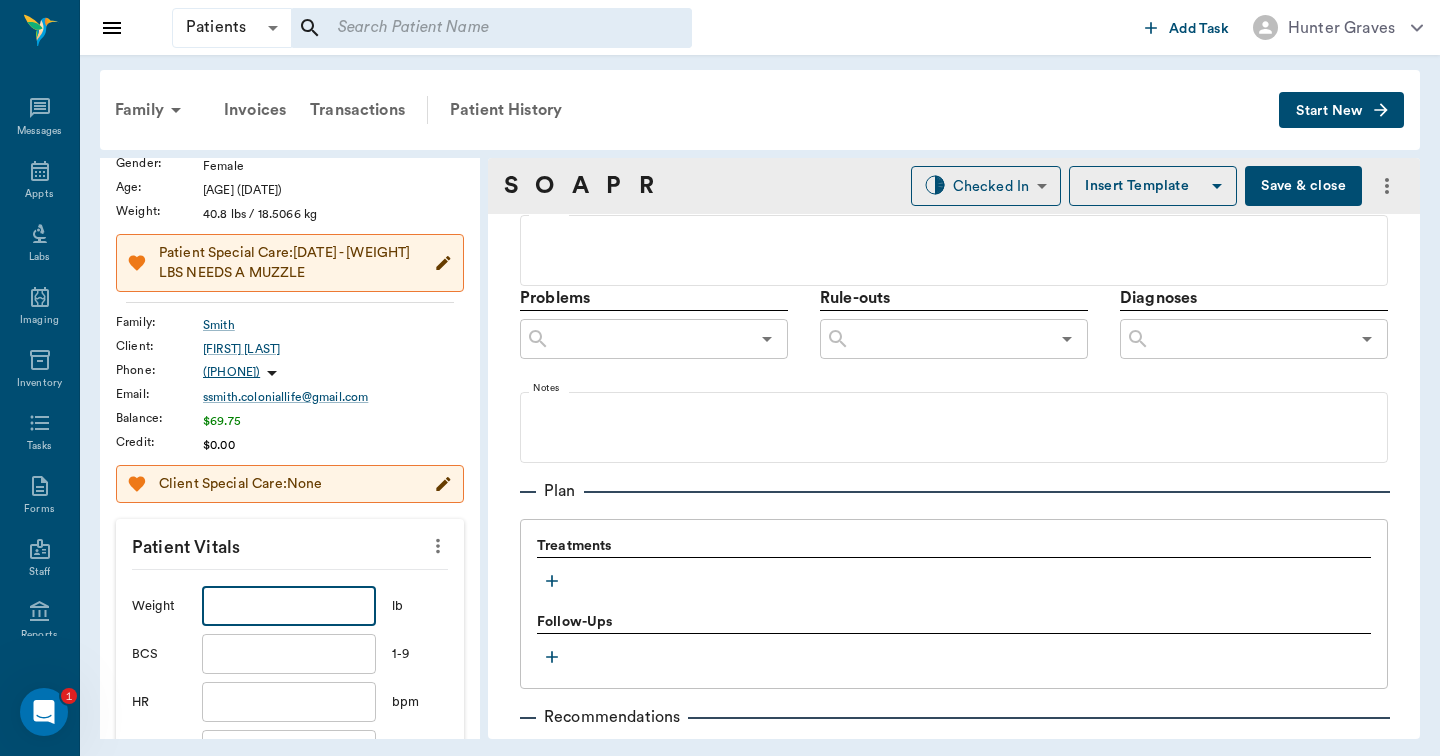 click at bounding box center [289, 606] 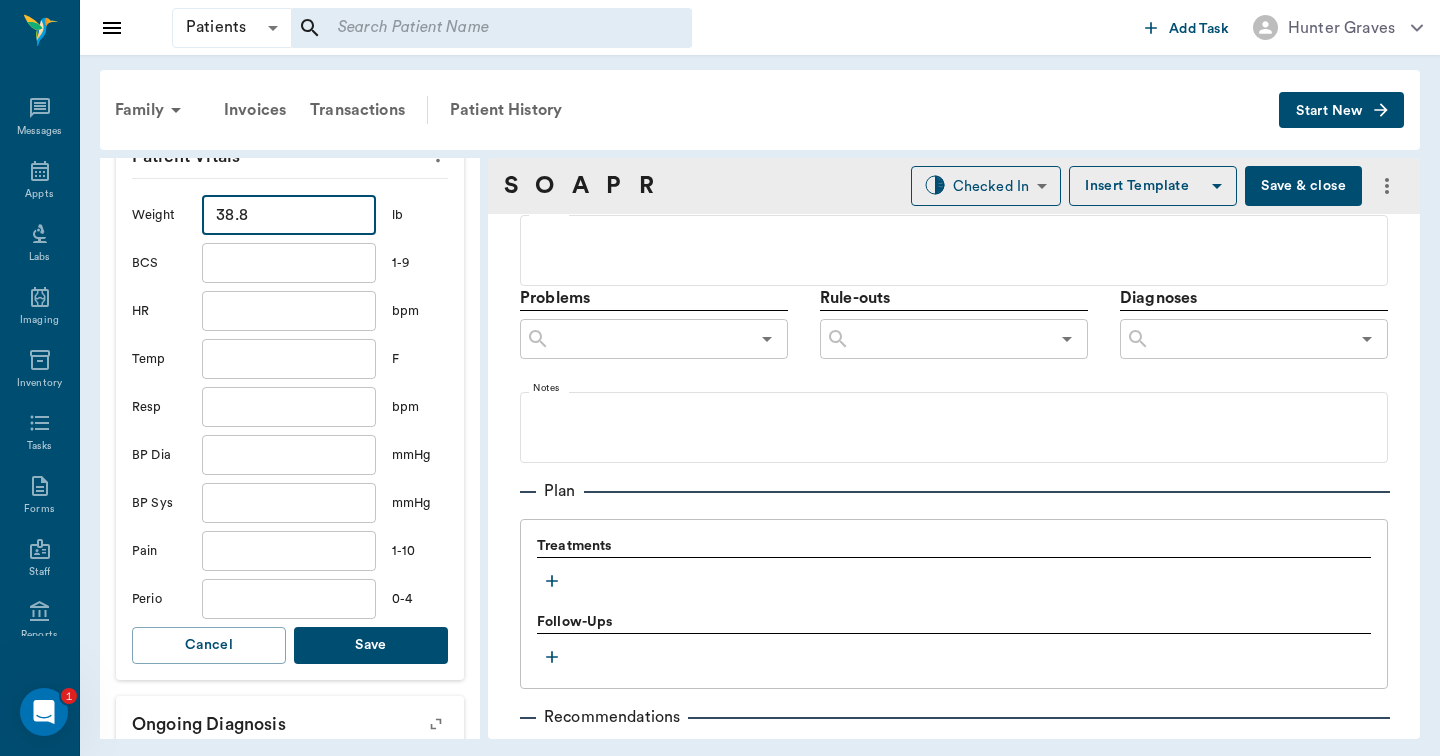 scroll, scrollTop: 600, scrollLeft: 0, axis: vertical 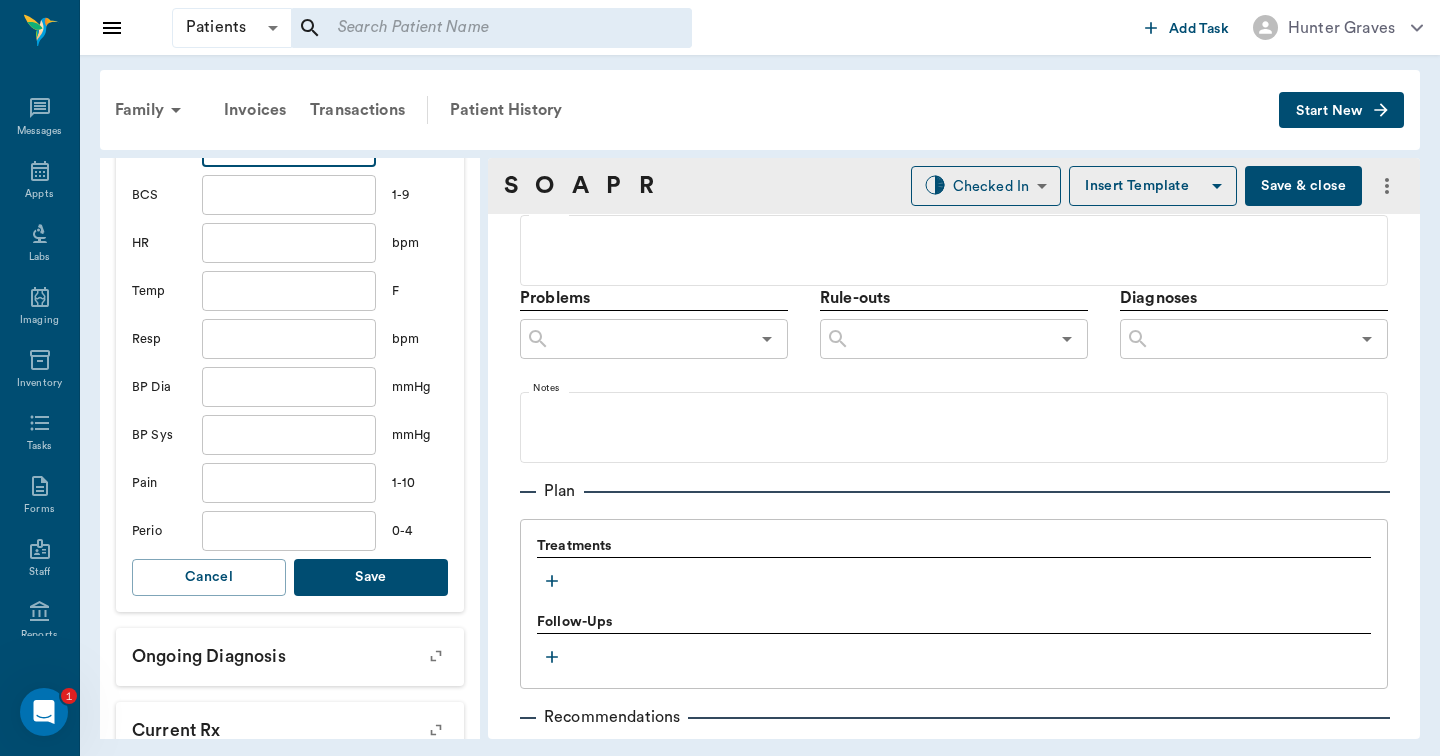 type on "38.8" 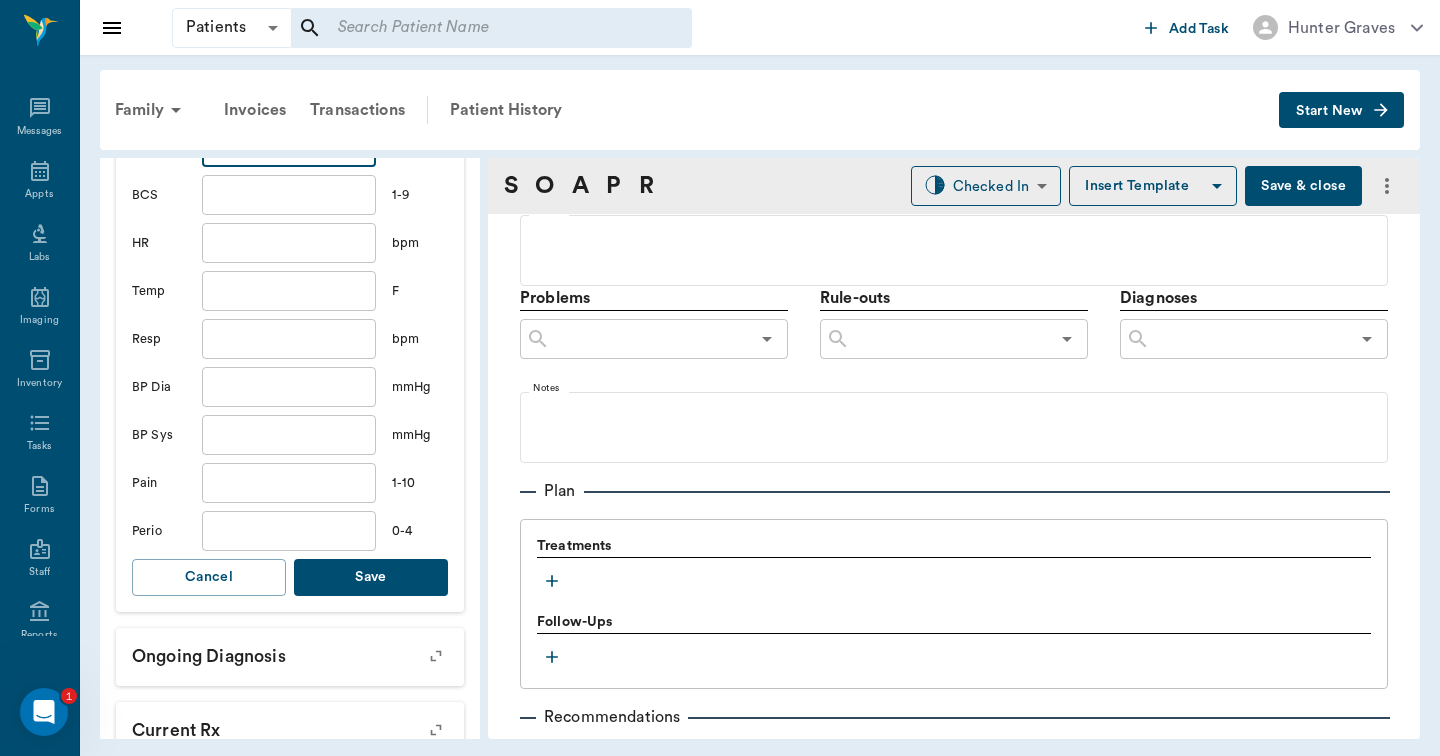 click on "Save" at bounding box center (371, 577) 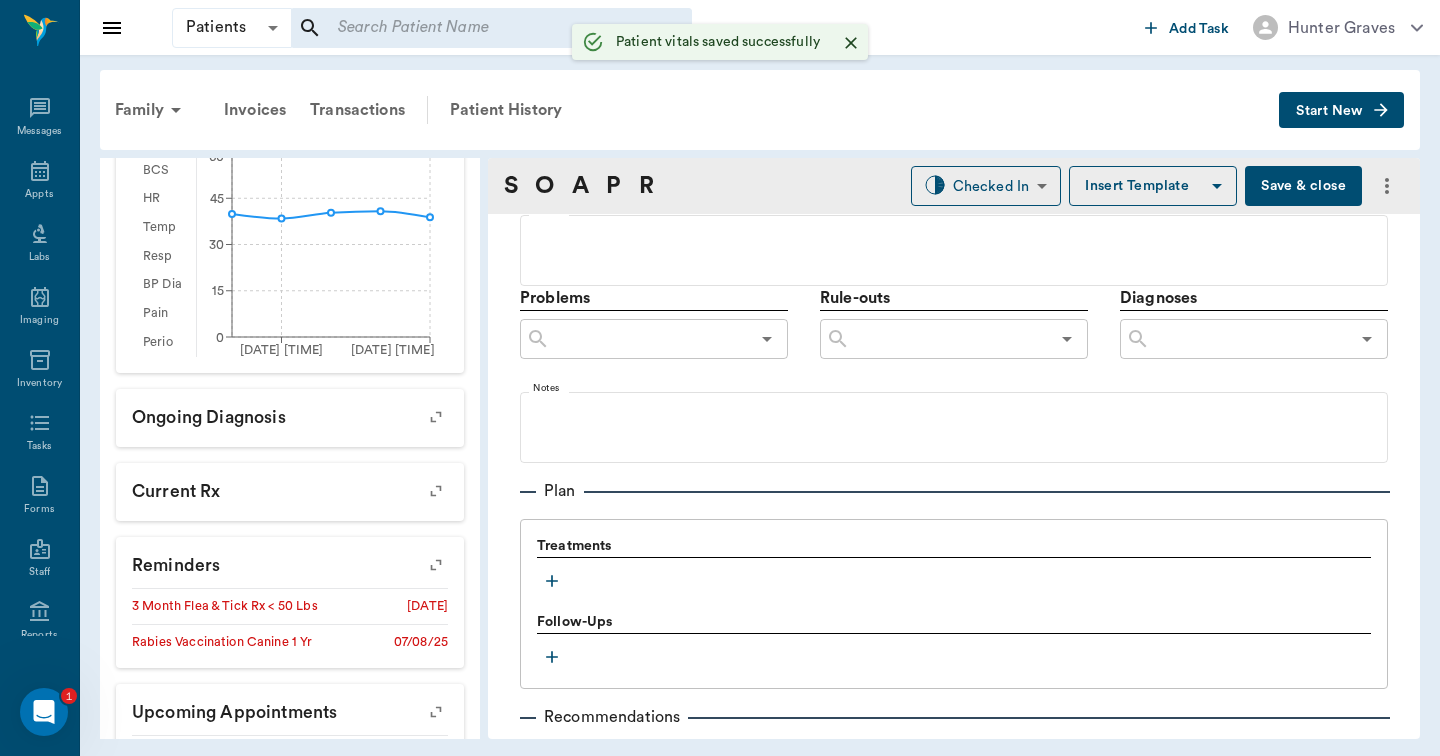 click 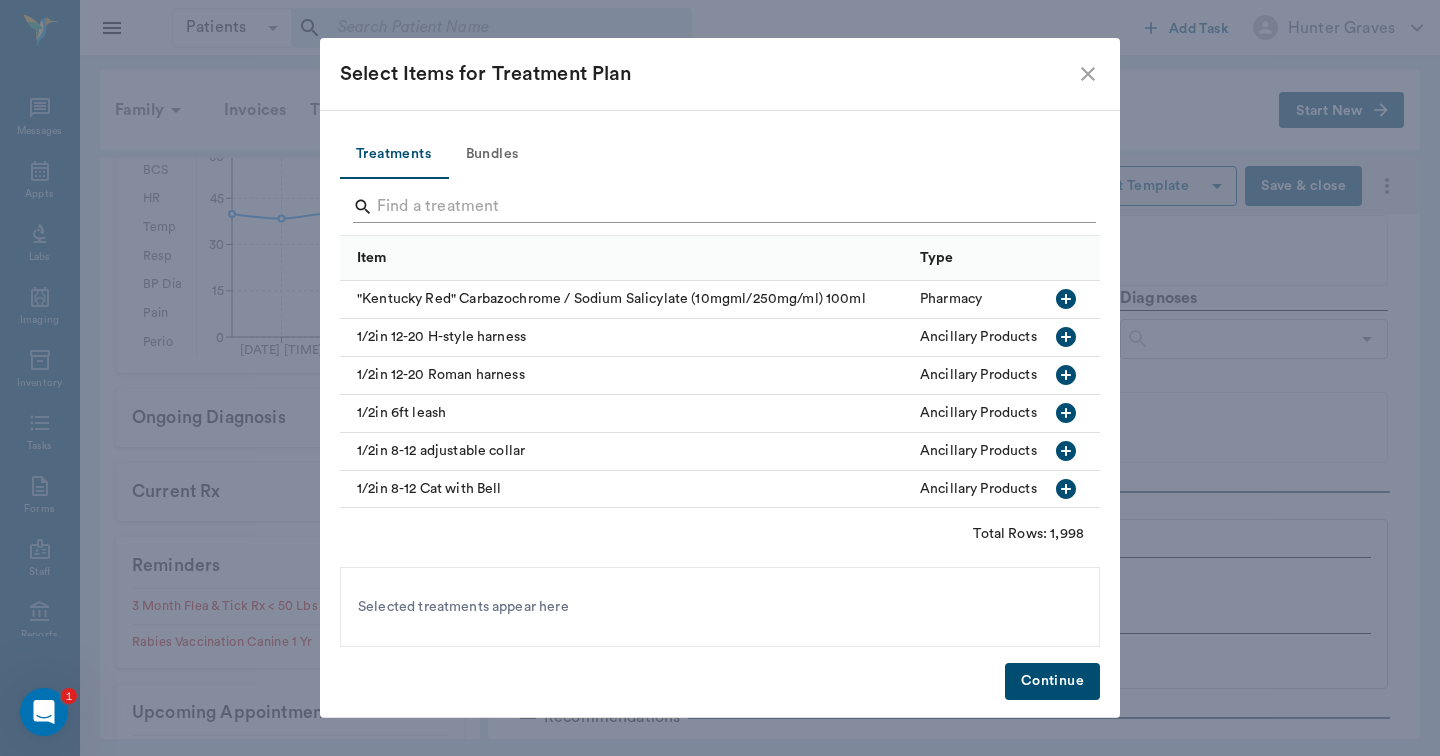 click at bounding box center (721, 207) 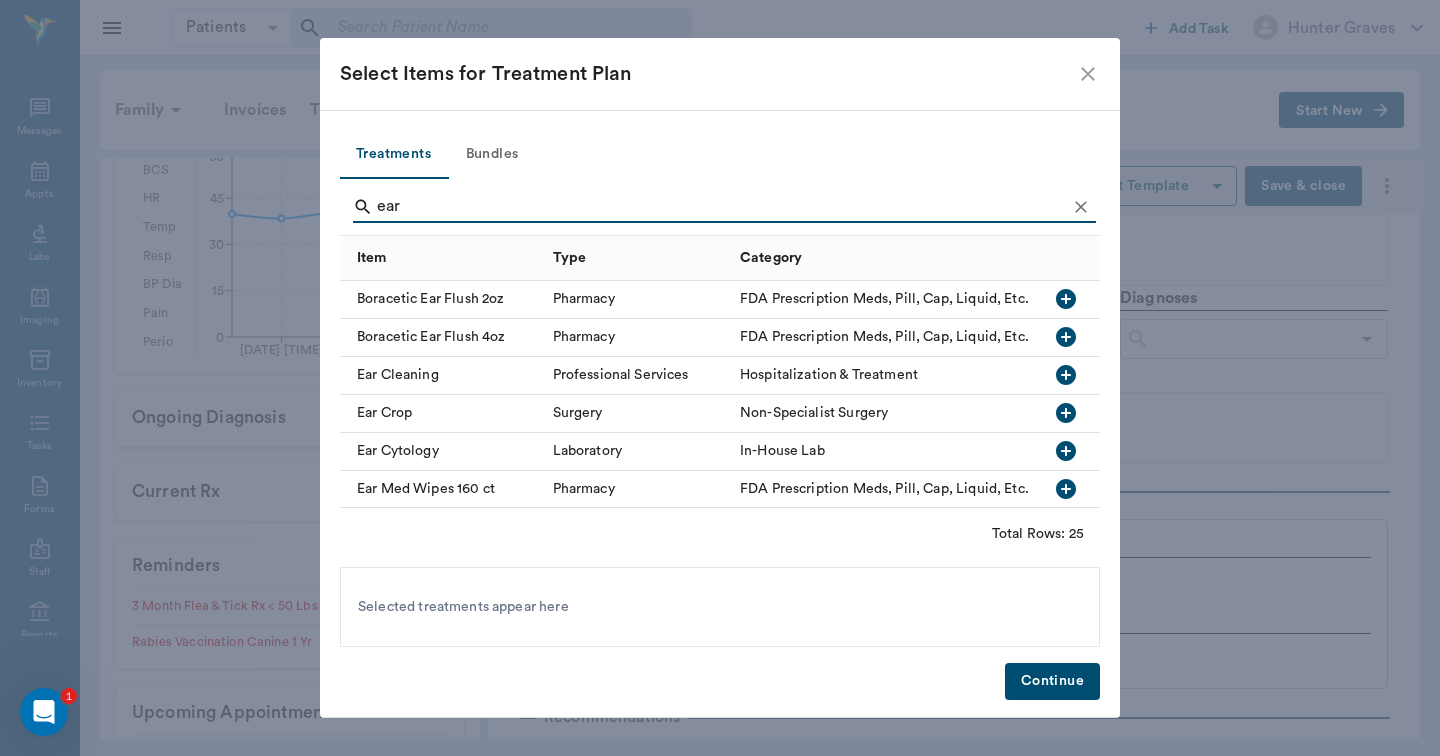 type on "ear" 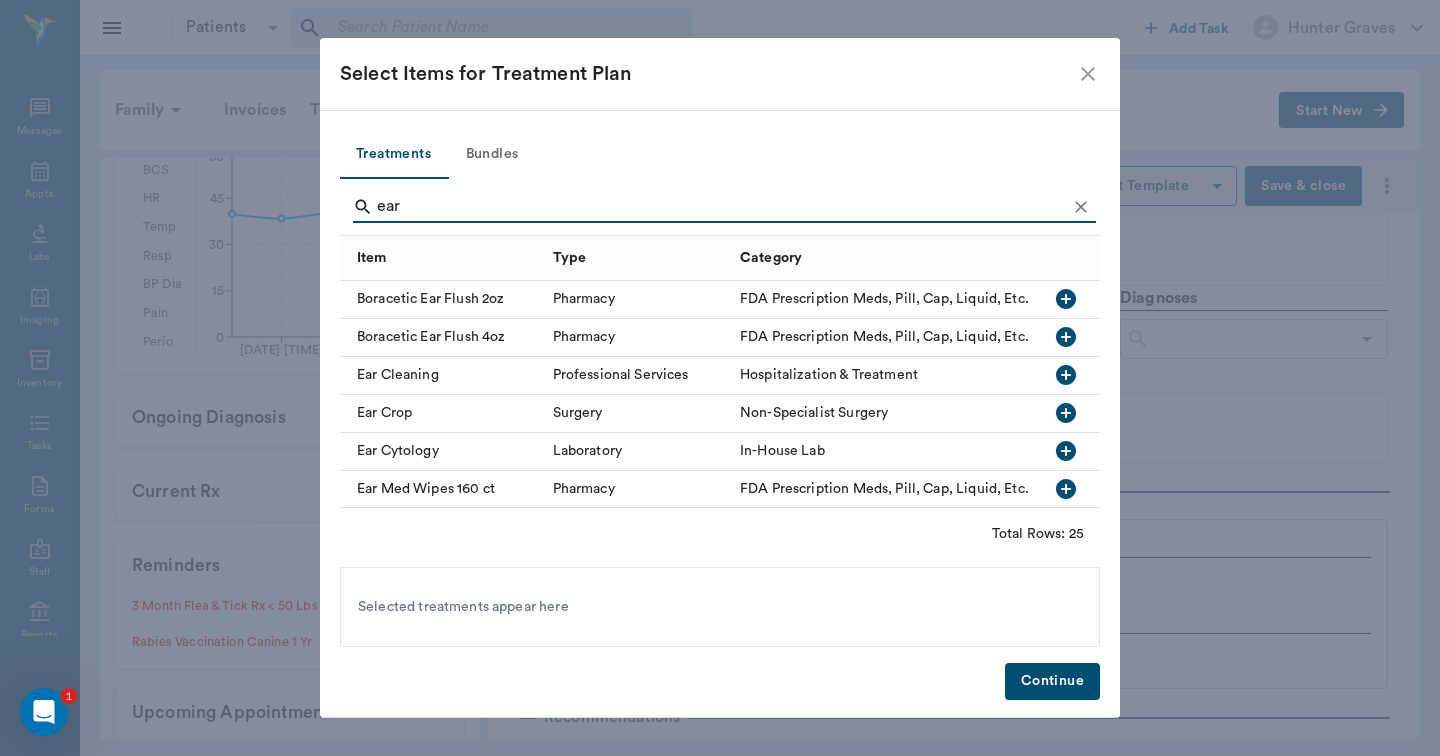 click 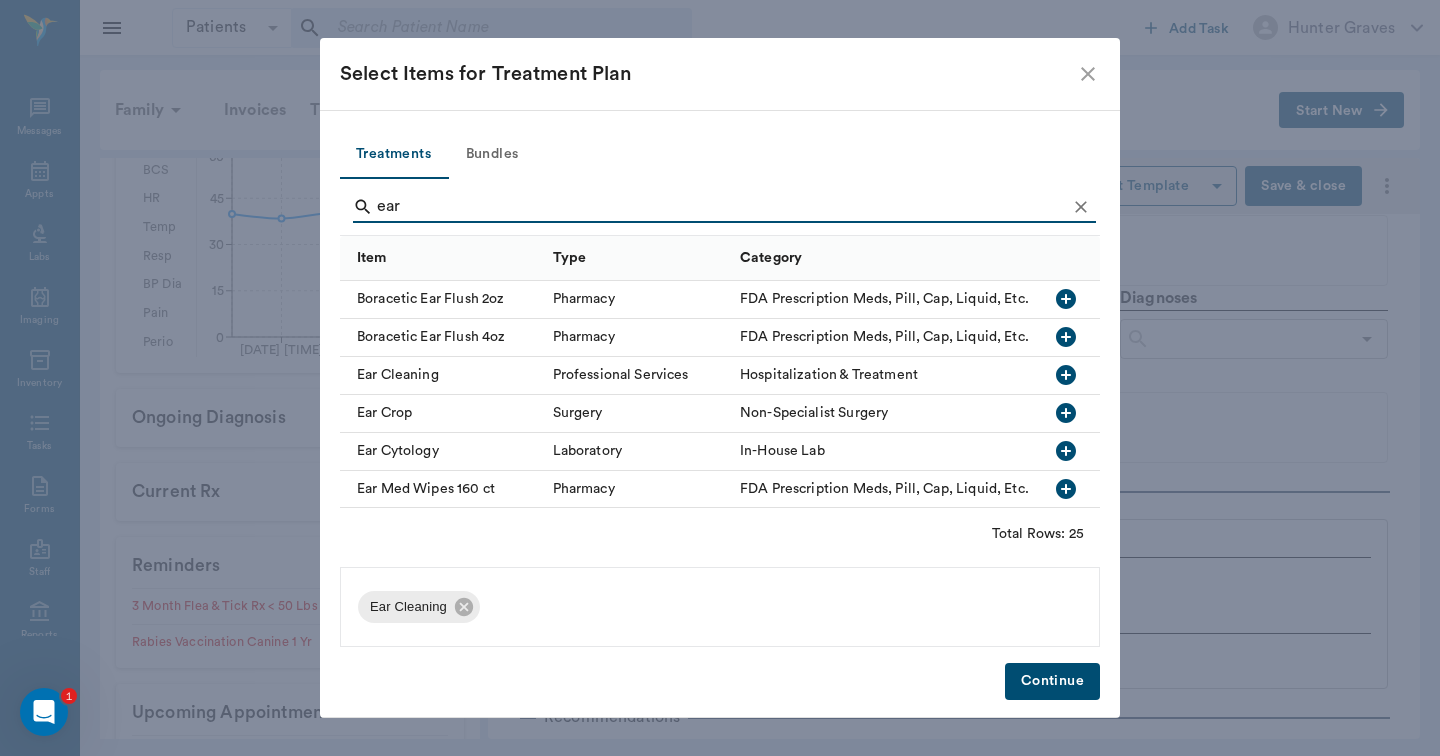 click 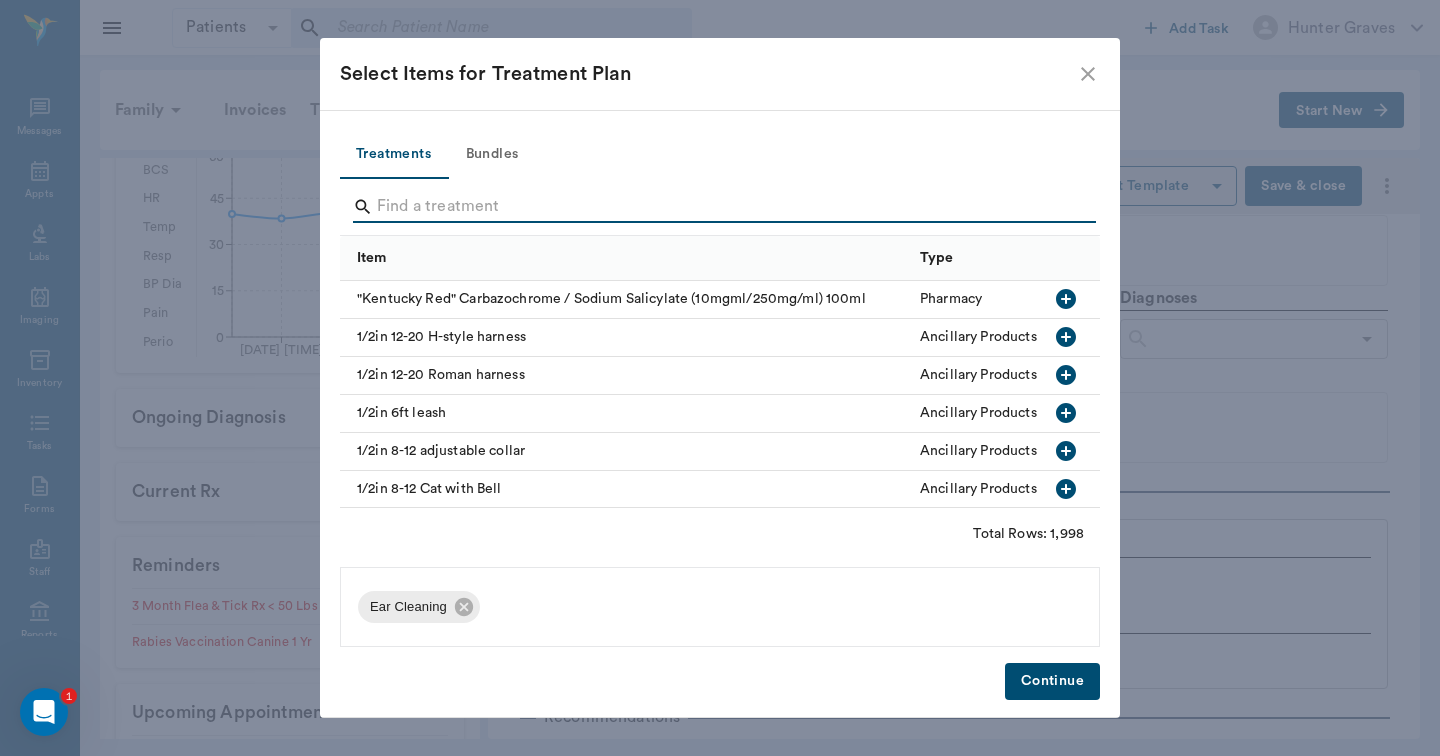 click at bounding box center [721, 207] 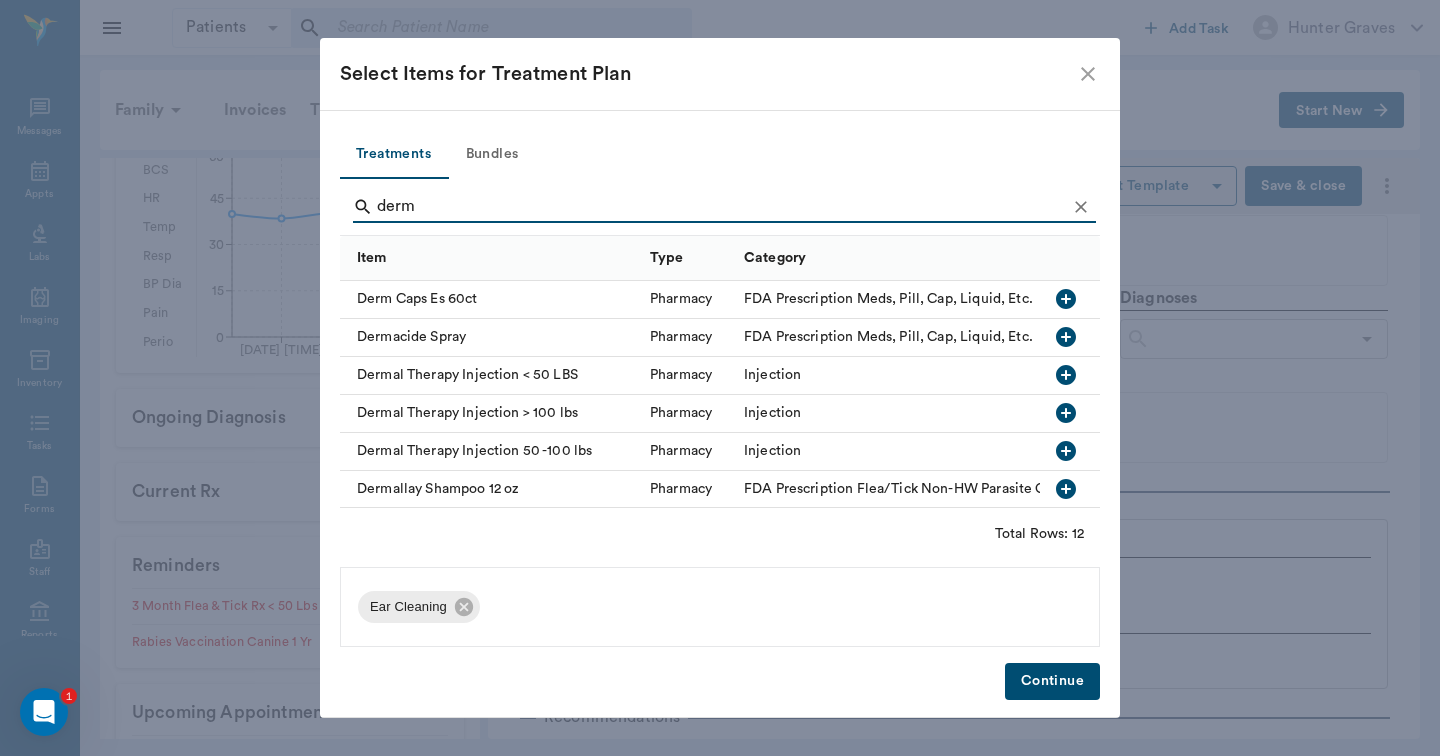 type on "term" 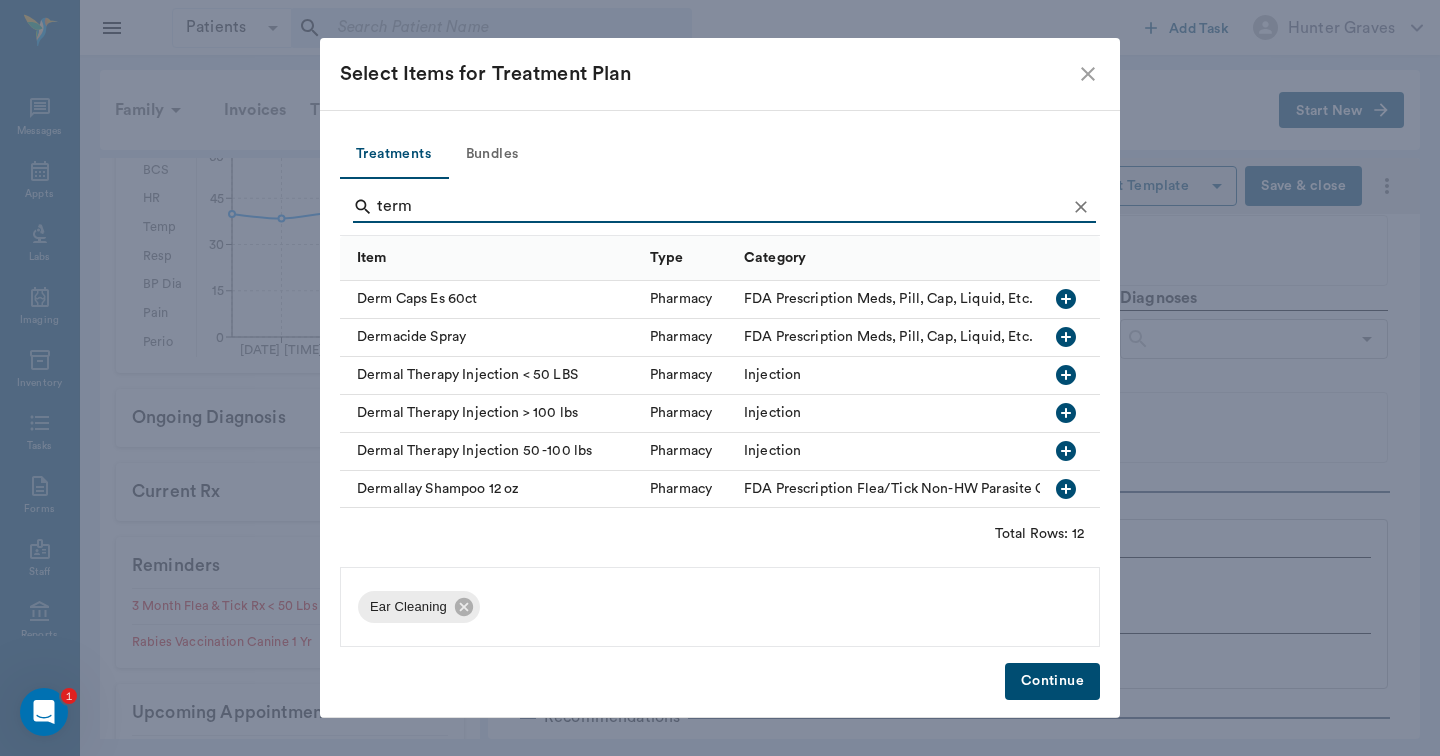 drag, startPoint x: 1054, startPoint y: 201, endPoint x: 1061, endPoint y: 371, distance: 170.14406 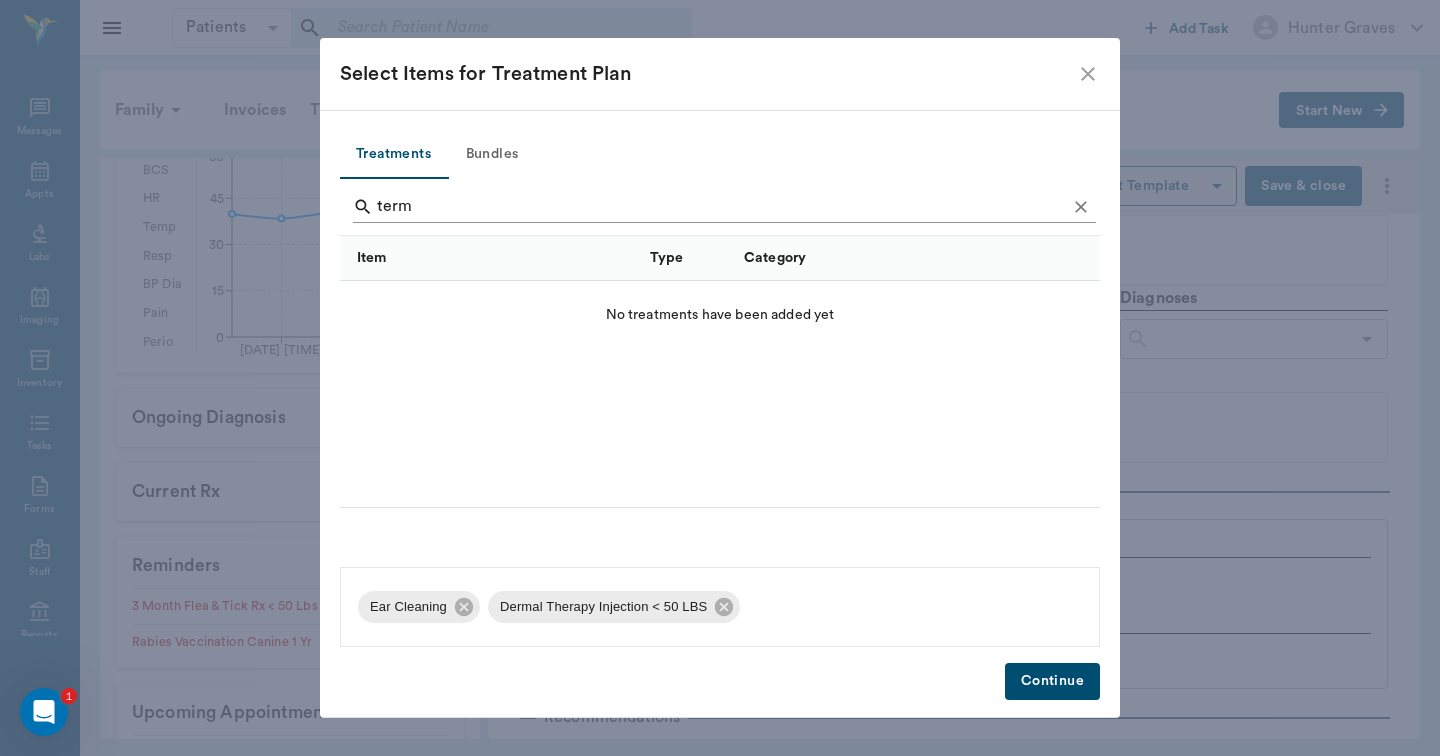 drag, startPoint x: 1055, startPoint y: 407, endPoint x: 1072, endPoint y: 204, distance: 203.71059 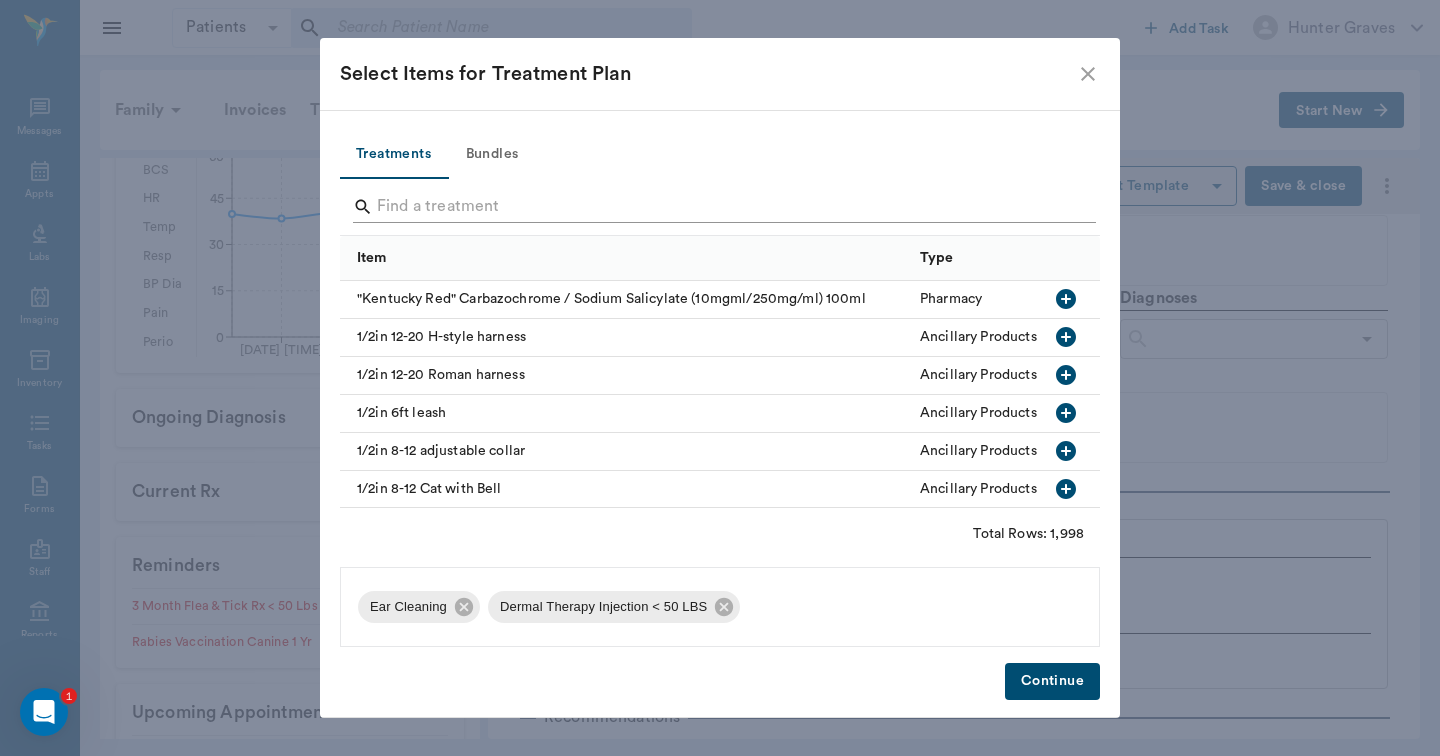 click at bounding box center (721, 207) 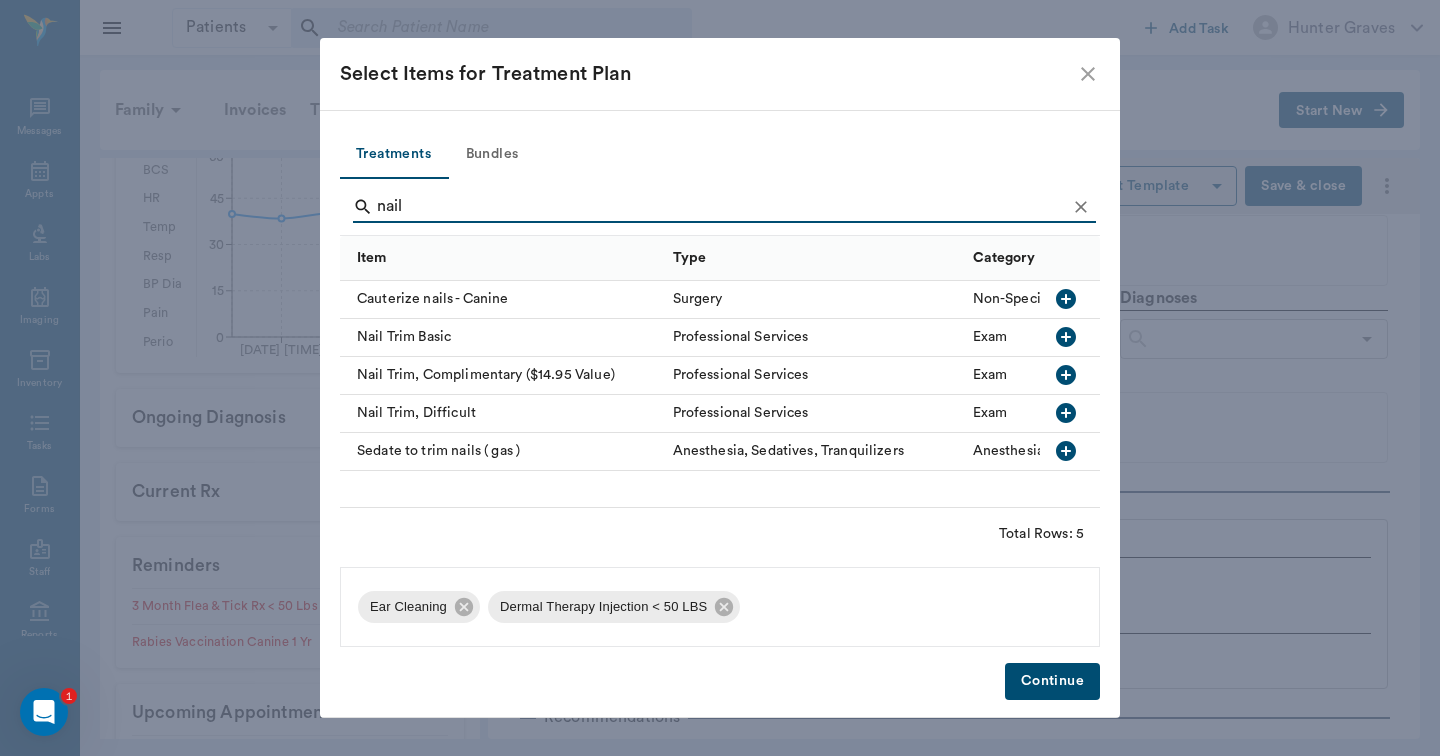 type on "nail" 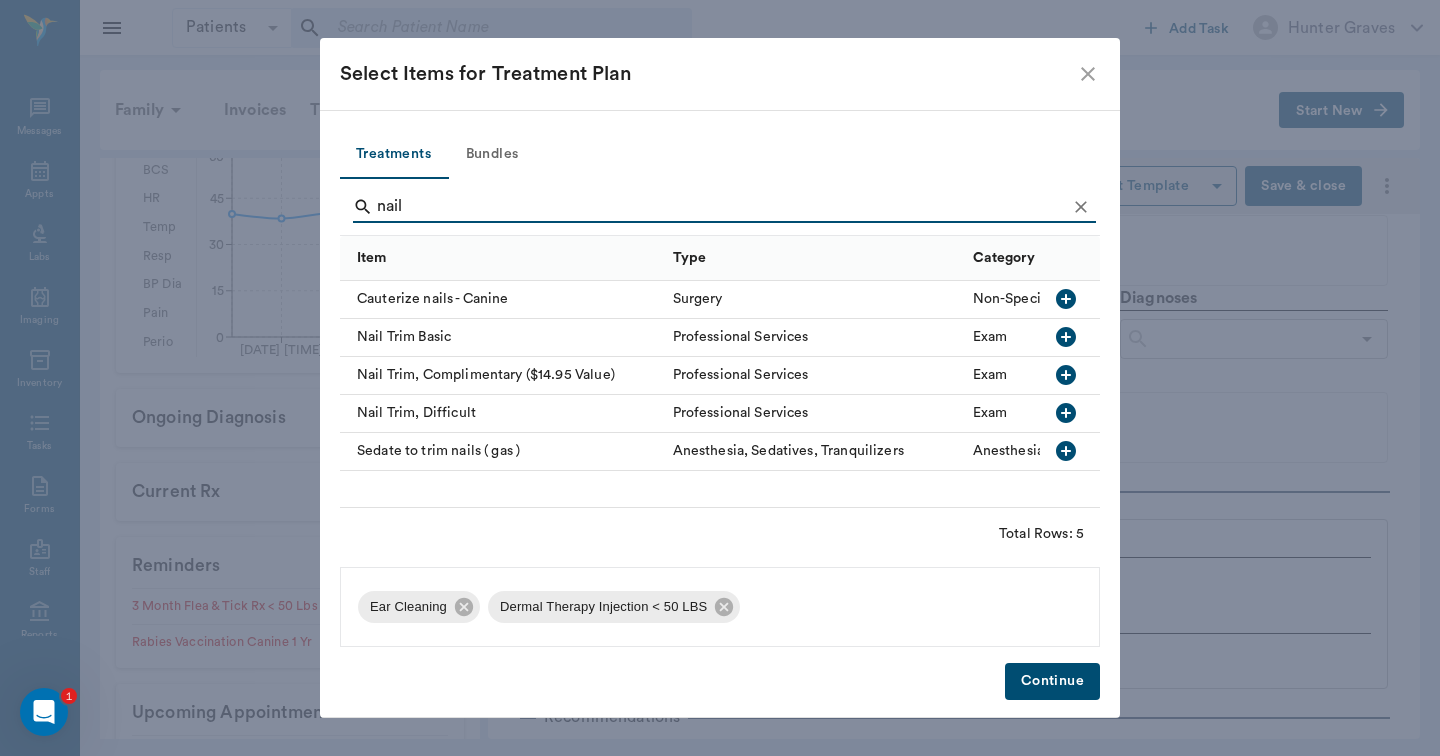 click 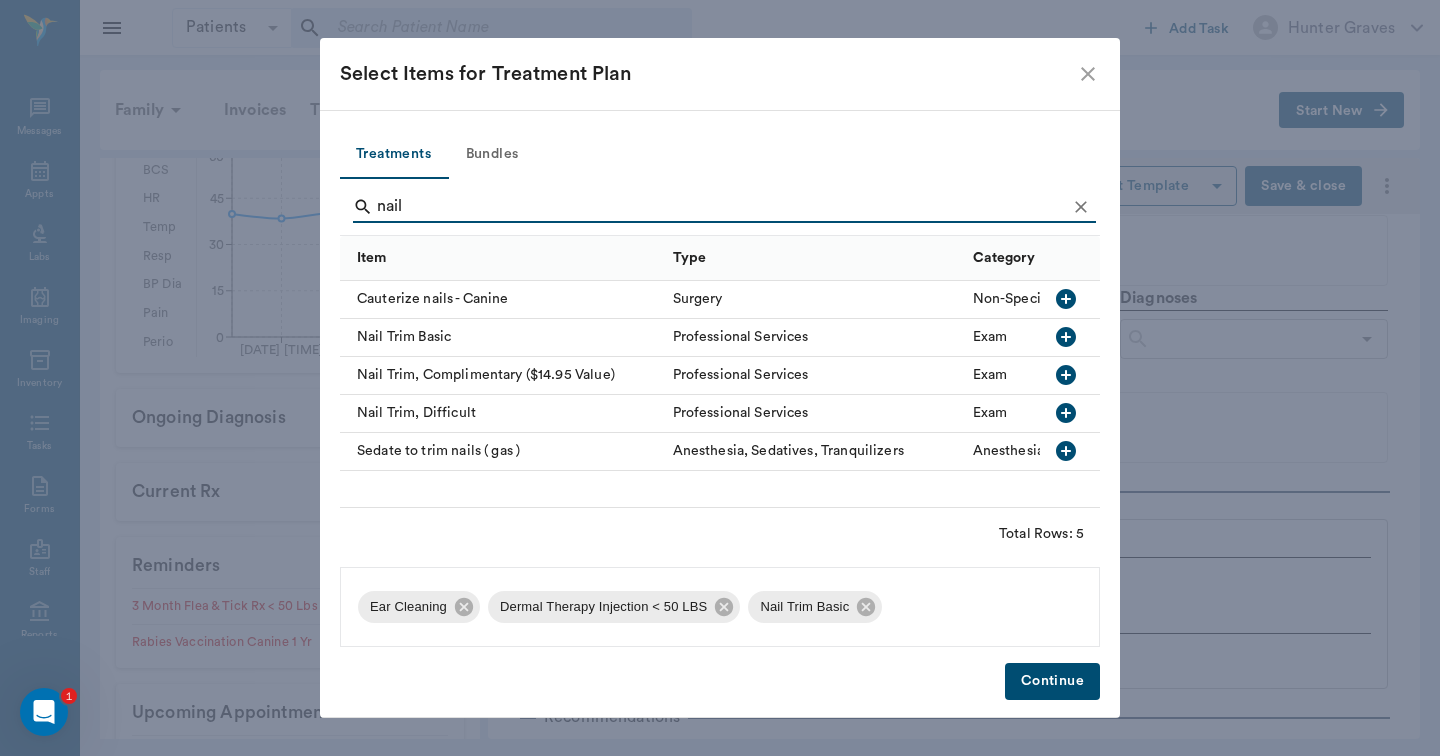 click 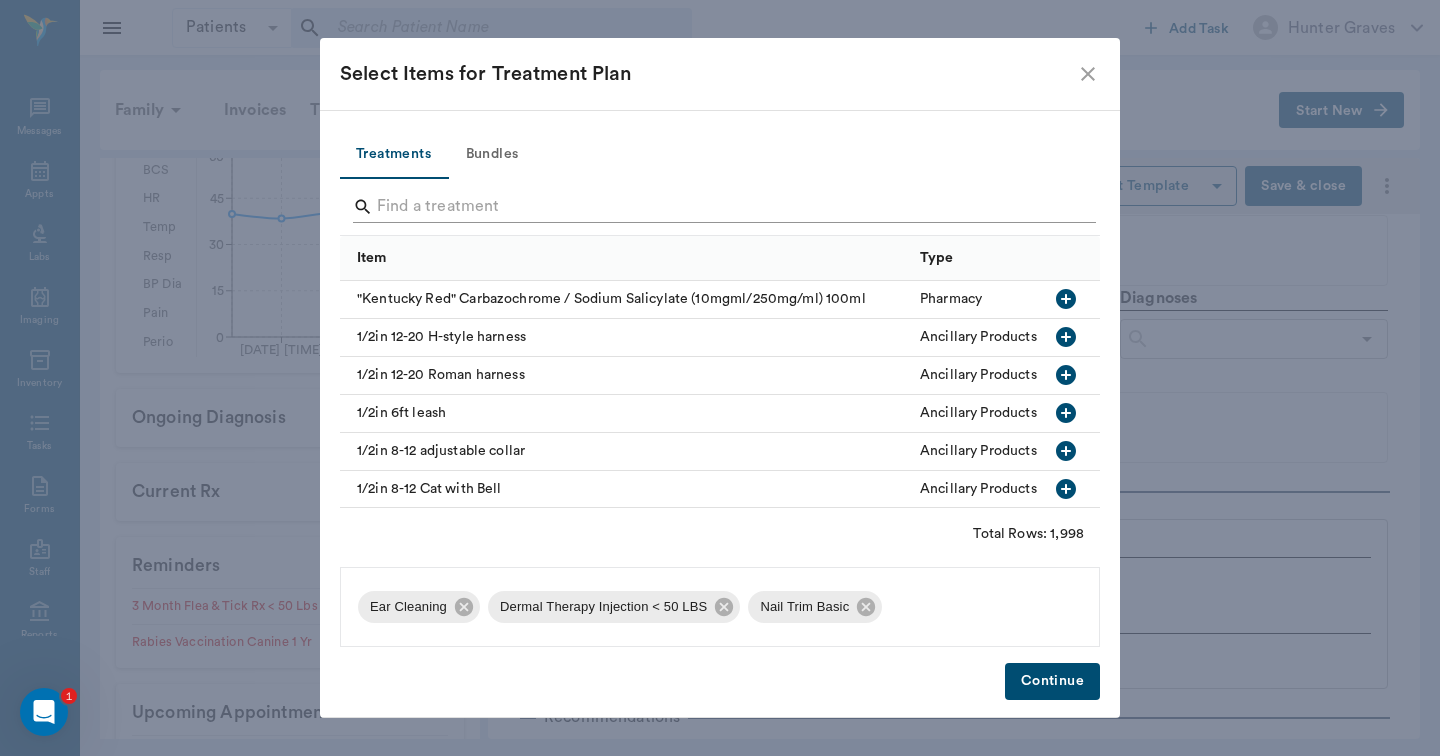 click at bounding box center (724, 207) 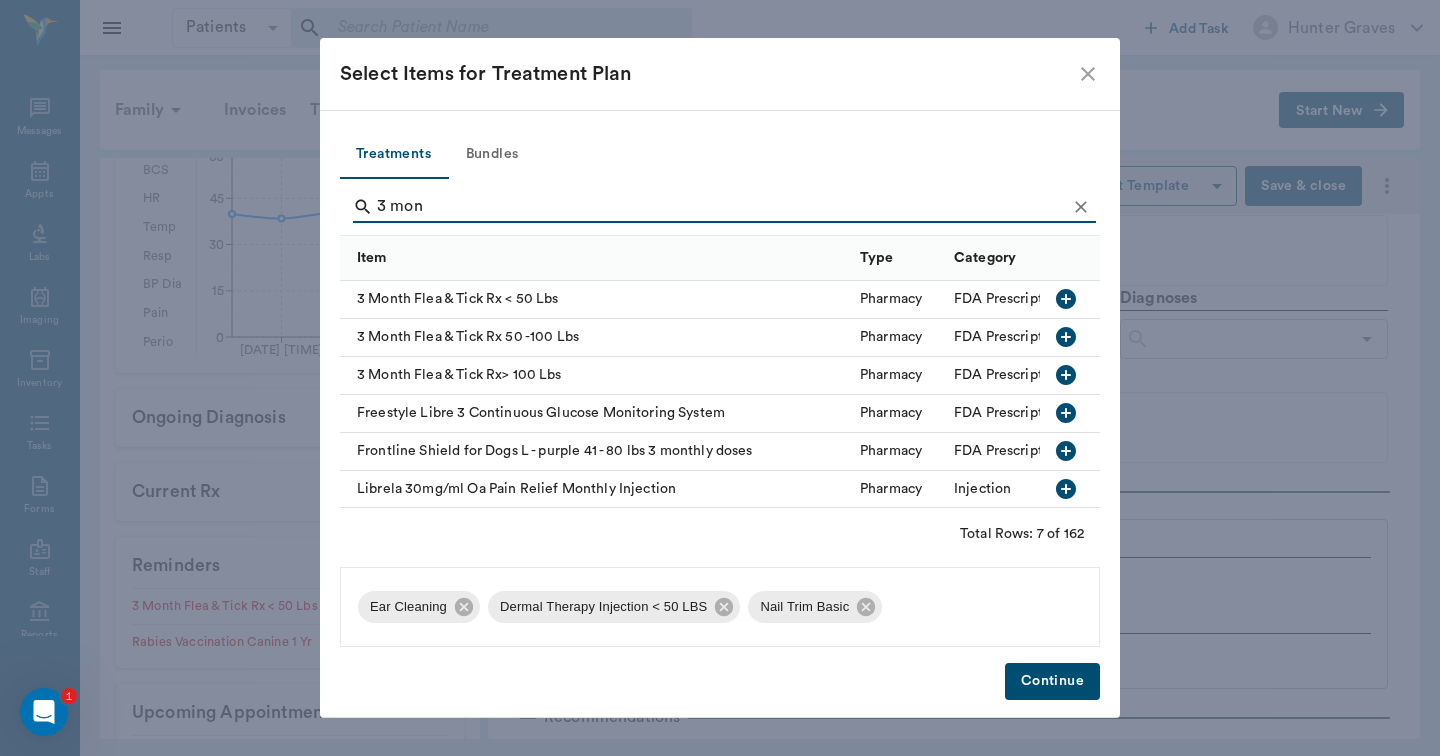 type on "3 mon" 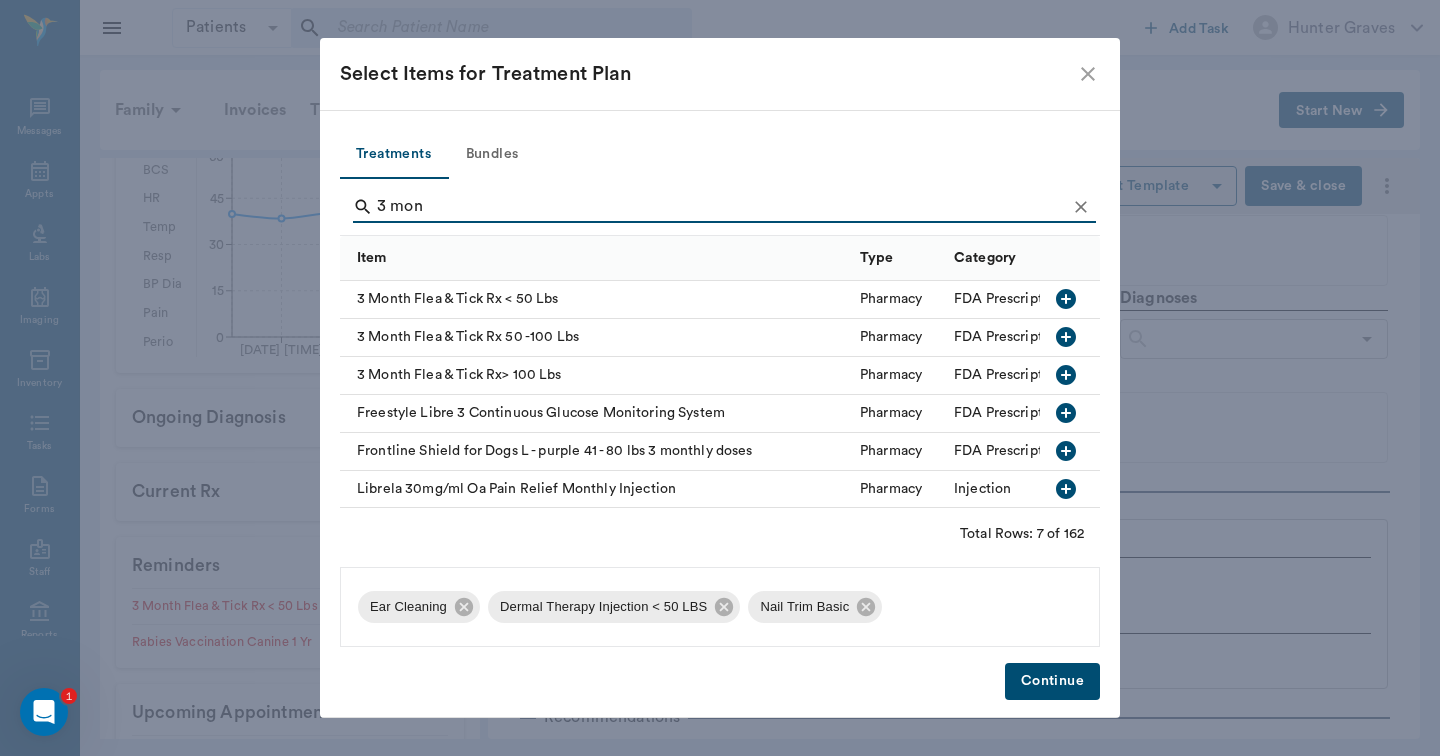 click 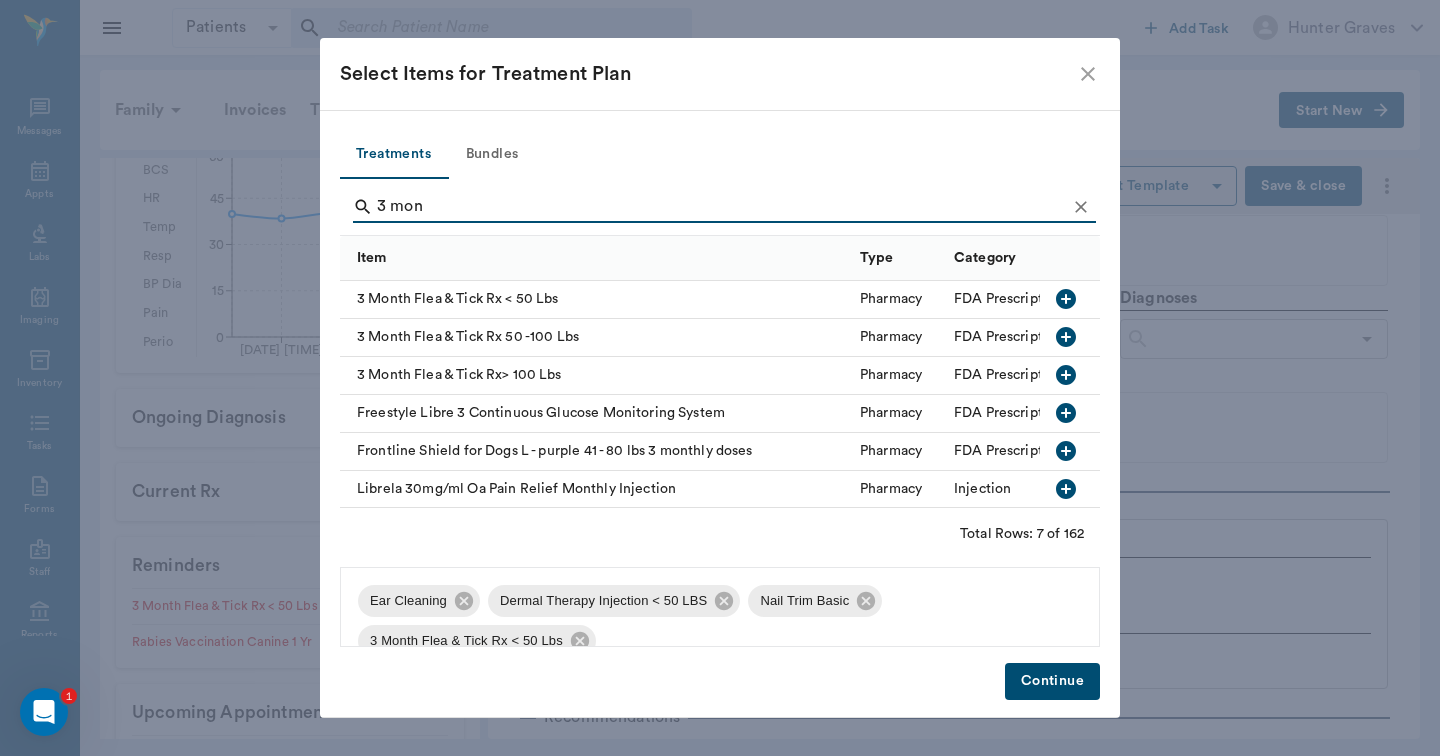 click on "Continue" at bounding box center (1052, 681) 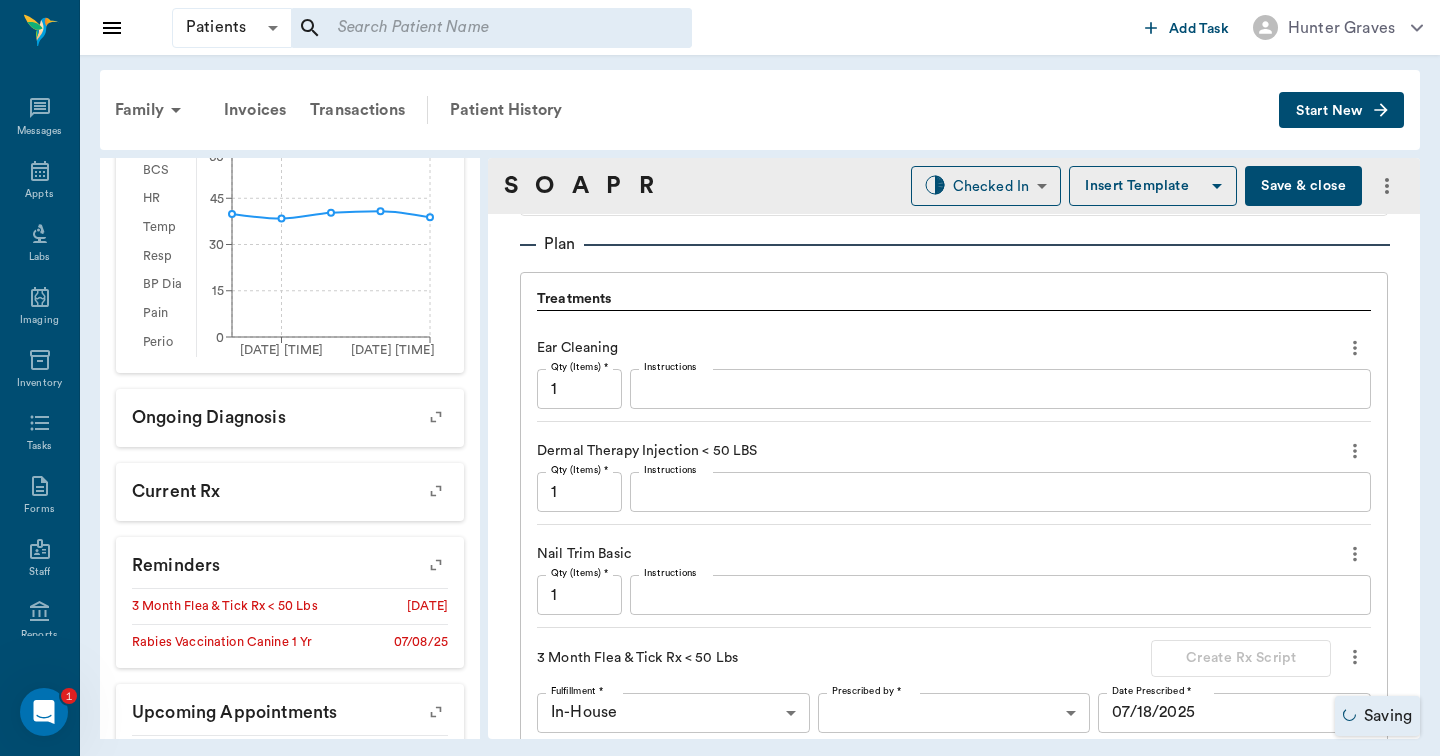 scroll, scrollTop: 1474, scrollLeft: 0, axis: vertical 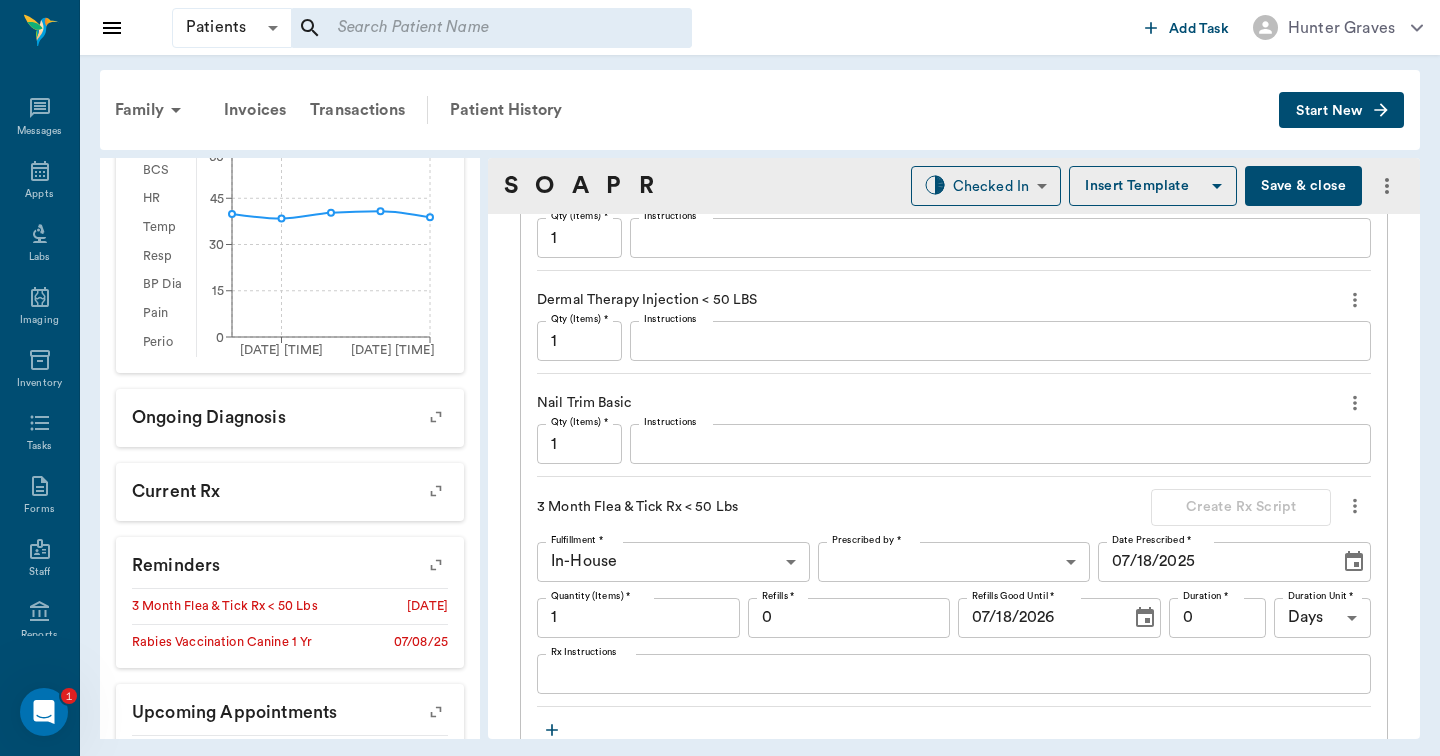 click on "Instructions" at bounding box center [1000, 341] 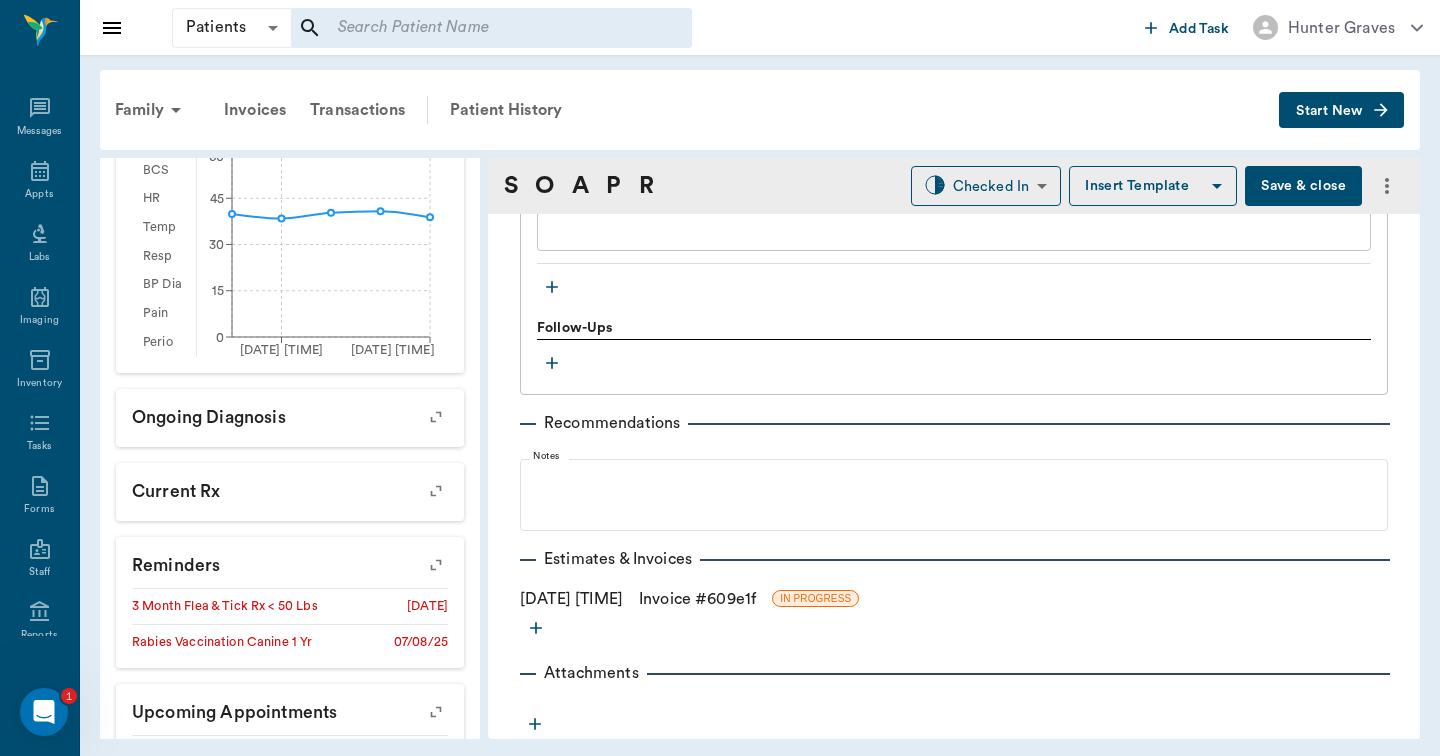 scroll, scrollTop: 1916, scrollLeft: 0, axis: vertical 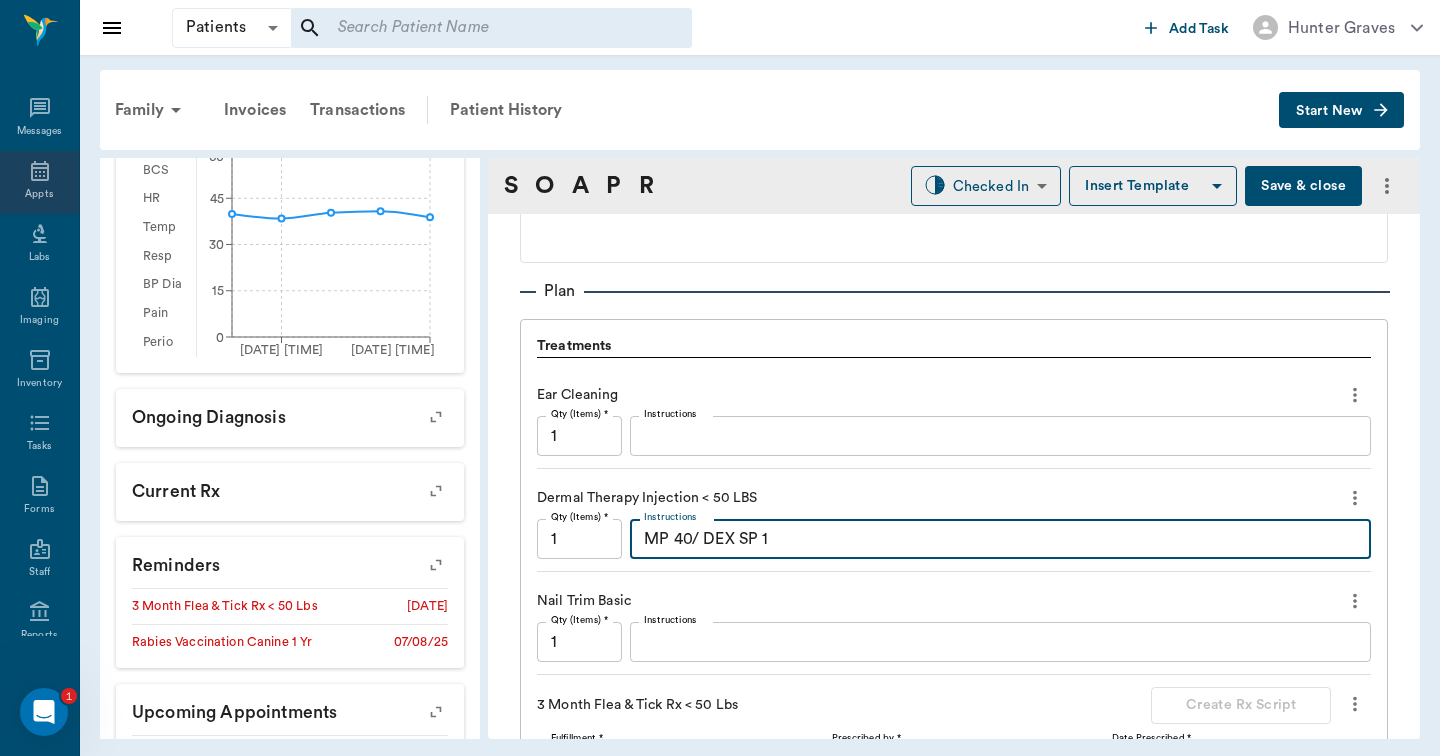 type on "MP 40/ DEX SP 1" 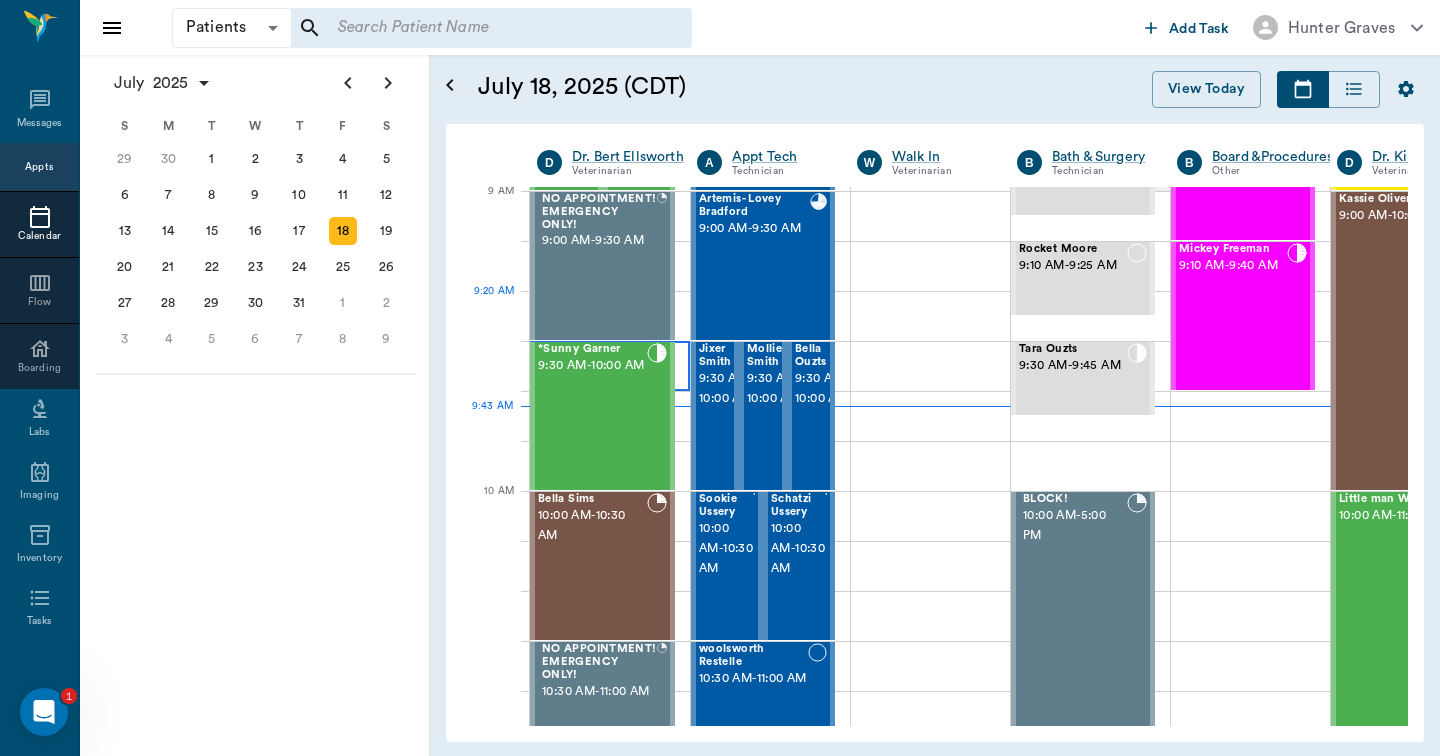 scroll, scrollTop: 304, scrollLeft: 1, axis: both 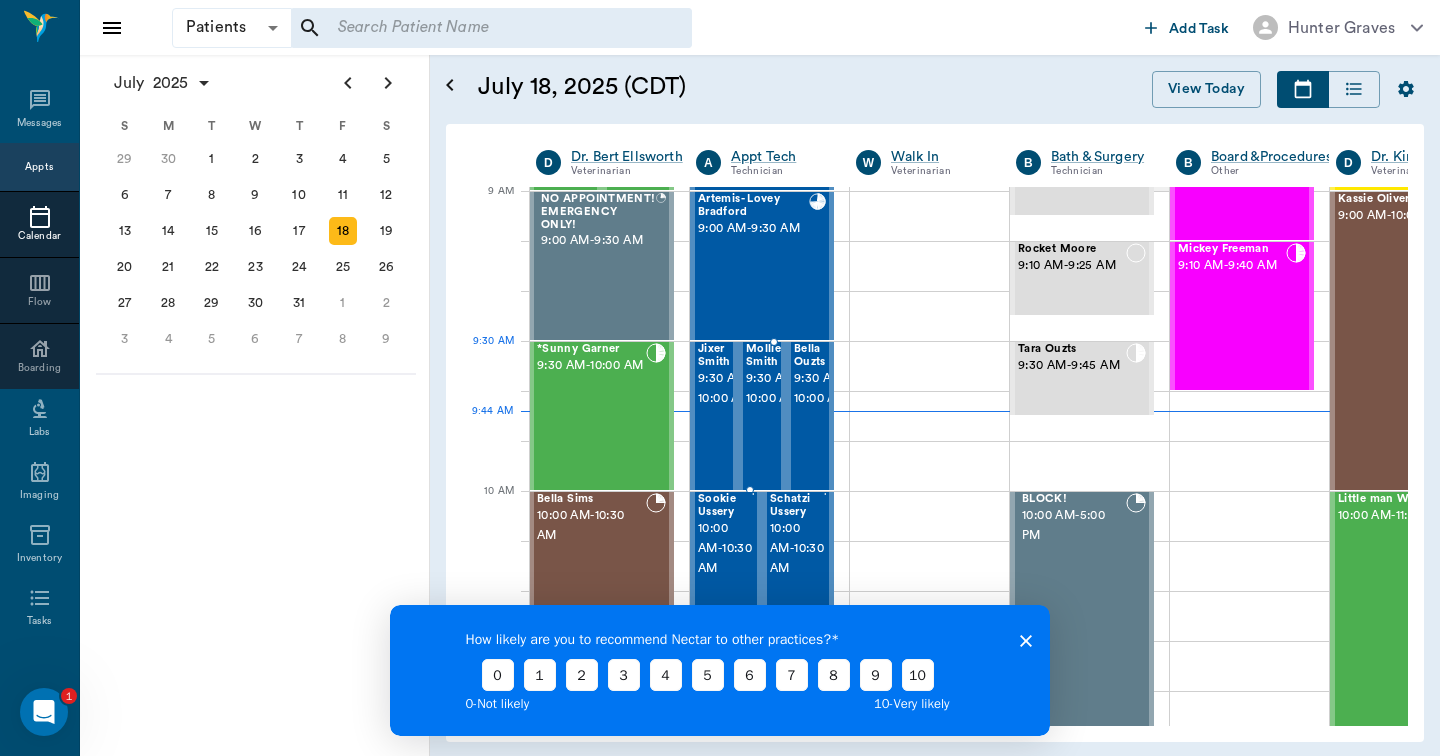 click on "9:30 AM  -  10:00 AM" at bounding box center (773, 389) 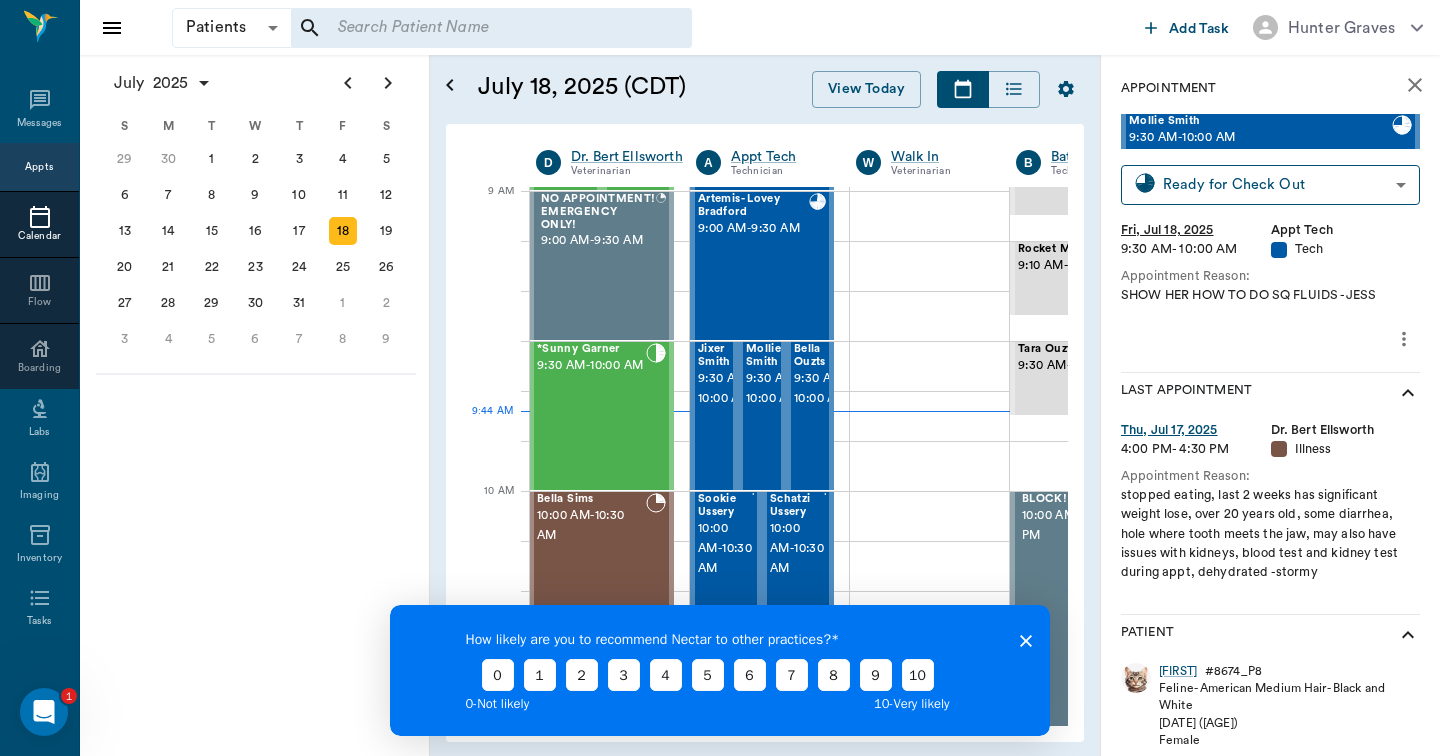 click 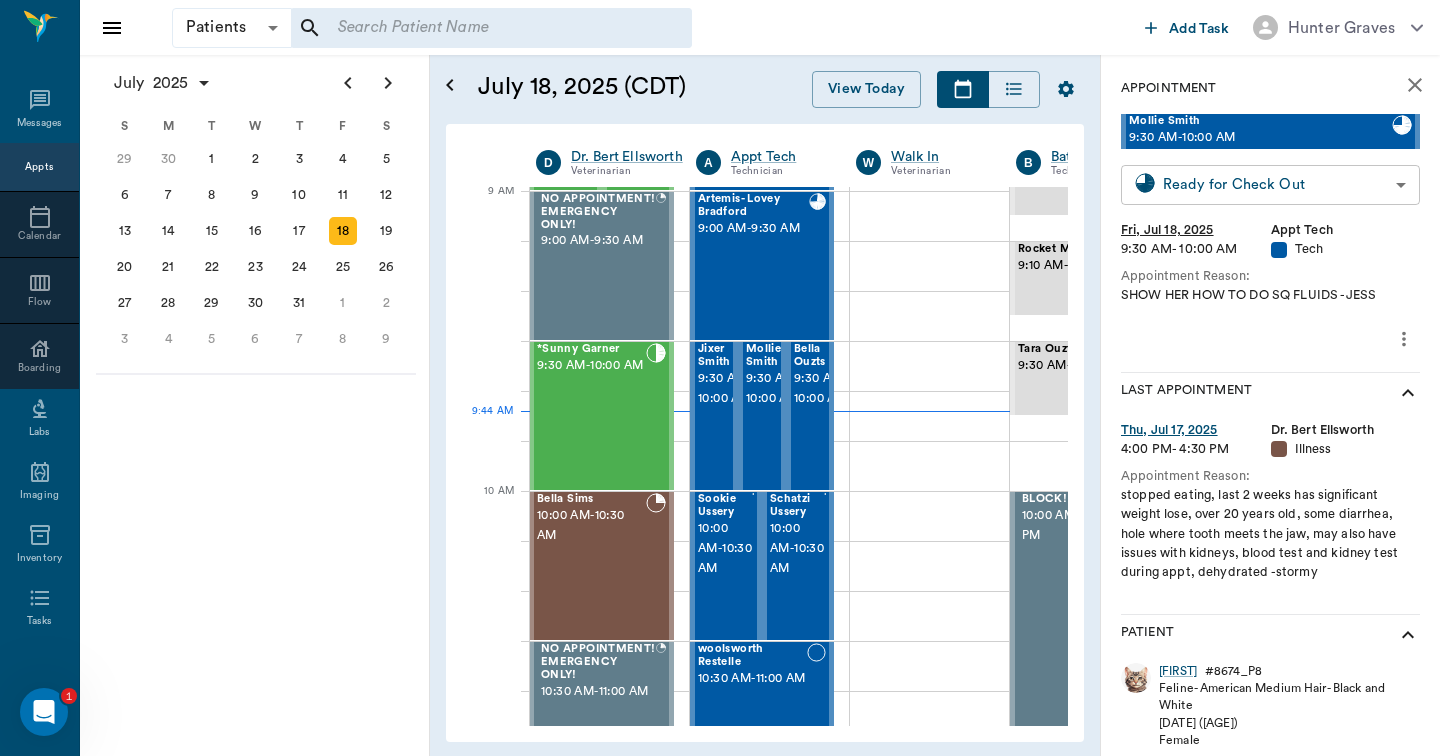 click on "Patients Patients ​ ​ Add Task Hunter Graves Nectar Messages Appts Calendar Flow Boarding Labs Imaging Inventory Tasks Forms Staff Reports Lookup Settings July 2025 S M T W T F S Jun 1 2 3 4 5 6 7 8 9 10 11 12 13 14 15 16 17 18 19 20 21 22 23 24 25 26 27 28 29 30 Jul 1 2 3 4 5 6 7 8 9 10 11 12 S M T W T F S 29 30 Jul 1 2 3 4 5 6 7 8 9 10 11 12 13 14 15 16 17 18 19 20 21 22 23 24 25 26 27 28 29 30 31 Aug 1 2 3 4 5 6 7 8 9 S M T W T F S 27 28 29 30 31 Aug 1 2 3 4 5 6 7 8 9 10 11 12 13 14 15 16 17 18 19 20 21 22 23 24 25 26 27 28 29 30 31 Sep 1 2 3 4 5 6 July 18, 2025 (CDT) View Today July 2025 Today 18 Fri Jul 2025 D Dr. Bert Ellsworth Veterinarian A Appt Tech Technician W Walk In Veterinarian B Bath & Surgery Technician B Board &Procedures Other D Dr. Kindall Jones Veterinarian 8 AM 9 AM 10 AM 11 AM 12 PM 1 PM 2 PM 3 PM 4 PM 5 PM 6 PM 7 PM 8 PM 9:44 AM 10:10 AM J Lo Nelson 8:00 AM  -  8:30 AM Gun Side Darlin' Nelson 8:00 AM  -  8:30 AM Fatima Nelson 8:00 AM  -  8:30 AM Candy Girl Nelson 8:30 AM  -  9:00 AM" at bounding box center (720, 378) 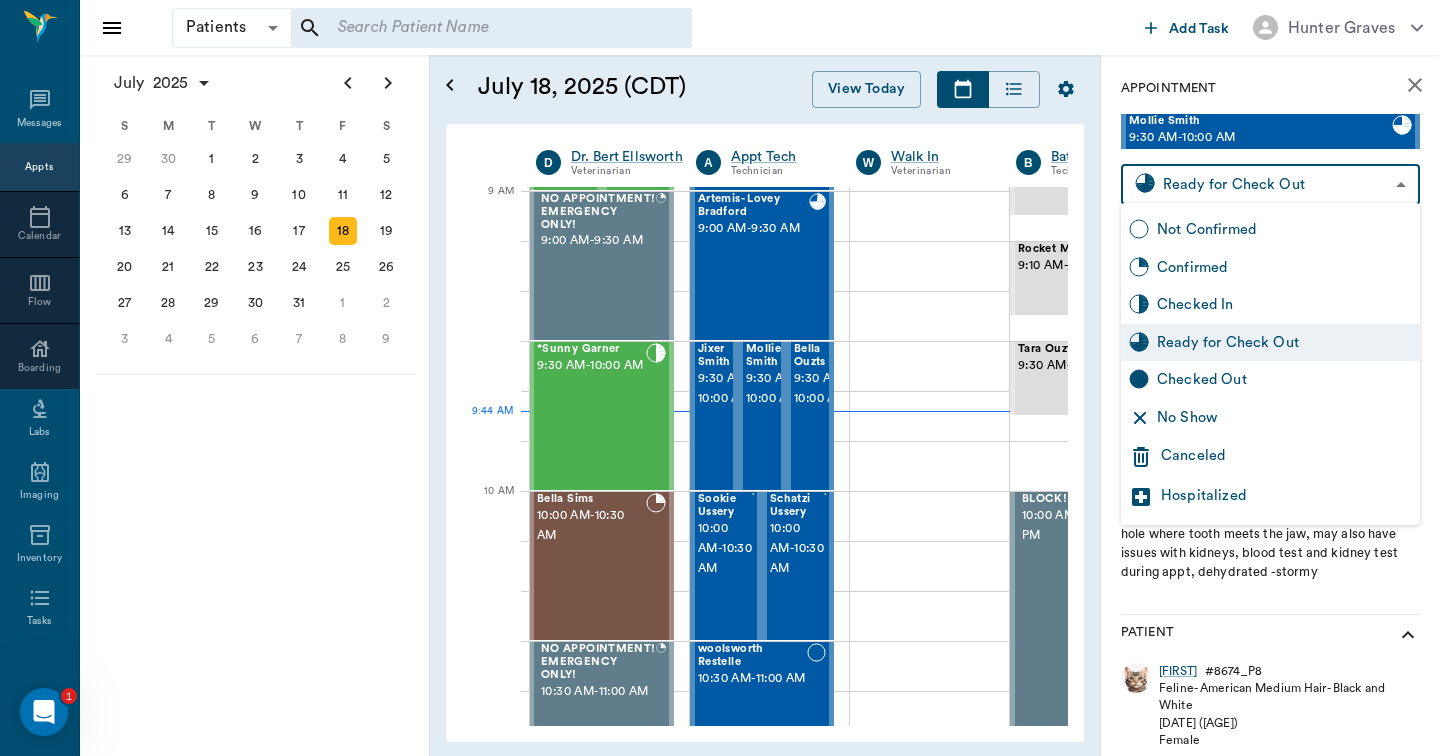 click on "Checked In" at bounding box center (1284, 305) 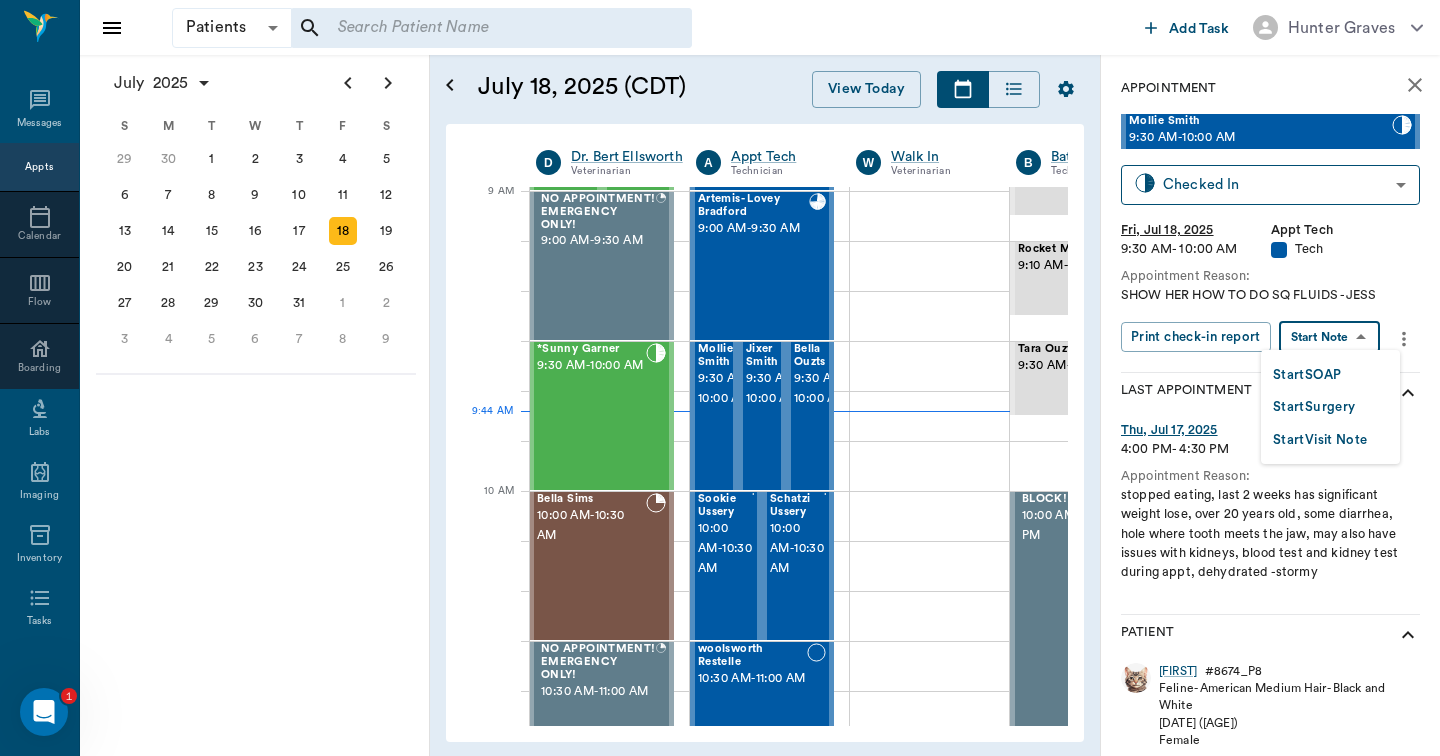 click on "Patients Patients ​ ​ Add Task Hunter Graves Nectar Messages Appts Calendar Flow Boarding Labs Imaging Inventory Tasks Forms Staff Reports Lookup Settings July 2025 S M T W T F S Jun 1 2 3 4 5 6 7 8 9 10 11 12 13 14 15 16 17 18 19 20 21 22 23 24 25 26 27 28 29 30 Jul 1 2 3 4 5 6 7 8 9 10 11 12 S M T W T F S 29 30 Jul 1 2 3 4 5 6 7 8 9 10 11 12 13 14 15 16 17 18 19 20 21 22 23 24 25 26 27 28 29 30 31 Aug 1 2 3 4 5 6 7 8 9 S M T W T F S 27 28 29 30 31 Aug 1 2 3 4 5 6 7 8 9 10 11 12 13 14 15 16 17 18 19 20 21 22 23 24 25 26 27 28 29 30 31 Sep 1 2 3 4 5 6 July 18, 2025 (CDT) View Today July 2025 Today 18 Fri Jul 2025 D Dr. Bert Ellsworth Veterinarian A Appt Tech Technician W Walk In Veterinarian B Bath & Surgery Technician B Board &Procedures Other D Dr. Kindall Jones Veterinarian 8 AM 9 AM 10 AM 11 AM 12 PM 1 PM 2 PM 3 PM 4 PM 5 PM 6 PM 7 PM 8 PM 9:44 AM 10:10 AM J Lo Nelson 8:00 AM  -  8:30 AM Gun Side Darlin' Nelson 8:00 AM  -  8:30 AM Fatima Nelson 8:00 AM  -  8:30 AM Candy Girl Nelson 8:30 AM  -  9:00 AM" at bounding box center (720, 378) 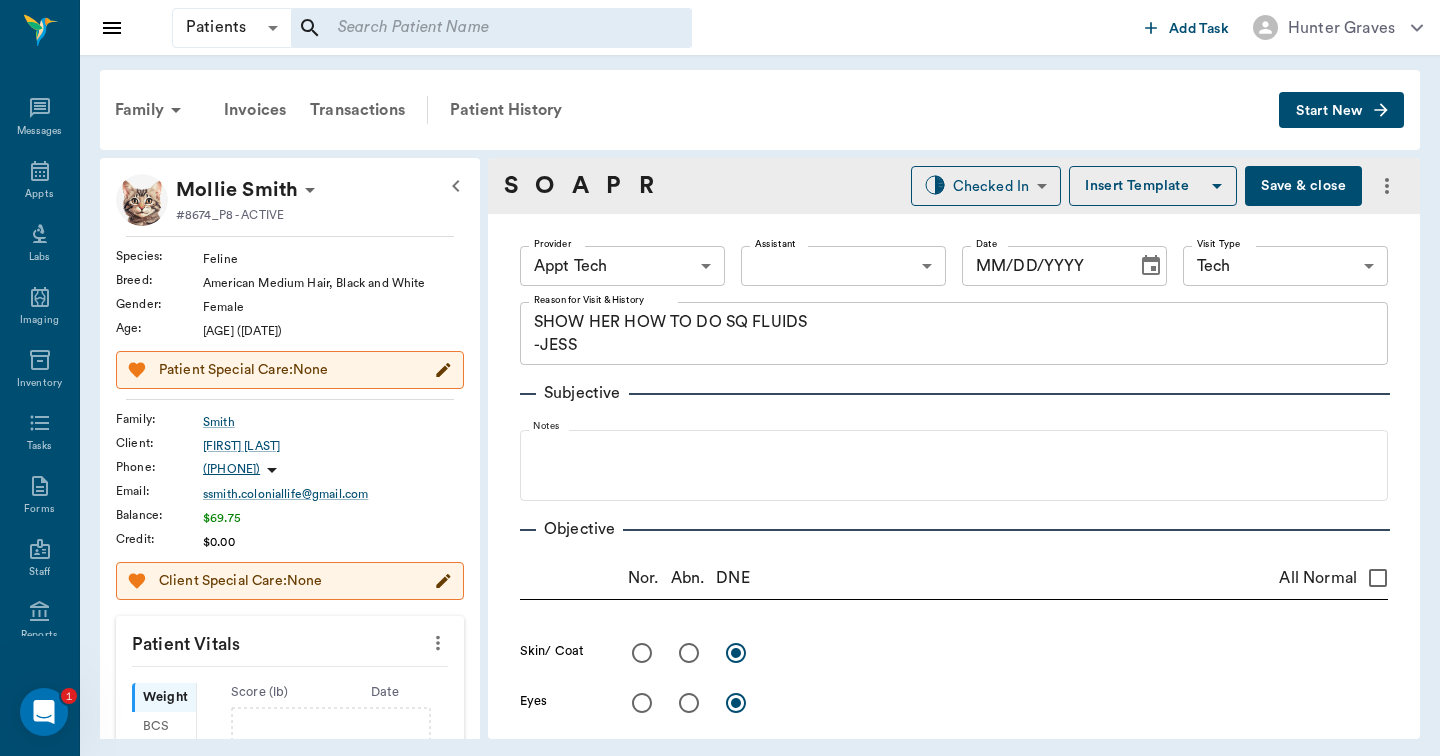 type on "63ec2f075fda476ae8351a4c" 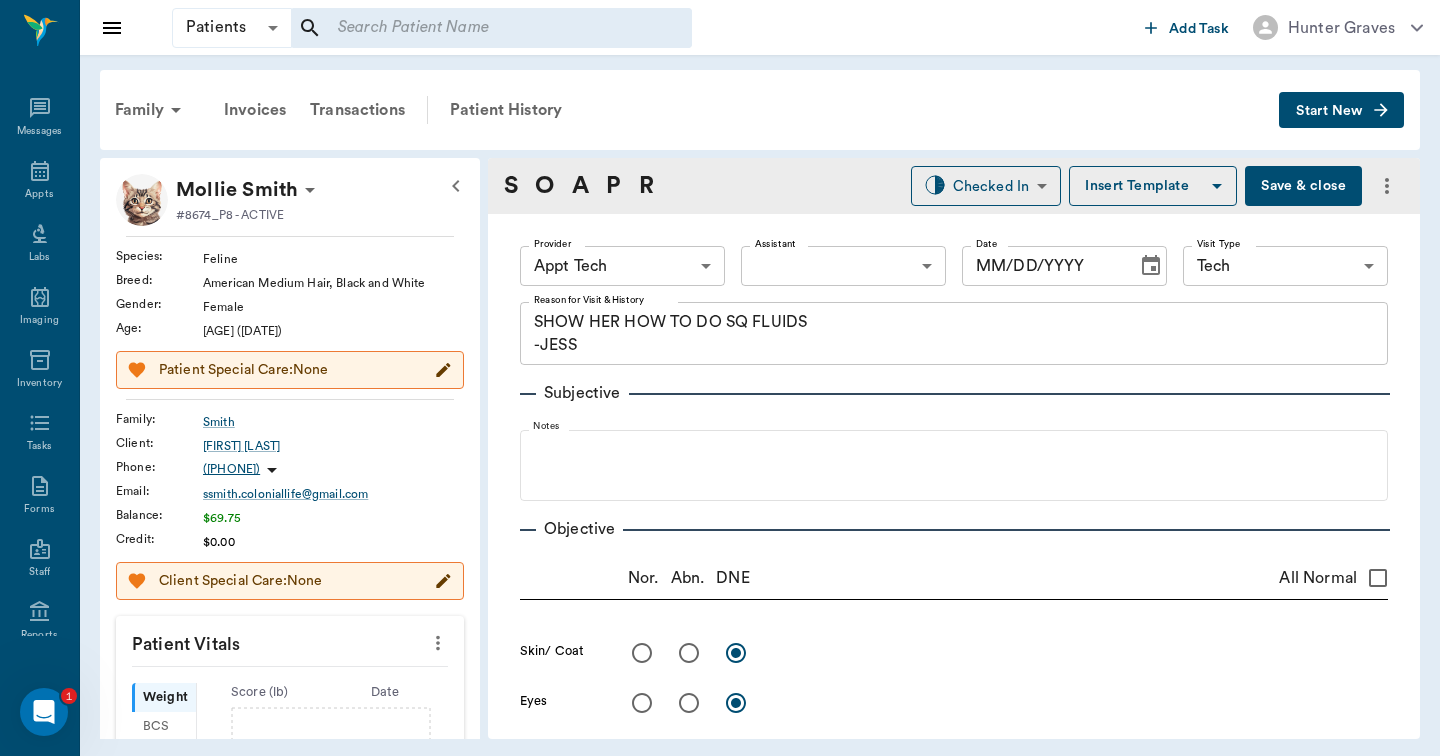 type on "65d2be4f46e3a538d89b8c1a" 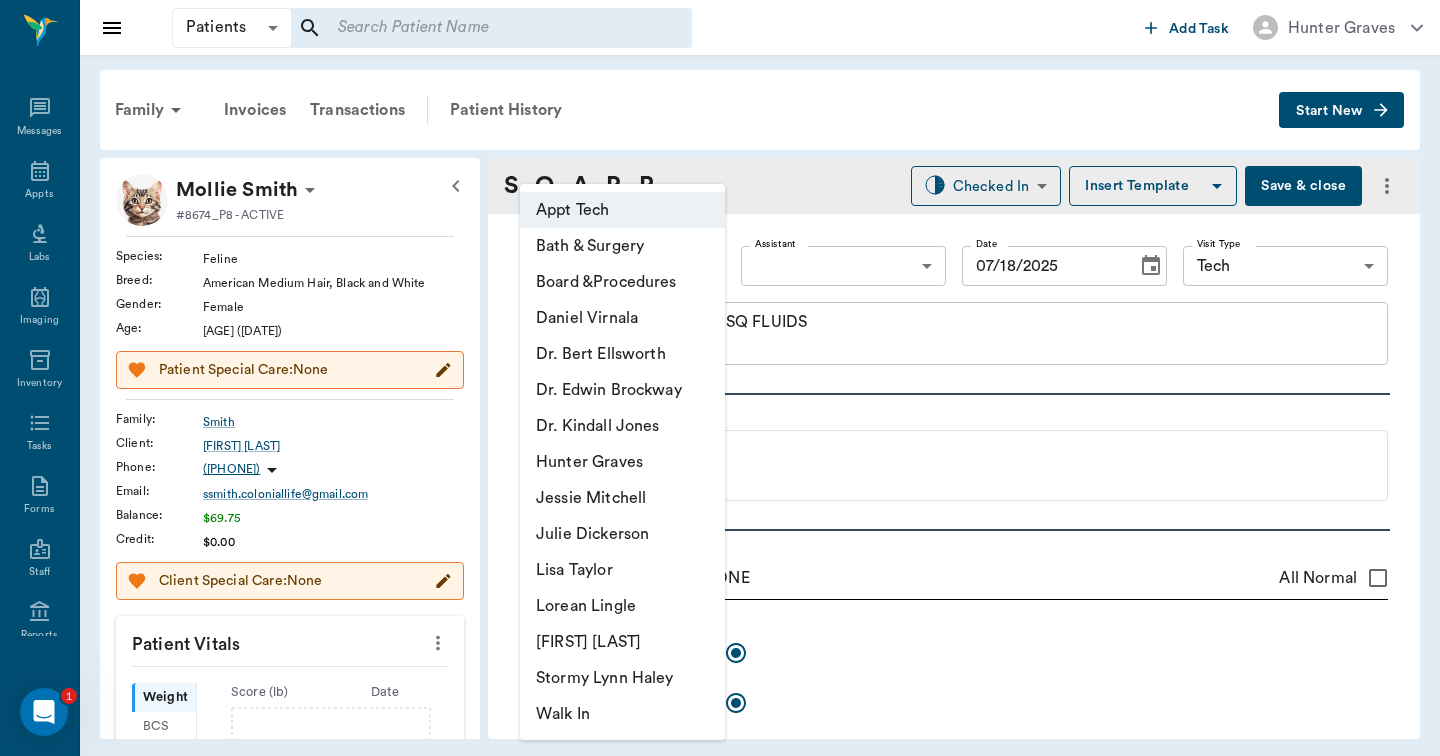 click on "Patients Patients ​ ​ Add Task Hunter Graves Nectar Messages Appts Labs Imaging Inventory Tasks Forms Staff Reports Lookup Settings Family Invoices Transactions Patient History Start New Mollie Smith #8674_P8    -    ACTIVE   Species : Feline Breed : American Medium Hair, Black and White Gender : Female Age : 20 yr 3 mo (04/14/2005) Patient Special Care:  None Family : Smith Client : Stacey Smith Phone : (972) 781-8498 Email : ssmith.coloniallife@gmail.com Balance : $69.75 Credit : $0.00 Client Special Care:  None Patient Vitals Weight BCS HR Temp Resp BP Dia Pain Perio Score ( lb ) Date Ongoing diagnosis Chronic renal failure 07/18/25 Current Rx amoxi drops 07/17/26 Reminders Upcoming appointments Schedule Appointment S O A P R Checked In CHECKED_IN ​ Insert Template  Save & close Provider Appt Tech 63ec2f075fda476ae8351a4c Provider Assistant ​ Assistant Date 07/18/2025 Date Visit Type Tech 65d2be4f46e3a538d89b8c1a Visit Type Reason for Visit & History SHOW HER HOW TO DO SQ FLUIDS
-JESS x Notes x" at bounding box center (720, 378) 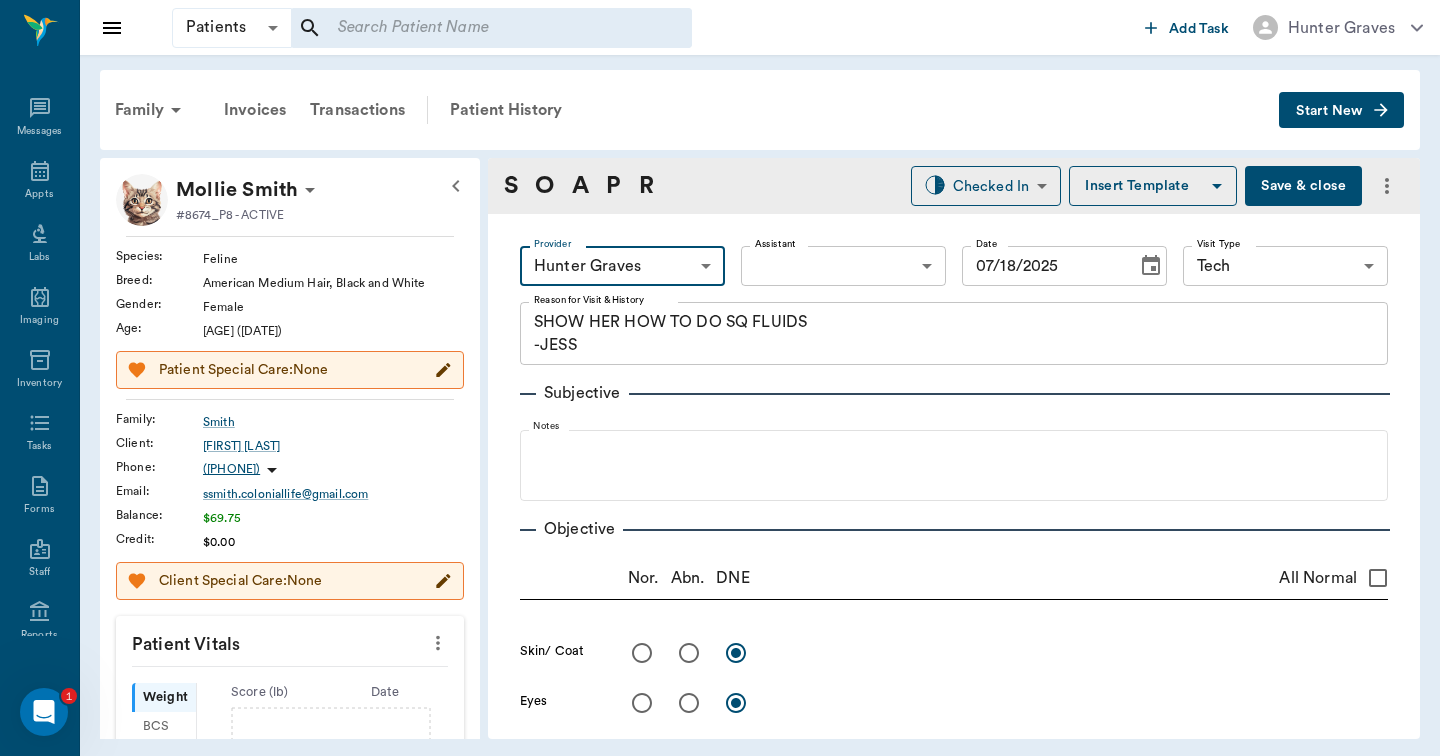 click on "Patients Patients ​ ​ Add Task Hunter Graves Nectar Messages Appts Labs Imaging Inventory Tasks Forms Staff Reports Lookup Settings Family Invoices Transactions Patient History Start New Mollie Smith #8674_P8    -    ACTIVE   Species : Feline Breed : American Medium Hair, Black and White Gender : Female Age : 20 yr 3 mo (04/14/2005) Patient Special Care:  None Family : Smith Client : Stacey Smith Phone : (972) 781-8498 Email : ssmith.coloniallife@gmail.com Balance : $69.75 Credit : $0.00 Client Special Care:  None Patient Vitals Weight BCS HR Temp Resp BP Dia Pain Perio Score ( lb ) Date Ongoing diagnosis Chronic renal failure 07/18/25 Current Rx amoxi drops 07/17/26 Reminders Upcoming appointments Schedule Appointment S O A P R Checked In CHECKED_IN ​ Insert Template  Save & close Provider Hunter Graves 682b670d8bdc6f7f8feef3db Provider Assistant ​ Assistant Date 07/18/2025 Date Visit Type Tech 65d2be4f46e3a538d89b8c1a Visit Type Reason for Visit & History SHOW HER HOW TO DO SQ FLUIDS
-JESS x Nor." at bounding box center (720, 378) 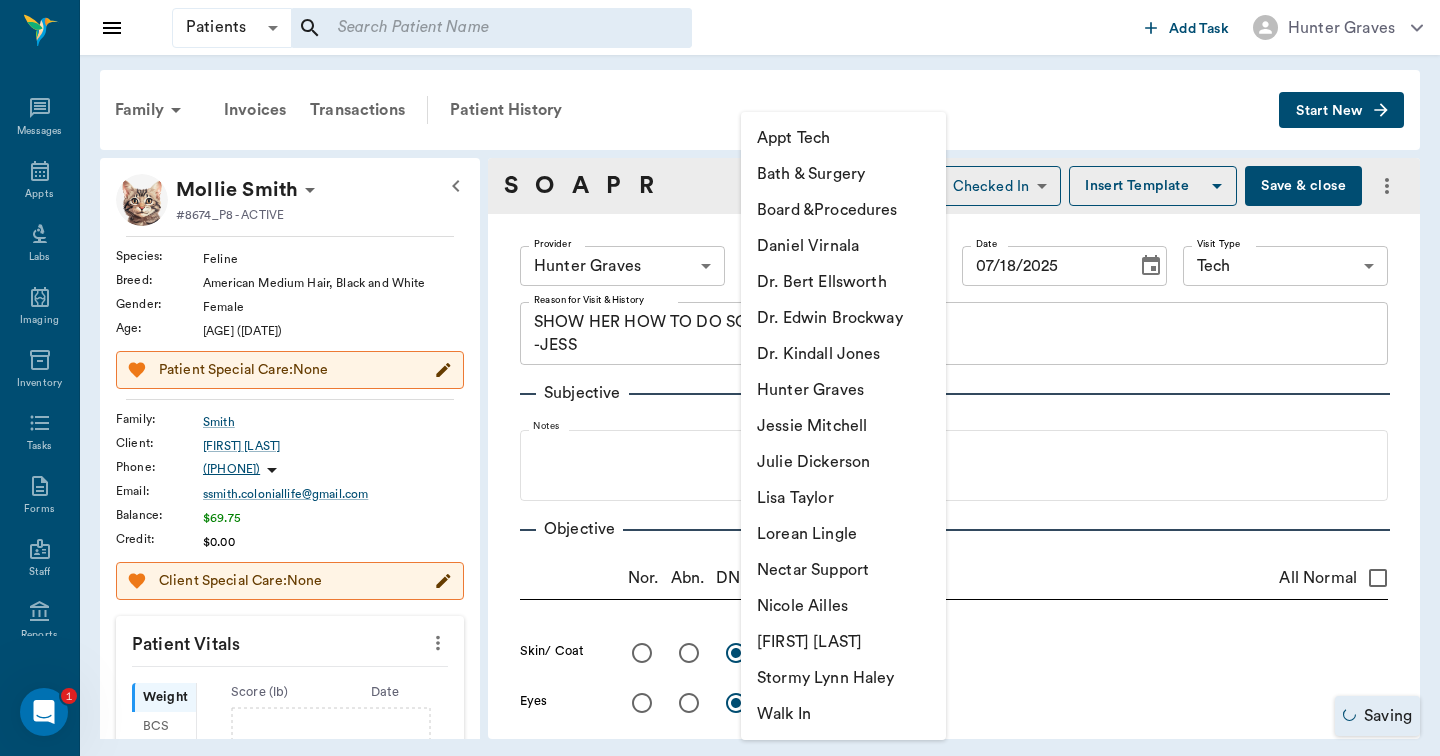 click on "Appt Tech" at bounding box center (843, 138) 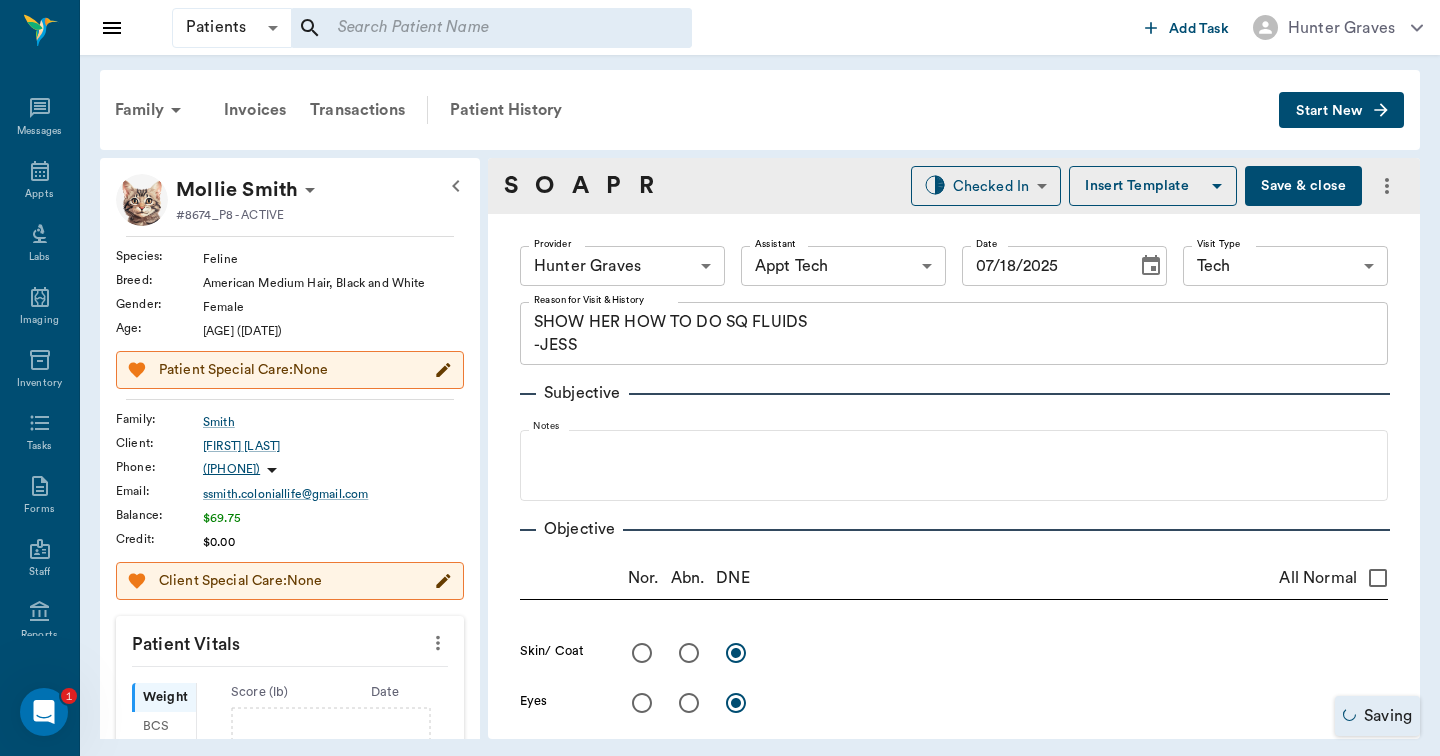 click 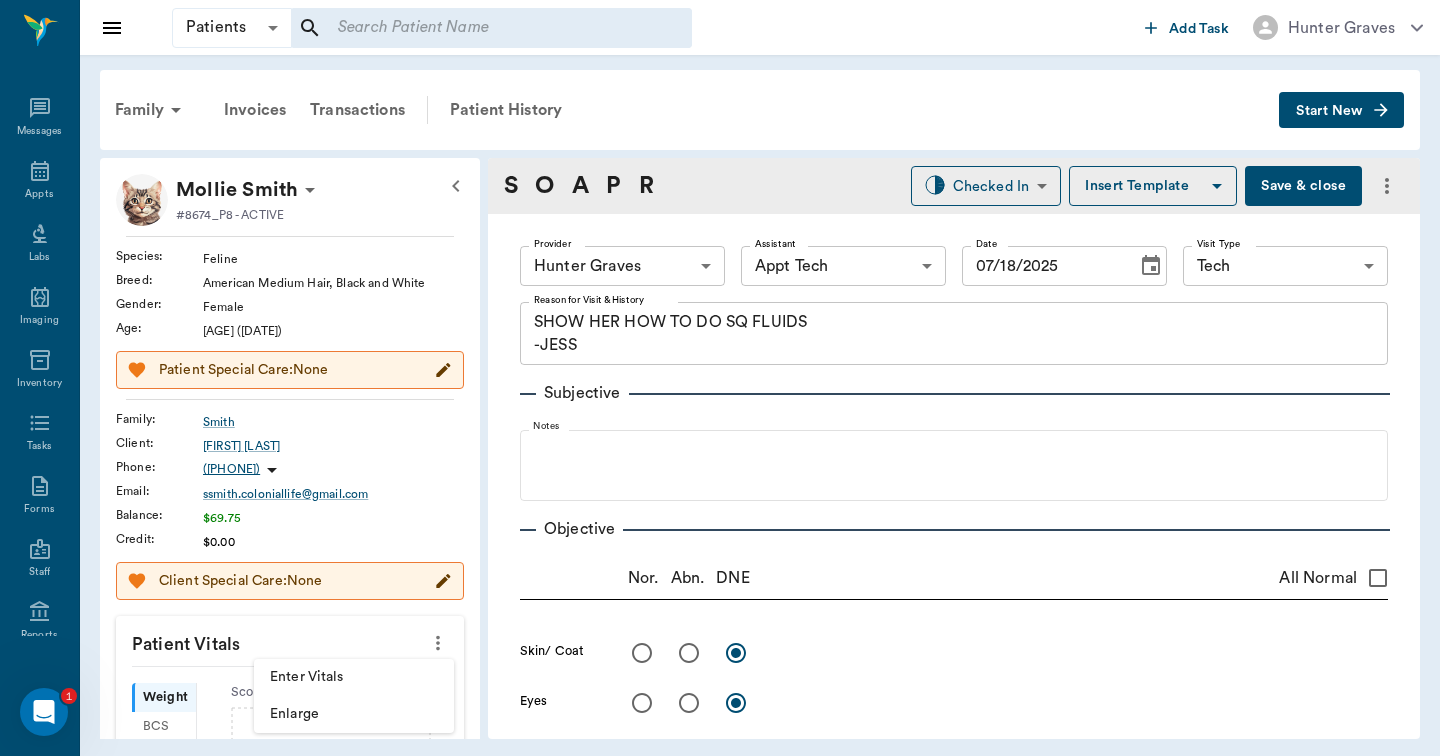 click at bounding box center (720, 378) 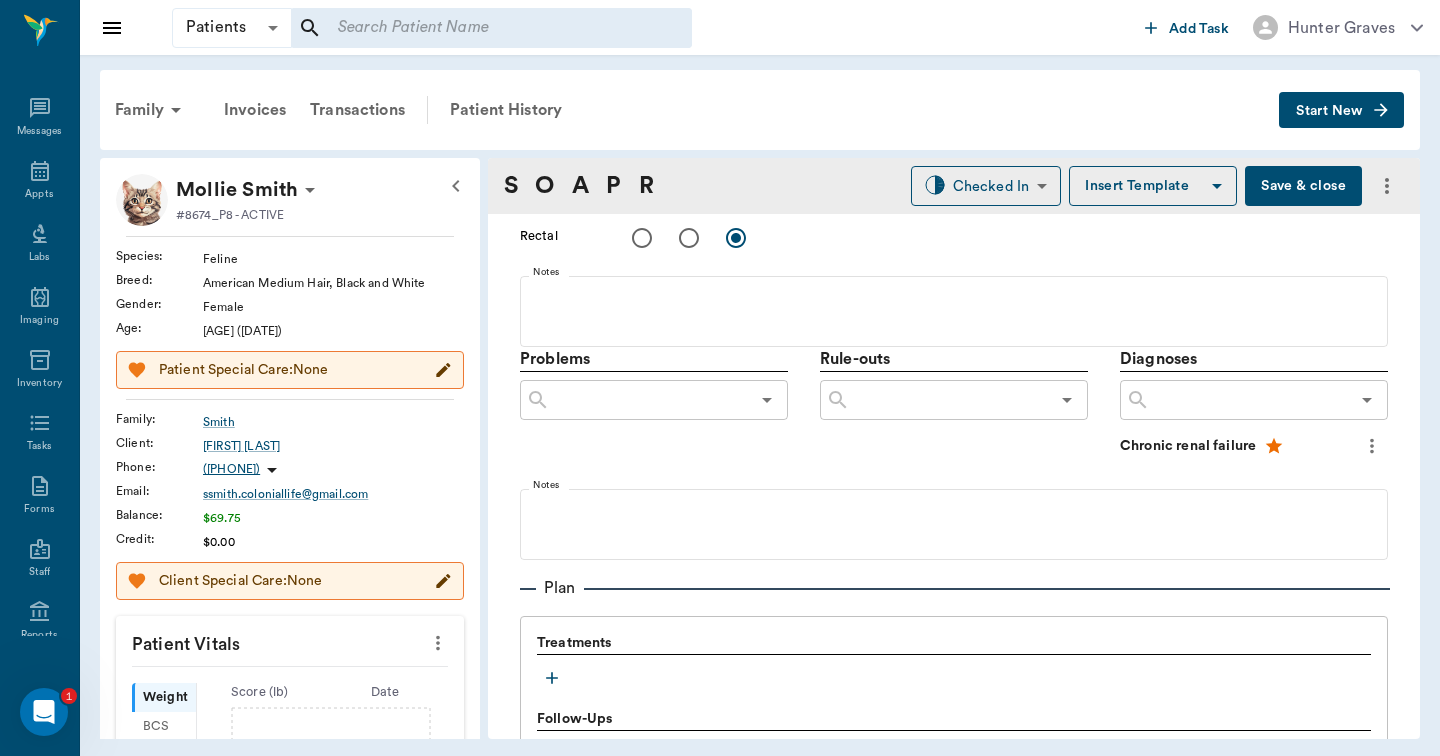 scroll, scrollTop: 1021, scrollLeft: 0, axis: vertical 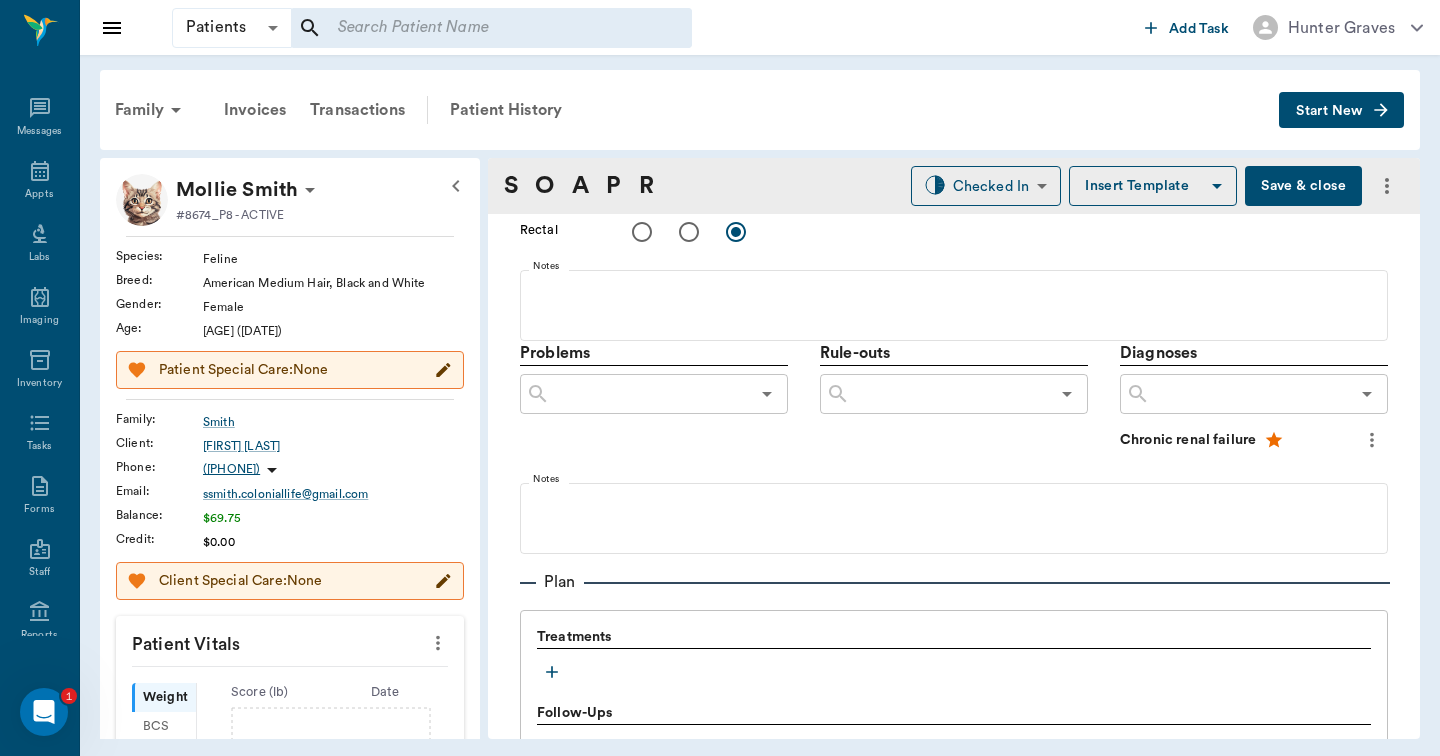 click 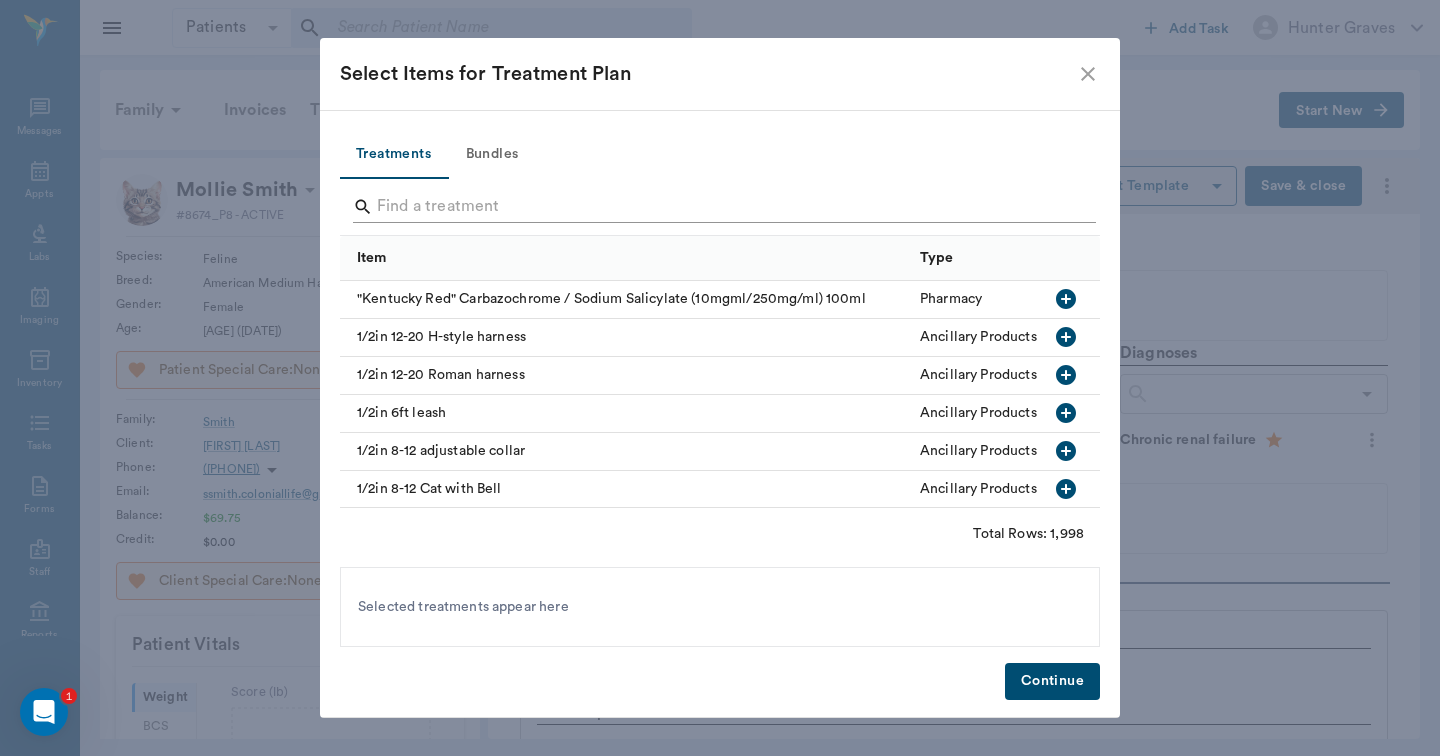 click at bounding box center (721, 207) 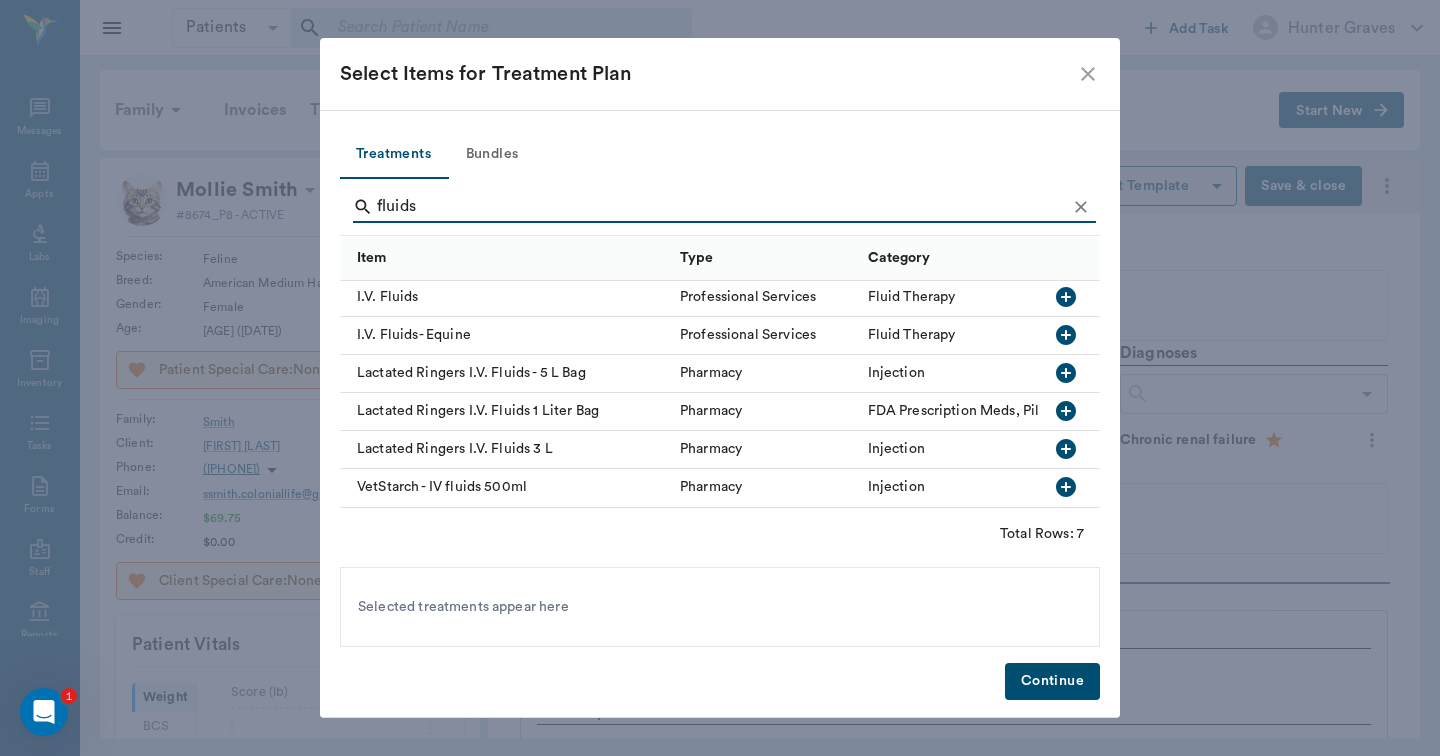 scroll, scrollTop: 40, scrollLeft: 0, axis: vertical 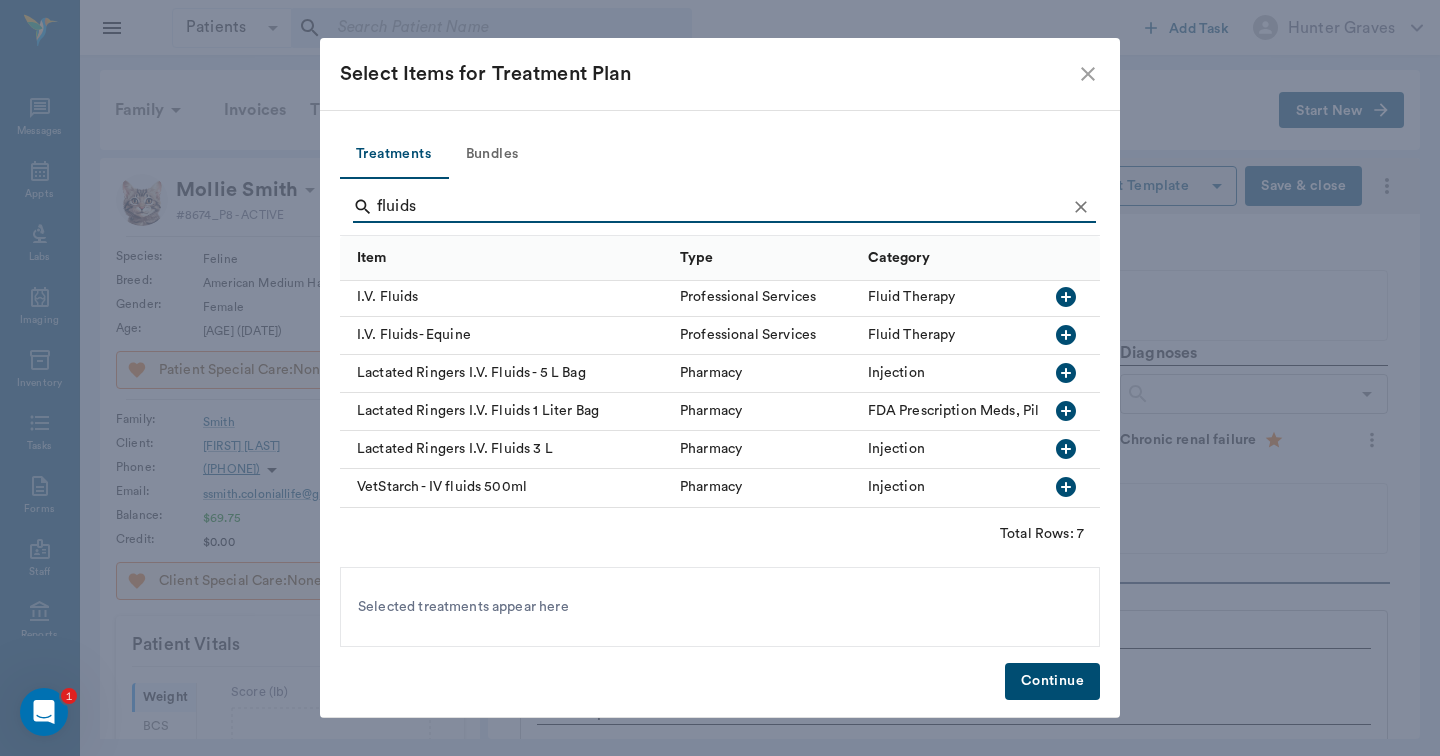 type on "fluids" 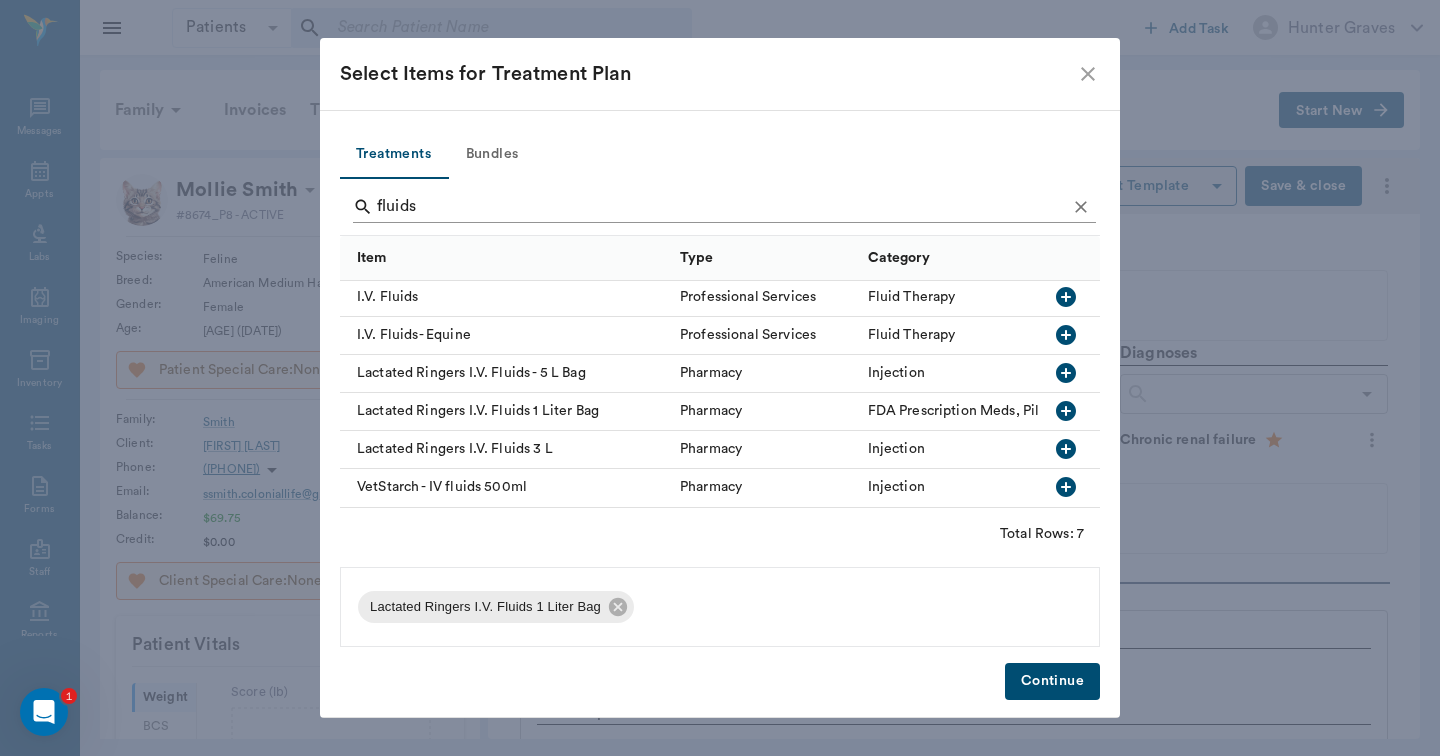 click 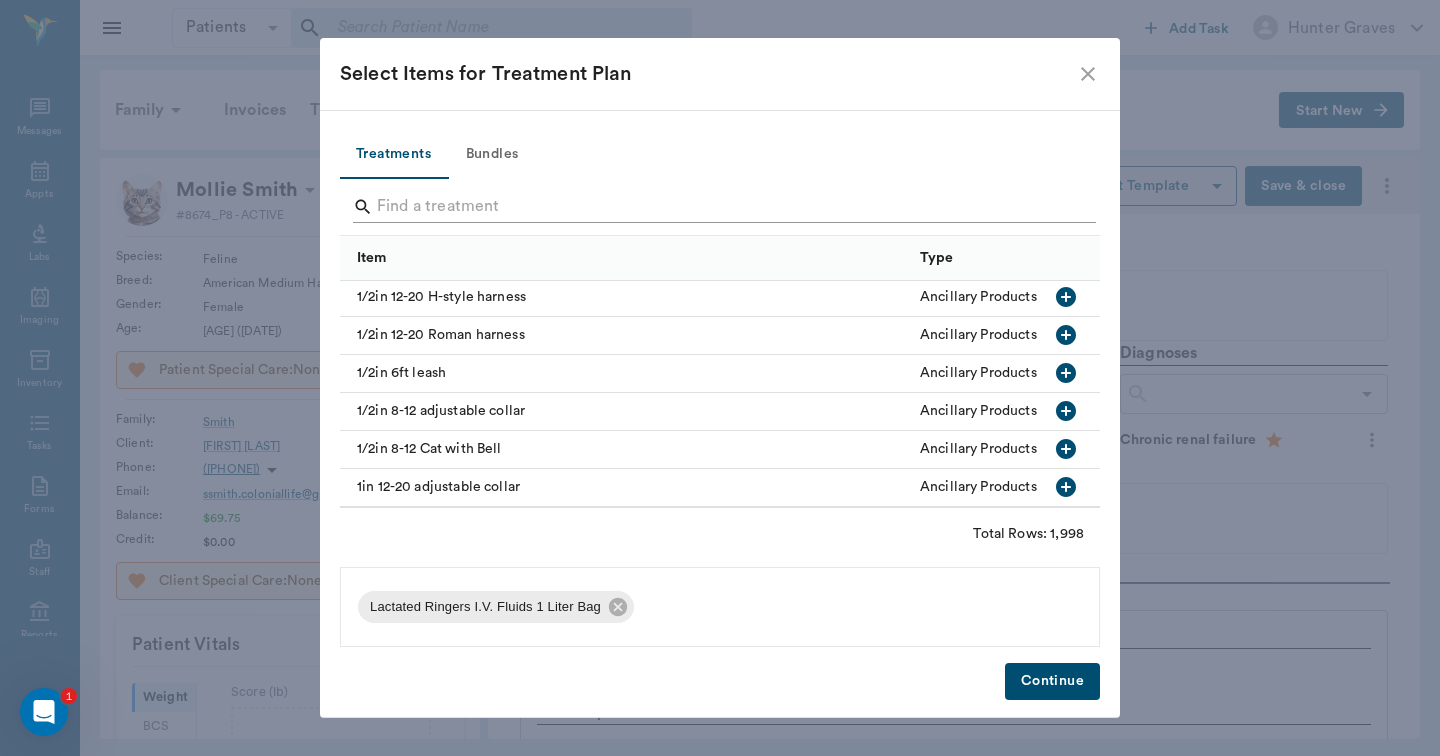 click at bounding box center (721, 207) 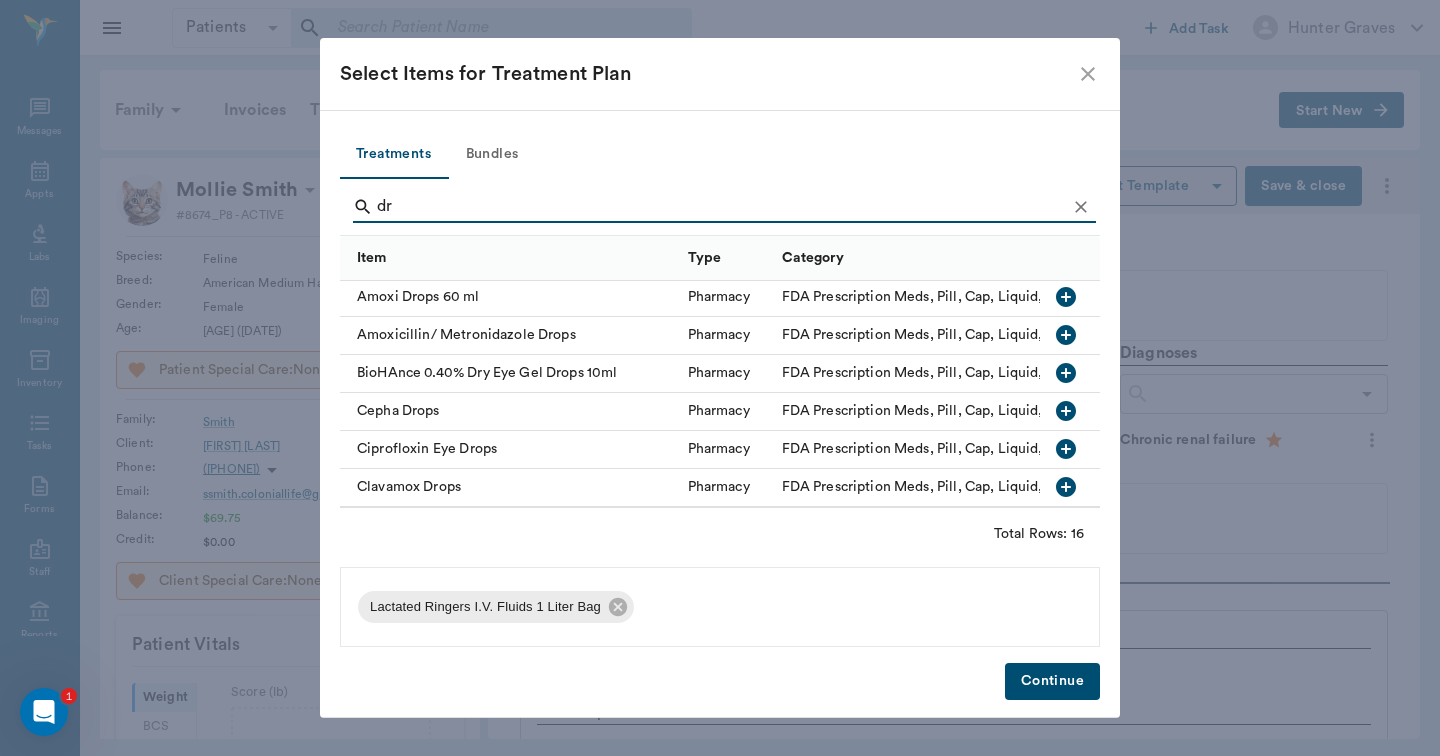 type on "d" 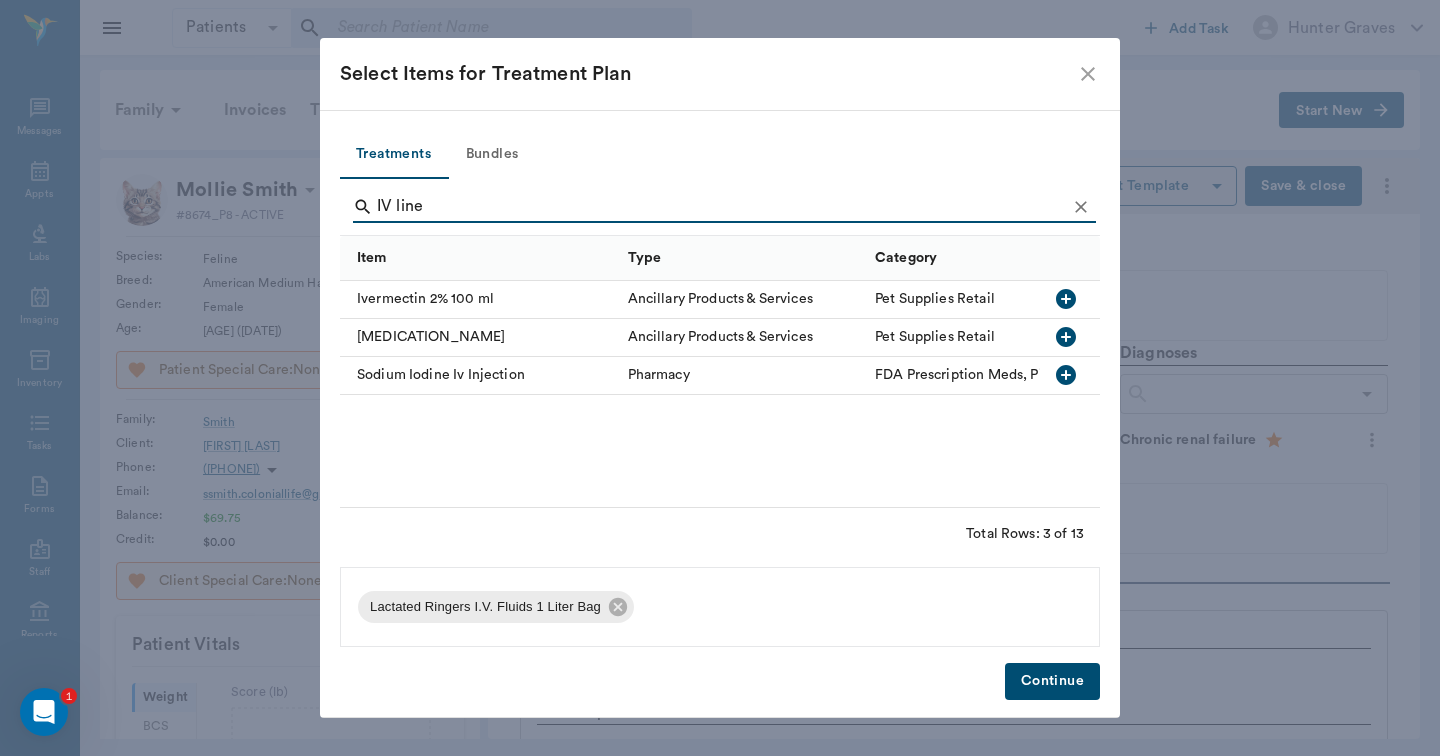 scroll, scrollTop: 0, scrollLeft: 0, axis: both 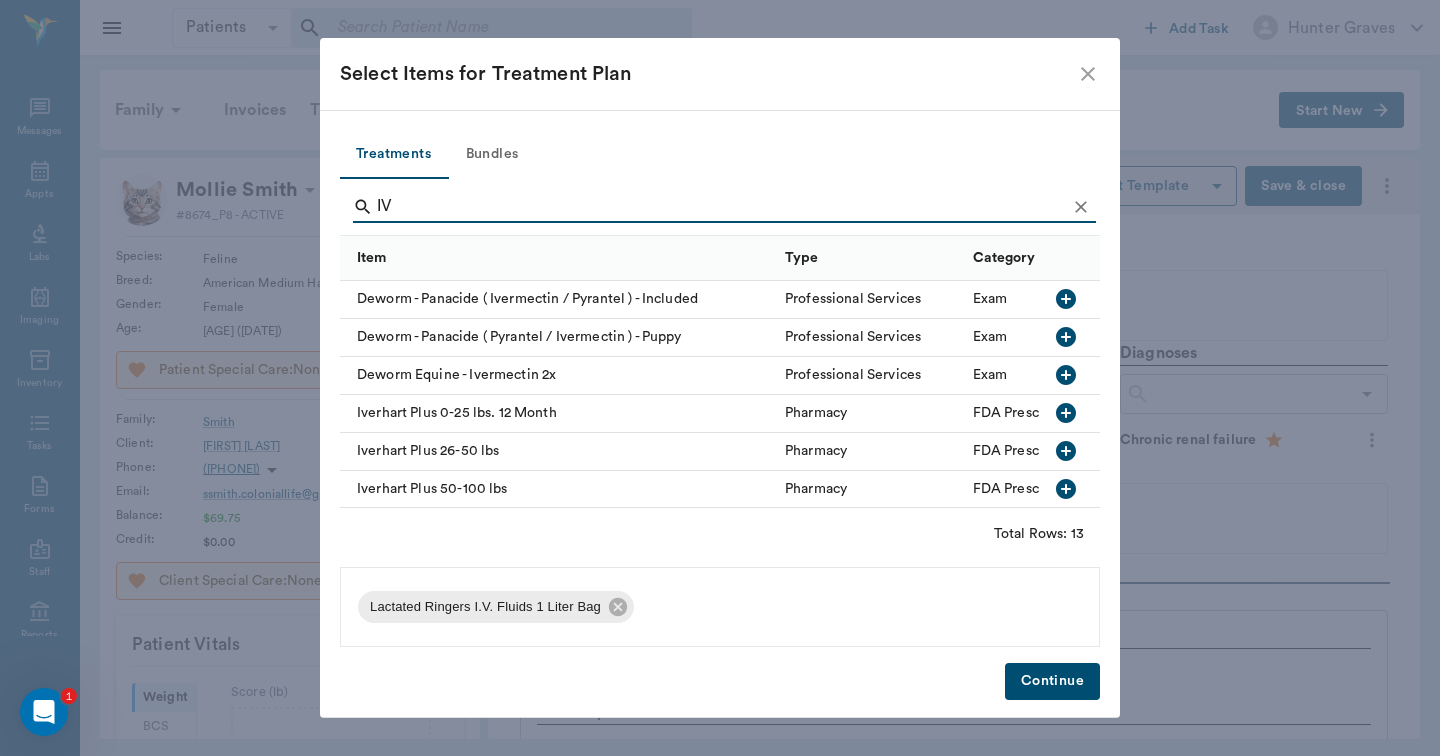 type on "I" 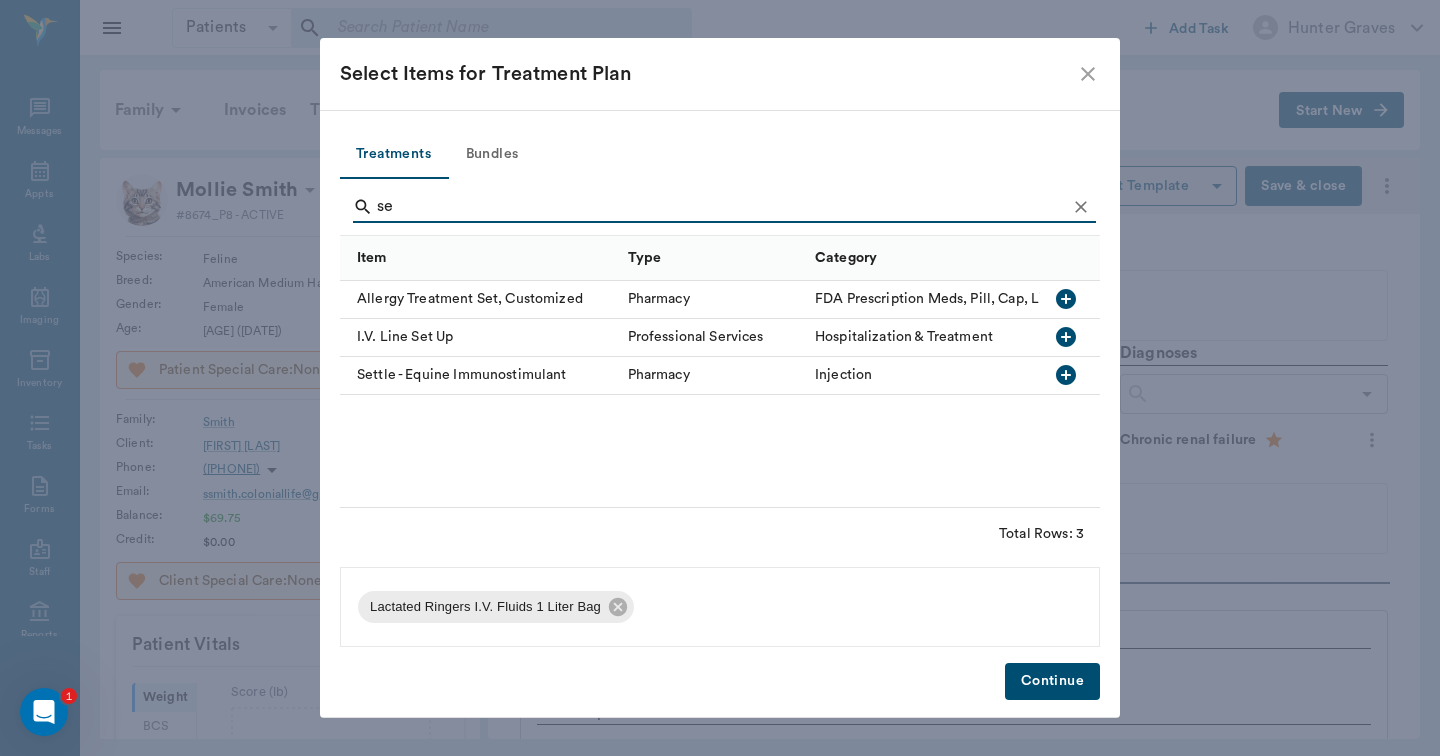 type on "s" 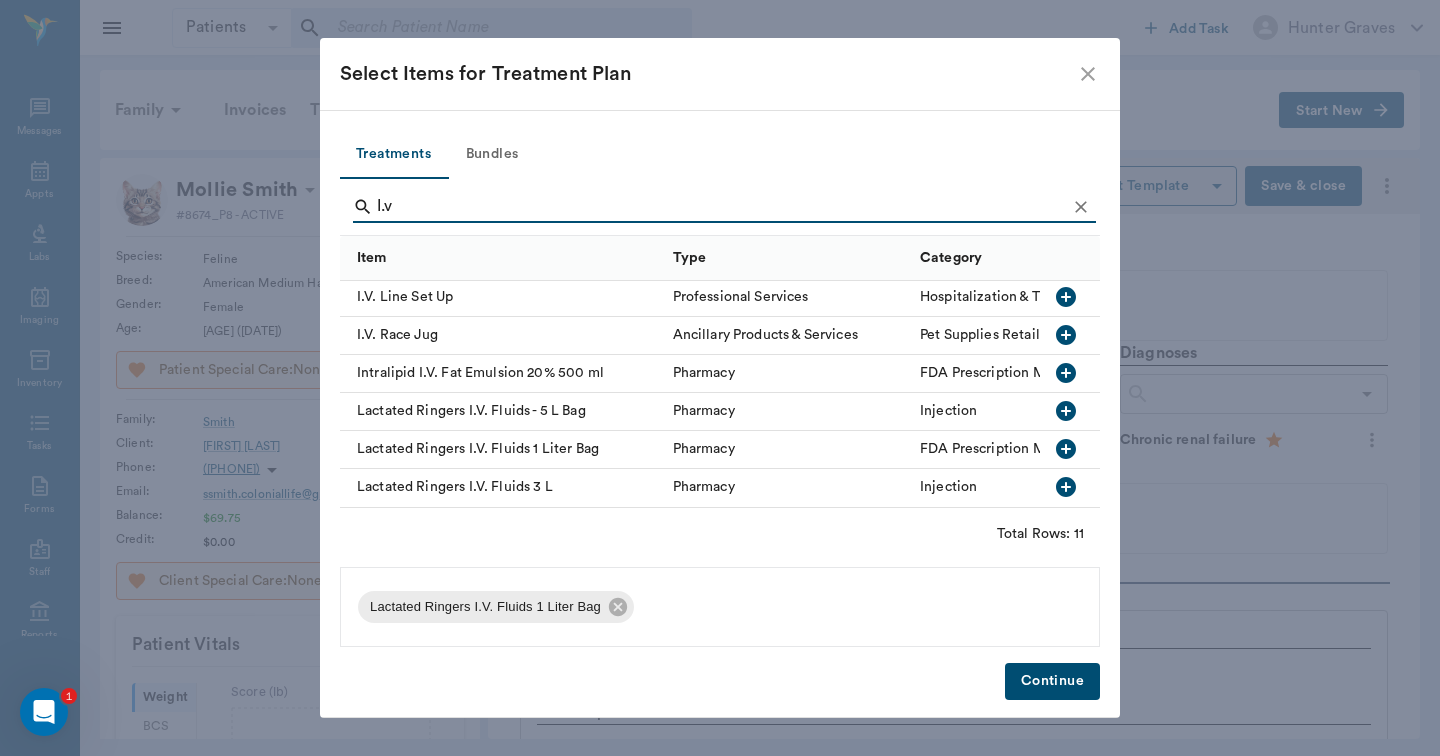scroll, scrollTop: 192, scrollLeft: 0, axis: vertical 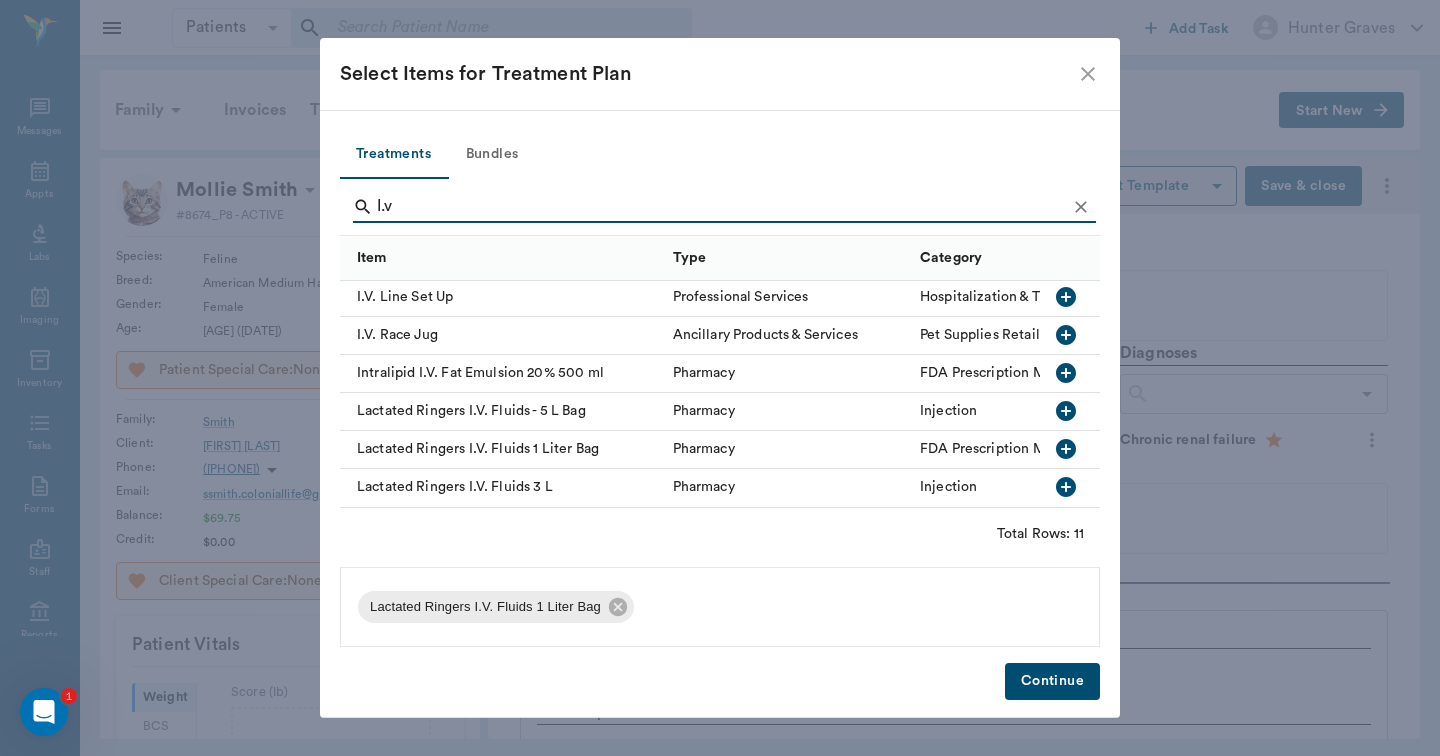 type on "I.v" 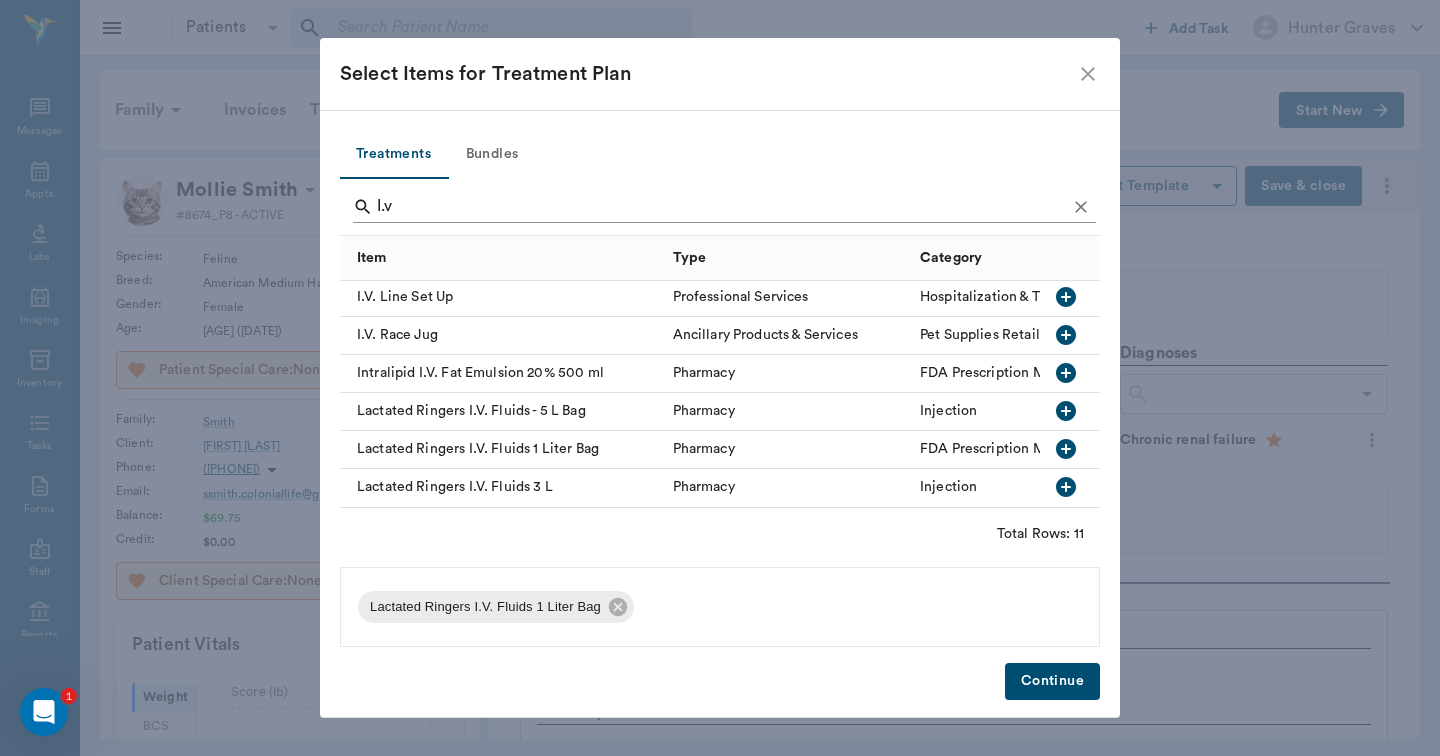 click 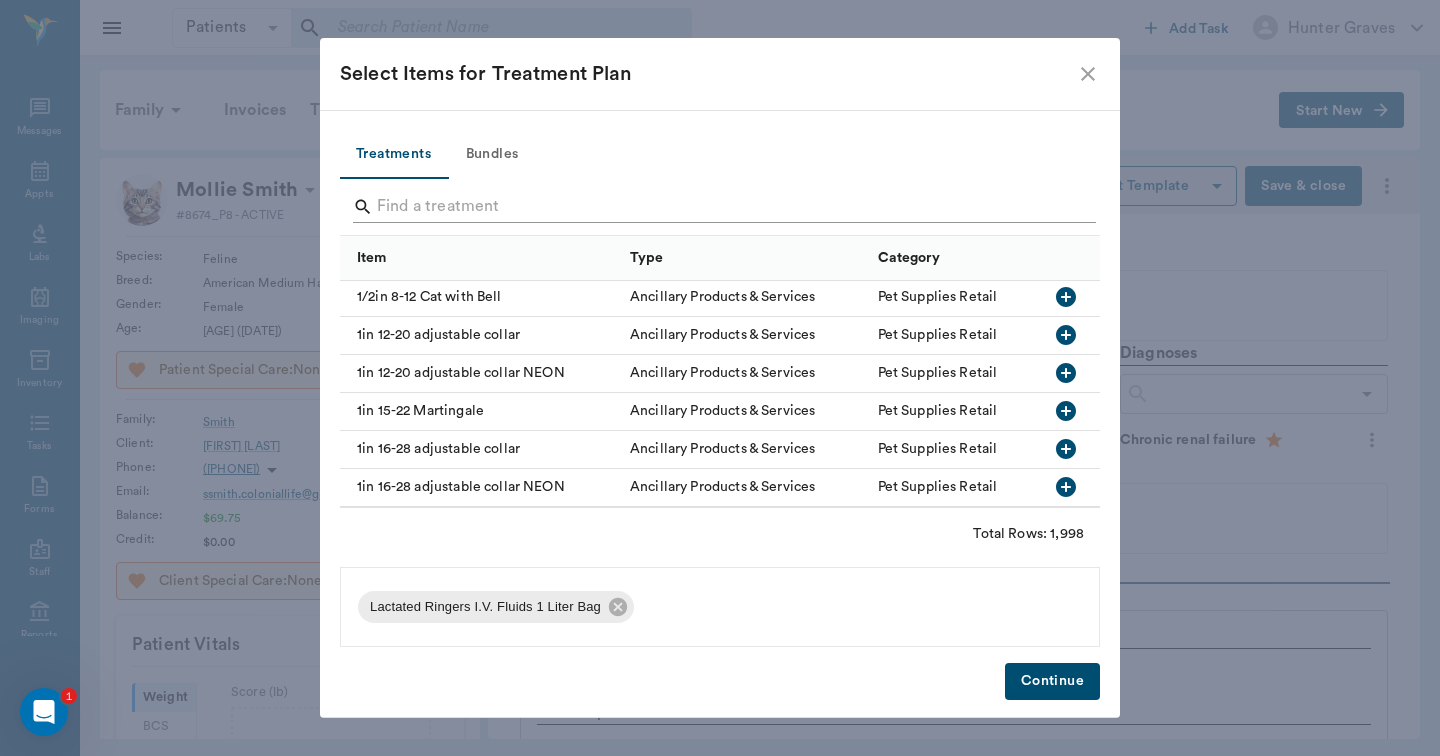click at bounding box center [721, 207] 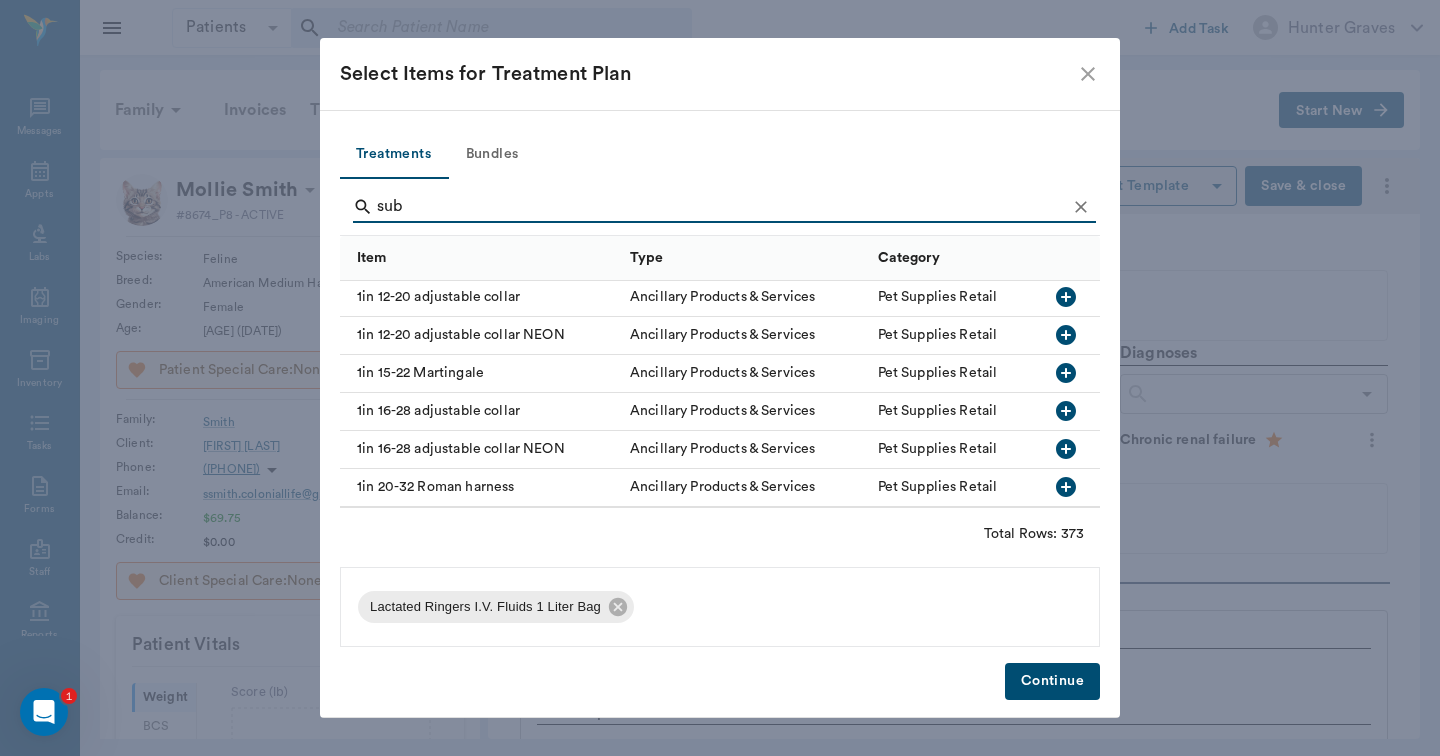 scroll, scrollTop: 0, scrollLeft: 0, axis: both 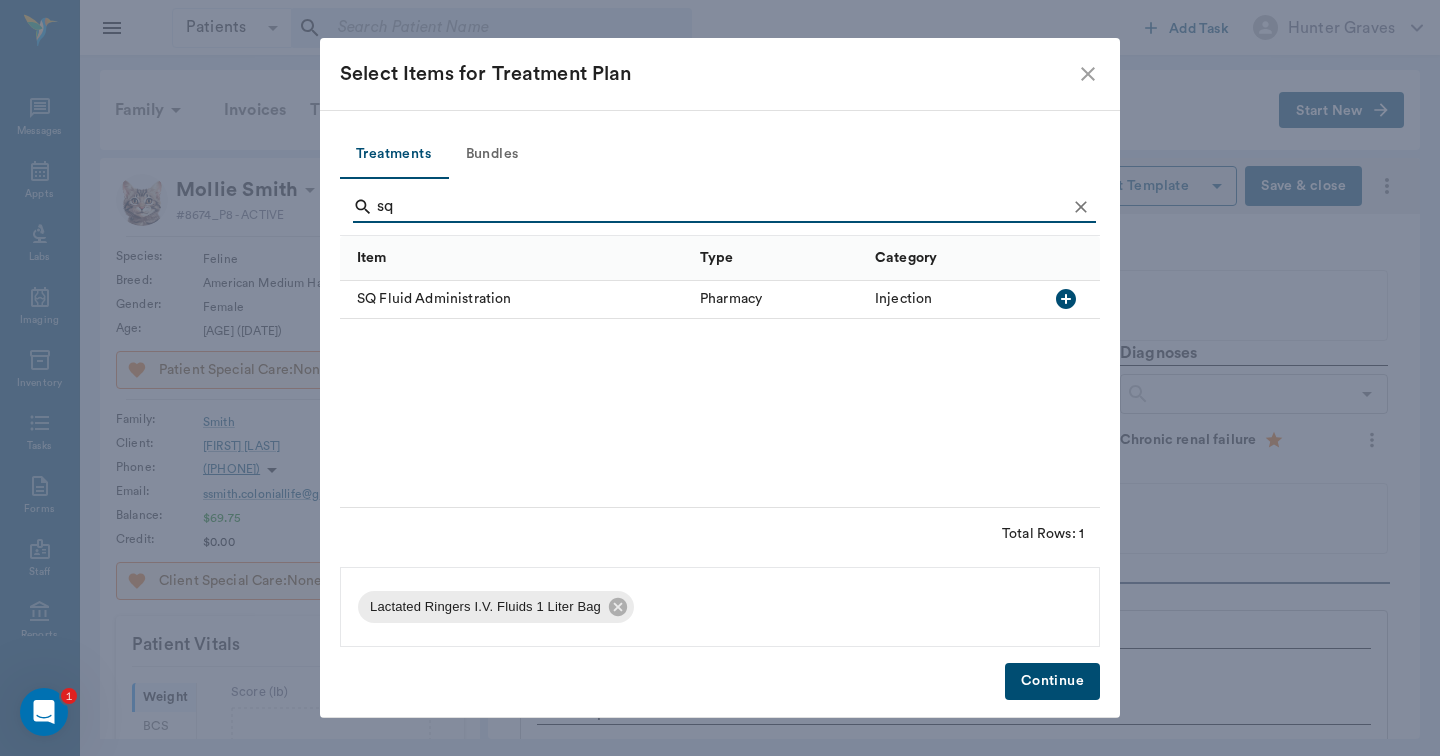 type on "sq" 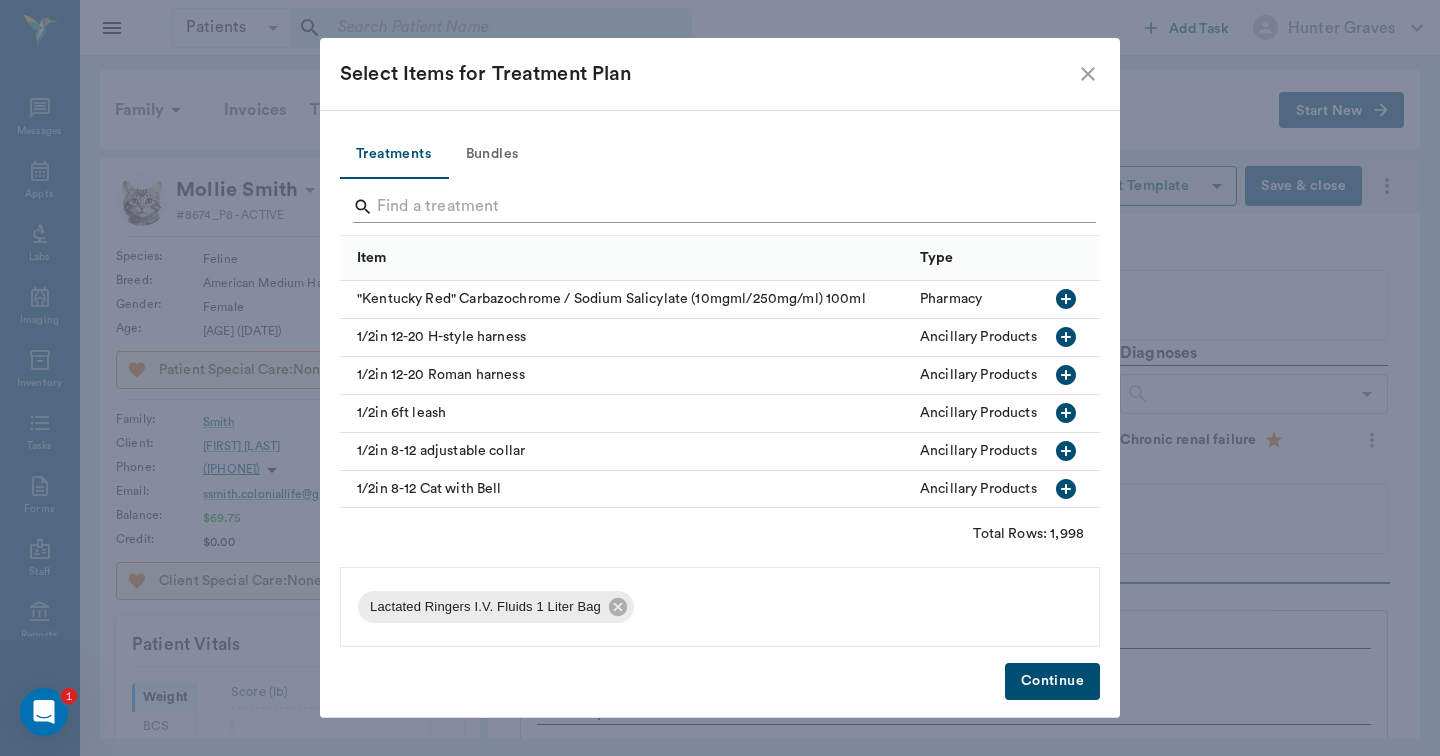 click at bounding box center [721, 207] 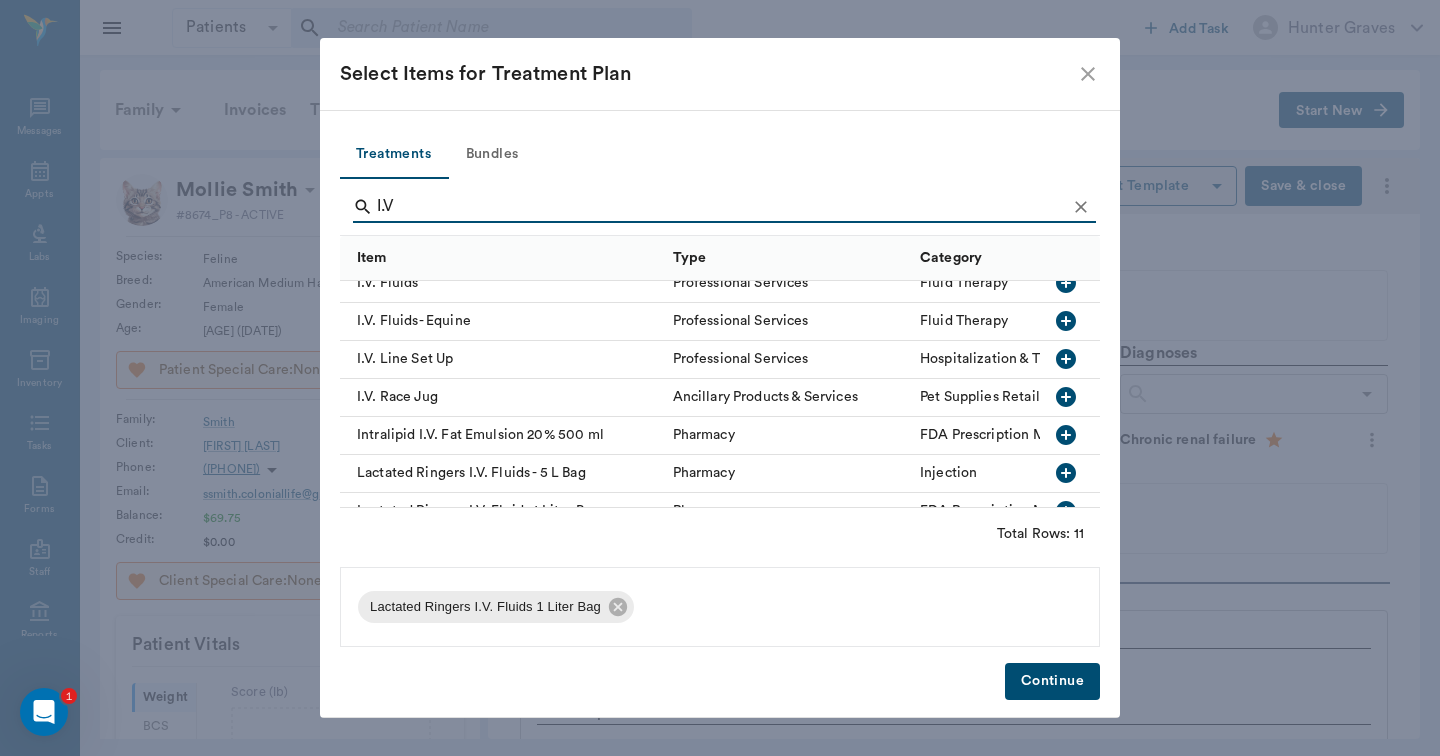 scroll, scrollTop: 109, scrollLeft: 0, axis: vertical 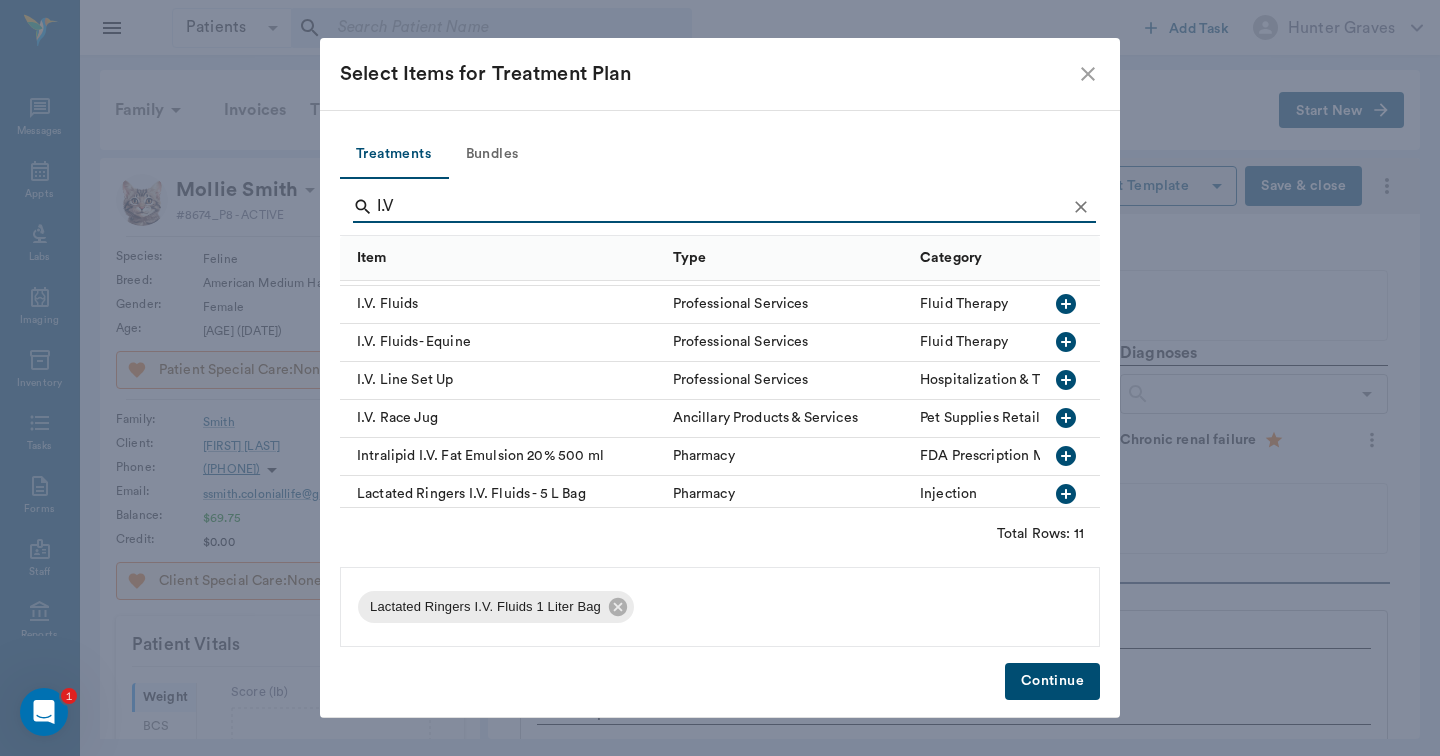 type on "I.V" 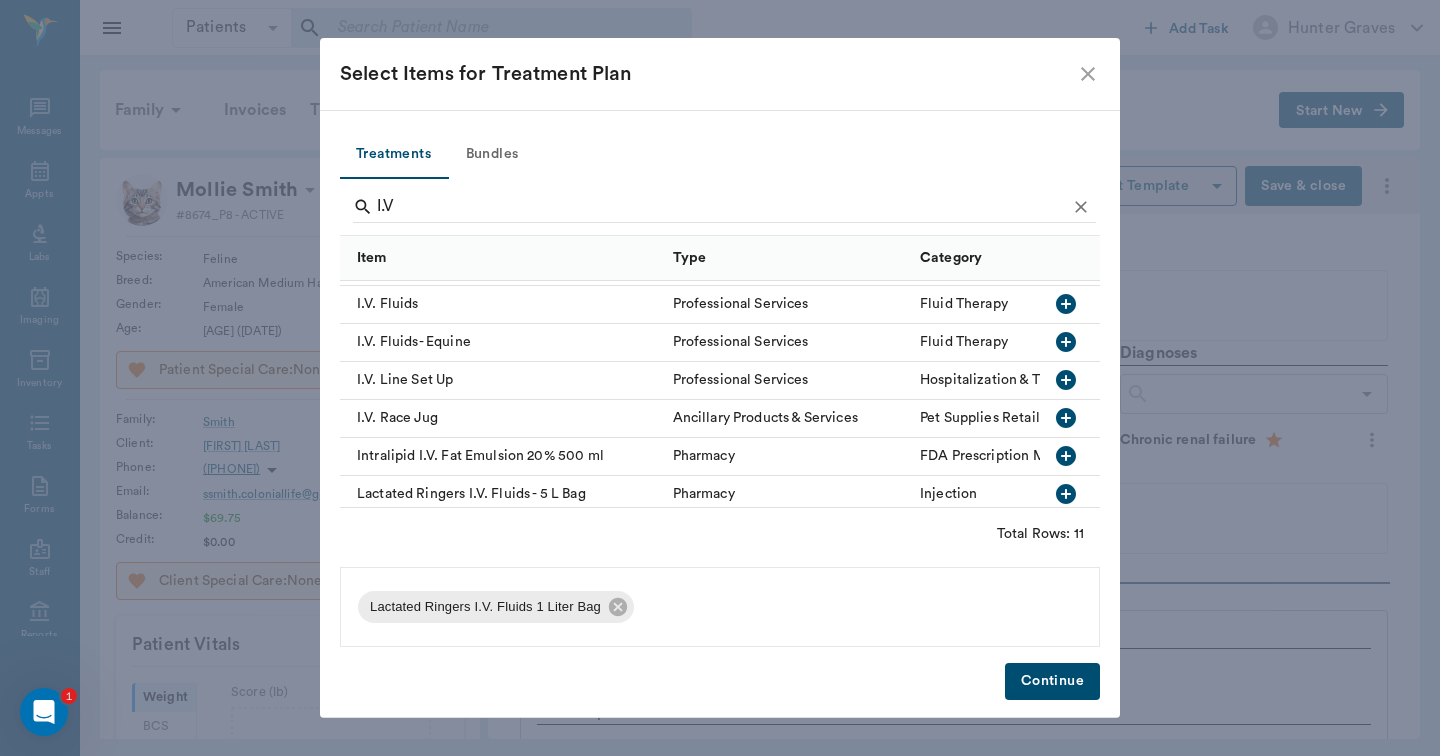 click 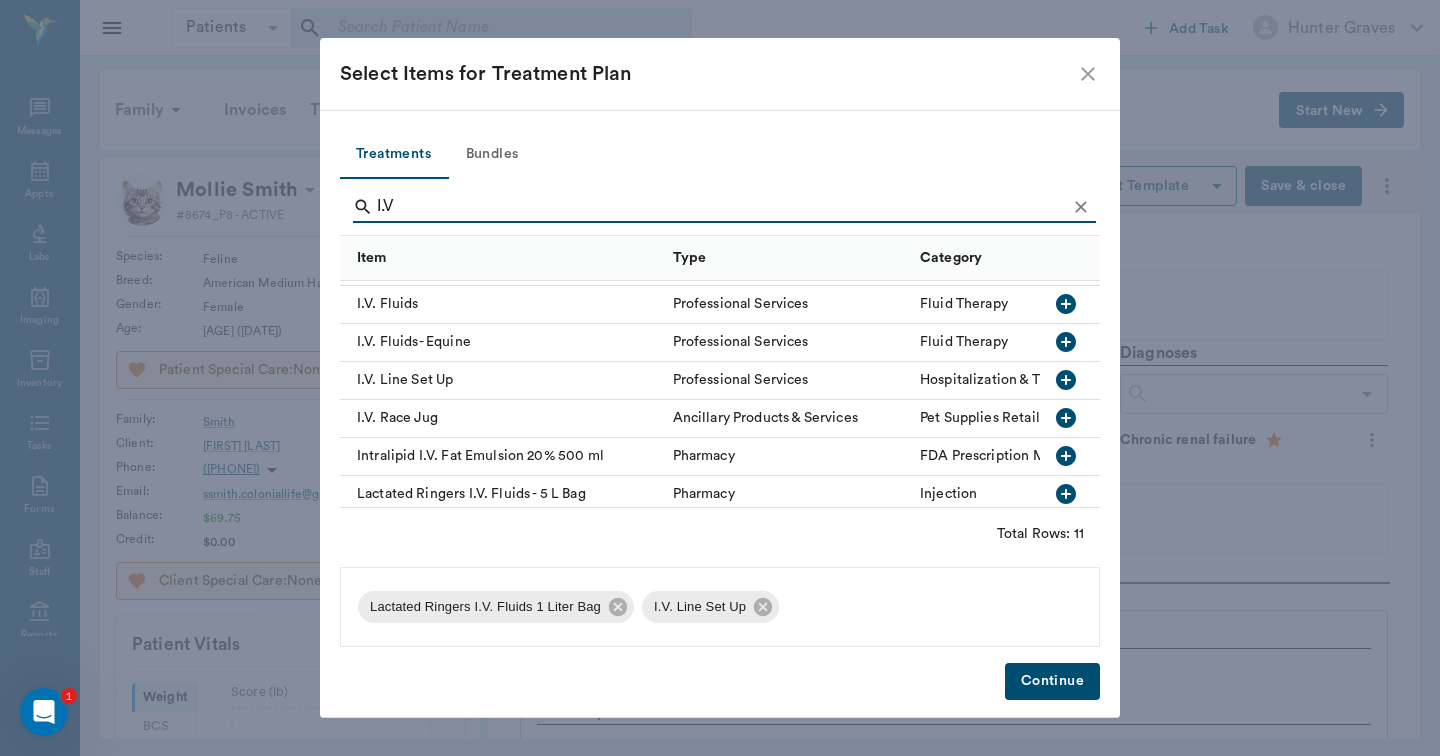 click 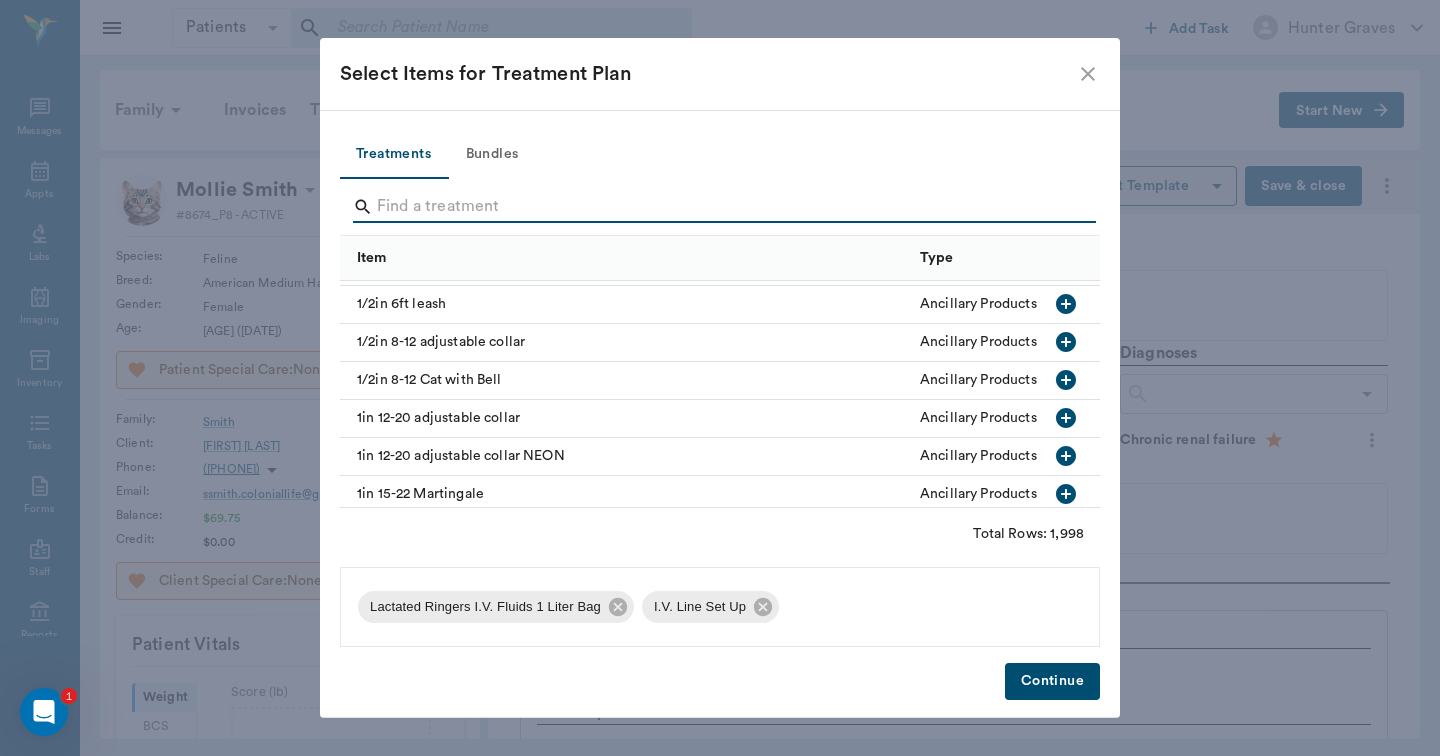 click at bounding box center (721, 207) 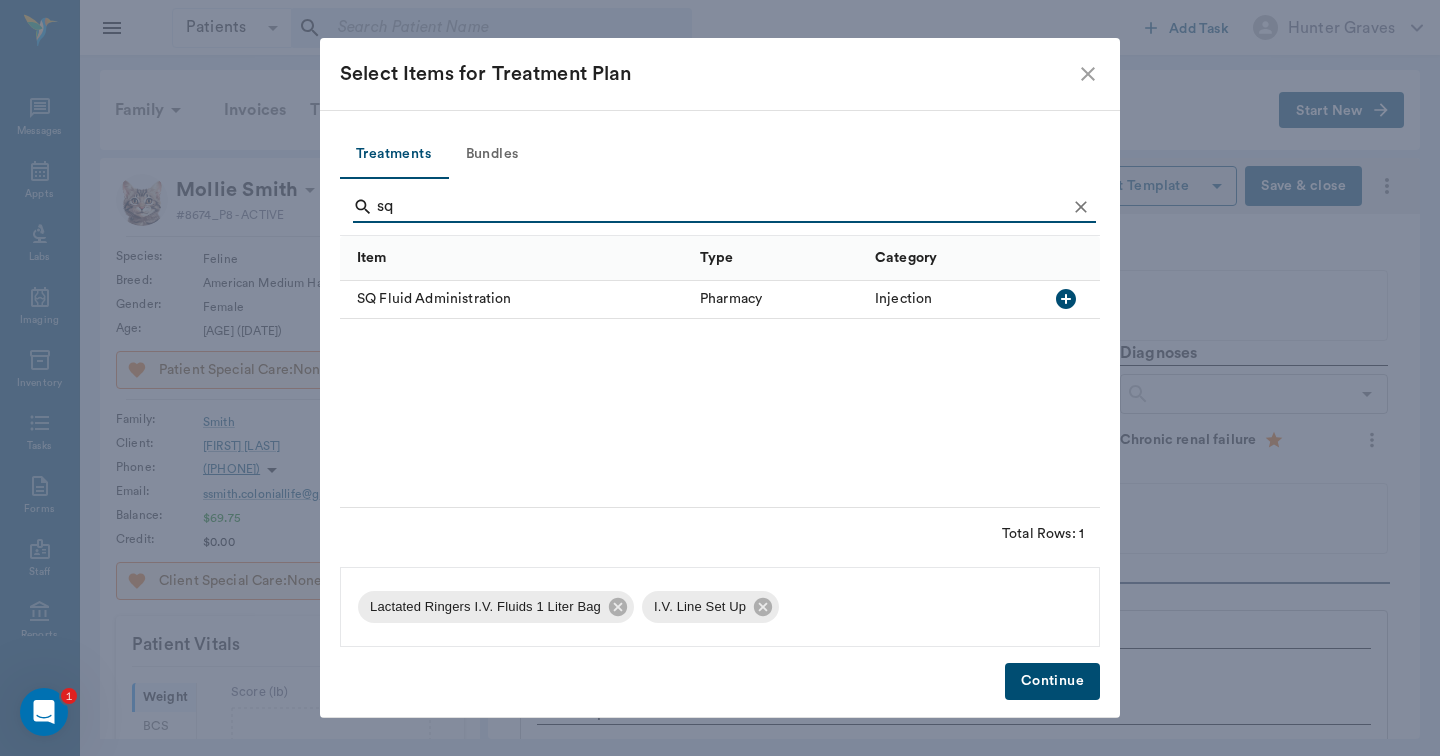 scroll, scrollTop: 0, scrollLeft: 0, axis: both 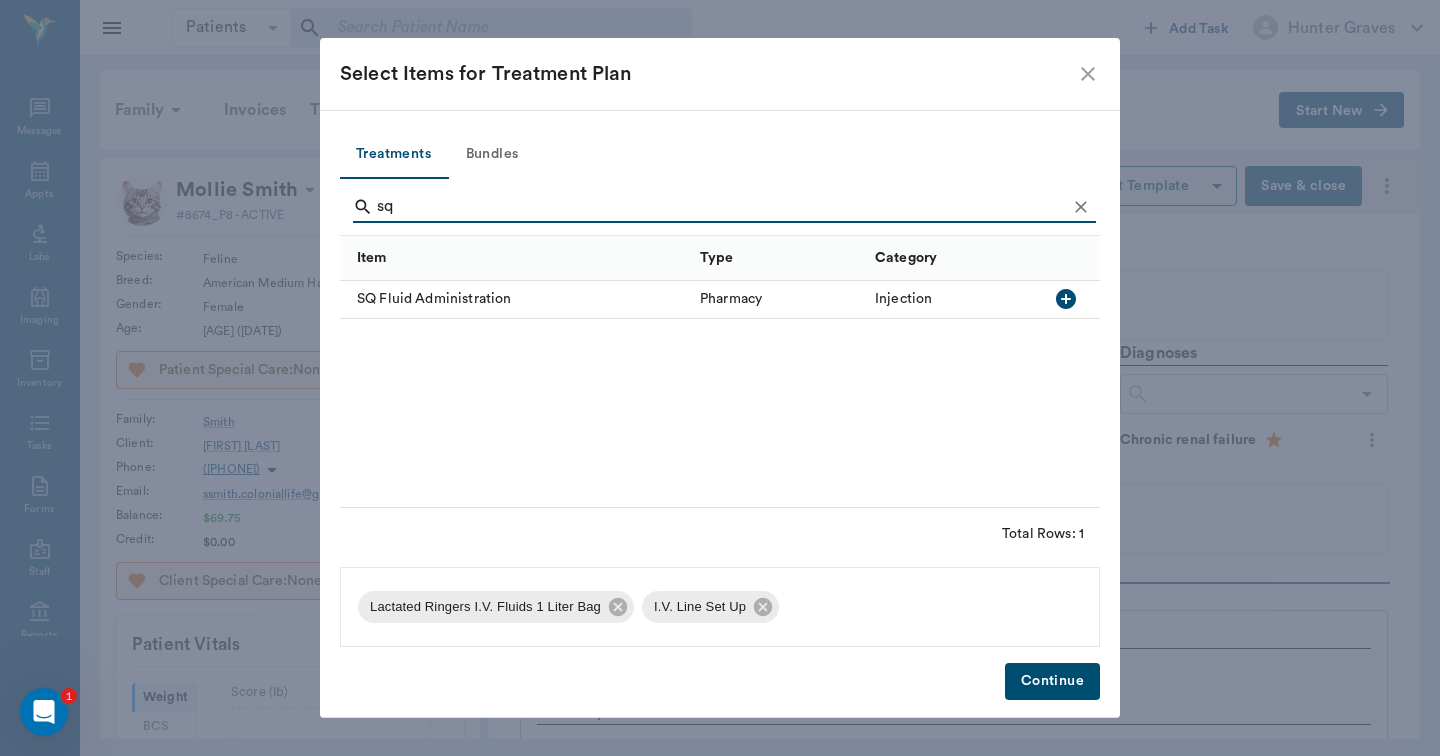 type on "sq" 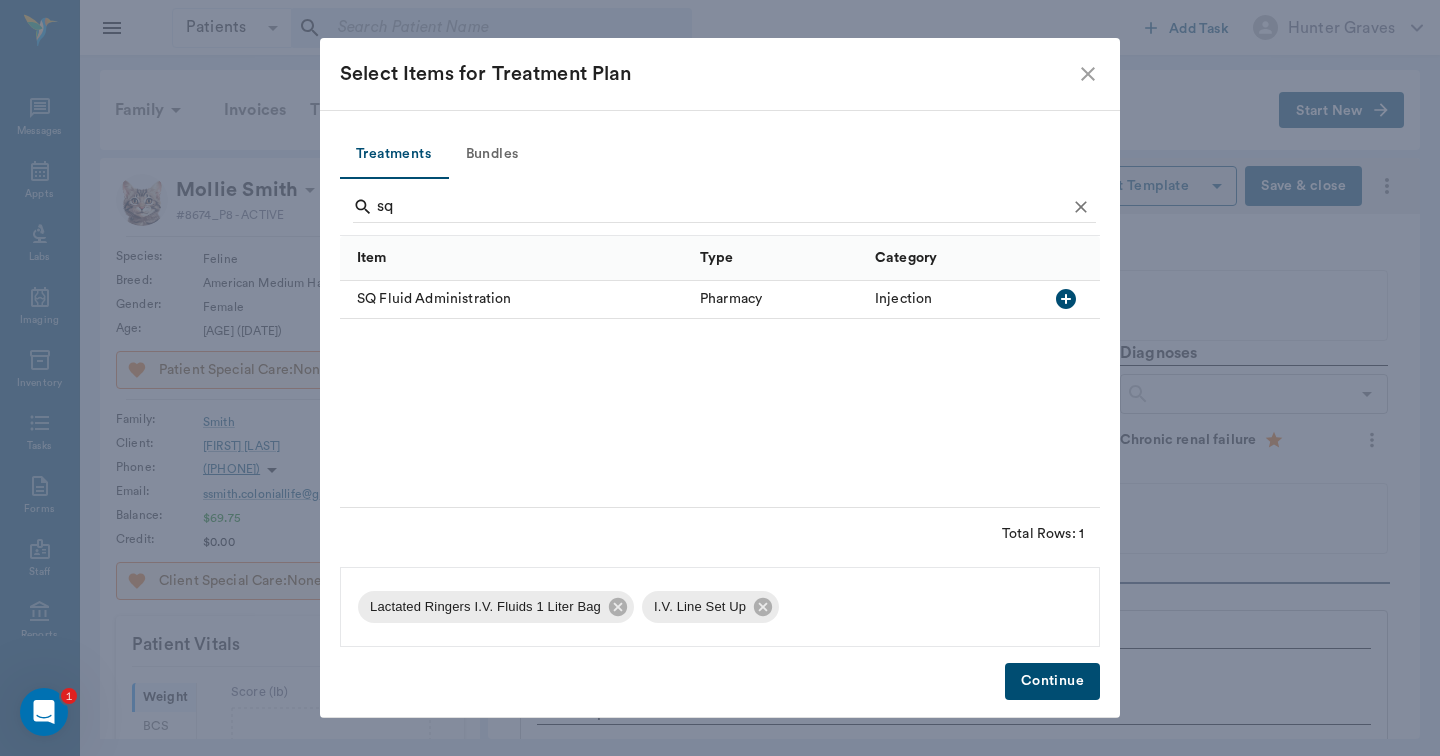 click 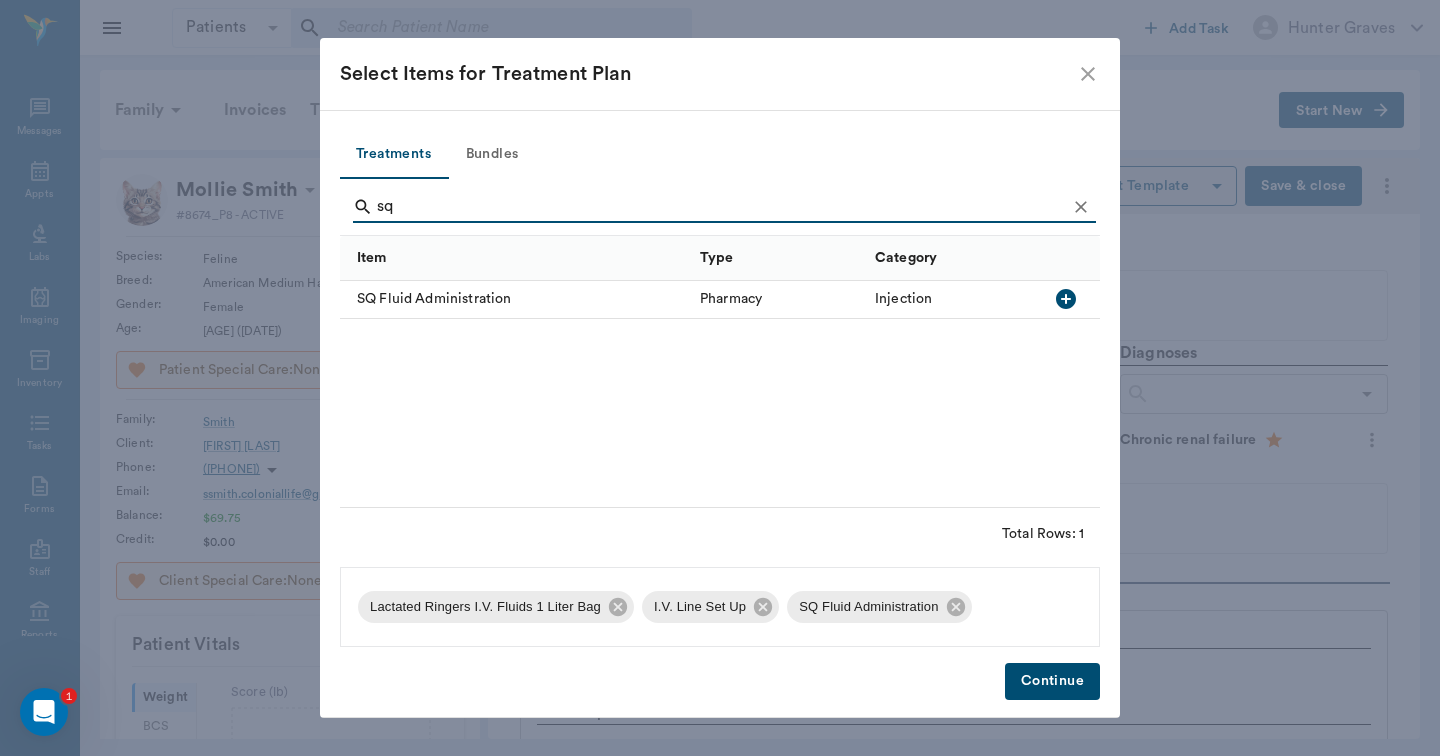 click 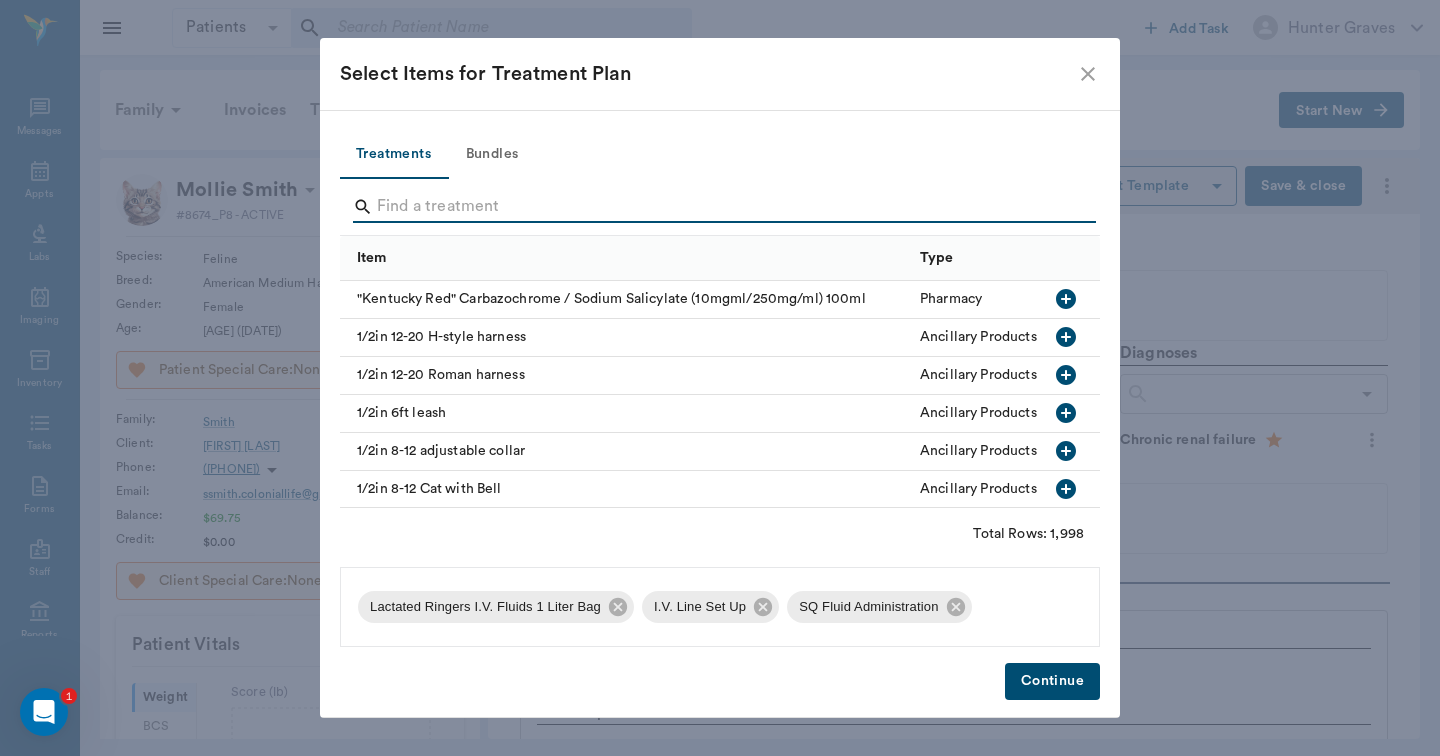 click at bounding box center (721, 207) 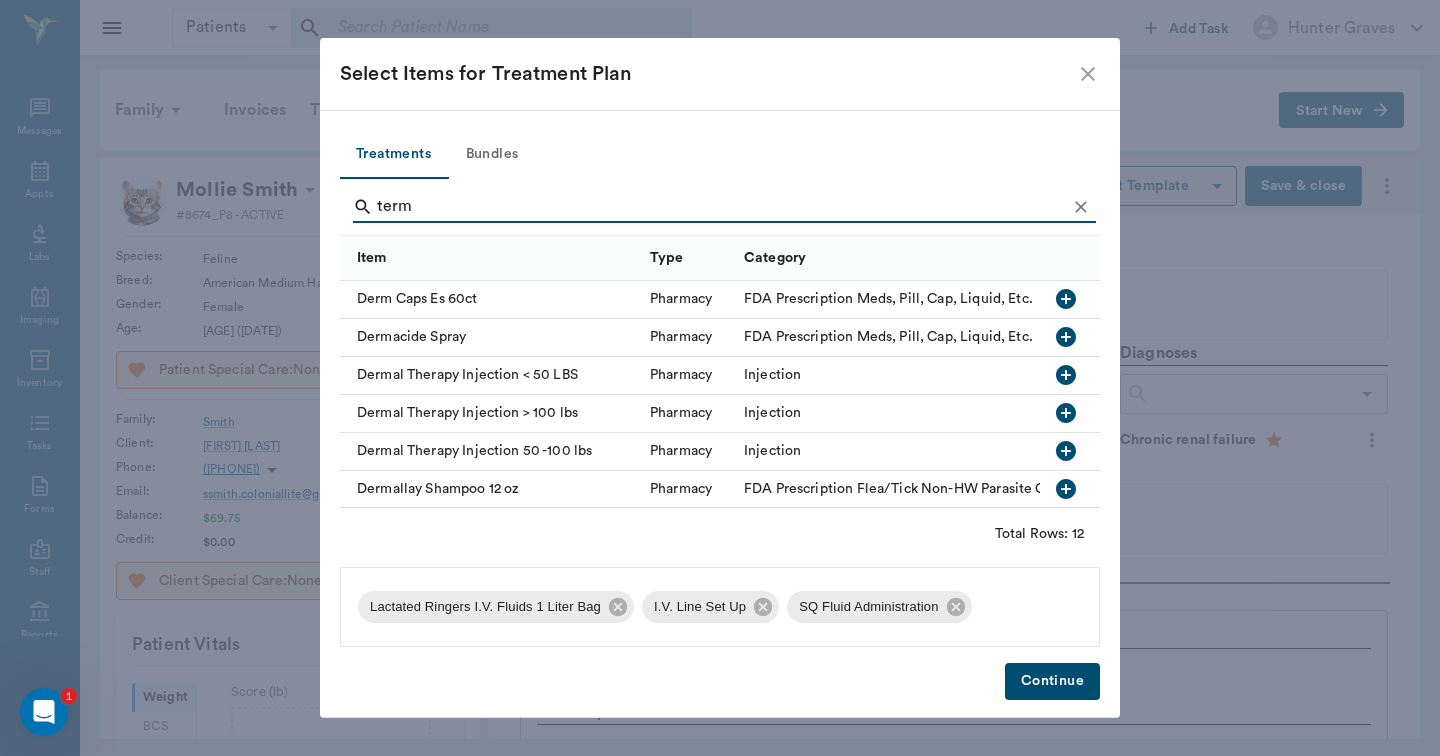 type on "term" 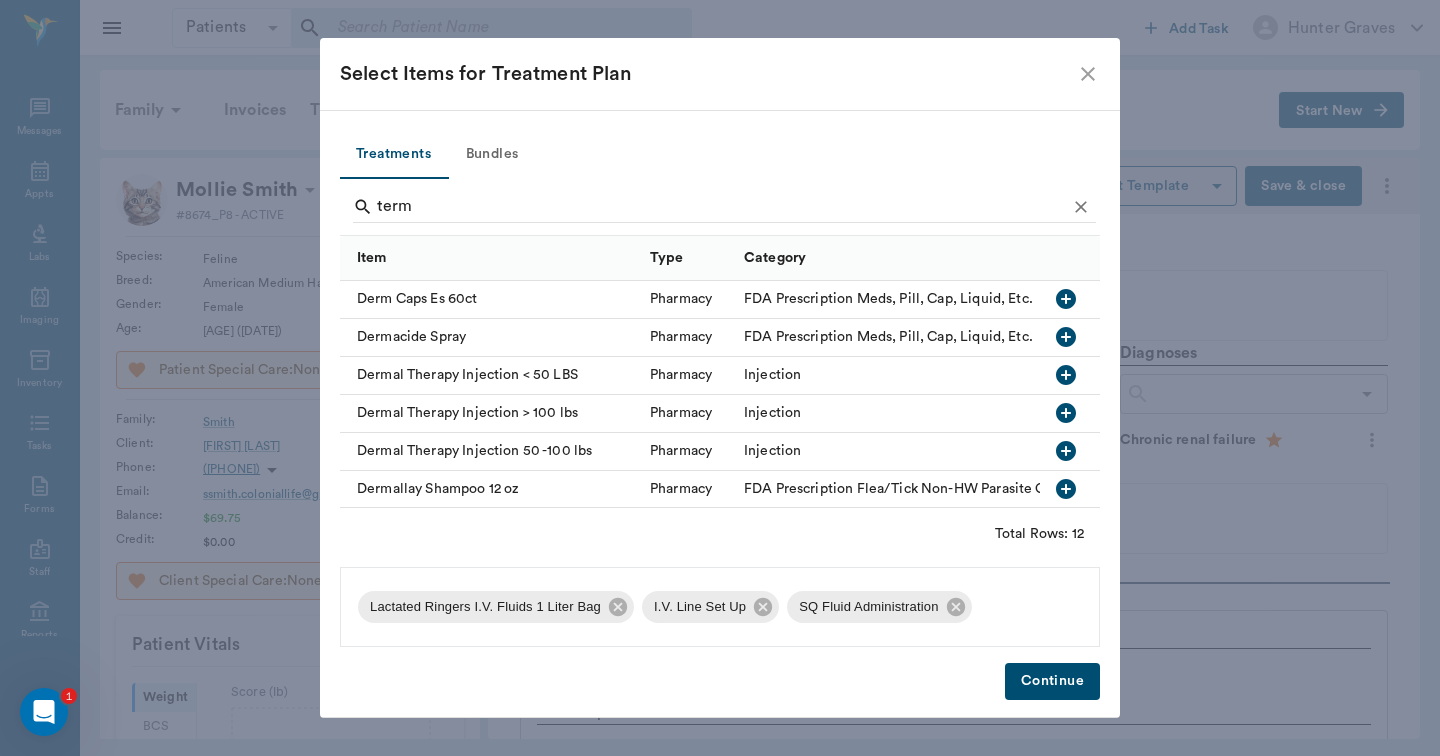 drag, startPoint x: 963, startPoint y: 204, endPoint x: 1064, endPoint y: 374, distance: 197.73973 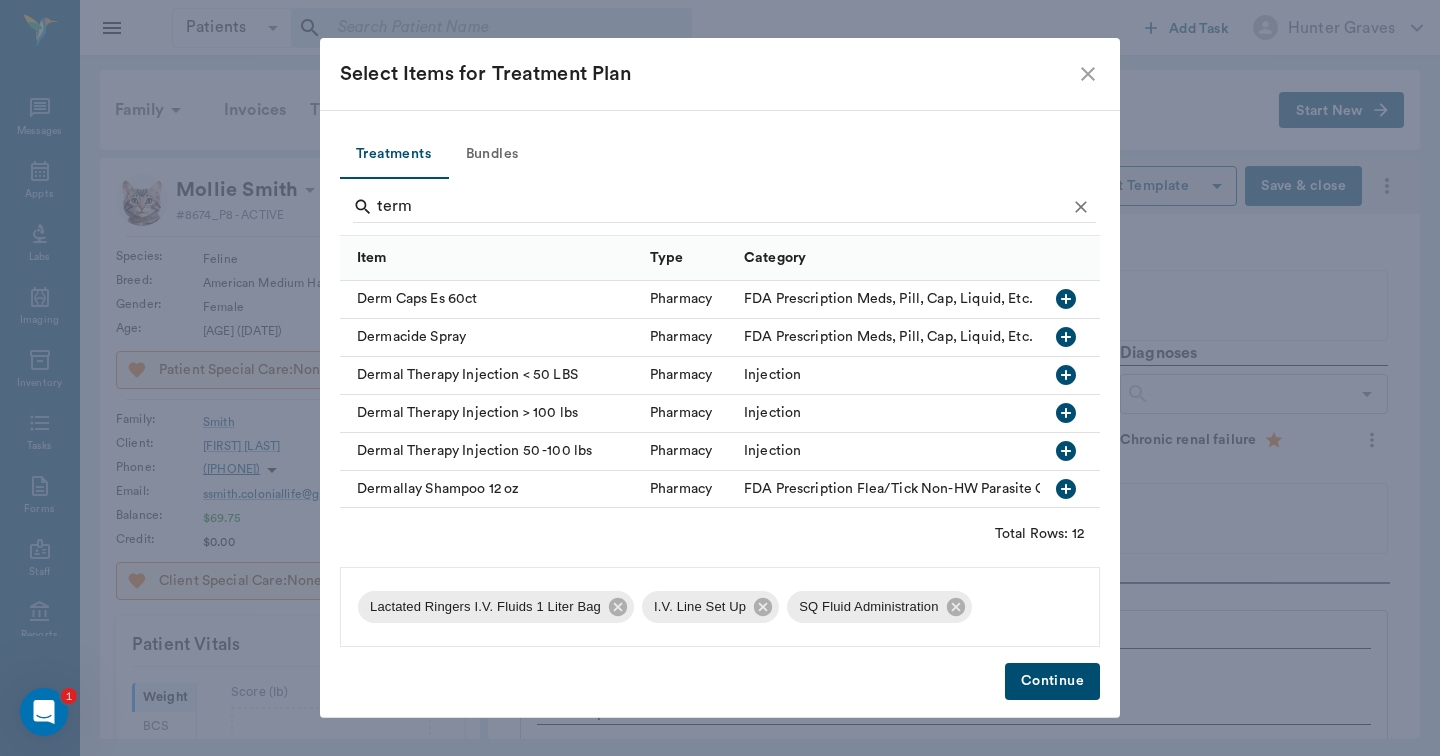 click 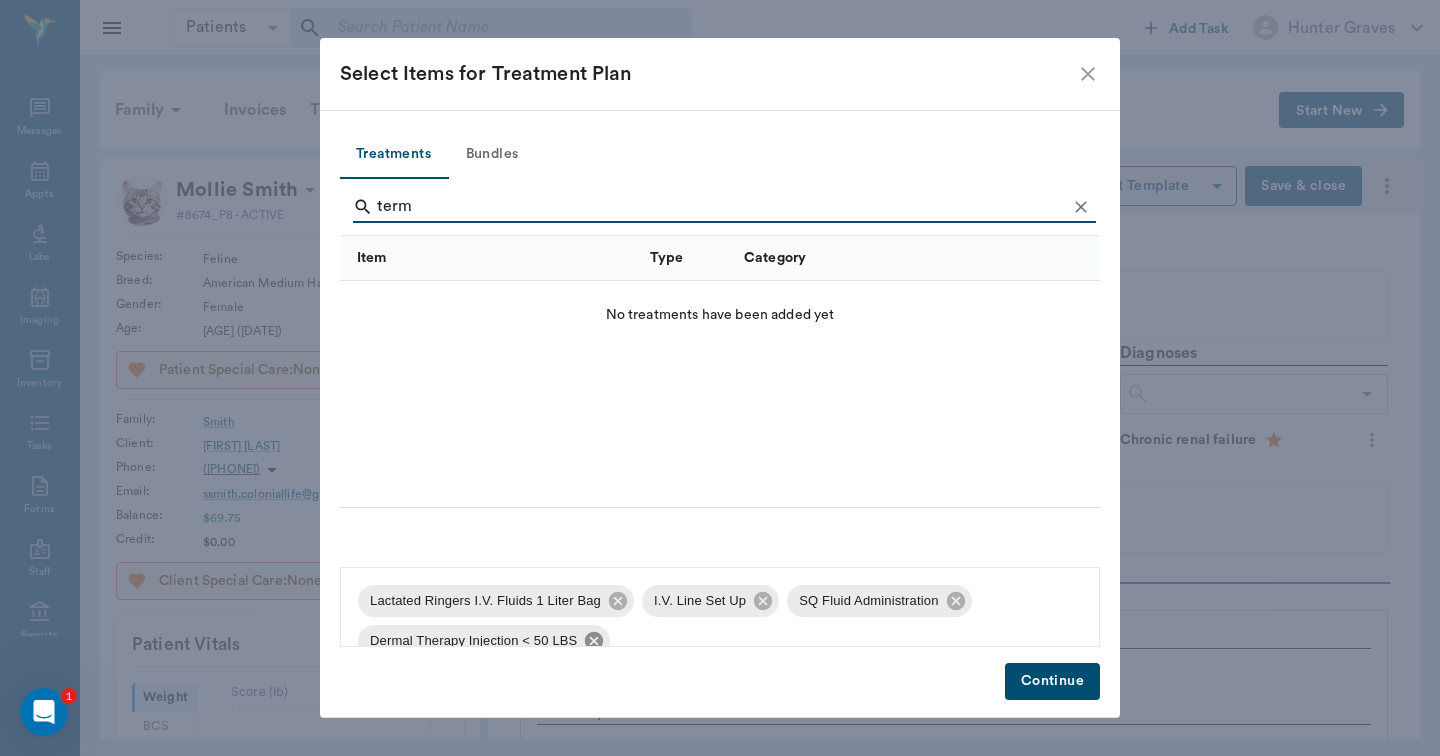 drag, startPoint x: 1043, startPoint y: 426, endPoint x: 590, endPoint y: 639, distance: 500.57767 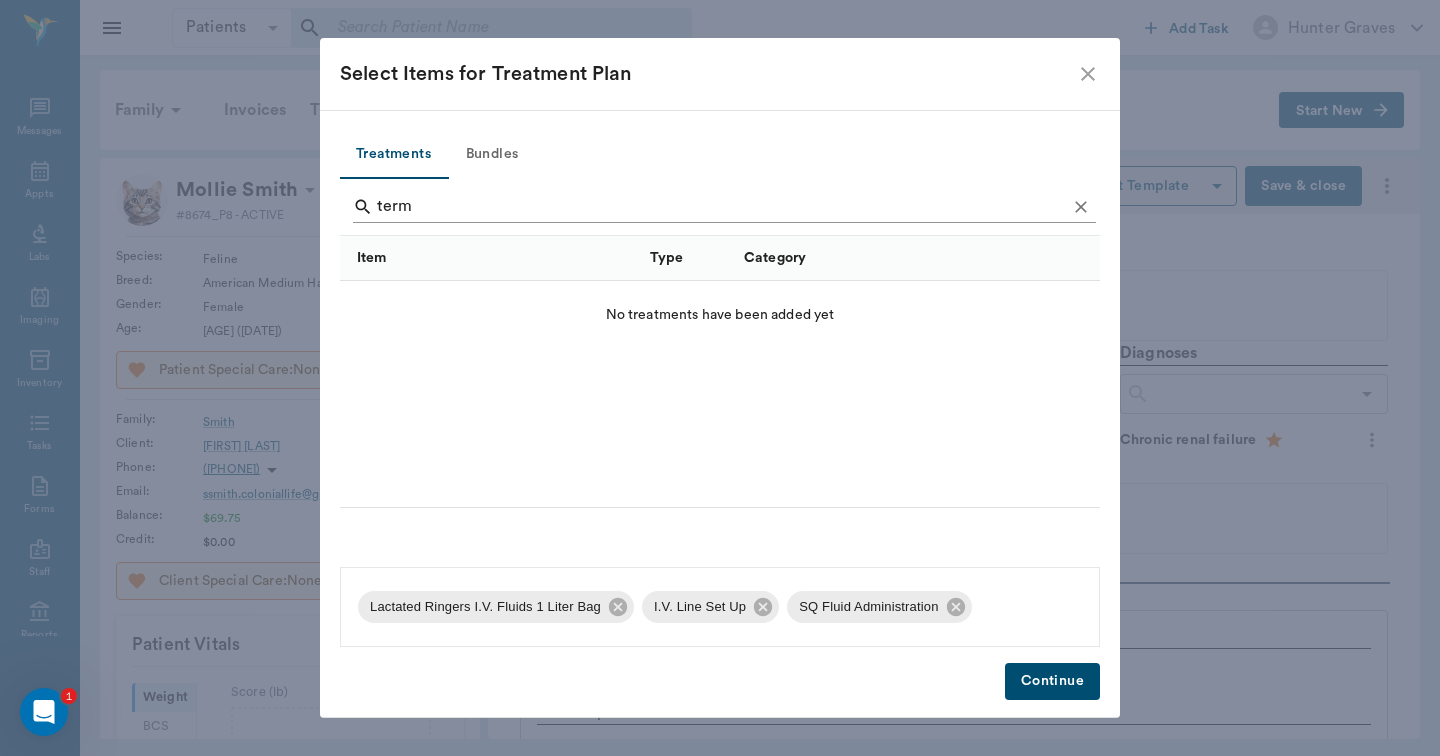click at bounding box center [1081, 207] 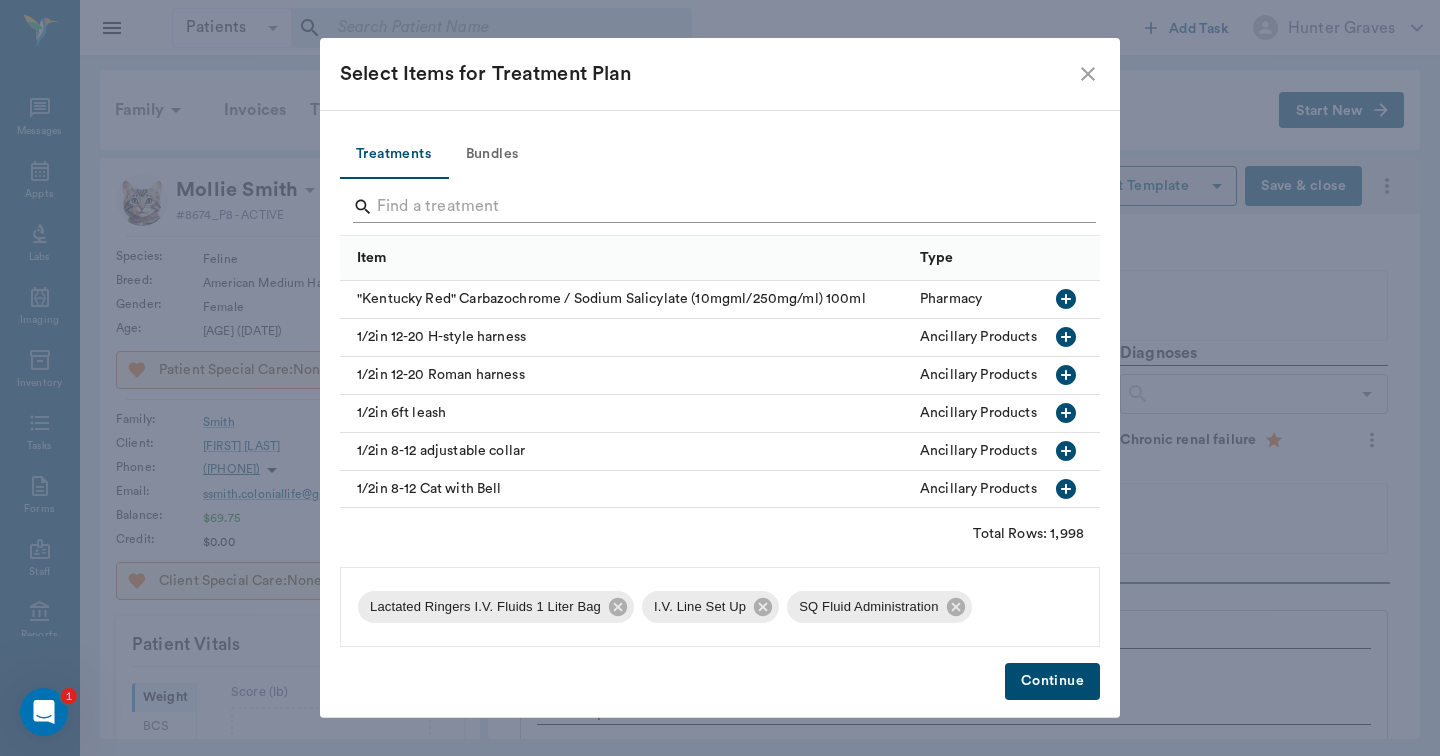 click at bounding box center (721, 207) 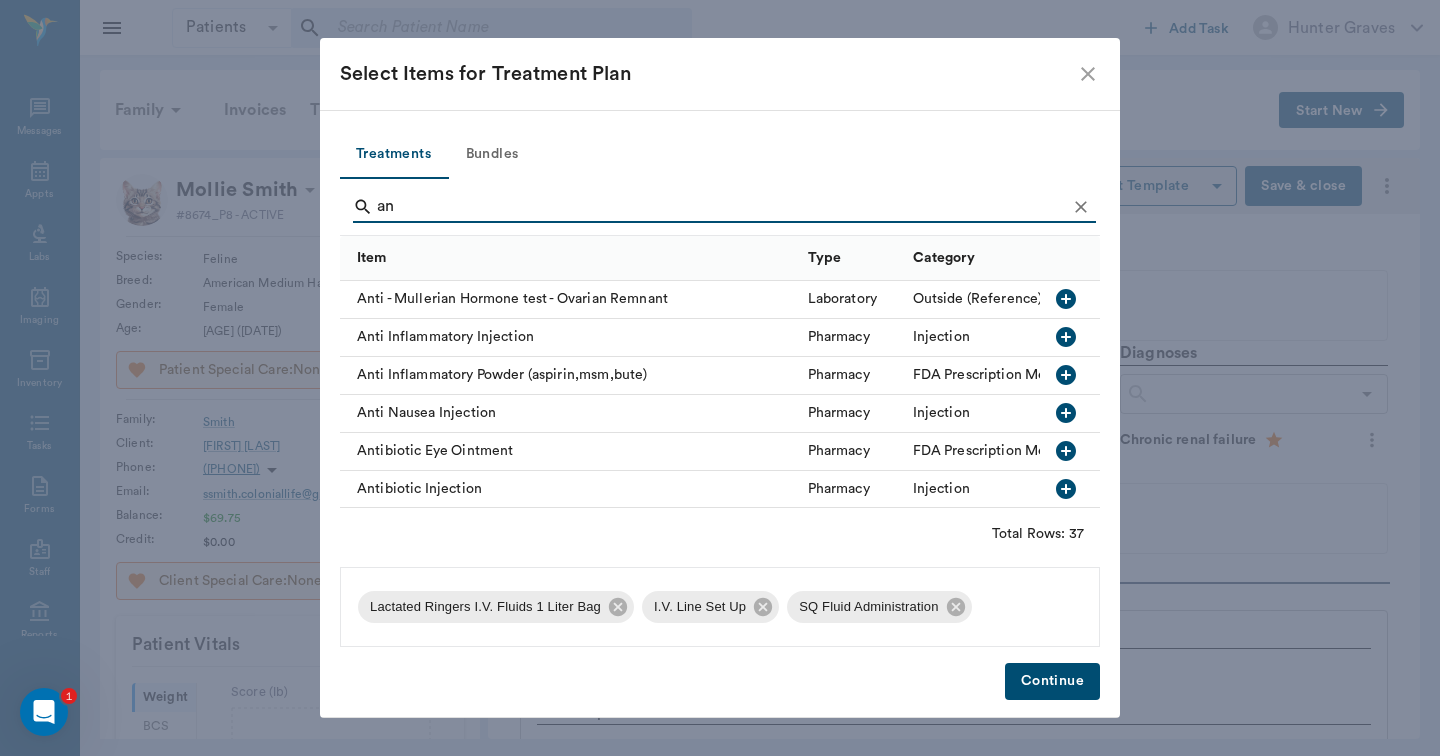 type on "a" 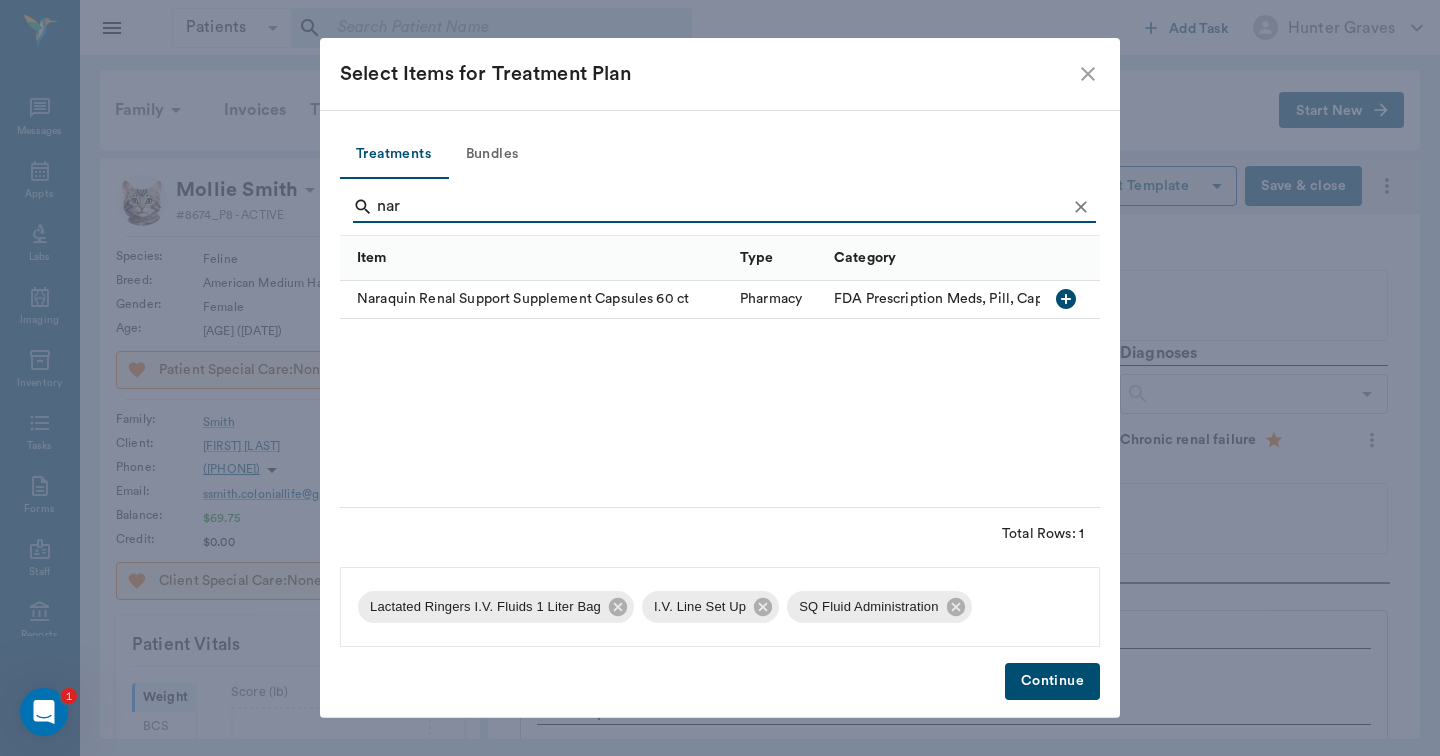 type on "nar" 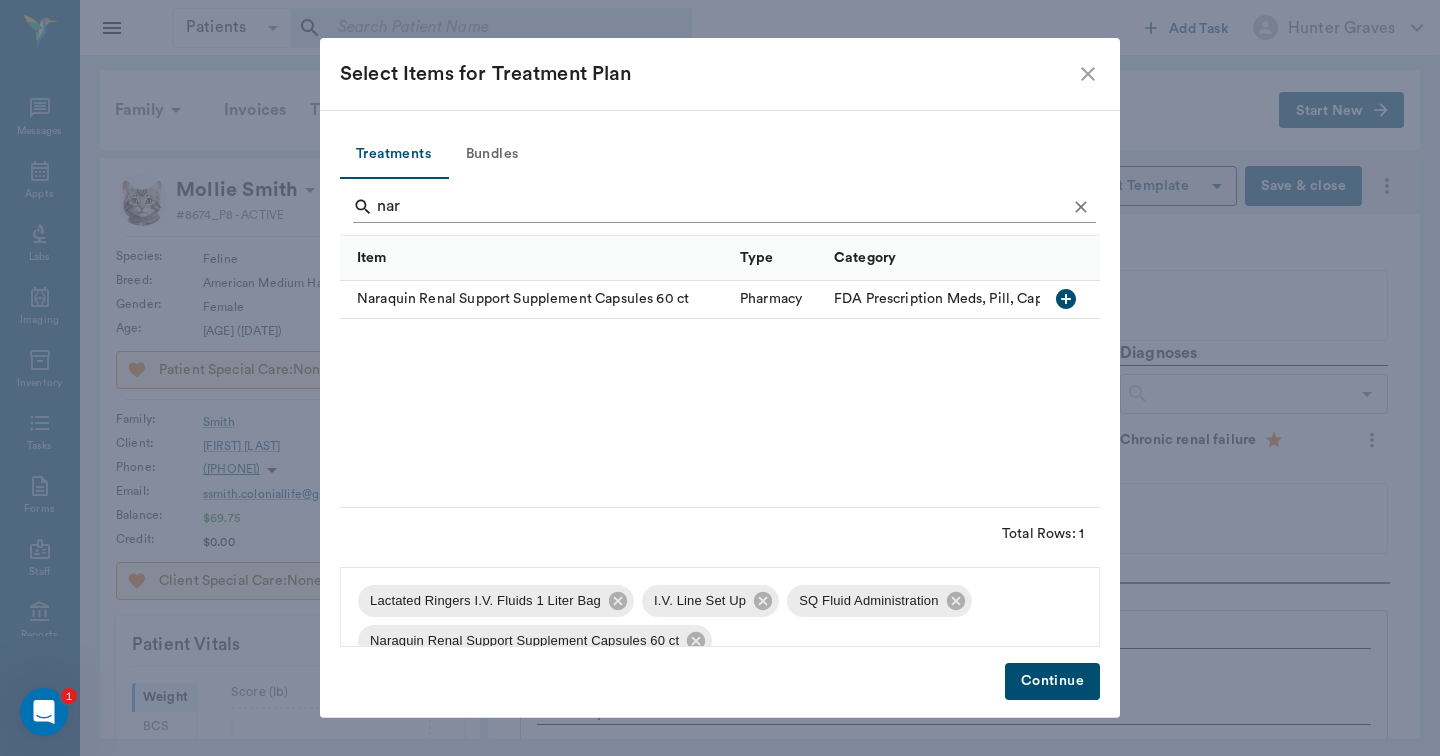 click 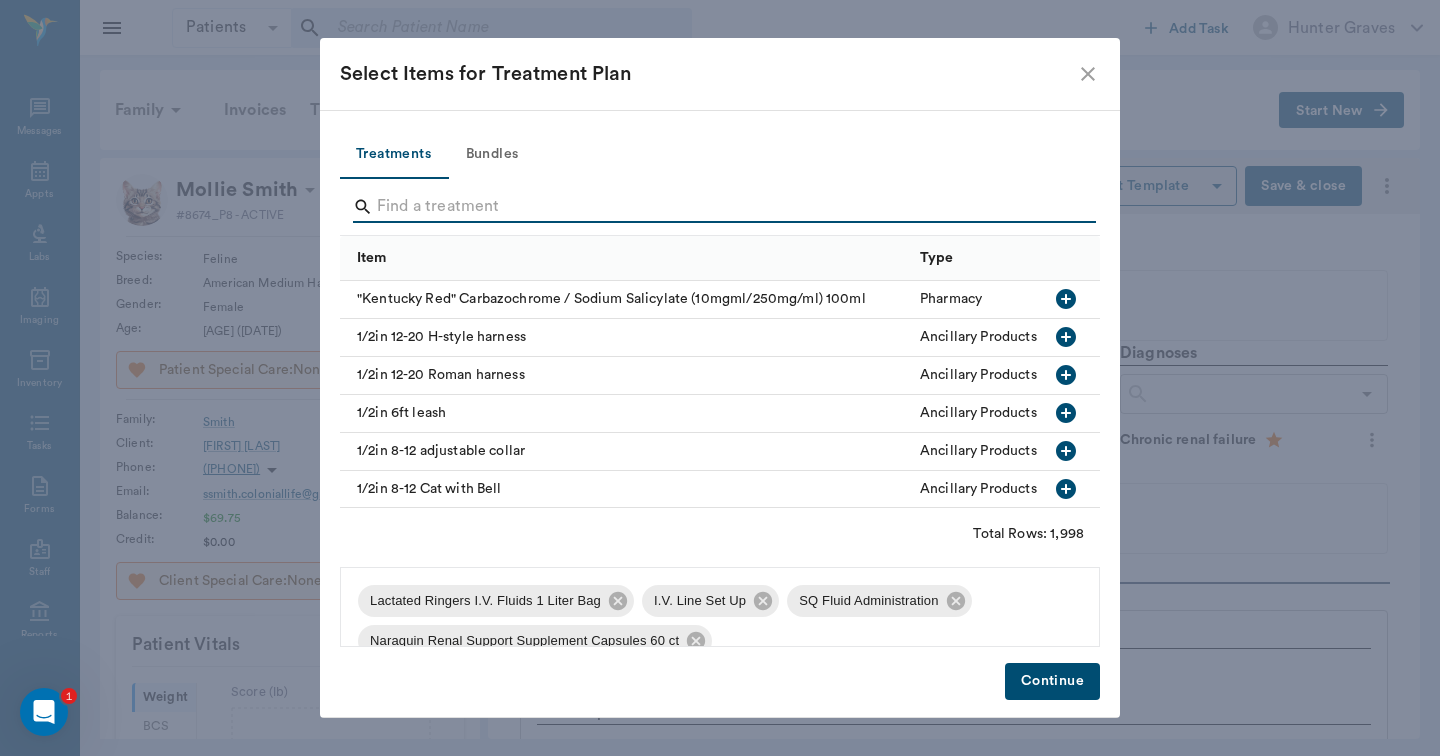 click at bounding box center (721, 207) 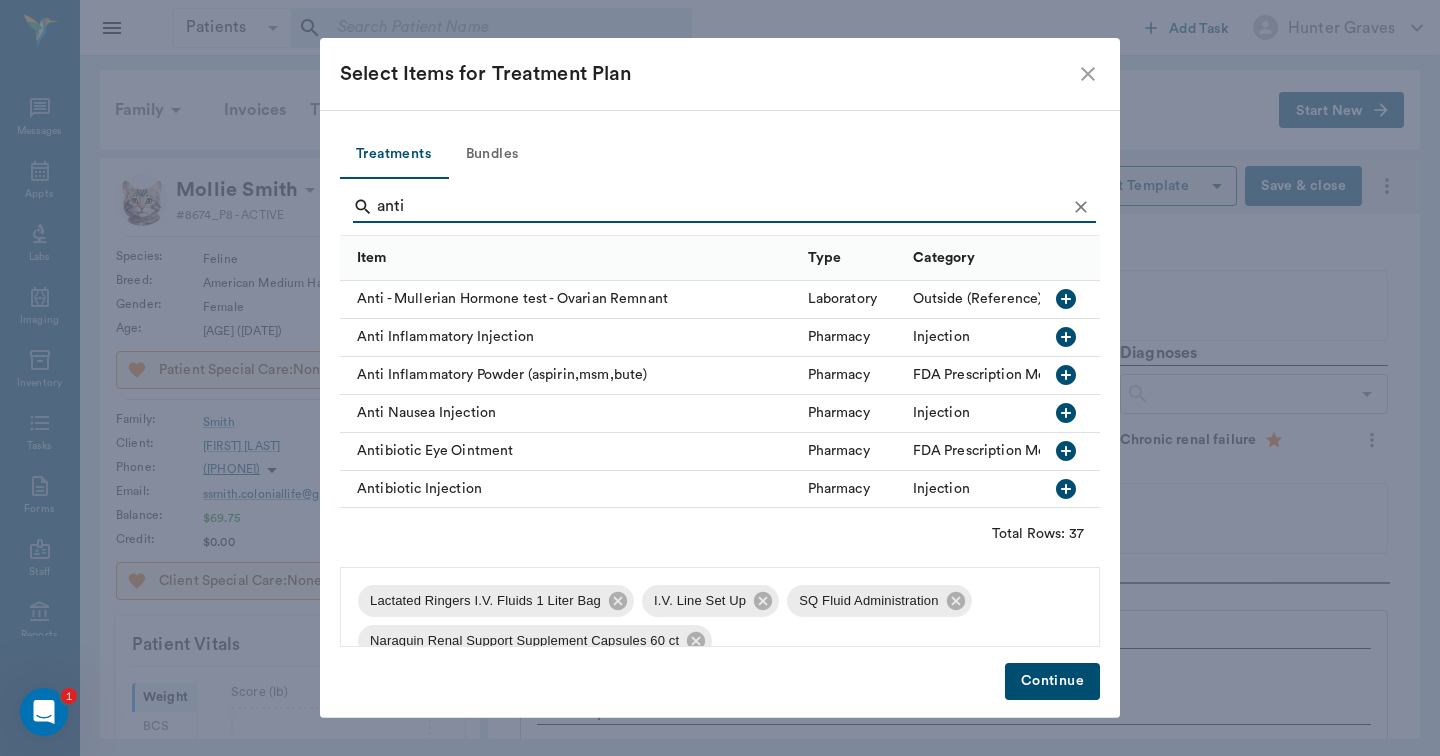 type on "anti" 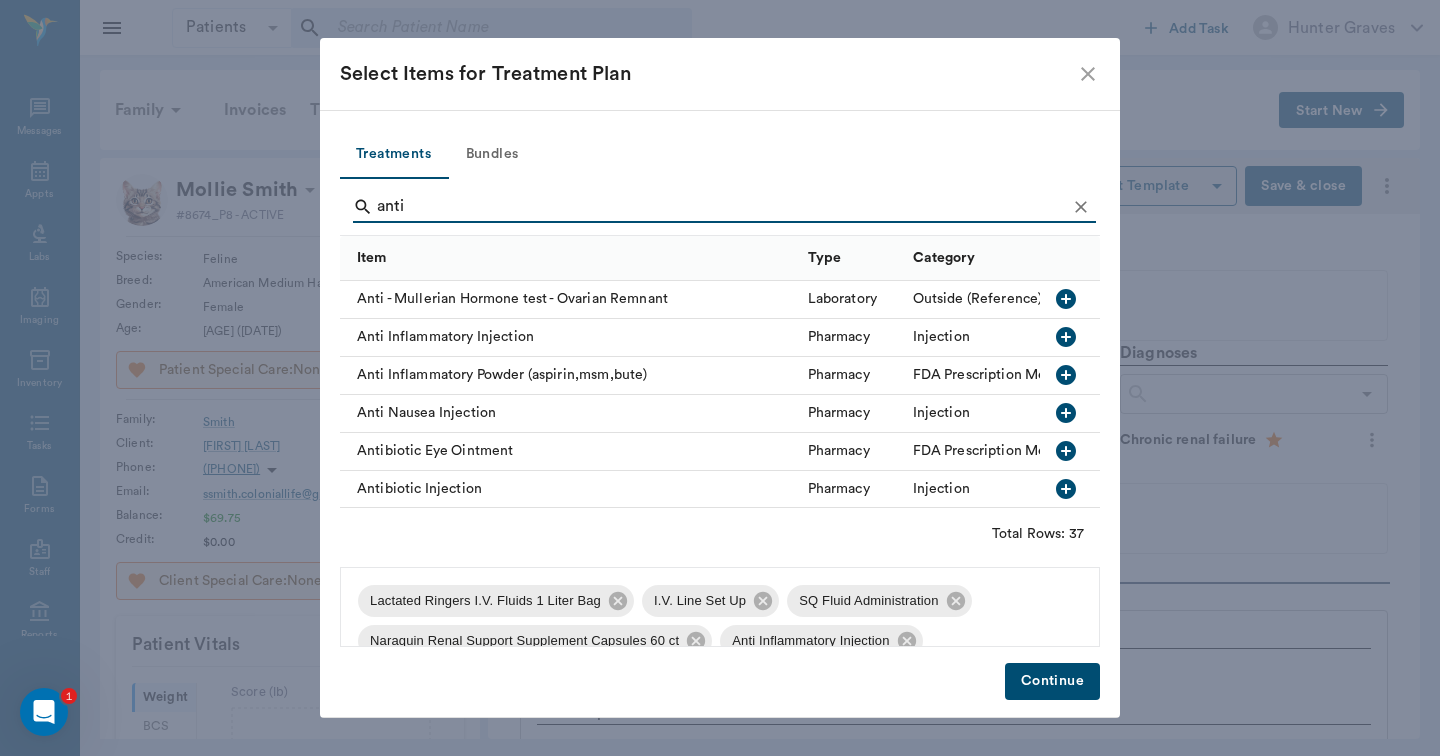click on "Continue" at bounding box center (1052, 681) 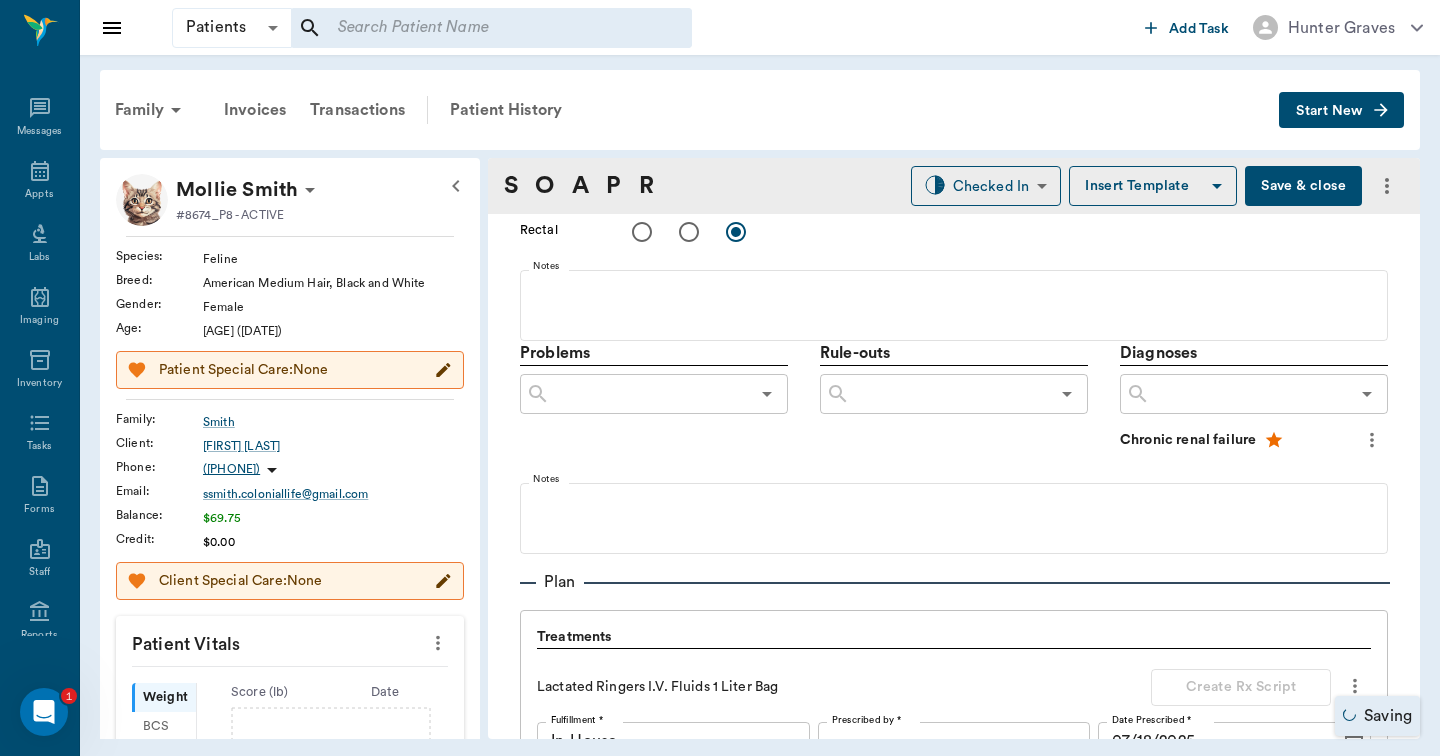 scroll, scrollTop: 1368, scrollLeft: 0, axis: vertical 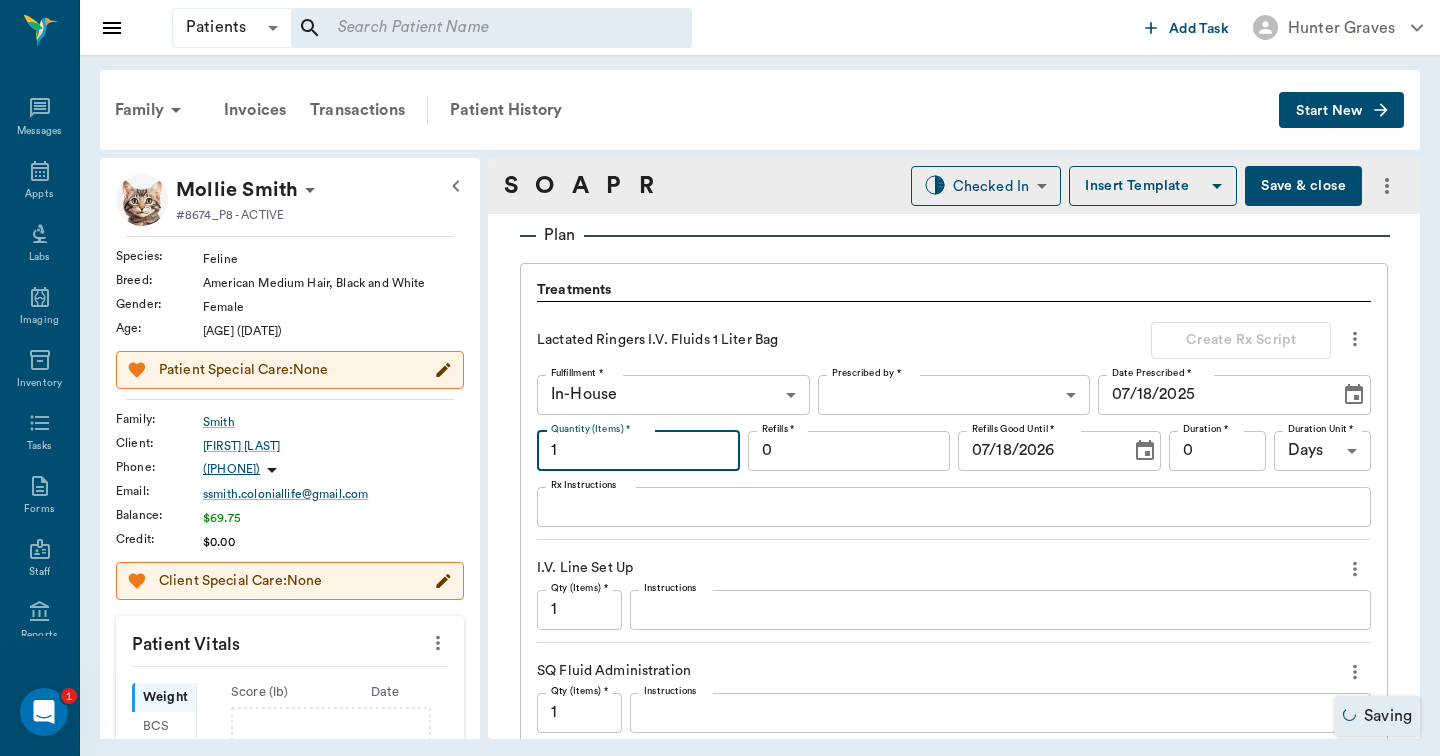 click on "1" at bounding box center (638, 451) 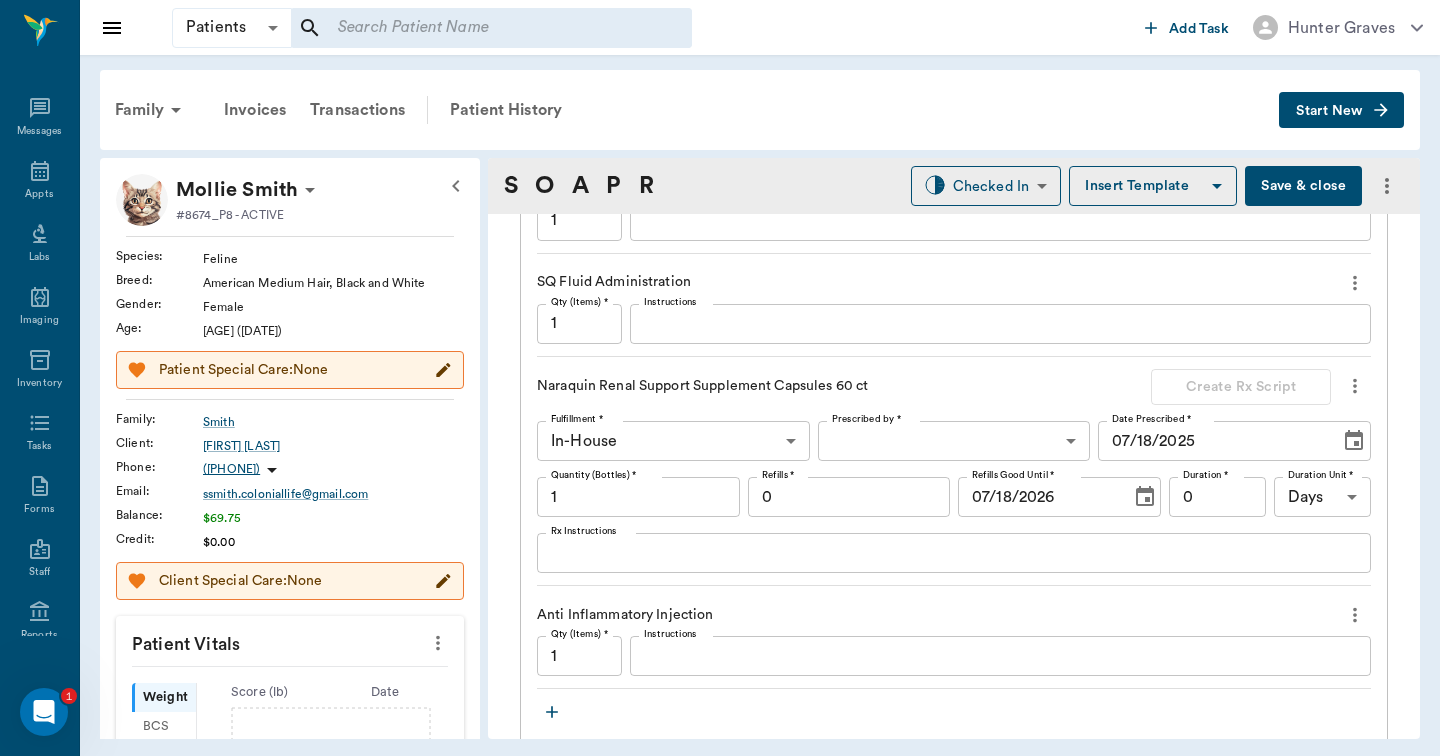 scroll, scrollTop: 1874, scrollLeft: 0, axis: vertical 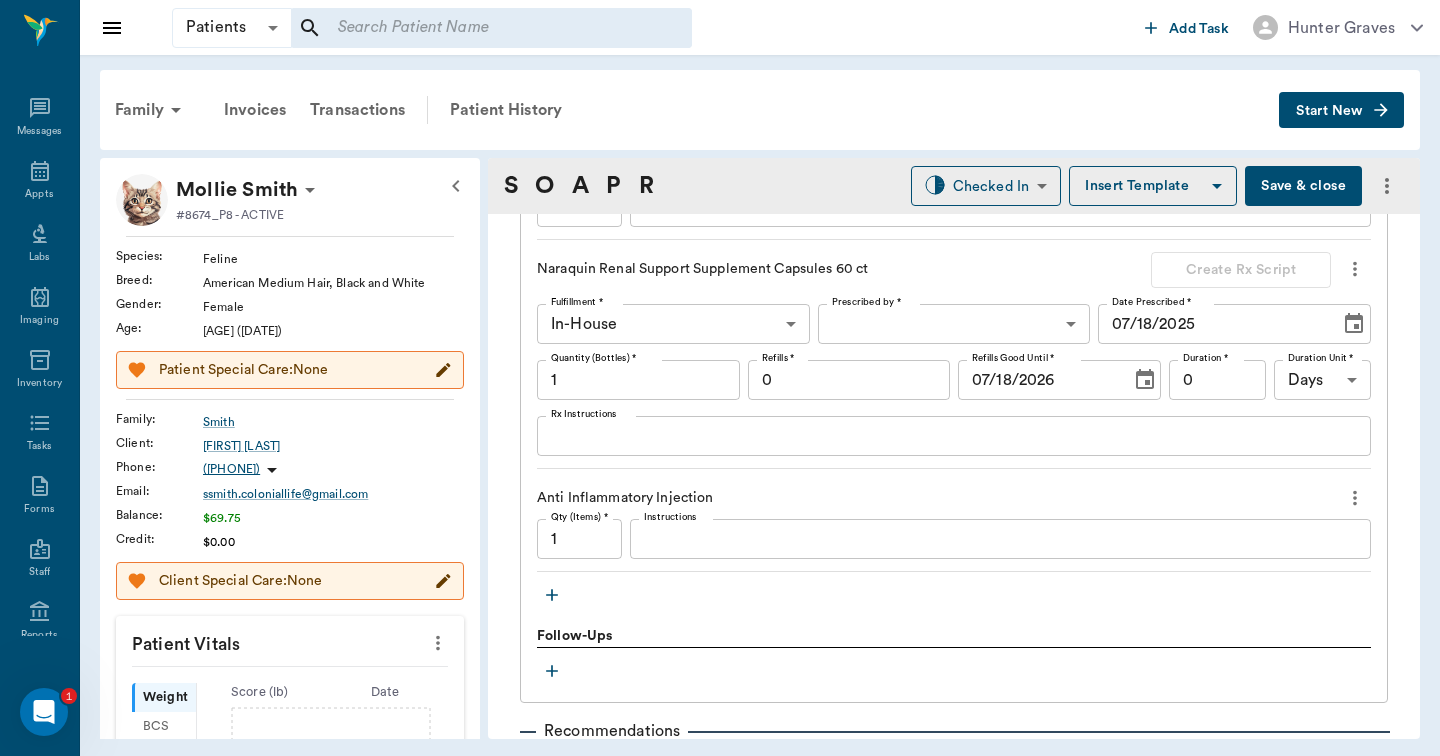 type on "3" 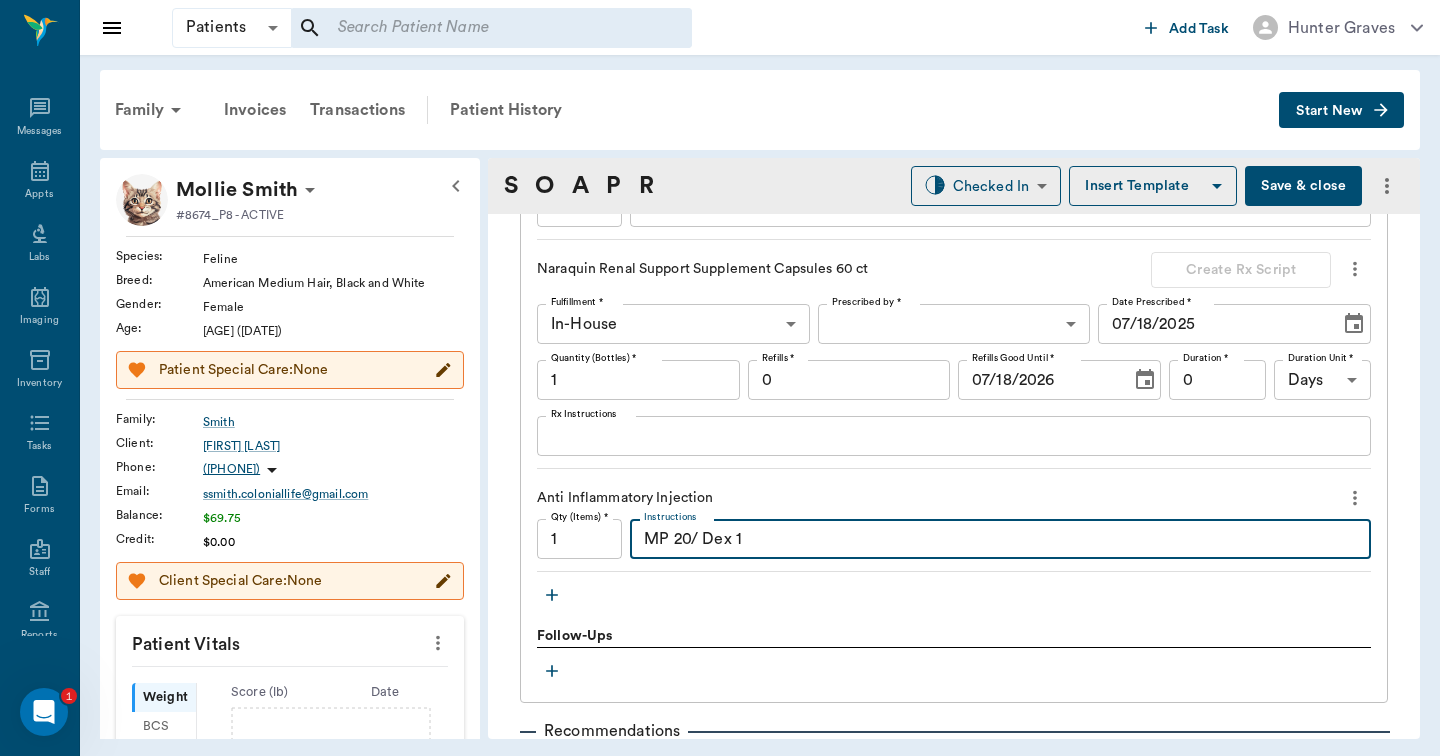 scroll, scrollTop: 1971, scrollLeft: 0, axis: vertical 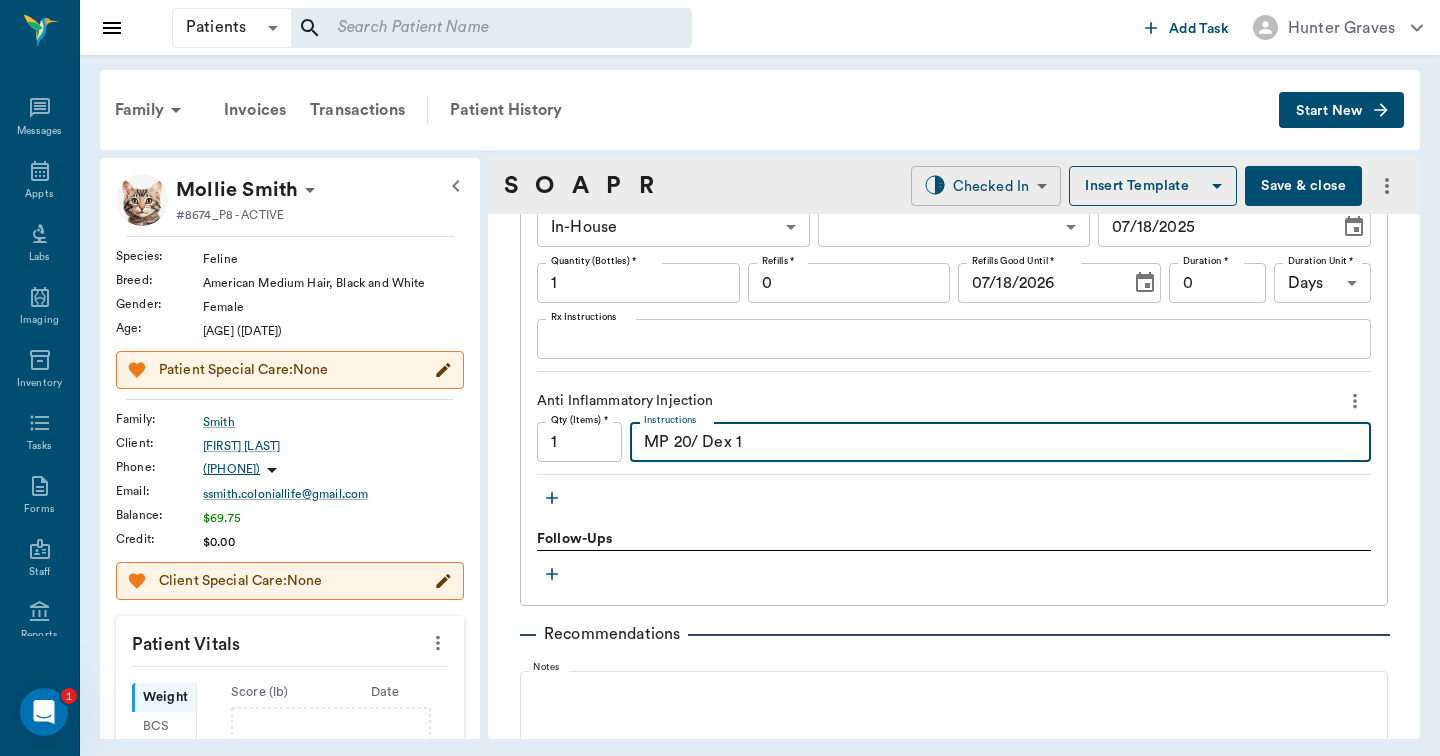 type on "MP 20/ Dex 1" 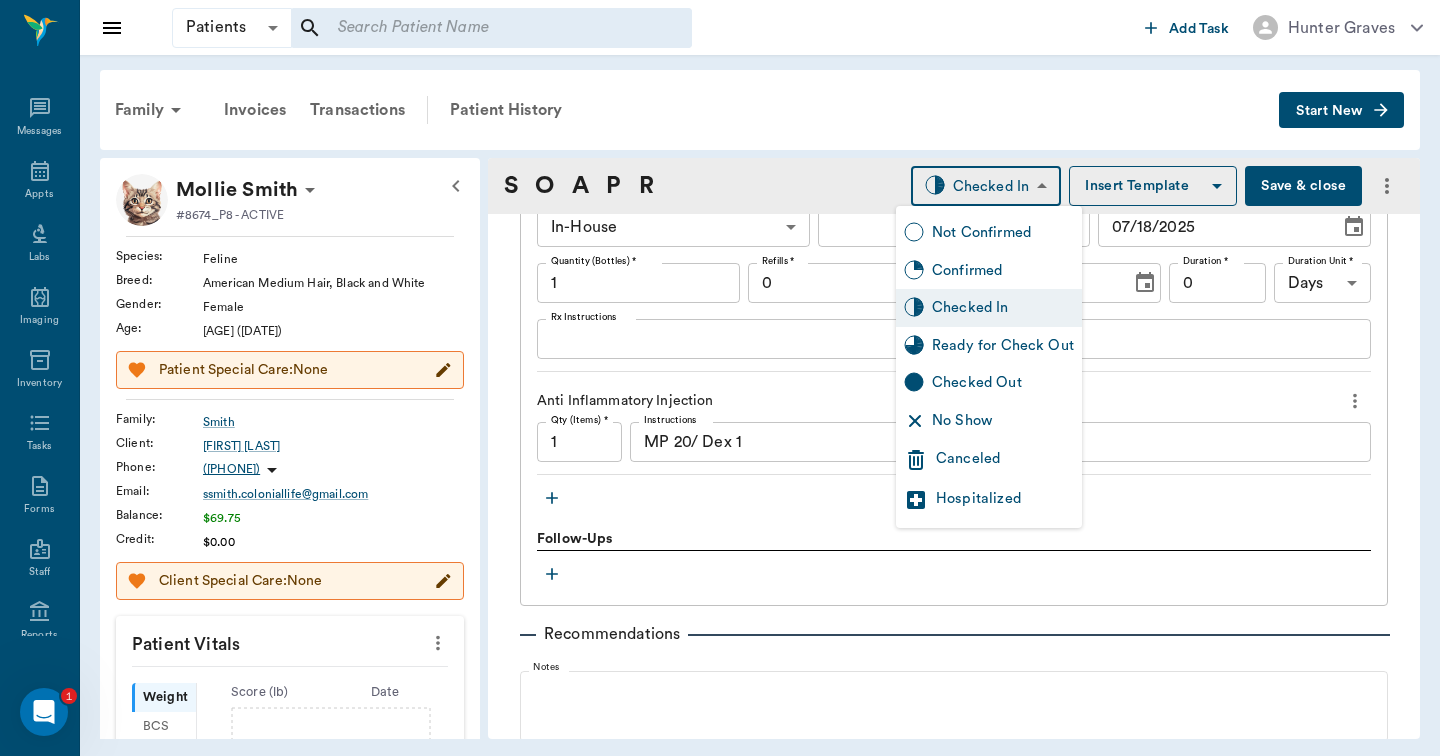 click at bounding box center (720, 378) 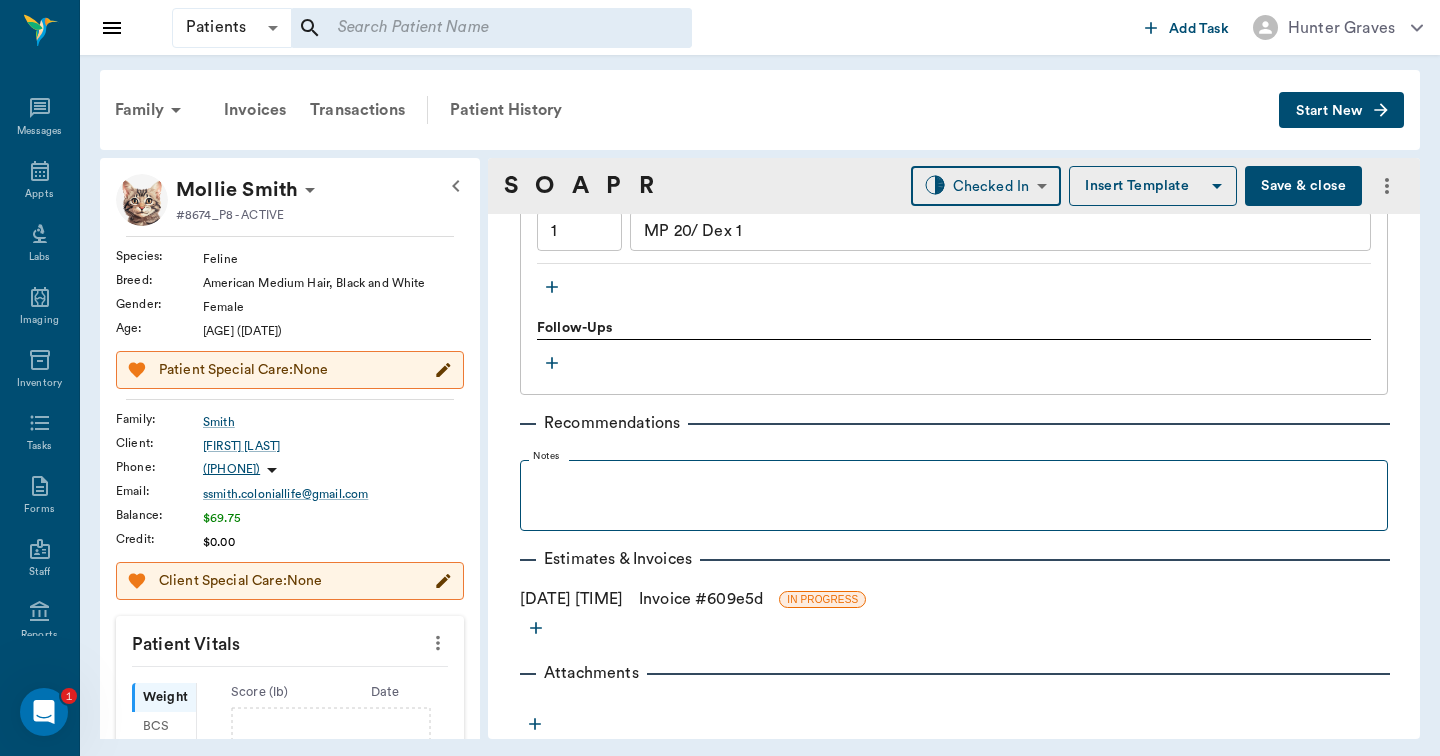 scroll, scrollTop: 2181, scrollLeft: 0, axis: vertical 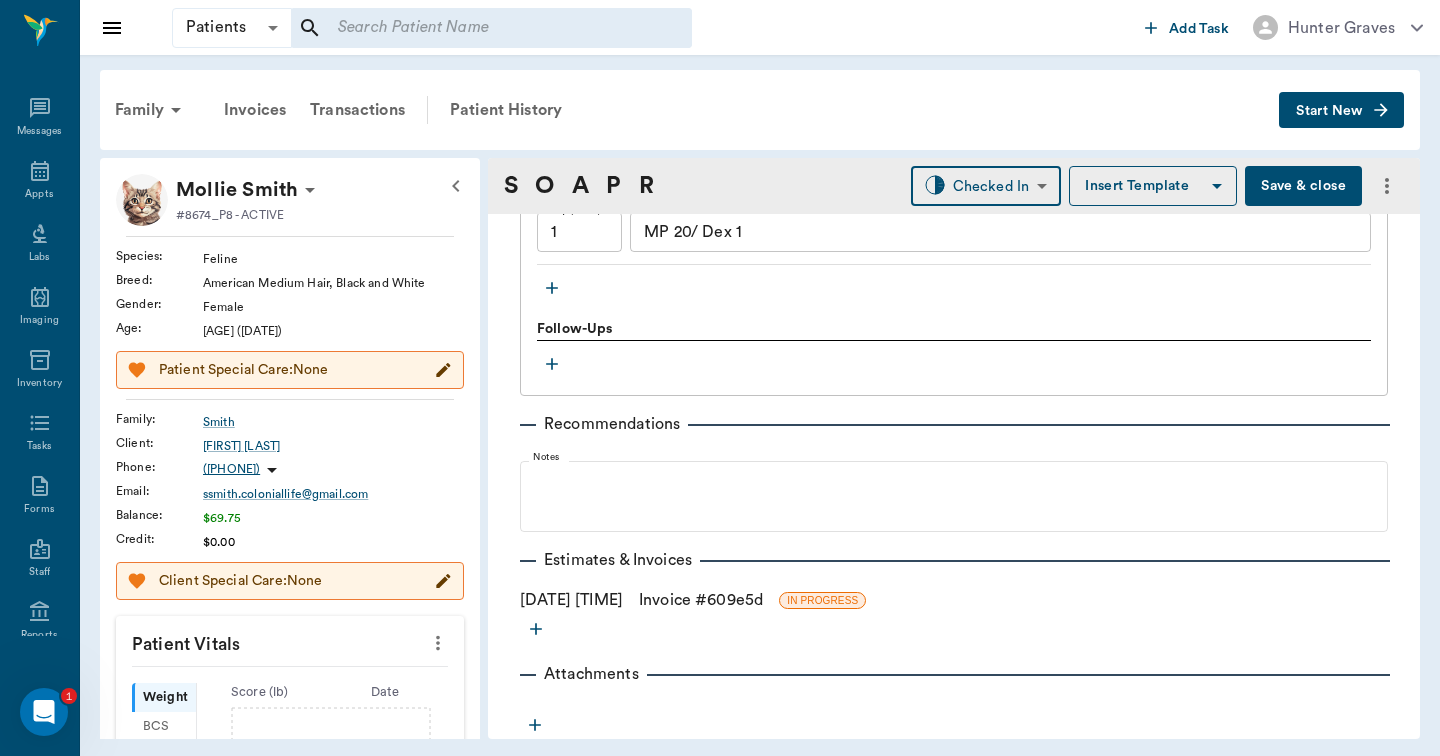click on "Invoice # 609e5d" at bounding box center (701, 600) 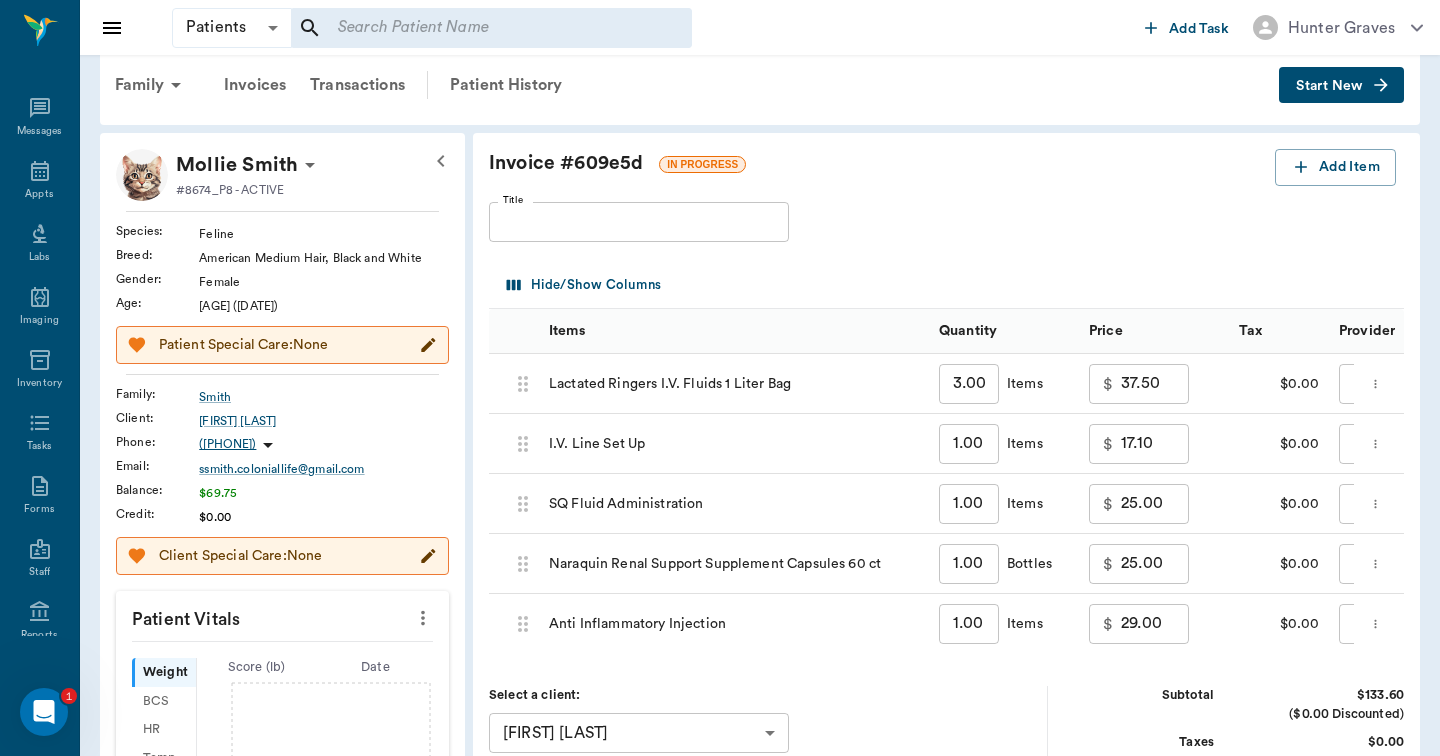 scroll, scrollTop: 34, scrollLeft: 0, axis: vertical 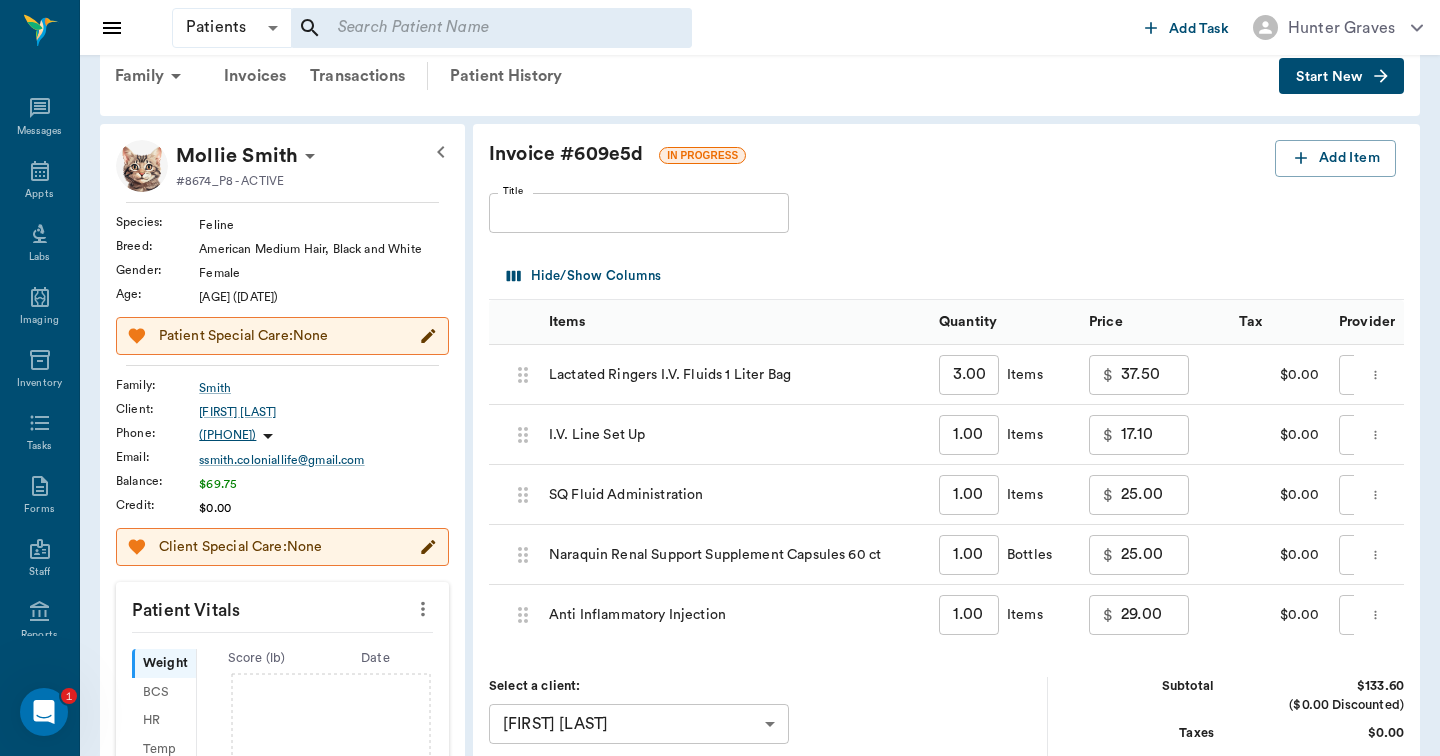click on "25.00" at bounding box center [1155, 555] 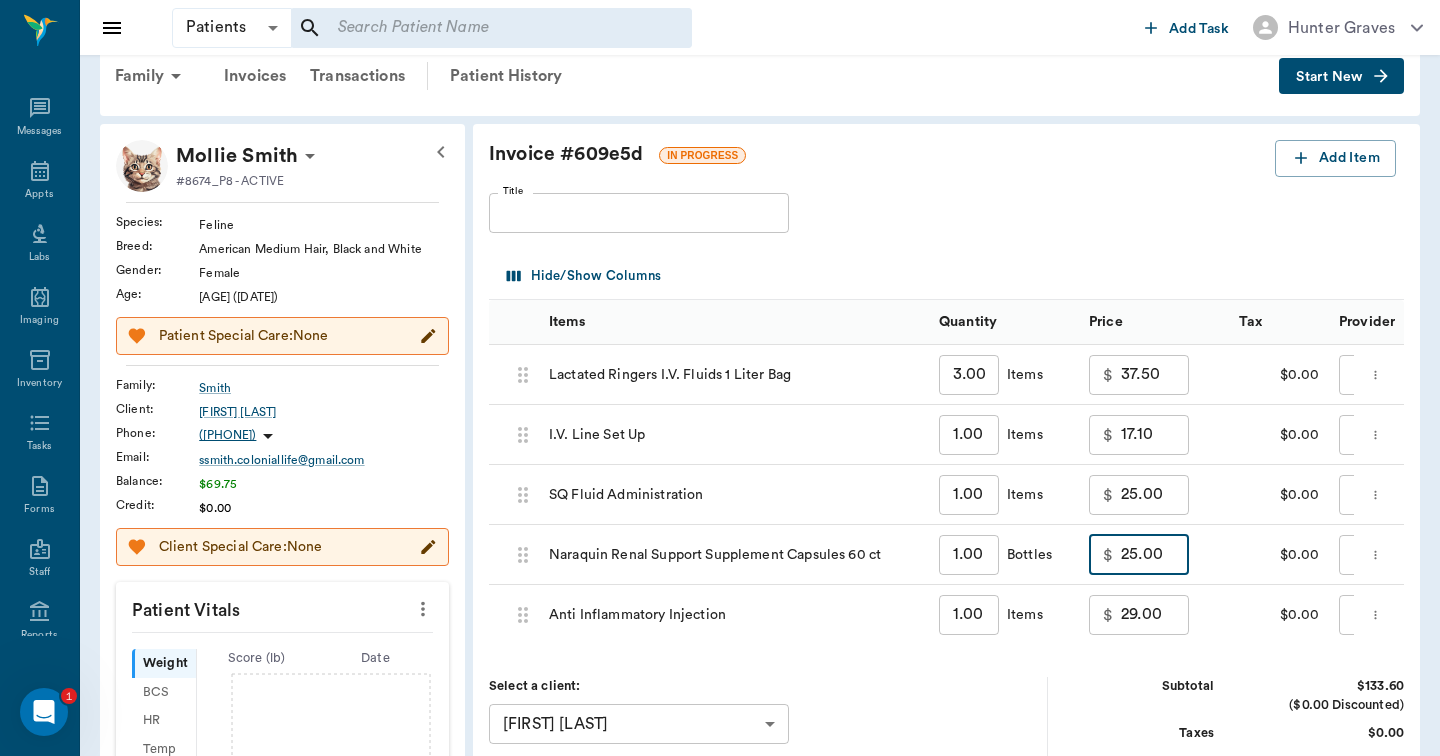 click on "25.00" at bounding box center (1155, 555) 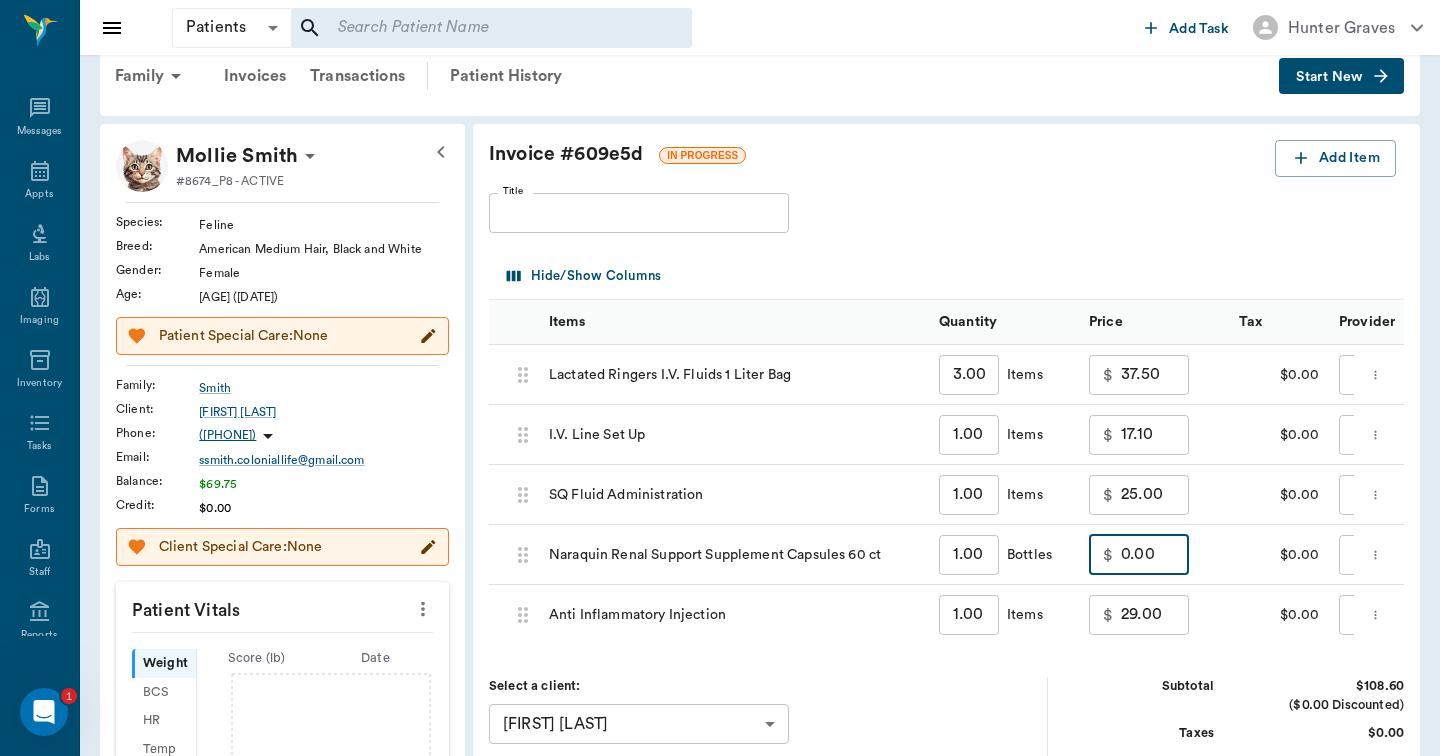 type on "0.00" 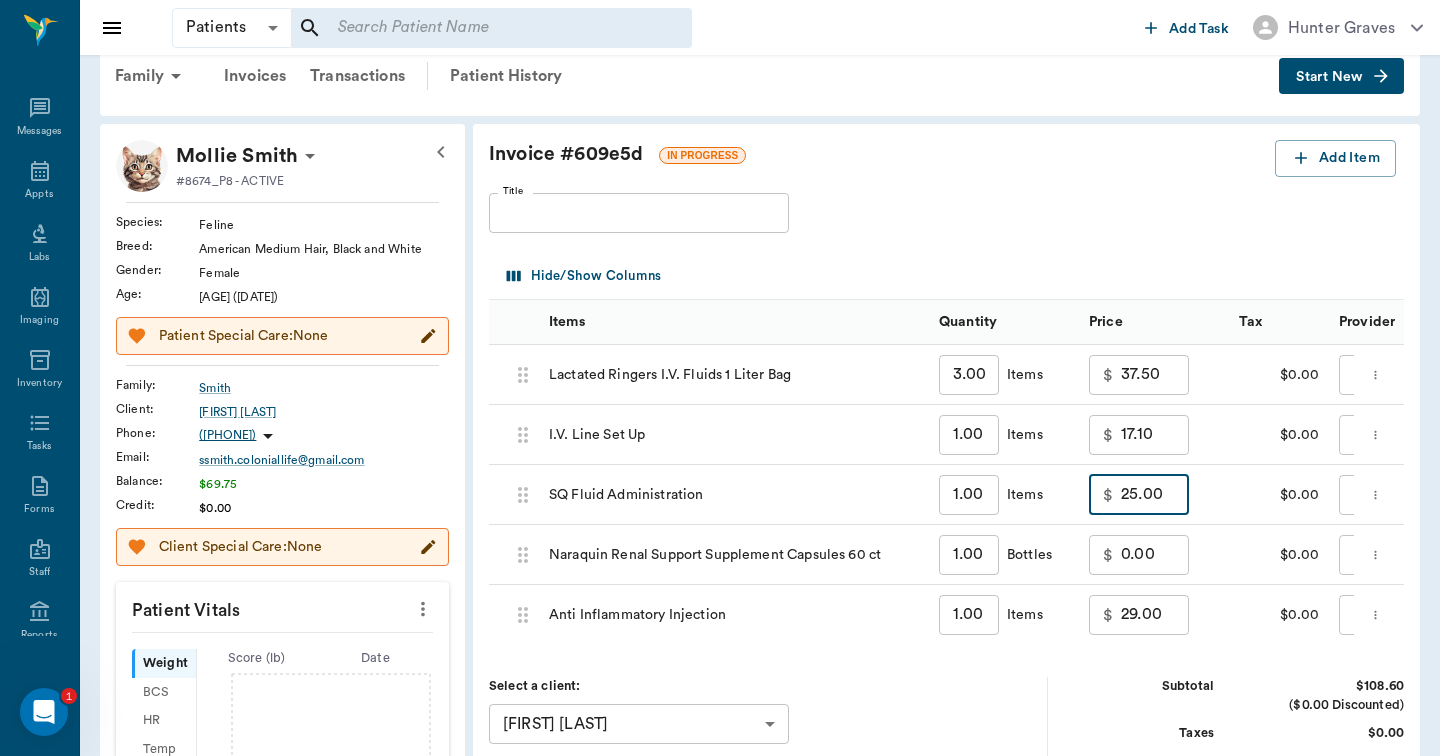 click on "25.00" at bounding box center (1155, 495) 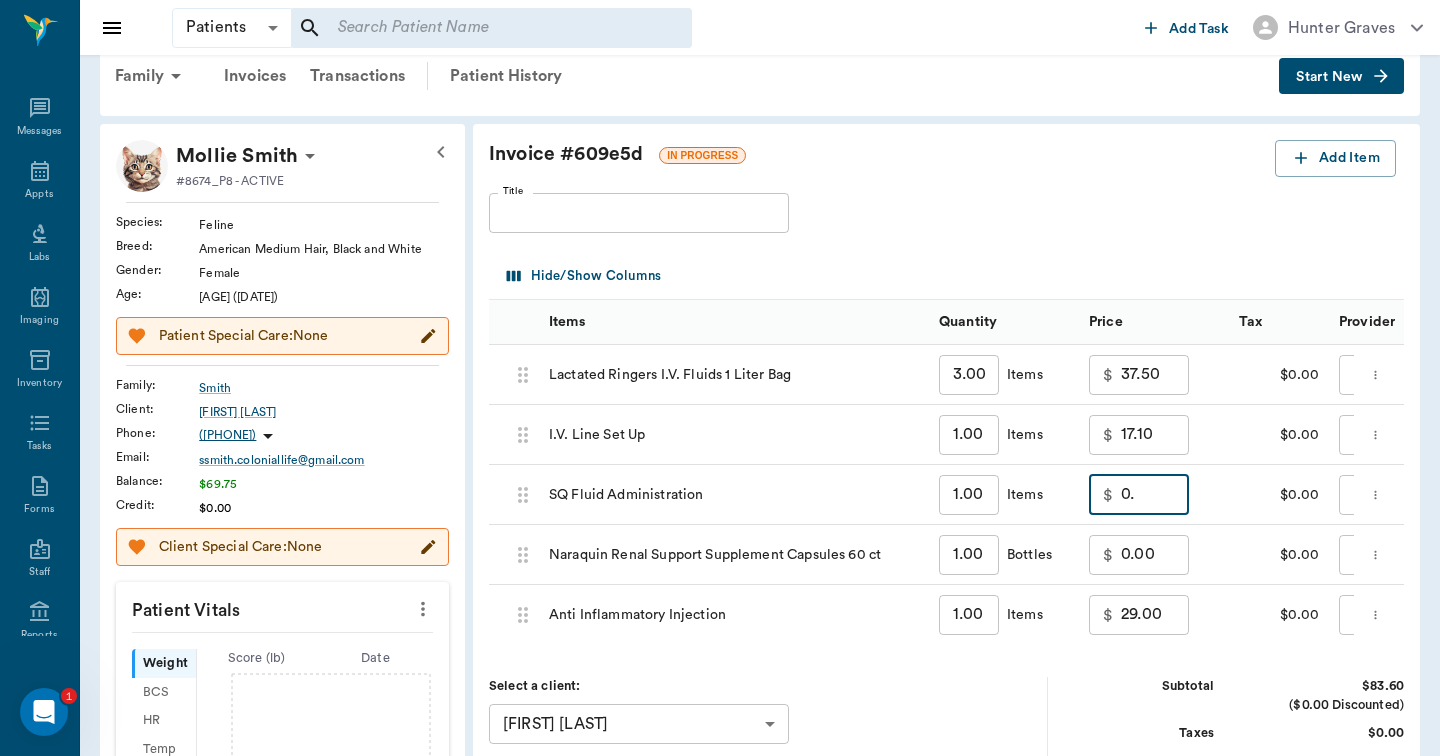 type on "0" 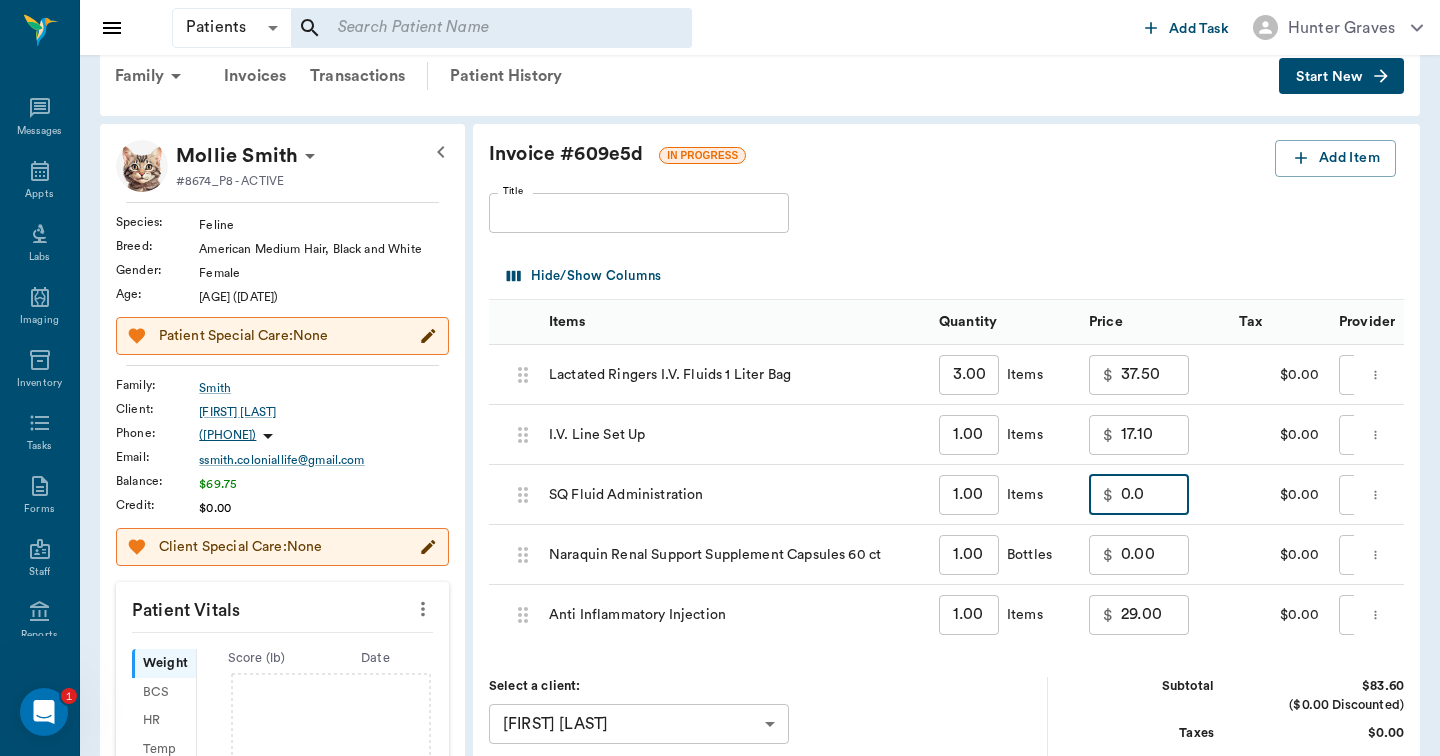 type on "0.00" 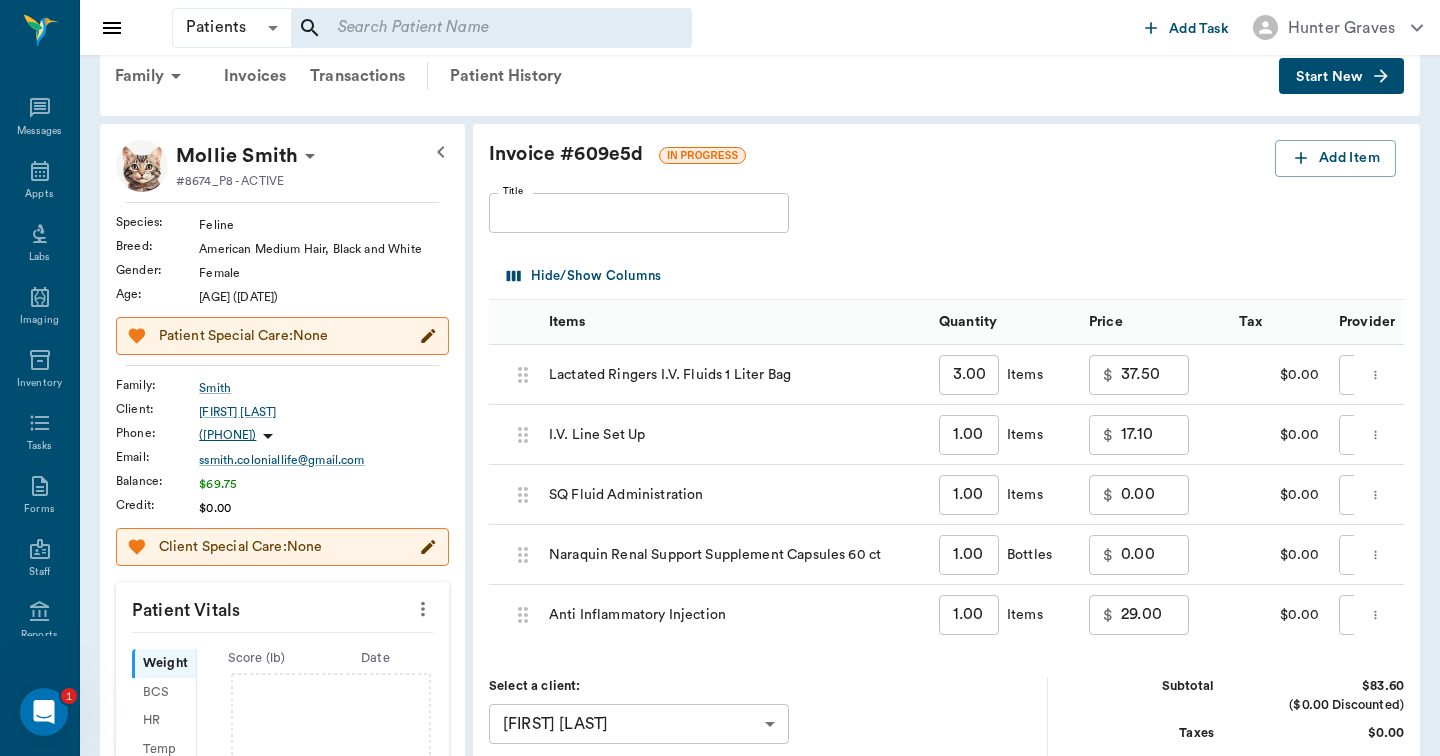 click on "$ 0.00 ​" at bounding box center [1154, 555] 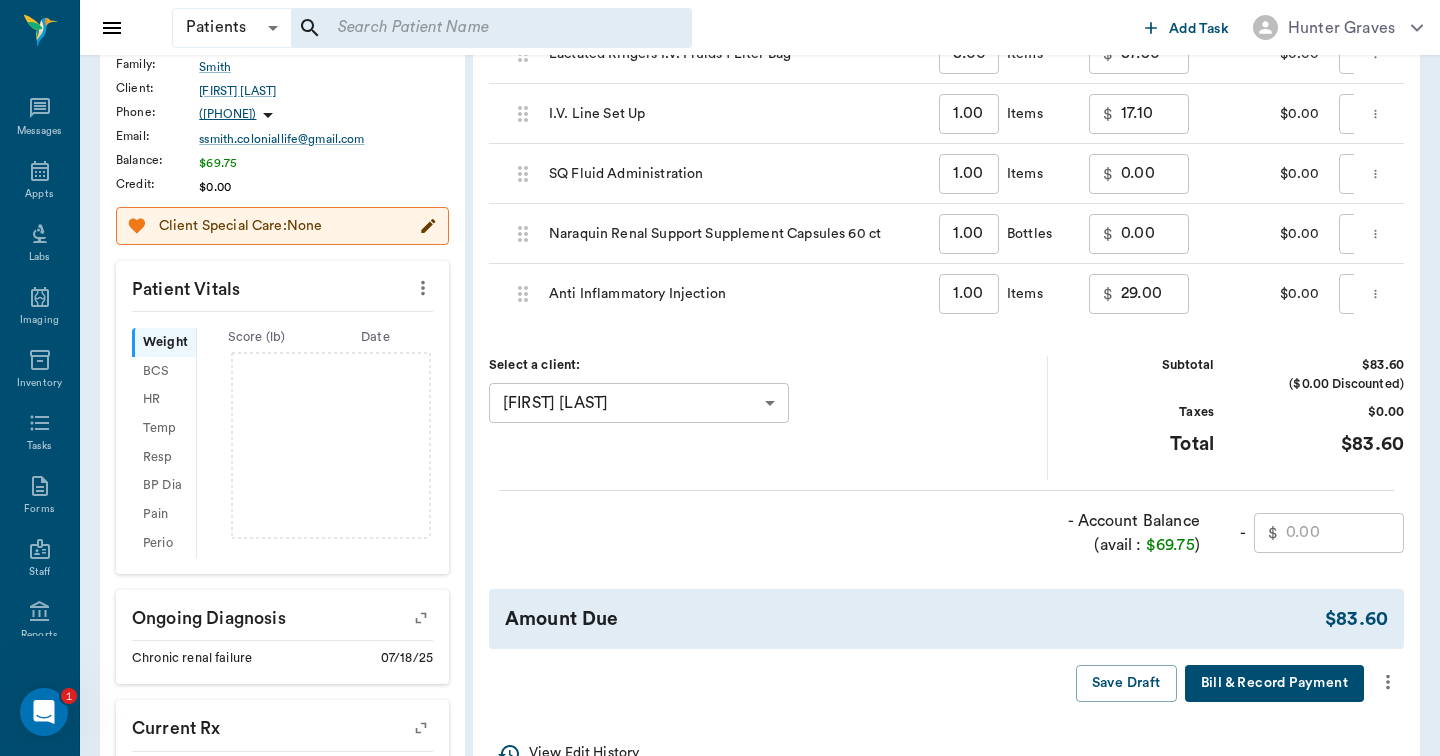 scroll, scrollTop: 356, scrollLeft: 0, axis: vertical 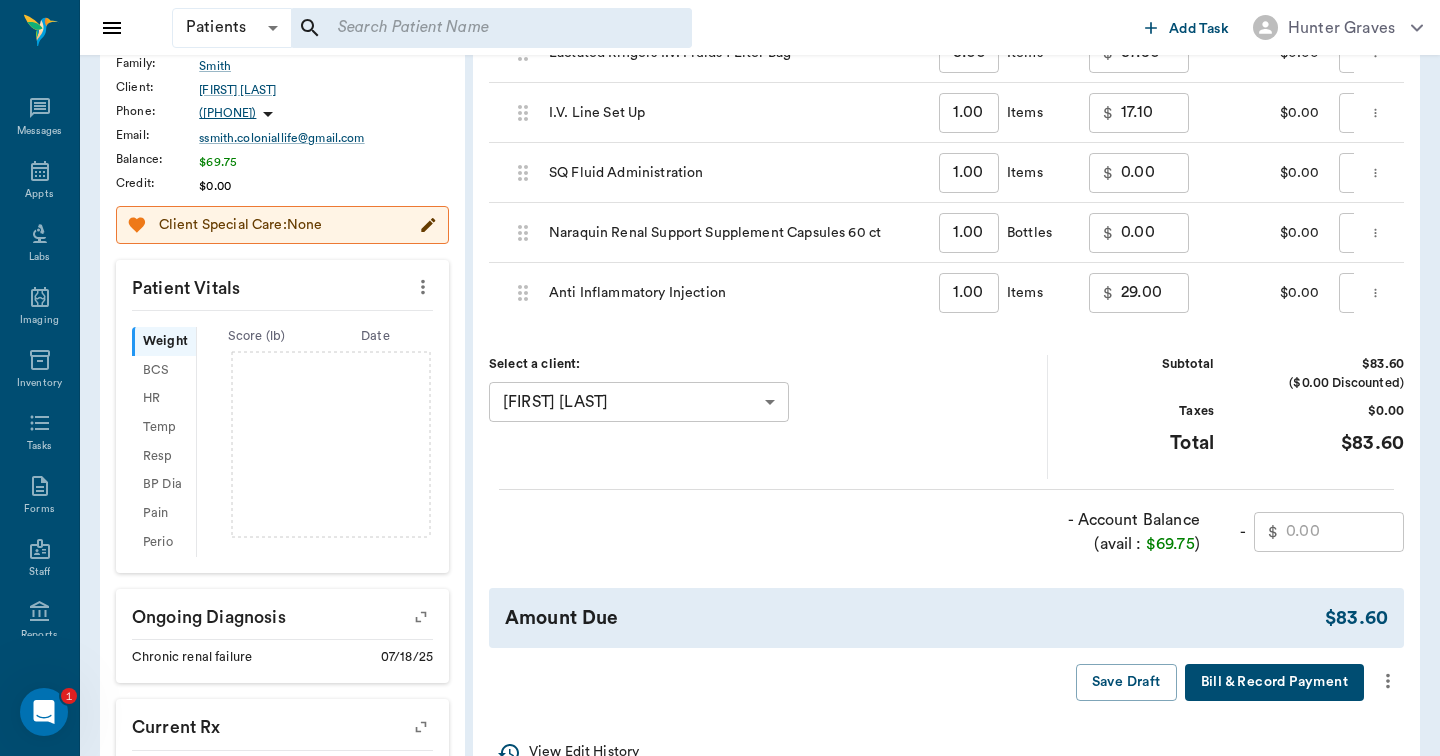 click 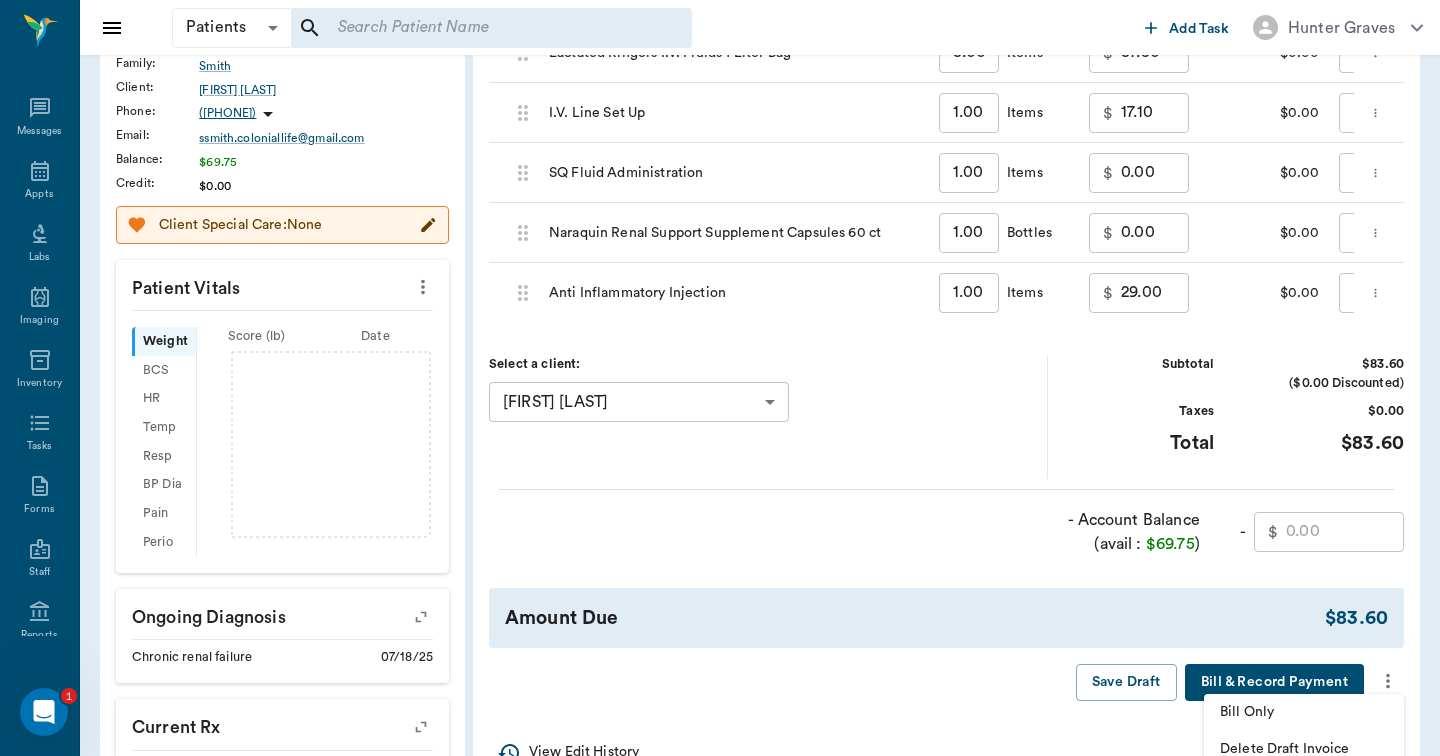 click on "Bill Only" at bounding box center (1304, 712) 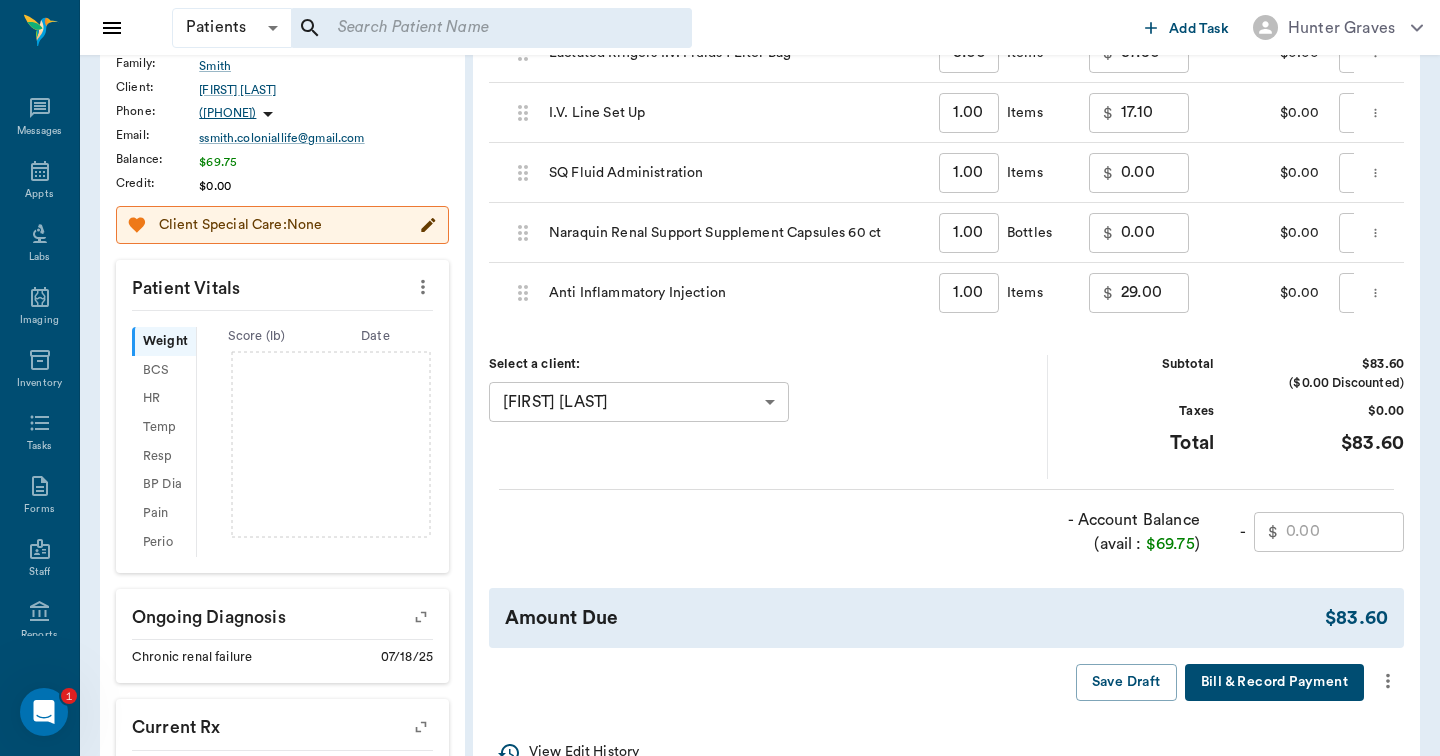 click 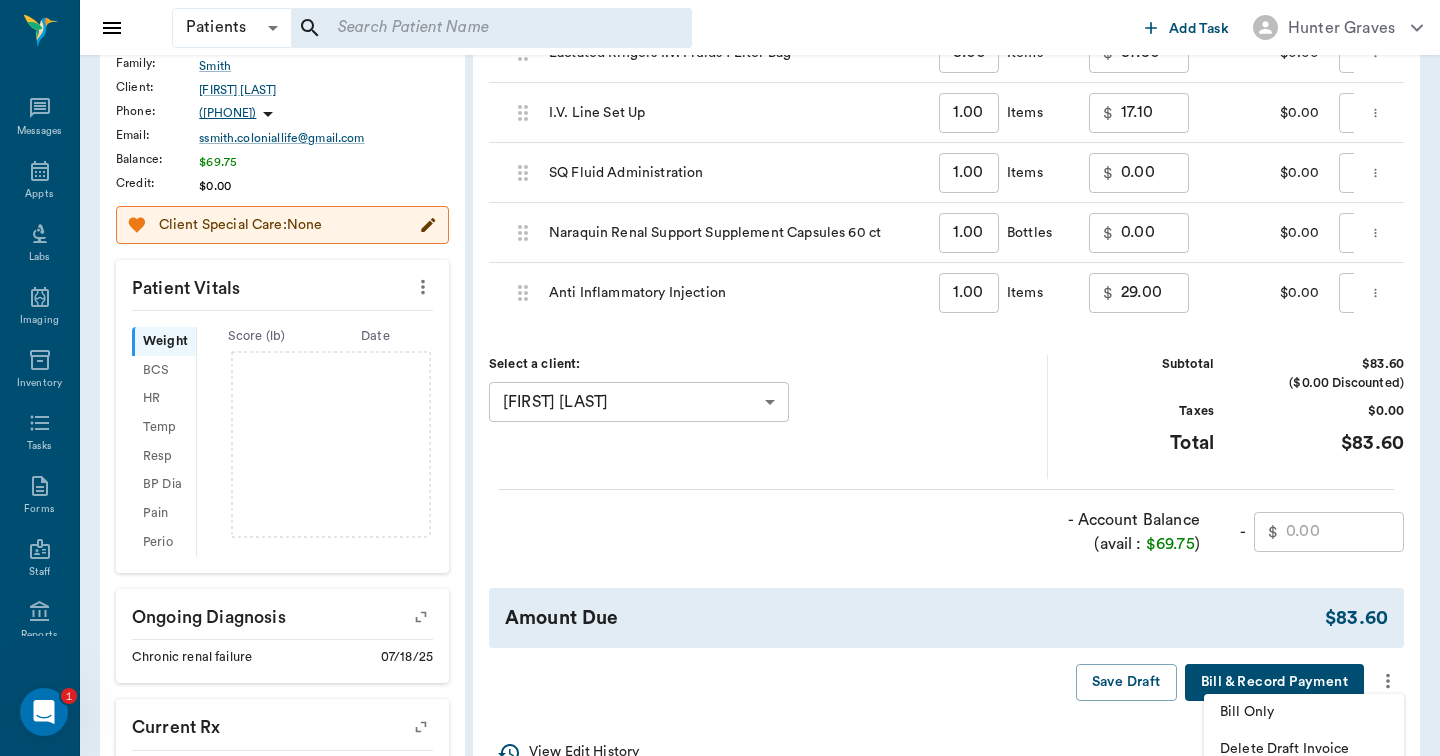 click on "Bill Only" at bounding box center (1304, 712) 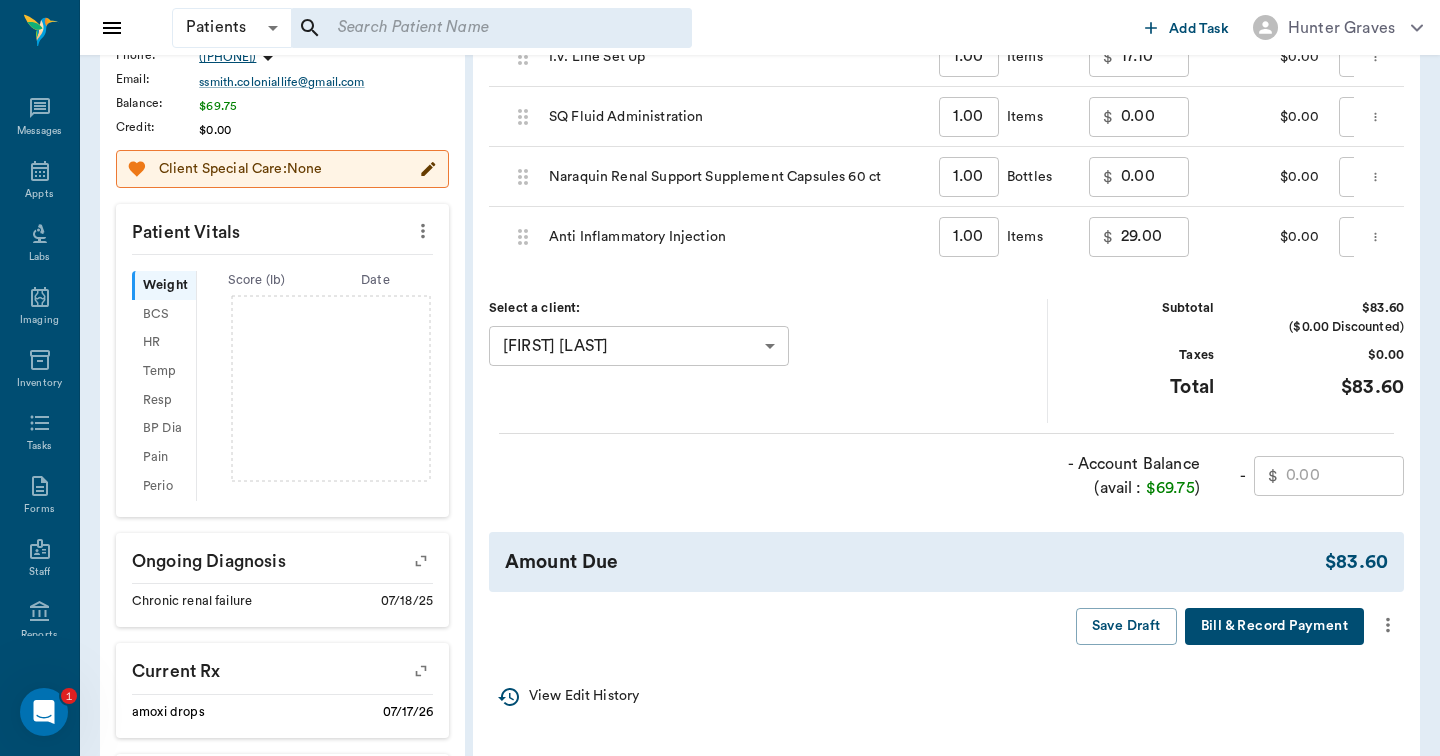 scroll, scrollTop: 414, scrollLeft: 0, axis: vertical 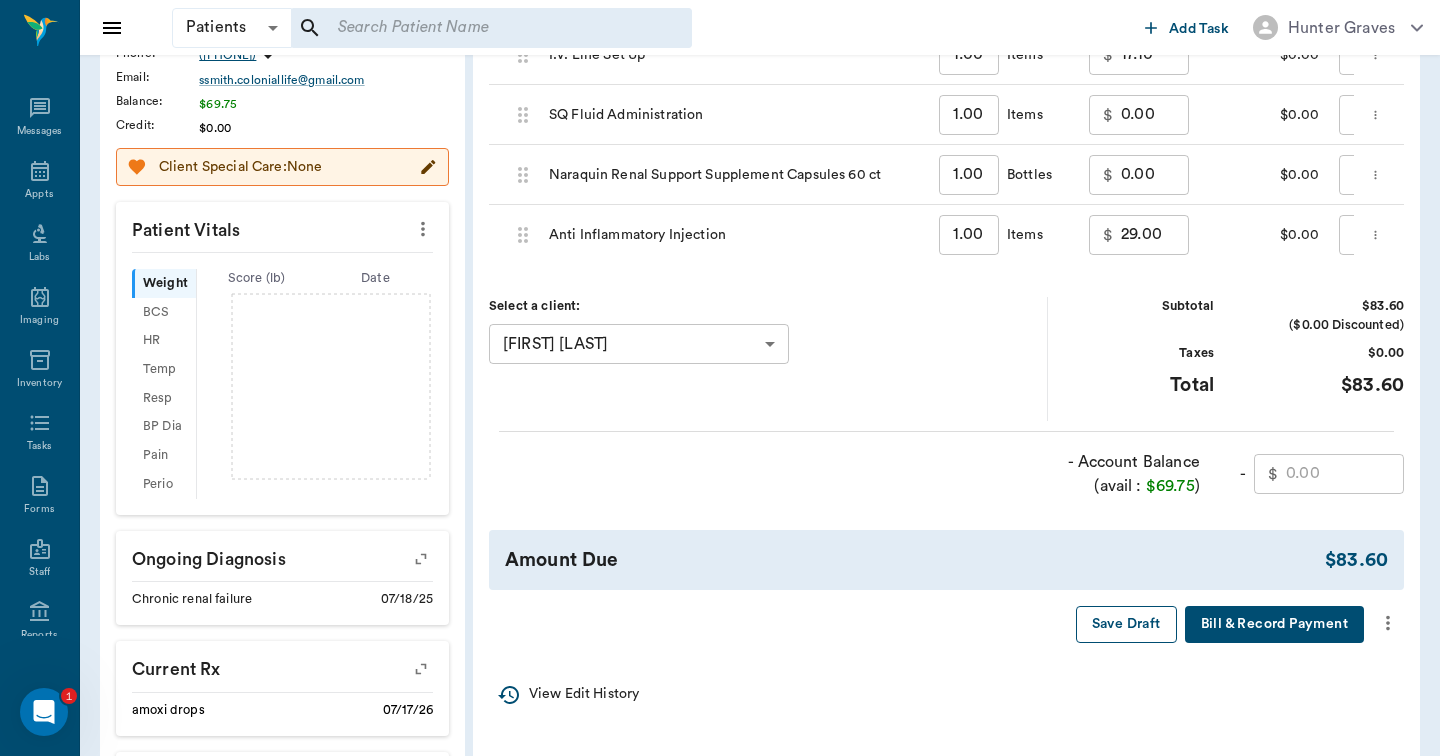 click on "Save Draft" at bounding box center [1126, 624] 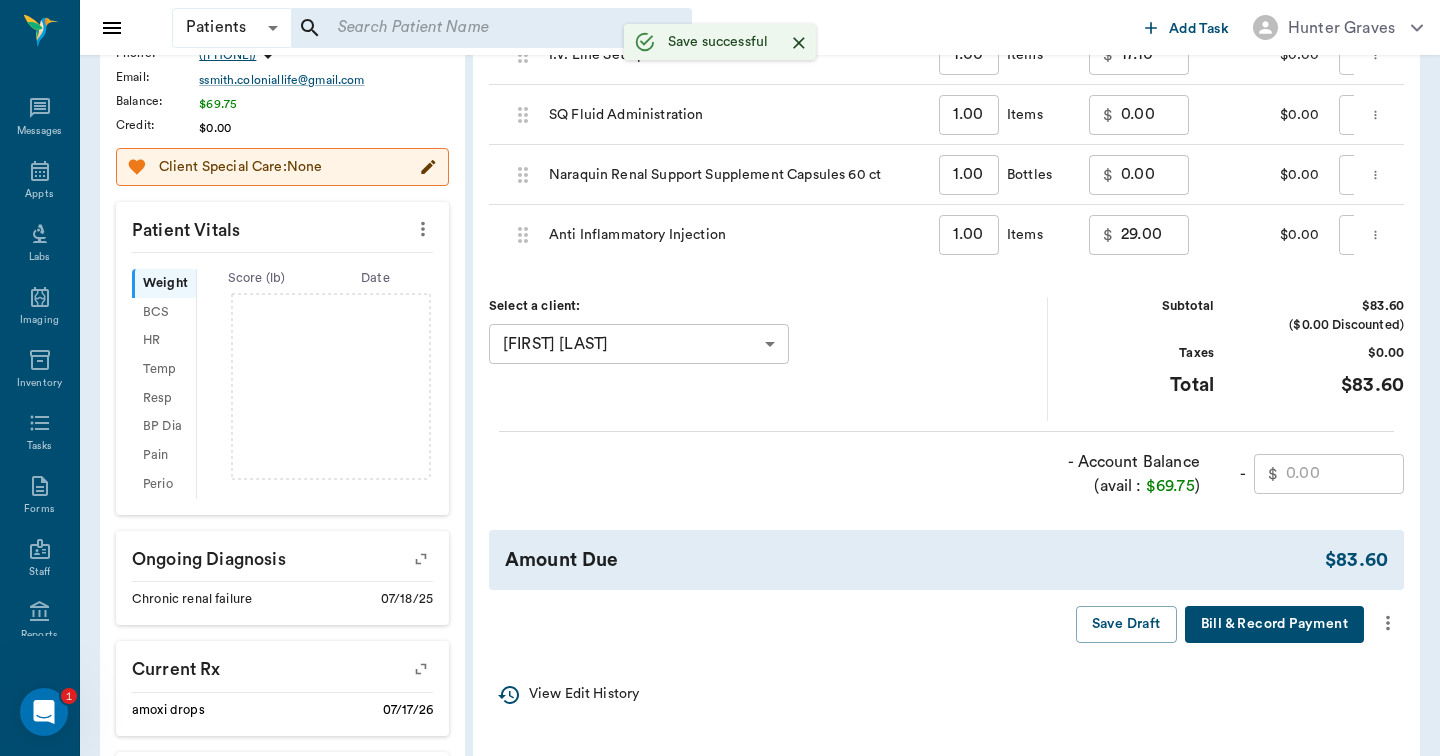 click at bounding box center [1388, 623] 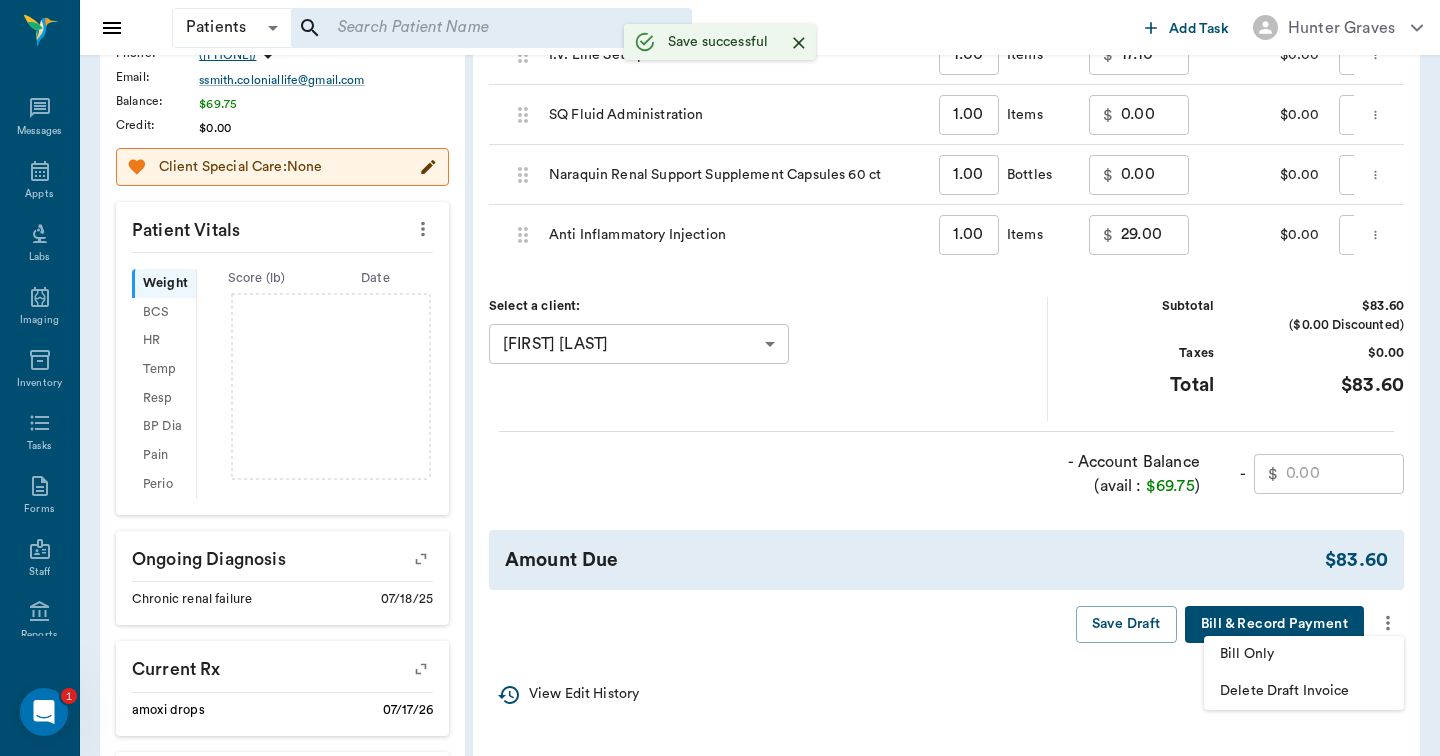 click on "Bill Only" at bounding box center (1304, 654) 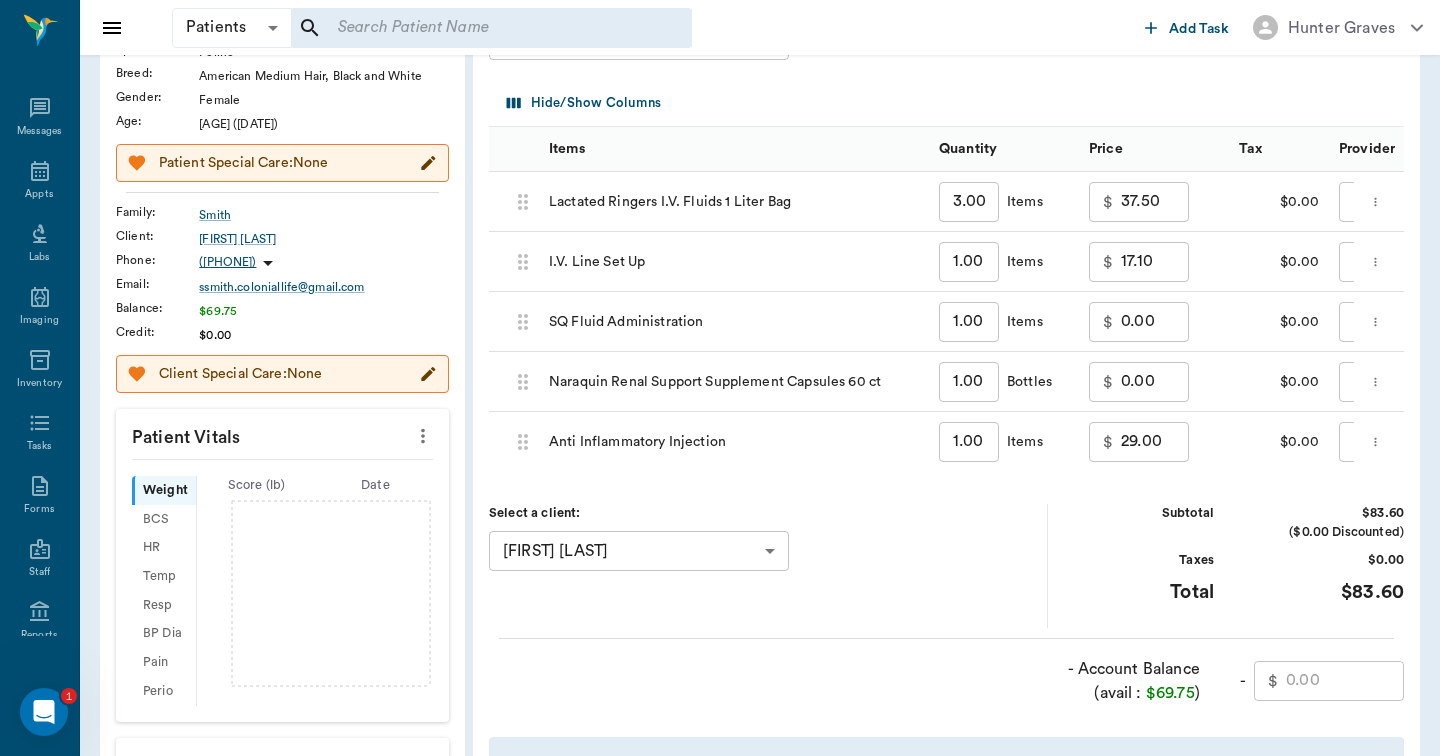 scroll, scrollTop: 321, scrollLeft: 0, axis: vertical 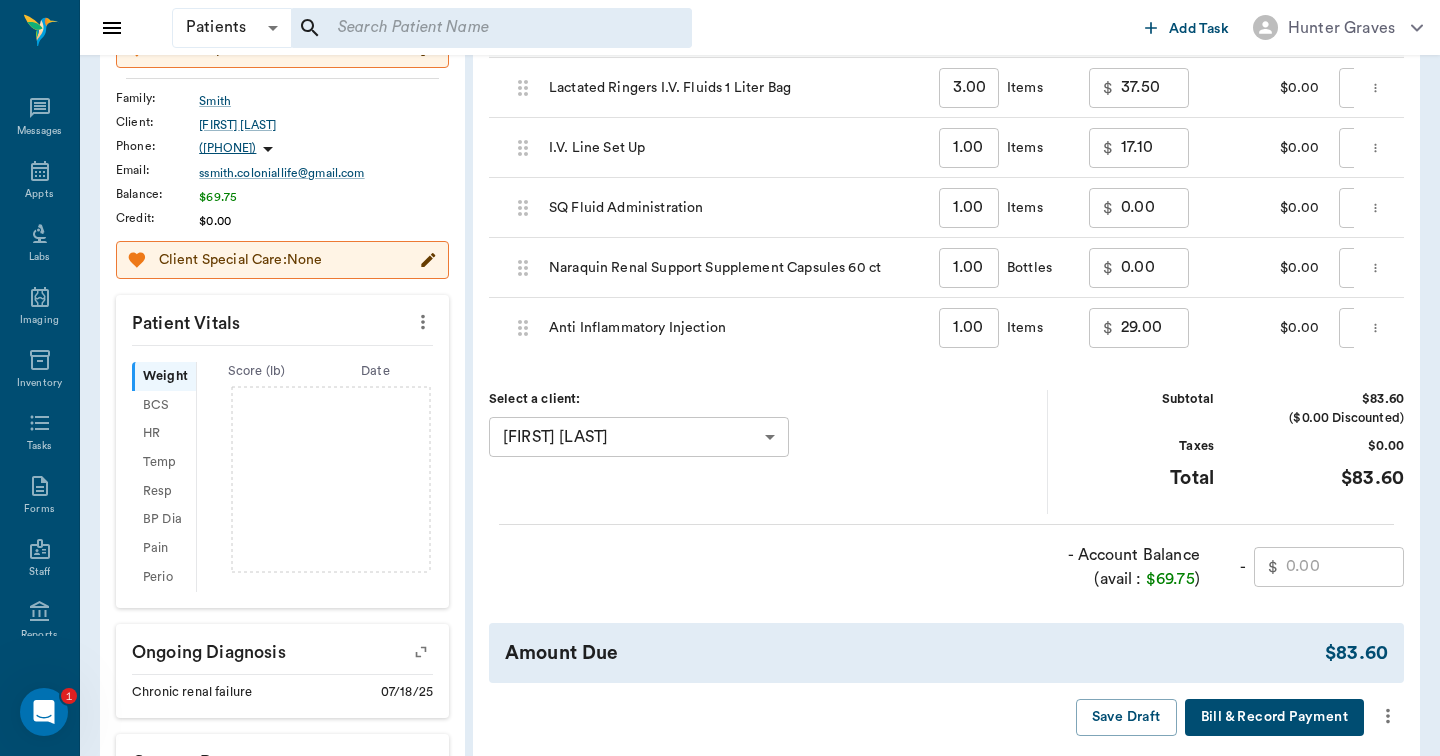 click 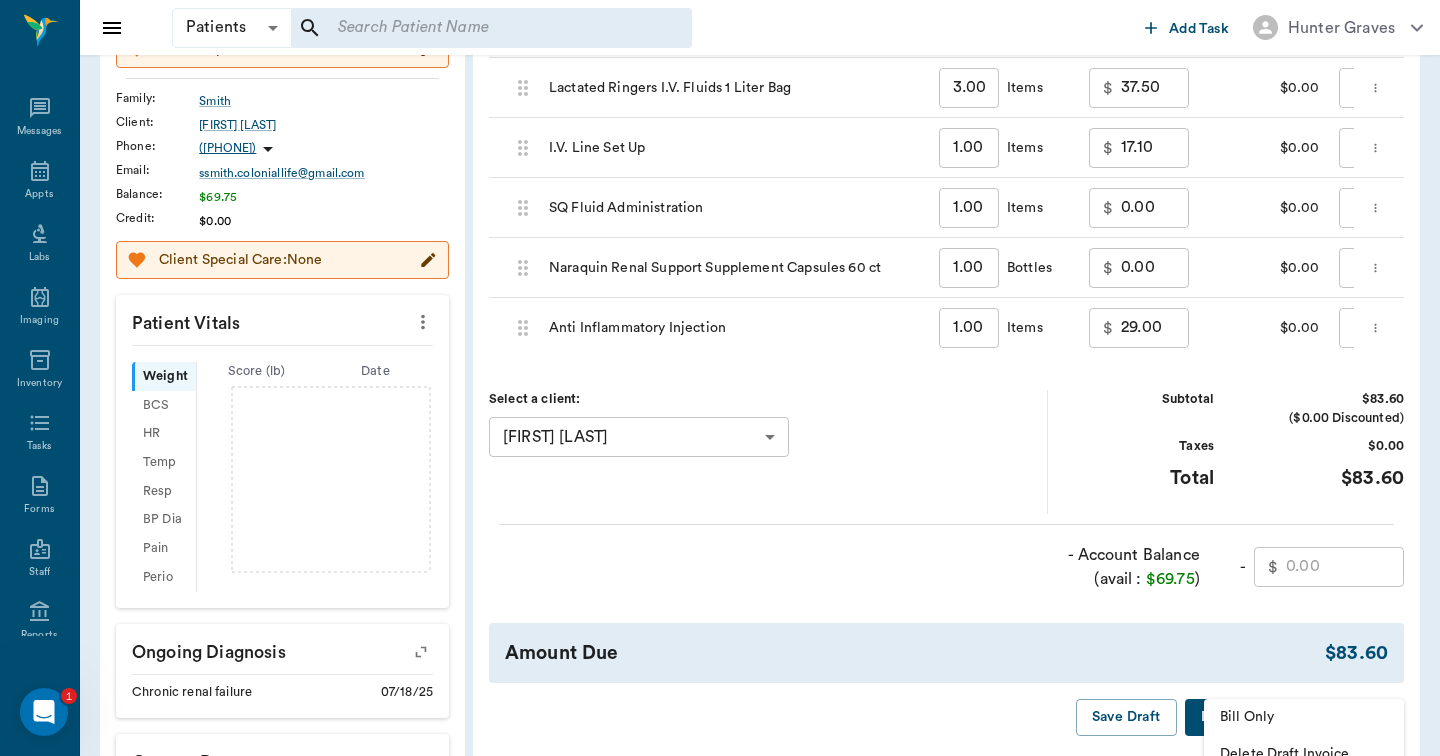 click on "Bill Only" at bounding box center [1304, 717] 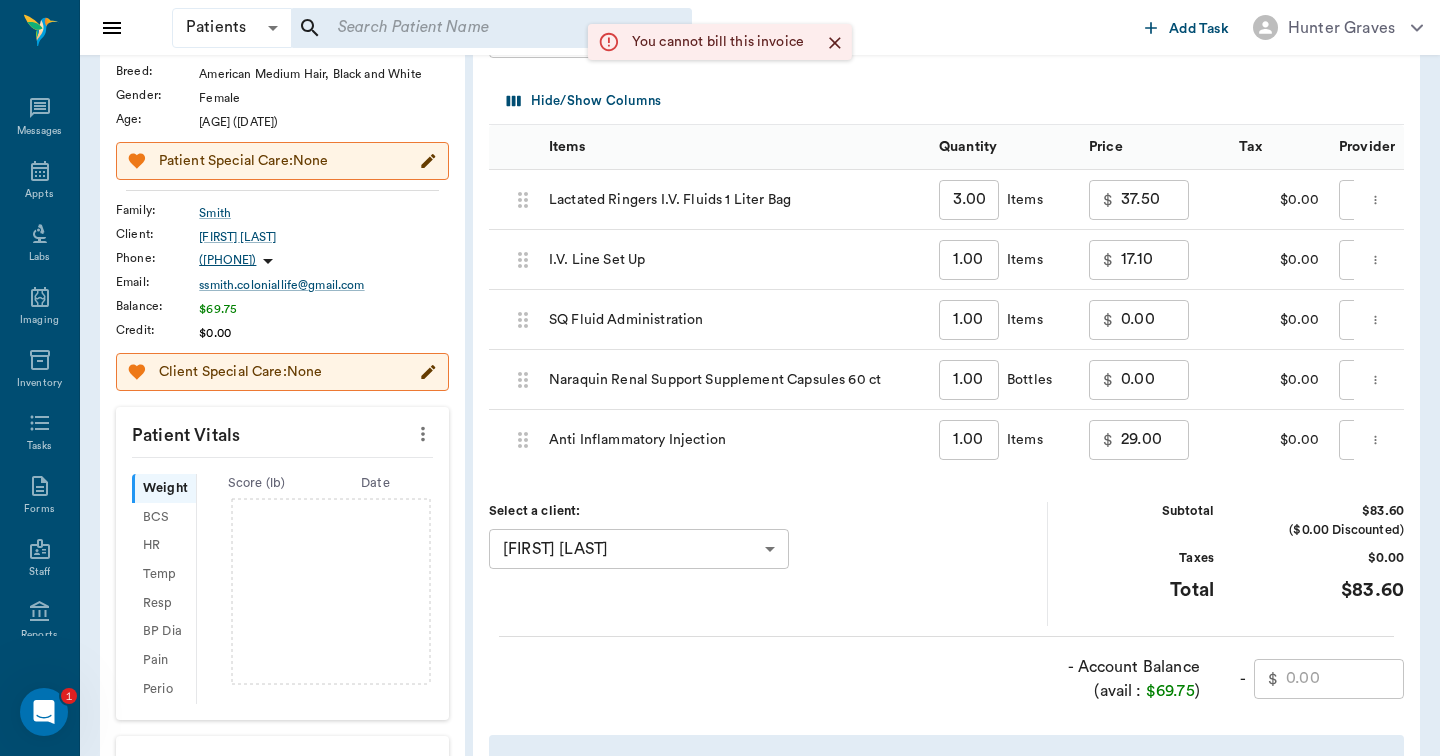 scroll, scrollTop: 307, scrollLeft: 0, axis: vertical 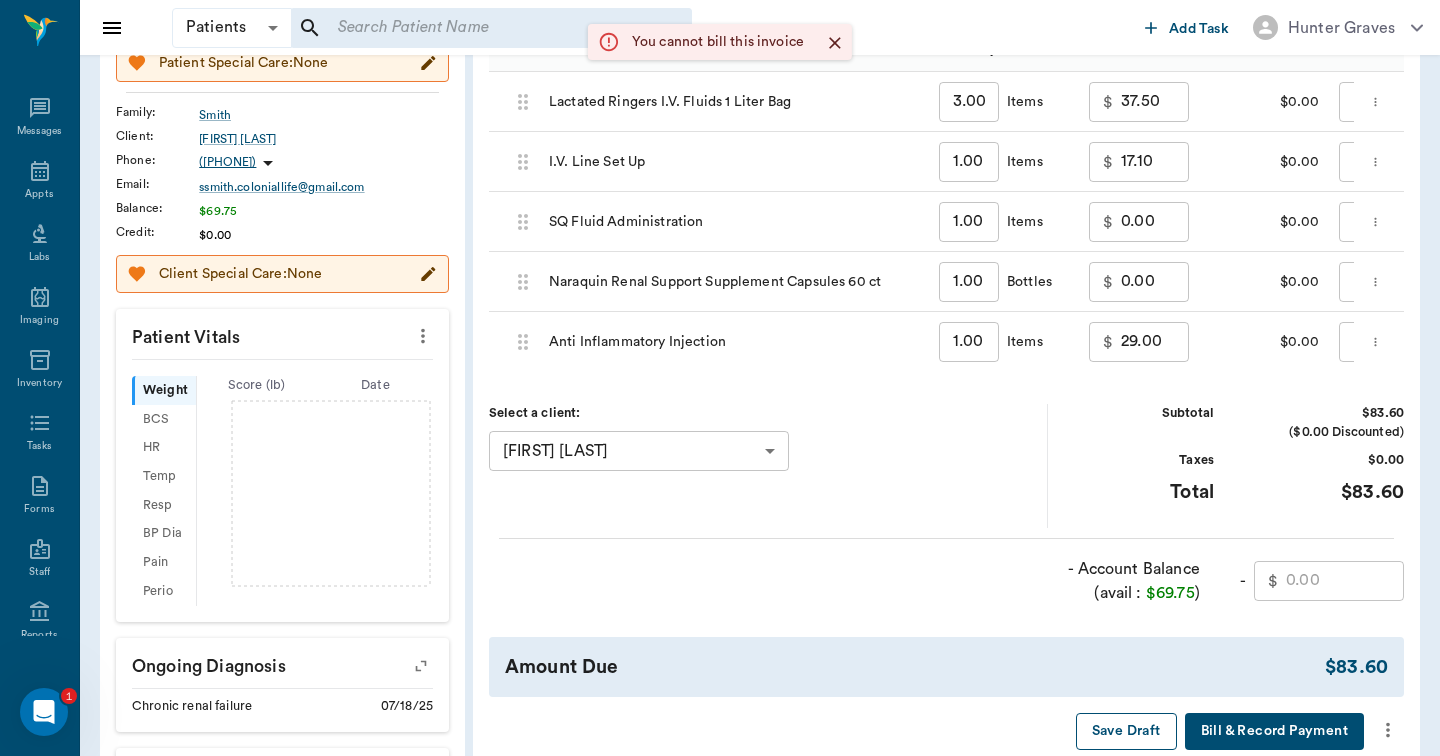click on "Save Draft" at bounding box center (1126, 731) 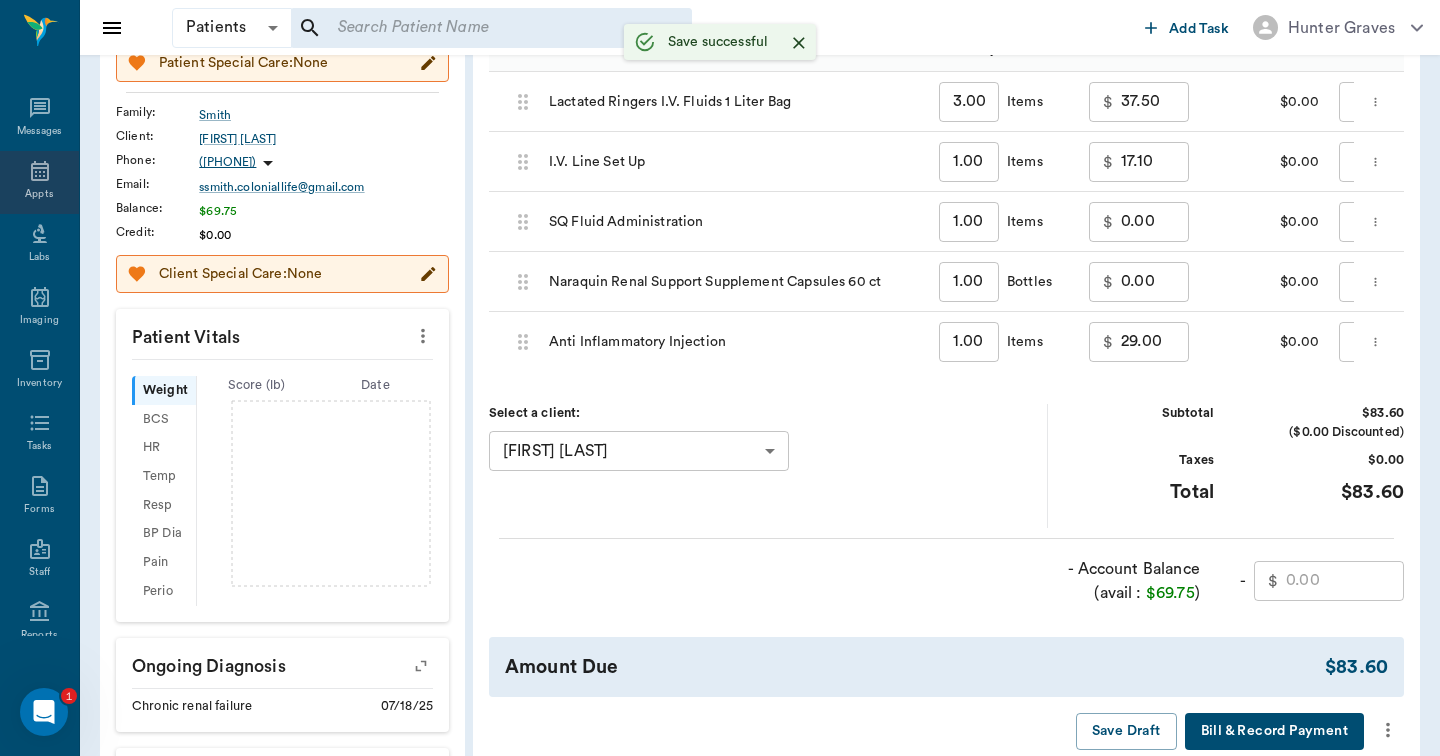 click 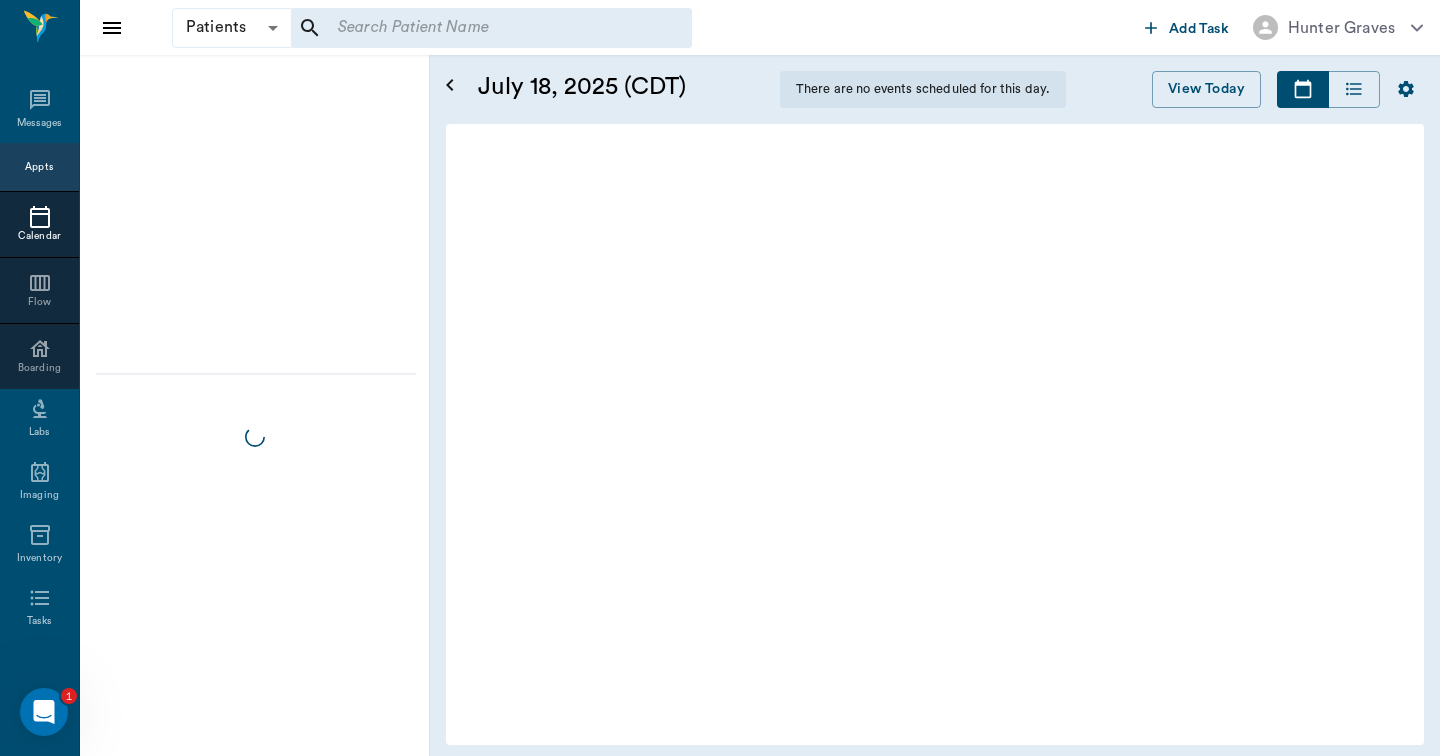 scroll, scrollTop: 0, scrollLeft: 0, axis: both 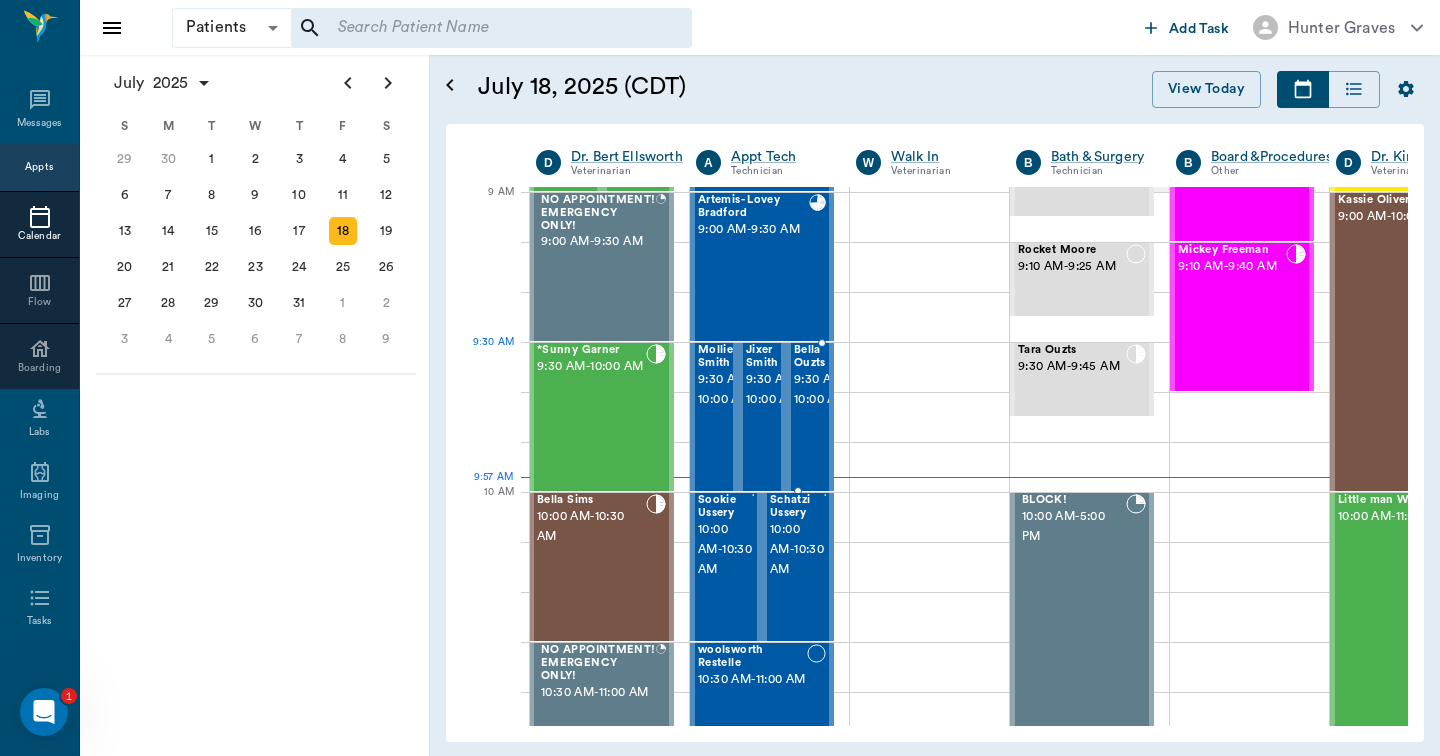 click at bounding box center (800, 417) 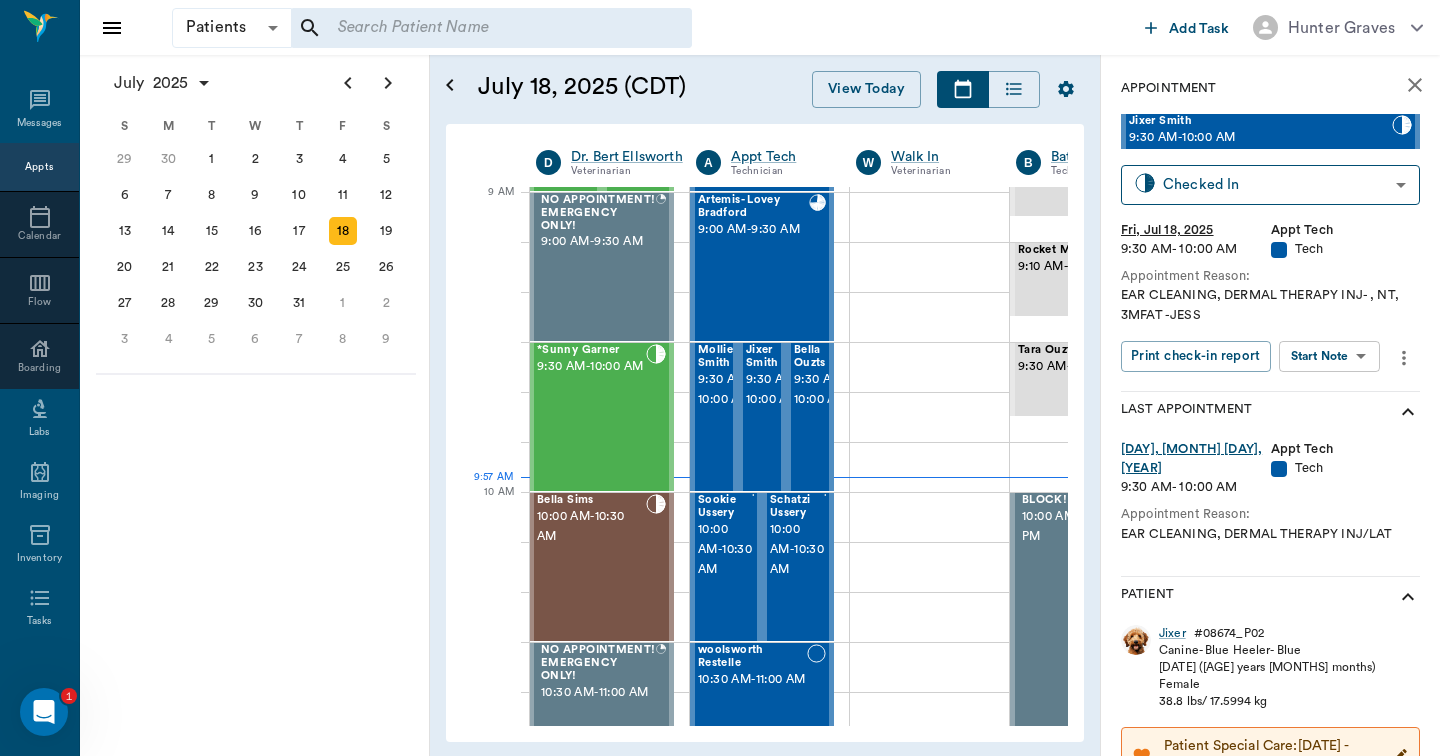 click on "Patients Patients ​ ​ Add Task Hunter Graves Nectar Messages Appts Calendar Flow Boarding Labs Imaging Inventory Tasks Forms Staff Reports Lookup Settings July 2025 S M T W T F S Jun 1 2 3 4 5 6 7 8 9 10 11 12 13 14 15 16 17 18 19 20 21 22 23 24 25 26 27 28 29 30 Jul 1 2 3 4 5 6 7 8 9 10 11 12 S M T W T F S 29 30 Jul 1 2 3 4 5 6 7 8 9 10 11 12 13 14 15 16 17 18 19 20 21 22 23 24 25 26 27 28 29 30 31 Aug 1 2 3 4 5 6 7 8 9 S M T W T F S 27 28 29 30 31 Aug 1 2 3 4 5 6 7 8 9 10 11 12 13 14 15 16 17 18 19 20 21 22 23 24 25 26 27 28 29 30 31 Sep 1 2 3 4 5 6 July 18, 2025 (CDT) View Today July 2025 Today 18 Fri Jul 2025 D Dr. Bert Ellsworth Veterinarian A Appt Tech Technician W Walk In Veterinarian B Bath & Surgery Technician B Board &Procedures Other D Dr. Kindall Jones Veterinarian 8 AM 9 AM 10 AM 11 AM 12 PM 1 PM 2 PM 3 PM 4 PM 5 PM 6 PM 7 PM 8 PM 9:57 AM 9:00 AM J Lo Nelson 8:00 AM  -  8:30 AM Gun Side Darlin' Nelson 8:00 AM  -  8:30 AM Fatima Nelson 8:00 AM  -  8:30 AM Candy Girl Nelson 8:30 AM  -  9:00 AM" at bounding box center [720, 378] 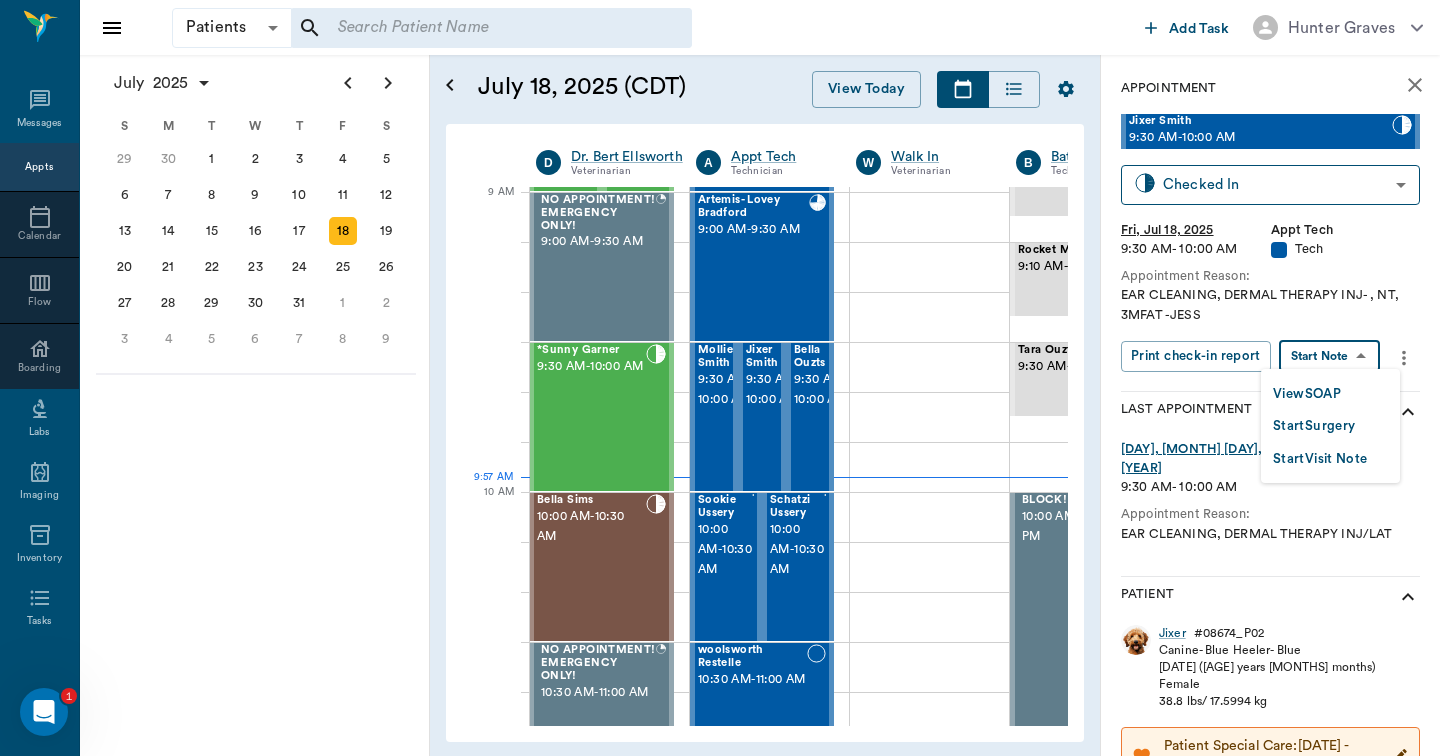 click on "View  SOAP" at bounding box center [1307, 394] 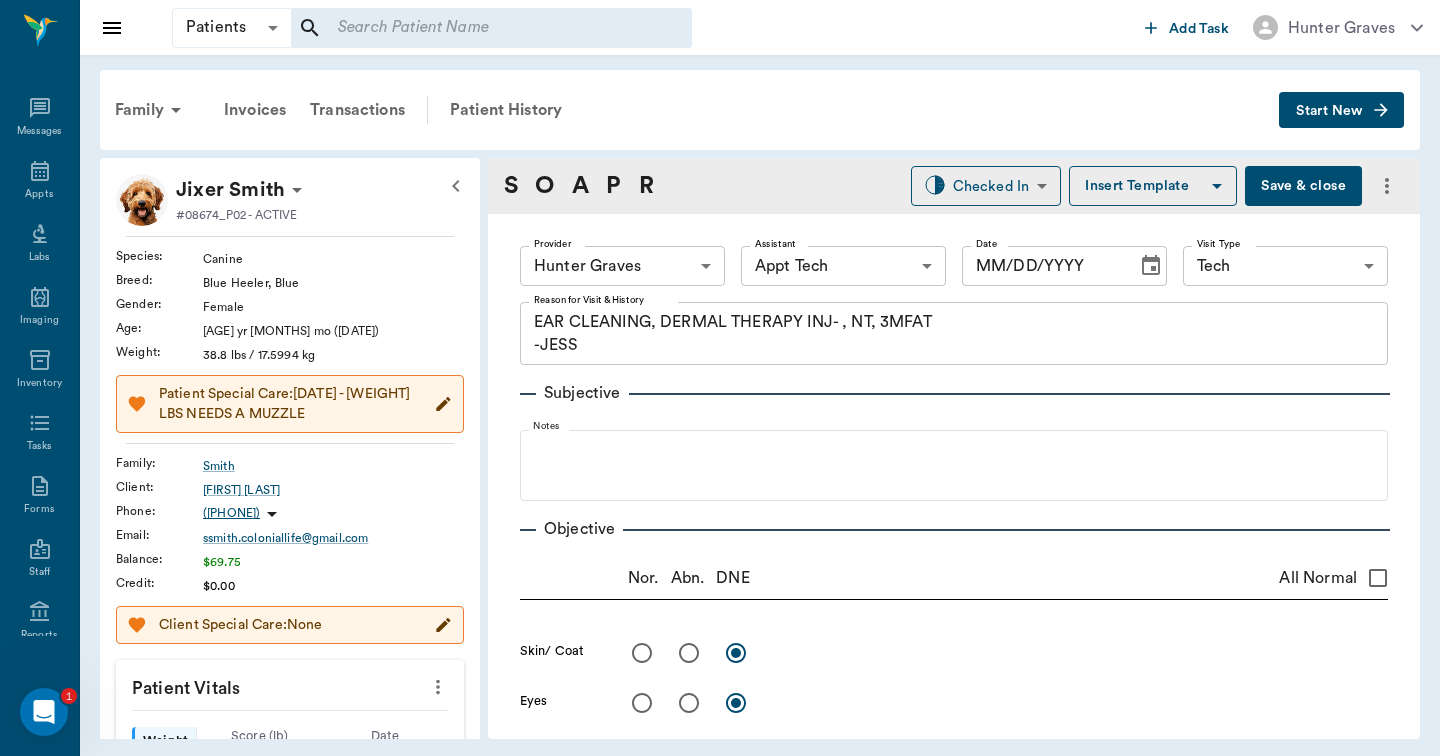 type on "682b670d8bdc6f7f8feef3db" 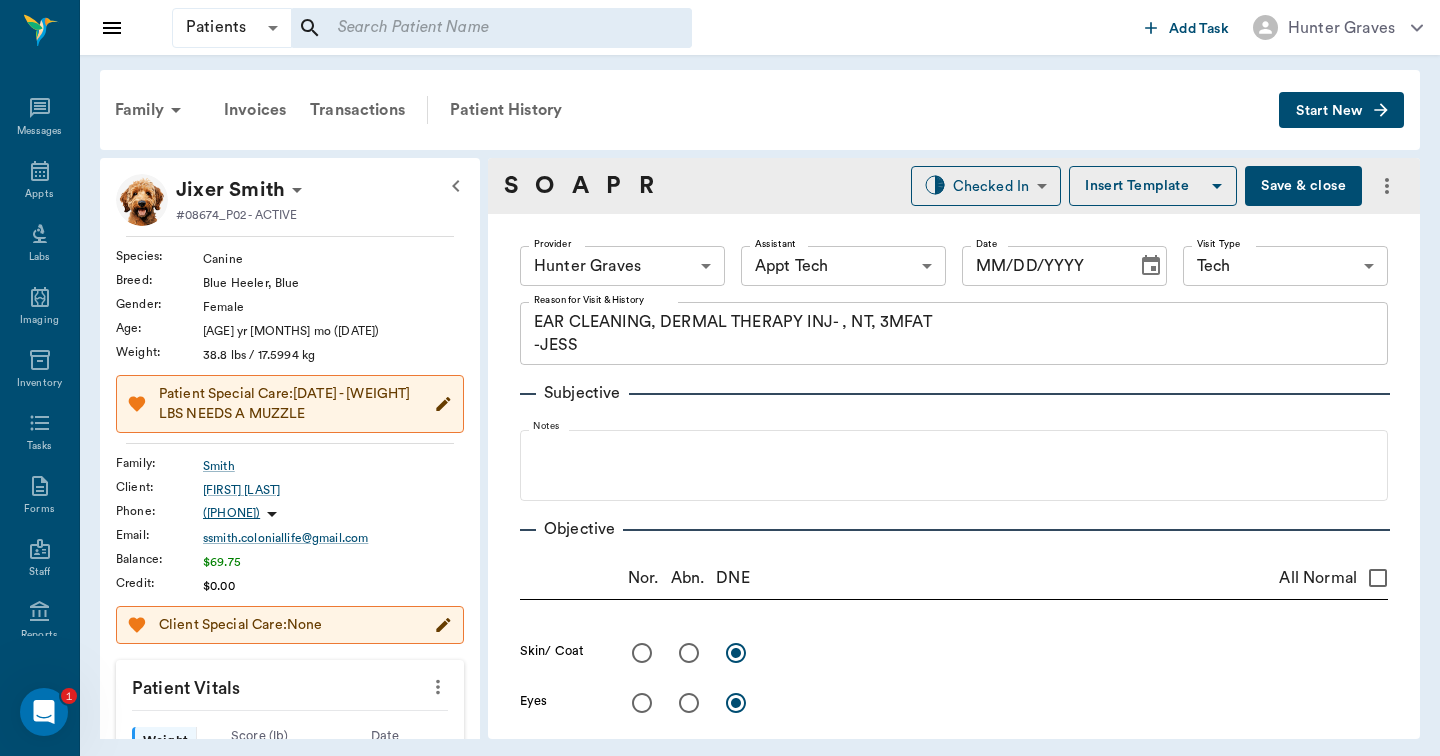 type on "63ec2f075fda476ae8351a4c" 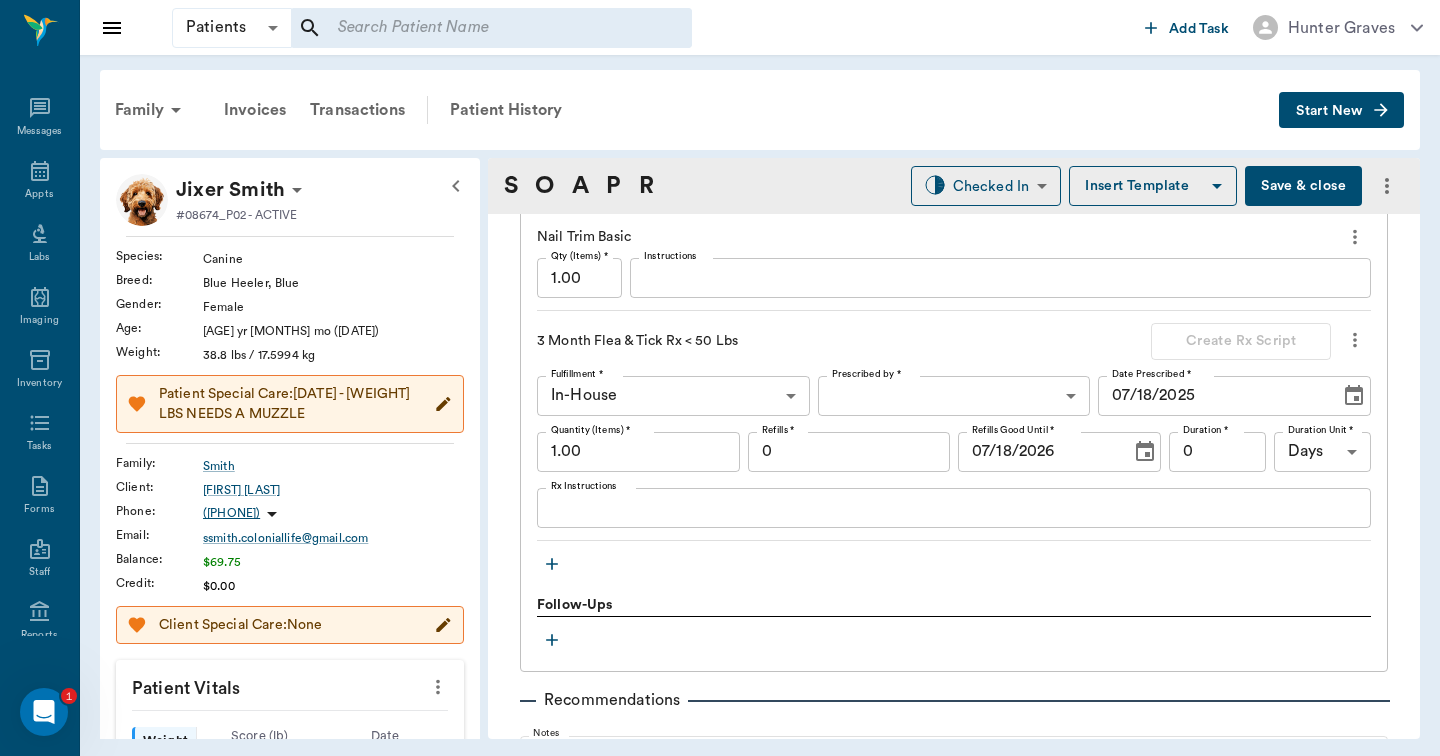 scroll, scrollTop: 1643, scrollLeft: 0, axis: vertical 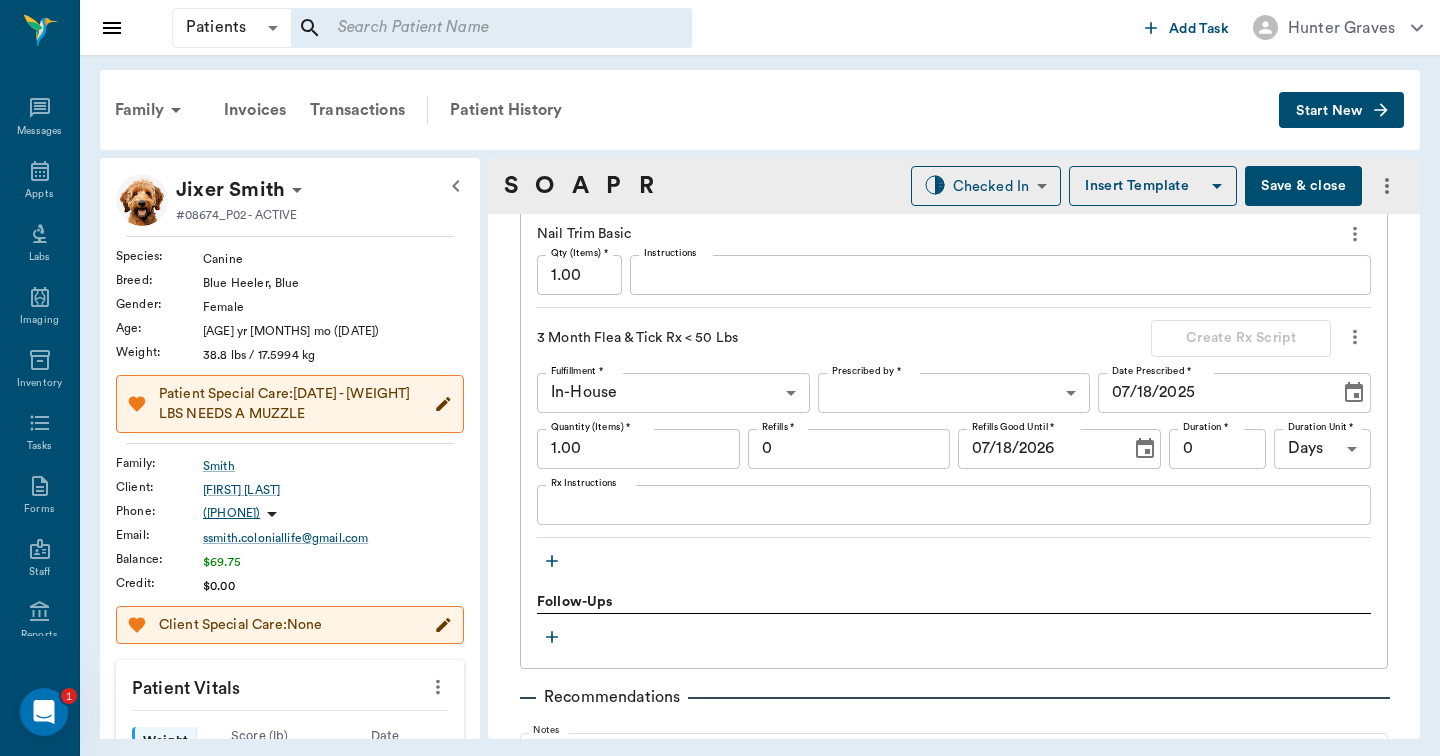 click 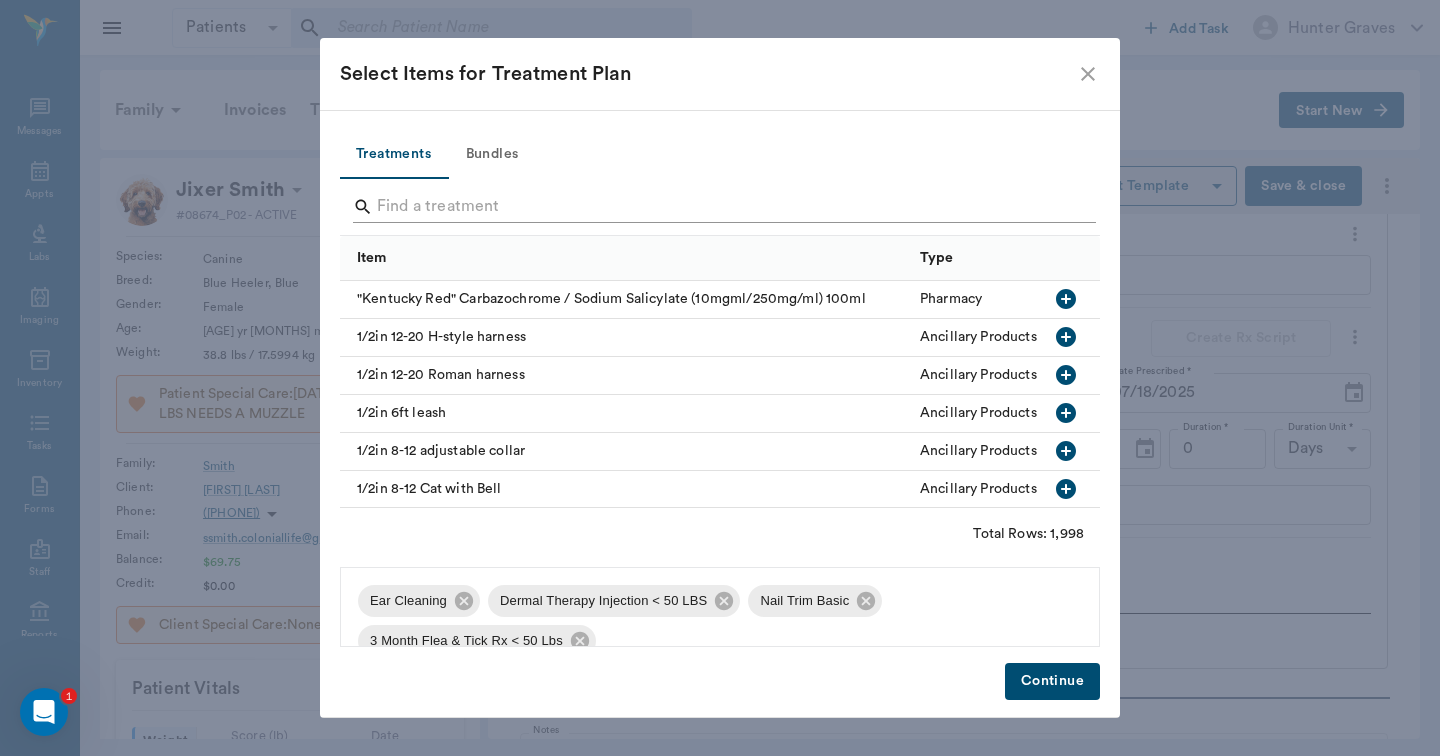 click at bounding box center [721, 207] 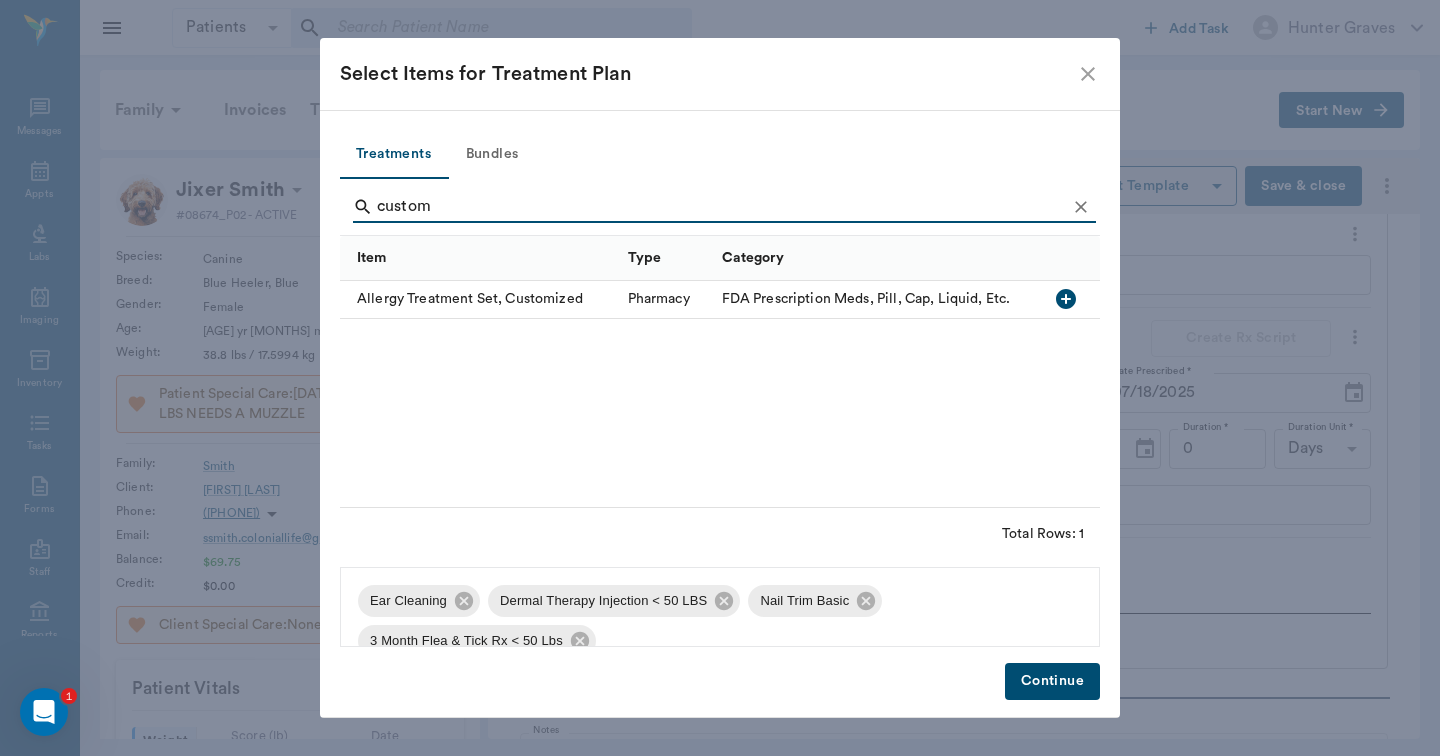 type on "custom" 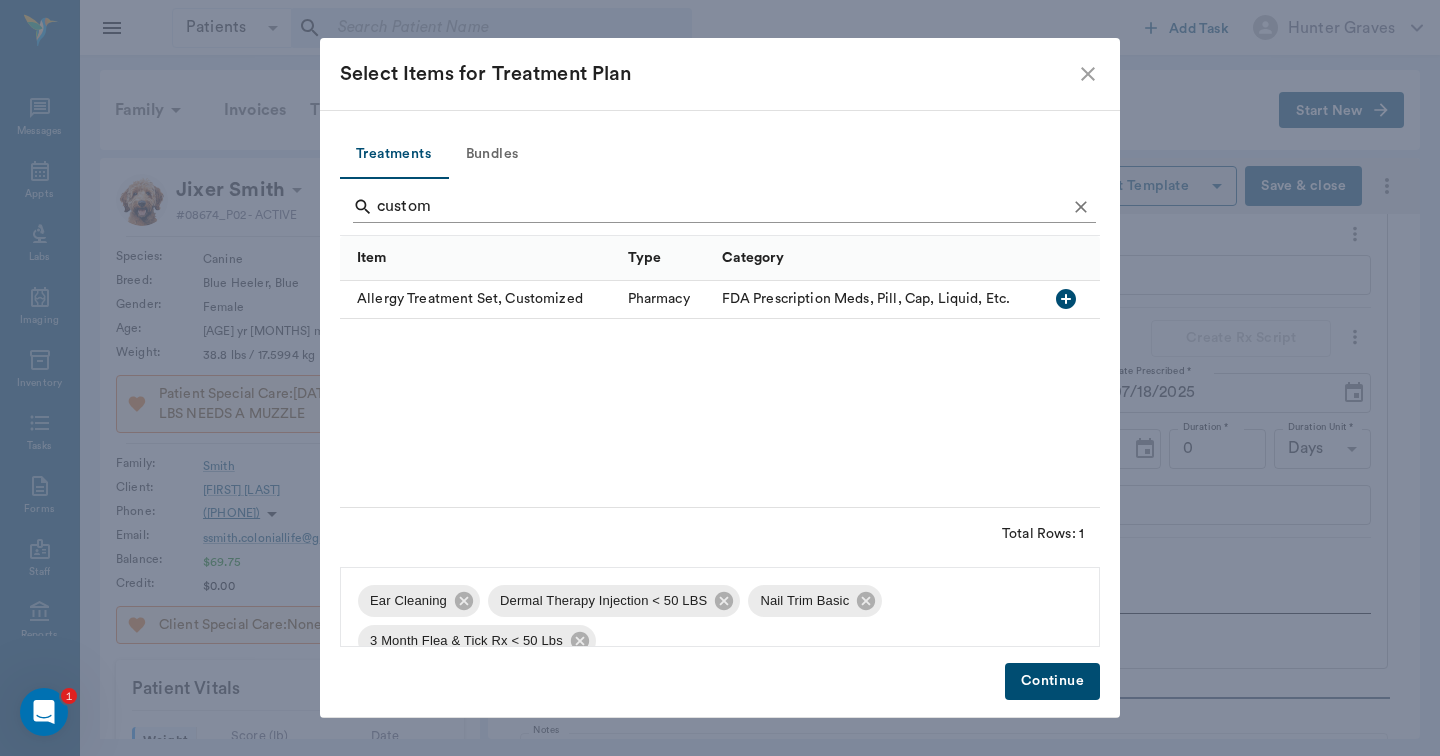 click 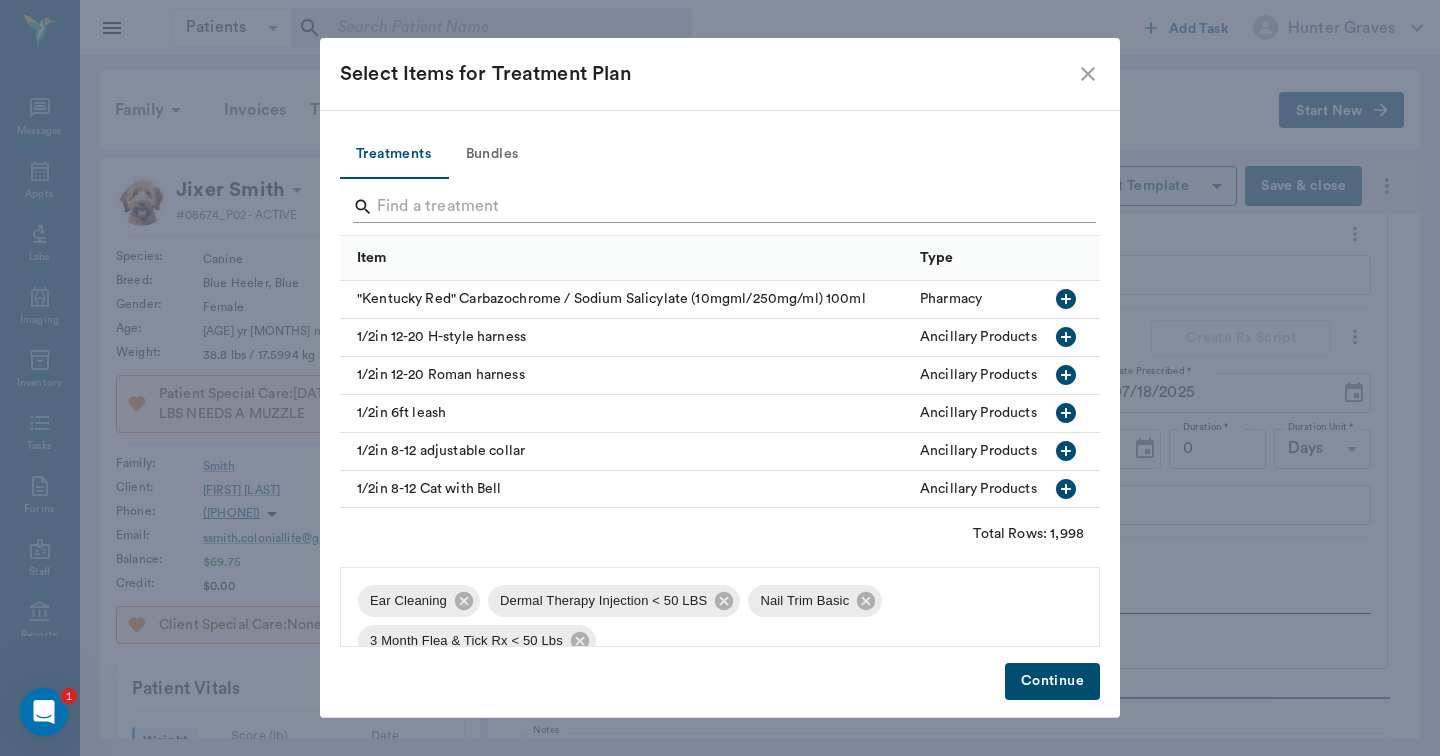 click at bounding box center (721, 207) 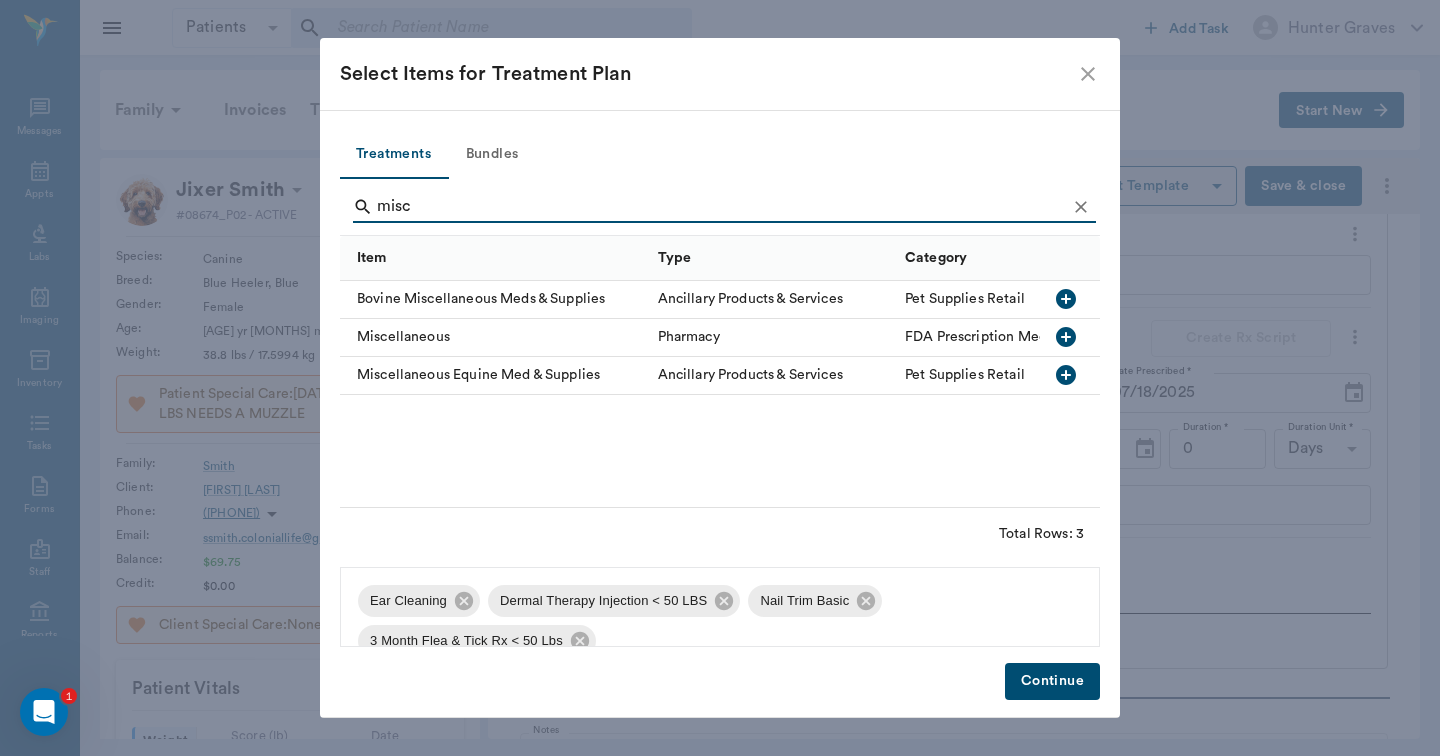 type on "misc" 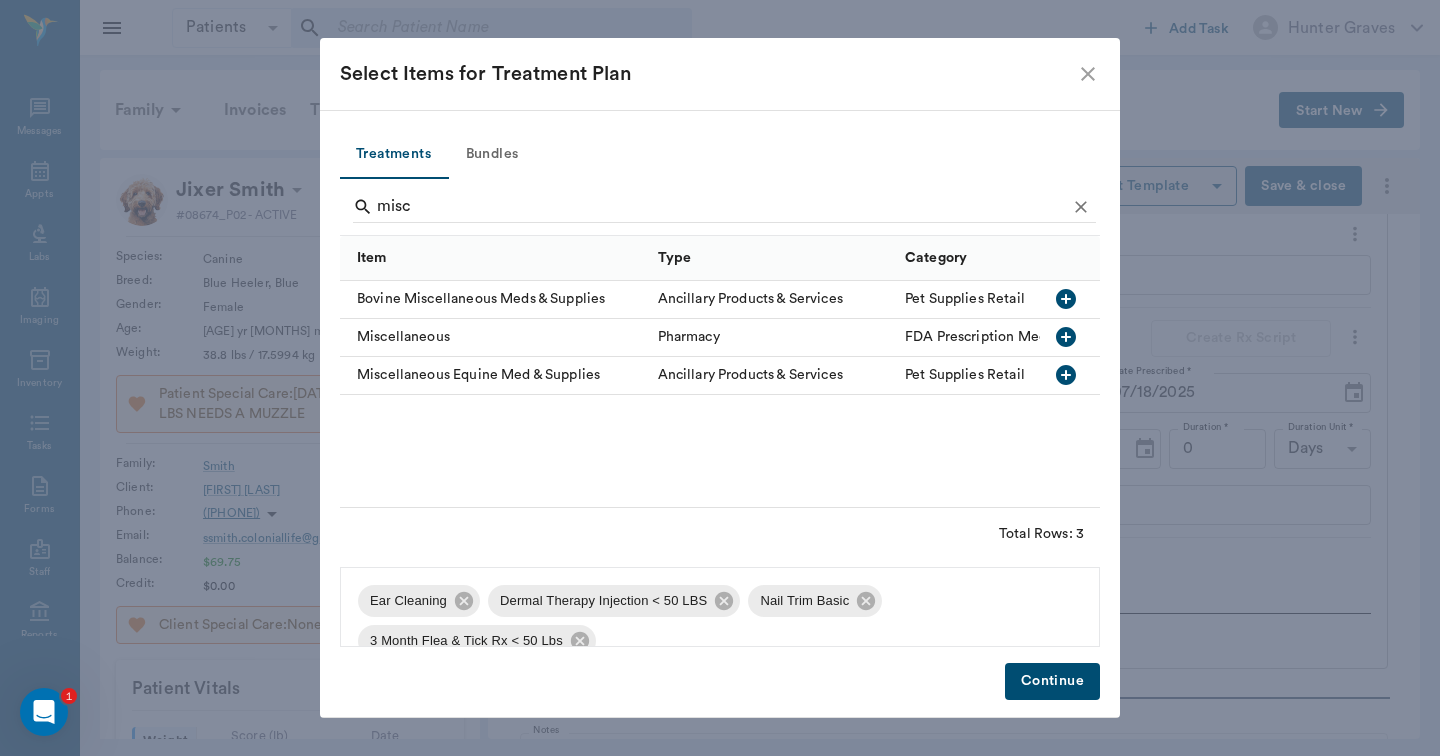 click 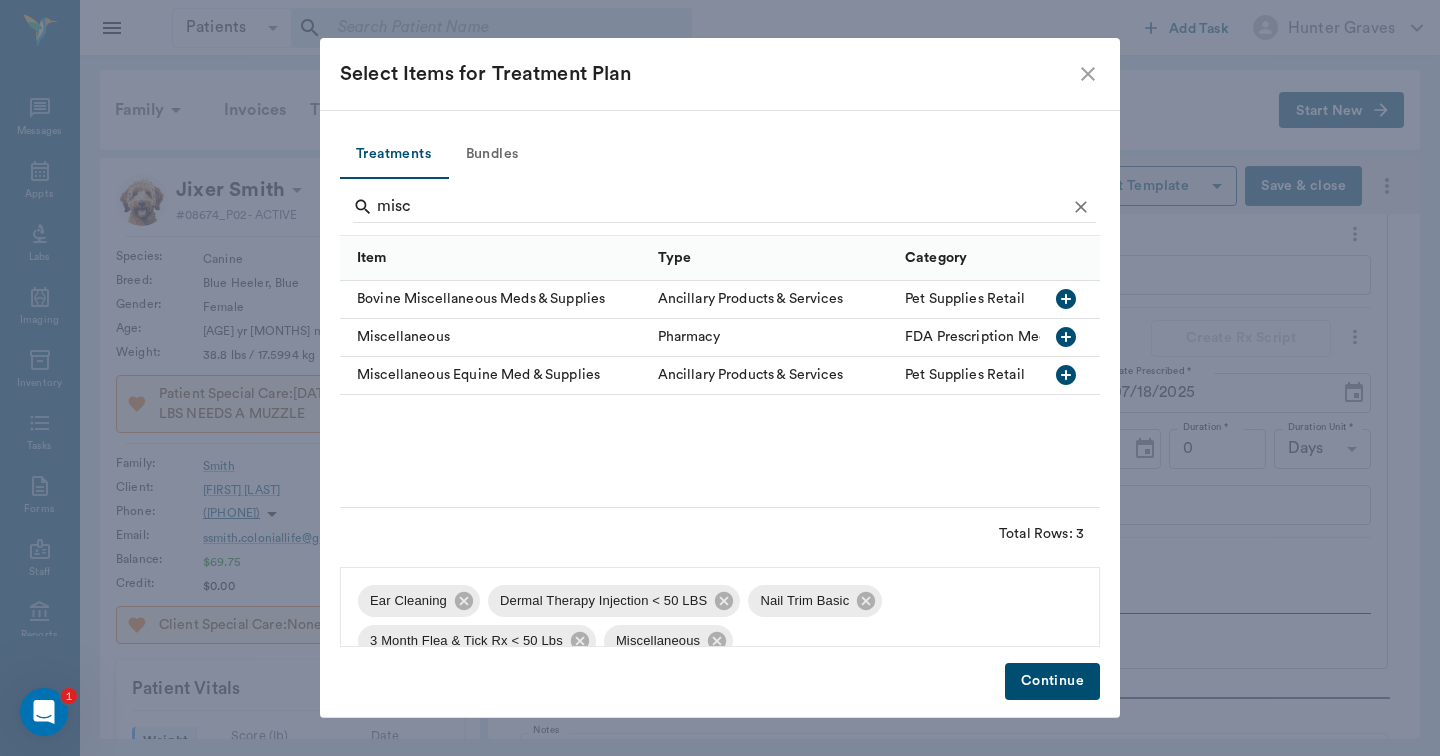 click on "Continue" at bounding box center [1052, 681] 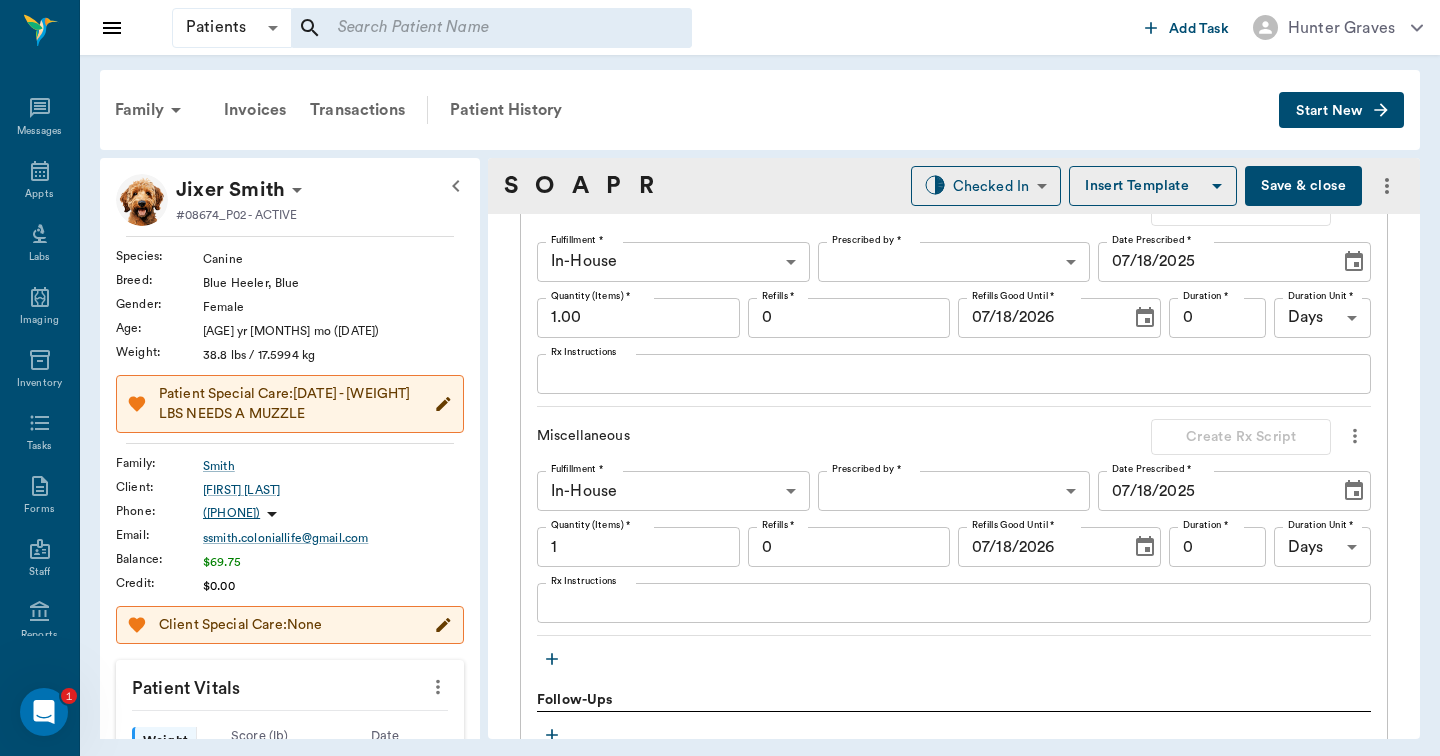 scroll, scrollTop: 1790, scrollLeft: 0, axis: vertical 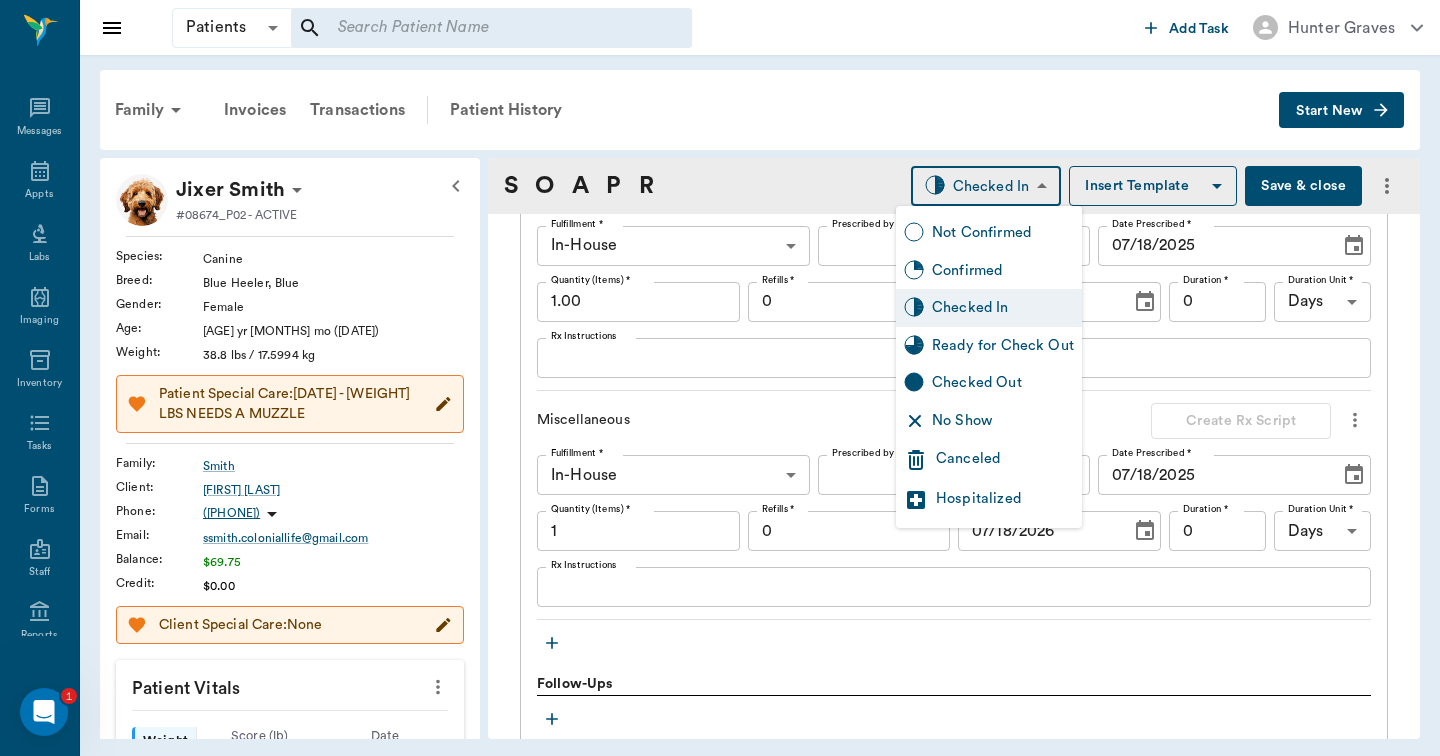 click on "Patients Patients ​ ​ Add Task Hunter Graves Nectar Messages Appts Labs Imaging Inventory Tasks Forms Staff Reports Lookup Settings Family Invoices Transactions Patient History Start New Jixer Smith #08674_P02    -    ACTIVE   Species : Canine Breed : Blue Heeler, Blue Gender : Female Age : 10 yr 4 mo (02/27/2015) Weight : 38.8 lbs / 17.5994 kg Patient Special Care:  4/4/23- 46 LBS
NEEDS A MUZZLE Family : Smith Client : Stacey Smith Phone : (972) 781-8498 Email : ssmith.coloniallife@gmail.com Balance : $69.75 Credit : $0.00 Client Special Care:  None Patient Vitals Weight BCS HR Temp Resp BP Dia Pain Perio Score ( lb ) Date 07/09/24 11AM 07/18/25 9AM 0 15 30 45 60 Ongoing diagnosis Current Rx Reminders 3 Month Flea & Tick Rx < 50 Lbs 06/04/25 Rabies Vaccination Canine 1 Yr 07/08/25 Upcoming appointments Schedule Appointment S O A P R Checked In CHECKED_IN ​ Insert Template  Save & close Provider Hunter Graves 682b670d8bdc6f7f8feef3db Provider Assistant Appt Tech 63ec2f075fda476ae8351a4c Assistant x x" at bounding box center [720, 378] 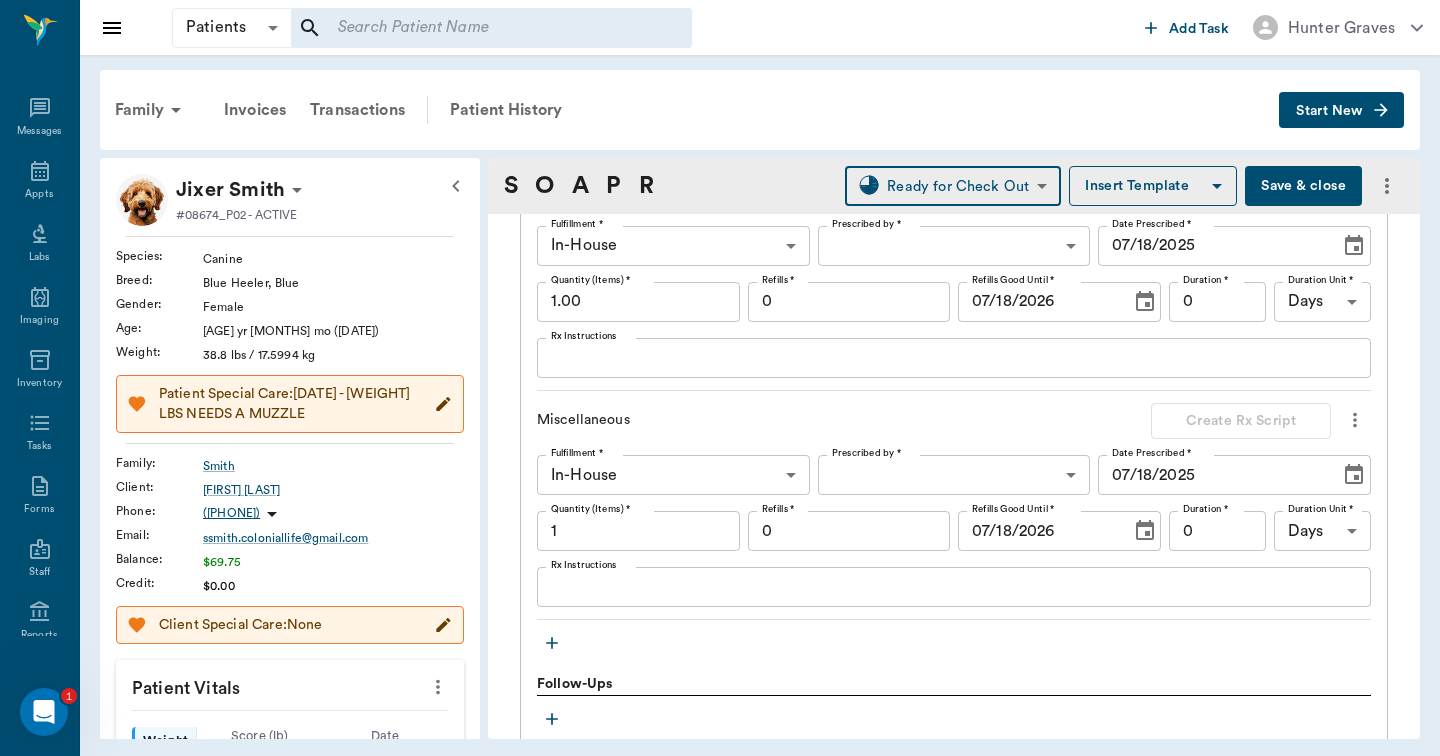 scroll, scrollTop: 0, scrollLeft: 0, axis: both 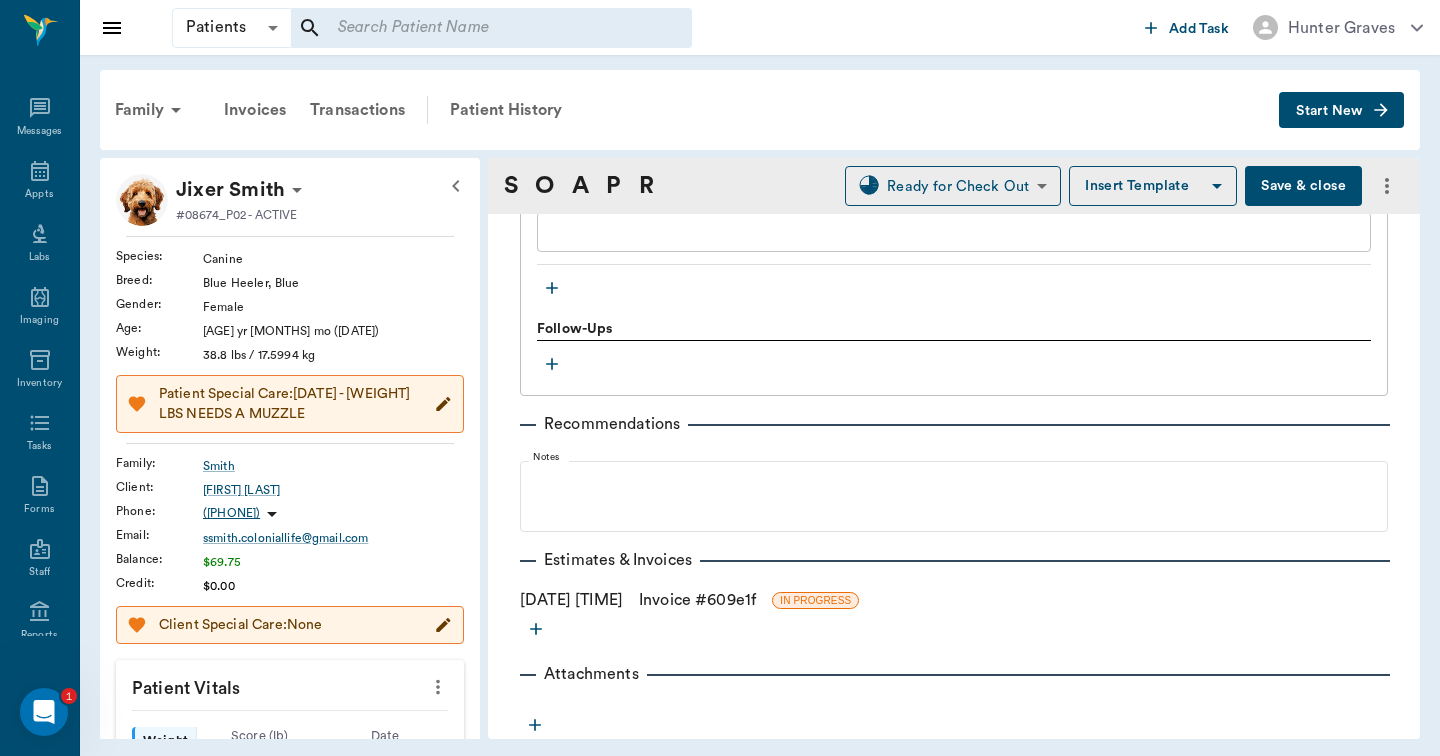 click on "Invoice # 609e1f" at bounding box center (697, 600) 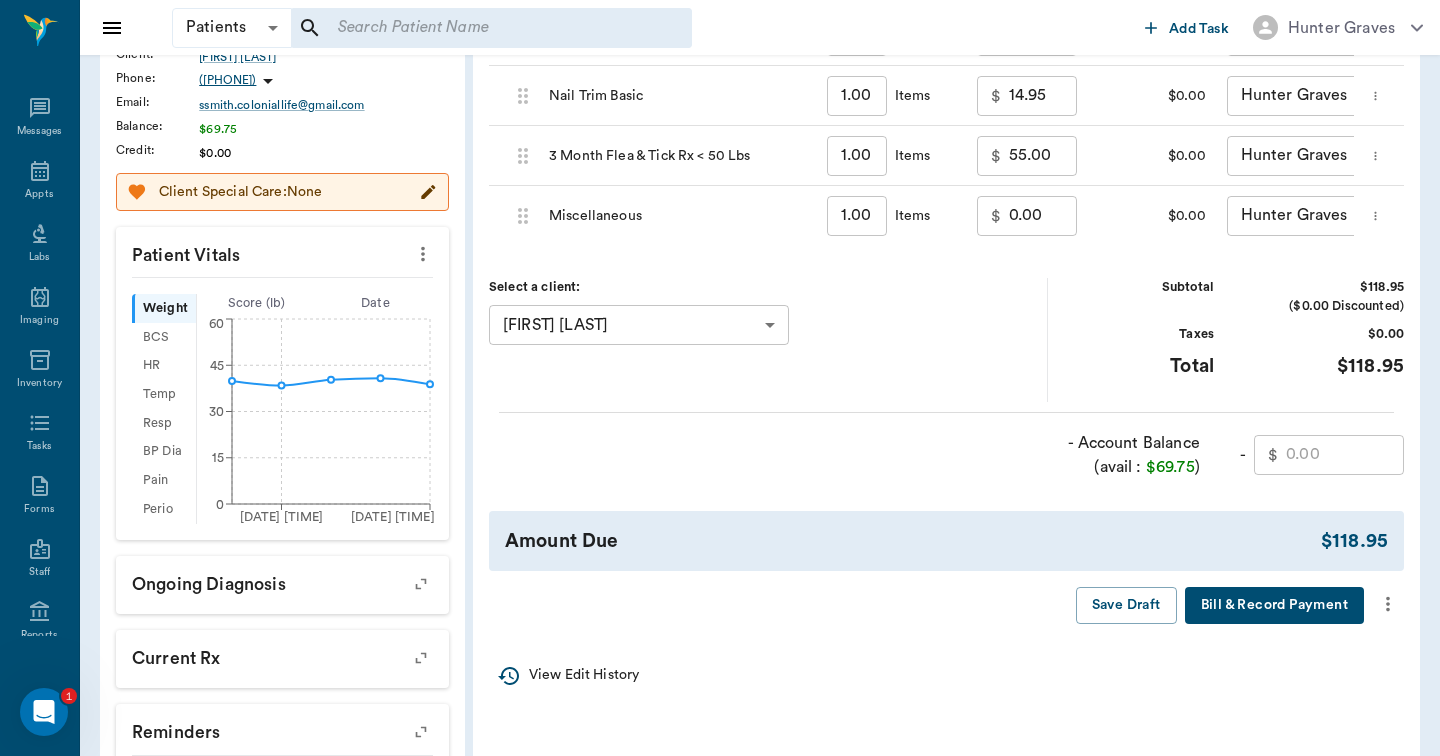 scroll, scrollTop: 438, scrollLeft: 0, axis: vertical 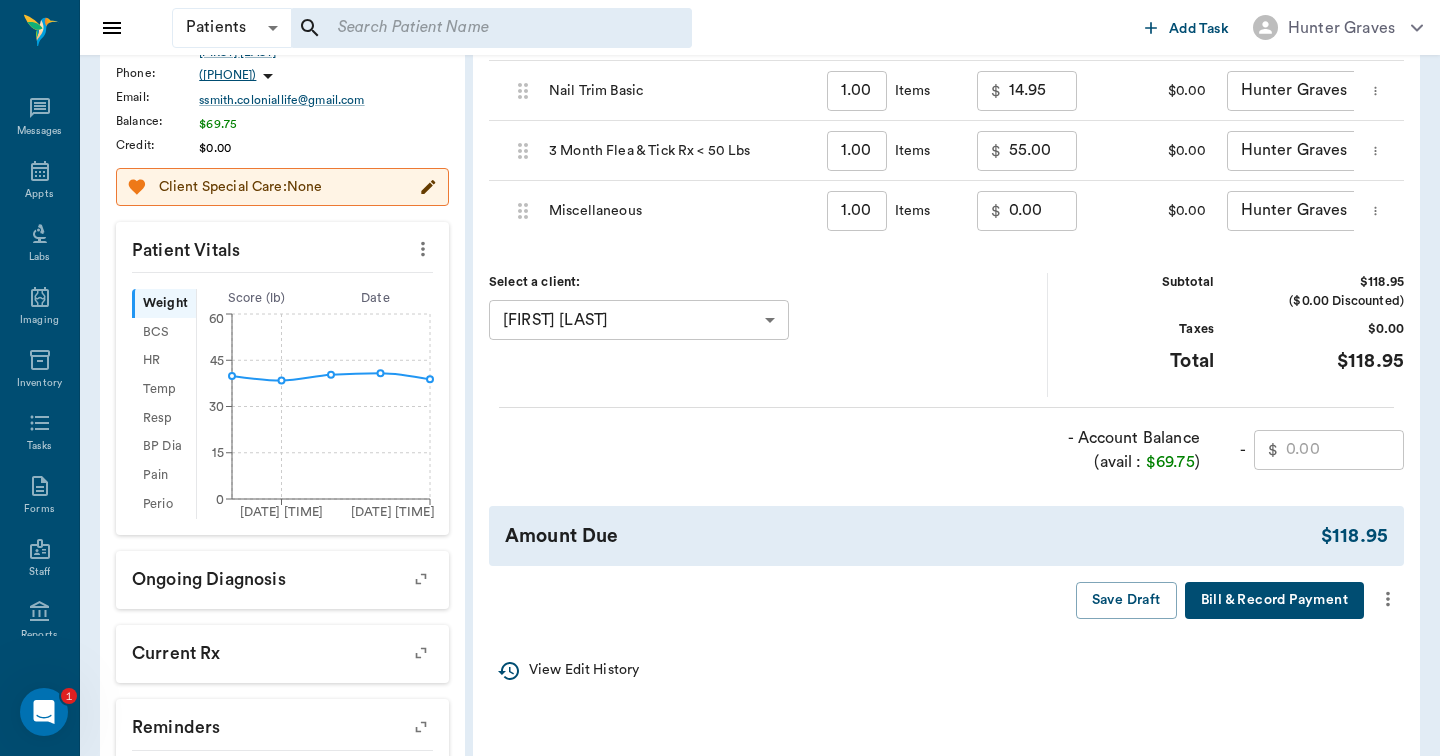 click 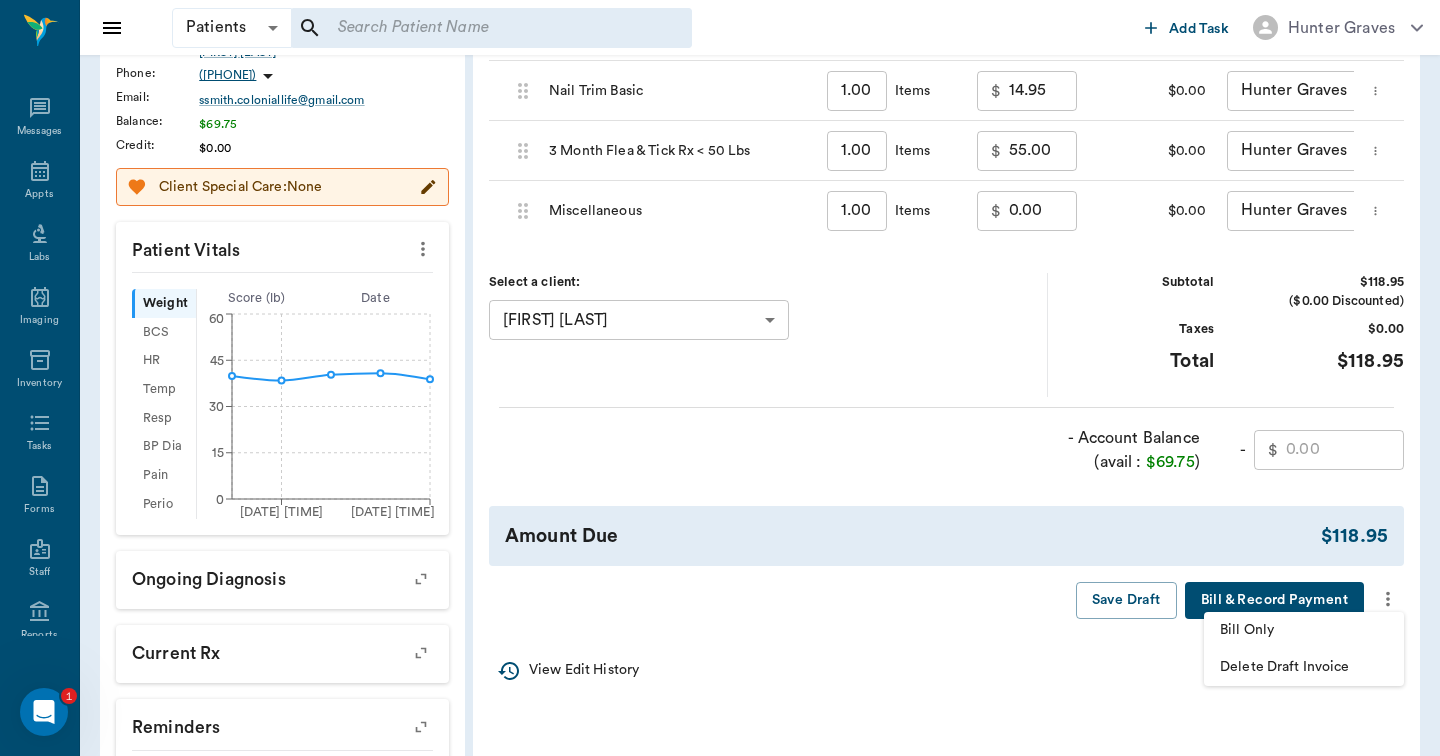 click at bounding box center (720, 378) 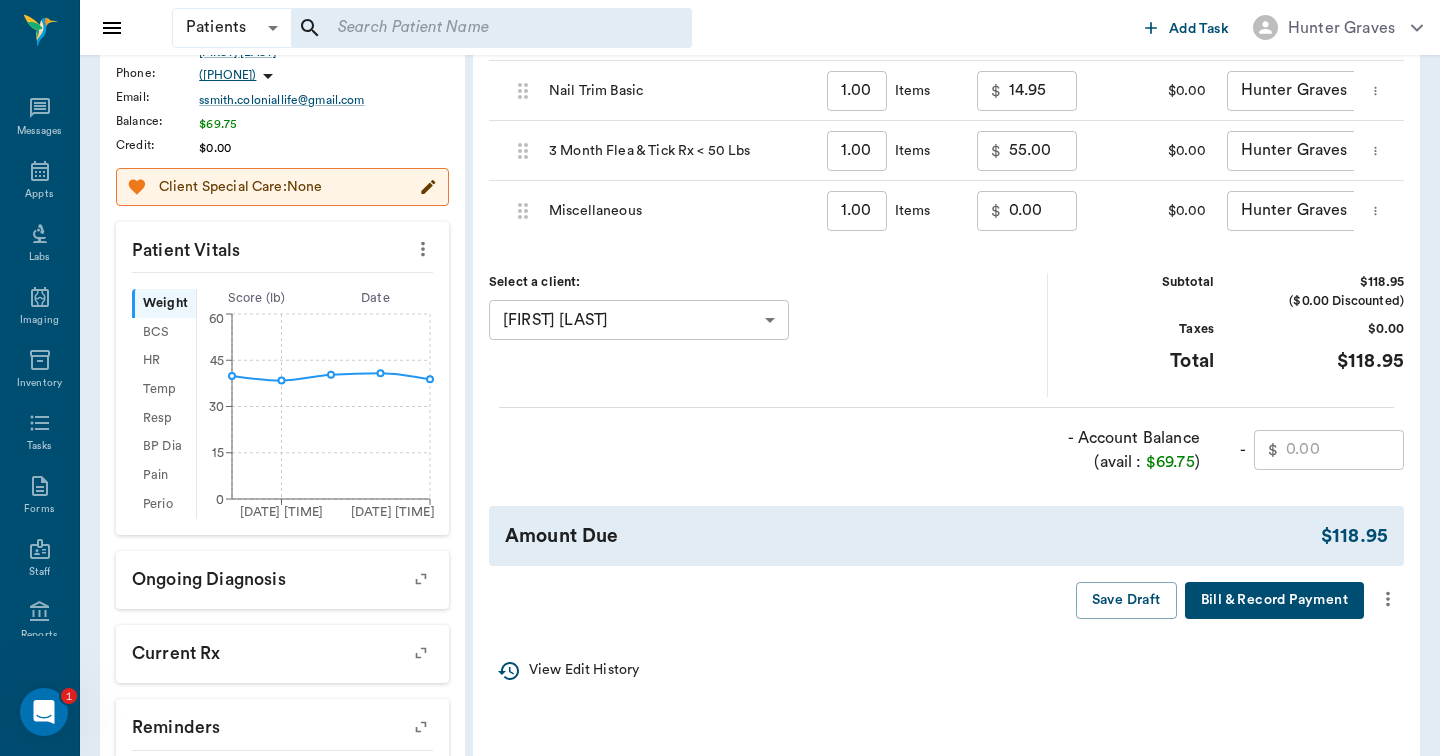 click on "0.00" at bounding box center (1043, 211) 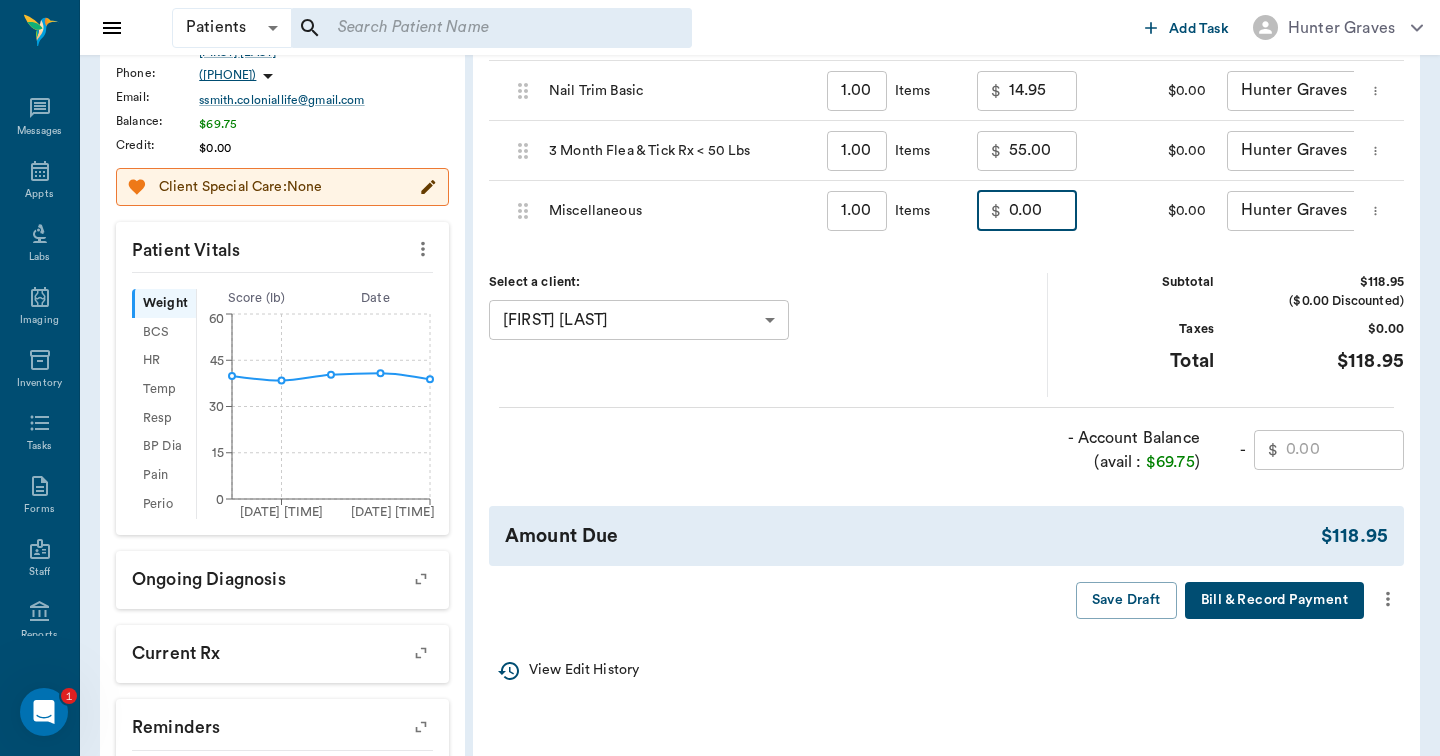 click on "0.00" at bounding box center (1043, 211) 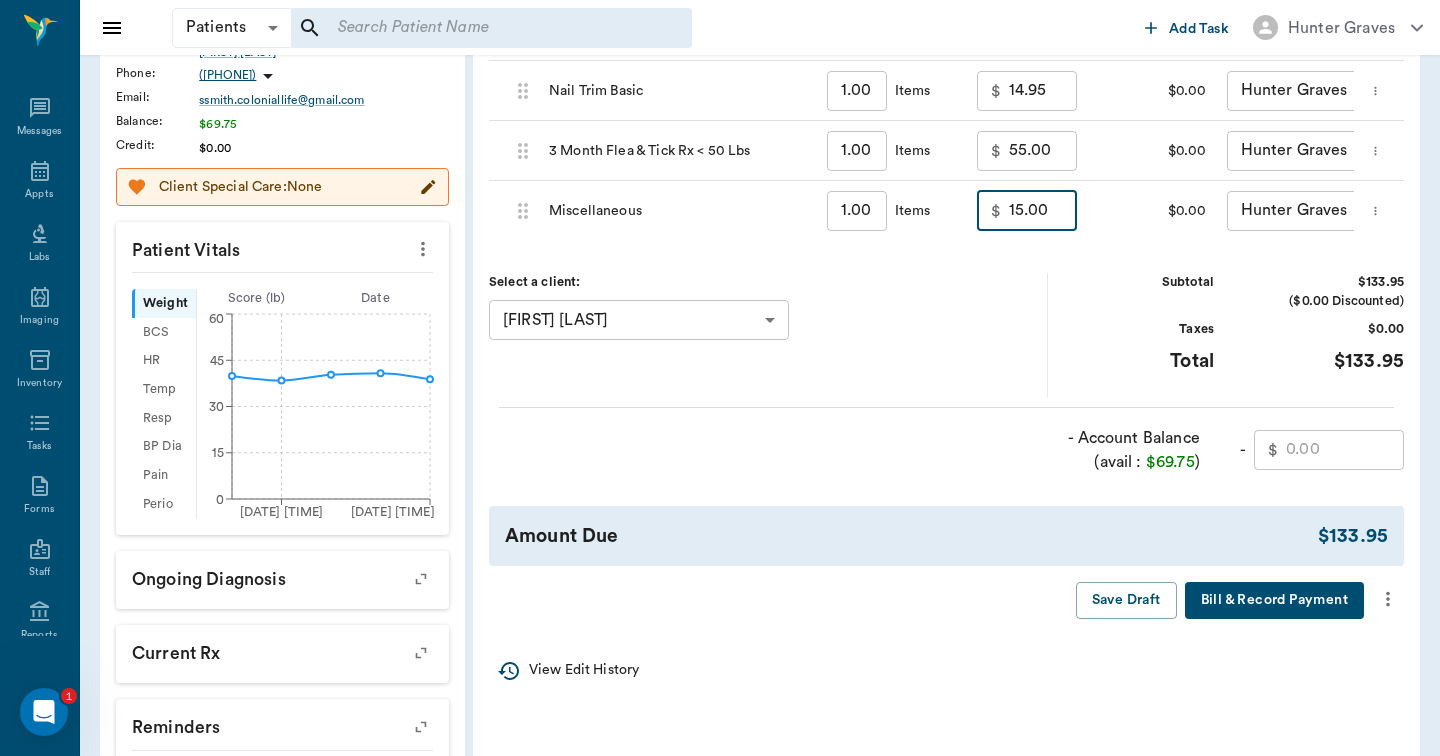 type on "15.00" 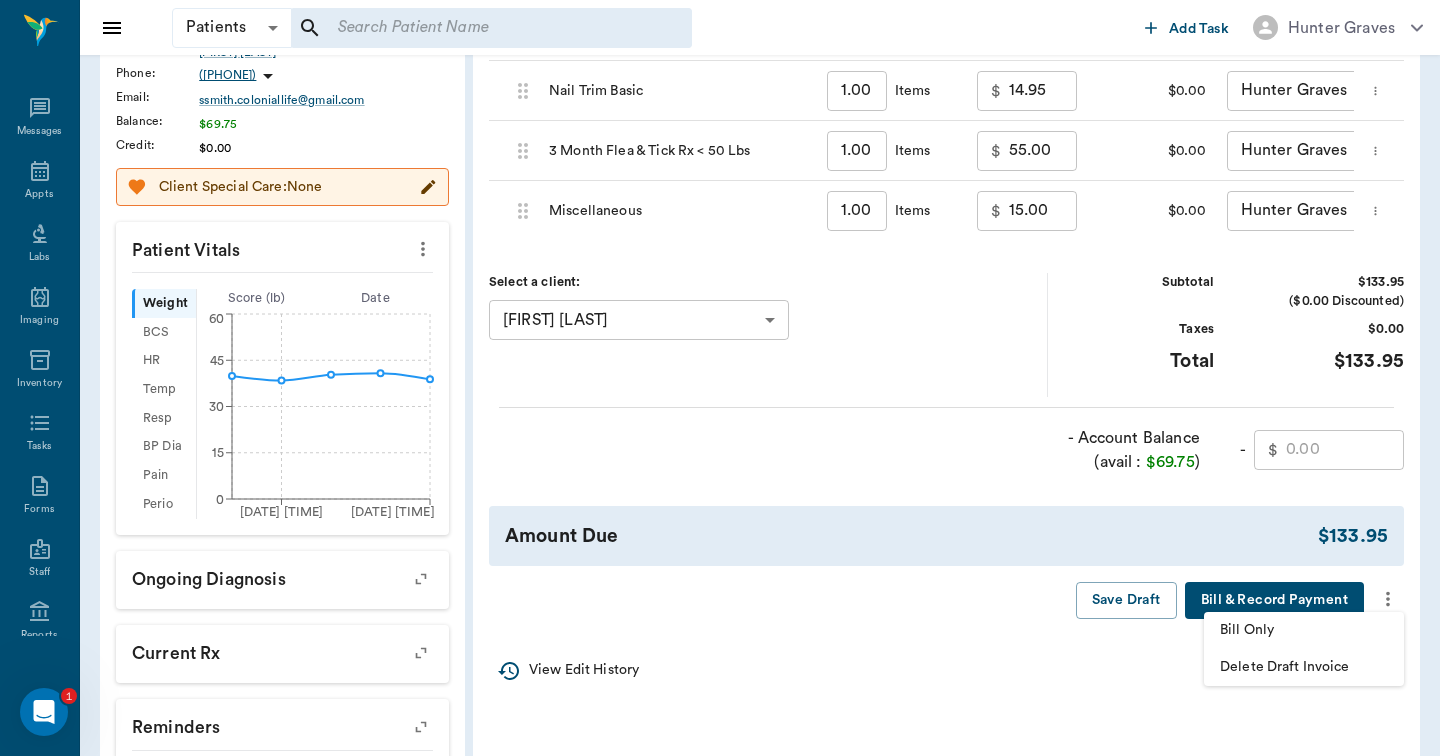 click on "Bill Only" at bounding box center [1304, 630] 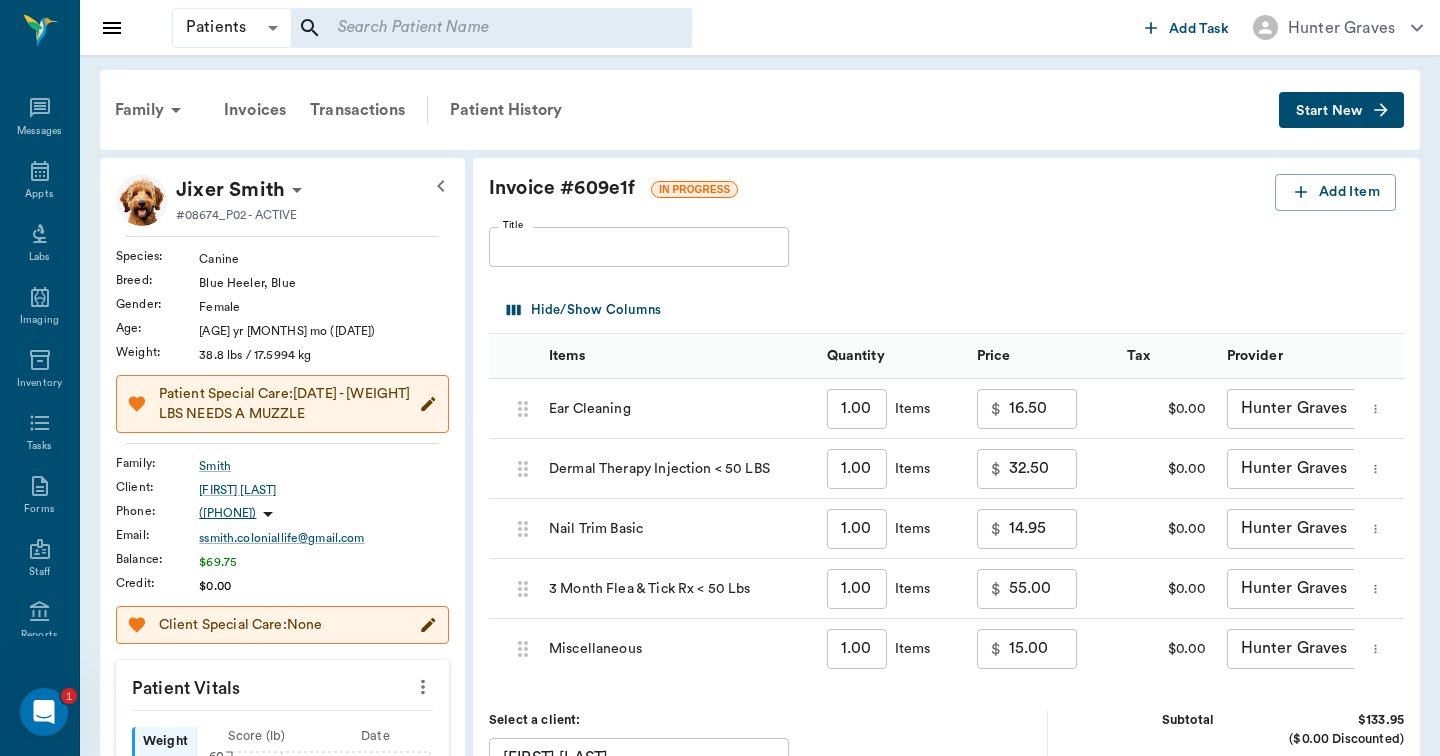 scroll, scrollTop: 0, scrollLeft: 0, axis: both 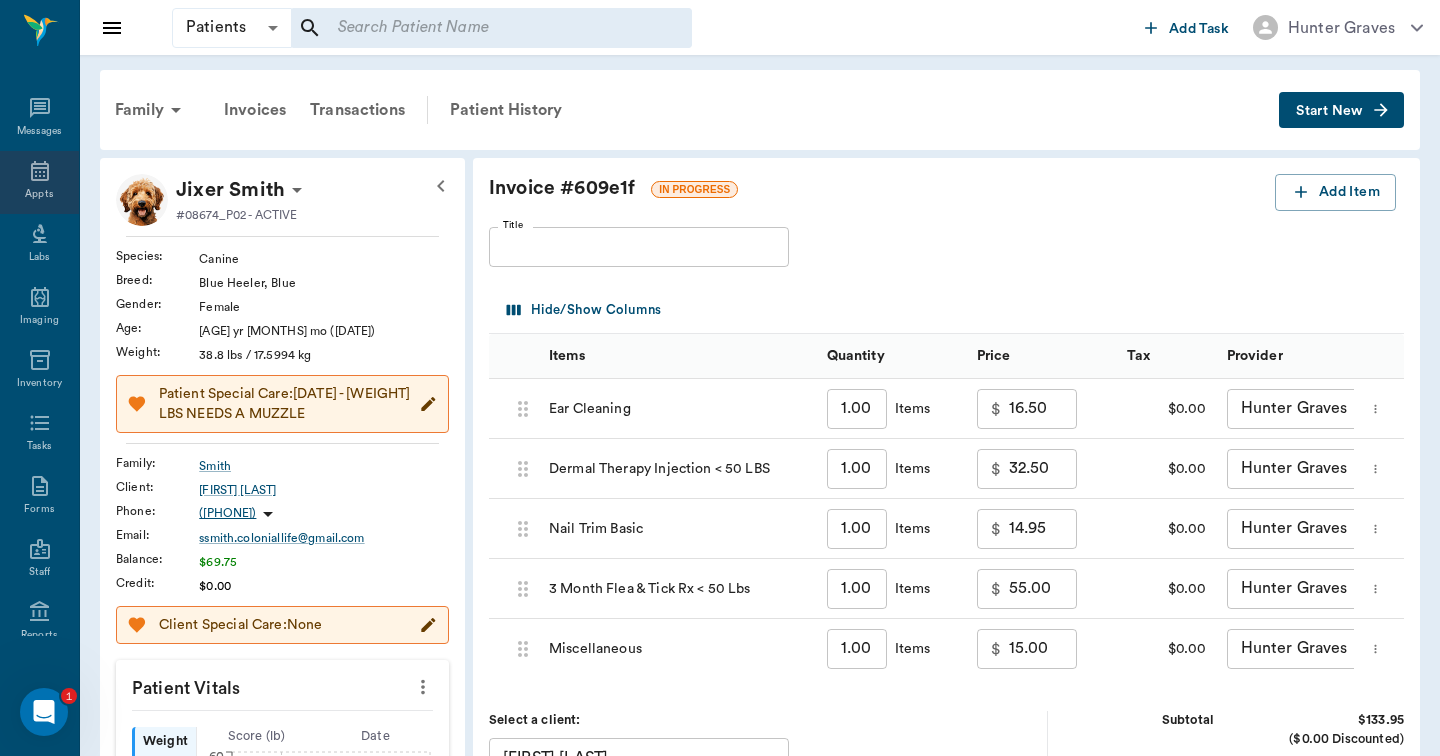 click on "Appts" at bounding box center [39, 182] 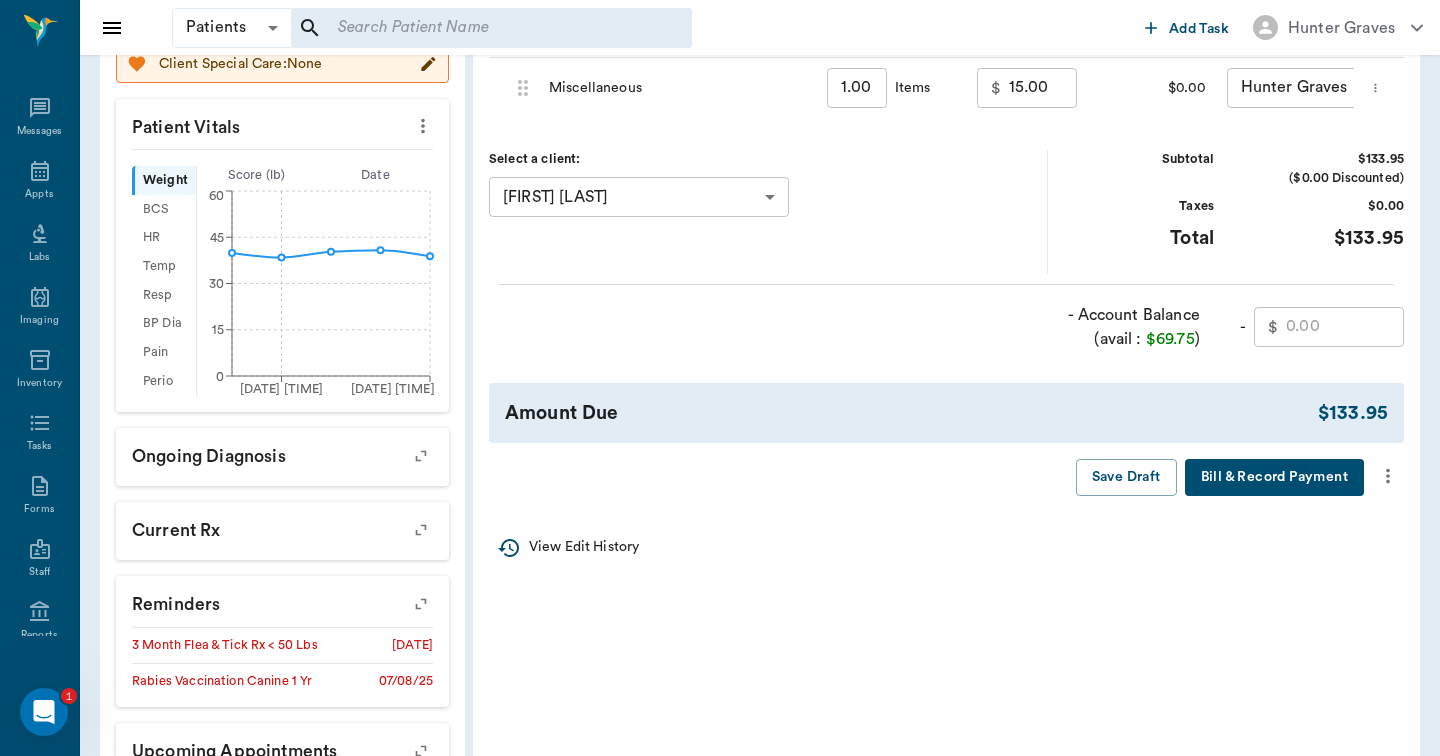scroll, scrollTop: 566, scrollLeft: 0, axis: vertical 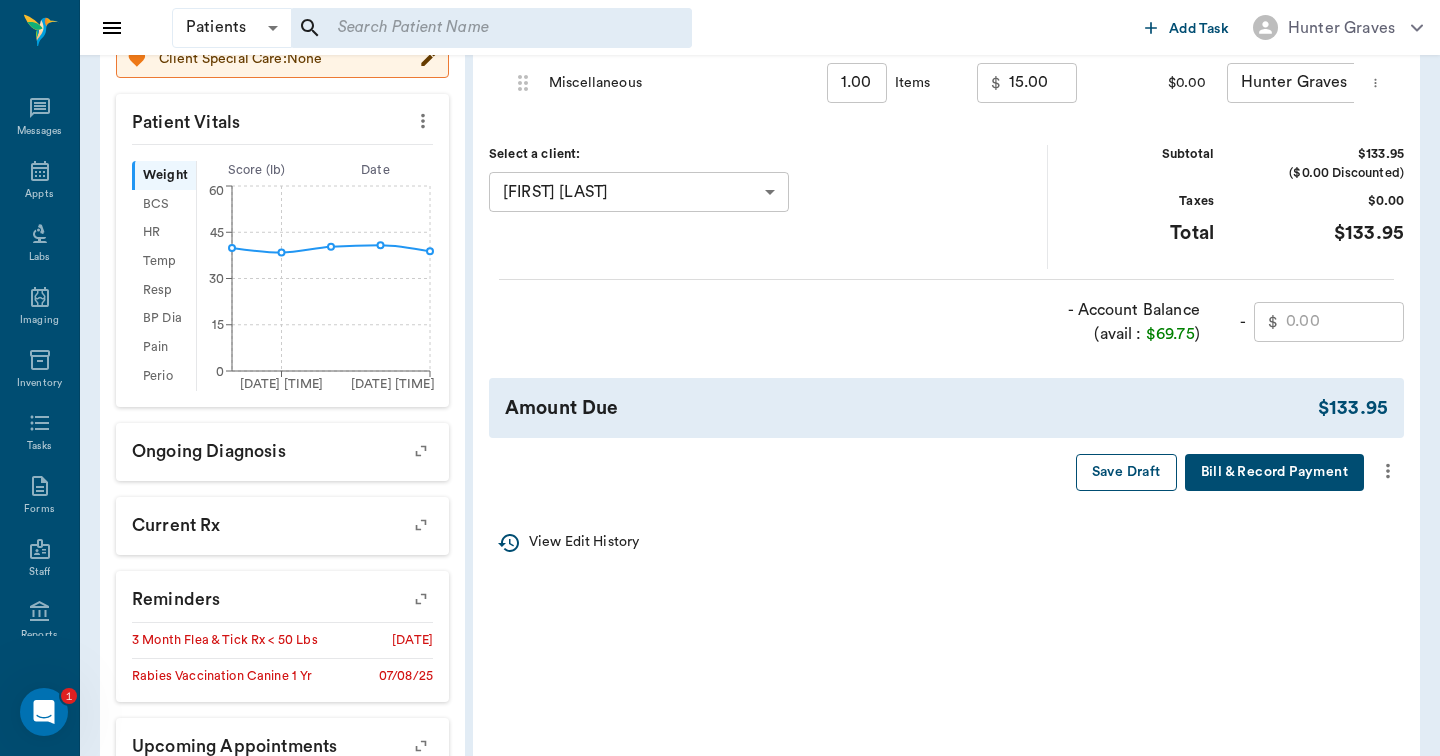 click on "Save Draft" at bounding box center (1126, 472) 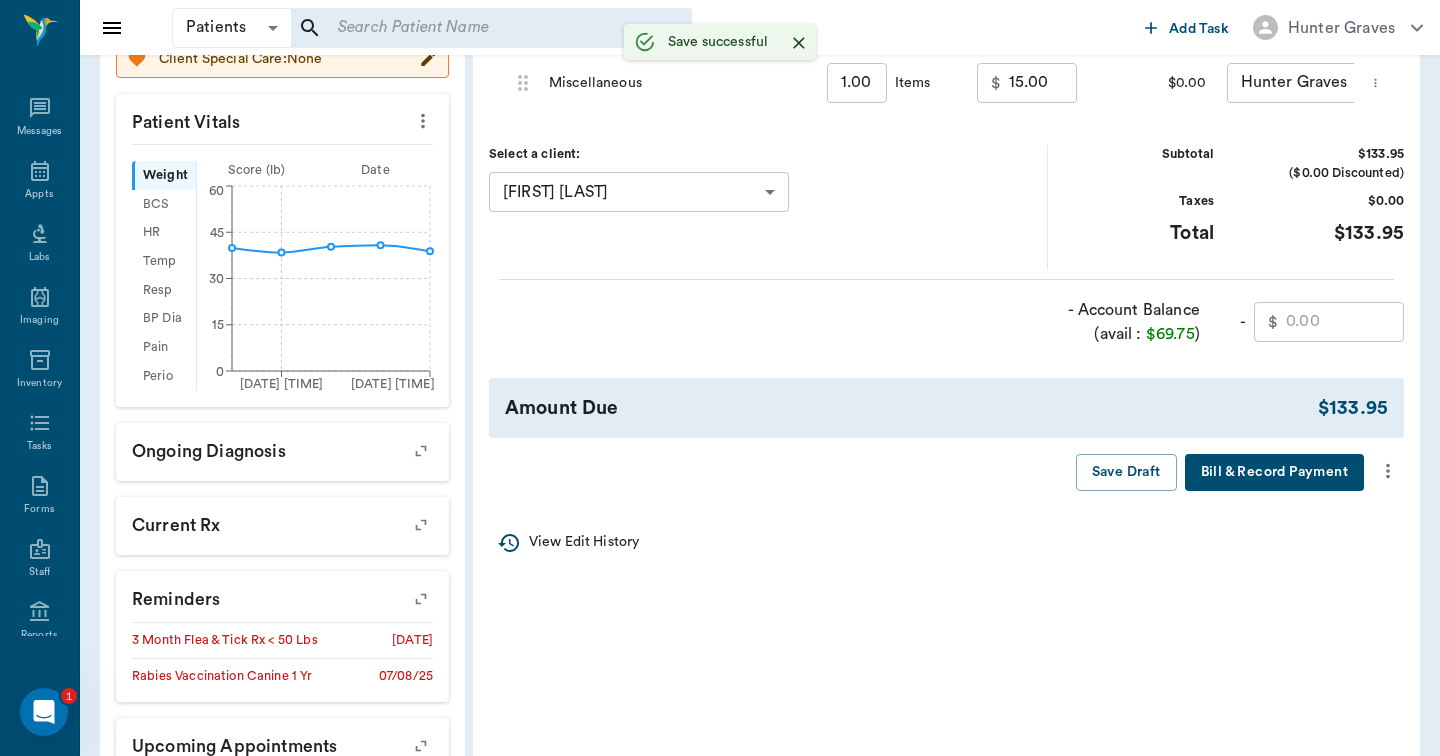 click at bounding box center [1388, 471] 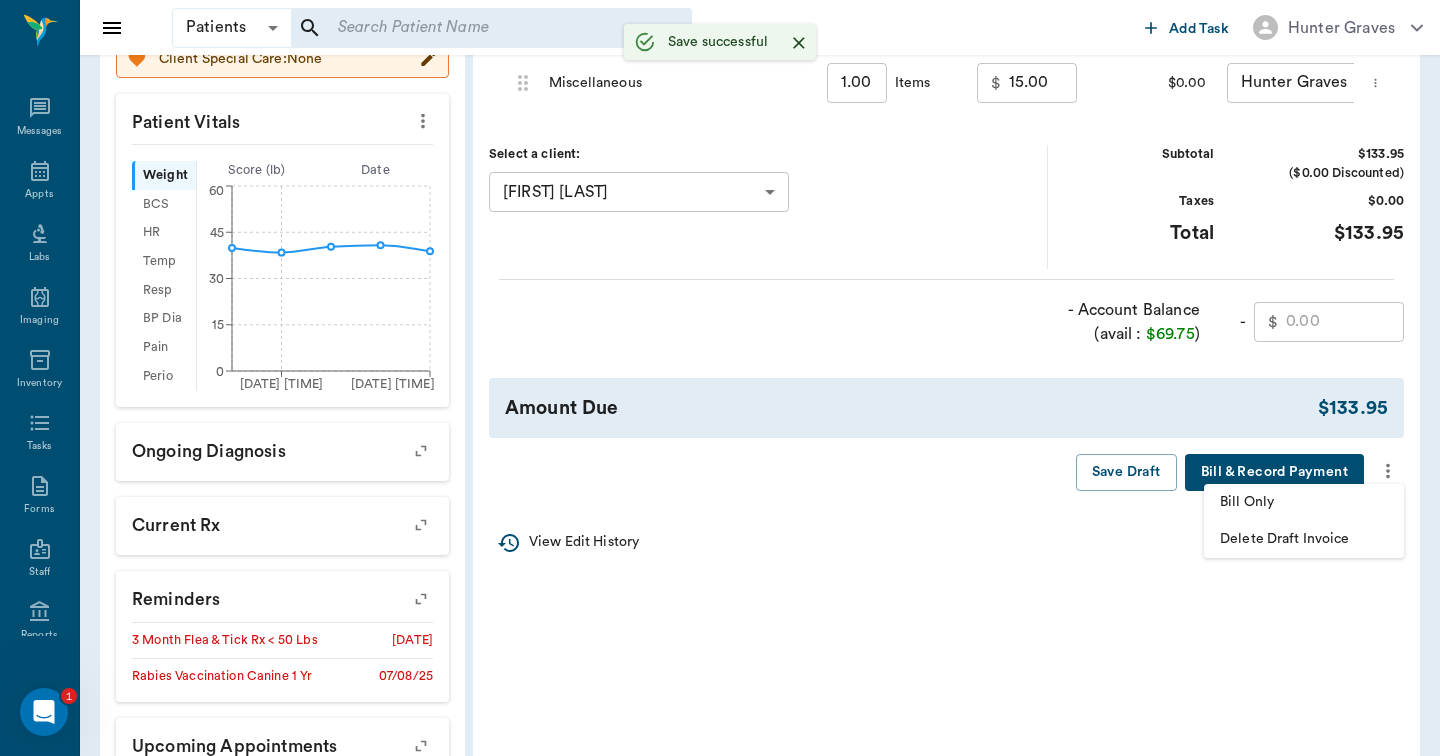 click on "Bill Only" at bounding box center (1304, 502) 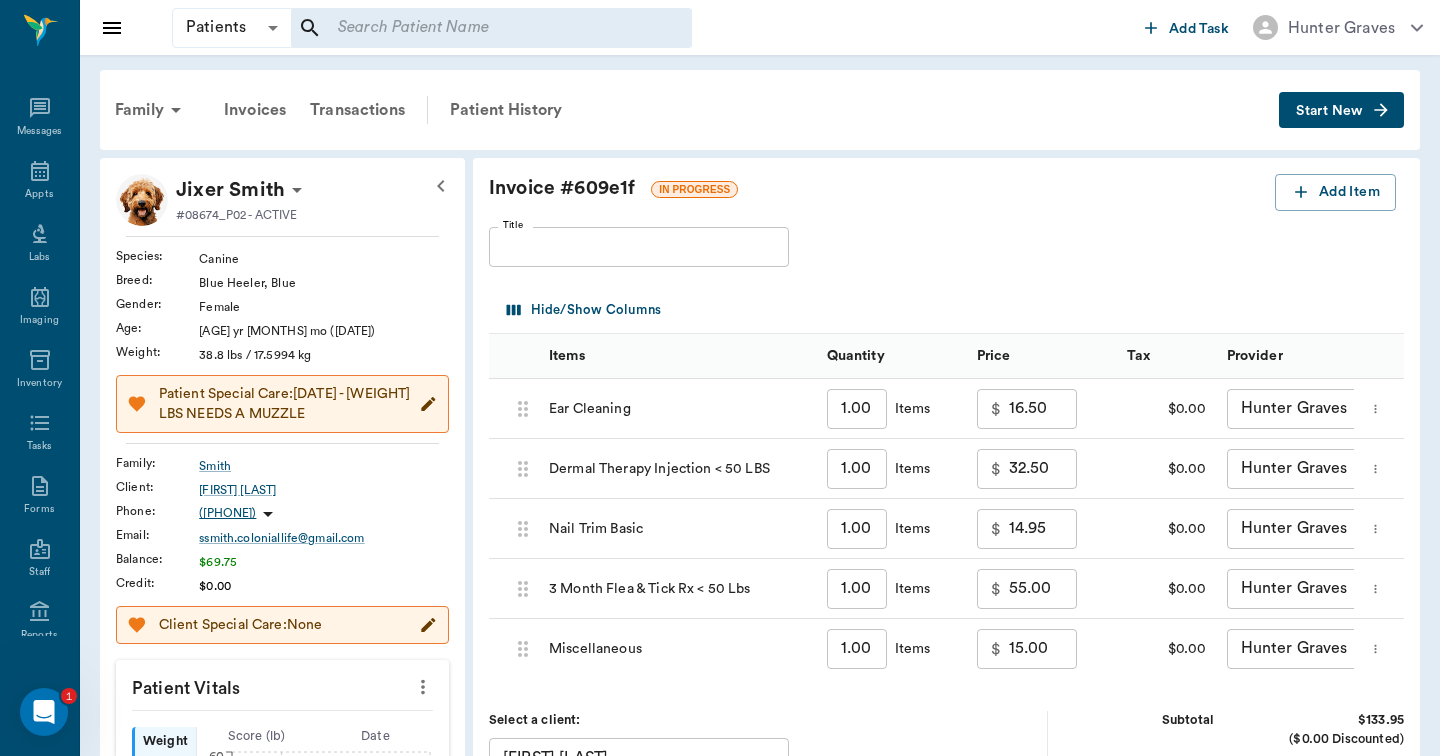 scroll, scrollTop: 0, scrollLeft: 0, axis: both 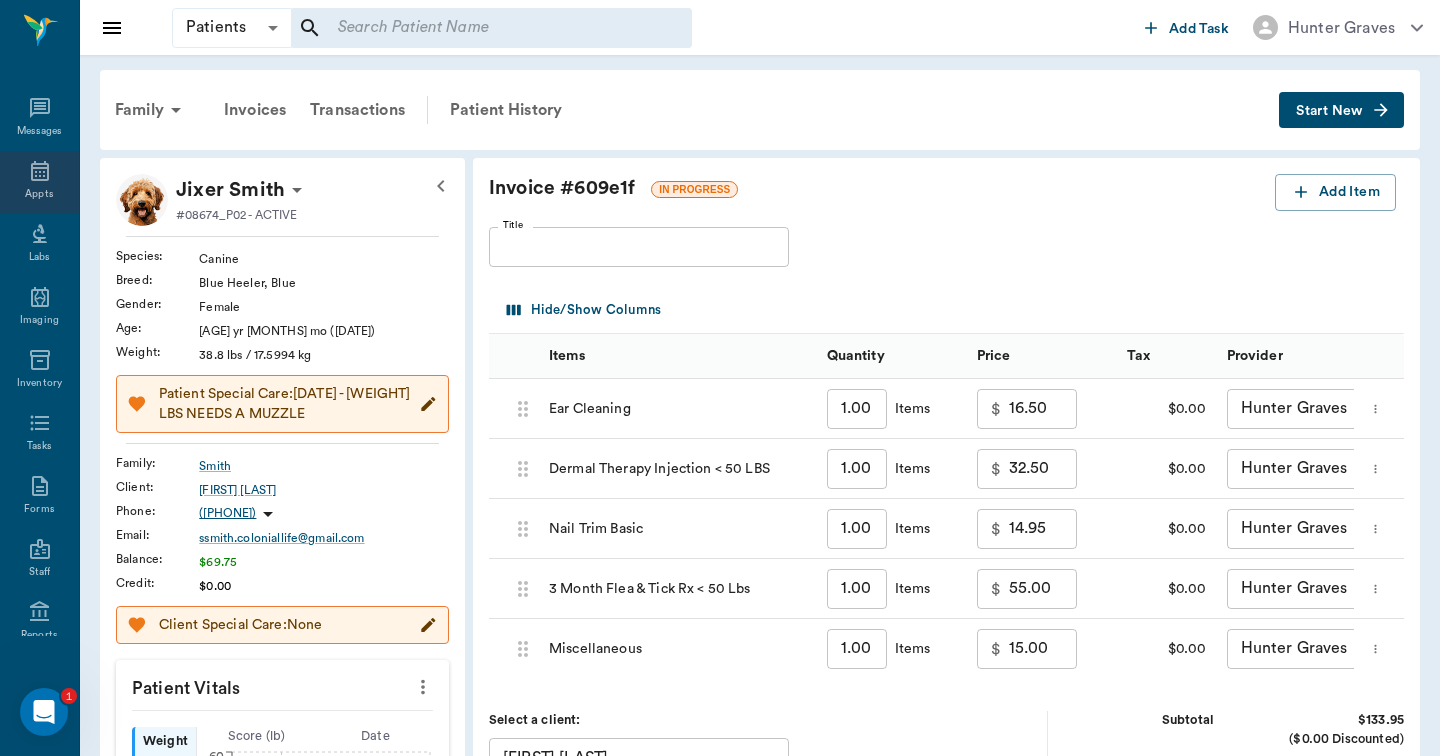 click 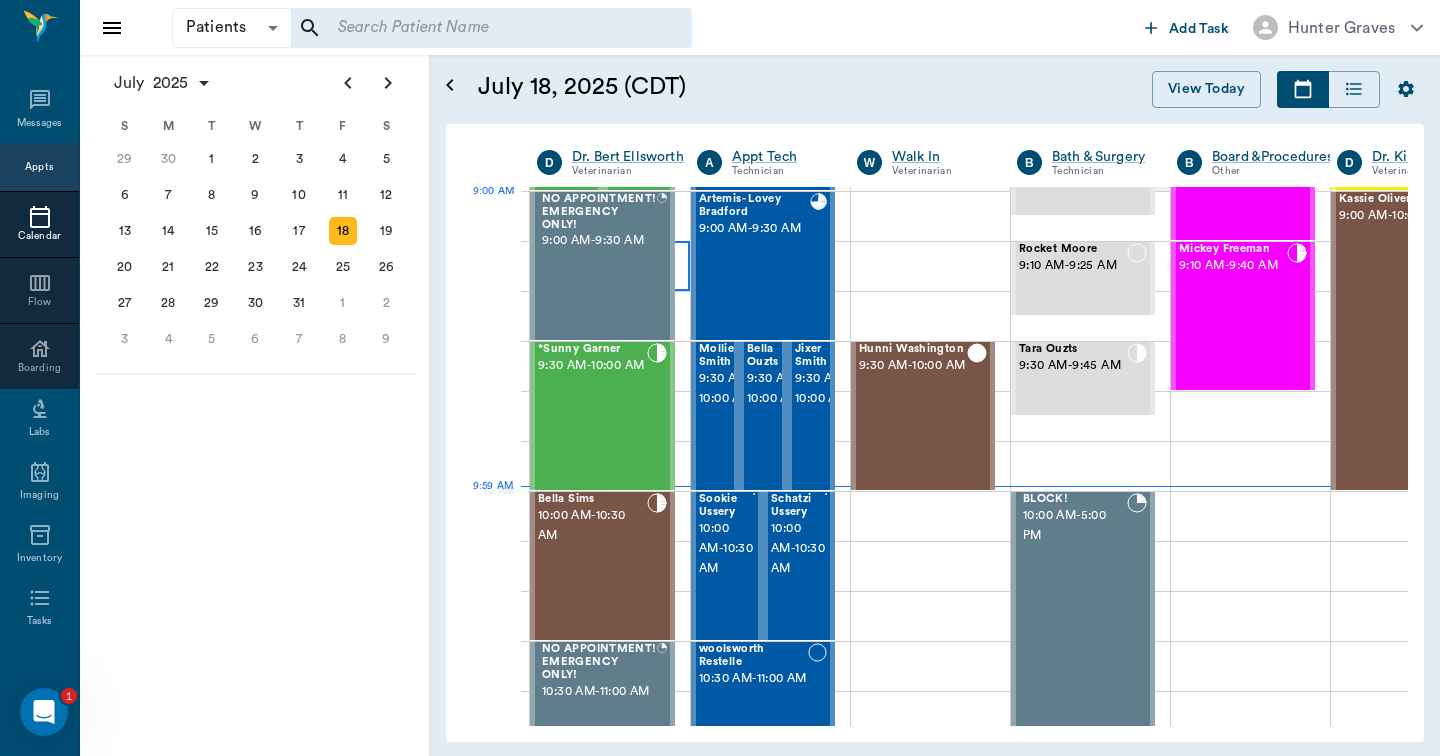 scroll, scrollTop: 304, scrollLeft: 1, axis: both 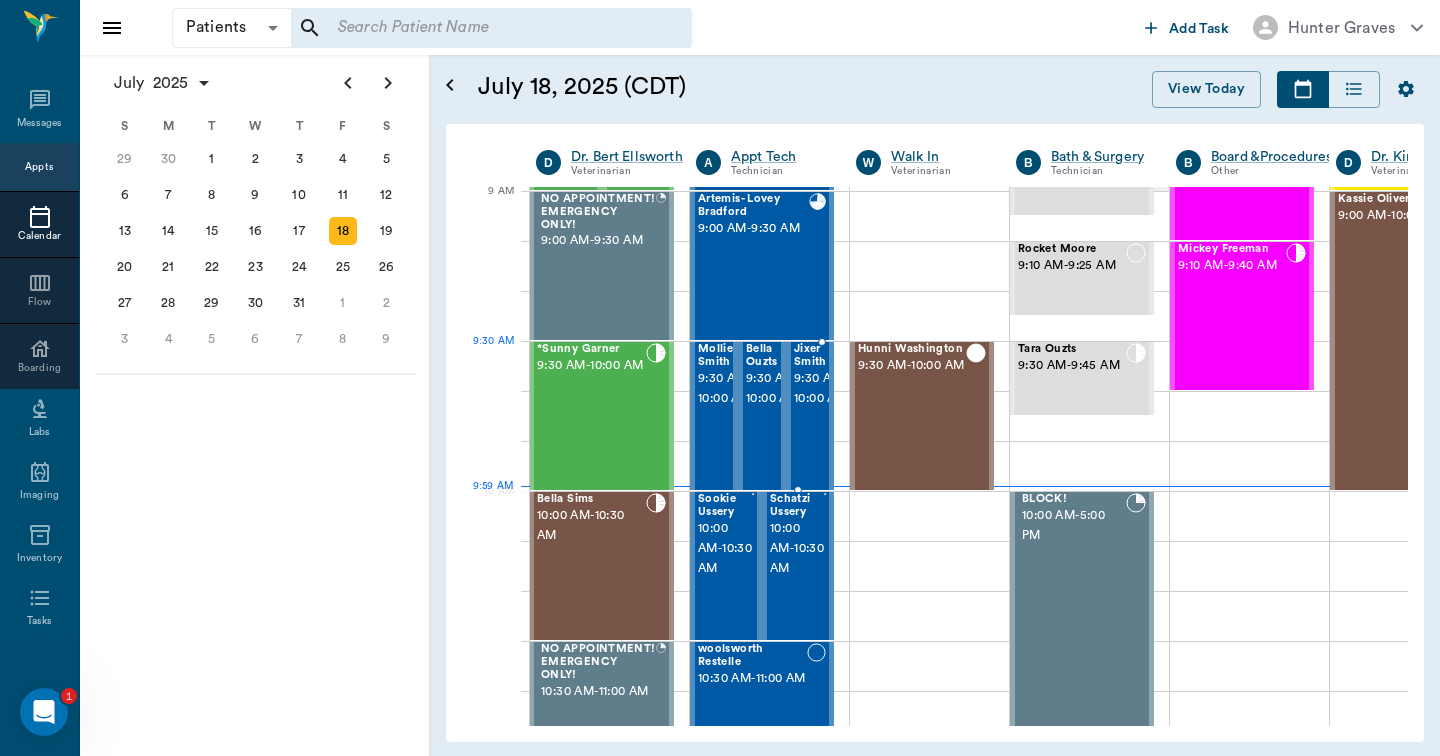click on "9:30 AM  -  10:00 AM" at bounding box center [821, 389] 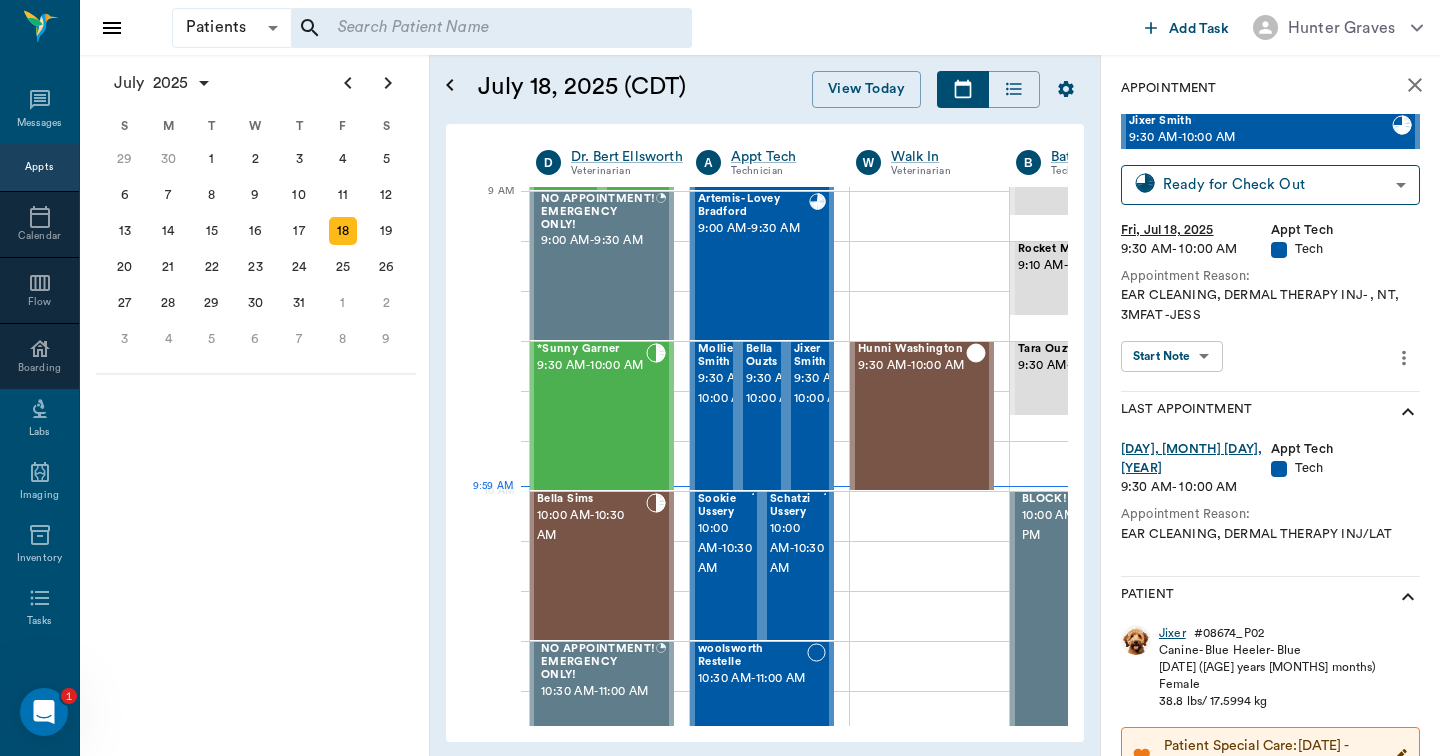 click on "Jixer" at bounding box center (1172, 633) 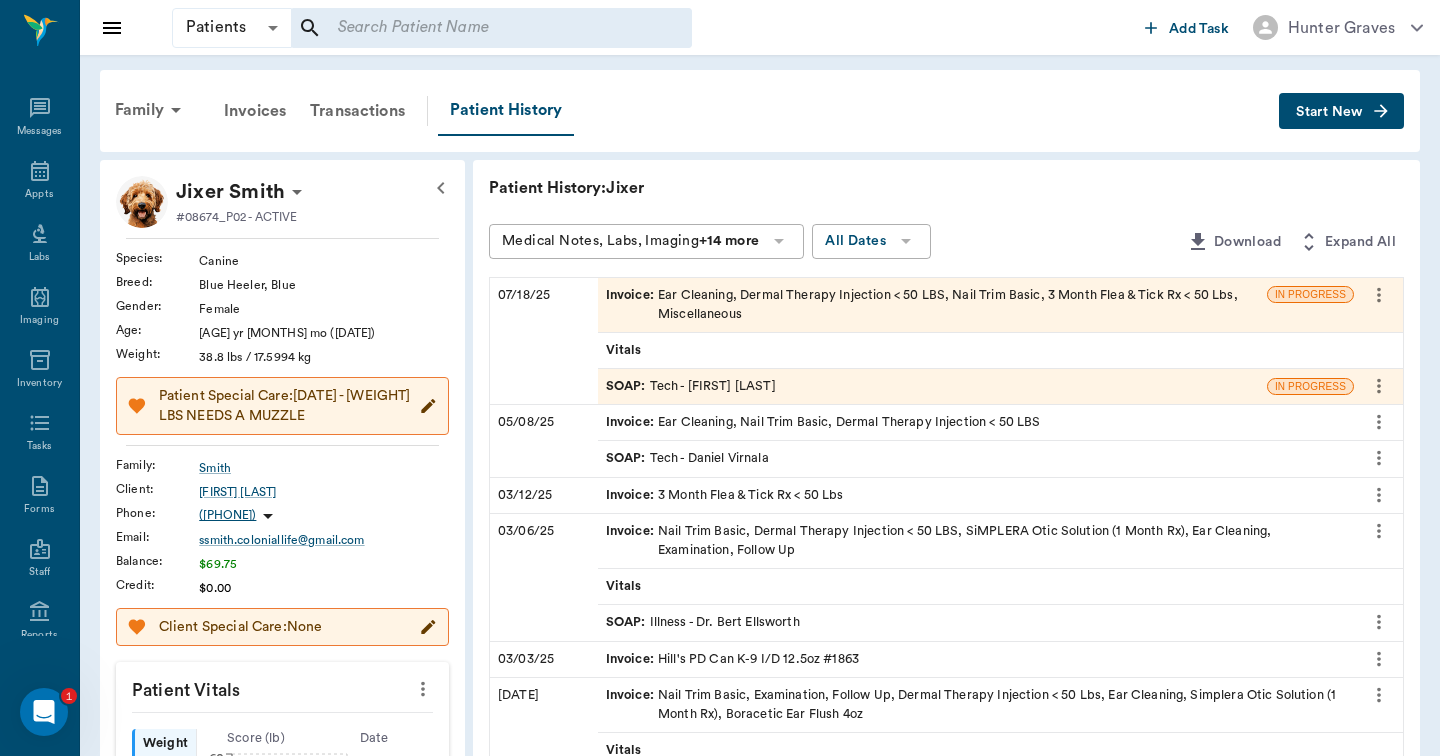 click on "Invoice : Ear Cleaning, Dermal Therapy Injection < 50 LBS, Nail Trim Basic, 3 Month Flea & Tick Rx < 50 Lbs, Miscellaneous" at bounding box center [932, 305] 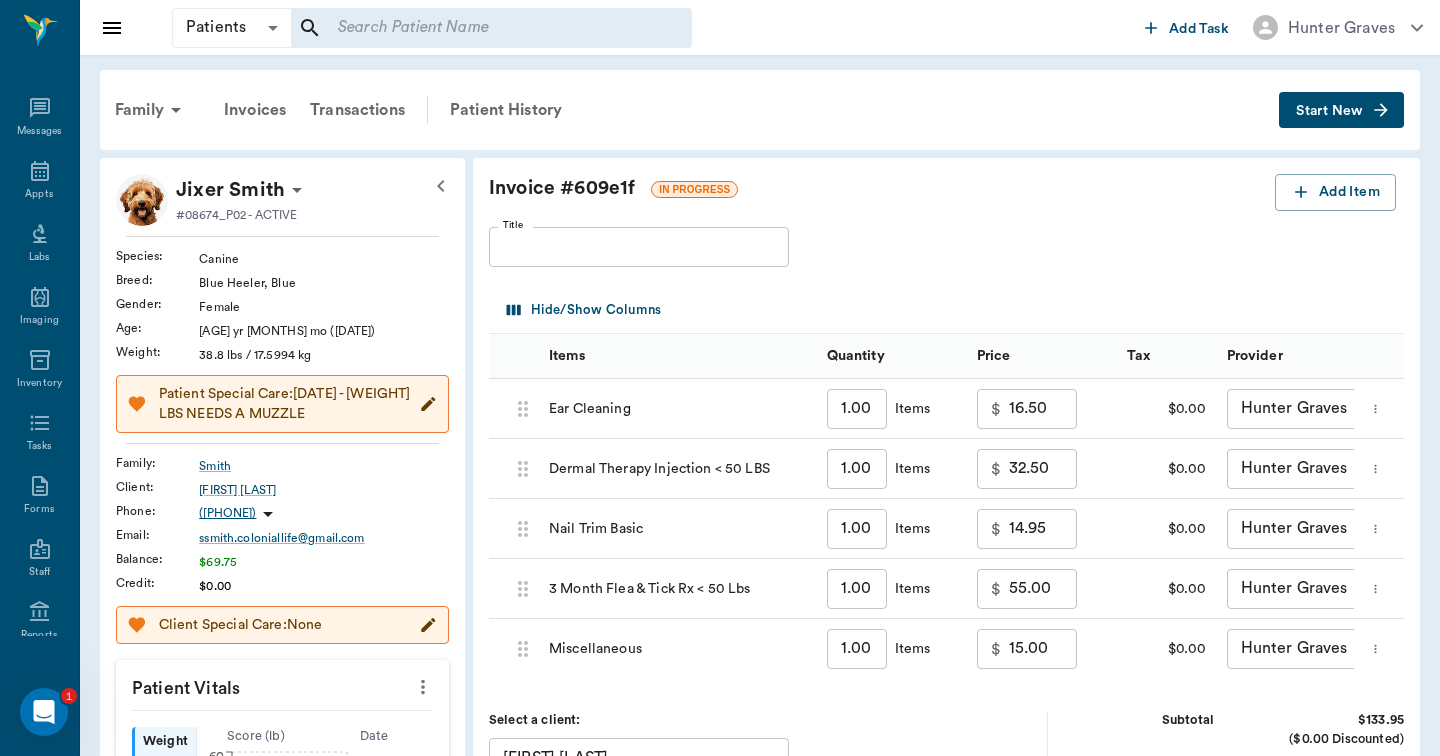 click on "16.50" at bounding box center (1043, 409) 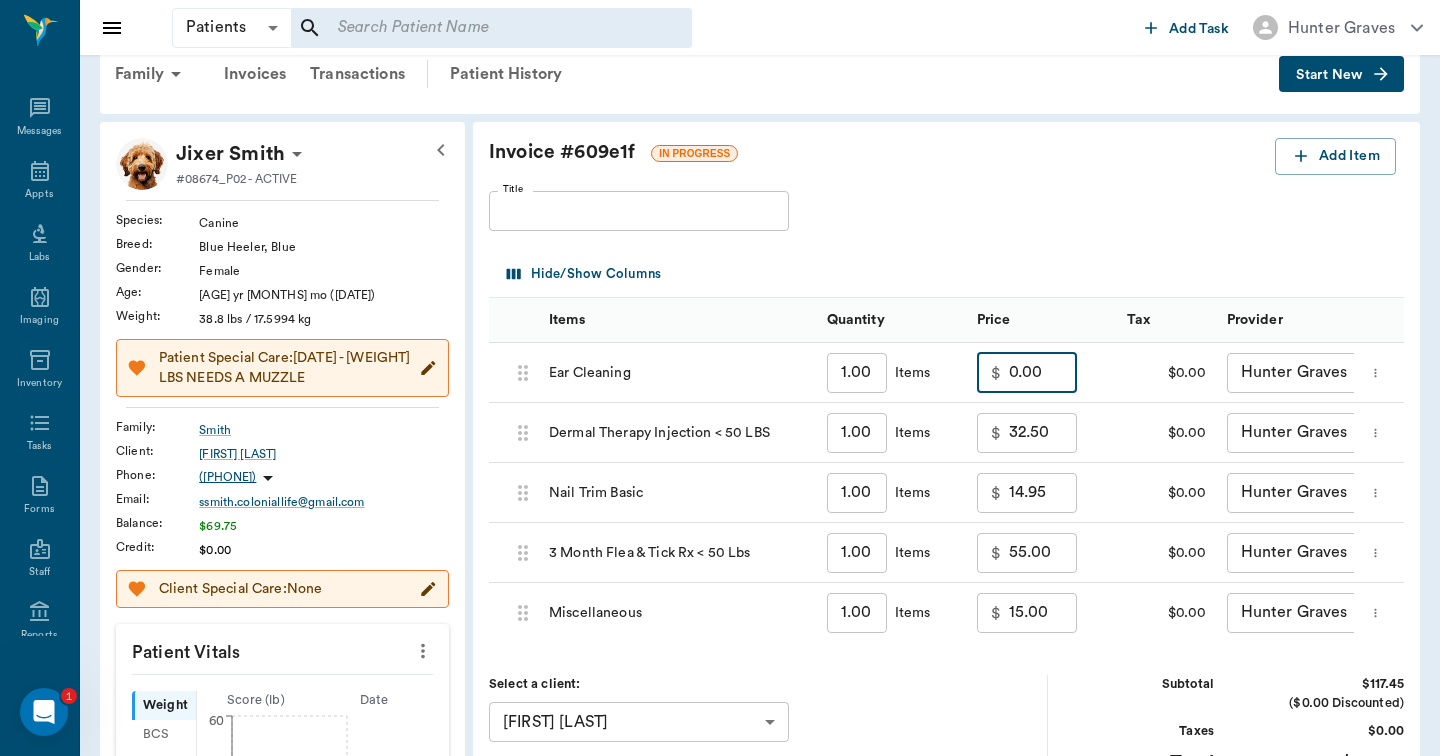 scroll, scrollTop: 47, scrollLeft: 0, axis: vertical 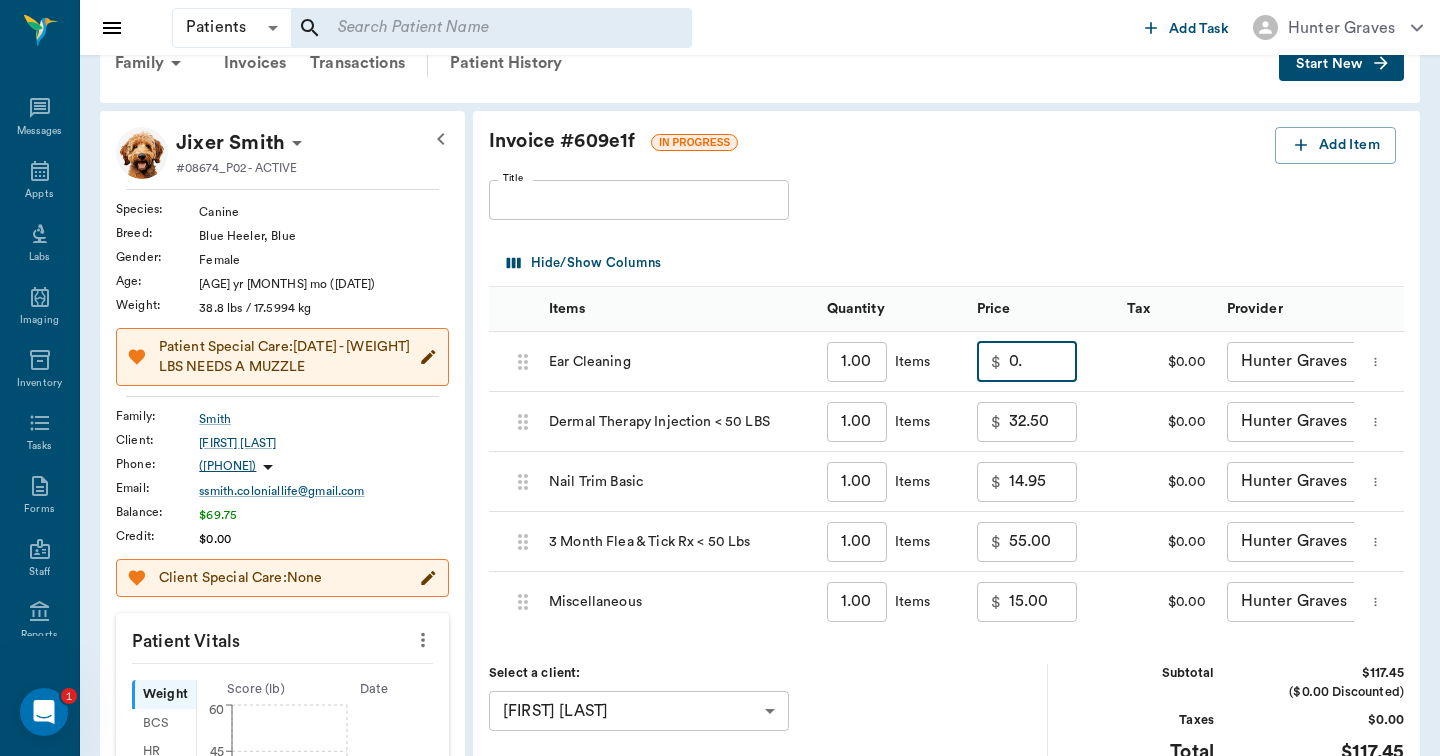 type on "0" 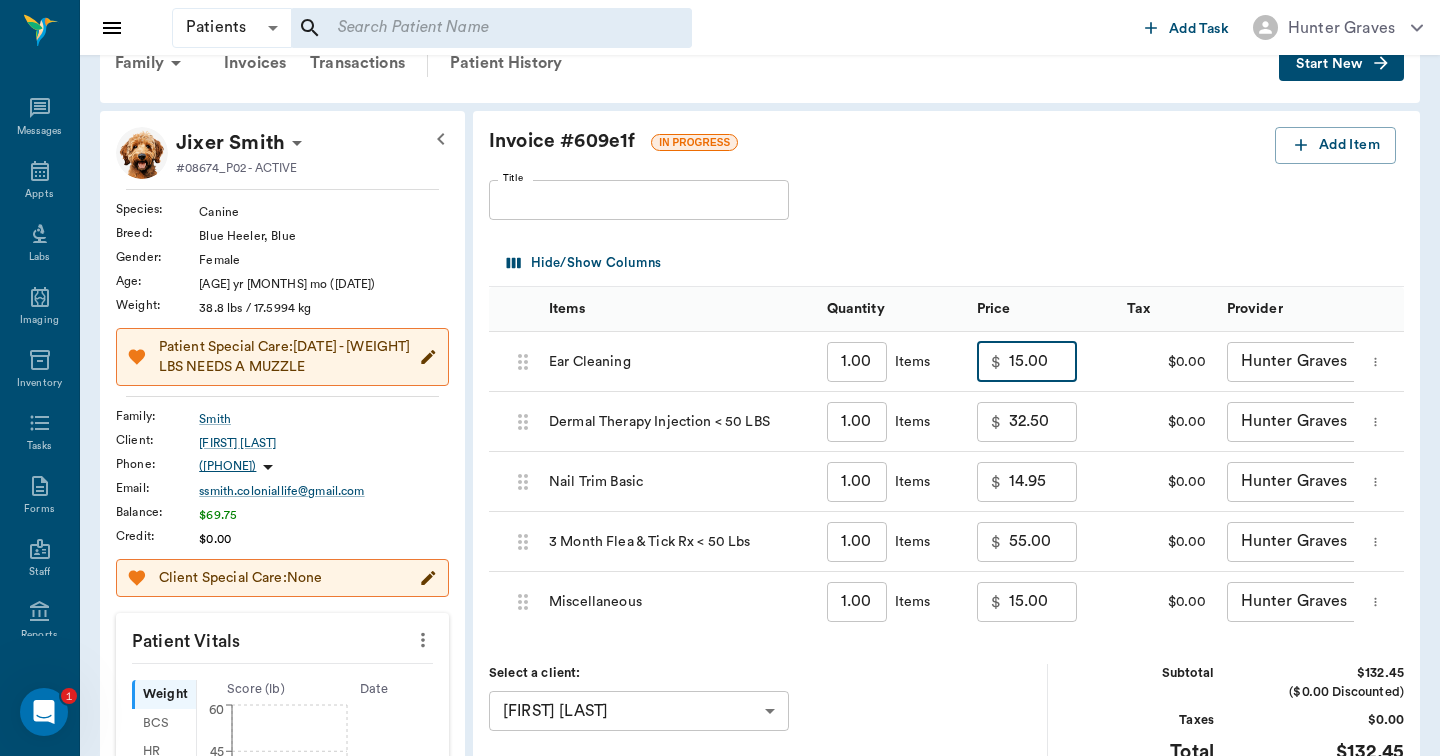 type on "15.00" 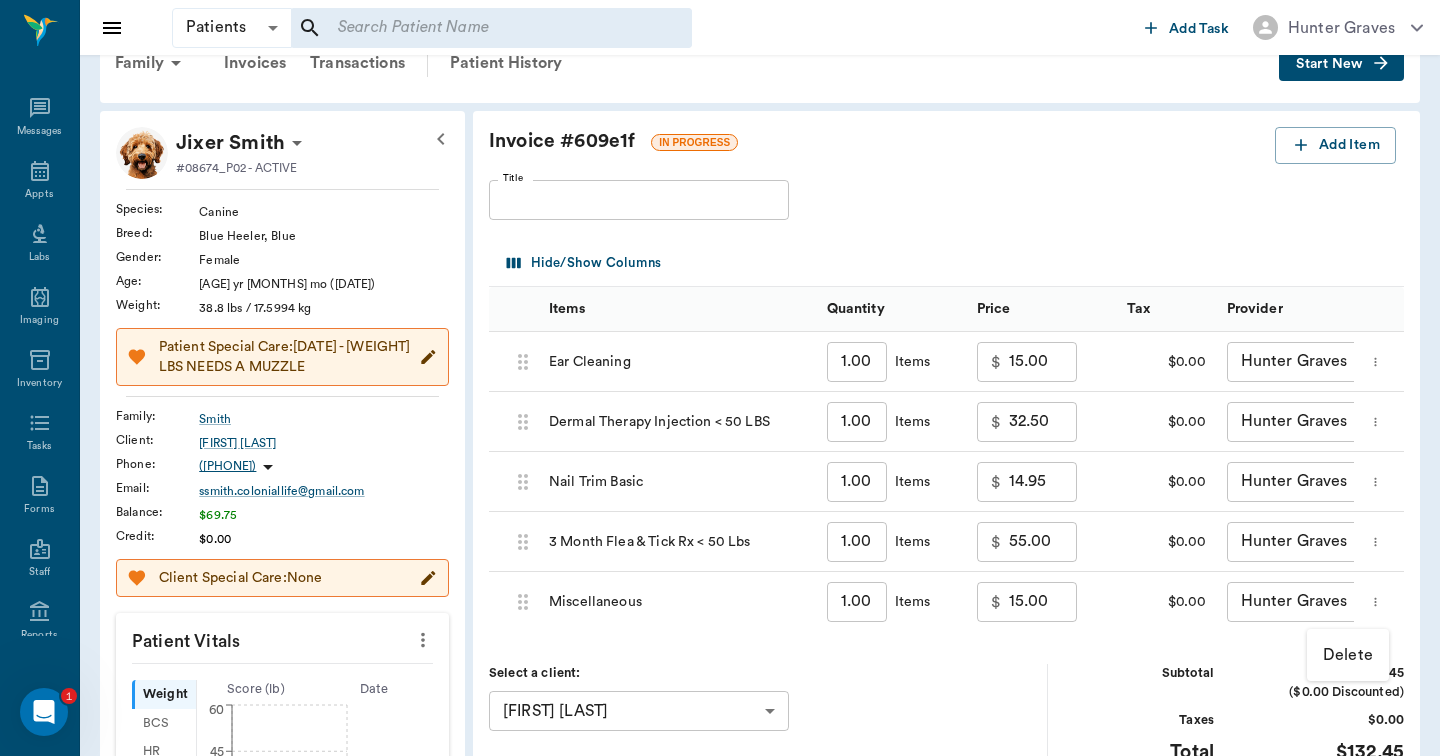 click on "Delete" at bounding box center (1348, 655) 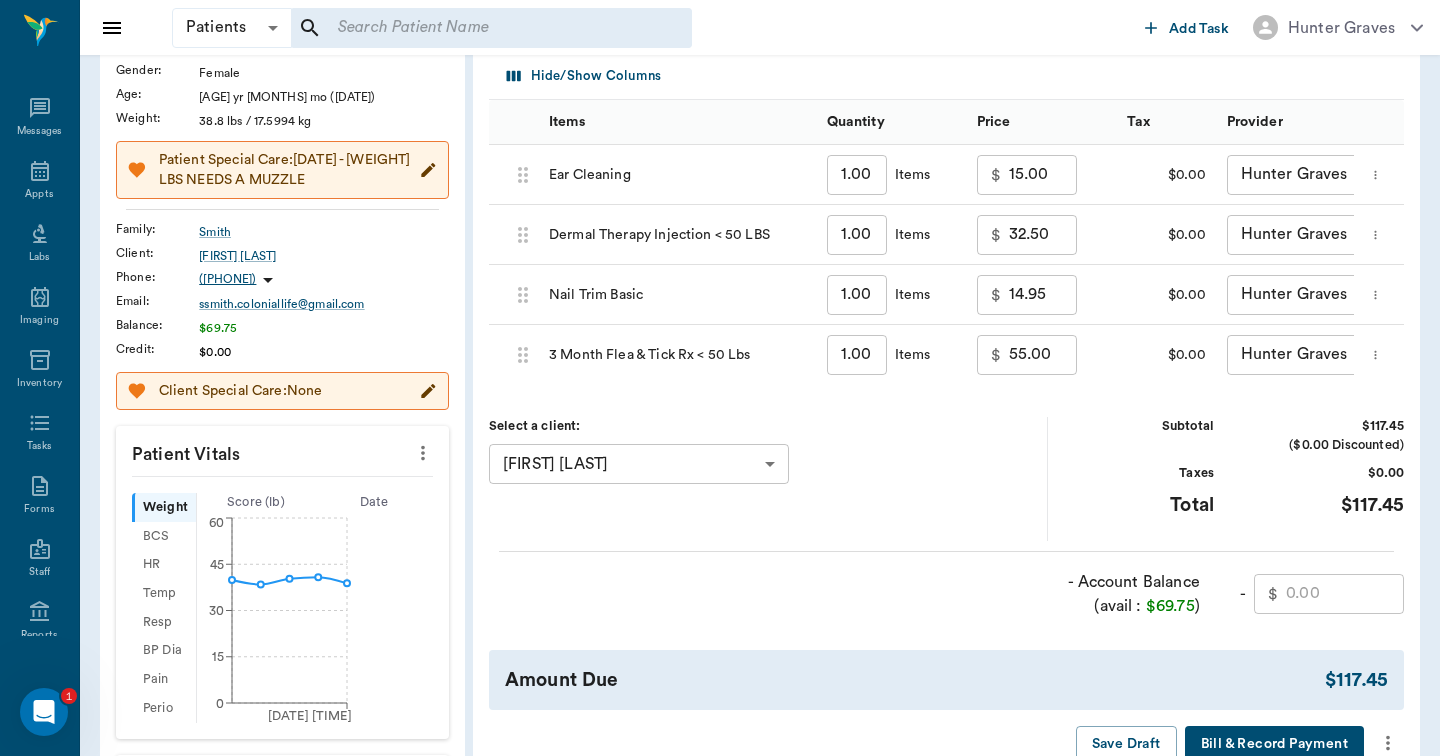 scroll, scrollTop: 245, scrollLeft: 0, axis: vertical 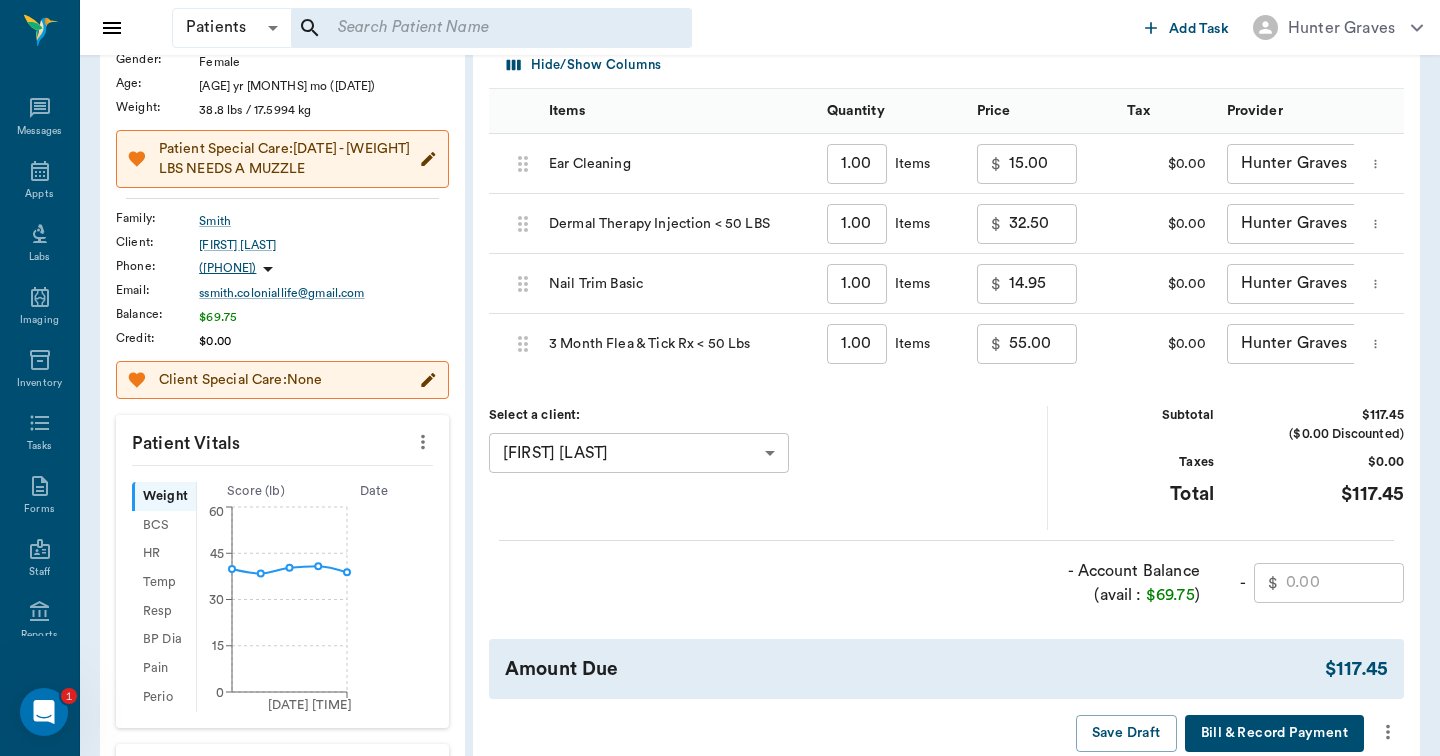 click 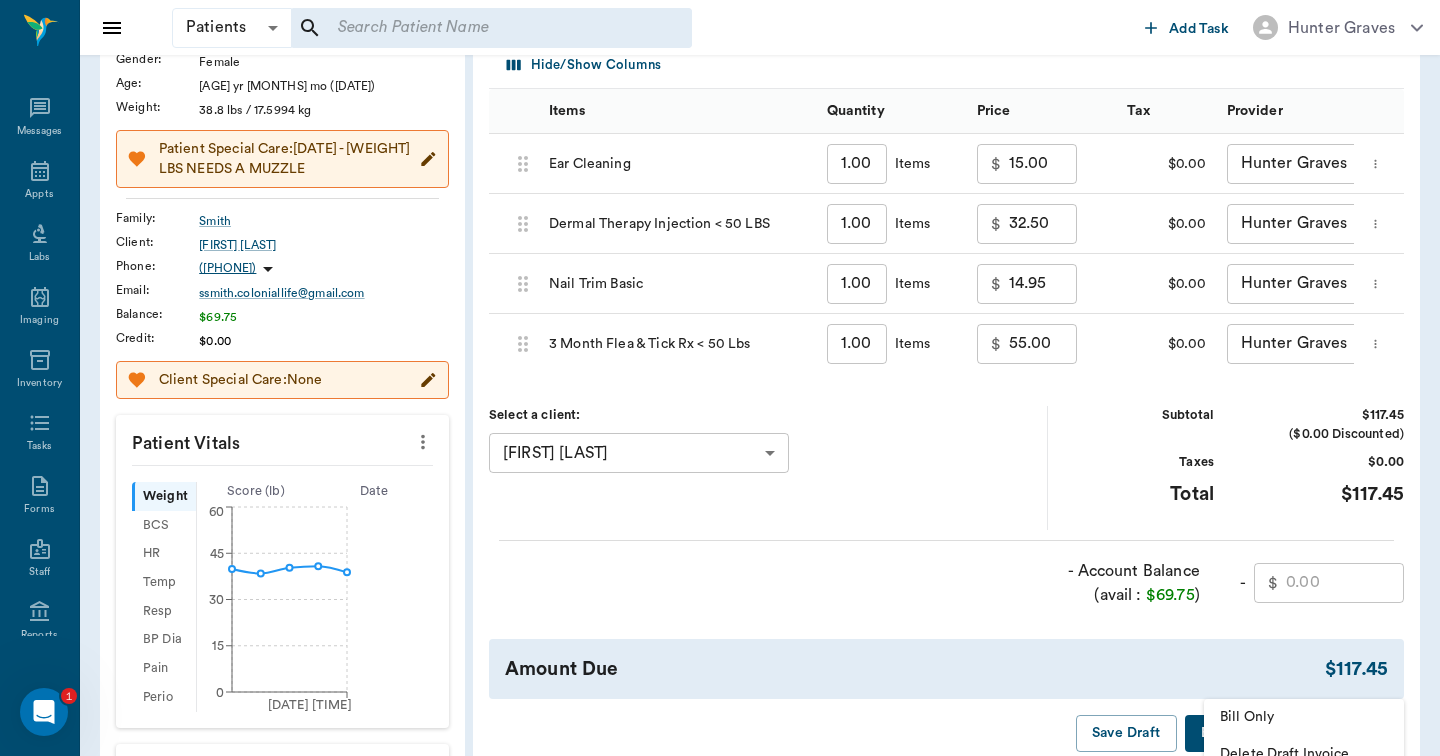 click on "Bill Only" at bounding box center (1304, 717) 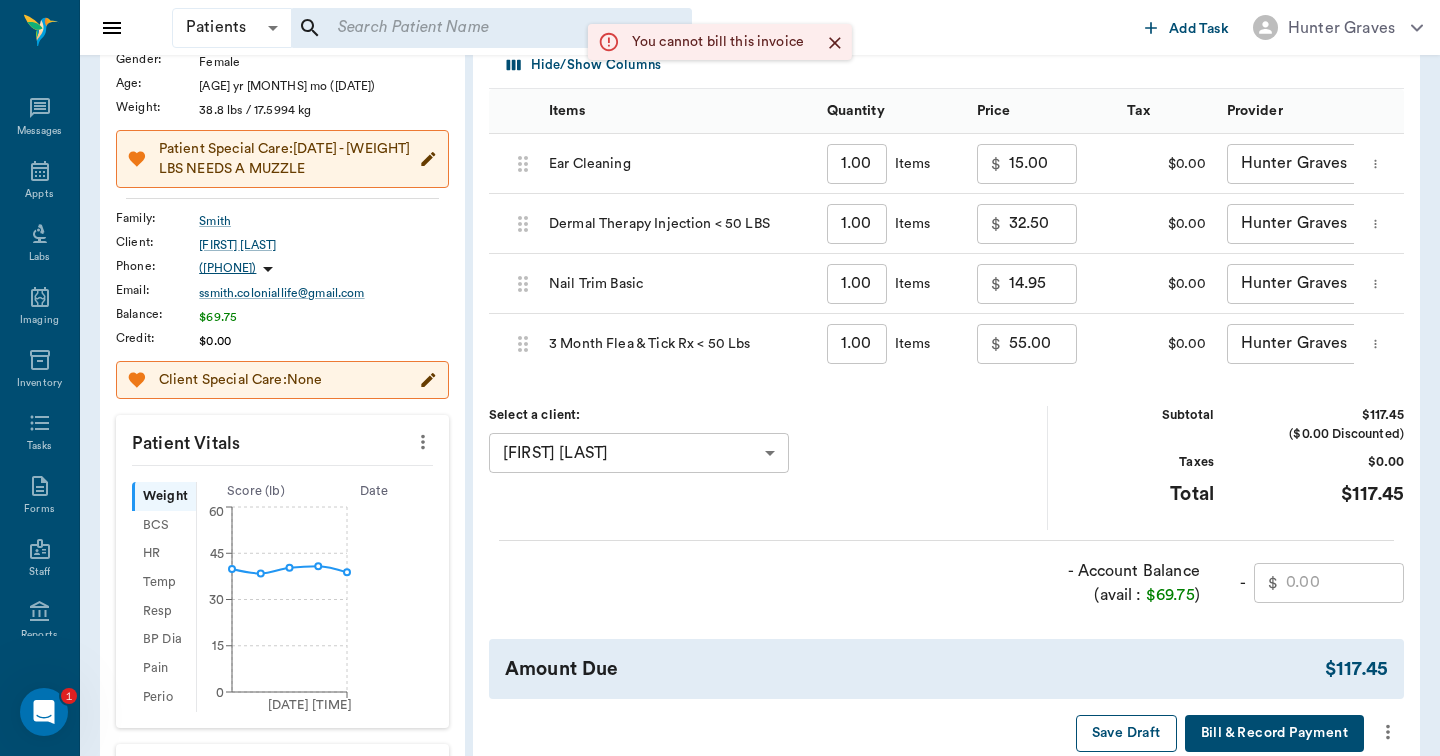 click on "Save Draft" at bounding box center [1126, 733] 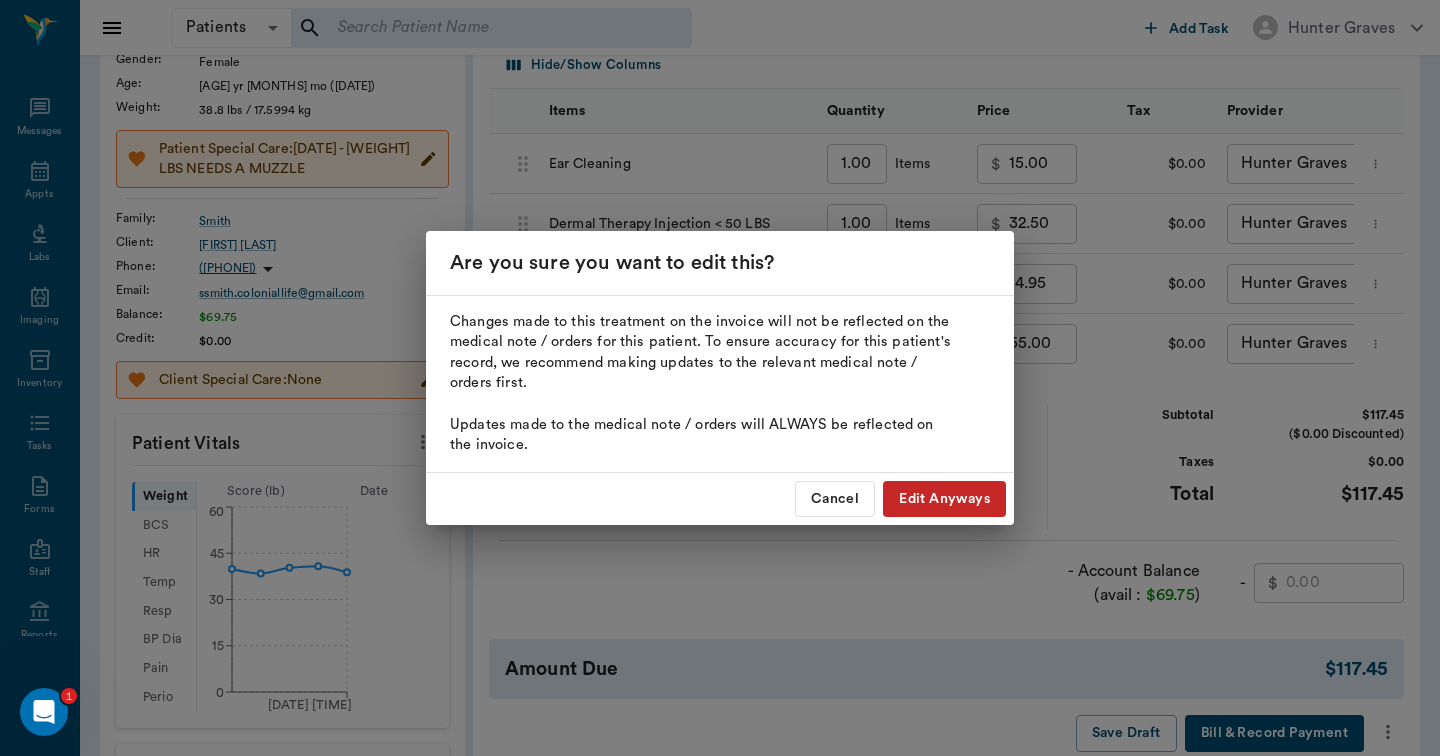 click on "Edit Anyways" at bounding box center [944, 499] 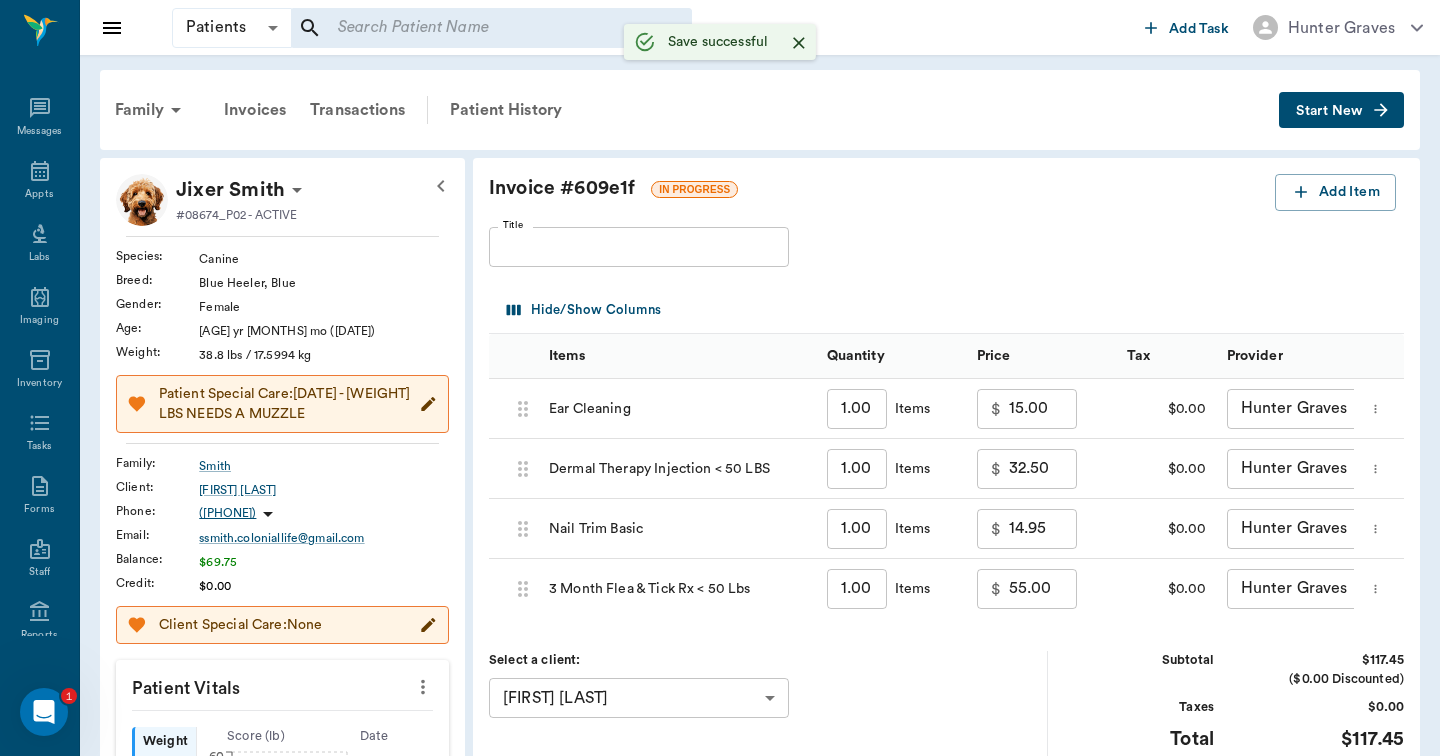 scroll, scrollTop: 0, scrollLeft: 0, axis: both 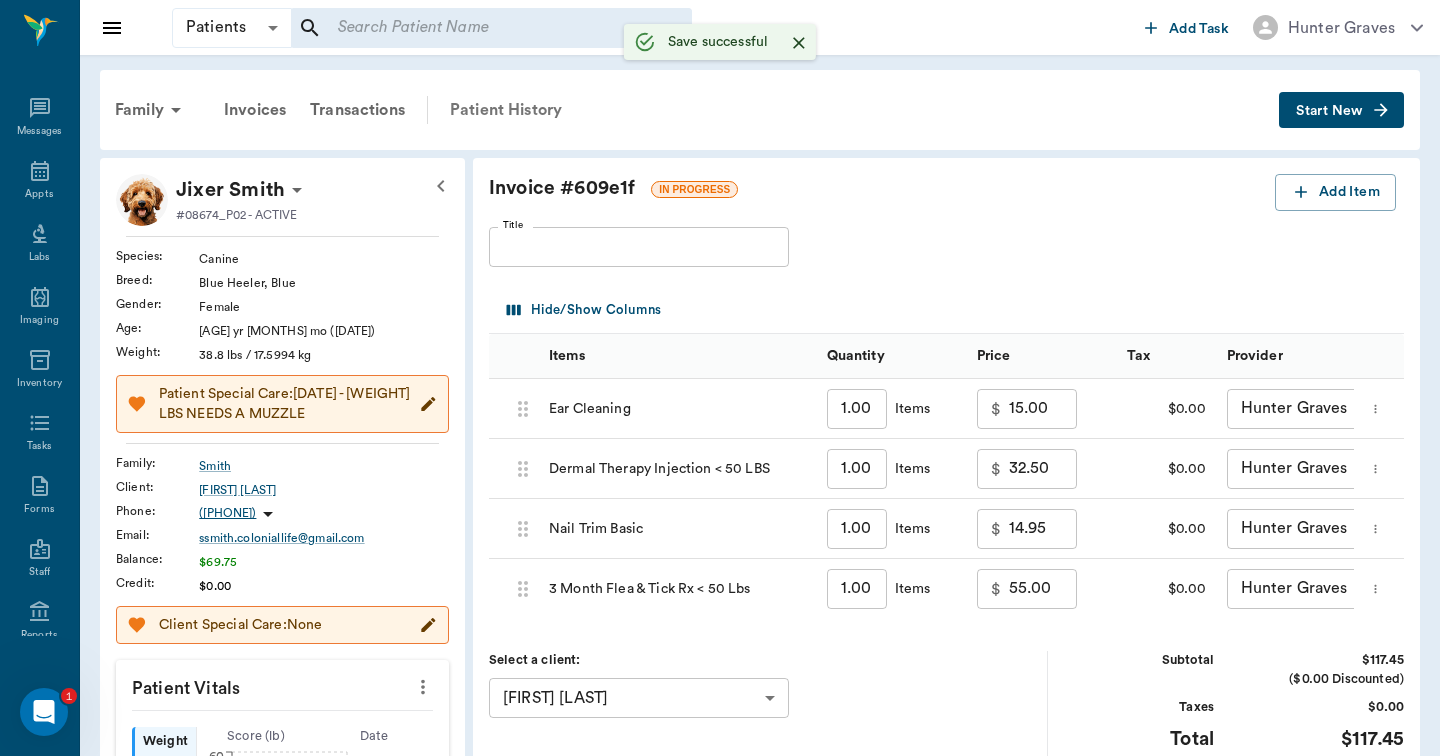 click on "Patient History" at bounding box center (506, 110) 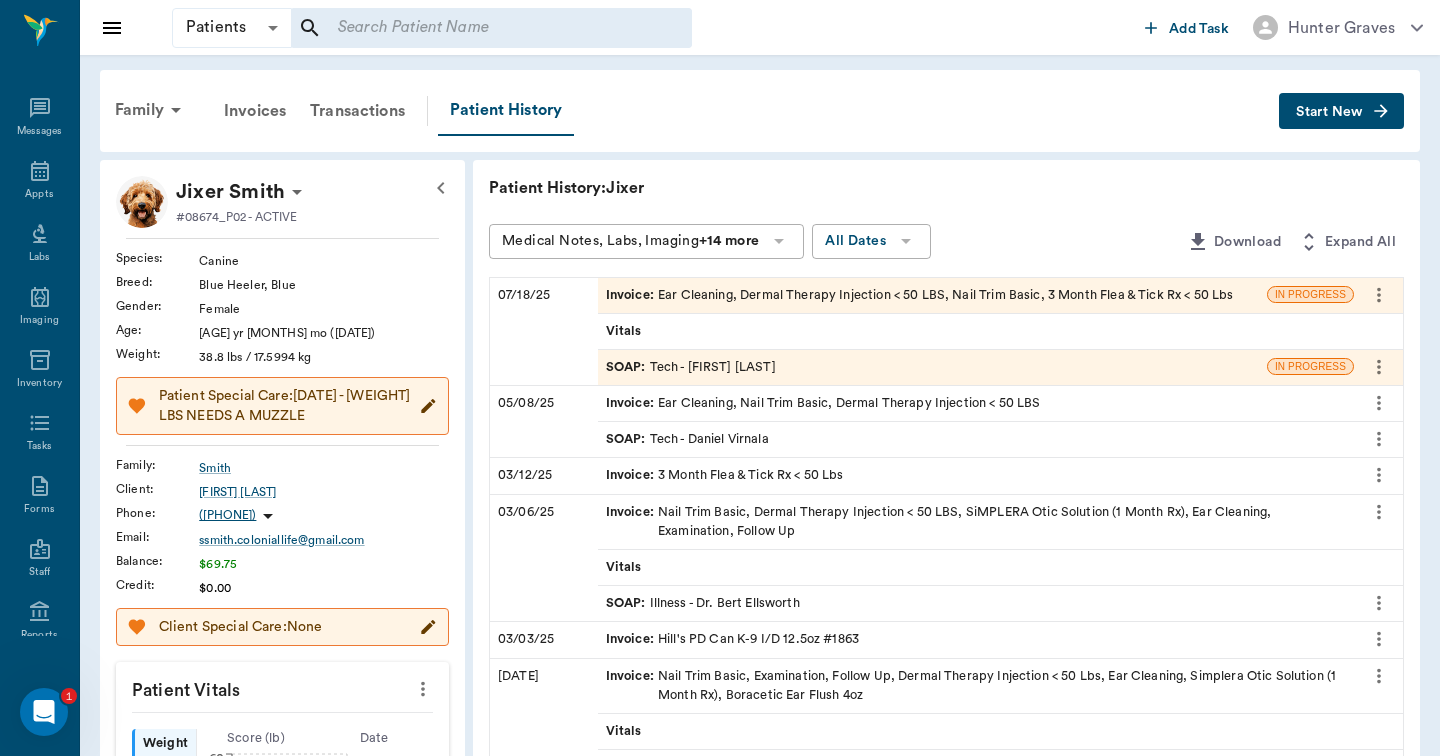 click on "SOAP : Tech - Hunter Graves" at bounding box center (932, 367) 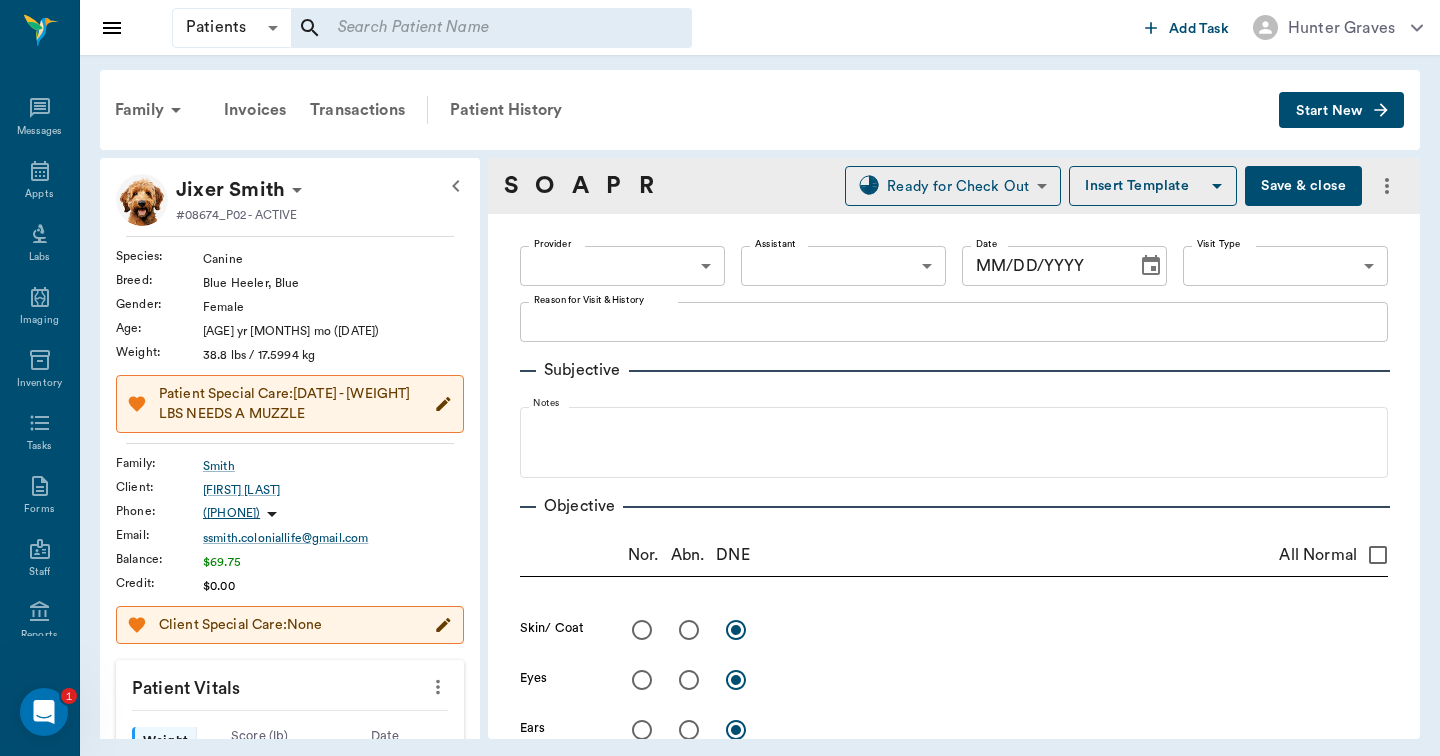 type on "682b670d8bdc6f7f8feef3db" 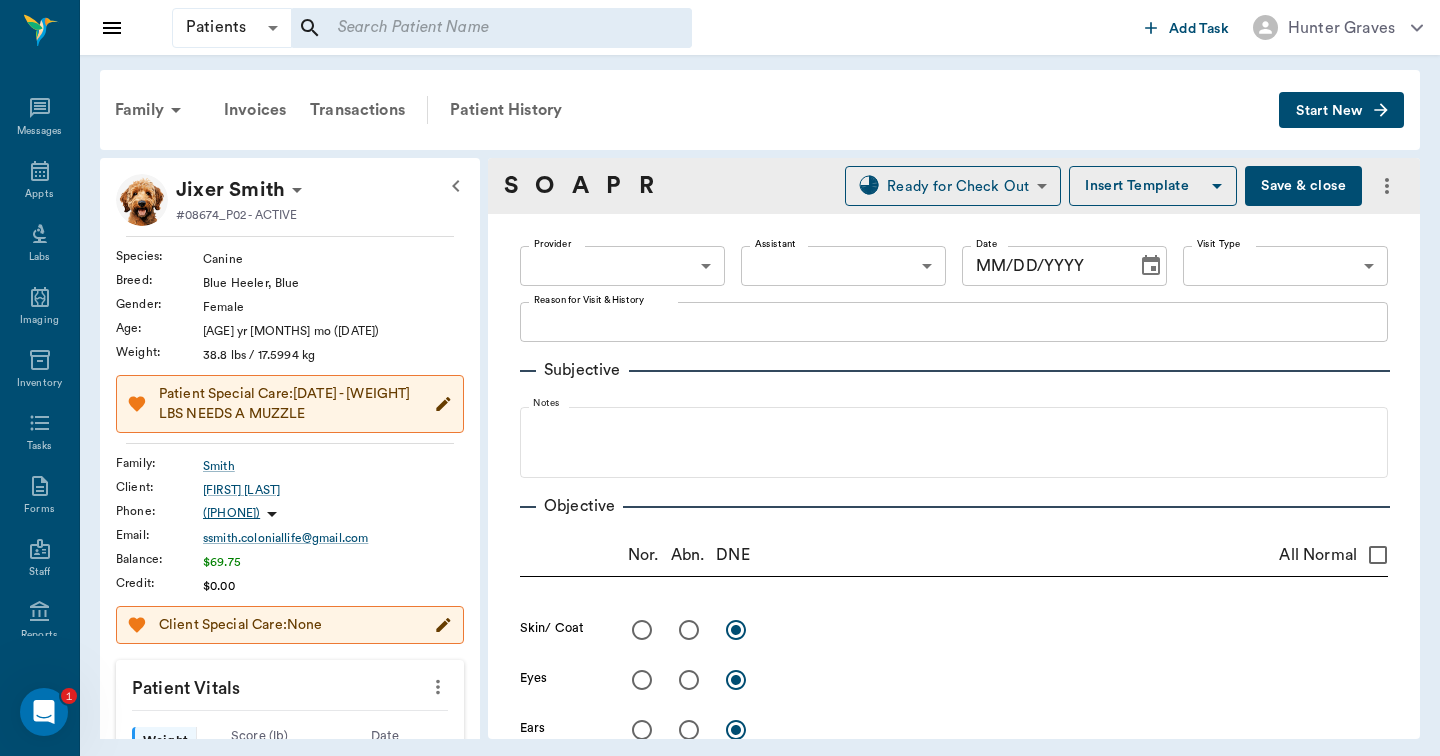 type on "63ec2f075fda476ae8351a4c" 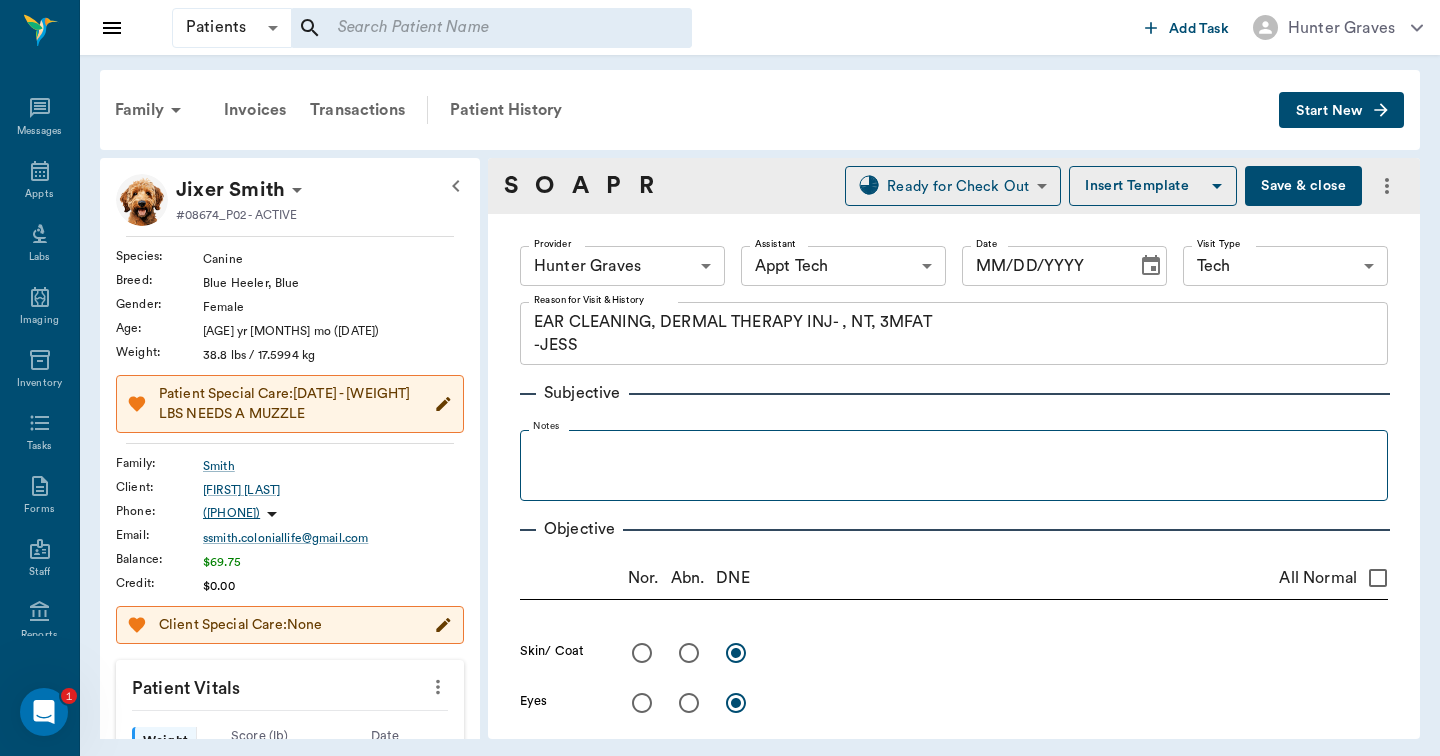 type on "07/18/2025" 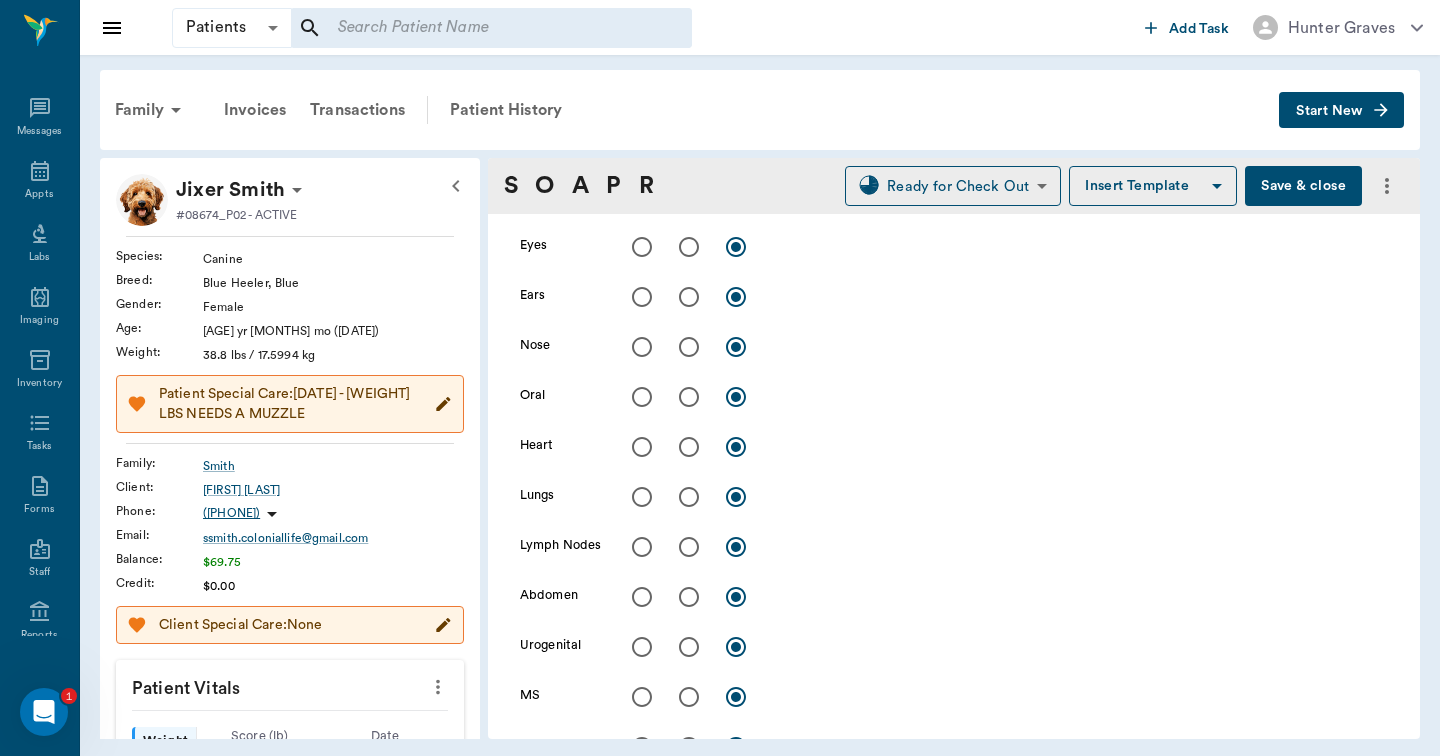 scroll, scrollTop: -27, scrollLeft: 0, axis: vertical 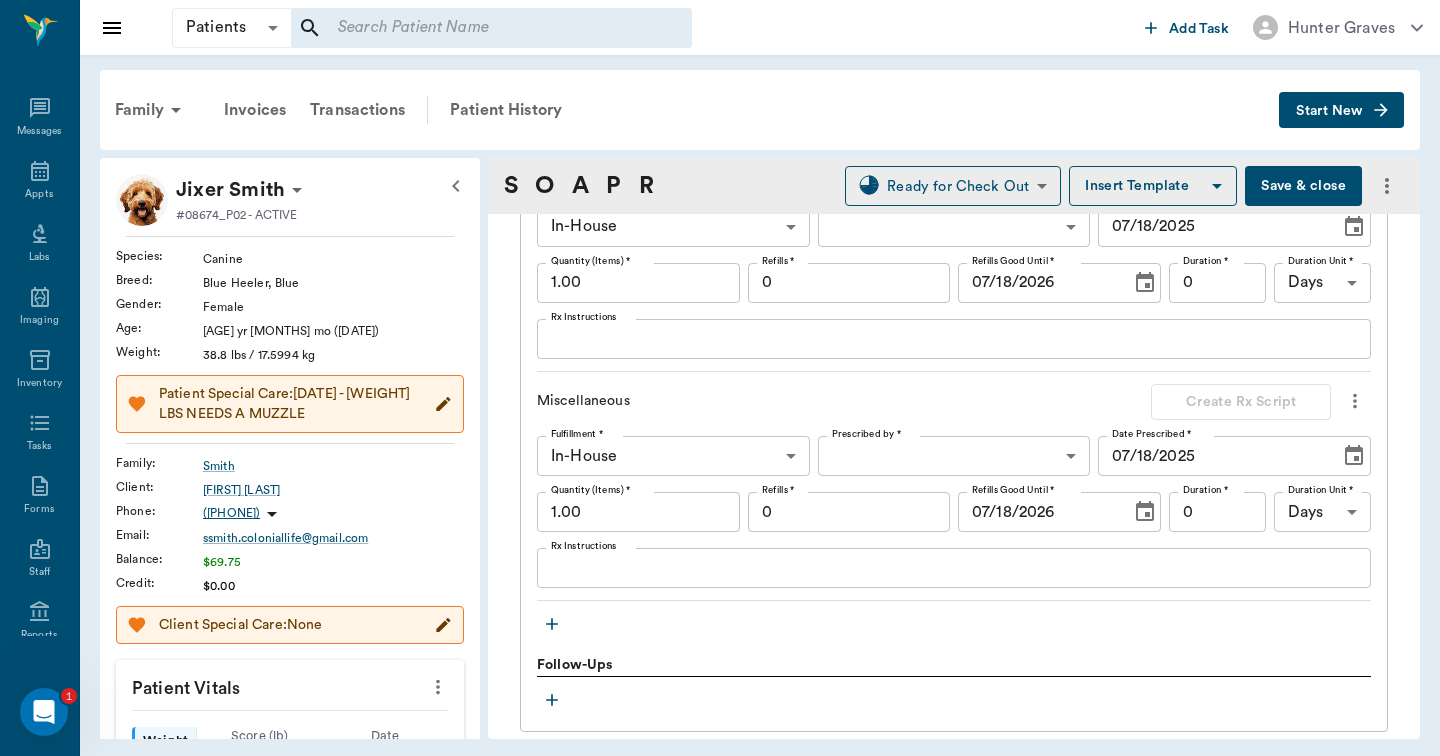 click on "Treatments Ear Cleaning Qty (Items) * 1.00 Qty (Items) * Instructions x Instructions Dermal Therapy Injection < 50 LBS Qty (Items) * 1.00 Qty (Items) * Instructions MP 40/ DEX SP 1 x Instructions Nail Trim Basic Qty (Items) * 1.00 Qty (Items) * Instructions x Instructions 3 Month Flea & Tick Rx < 50 Lbs Create Rx Script Fulfillment * In-House In-House Fulfillment * Prescribed by * ​ Prescribed by * Date Prescribed * 07/18/2025 Date Prescribed * Quantity (Items) * 1.00 Quantity (Items) * Refills * 0 Refills * Refills Good Until * 07/18/2026 Refills Good Until * Duration * 0 Duration * Duration Unit * Days DAYS Duration Unit * Rx Instructions x Rx Instructions Miscellaneous Create Rx Script Fulfillment * In-House In-House Fulfillment * Prescribed by * ​ Prescribed by * Date Prescribed * 07/18/2025 Date Prescribed * Quantity (Items) * 1.00 Quantity (Items) * Refills * 0 Refills * Refills Good Until * 07/18/2026 Refills Good Until * Duration * 0 Duration * Duration Unit * Days DAYS Duration Unit * x" at bounding box center (954, 259) 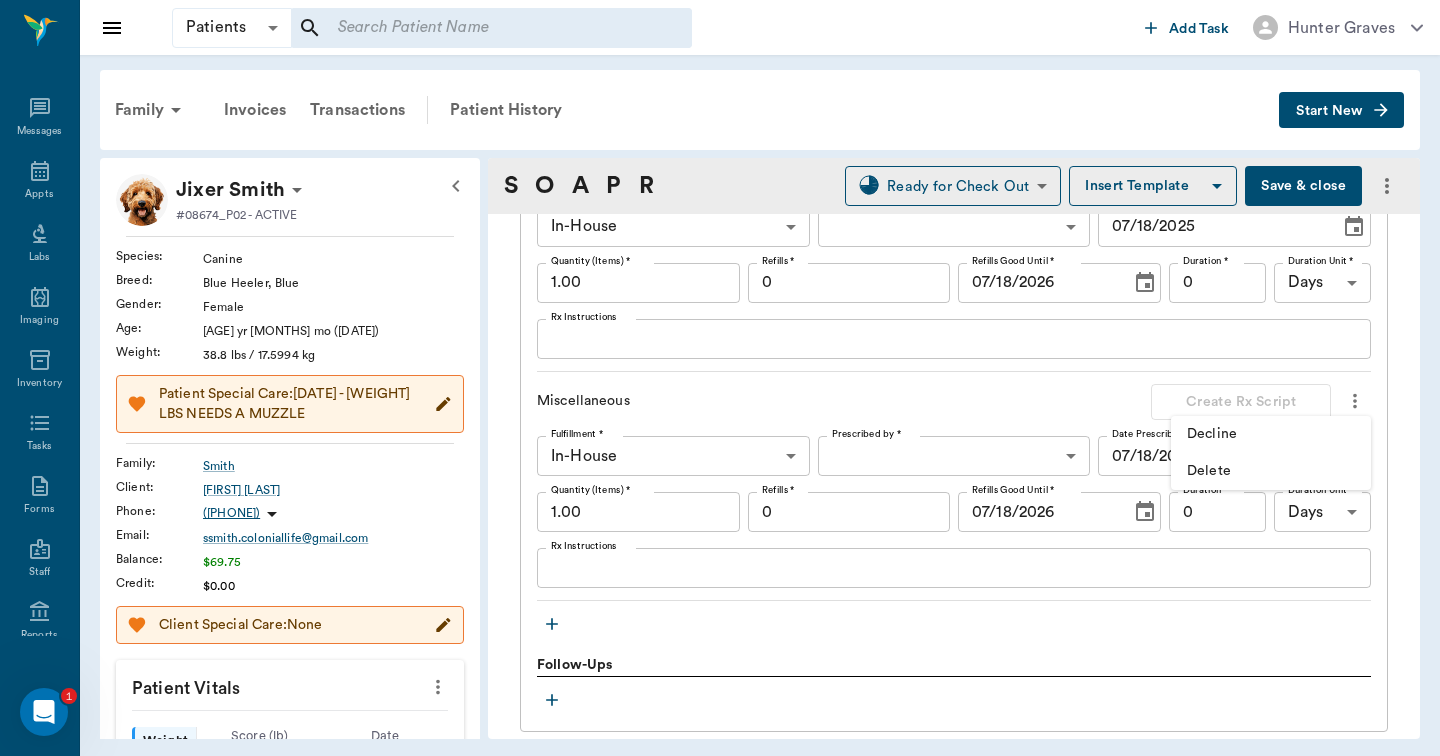 click on "Delete" at bounding box center [1271, 471] 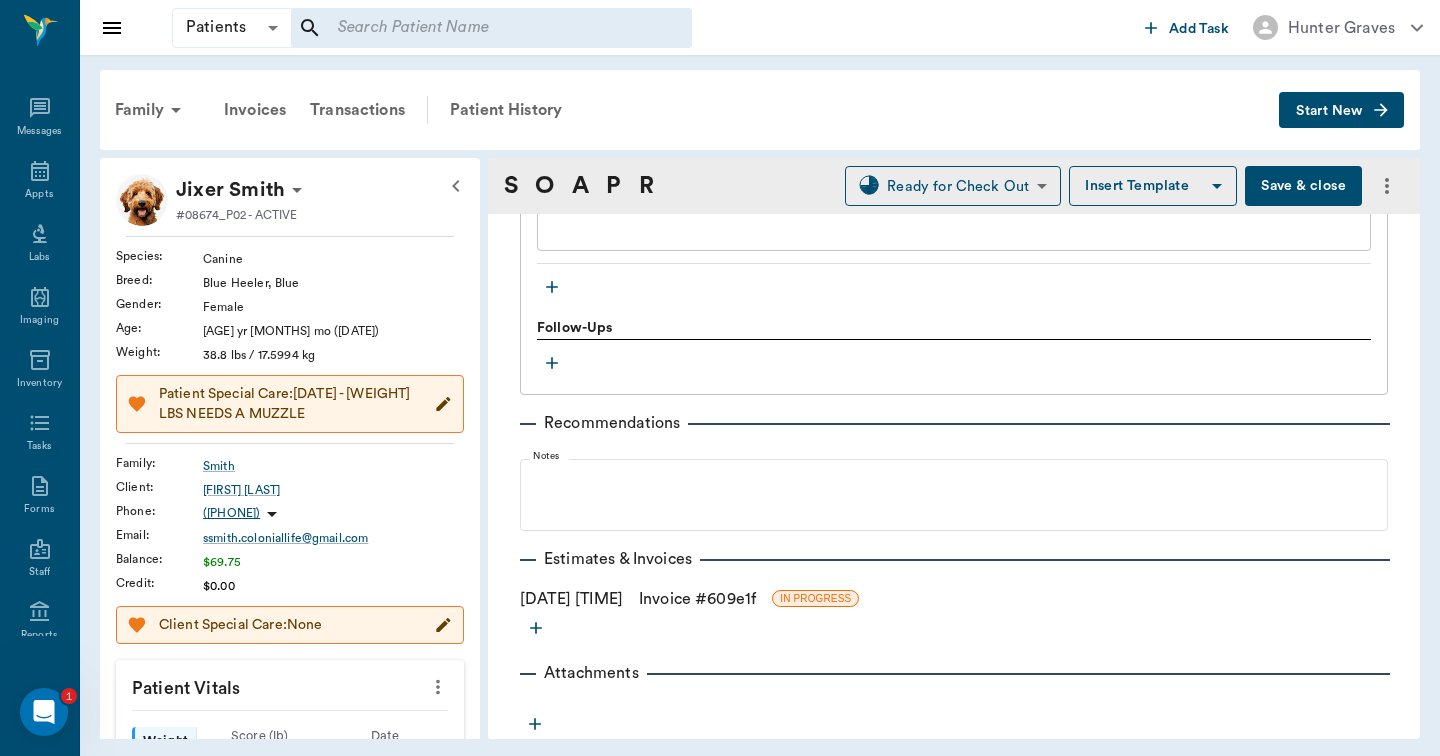 scroll, scrollTop: 1916, scrollLeft: 0, axis: vertical 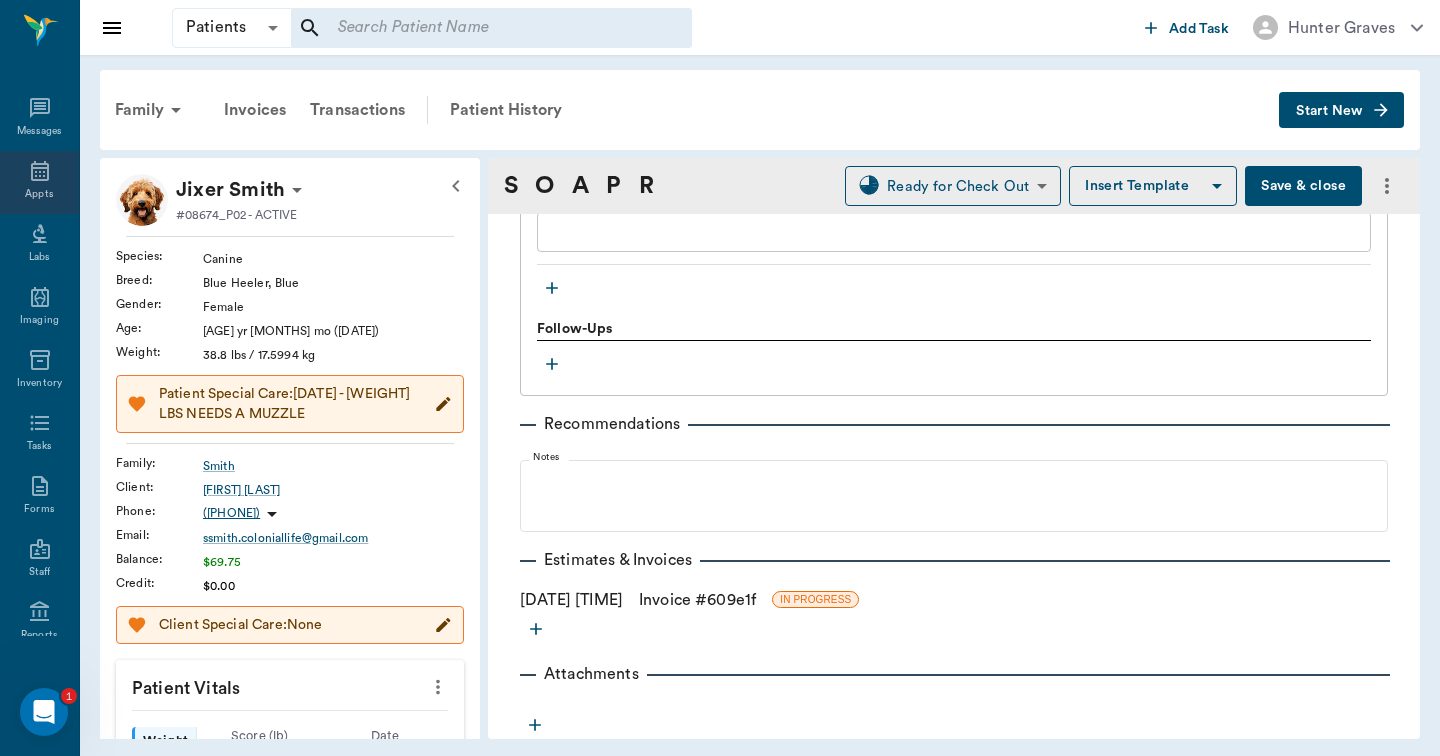 click on "Appts" at bounding box center [39, 182] 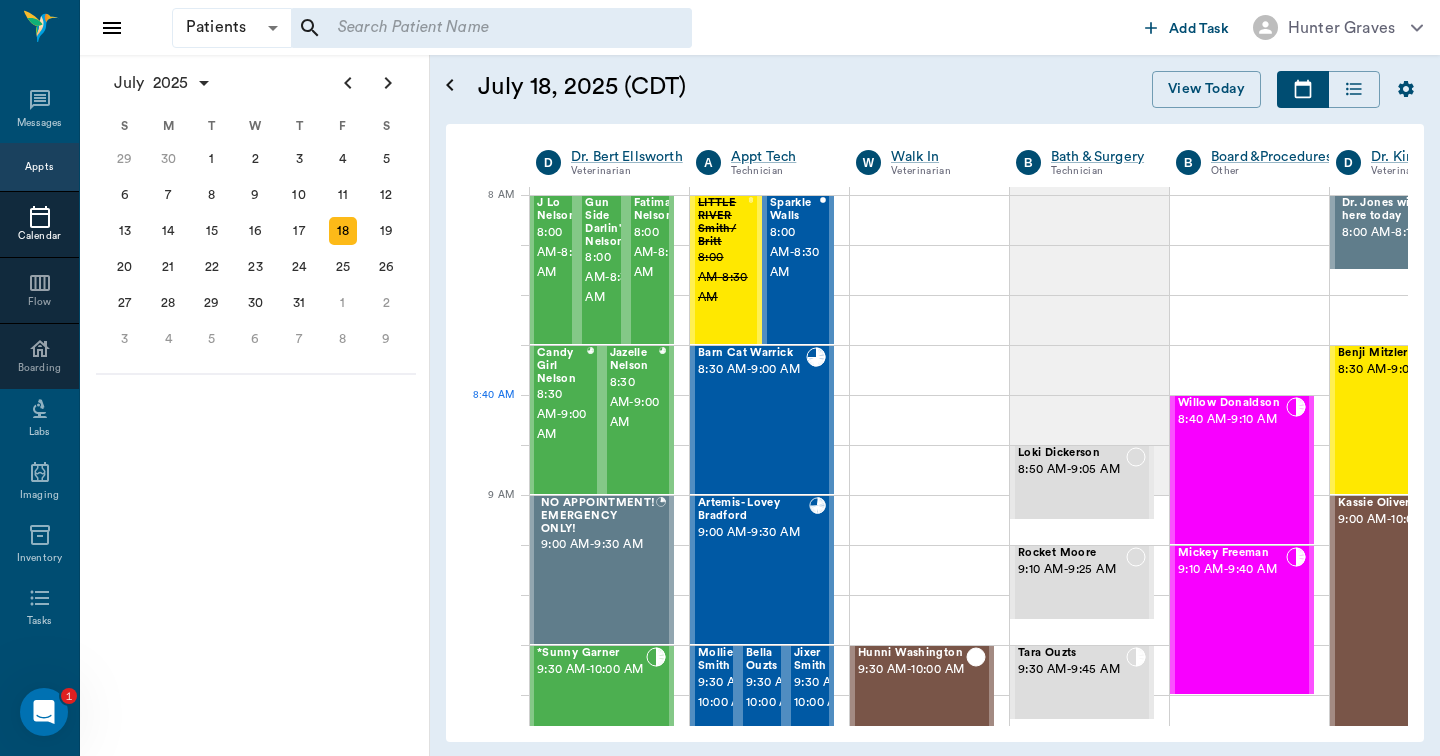 scroll, scrollTop: 0, scrollLeft: 1, axis: horizontal 